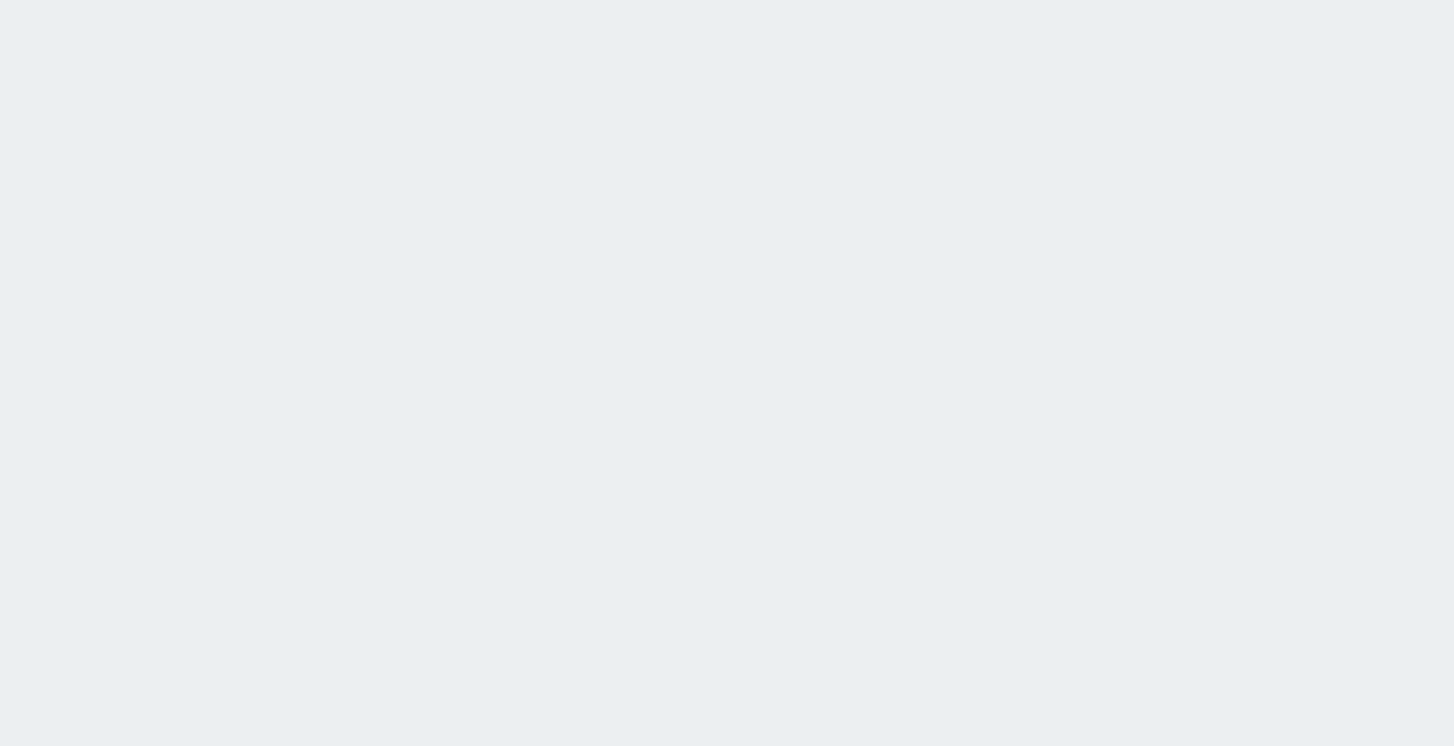 scroll, scrollTop: 0, scrollLeft: 0, axis: both 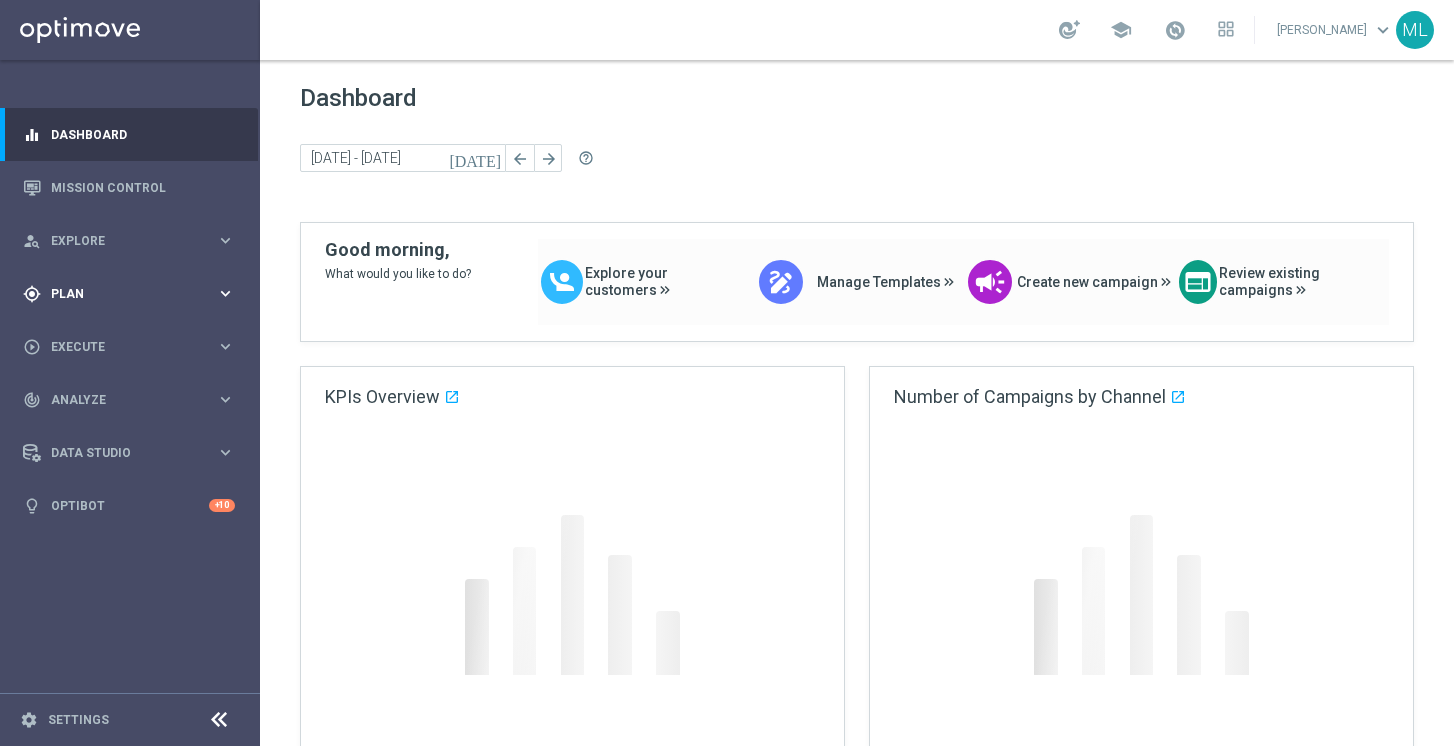 click on "keyboard_arrow_right" at bounding box center [225, 293] 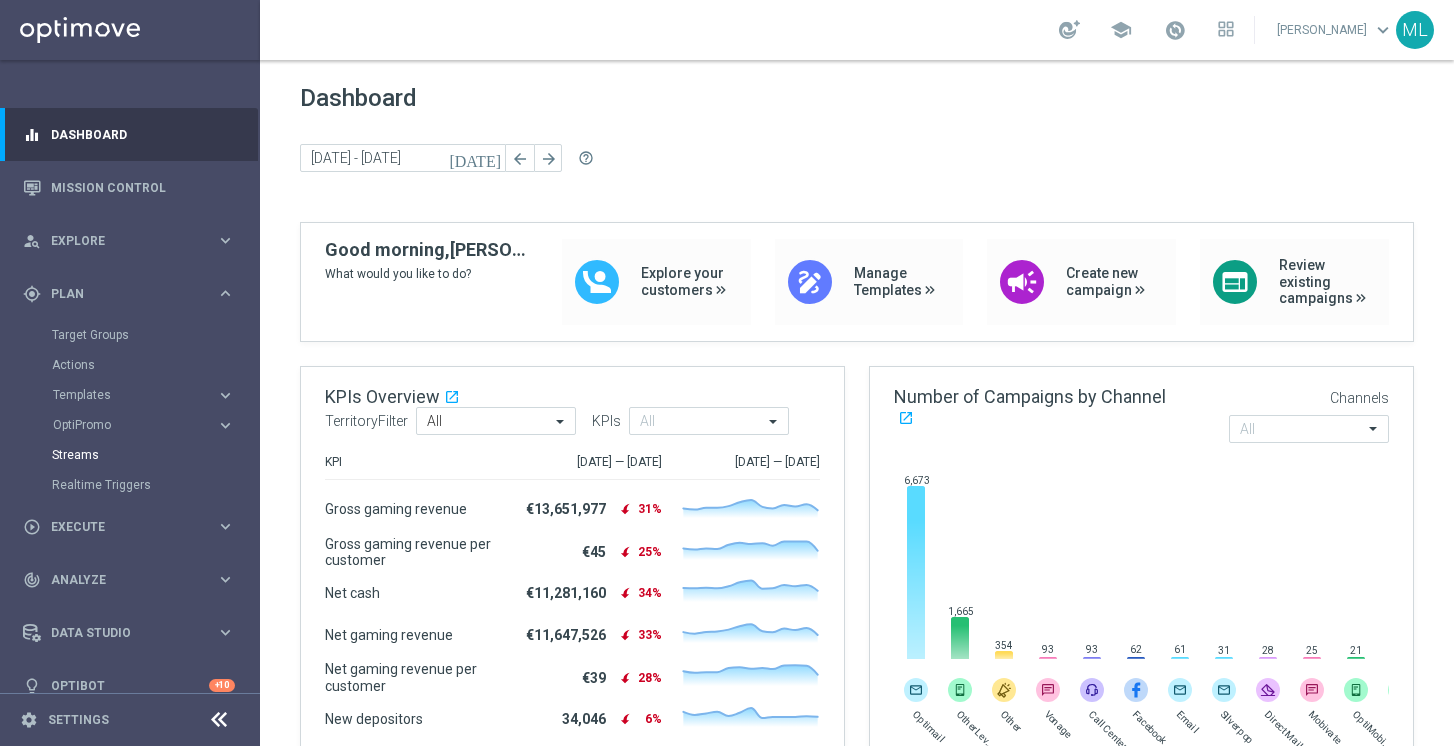 scroll, scrollTop: 24, scrollLeft: 0, axis: vertical 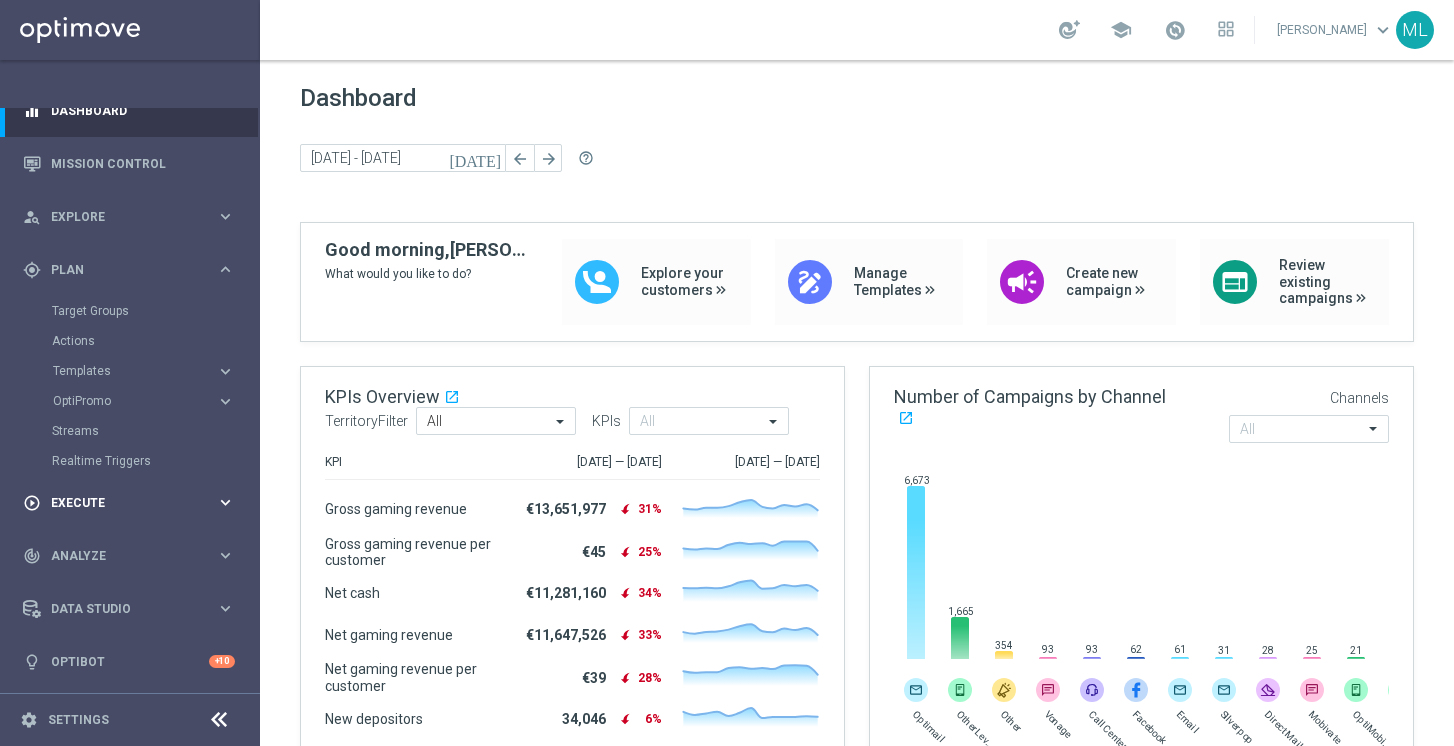 click on "keyboard_arrow_right" at bounding box center [225, 502] 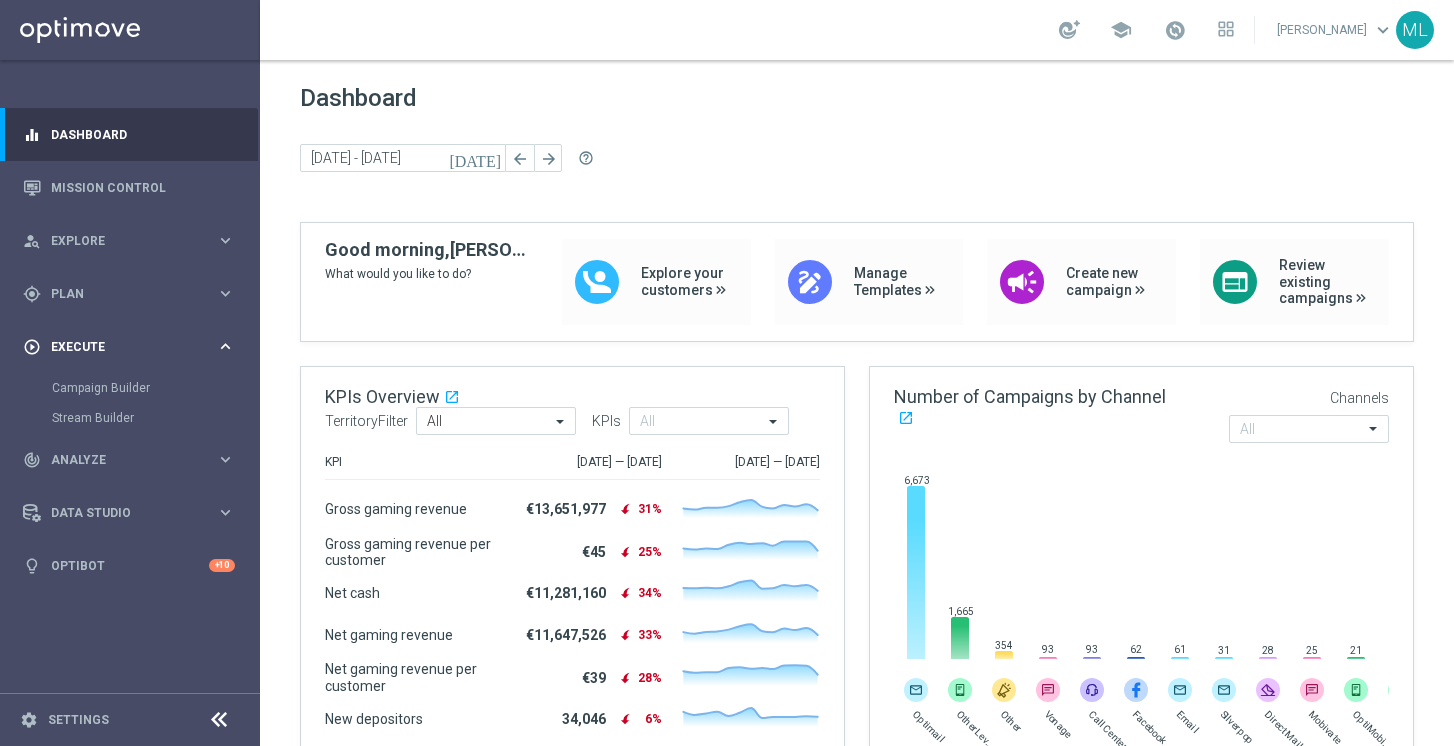 scroll, scrollTop: 0, scrollLeft: 0, axis: both 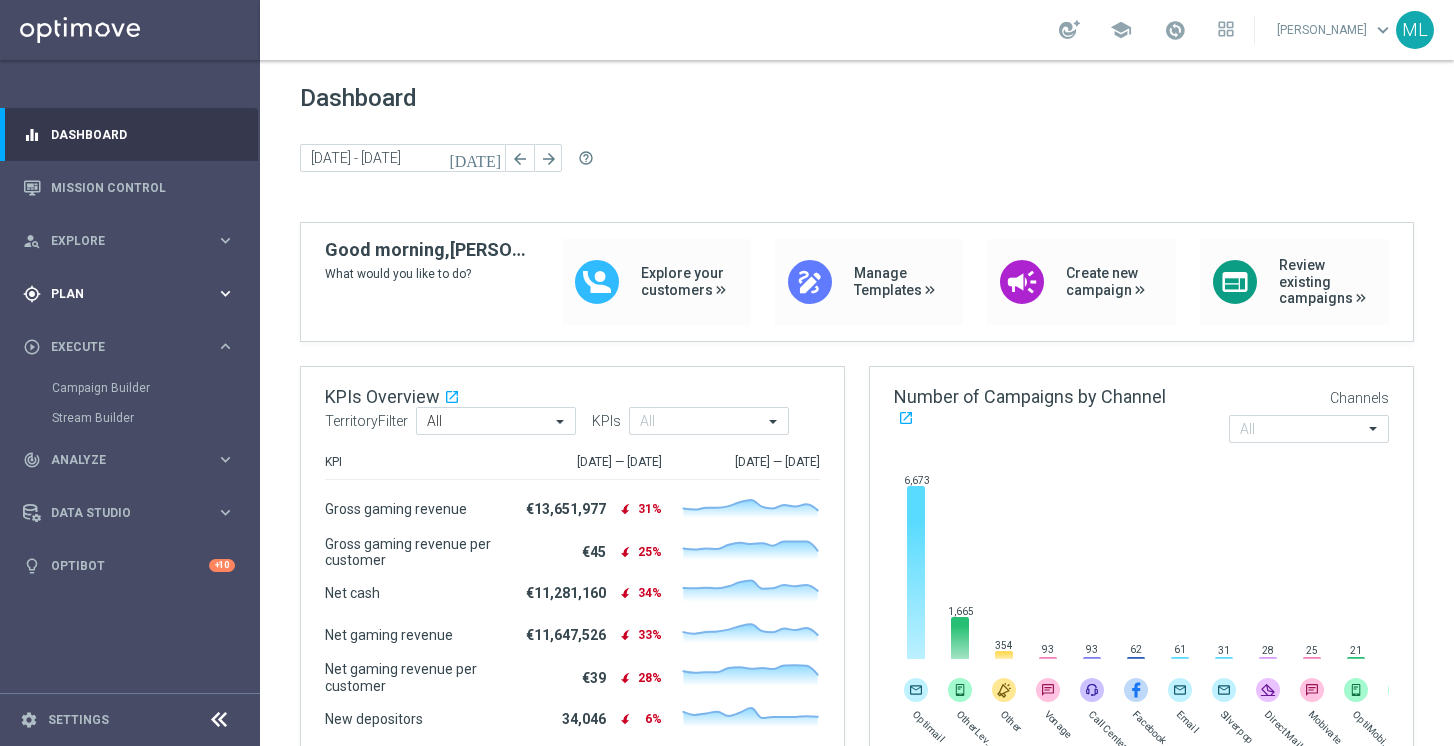 click on "Plan" at bounding box center [133, 294] 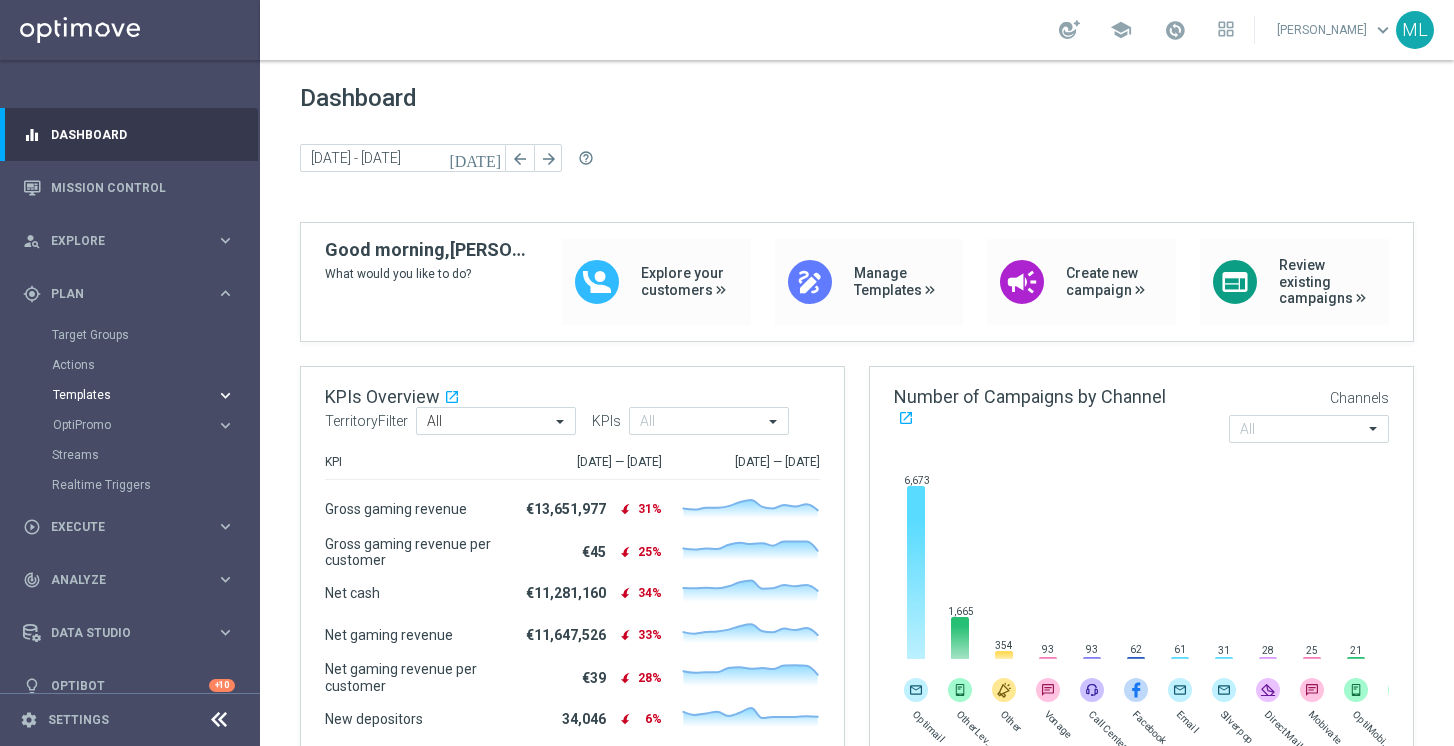 click on "keyboard_arrow_right" at bounding box center (225, 395) 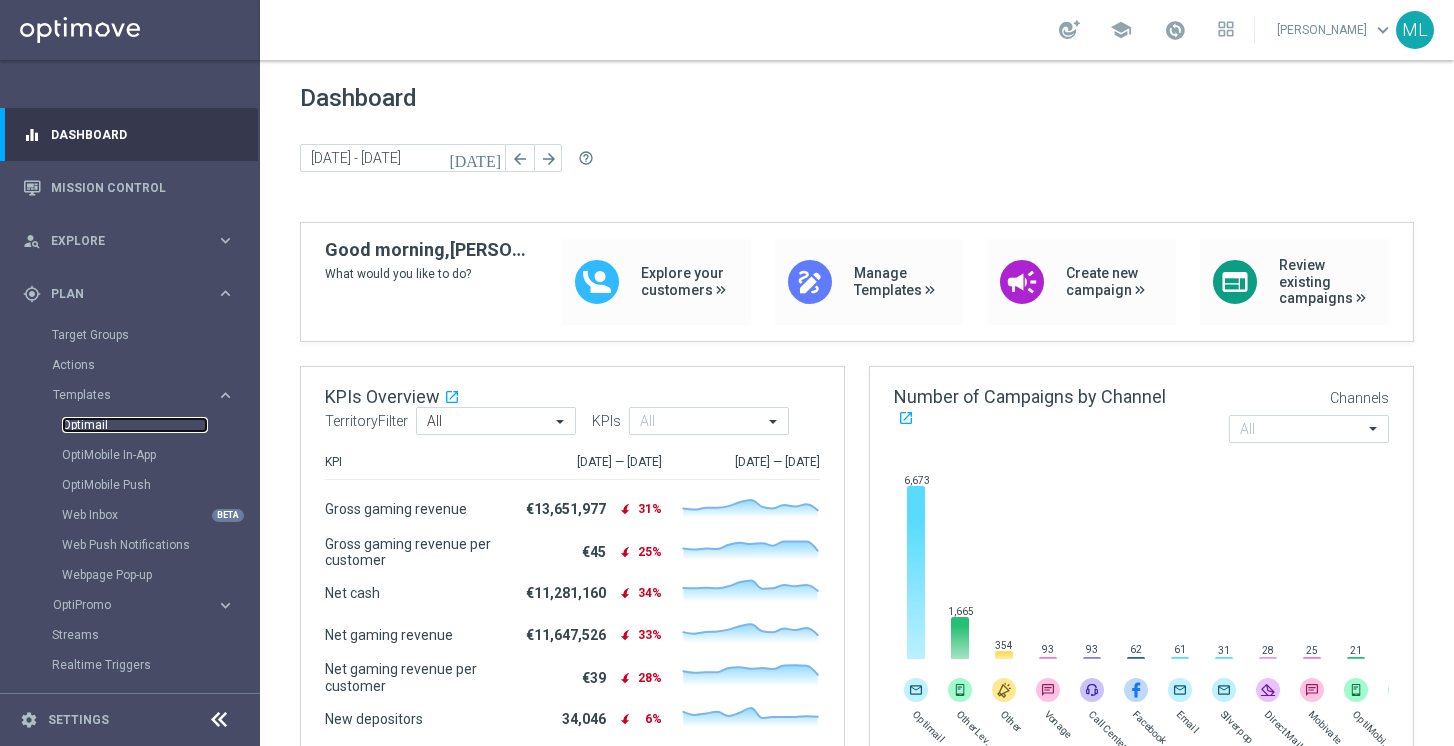 click on "Optimail" at bounding box center (135, 425) 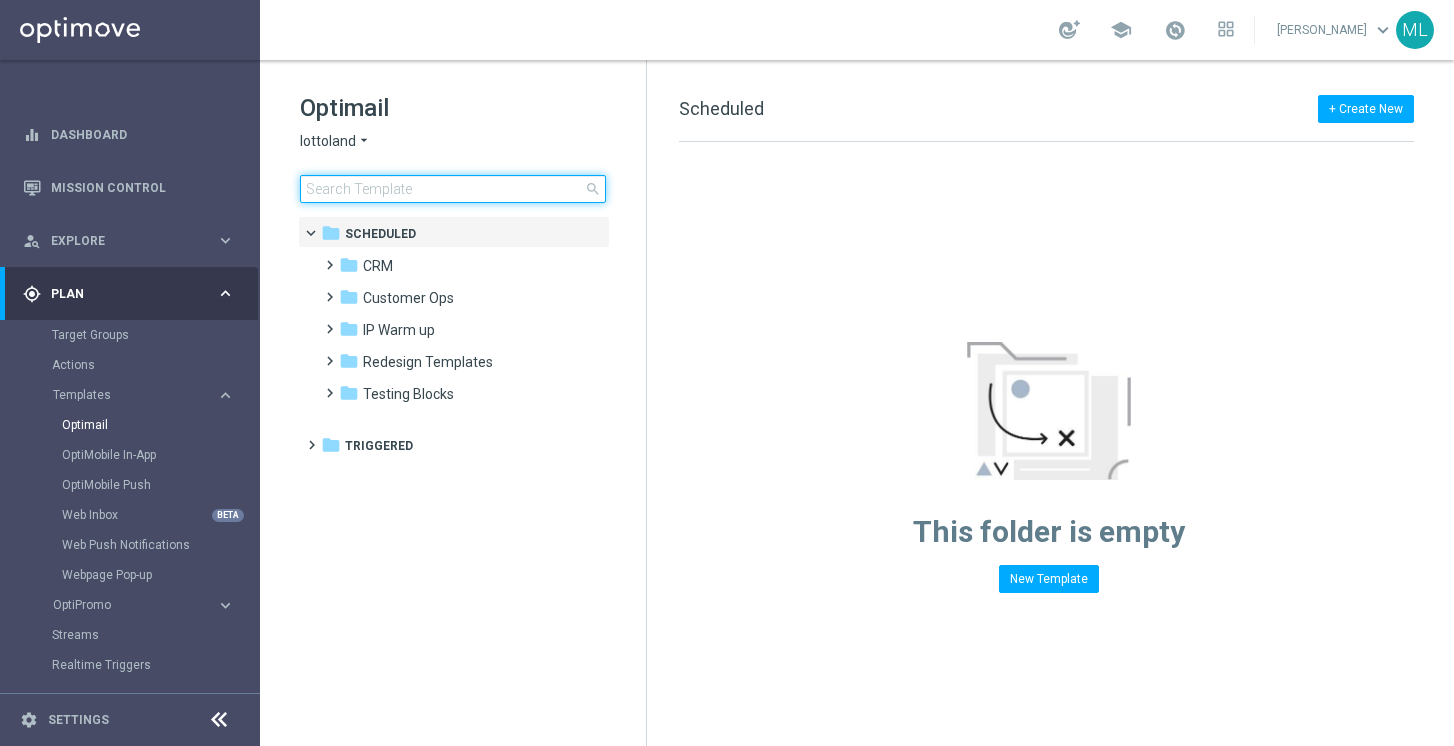 click 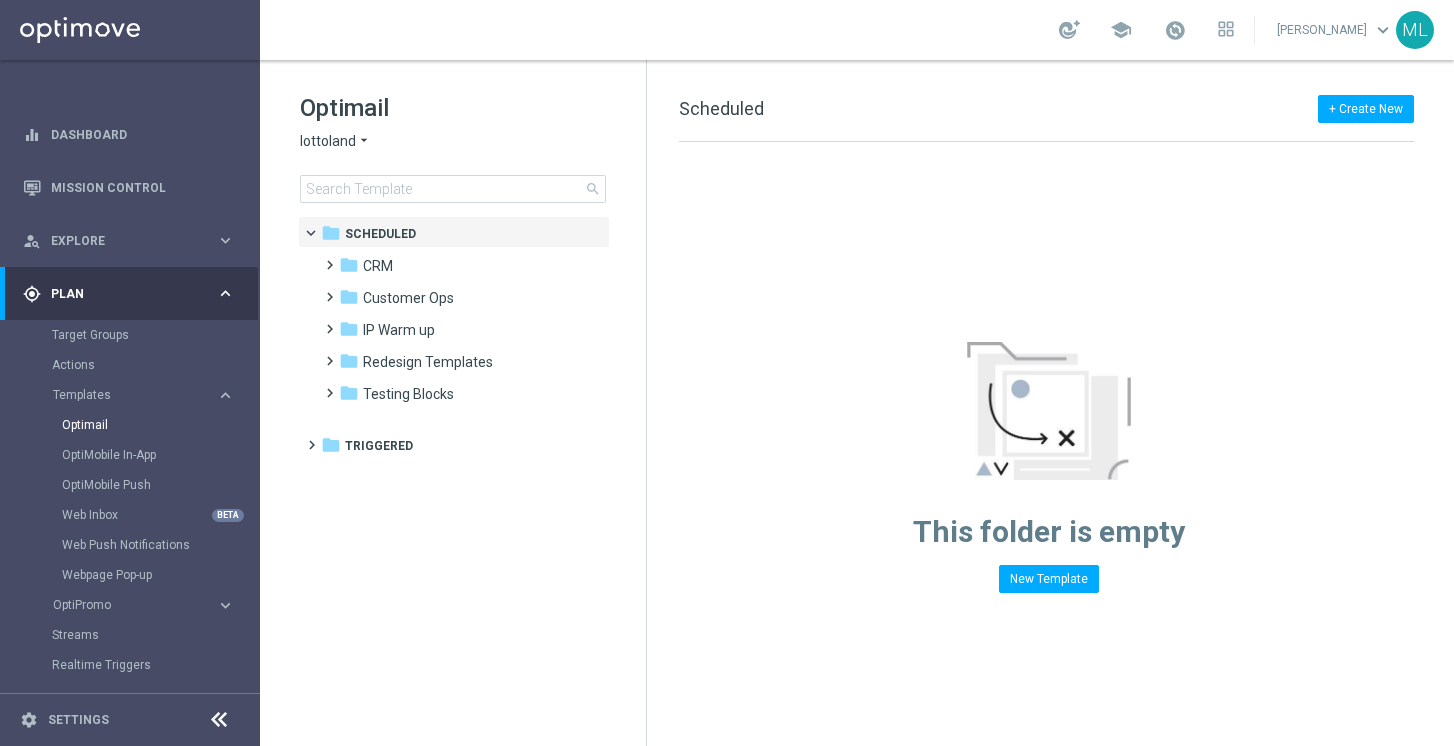click on "arrow_drop_down" 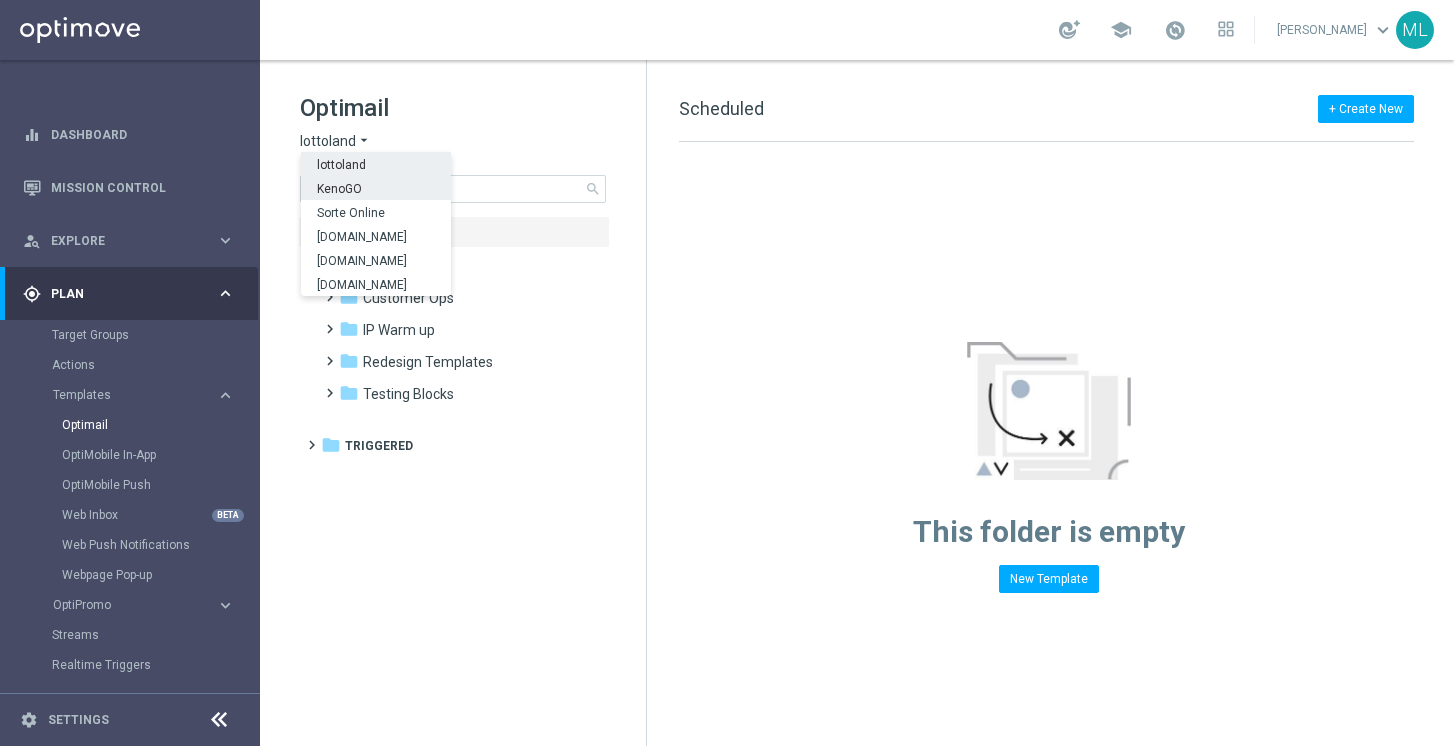 click on "KenoGO" at bounding box center [376, 188] 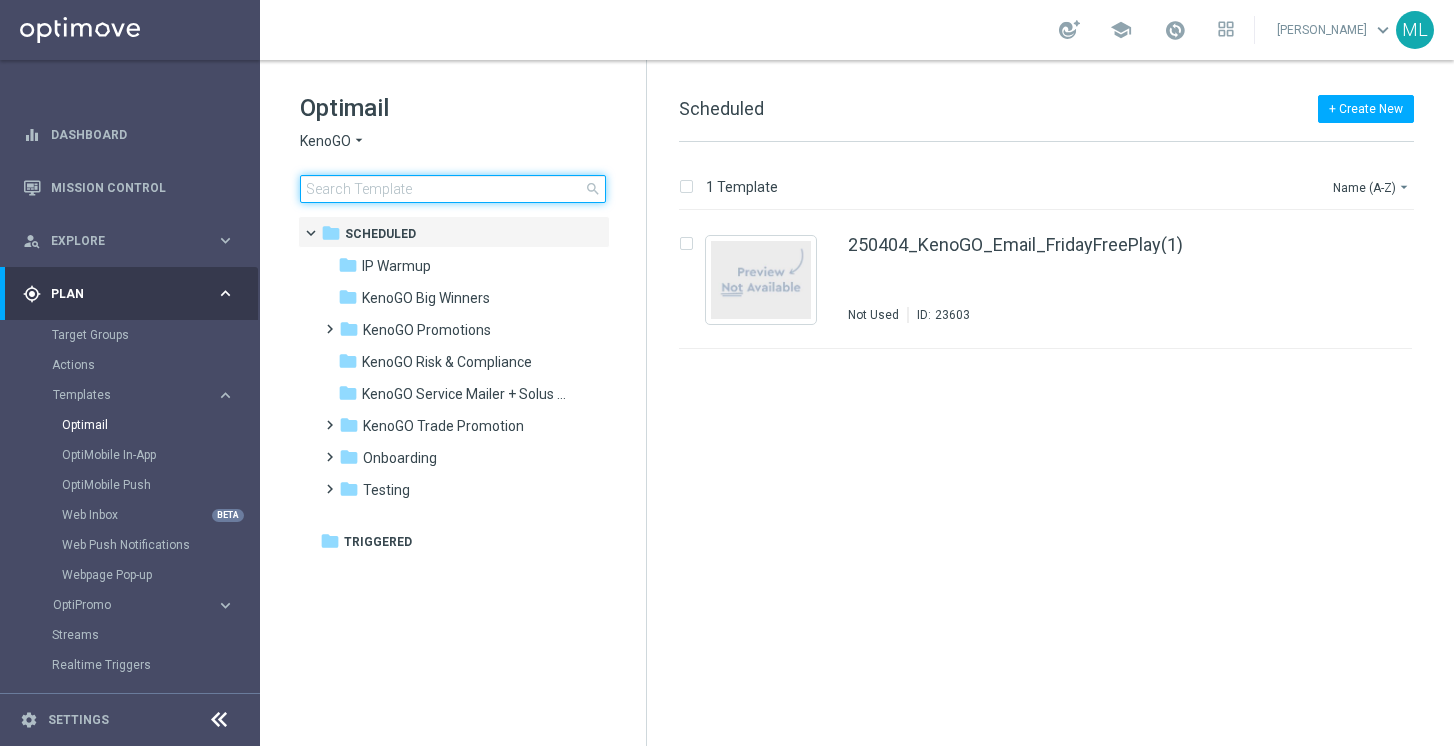 click 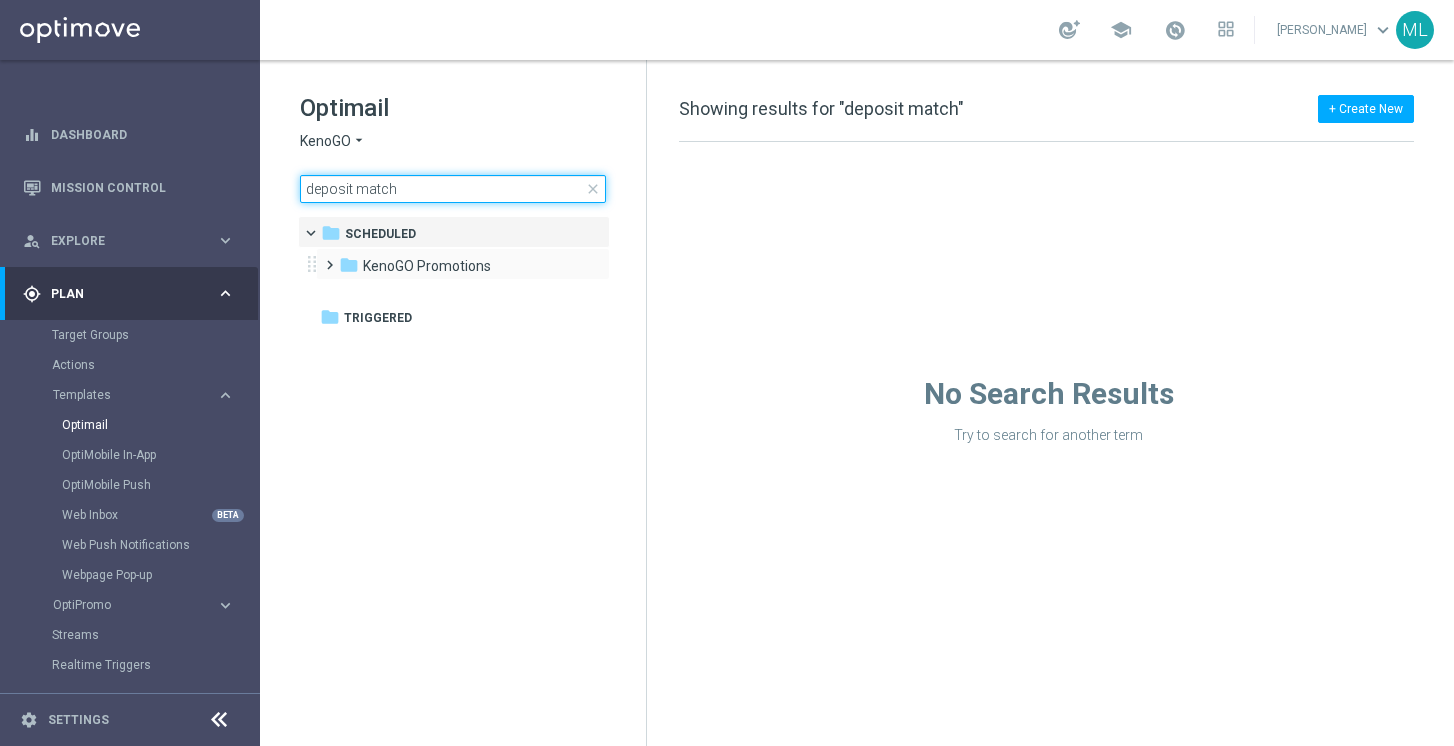 type on "deposit match" 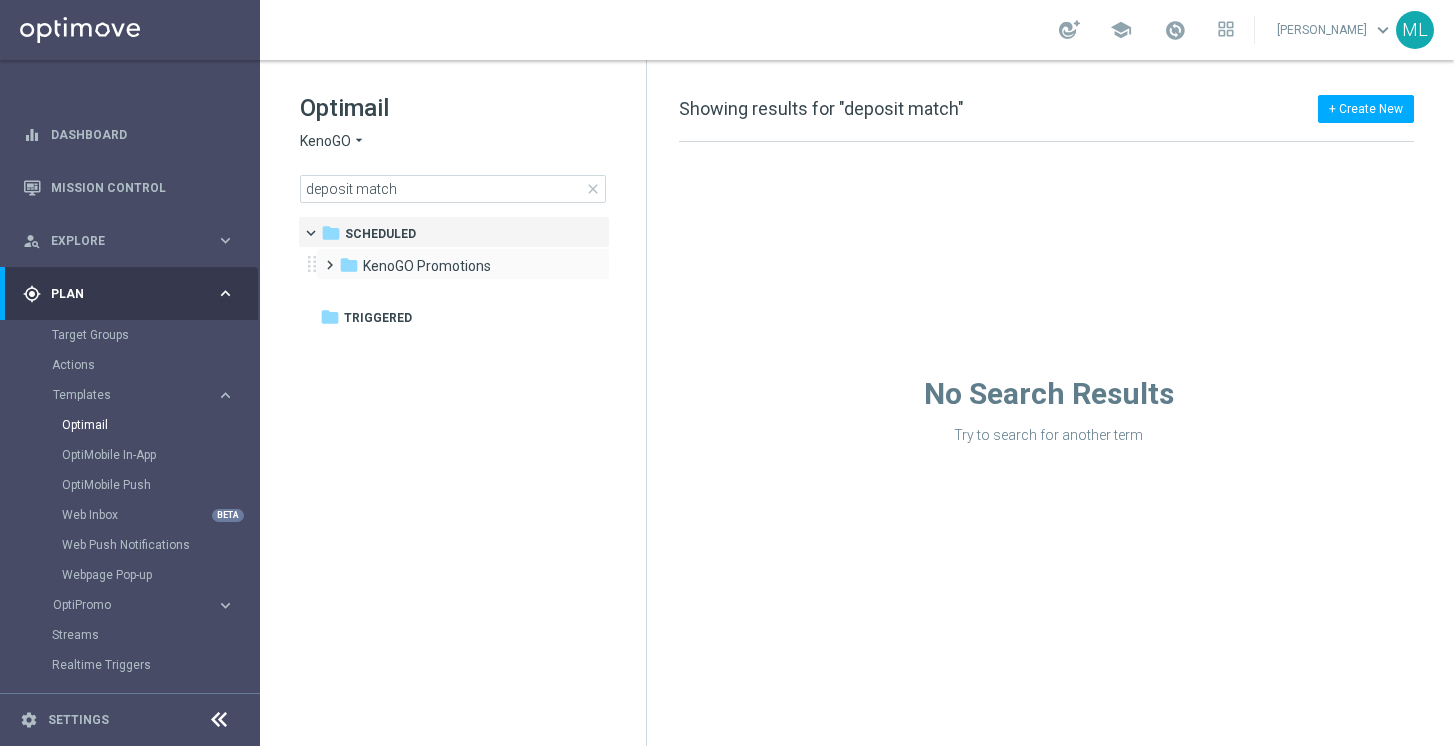 click at bounding box center (325, 256) 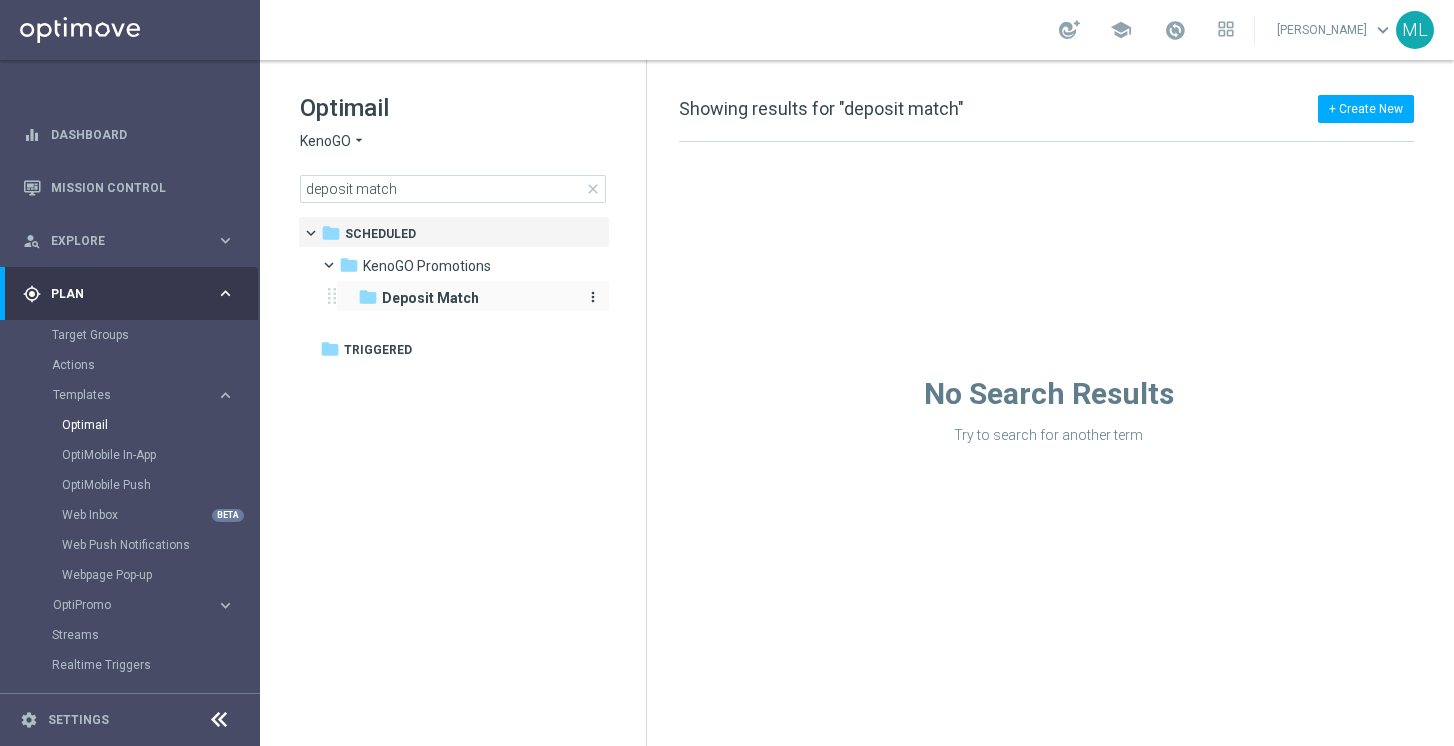 click on "Deposit Match" at bounding box center (430, 298) 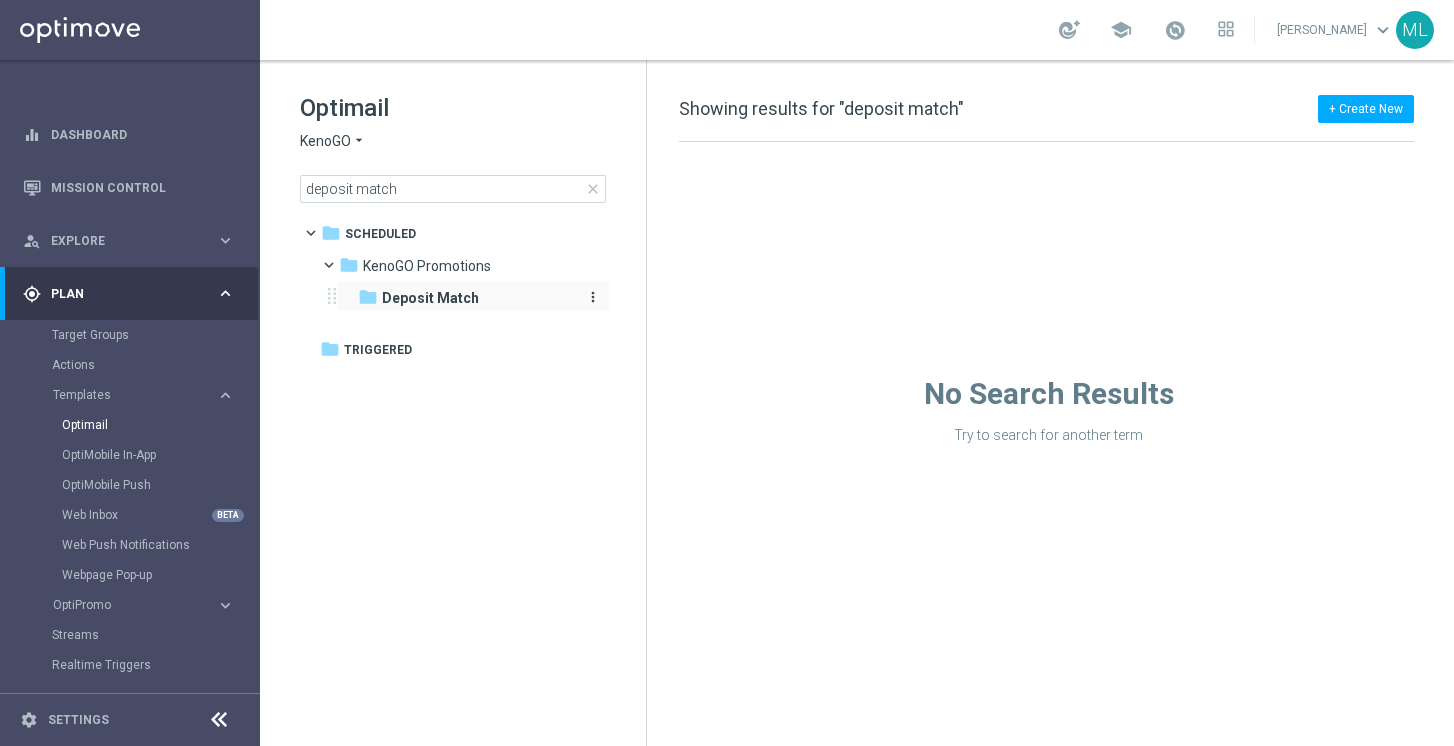 click on "Deposit Match" at bounding box center [430, 298] 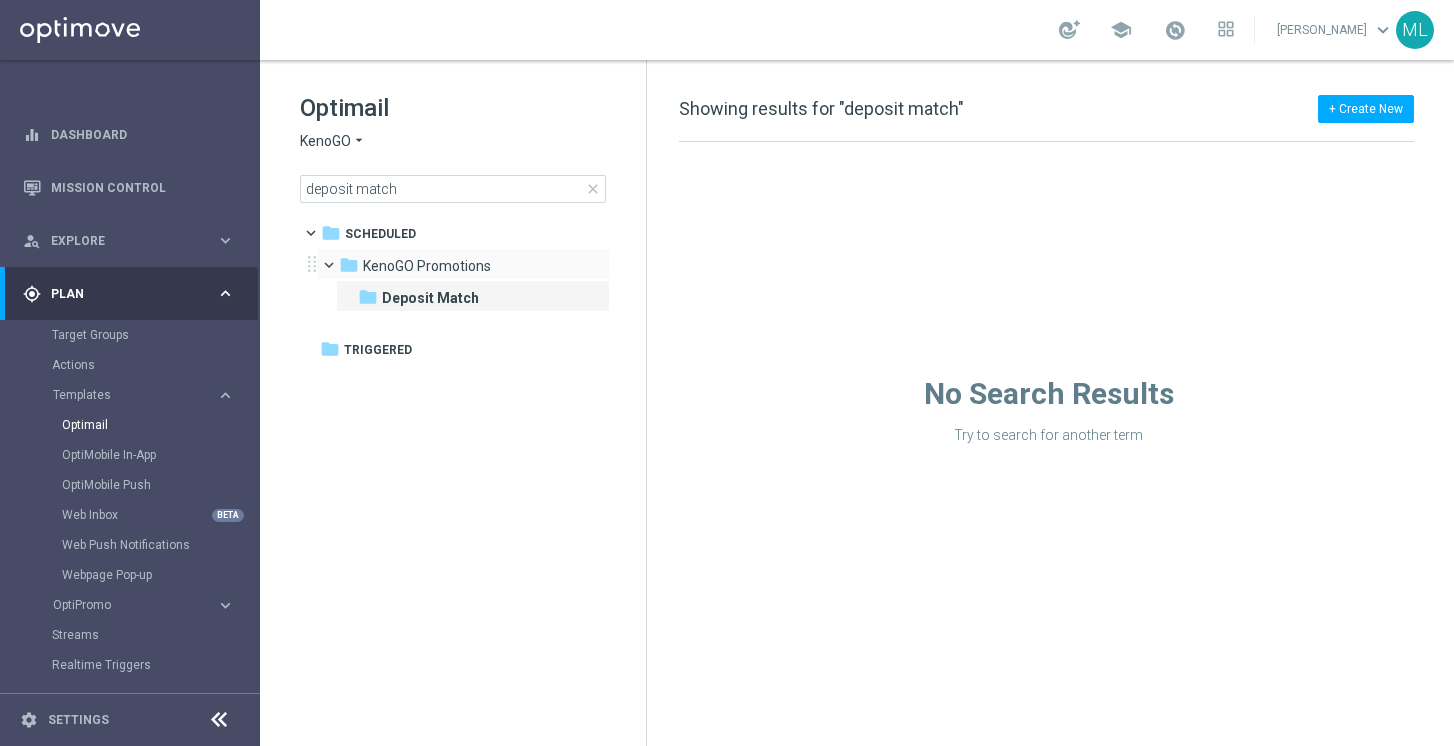 click at bounding box center [338, 260] 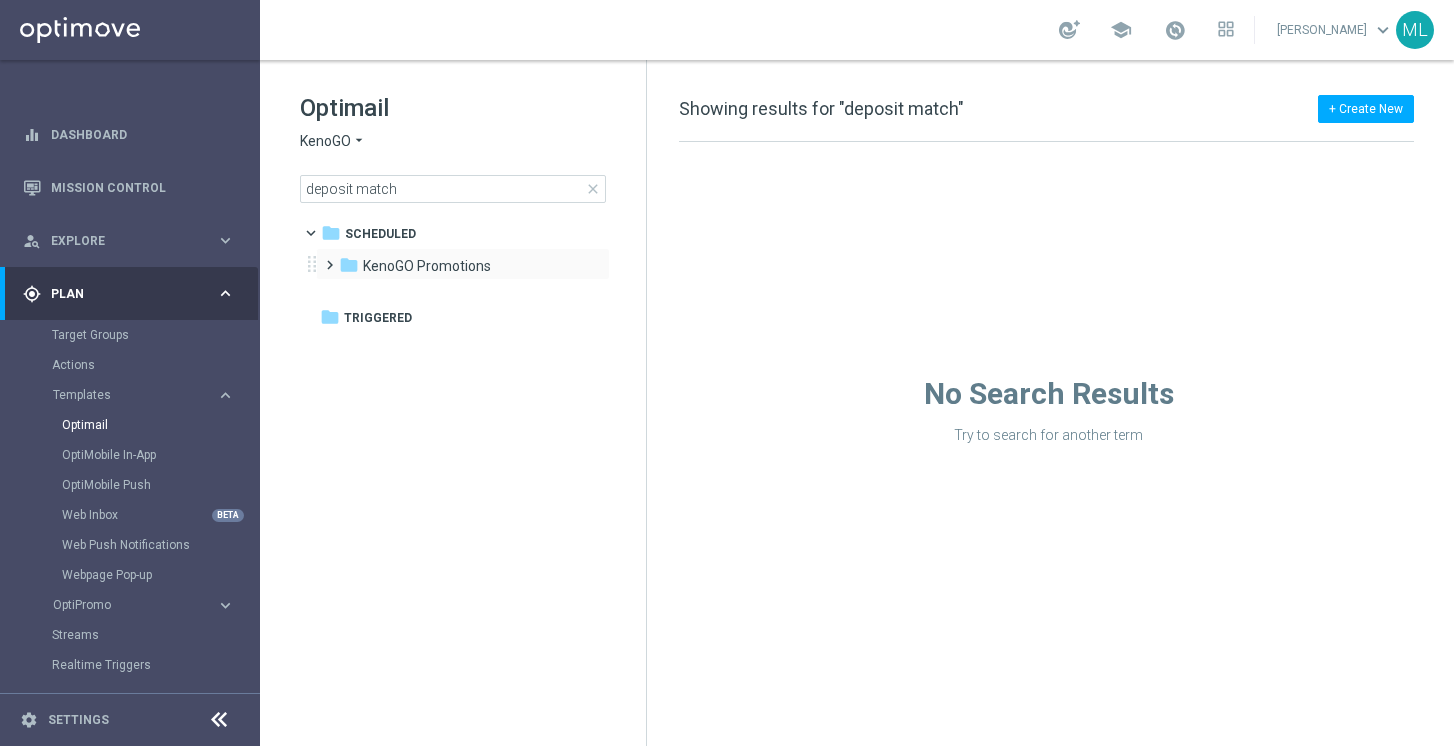 click at bounding box center [325, 256] 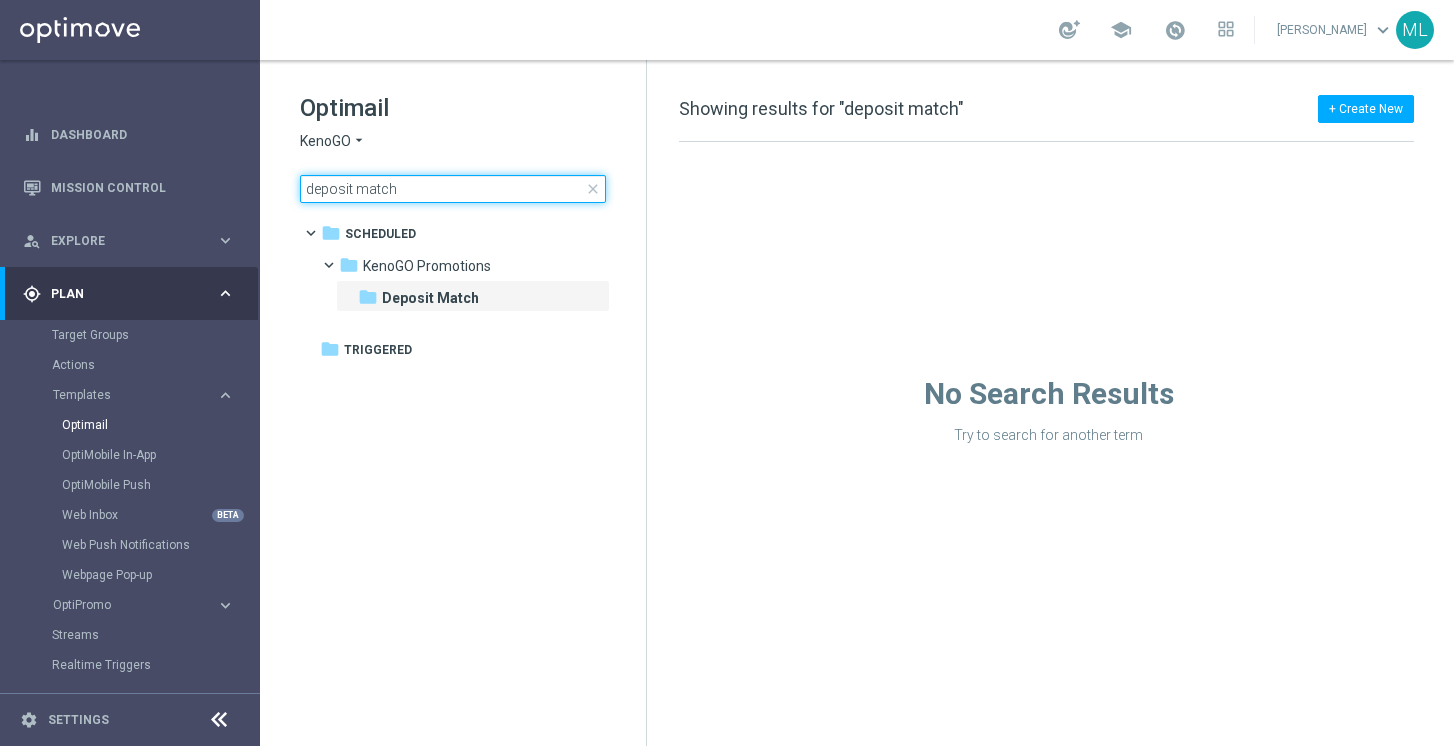 click on "deposit match" 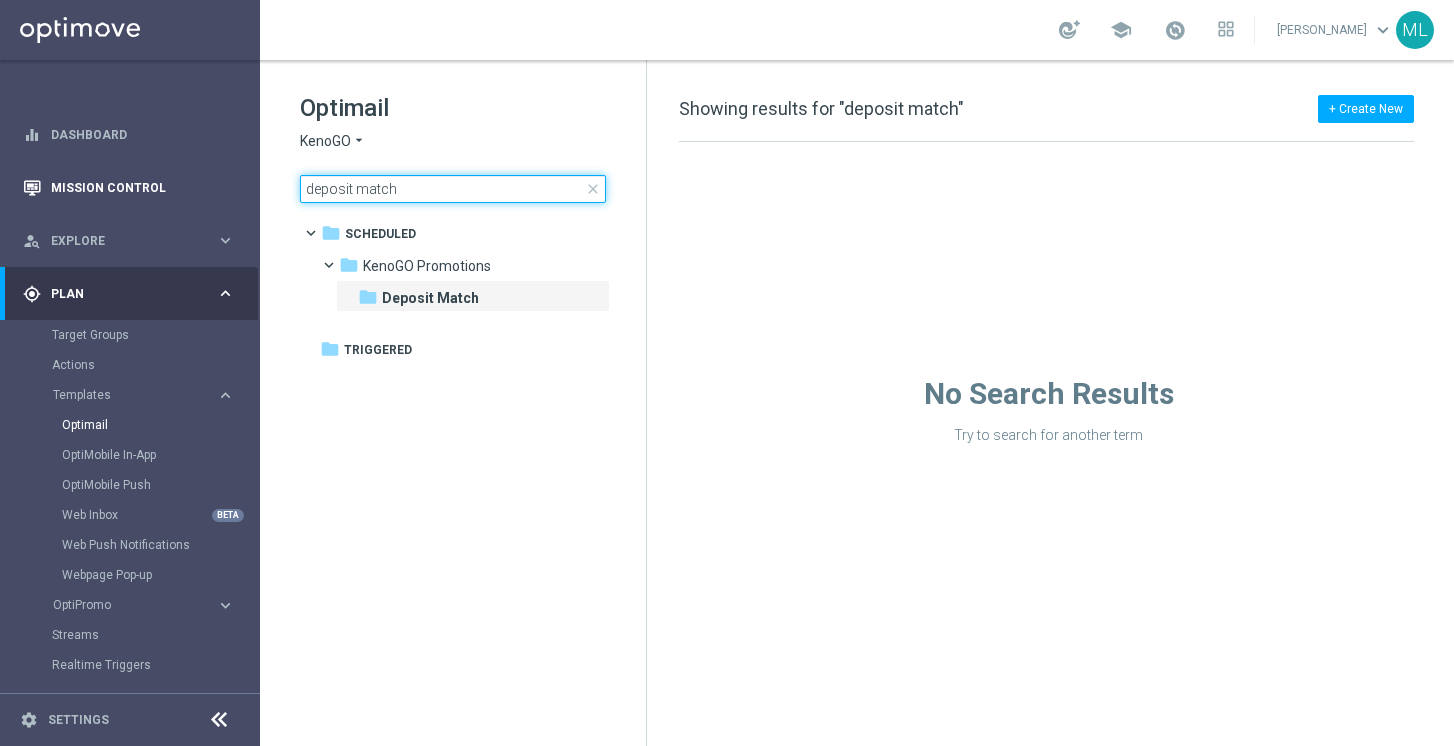 drag, startPoint x: 407, startPoint y: 192, endPoint x: 239, endPoint y: 164, distance: 170.31735 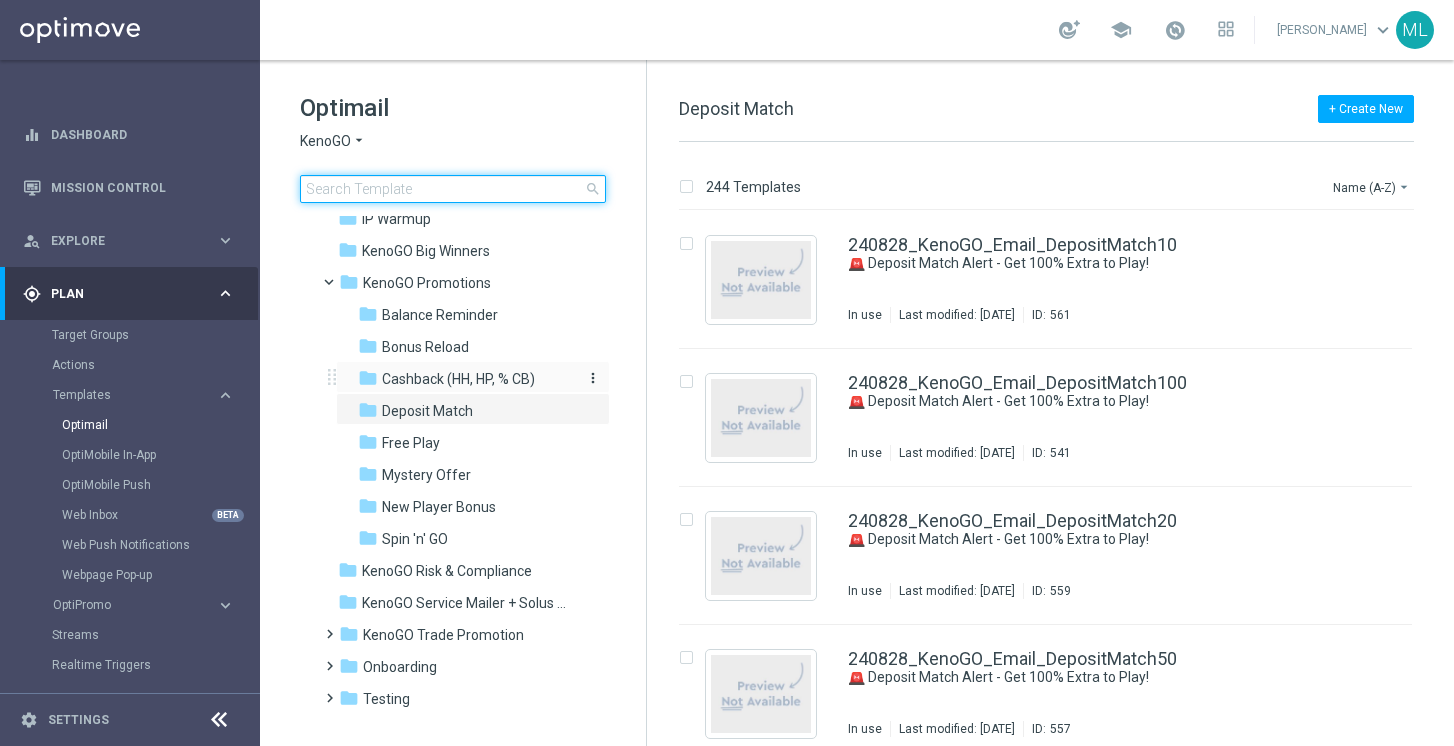 scroll, scrollTop: 70, scrollLeft: 0, axis: vertical 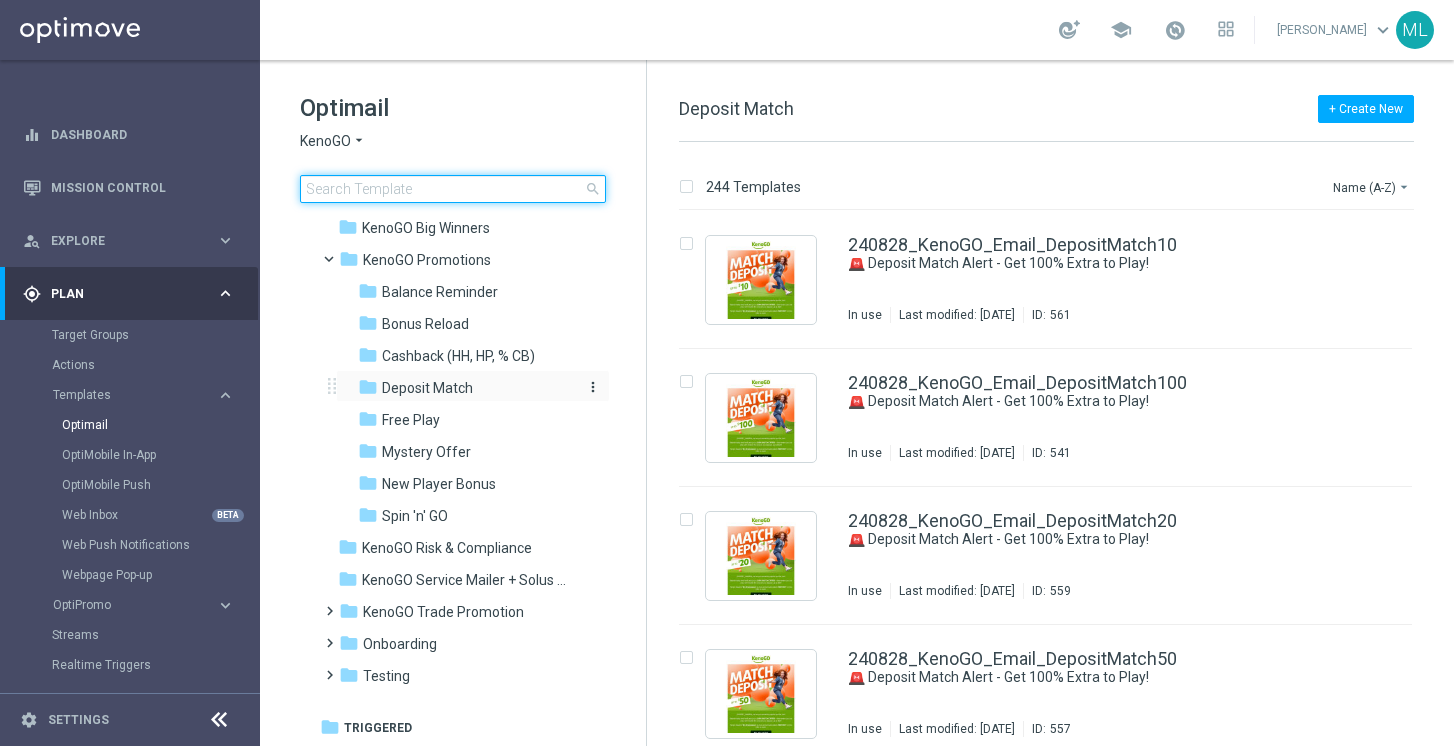 type 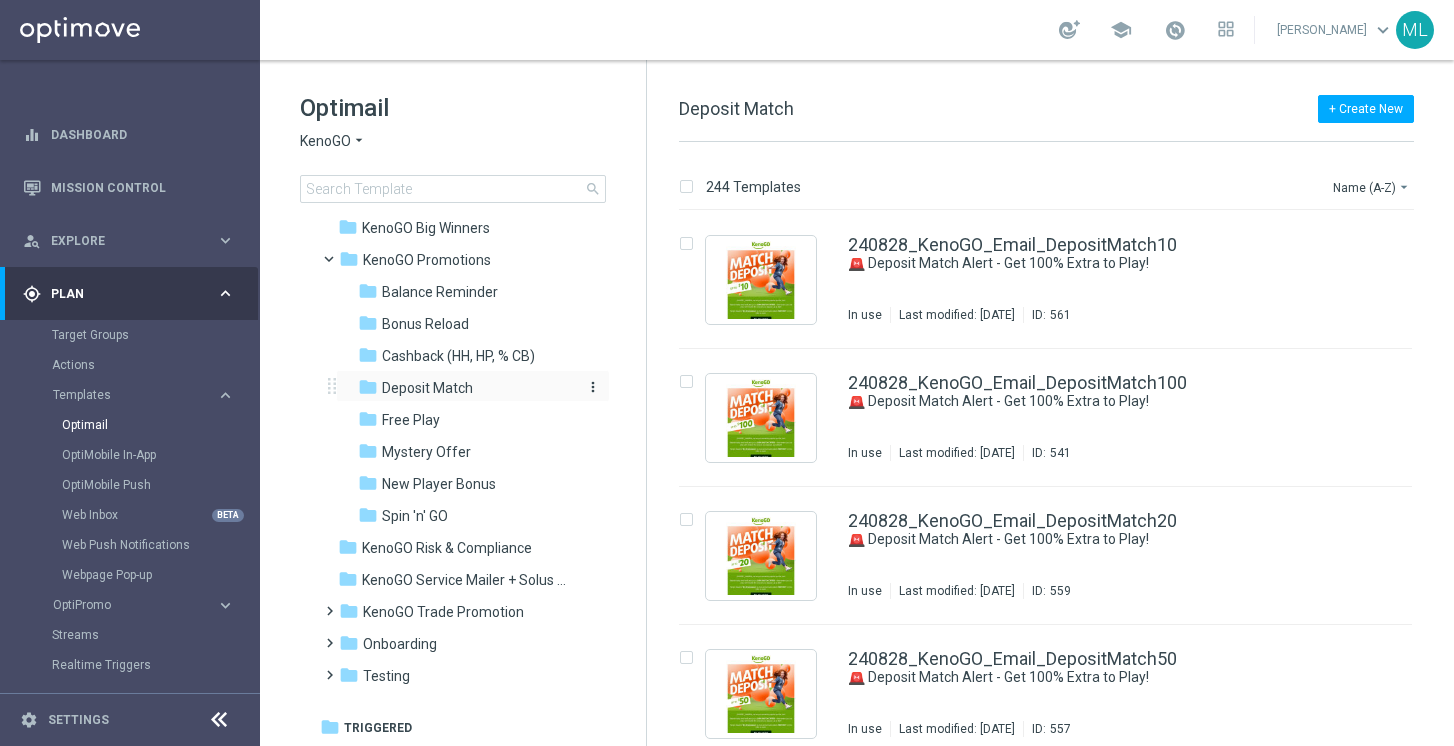 click on "Deposit Match" at bounding box center [427, 388] 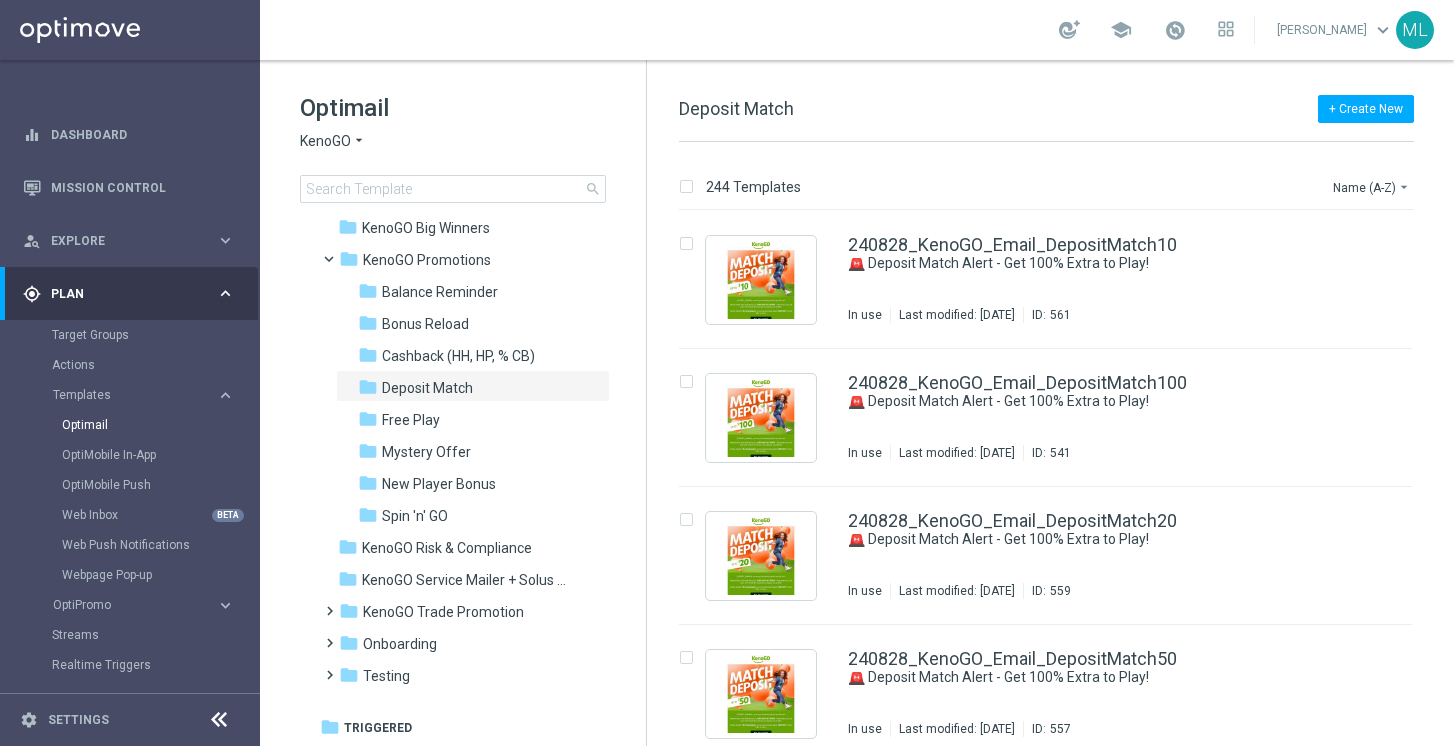 click on "Deposit Match" at bounding box center (427, 388) 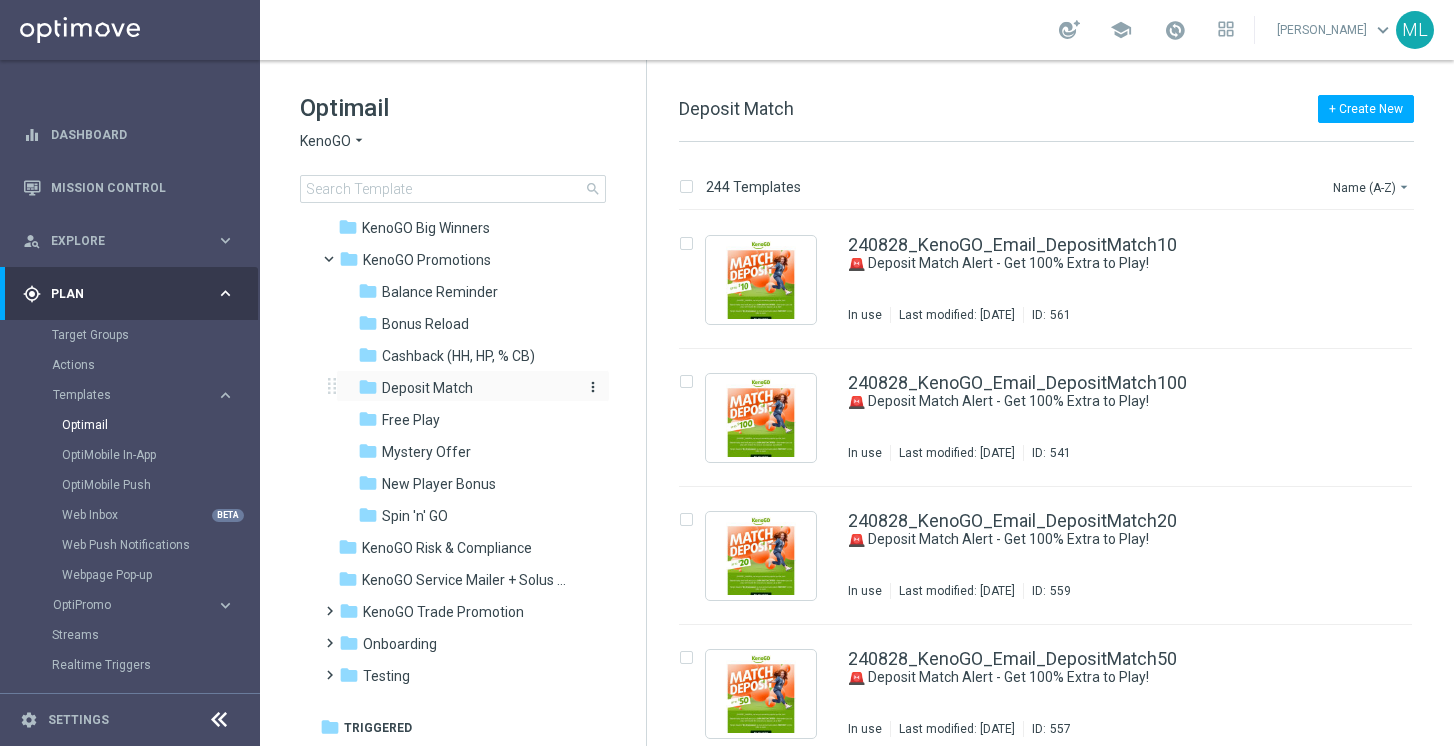 click on "folder" at bounding box center [368, 387] 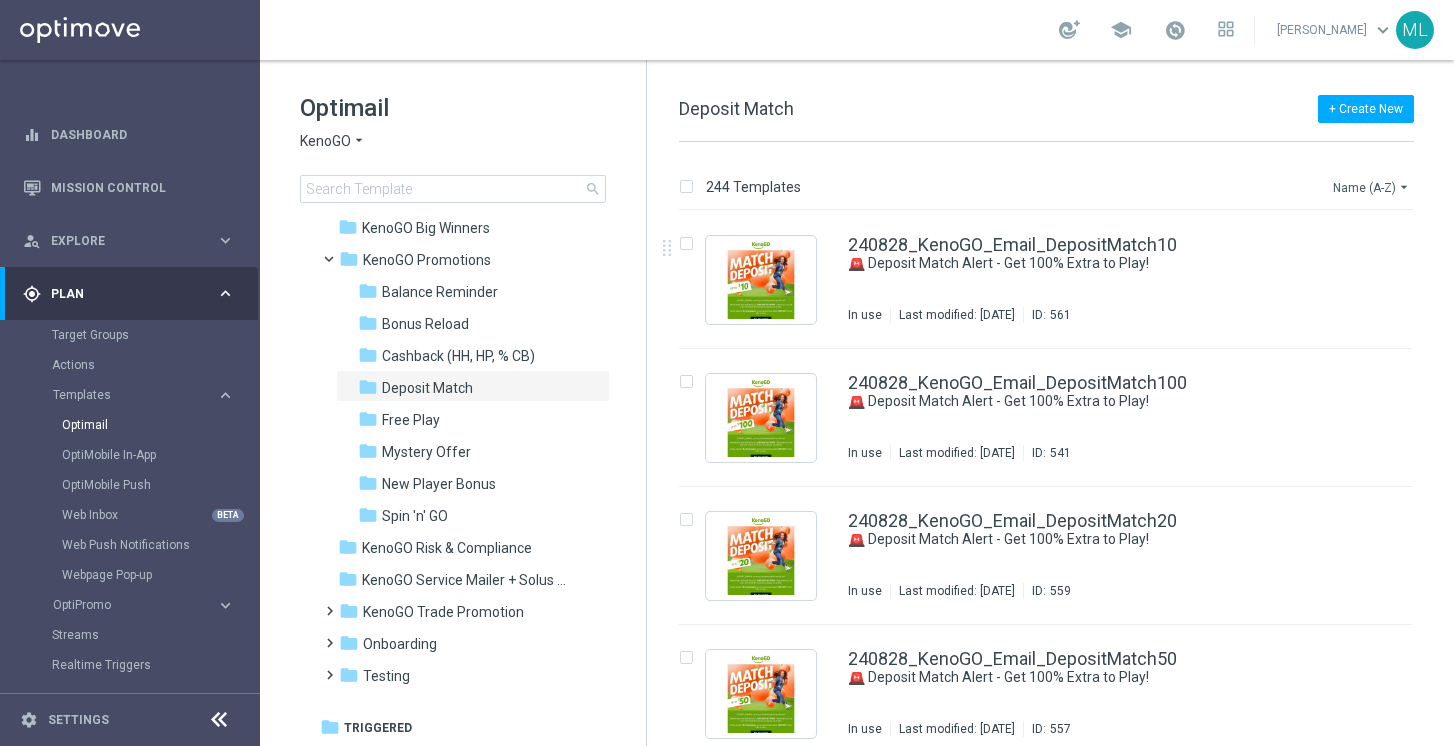 click on "arrow_drop_down" 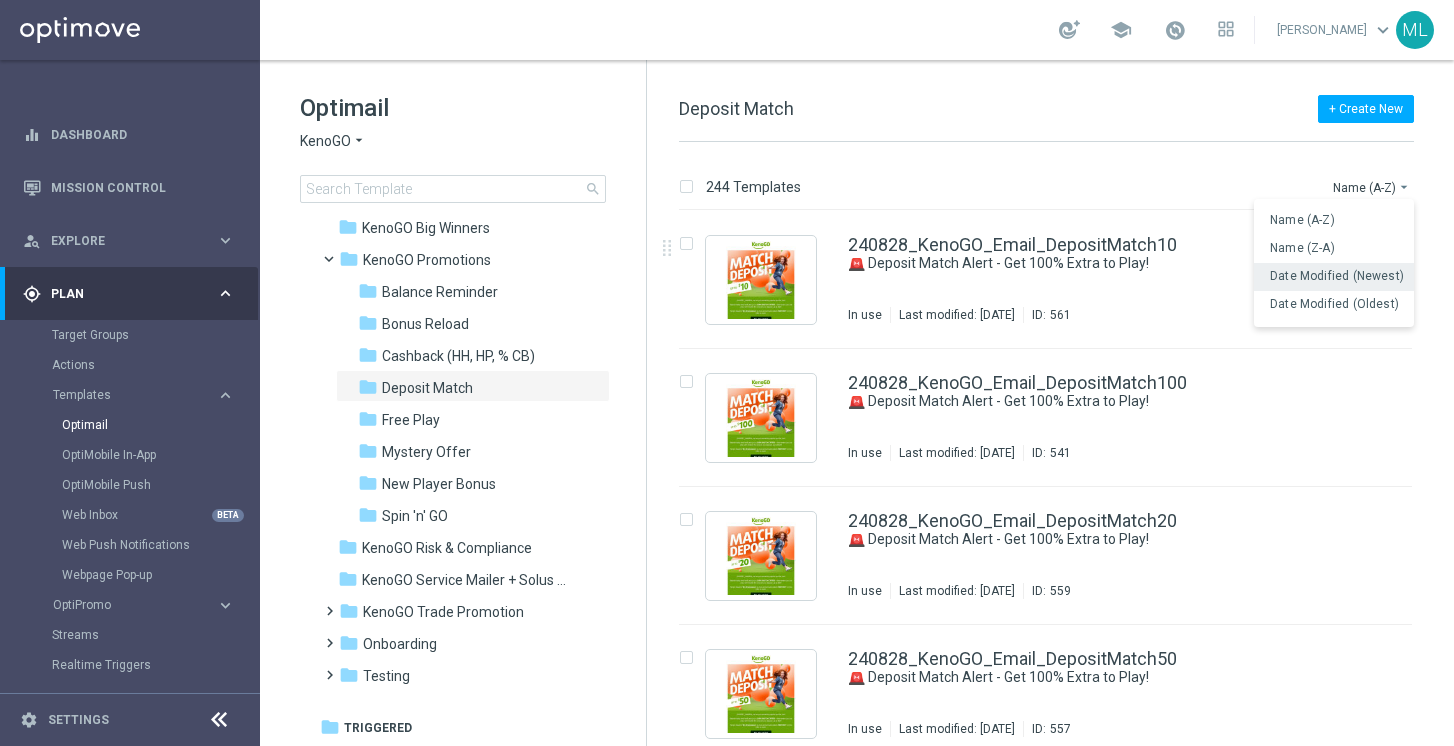 click on "Date Modified (Newest)" at bounding box center [1337, 276] 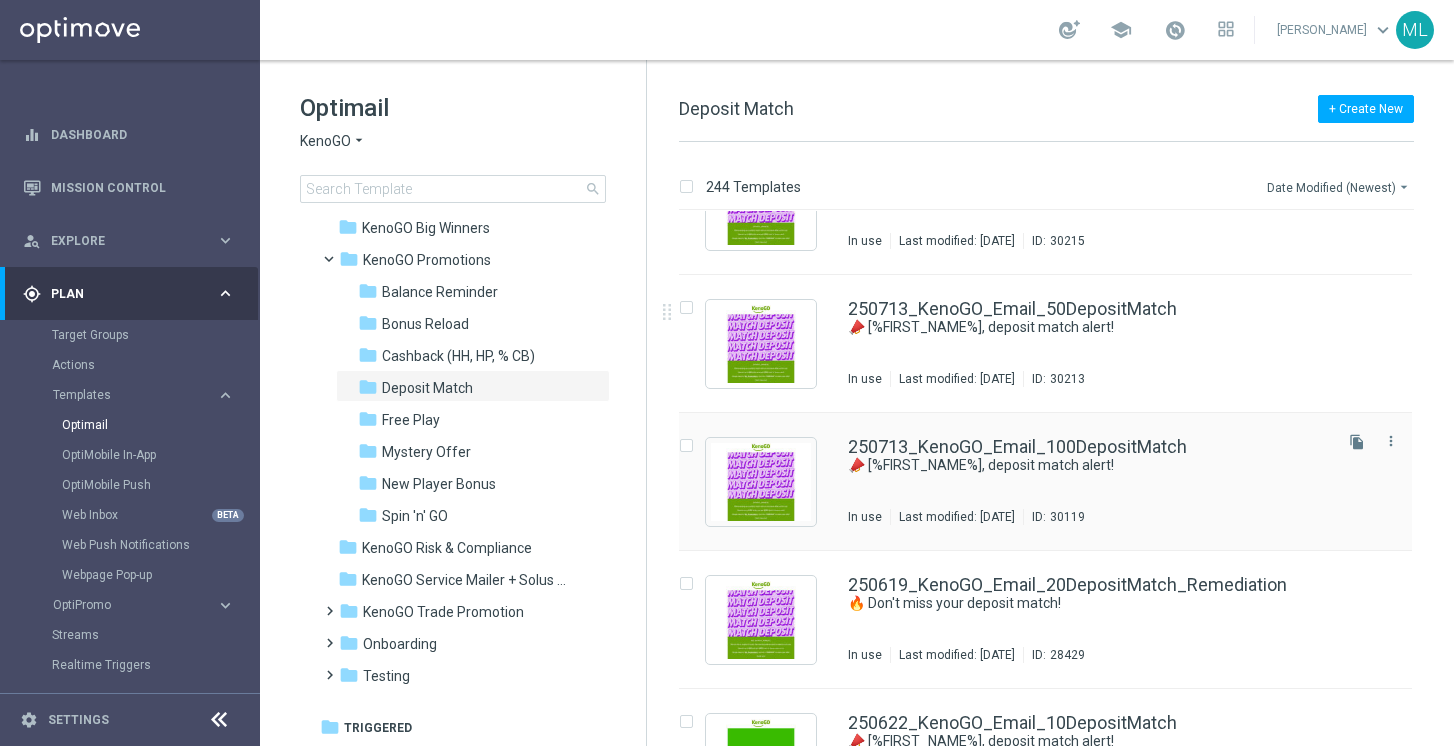 scroll, scrollTop: 1043, scrollLeft: 0, axis: vertical 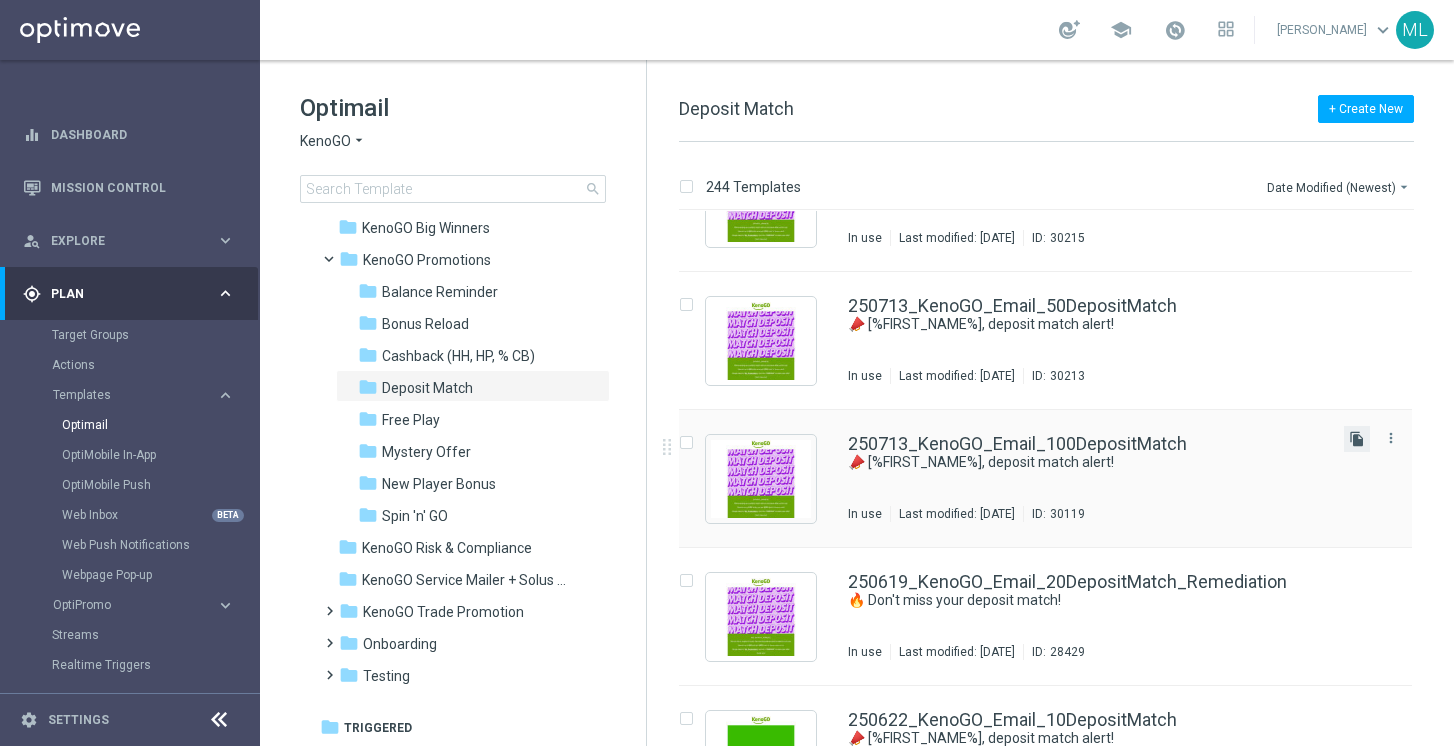 click on "file_copy" at bounding box center (1357, 439) 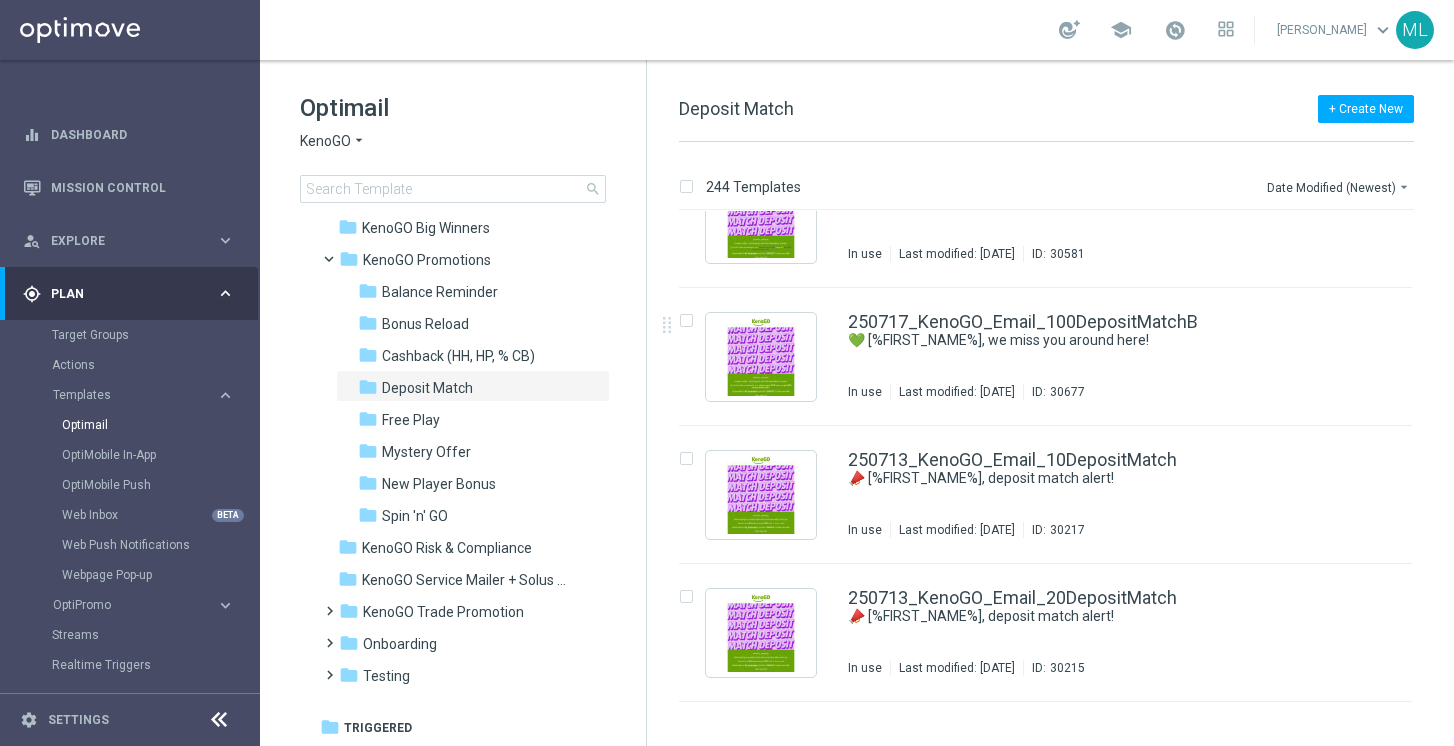 scroll, scrollTop: 0, scrollLeft: 0, axis: both 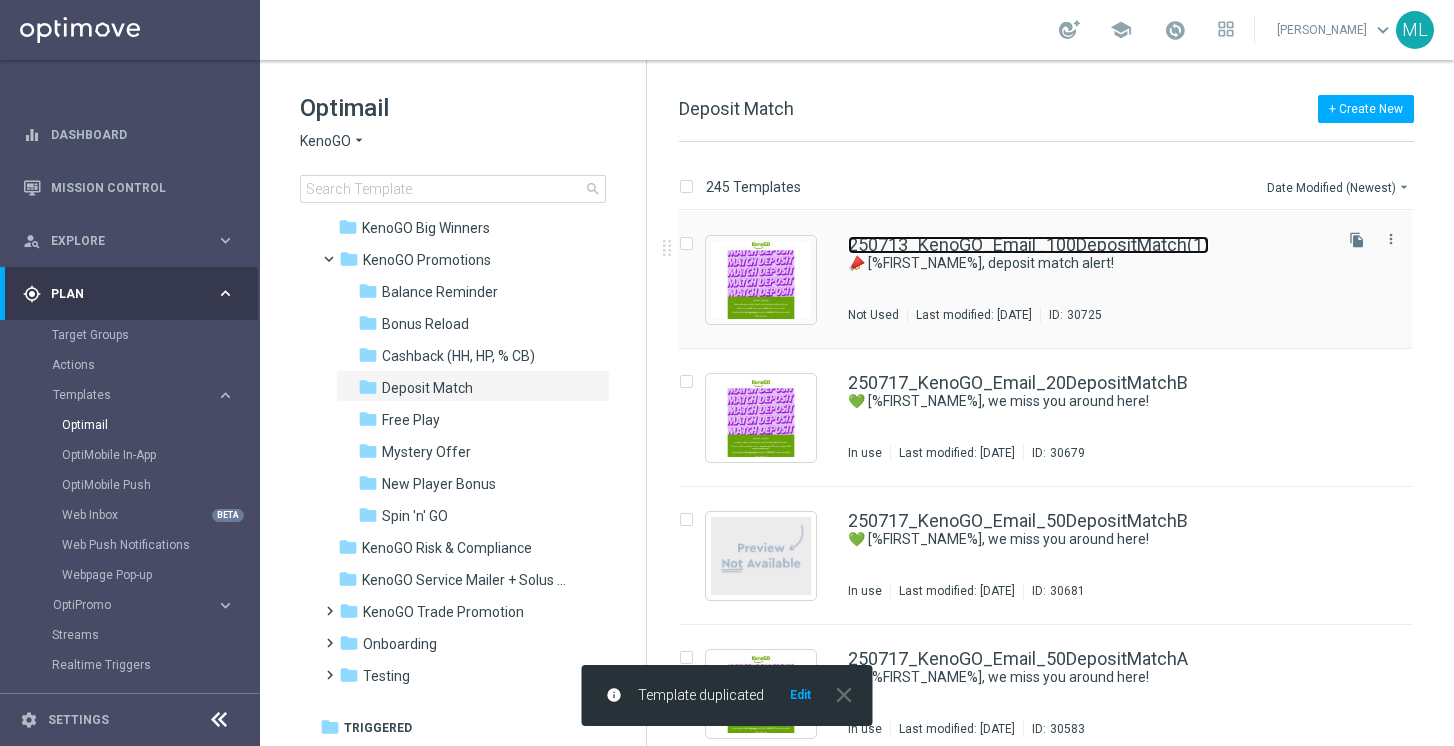 click on "250713_KenoGO_Email_100DepositMatch(1)" at bounding box center (1028, 245) 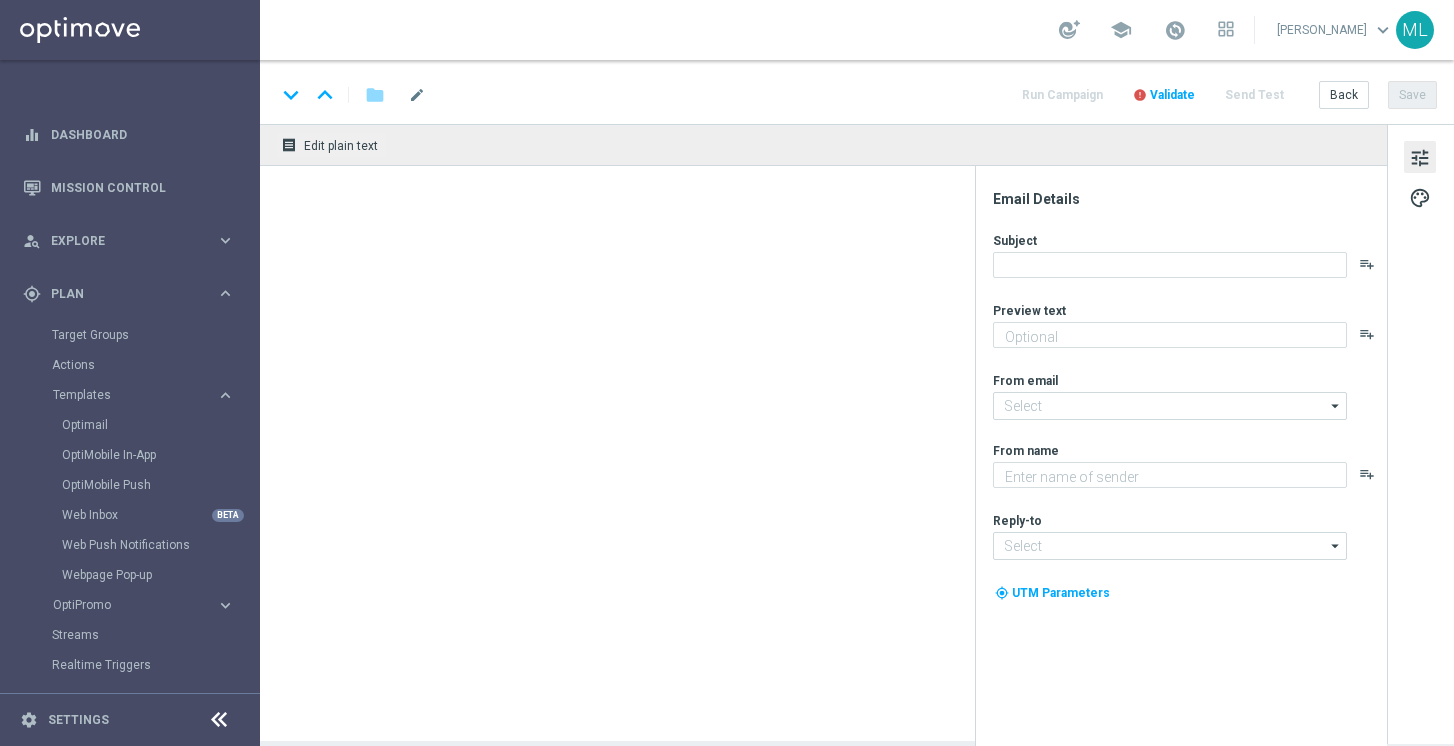 type on "It’s your turn to get matched!" 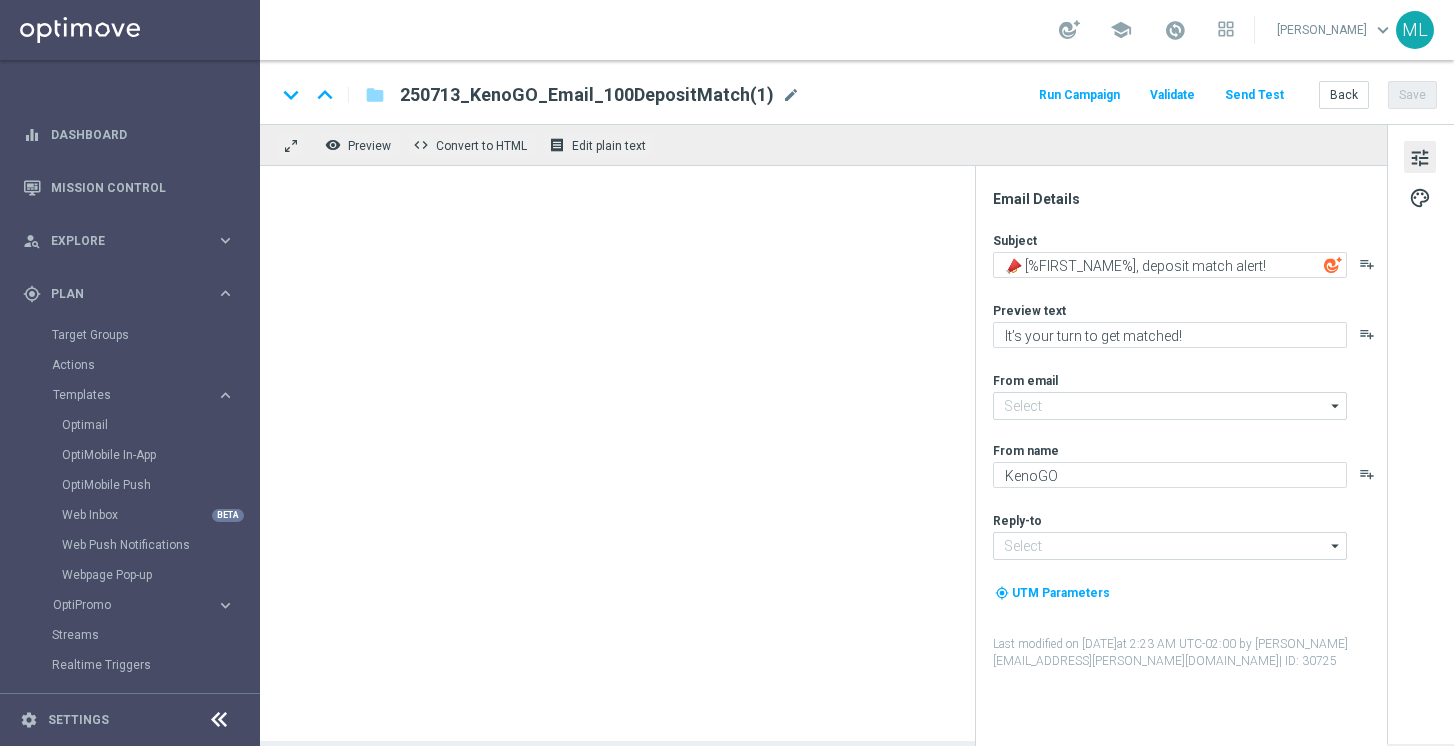 type on "[EMAIL_ADDRESS][DOMAIN_NAME]" 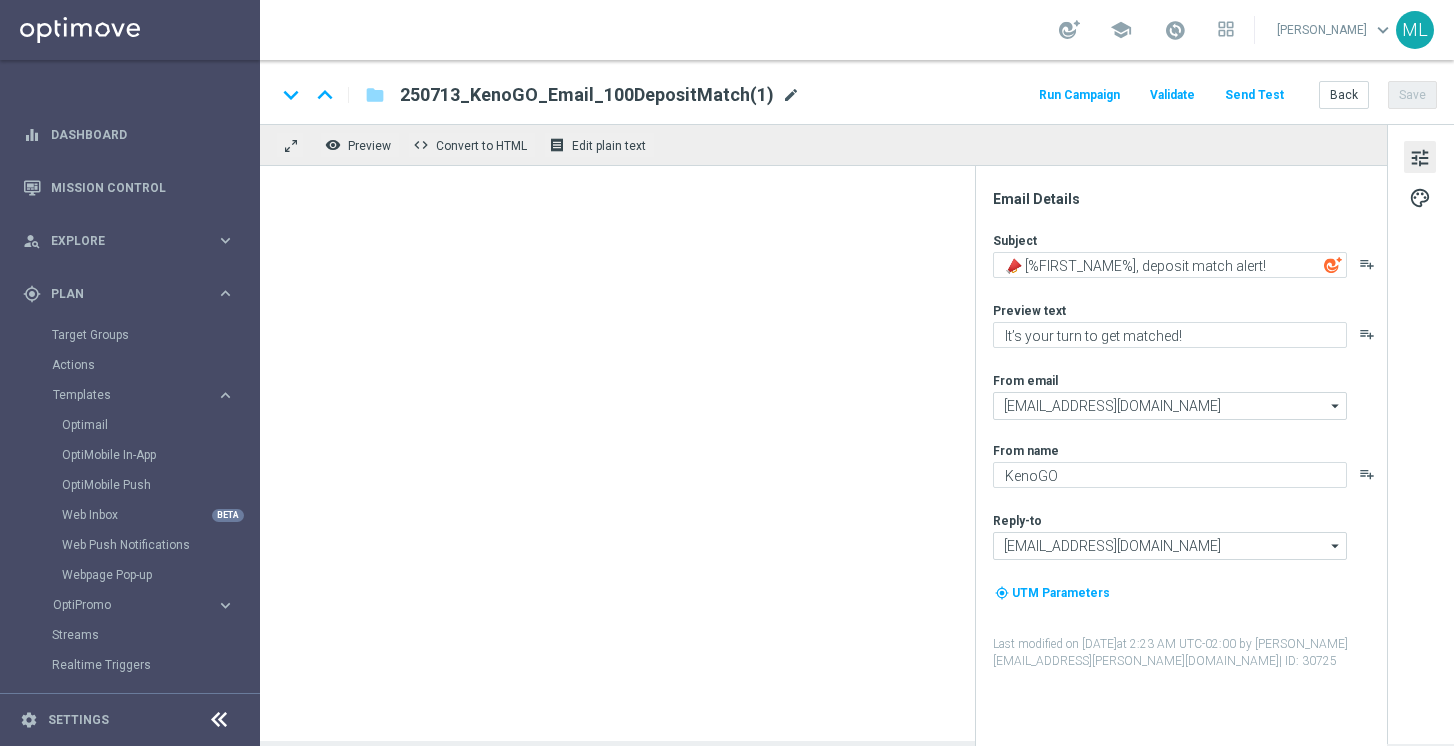 click on "mode_edit" 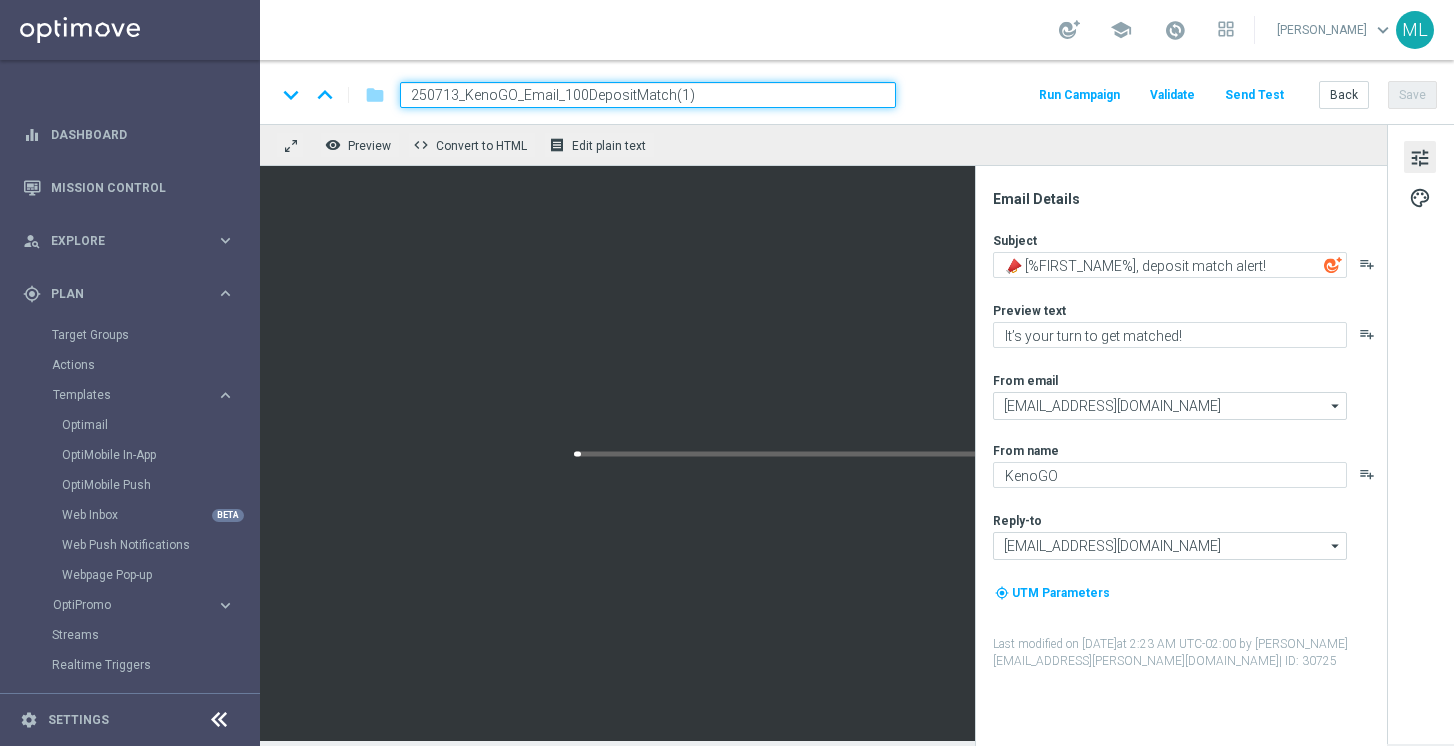 drag, startPoint x: 706, startPoint y: 97, endPoint x: 669, endPoint y: 98, distance: 37.01351 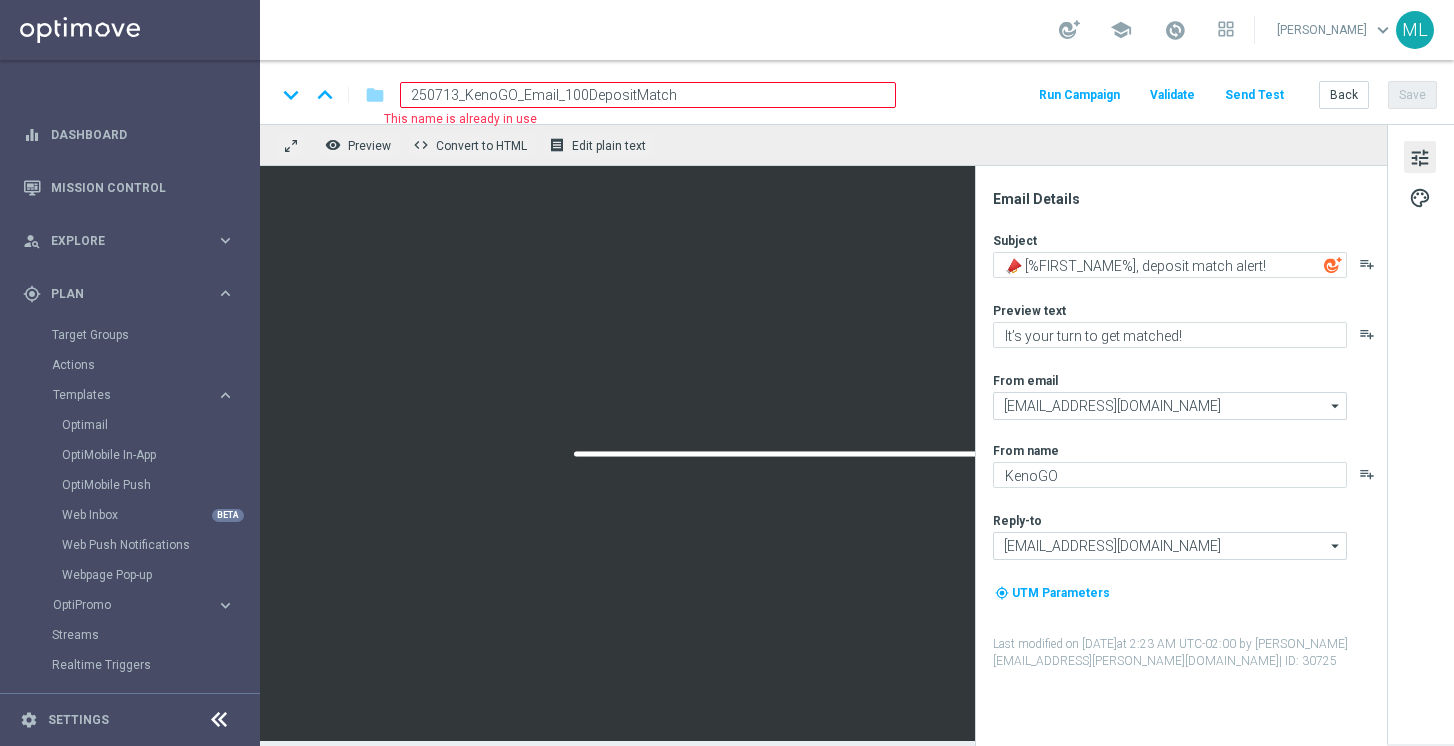 click on "250713_KenoGO_Email_100DepositMatch" at bounding box center (648, 95) 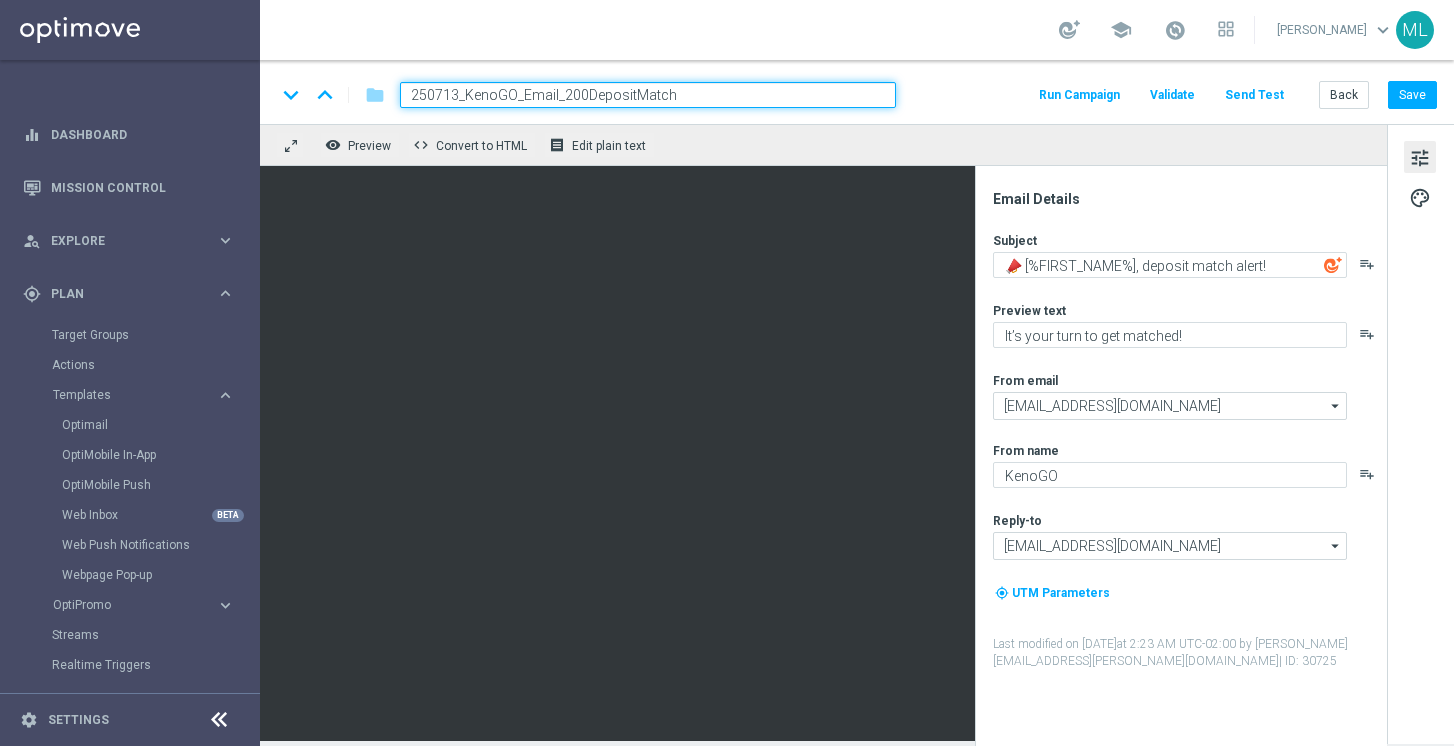 click on "250713_KenoGO_Email_200DepositMatch" at bounding box center [648, 95] 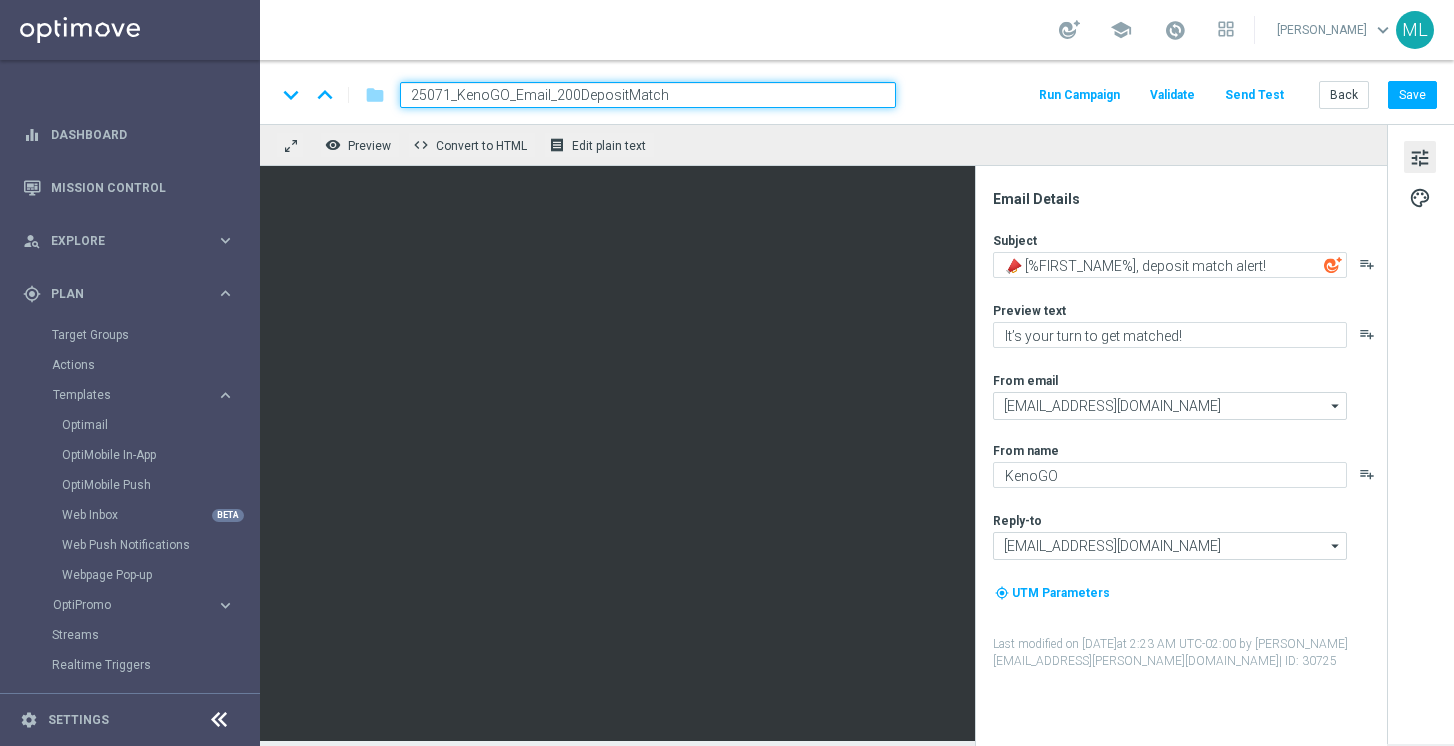 type on "250718_KenoGO_Email_200DepositMatch" 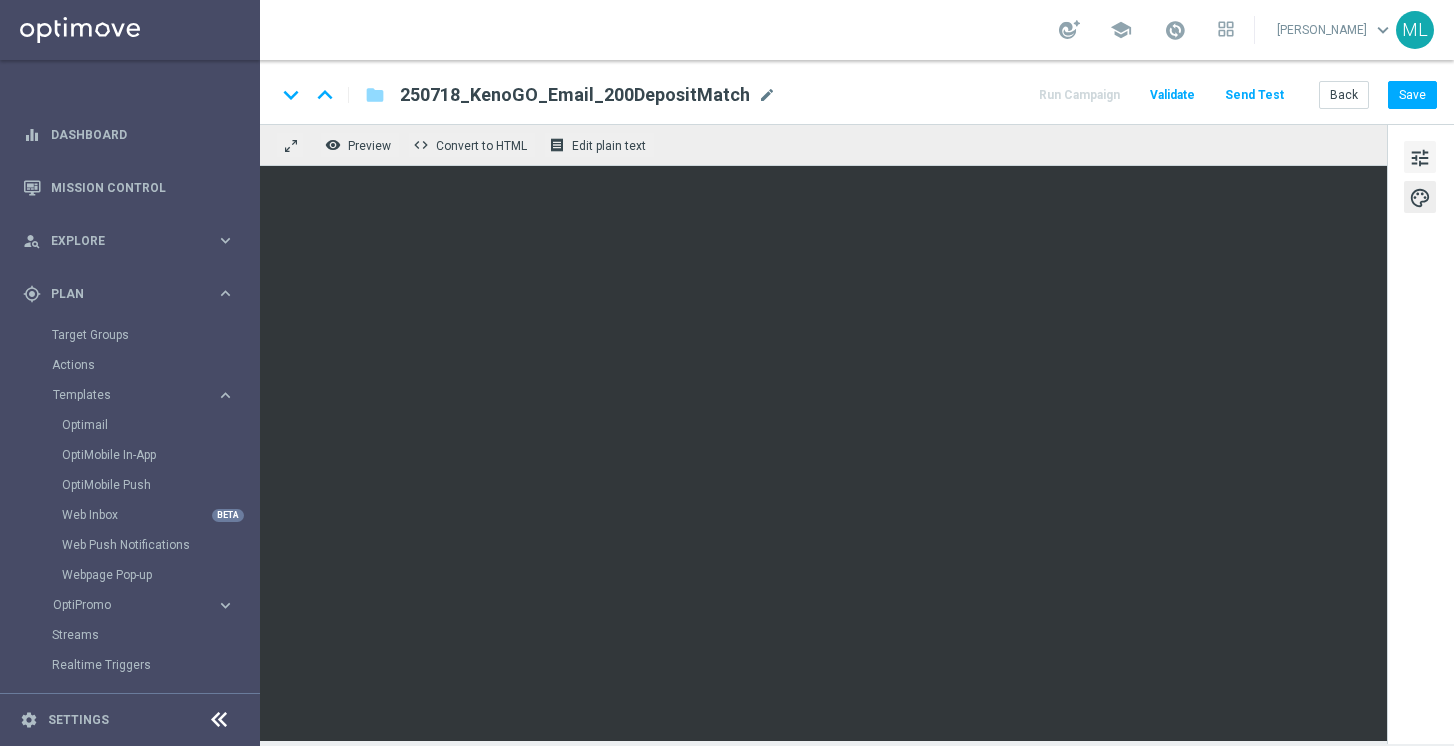 click on "tune" 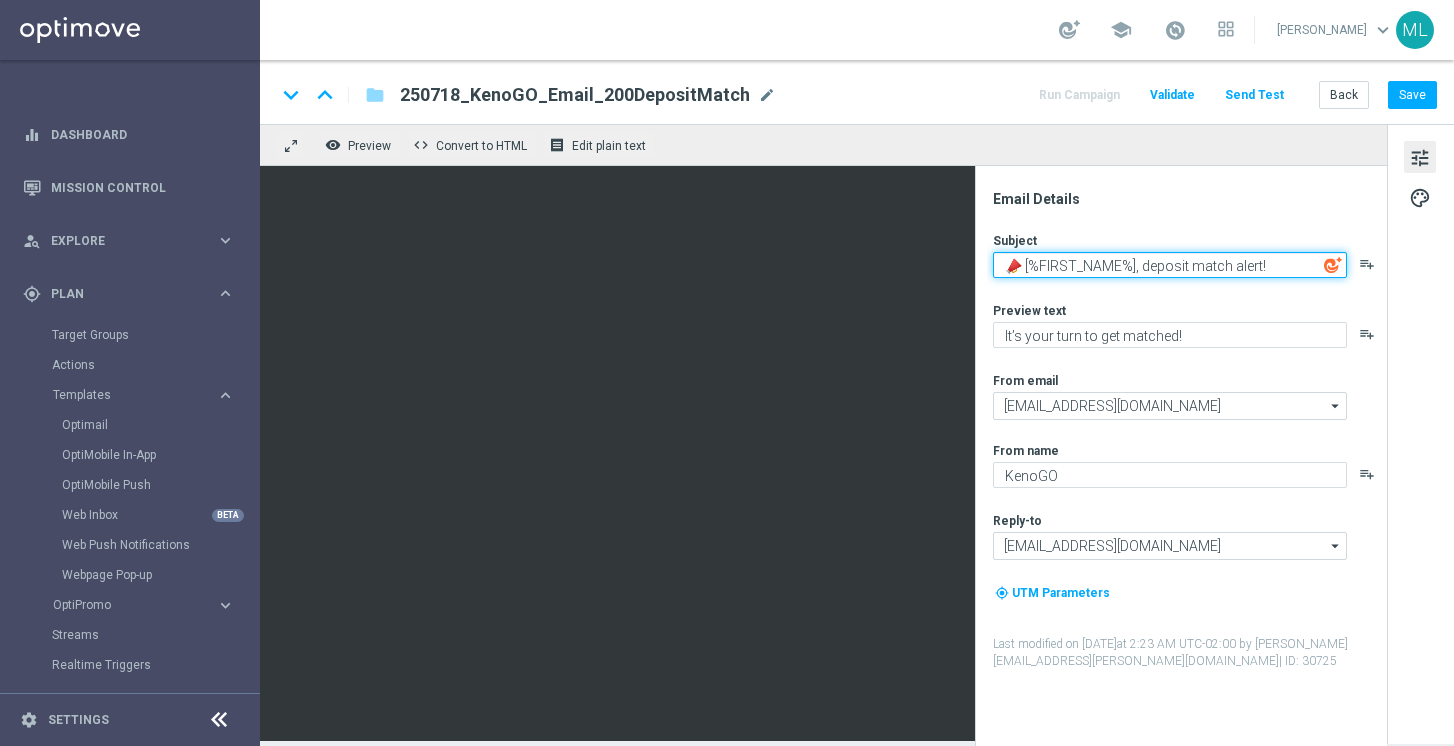 click on "📣 [%FIRST_NAME%], deposit match alert!" 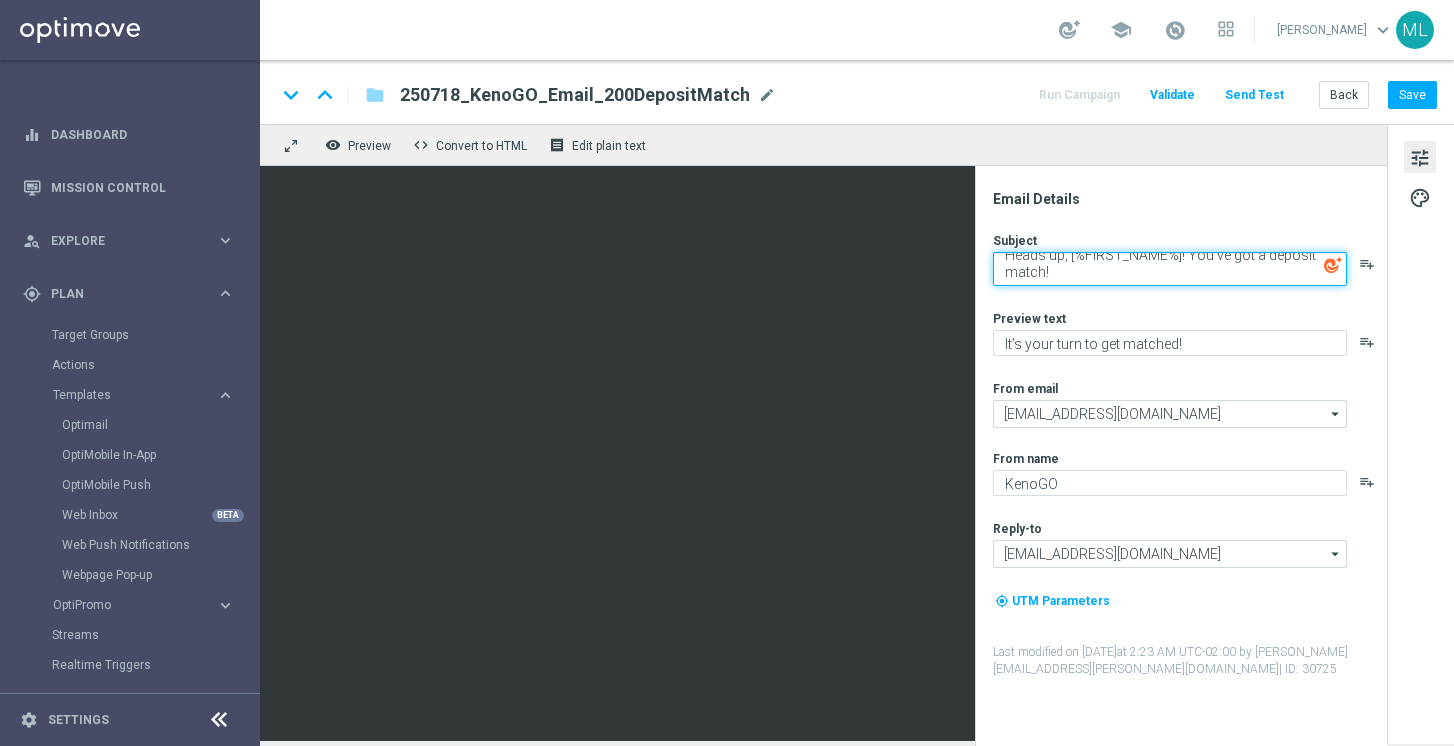 scroll, scrollTop: 14, scrollLeft: 0, axis: vertical 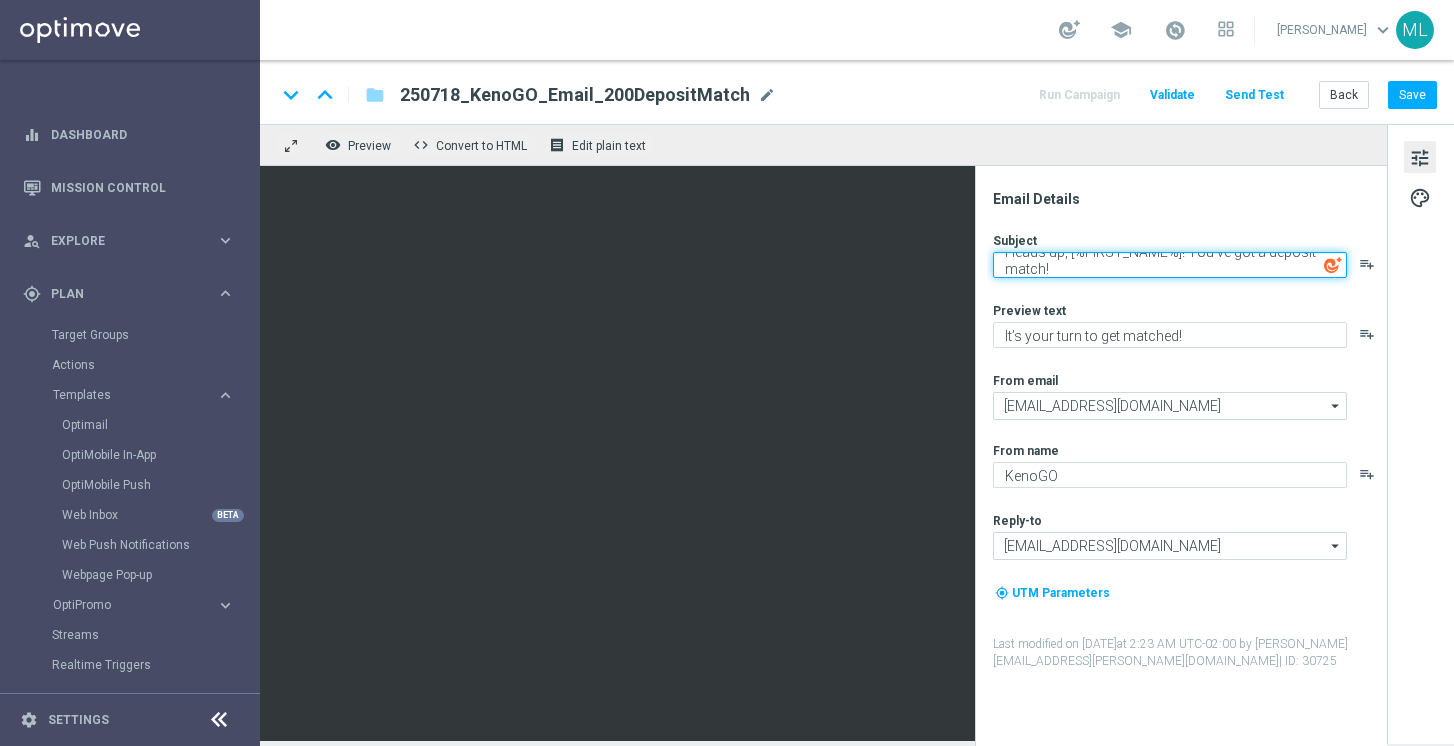 click on "Heads up, [%FIRST_NAME%]! You've got a deposit match!" 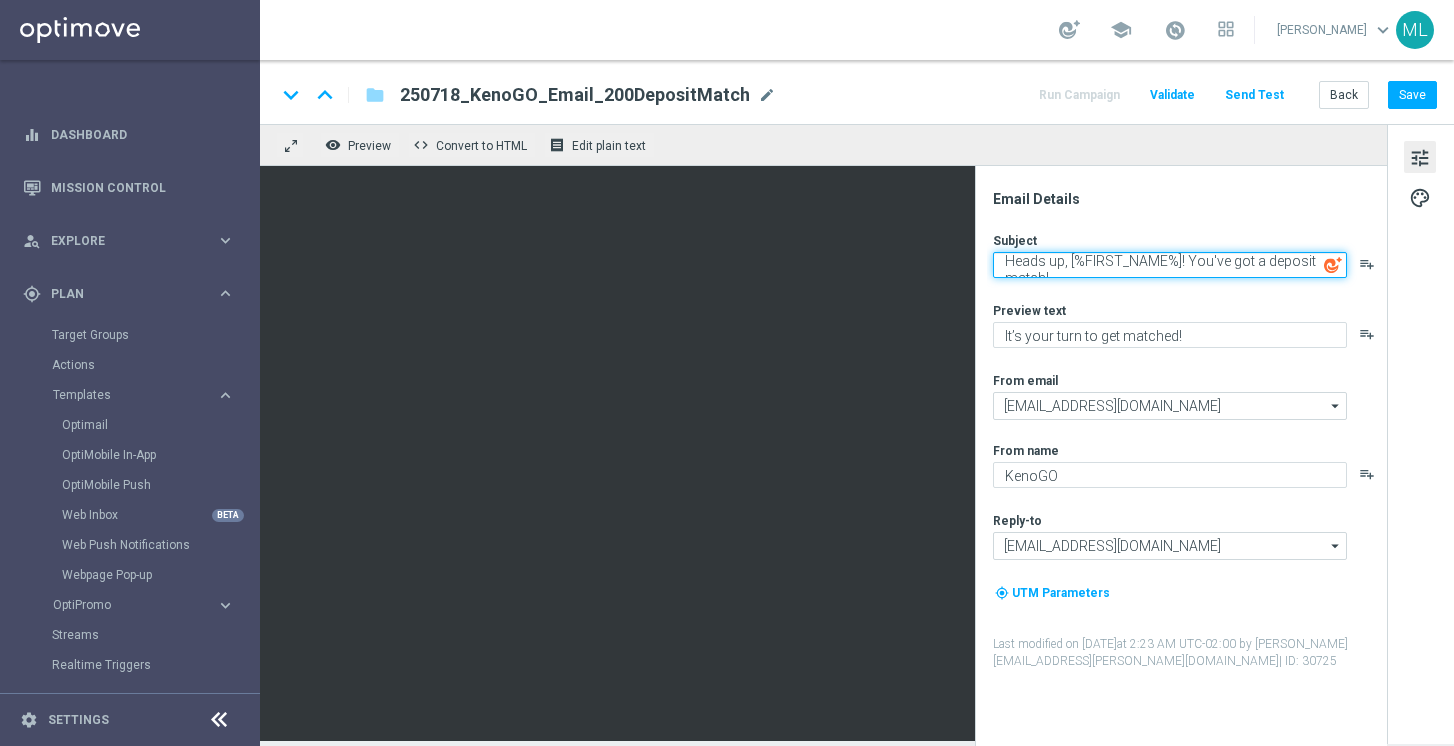 scroll, scrollTop: 14, scrollLeft: 0, axis: vertical 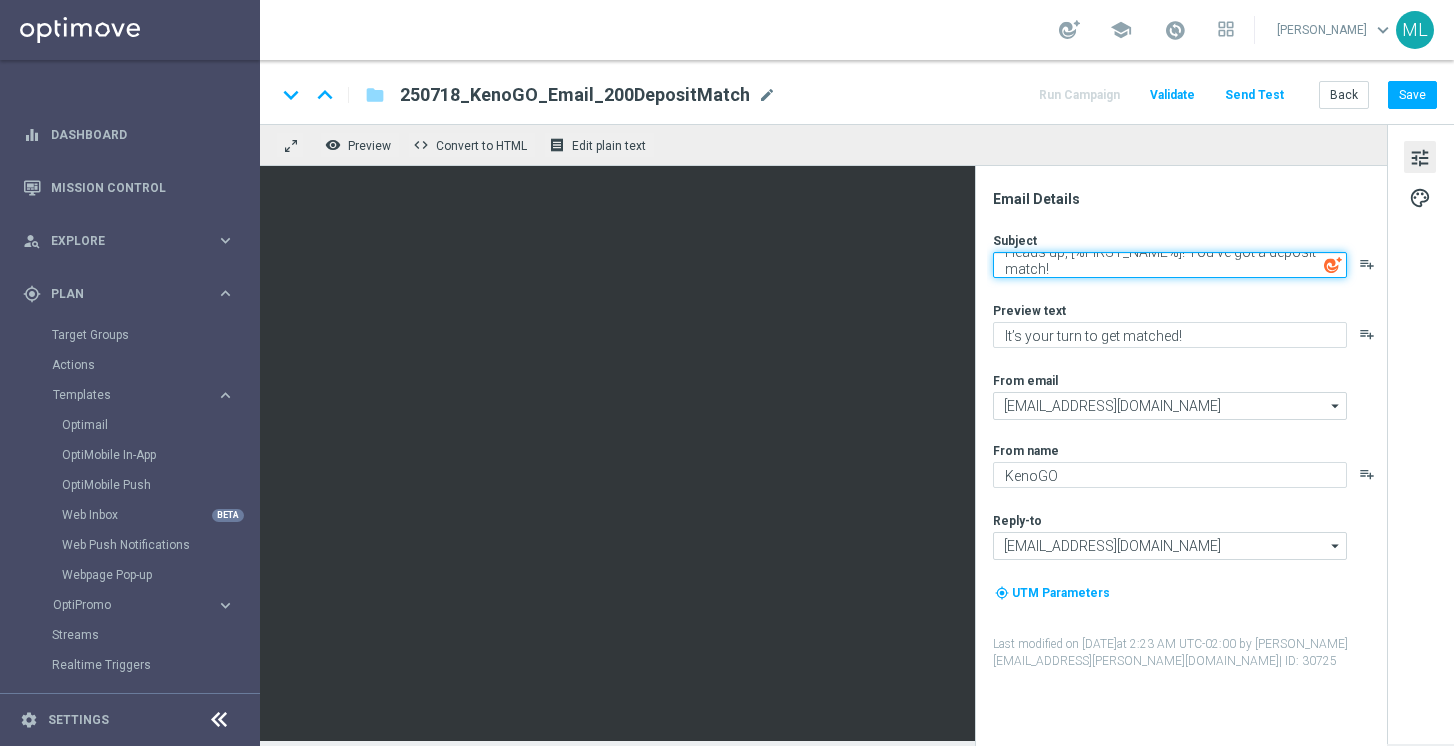 drag, startPoint x: 1063, startPoint y: 271, endPoint x: 991, endPoint y: 248, distance: 75.58439 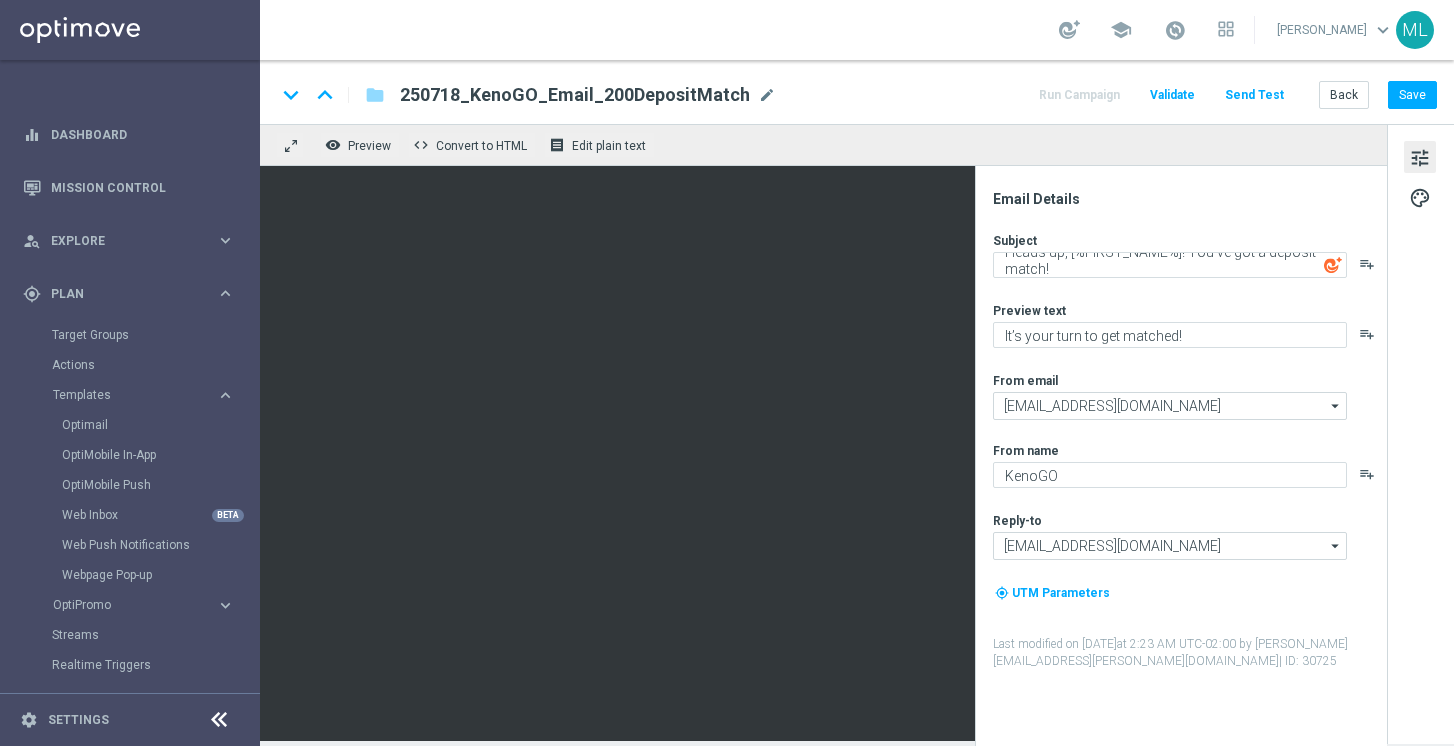 click on "Email Details
Subject
Heads up, [%FIRST_NAME%]! You've got a deposit match!
playlist_add
Preview text
It’s your turn to get matched!
playlist_add
From email
mail@crm.kenogo.com.au
mail@crm.kenogo.com.au
arrow_drop_down
Drag here to set row groups Drag here to set column labels
Show Selected
1 of 1" 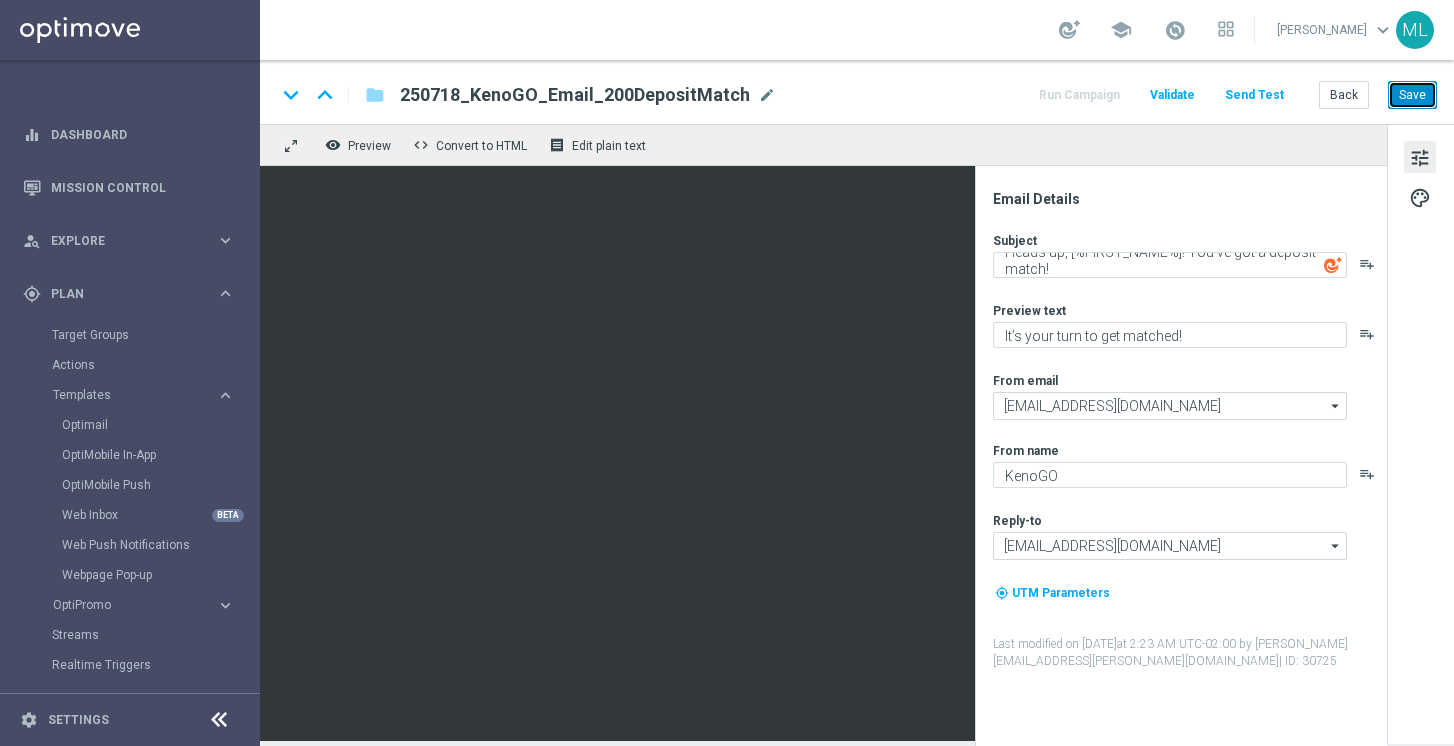 click on "Save" at bounding box center (1412, 95) 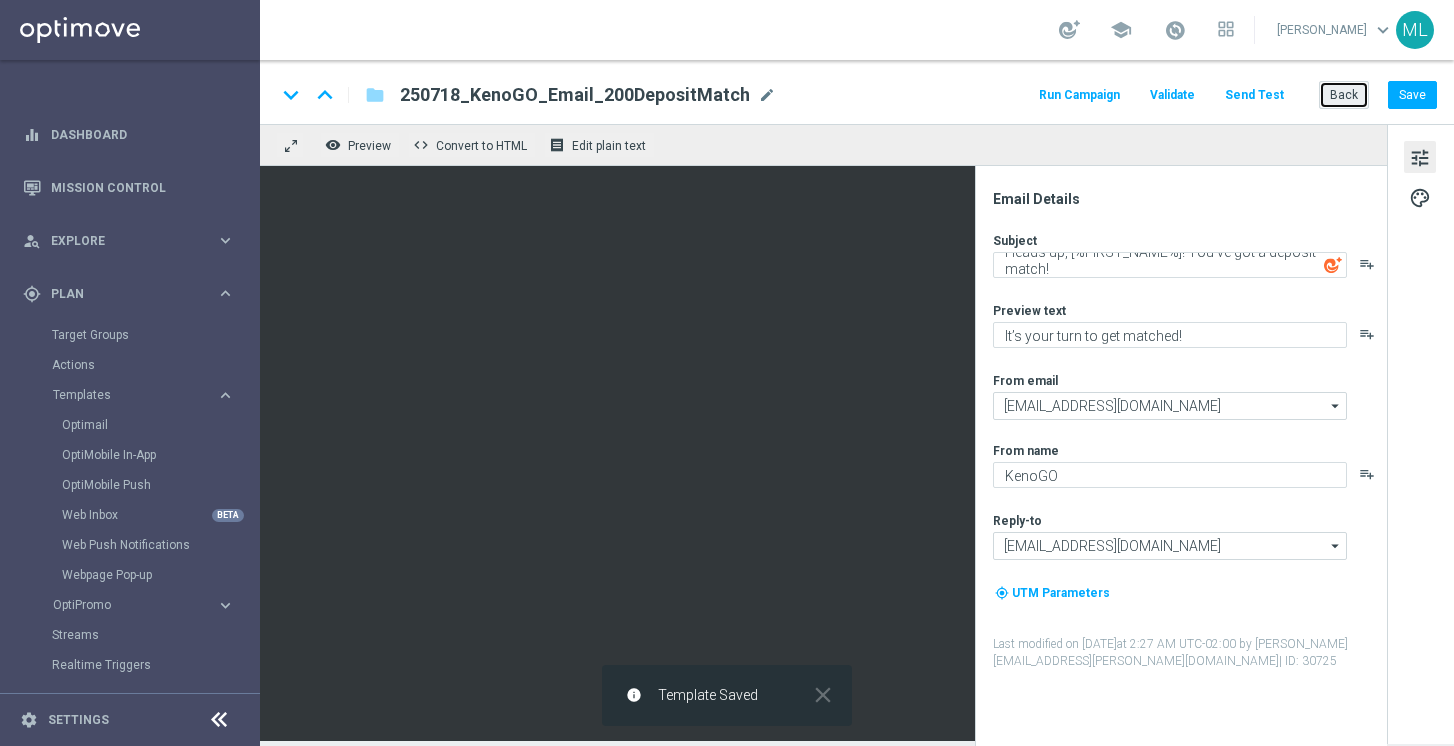 click on "Back" 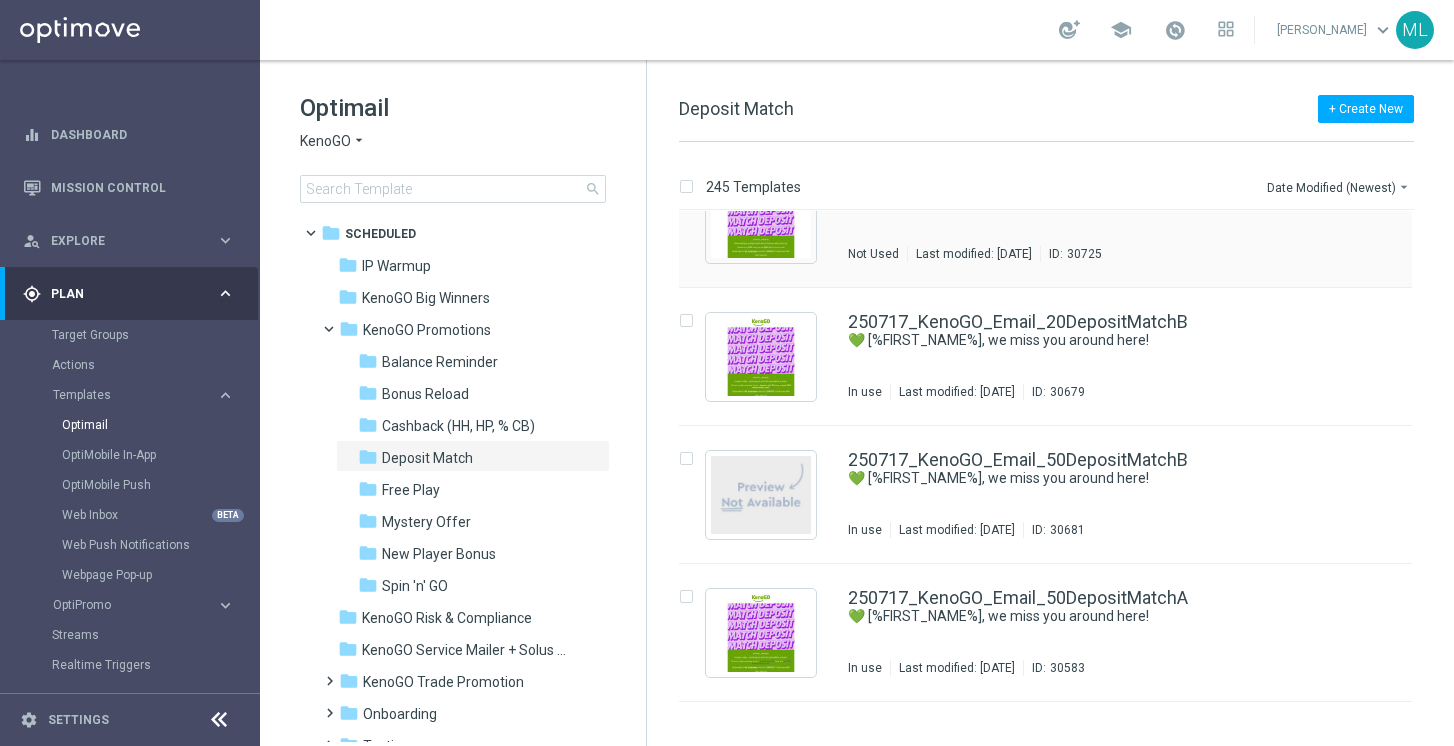 scroll, scrollTop: 0, scrollLeft: 0, axis: both 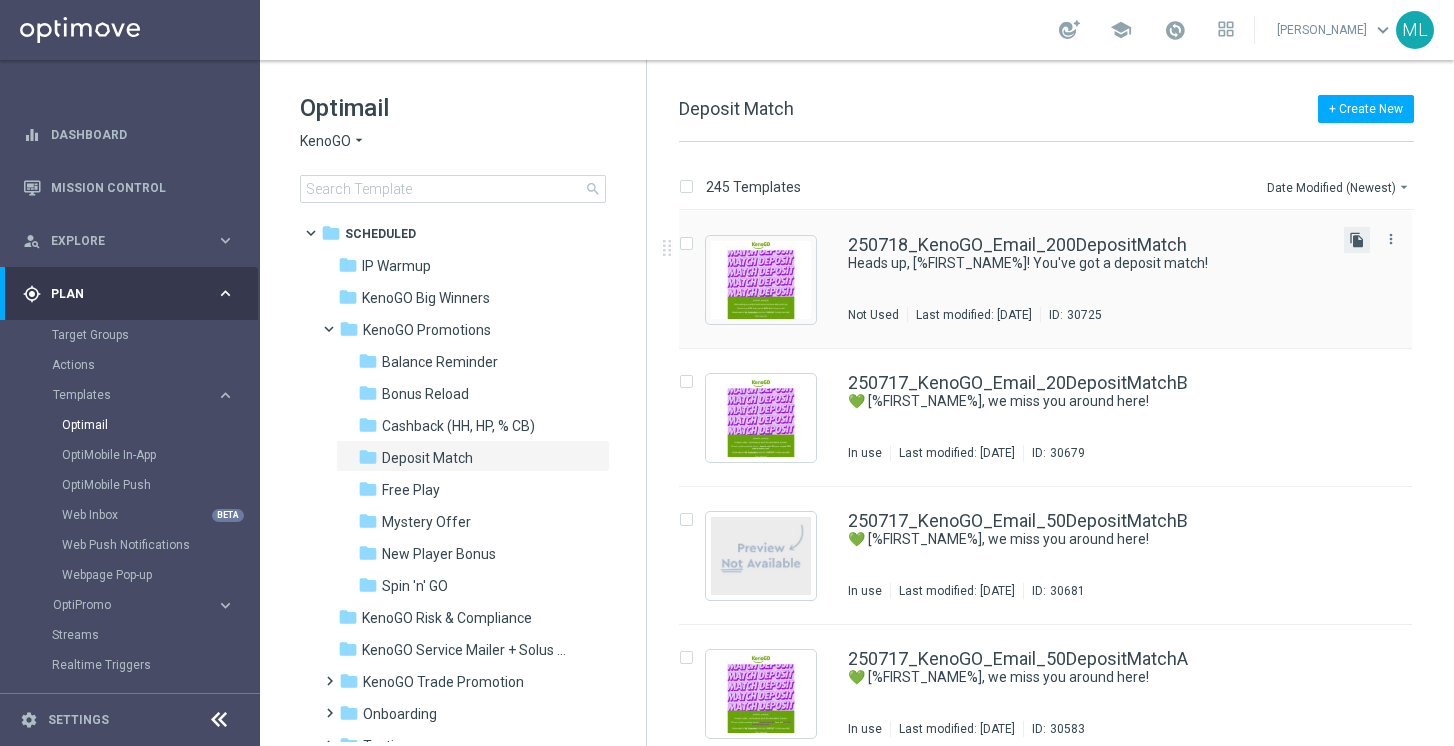 click on "file_copy" at bounding box center [1357, 240] 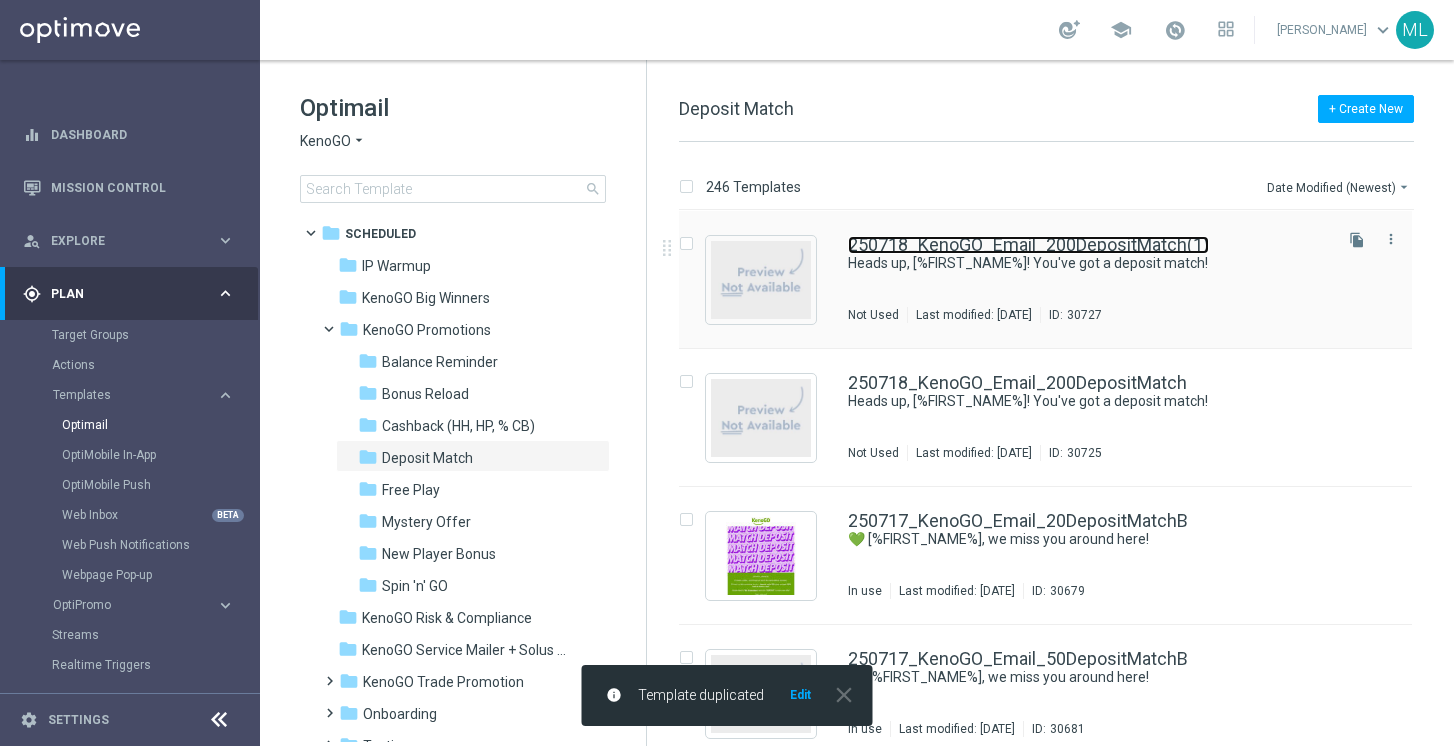 click on "250718_KenoGO_Email_200DepositMatch(1)" at bounding box center (1028, 245) 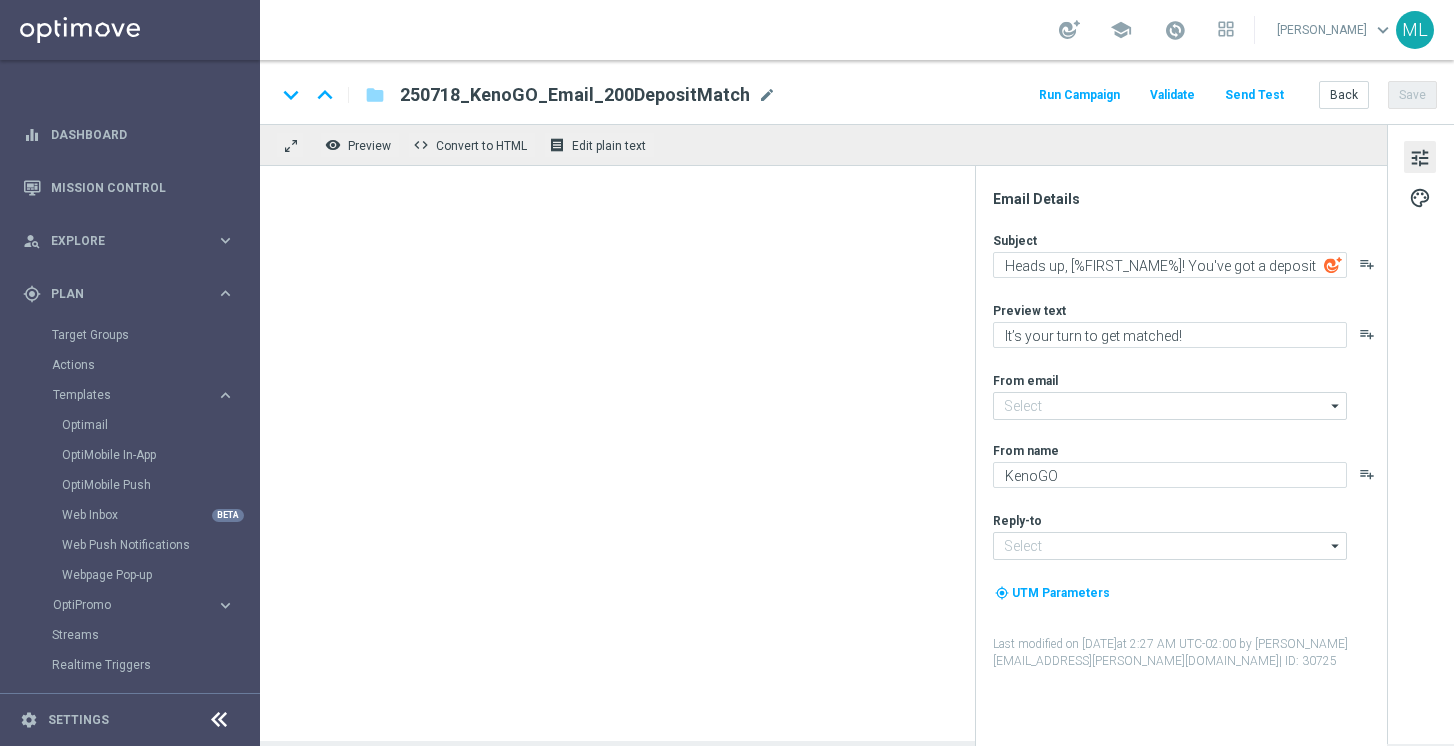 type on "[EMAIL_ADDRESS][DOMAIN_NAME]" 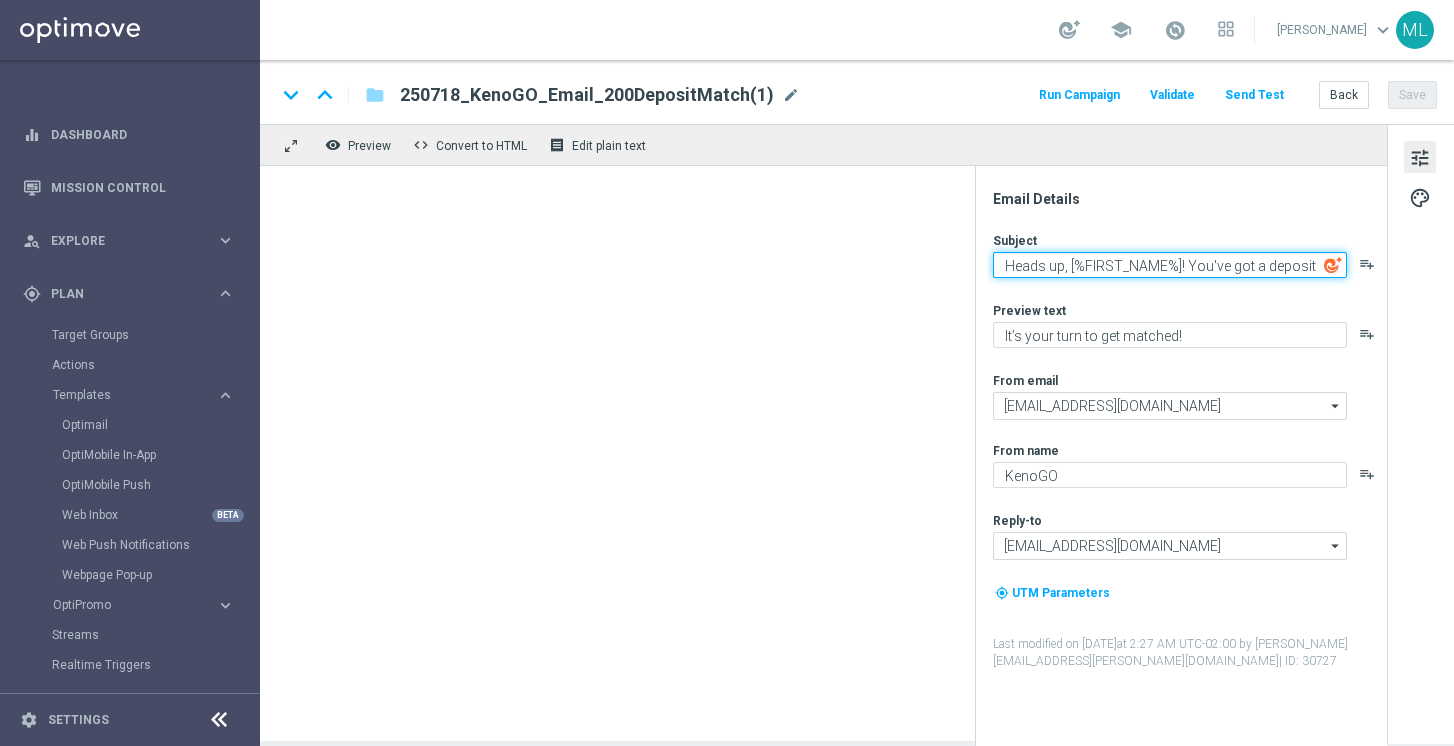 click on "Heads up, [%FIRST_NAME%]! You've got a deposit match!" 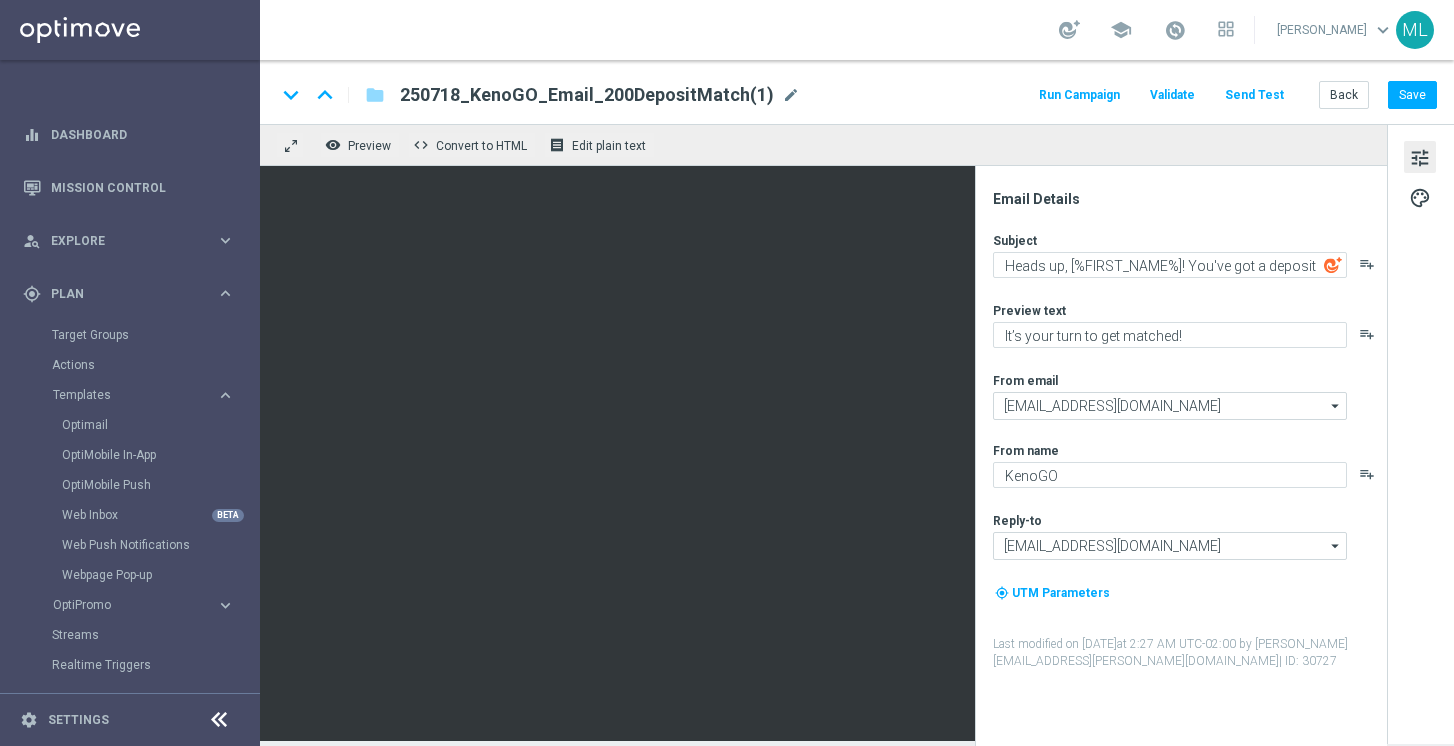 click on "Email Details
Subject
Heads up, [%FIRST_NAME%]! You've got a deposit match!
playlist_add
Preview text
It’s your turn to get matched!
playlist_add
From email
mail@crm.kenogo.com.au
mail@crm.kenogo.com.au
arrow_drop_down
Drag here to set row groups Drag here to set column labels
Show Selected
1 of 1" 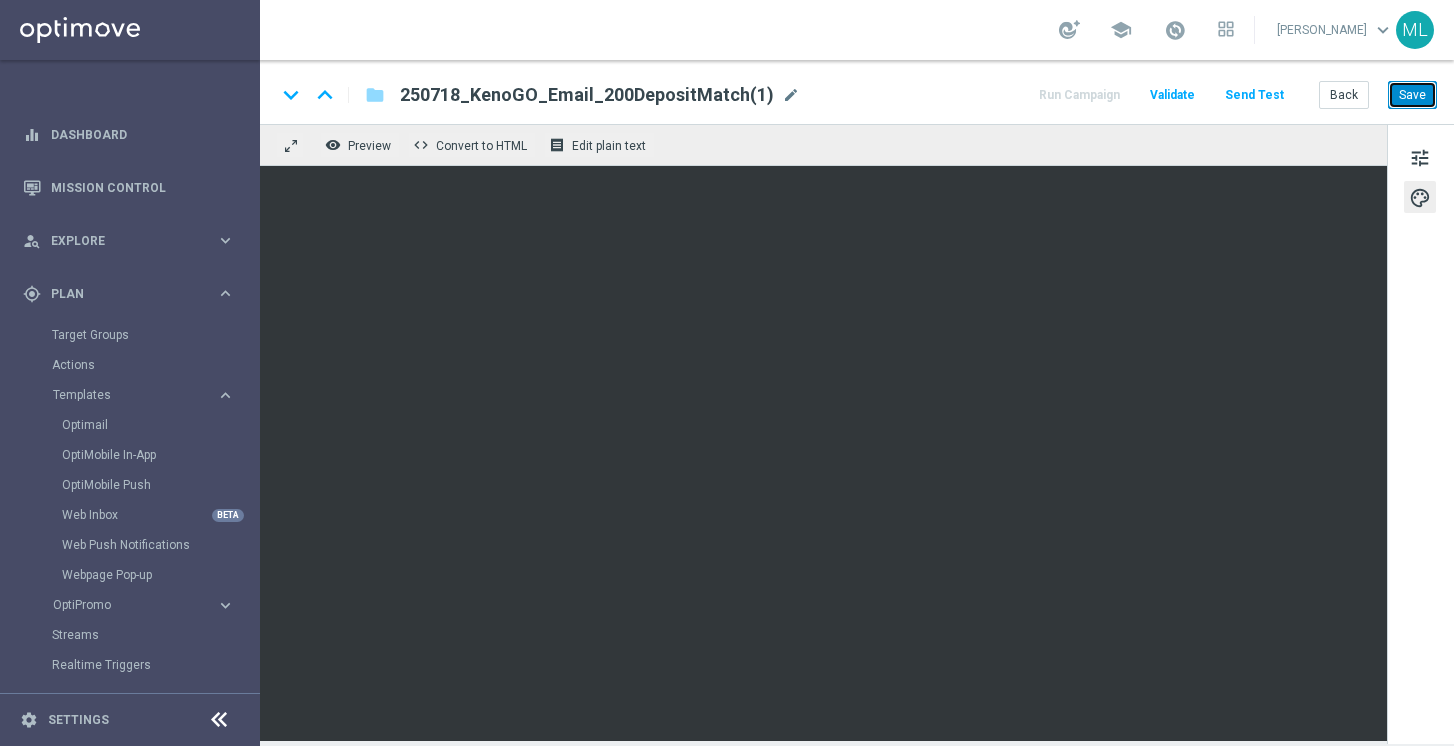 click on "Save" at bounding box center (1412, 95) 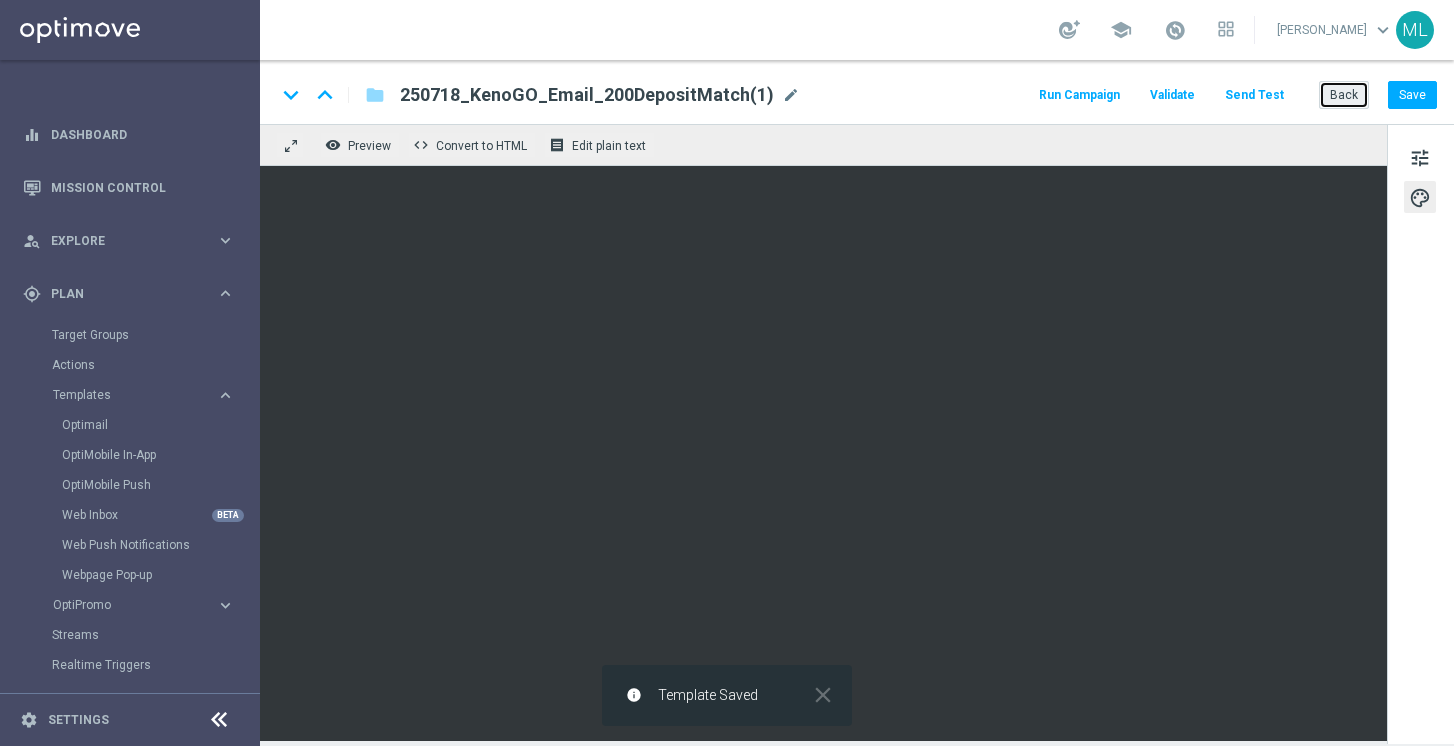 click on "Back" 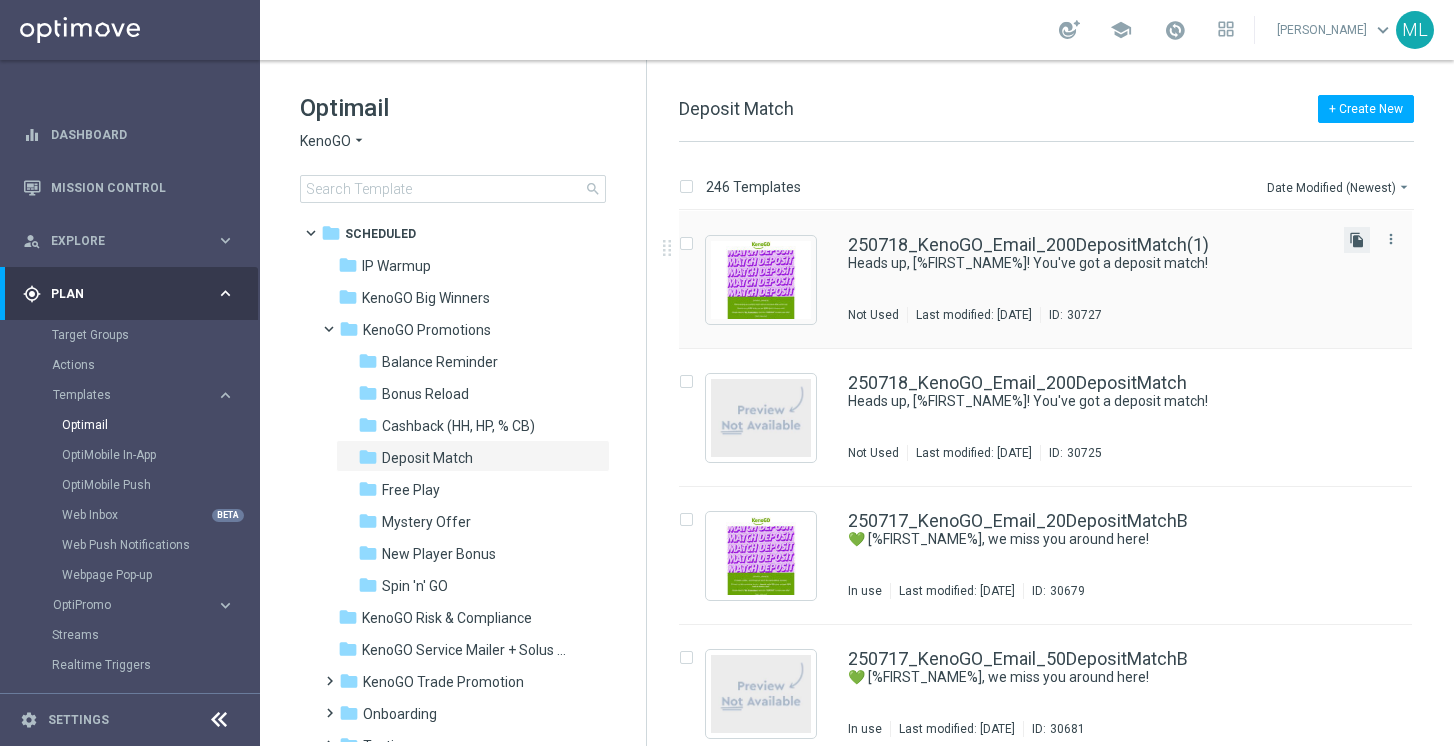 click on "file_copy" at bounding box center (1357, 240) 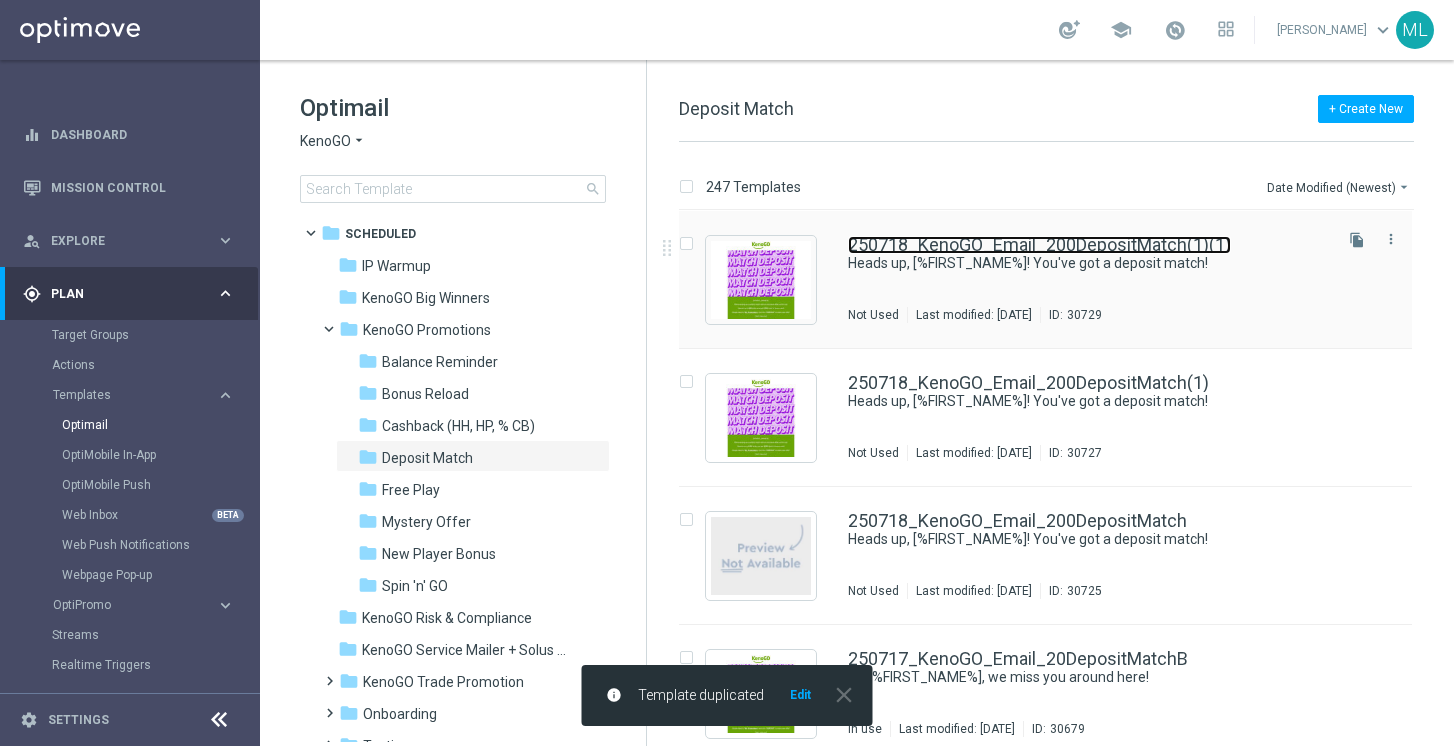 click on "250718_KenoGO_Email_200DepositMatch(1)(1)" at bounding box center (1039, 245) 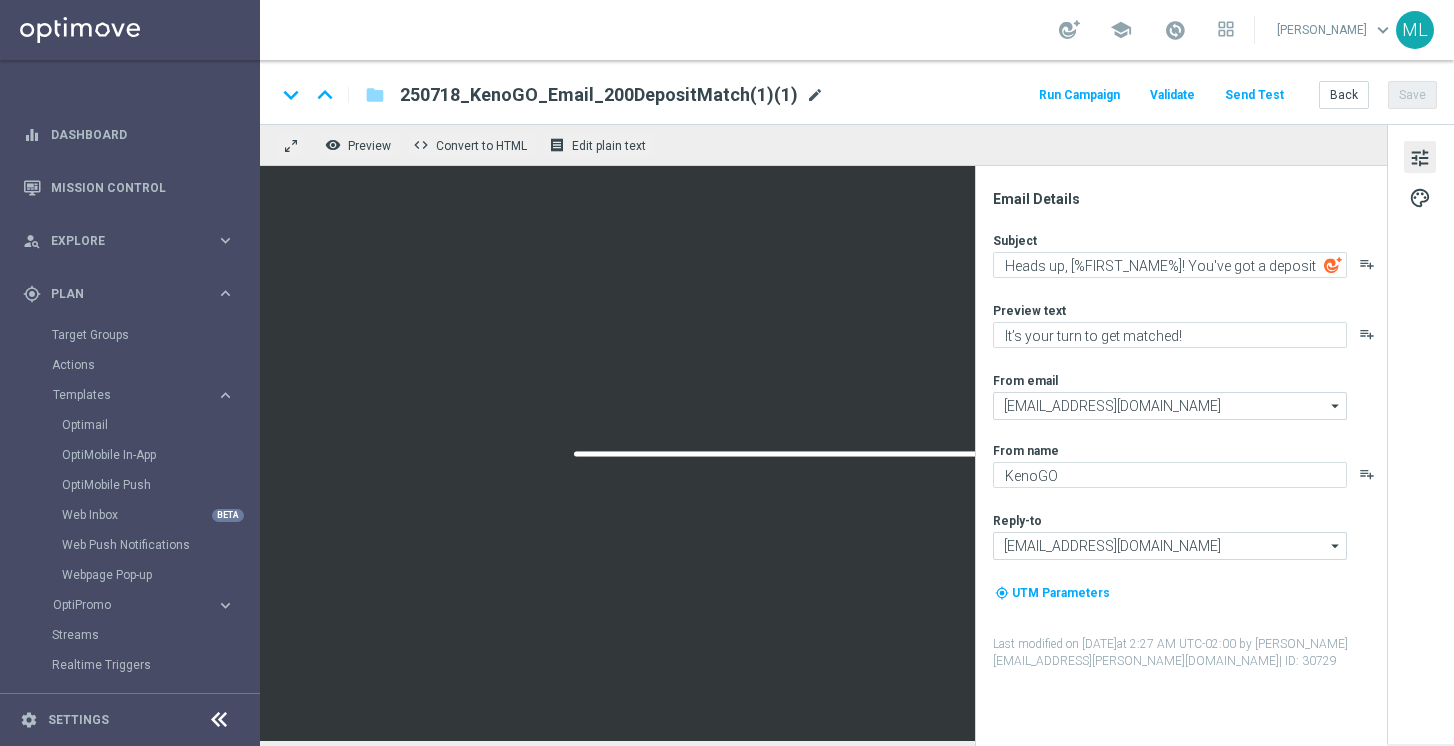 click on "mode_edit" 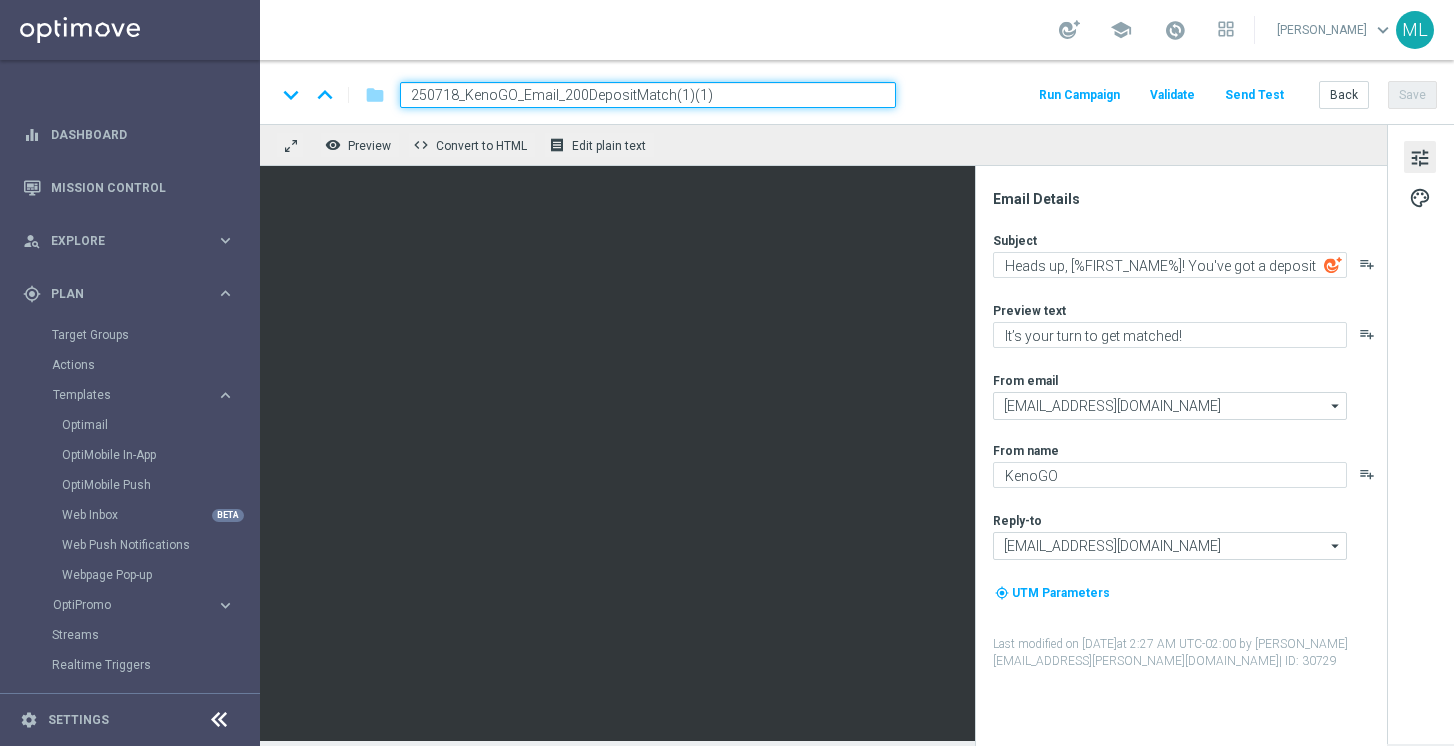 click on "250718_KenoGO_Email_200DepositMatch(1)(1)" at bounding box center [648, 95] 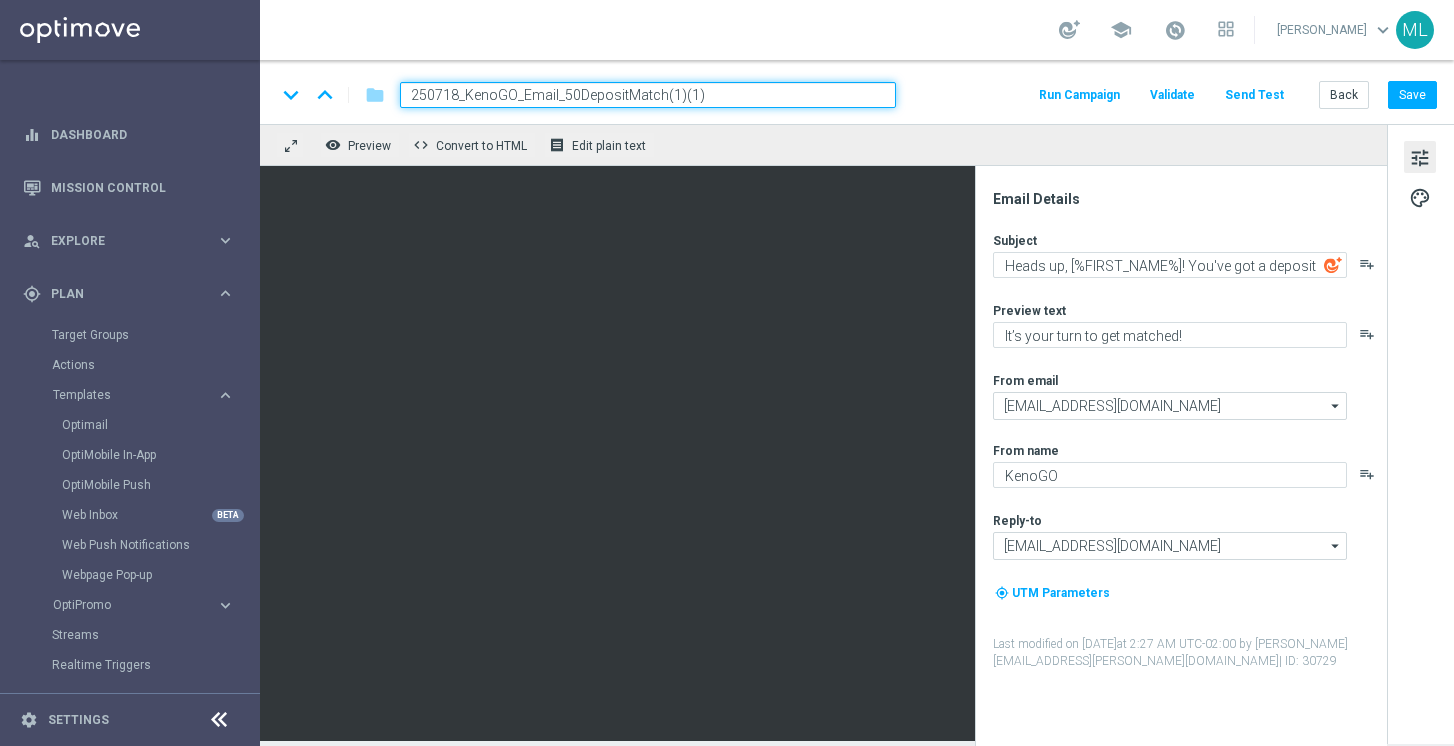 drag, startPoint x: 709, startPoint y: 84, endPoint x: 670, endPoint y: 92, distance: 39.812057 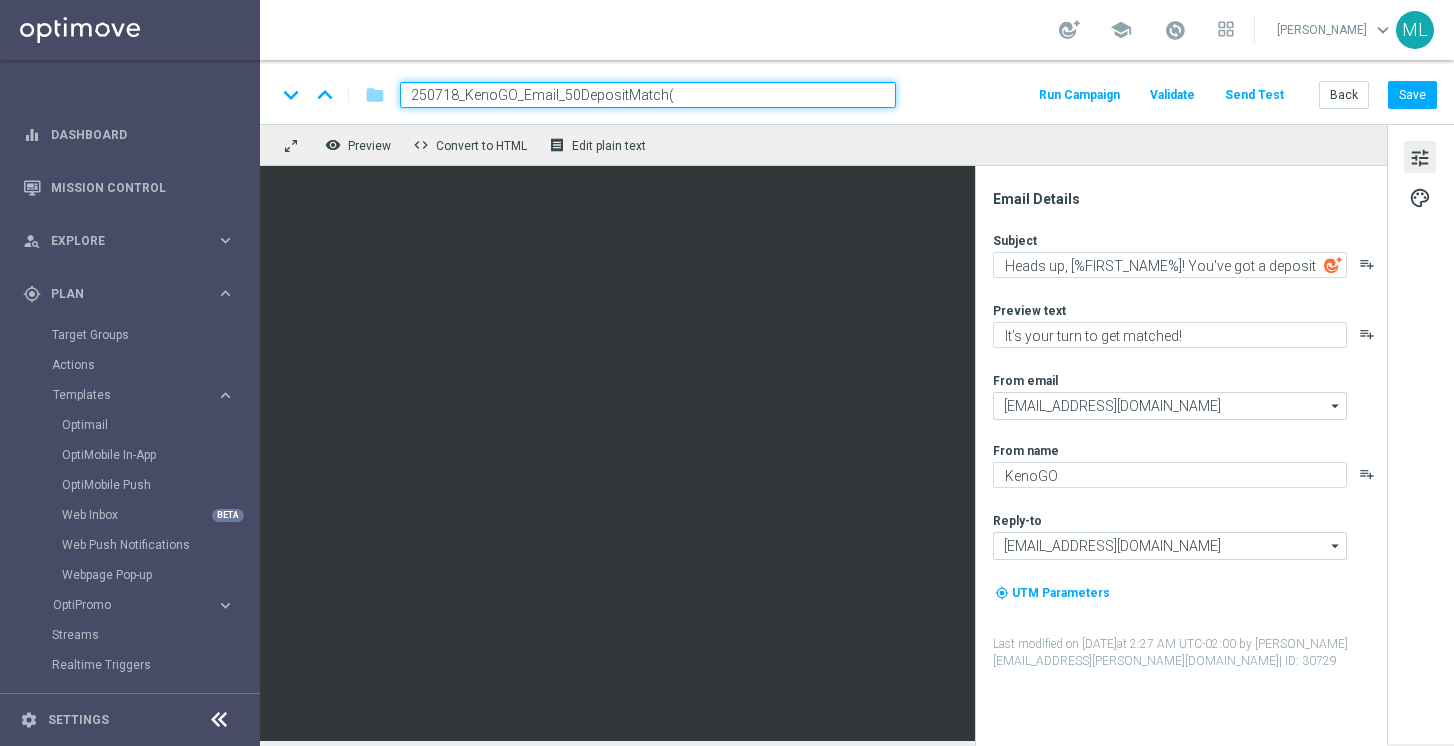 type on "250718_KenoGO_Email_50DepositMatch" 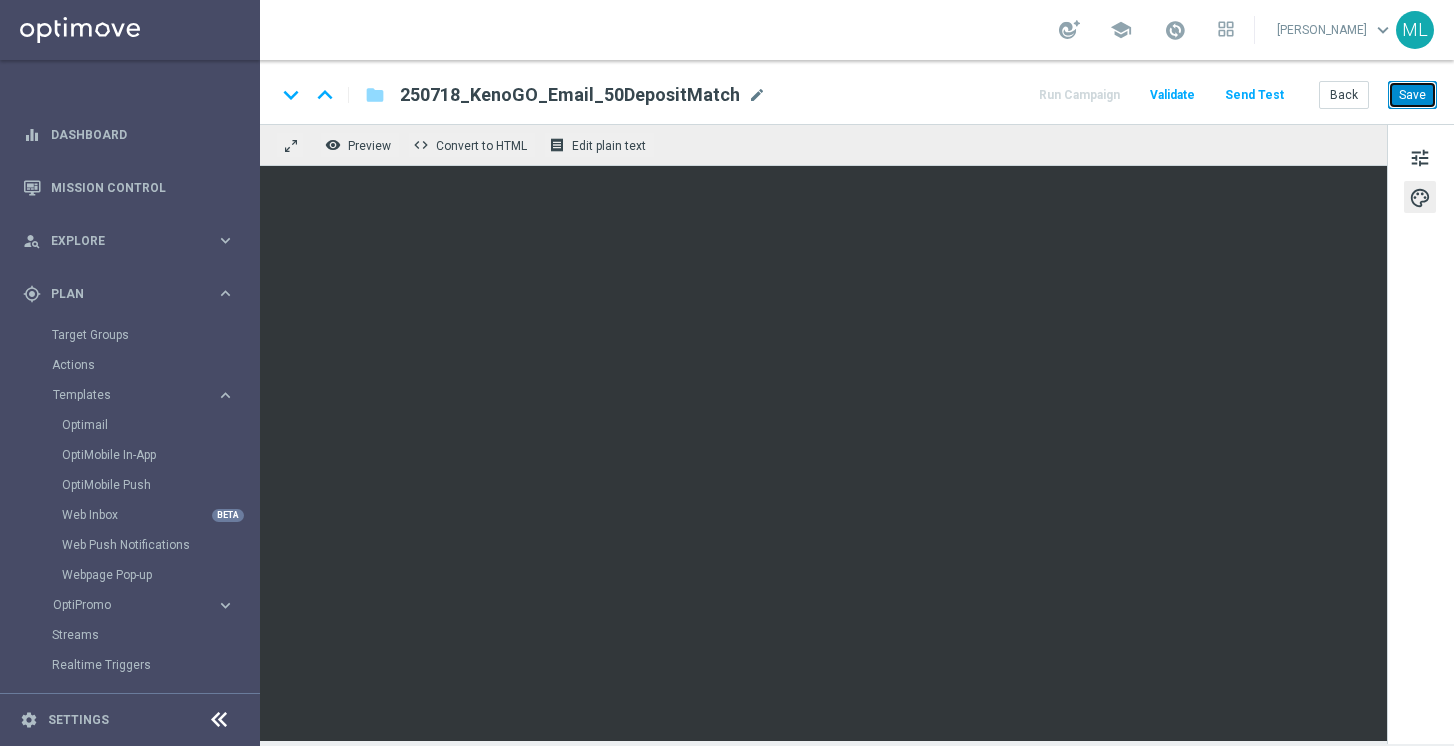 click on "Save" at bounding box center (1412, 95) 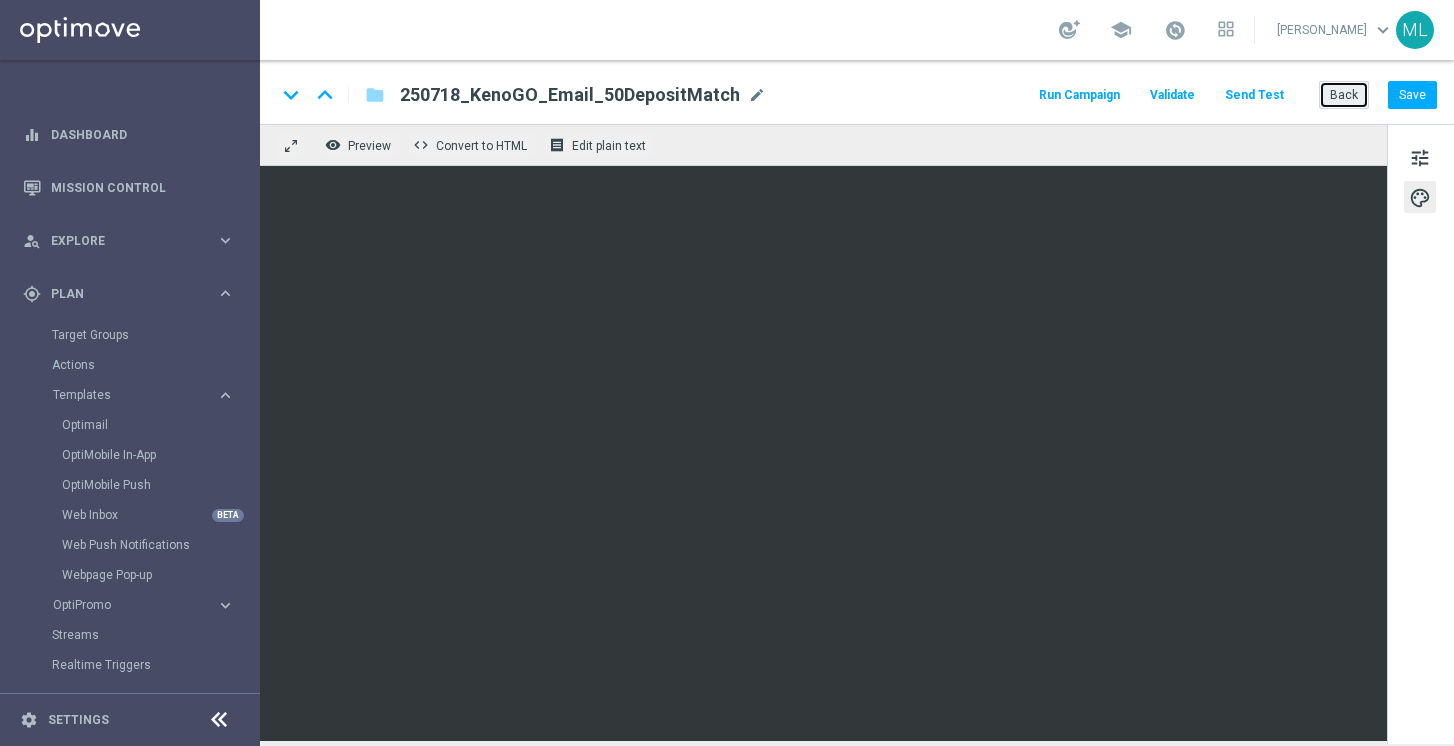 click on "Back" 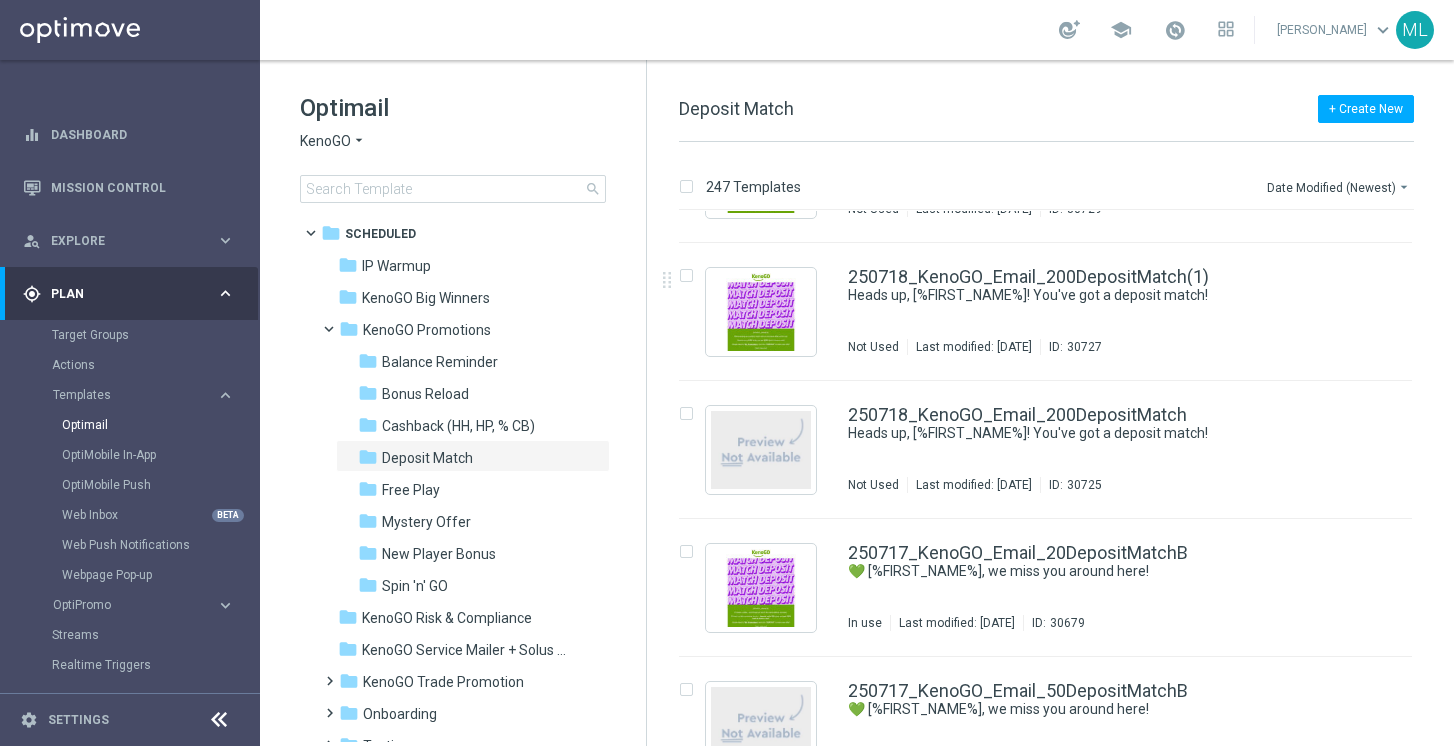 scroll, scrollTop: 116, scrollLeft: 0, axis: vertical 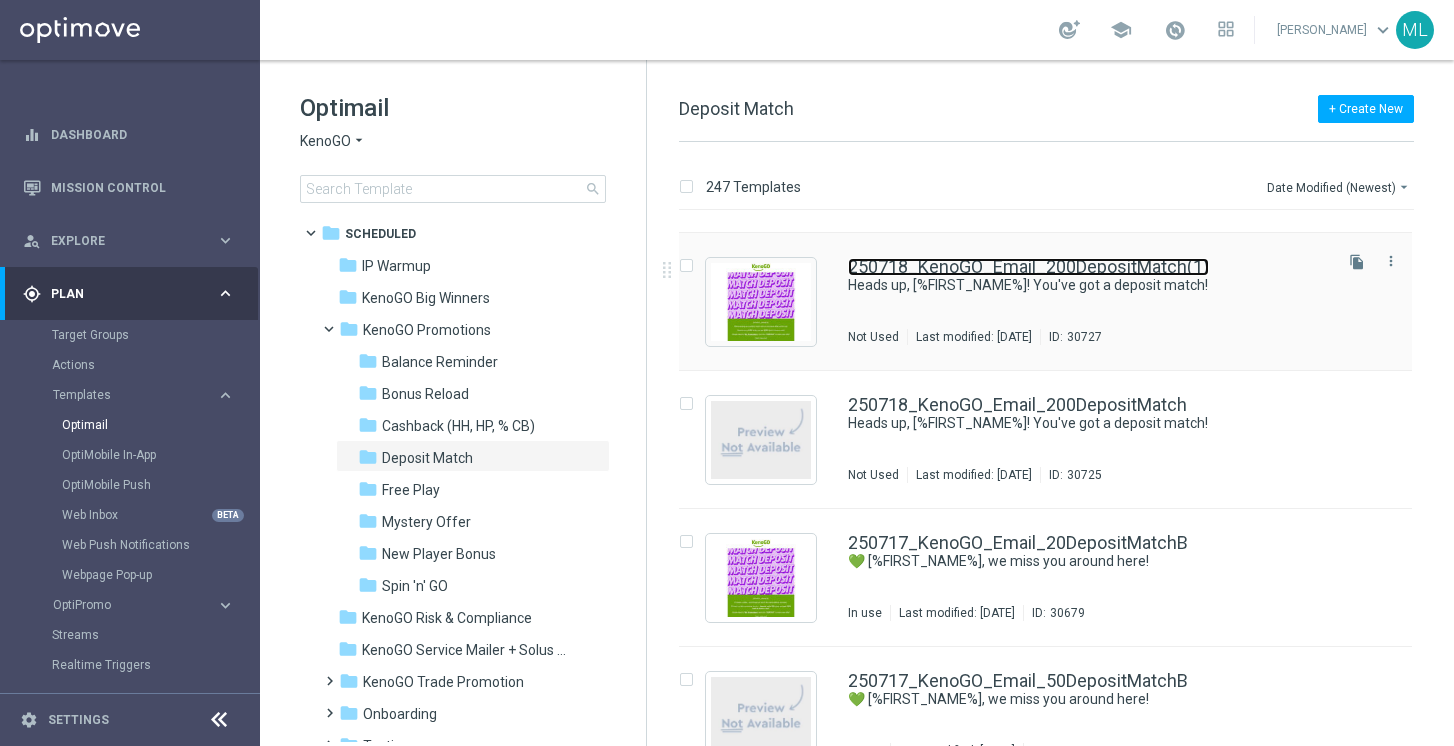 click on "250718_KenoGO_Email_200DepositMatch(1)" at bounding box center (1028, 267) 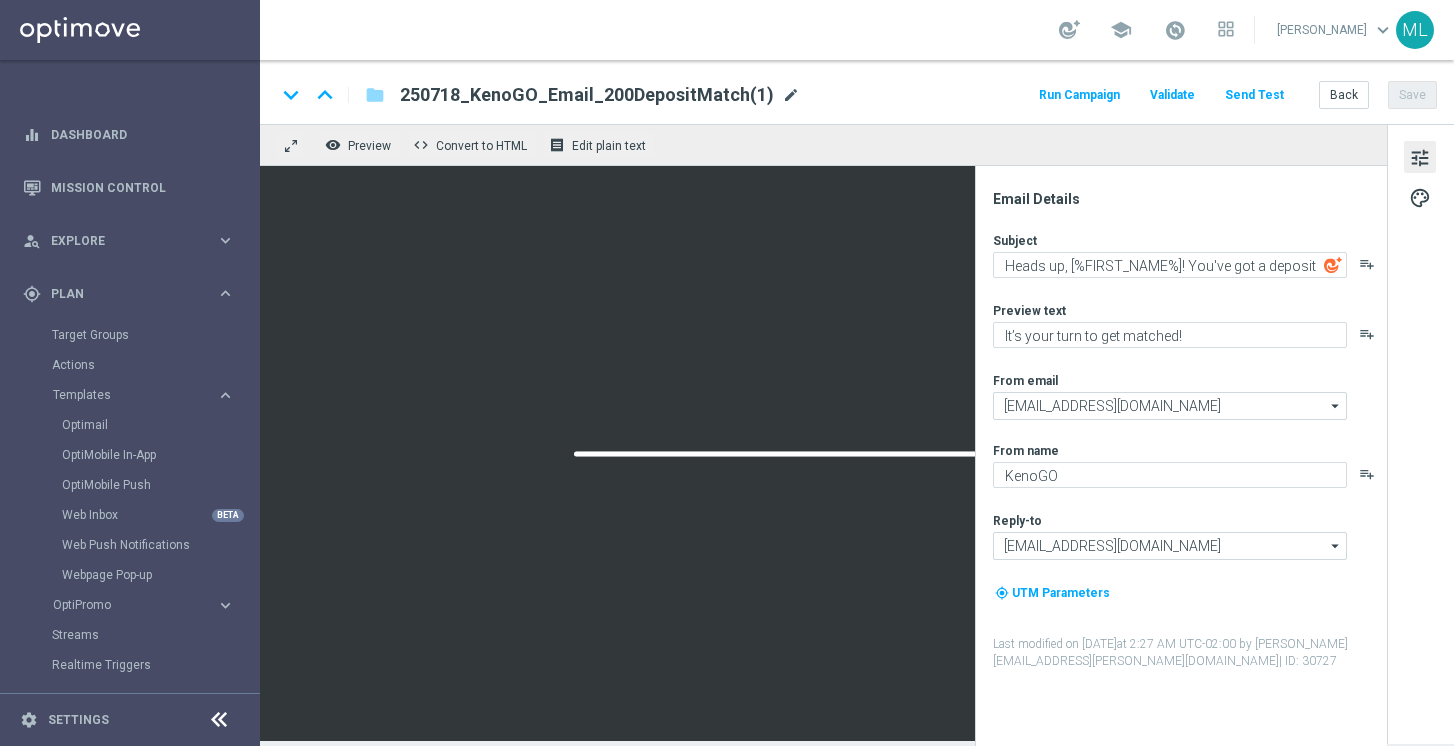 click on "mode_edit" 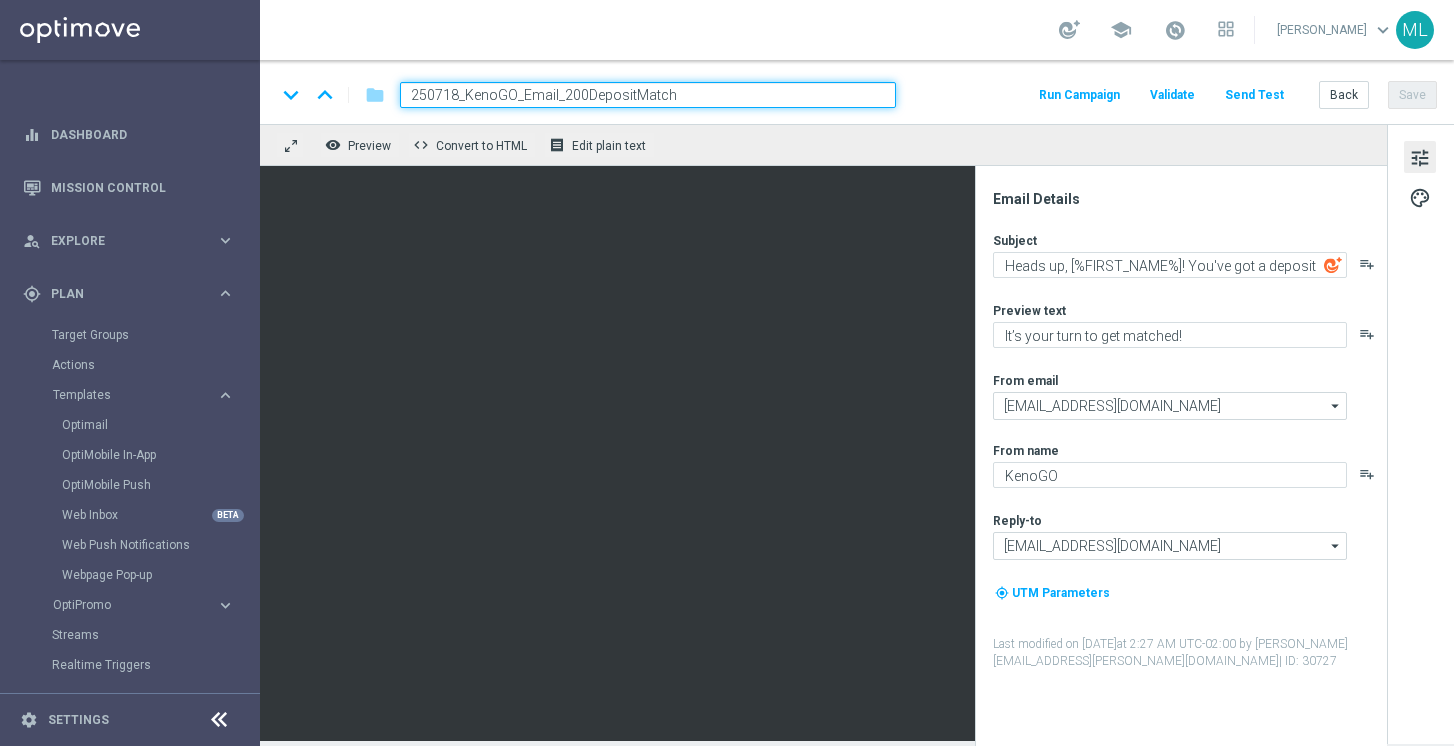 click on "250718_KenoGO_Email_200DepositMatch" at bounding box center (648, 95) 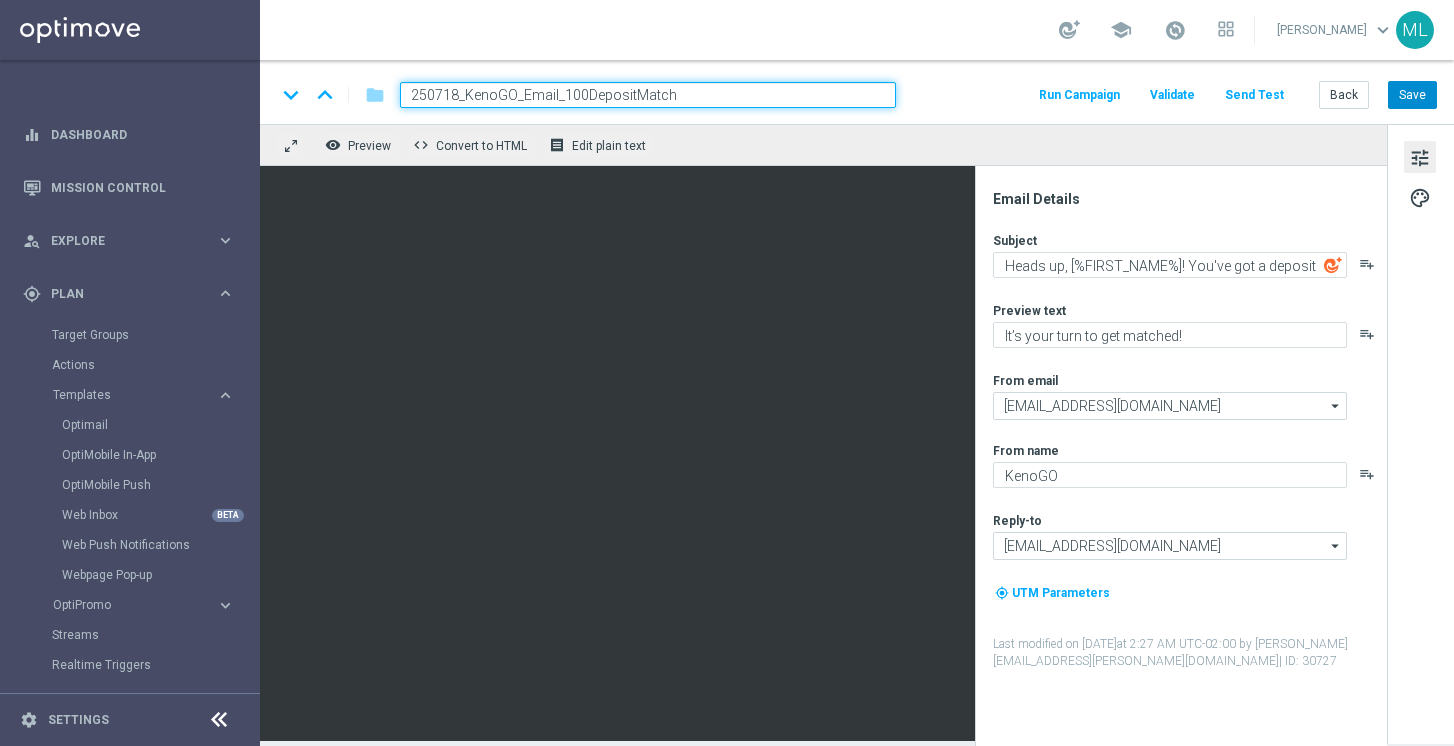 type on "250718_KenoGO_Email_100DepositMatch" 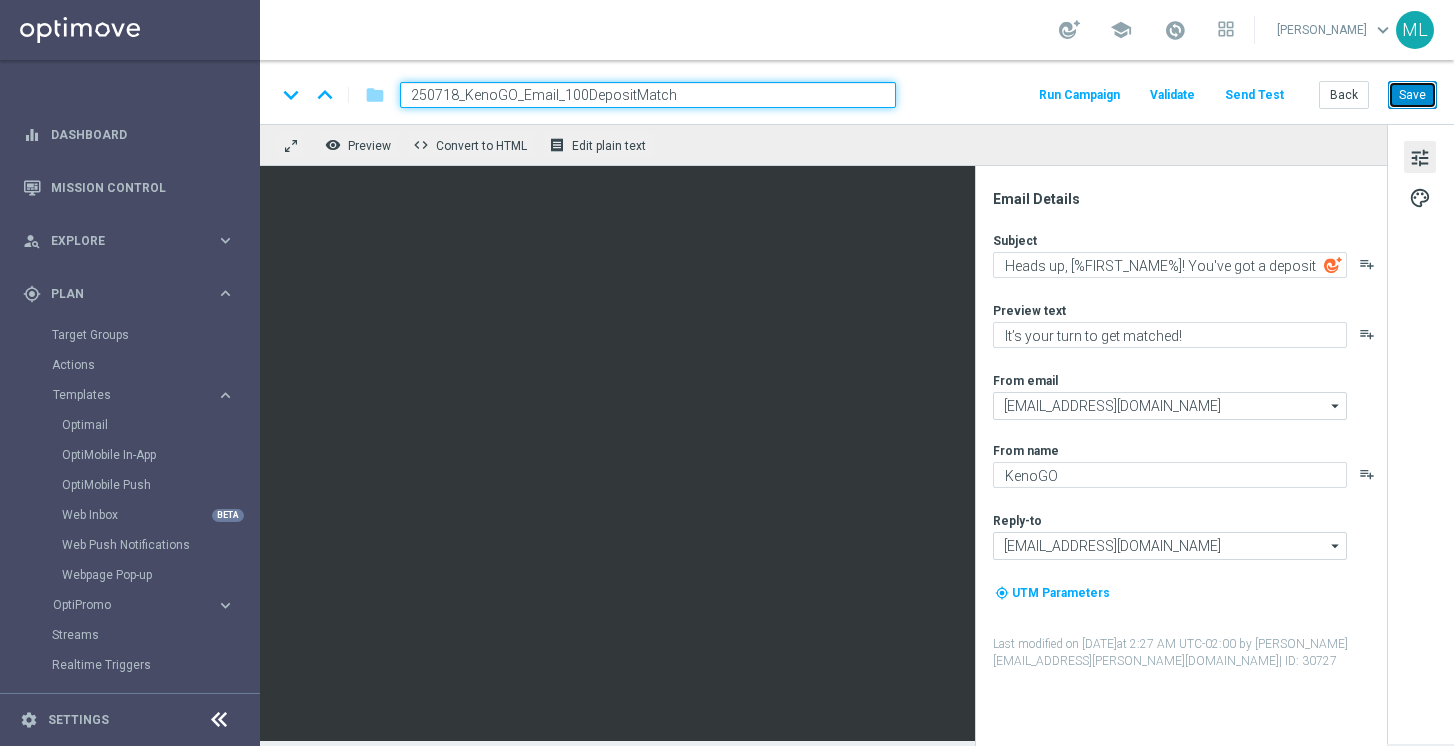 click on "Save" at bounding box center (1412, 95) 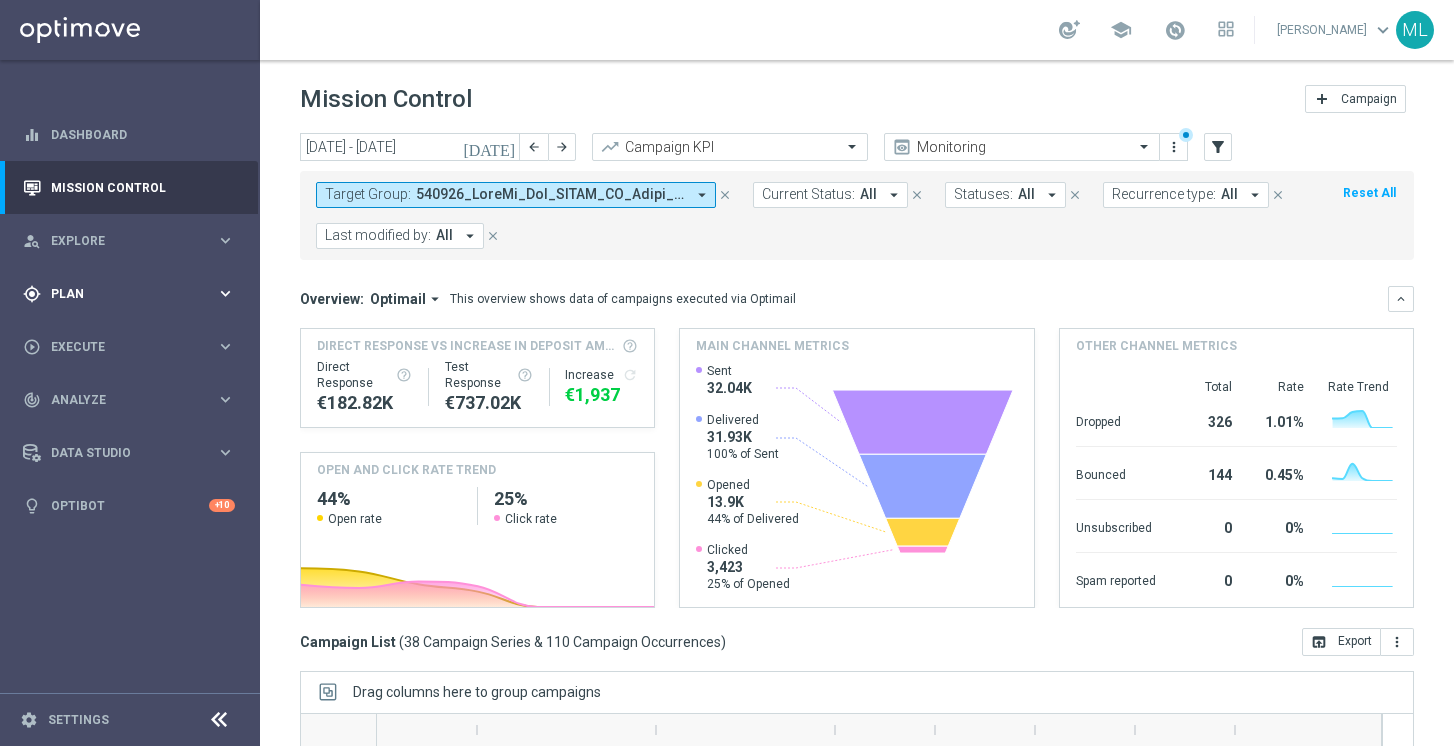 scroll, scrollTop: 0, scrollLeft: 0, axis: both 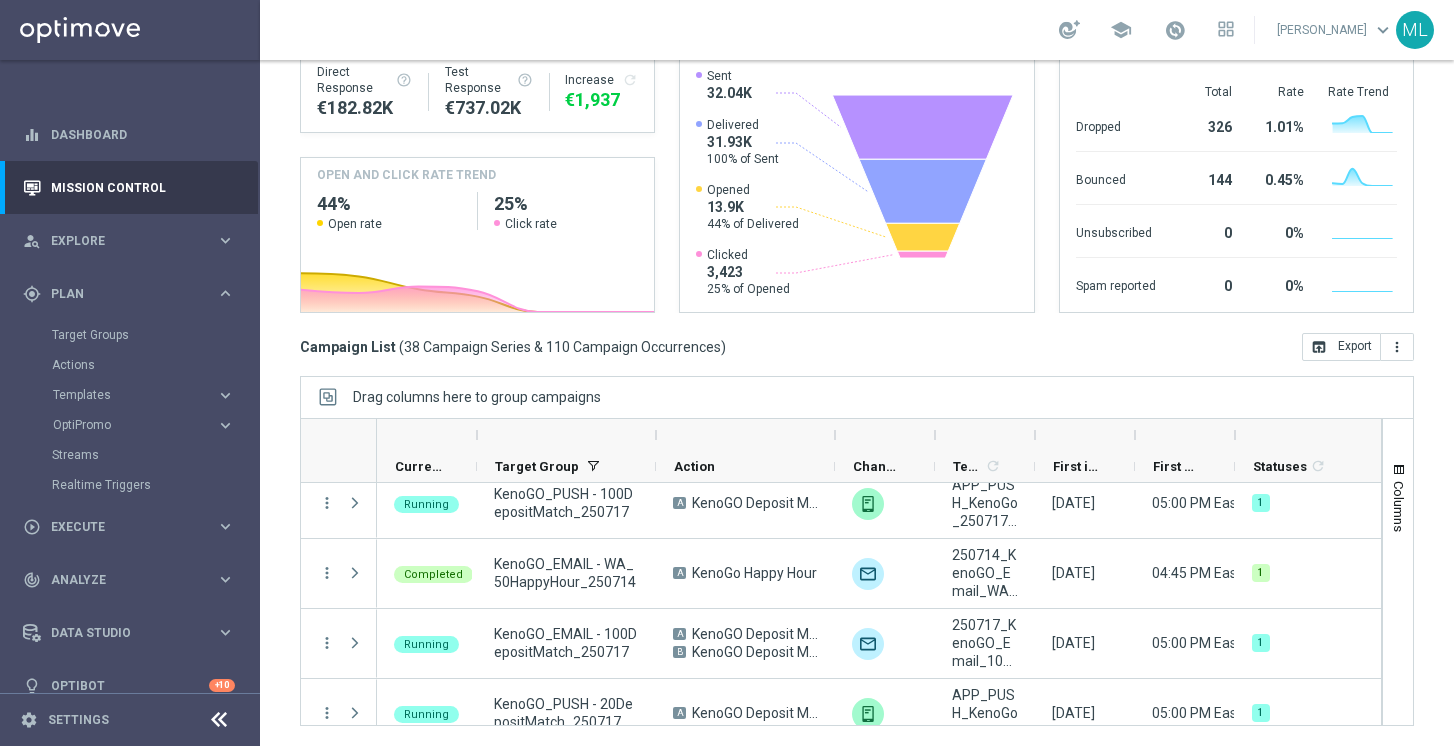 click on "Target Groups" at bounding box center [155, 335] 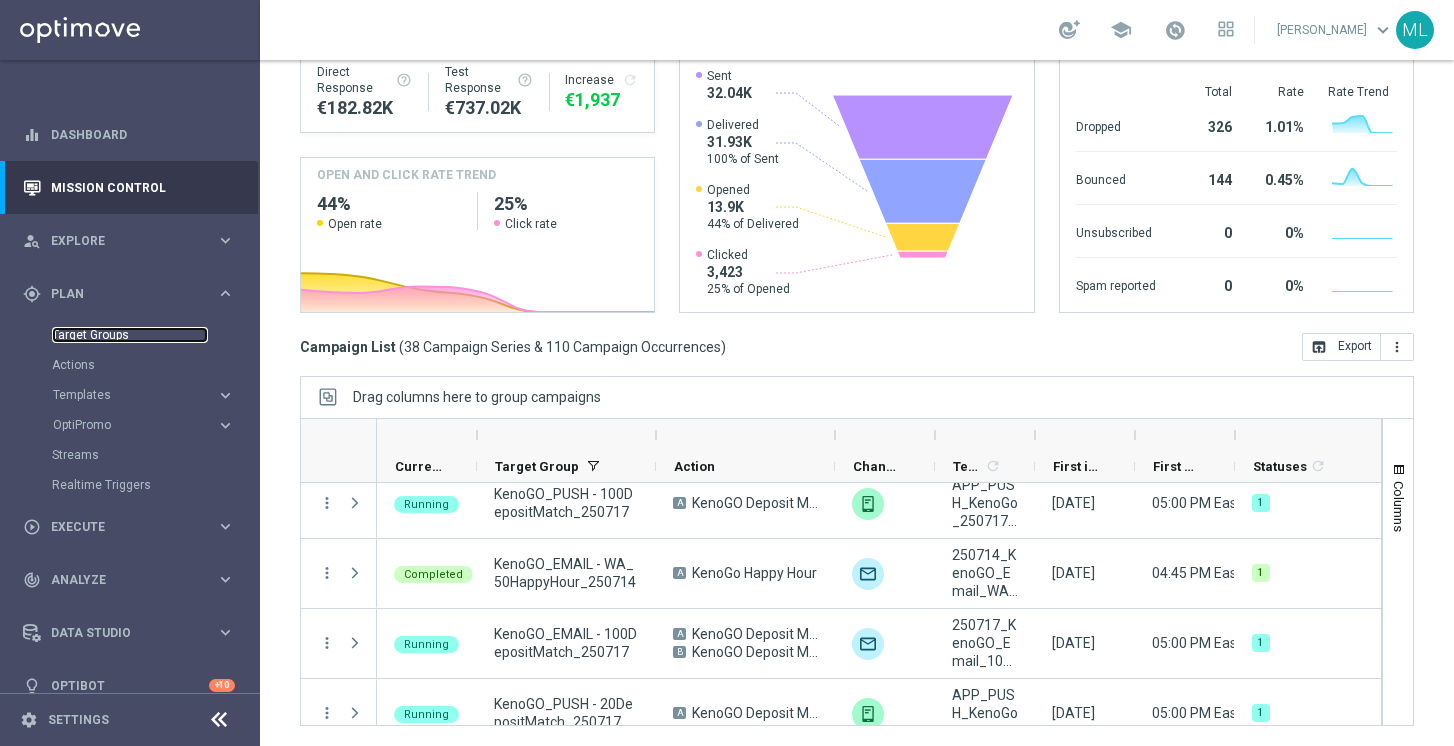 click on "Target Groups" at bounding box center (130, 335) 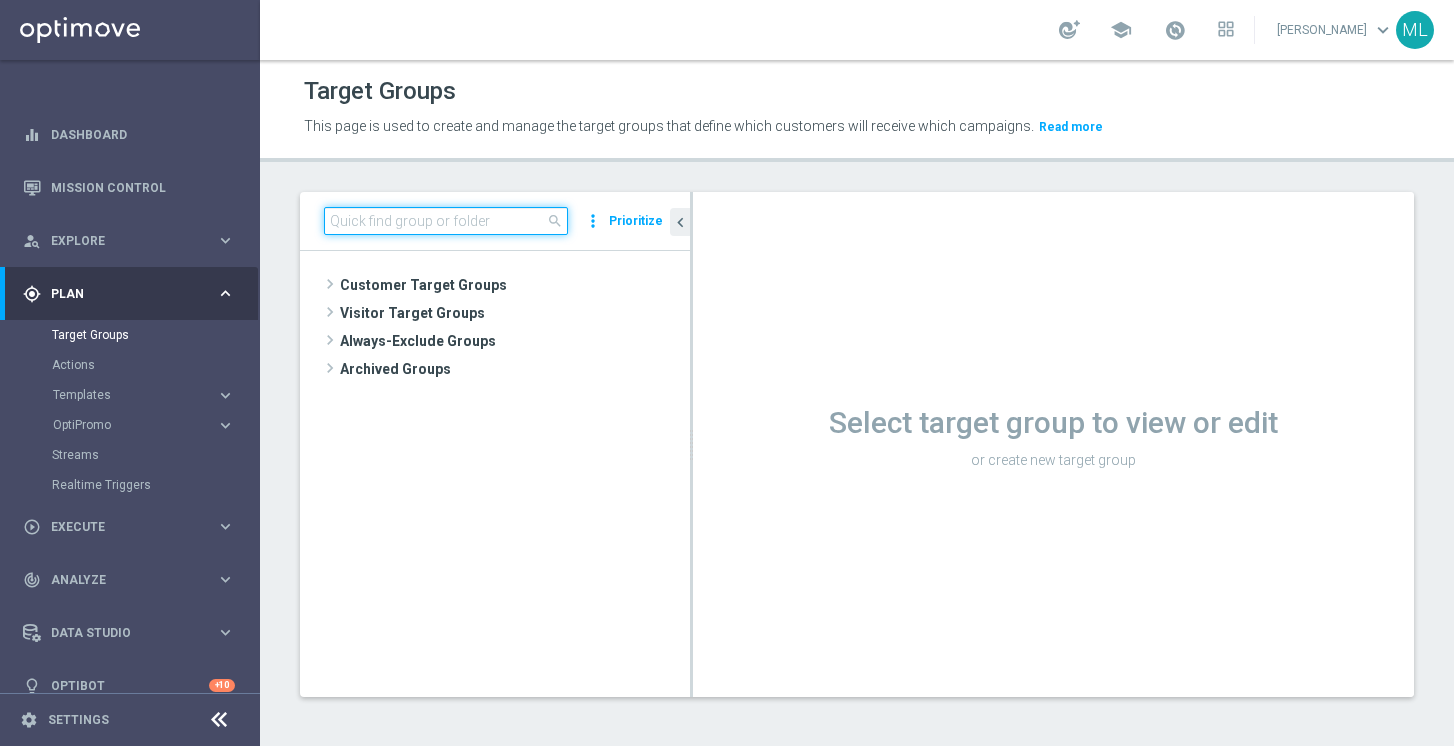 click at bounding box center (446, 221) 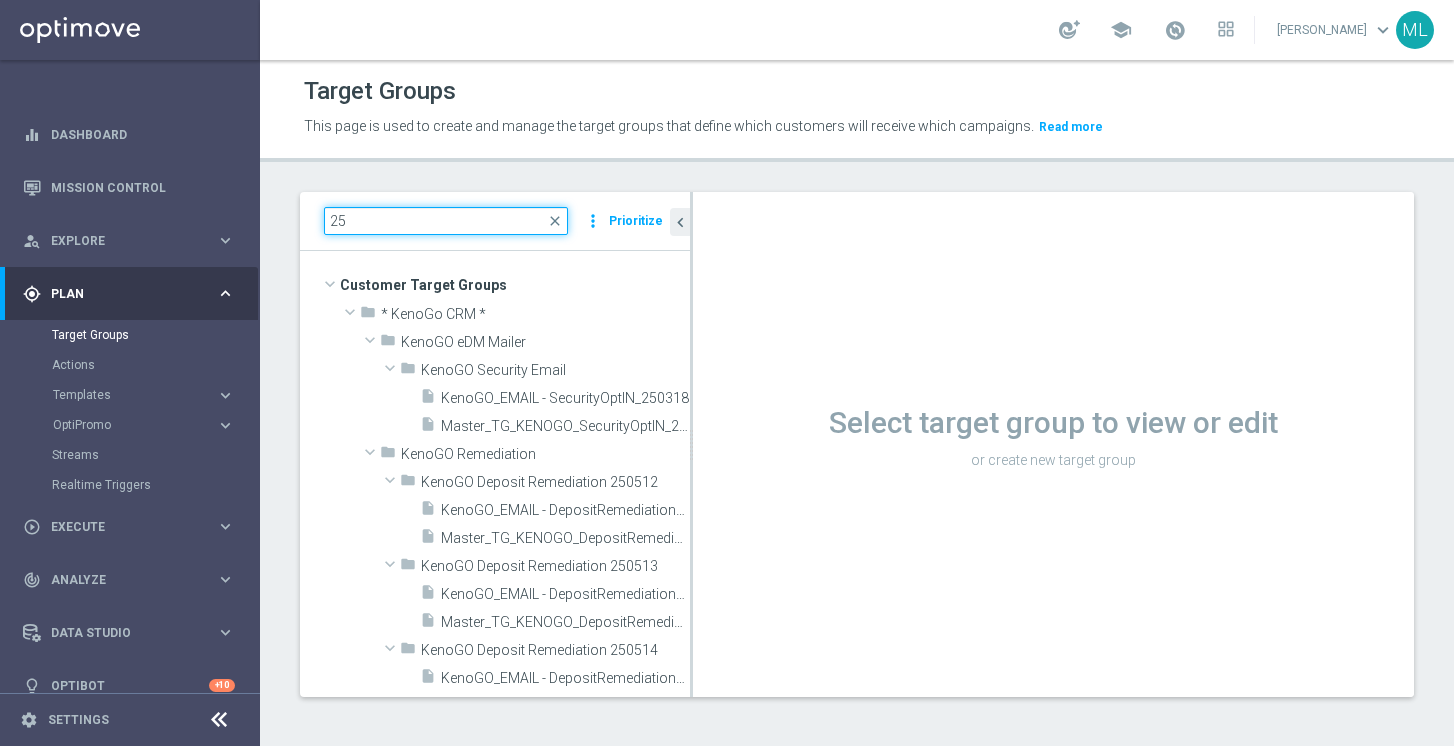 type on "2" 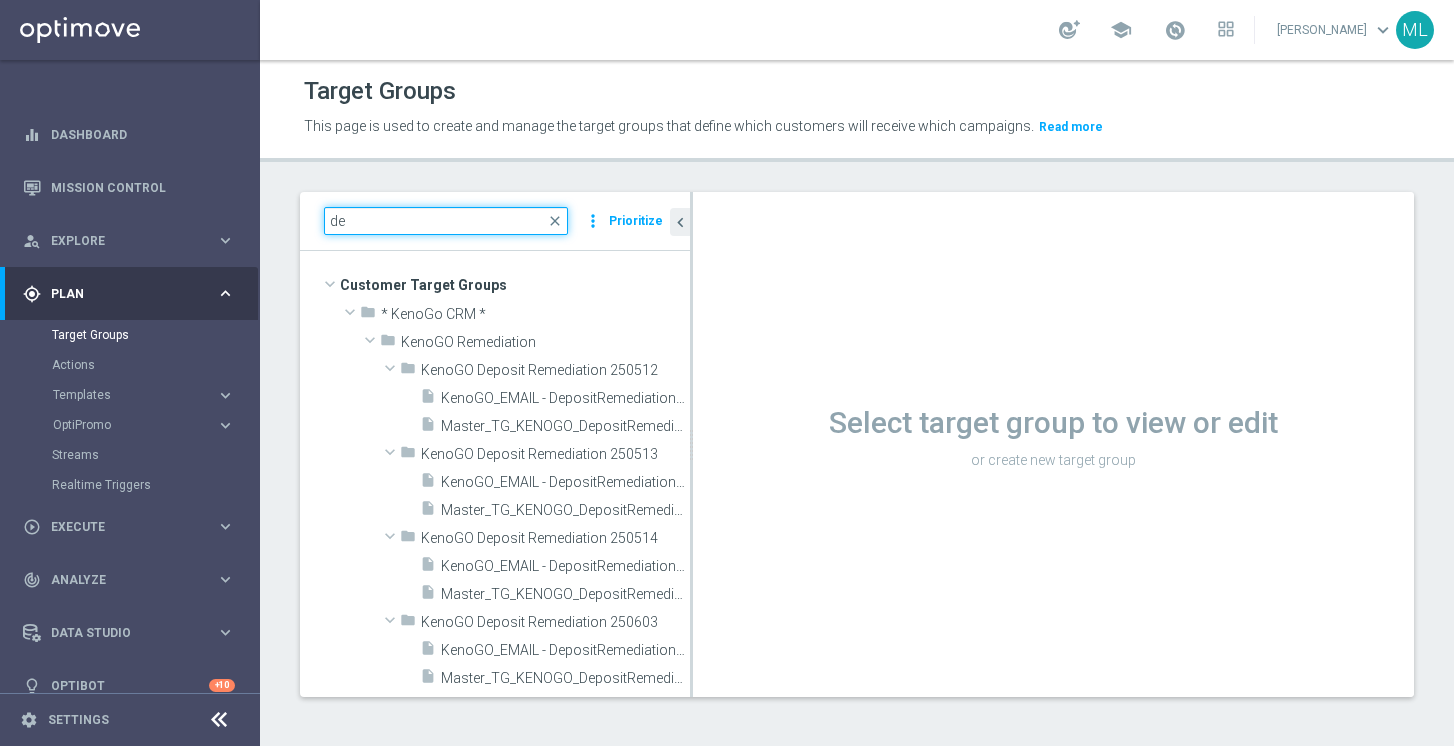 type on "d" 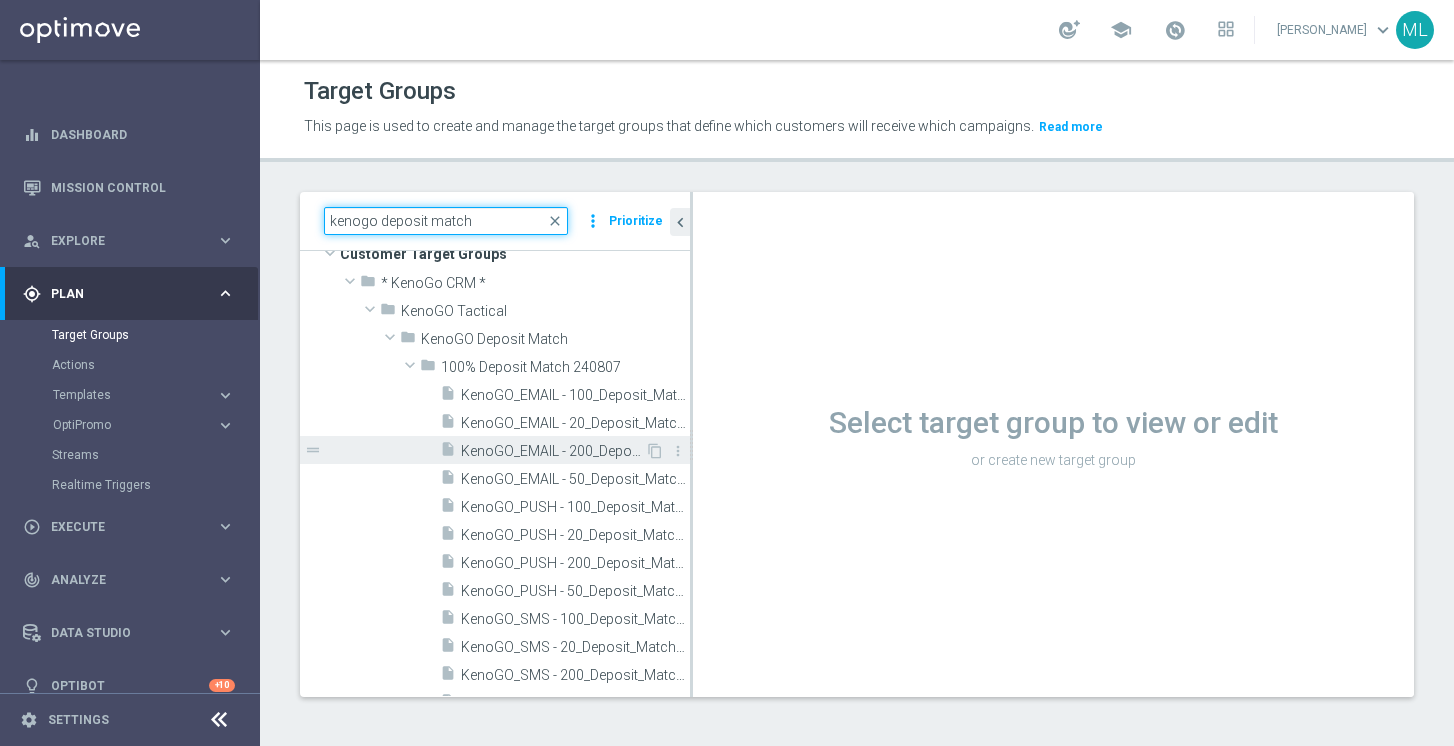 scroll, scrollTop: 35, scrollLeft: 0, axis: vertical 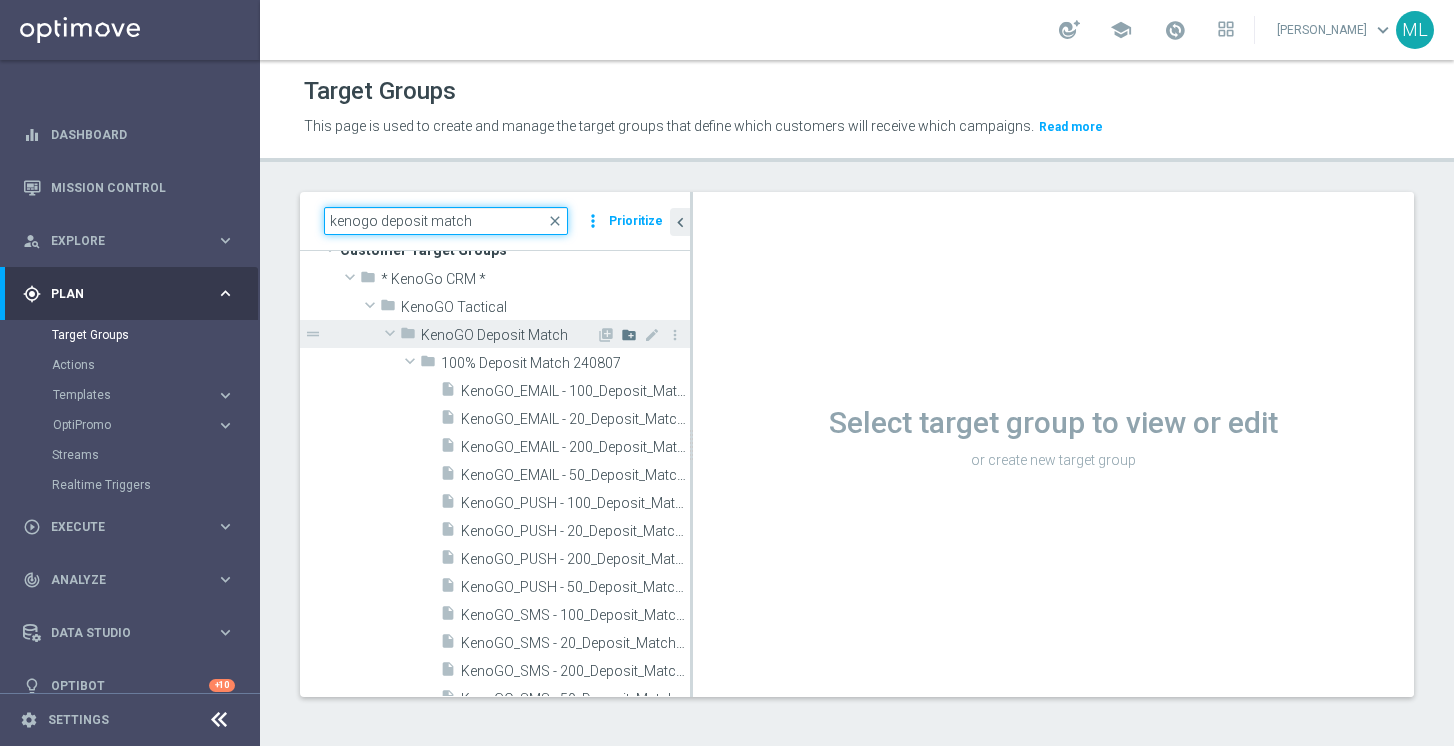 type on "kenogo deposit match" 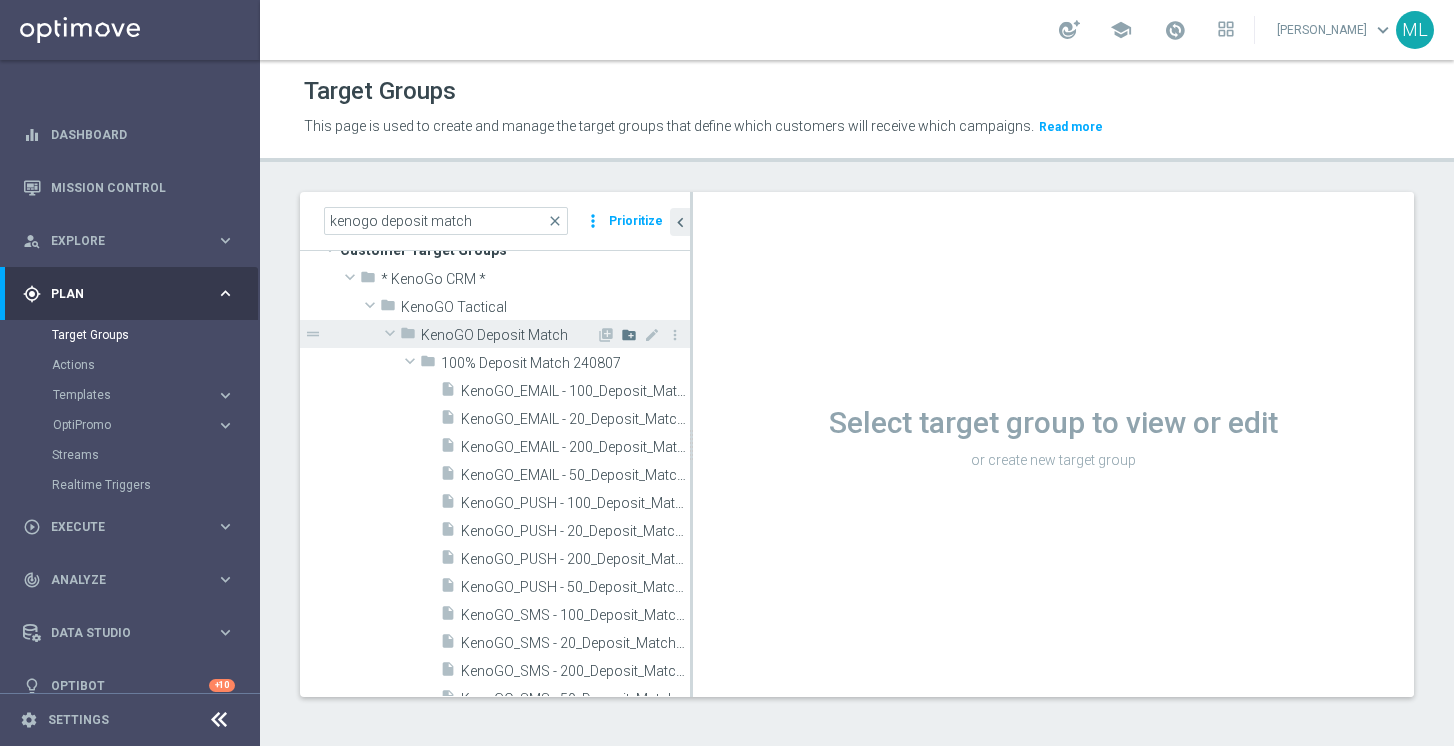 click on "create_new_folder" 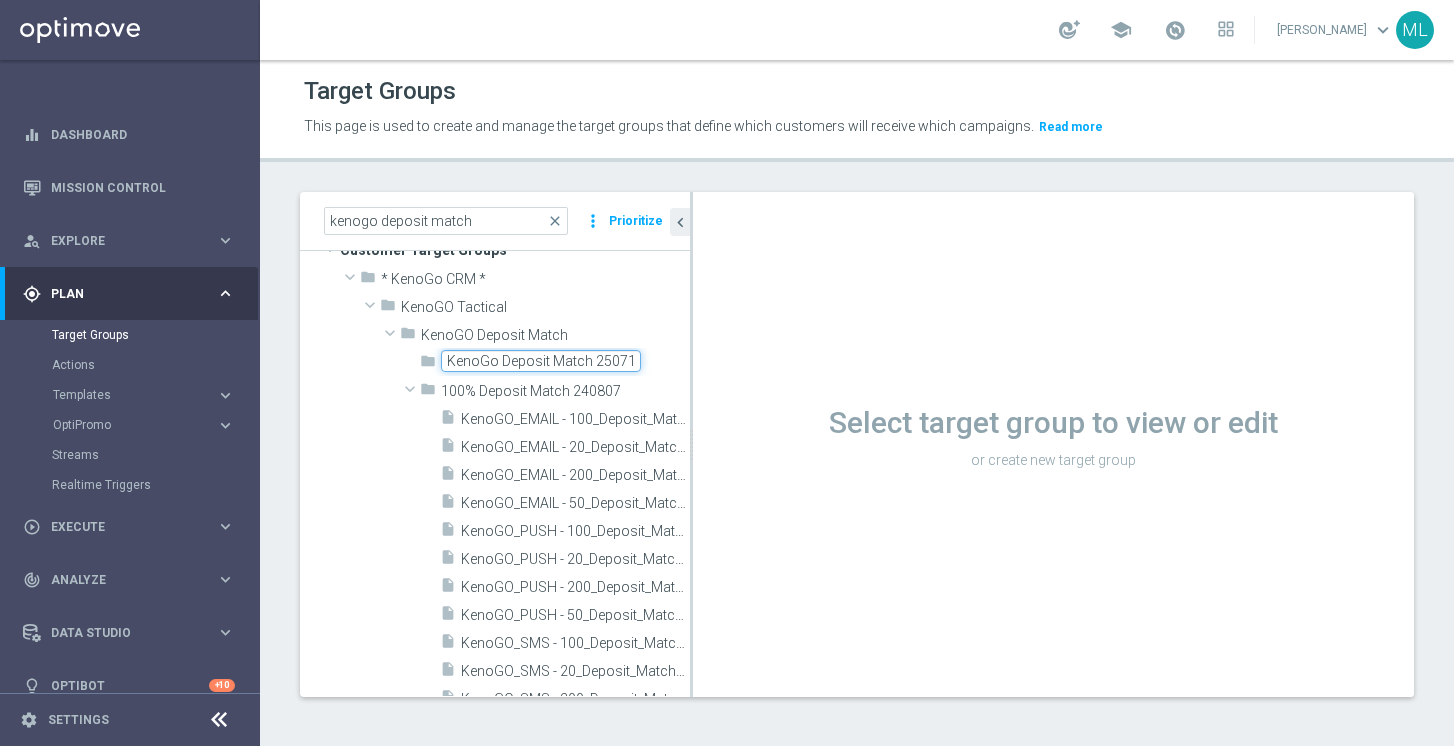 scroll, scrollTop: 0, scrollLeft: 3, axis: horizontal 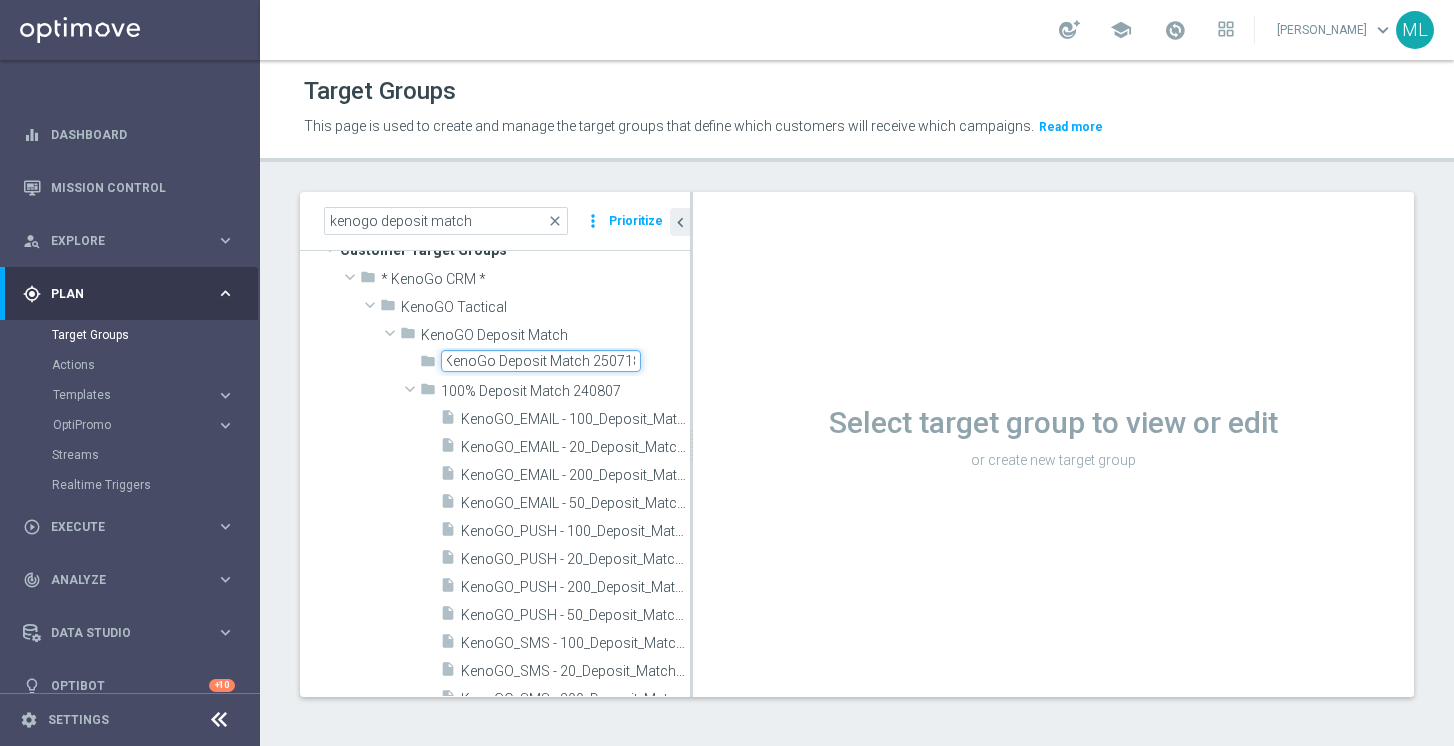 type on "KenoGo Deposit Match 250718" 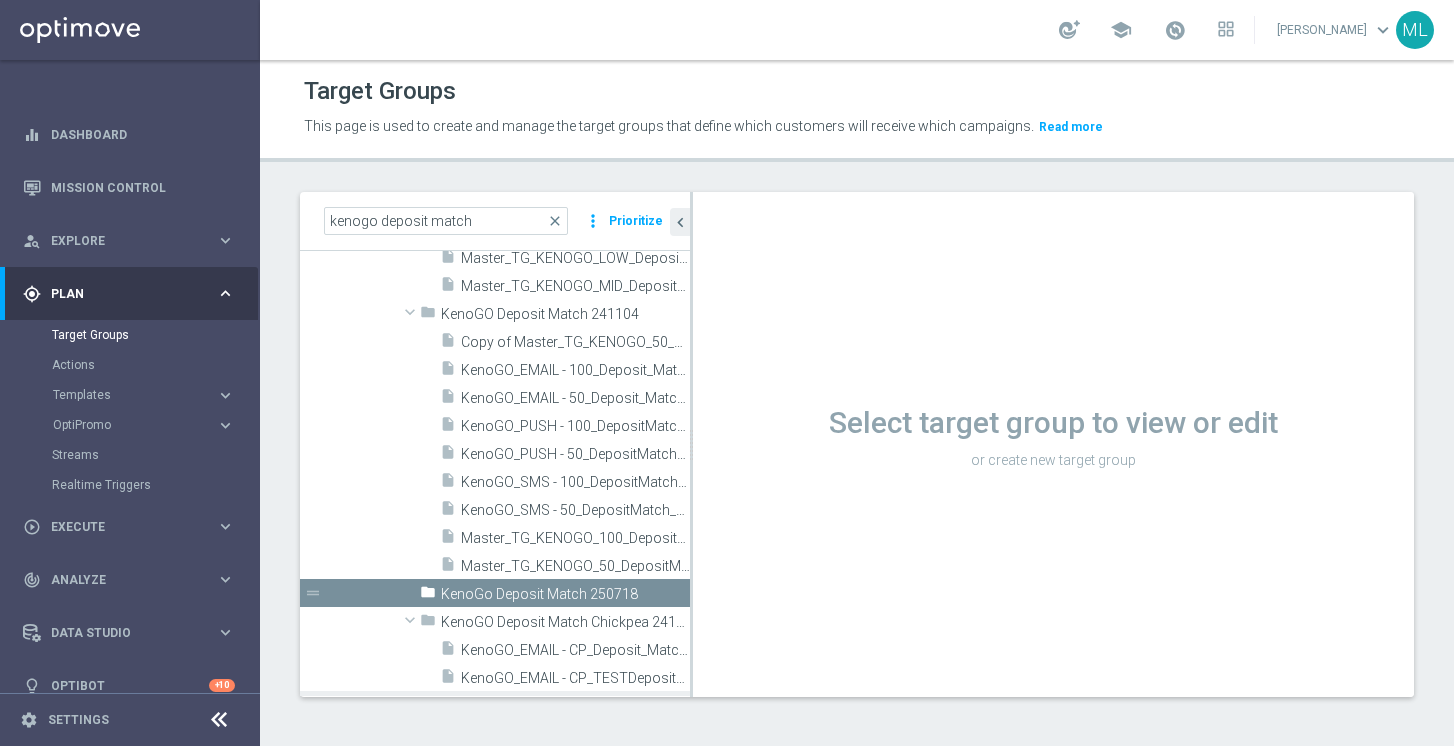 scroll, scrollTop: 34527, scrollLeft: 0, axis: vertical 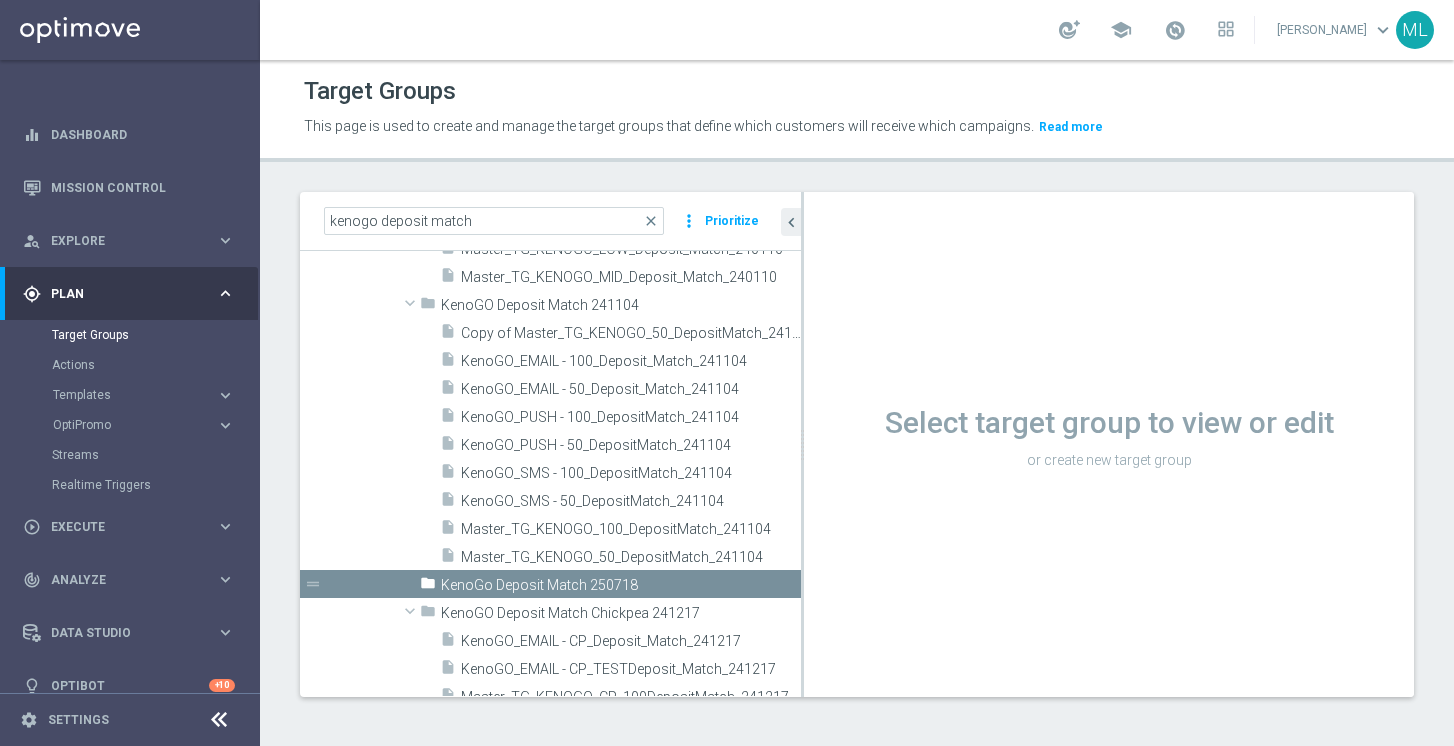 drag, startPoint x: 692, startPoint y: 480, endPoint x: 803, endPoint y: 488, distance: 111.28792 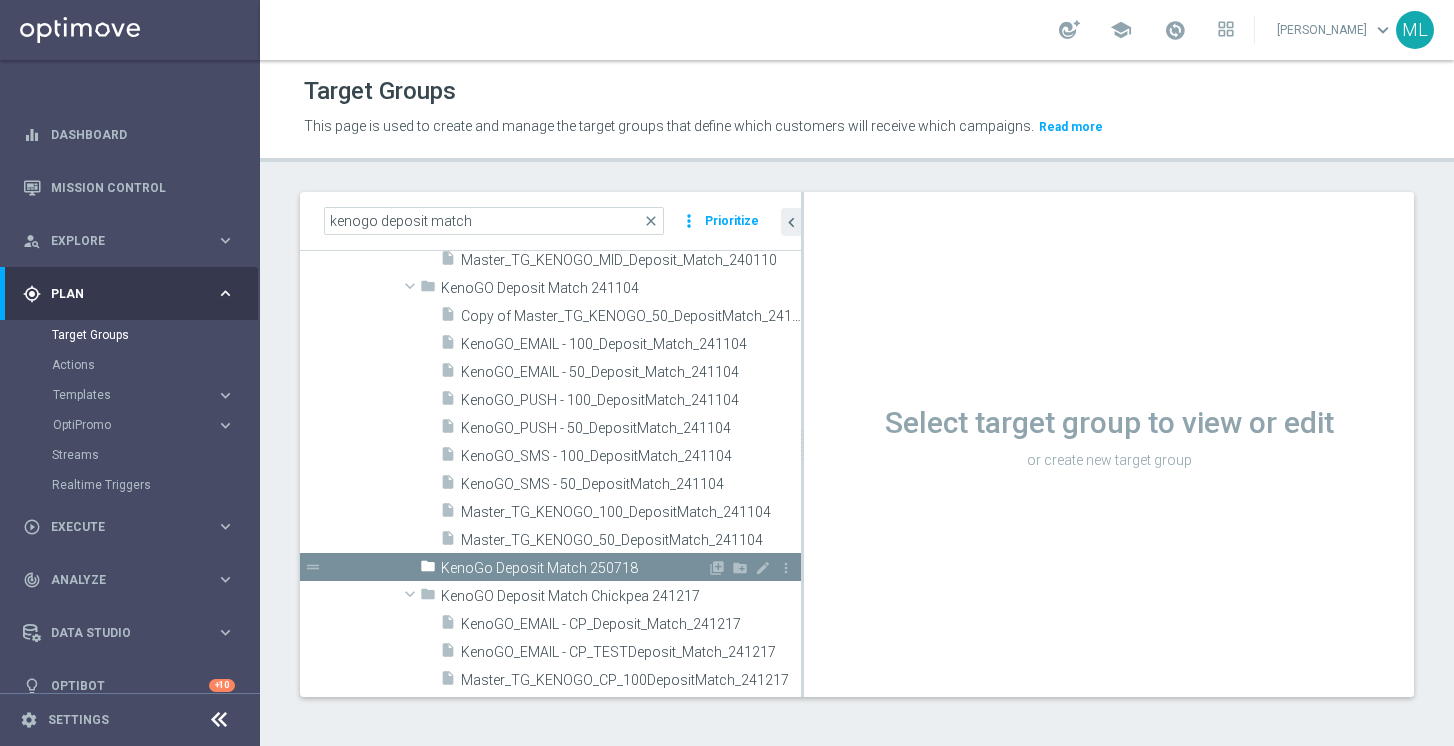 scroll, scrollTop: 34540, scrollLeft: 0, axis: vertical 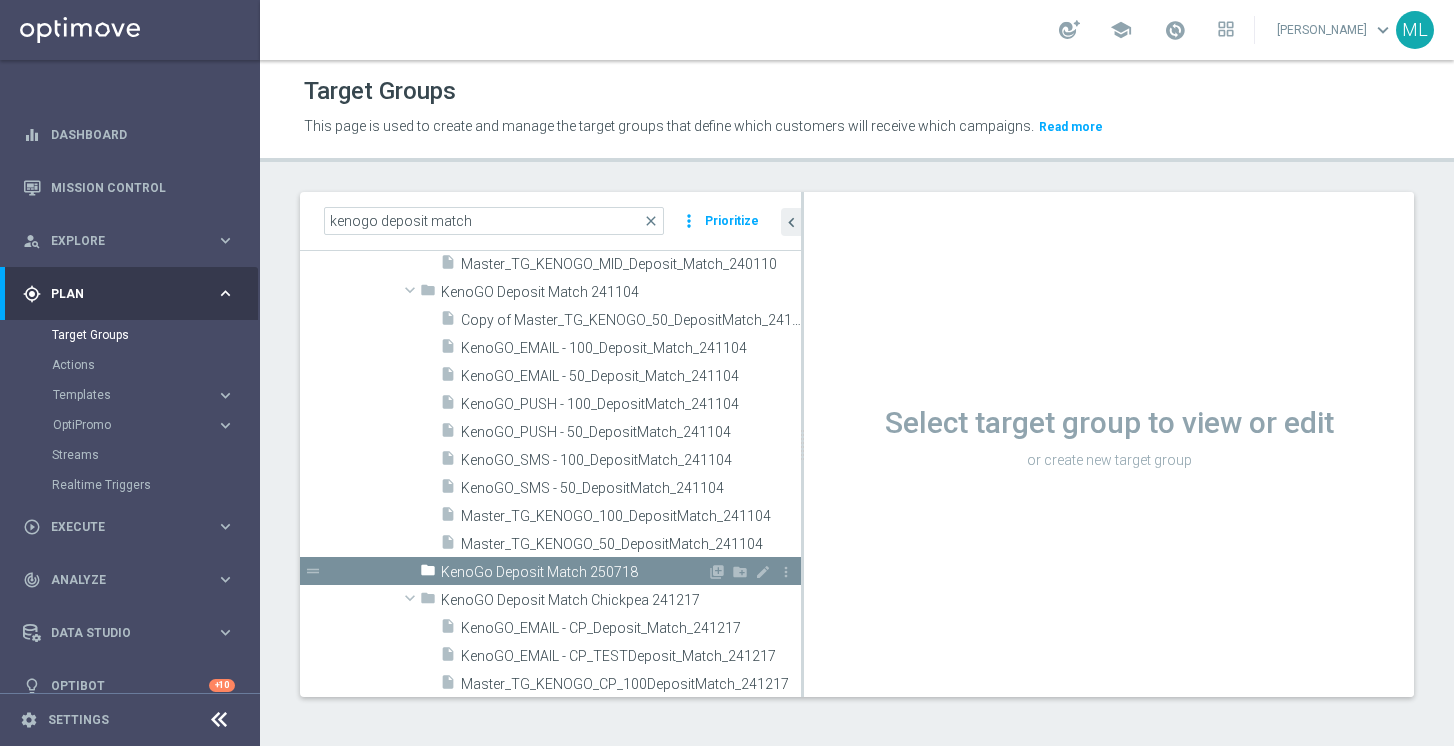 click on "KenoGo Deposit Match 250718" at bounding box center [574, 572] 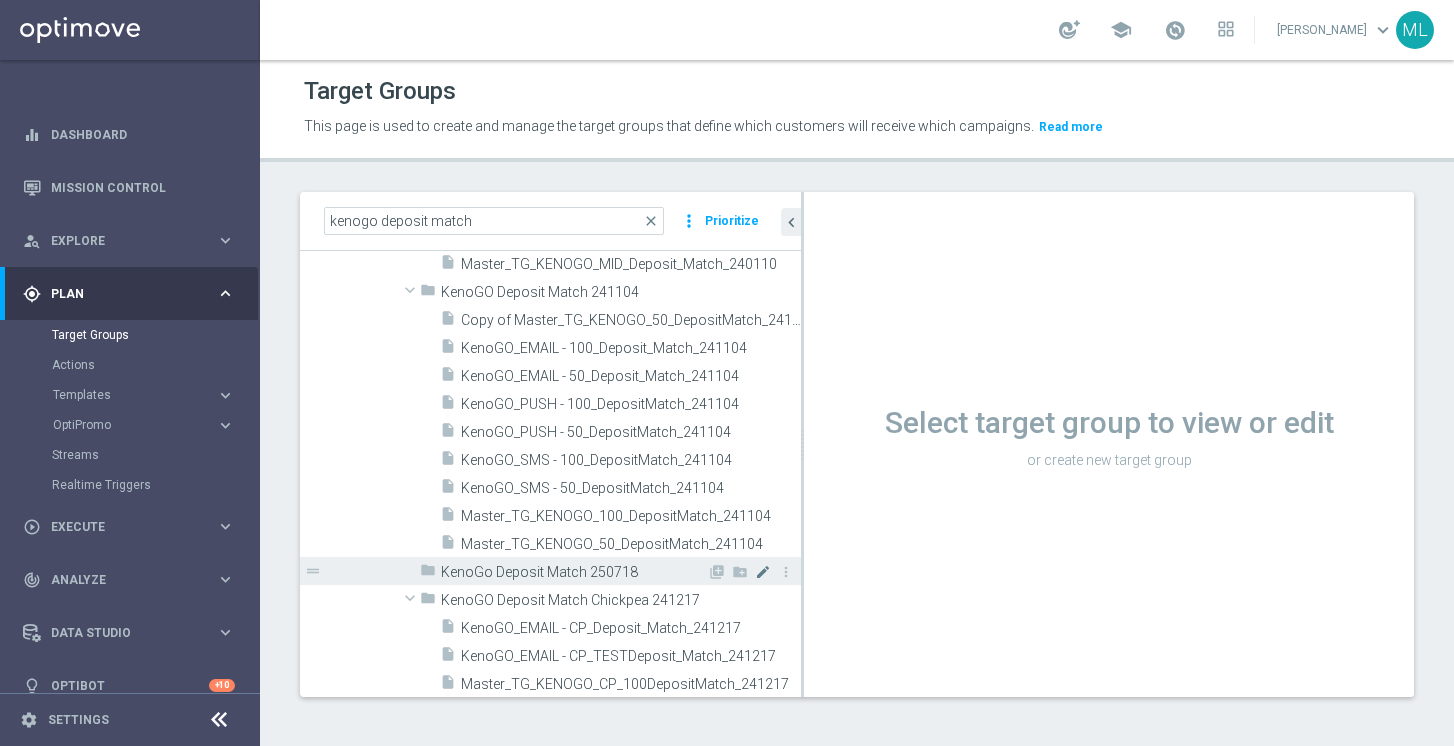 click on "mode_edit" 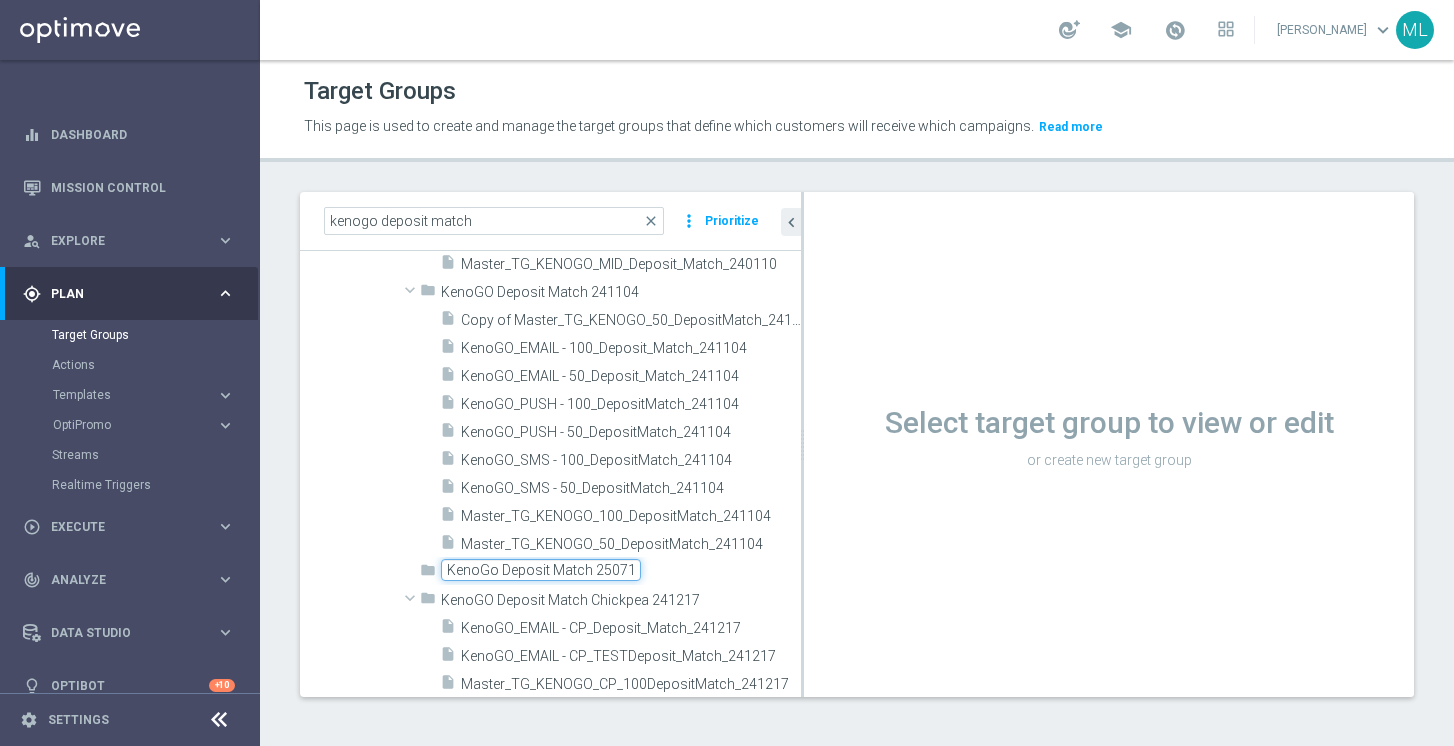 click on "KenoGo Deposit Match 250718" at bounding box center (541, 570) 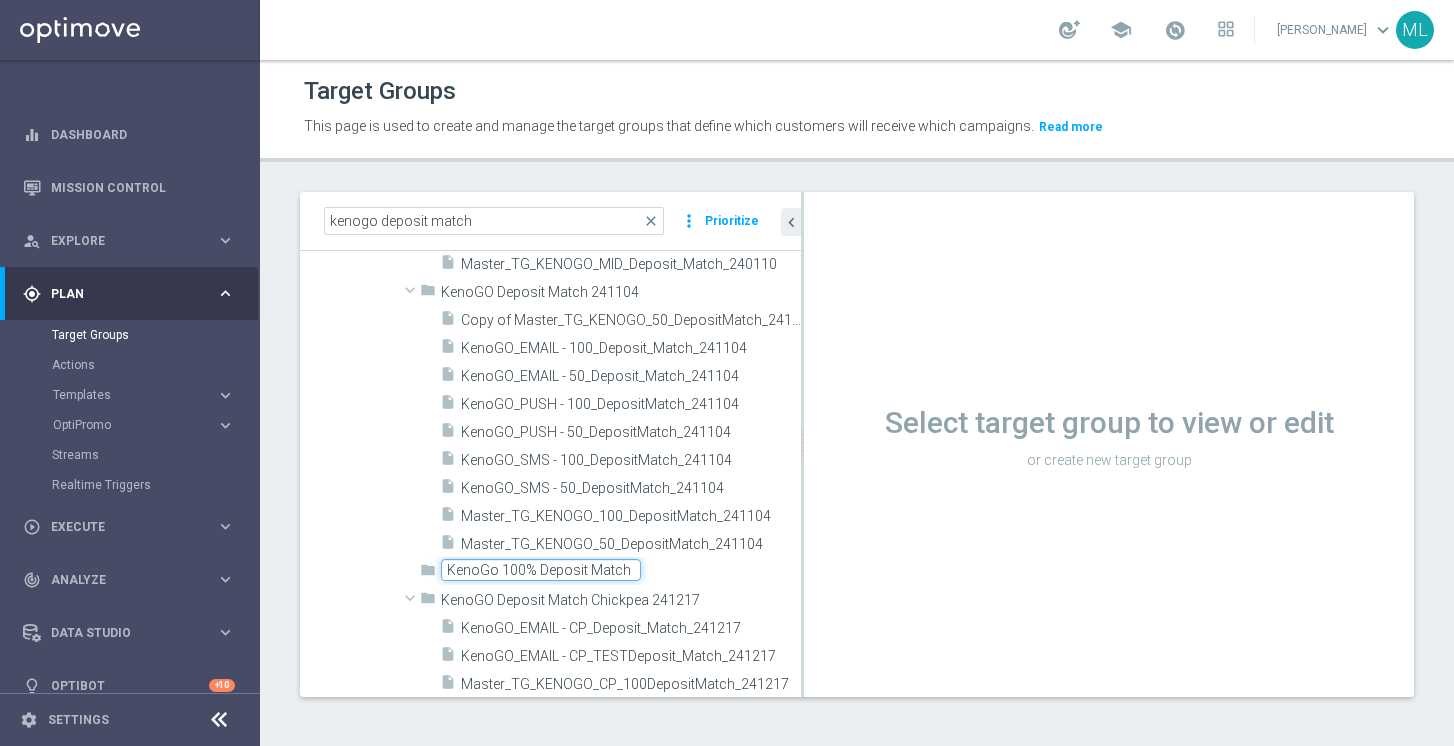 type on "KenoGo 100% Deposit Match 250718" 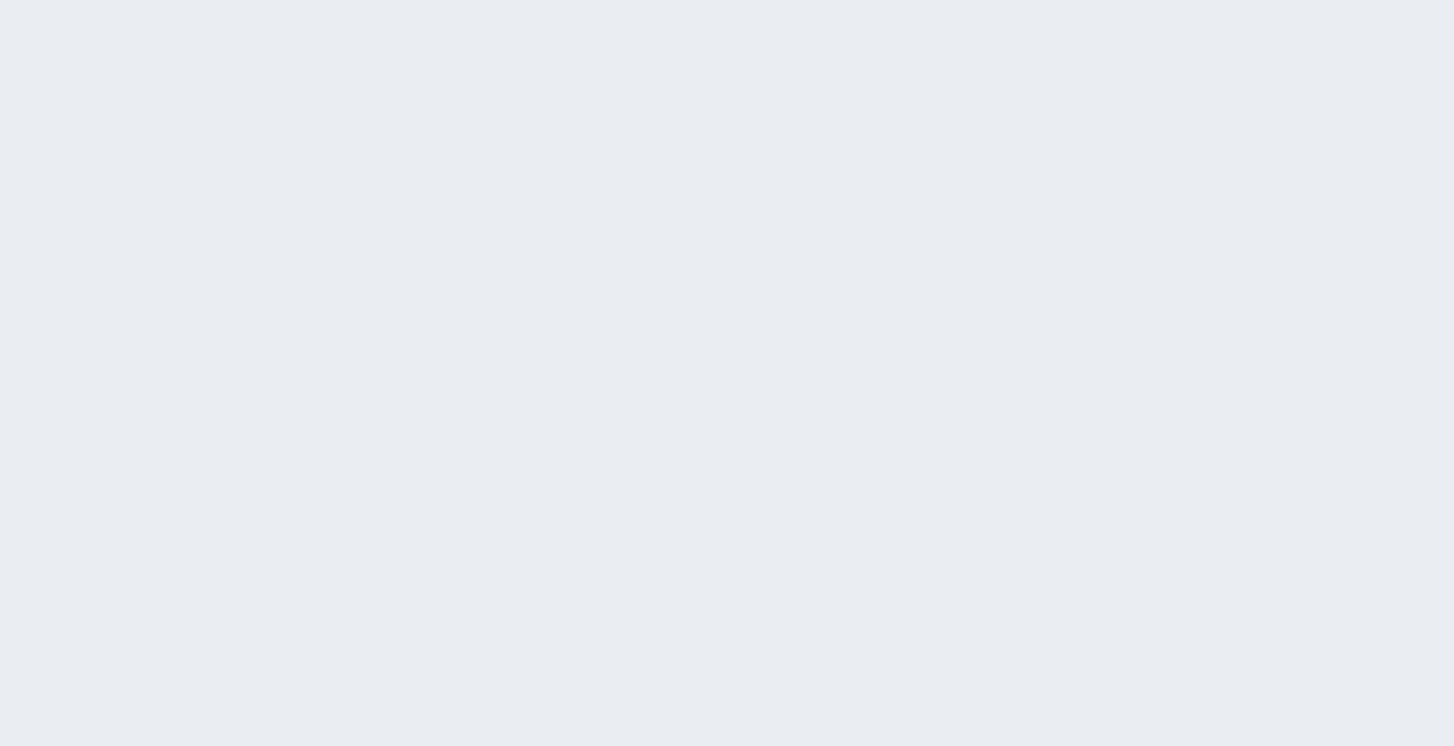 scroll, scrollTop: 0, scrollLeft: 0, axis: both 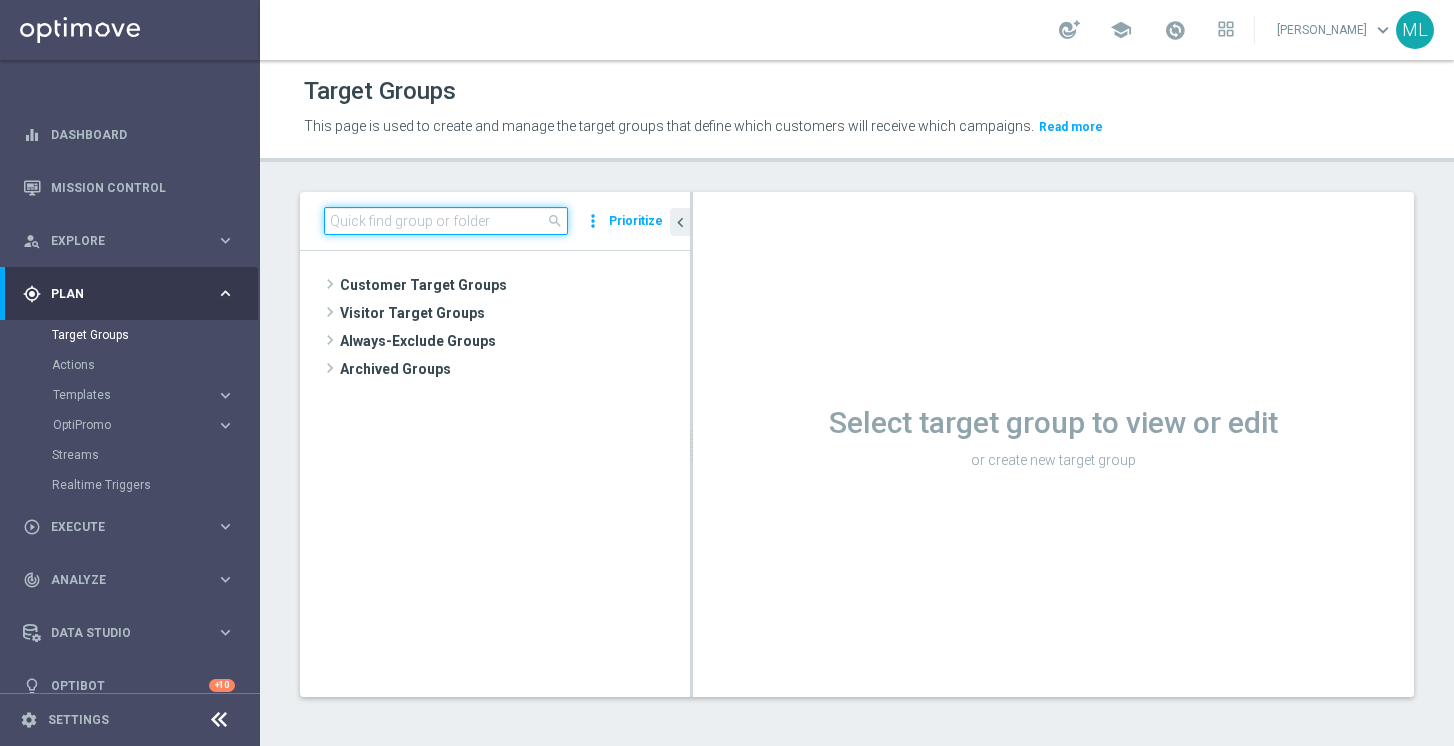 click at bounding box center [446, 221] 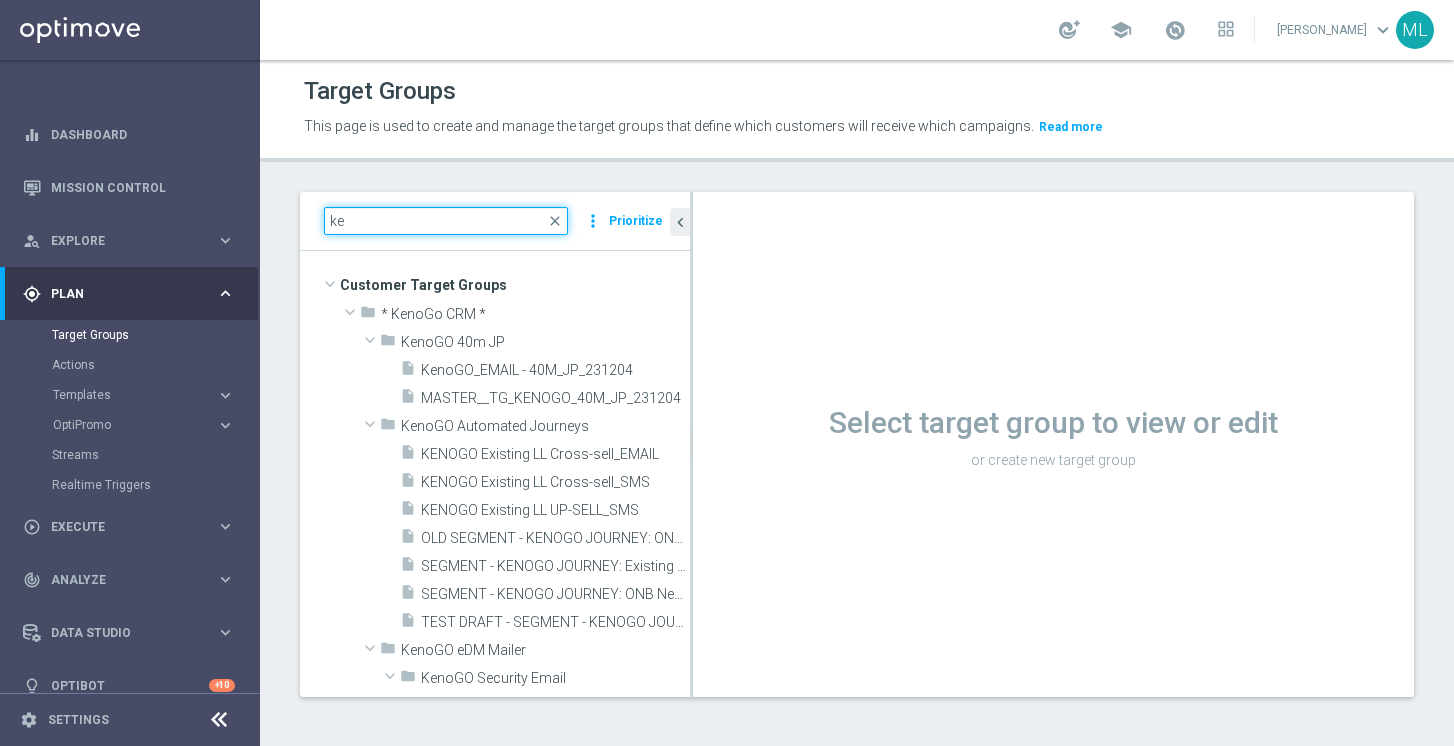 type on "k" 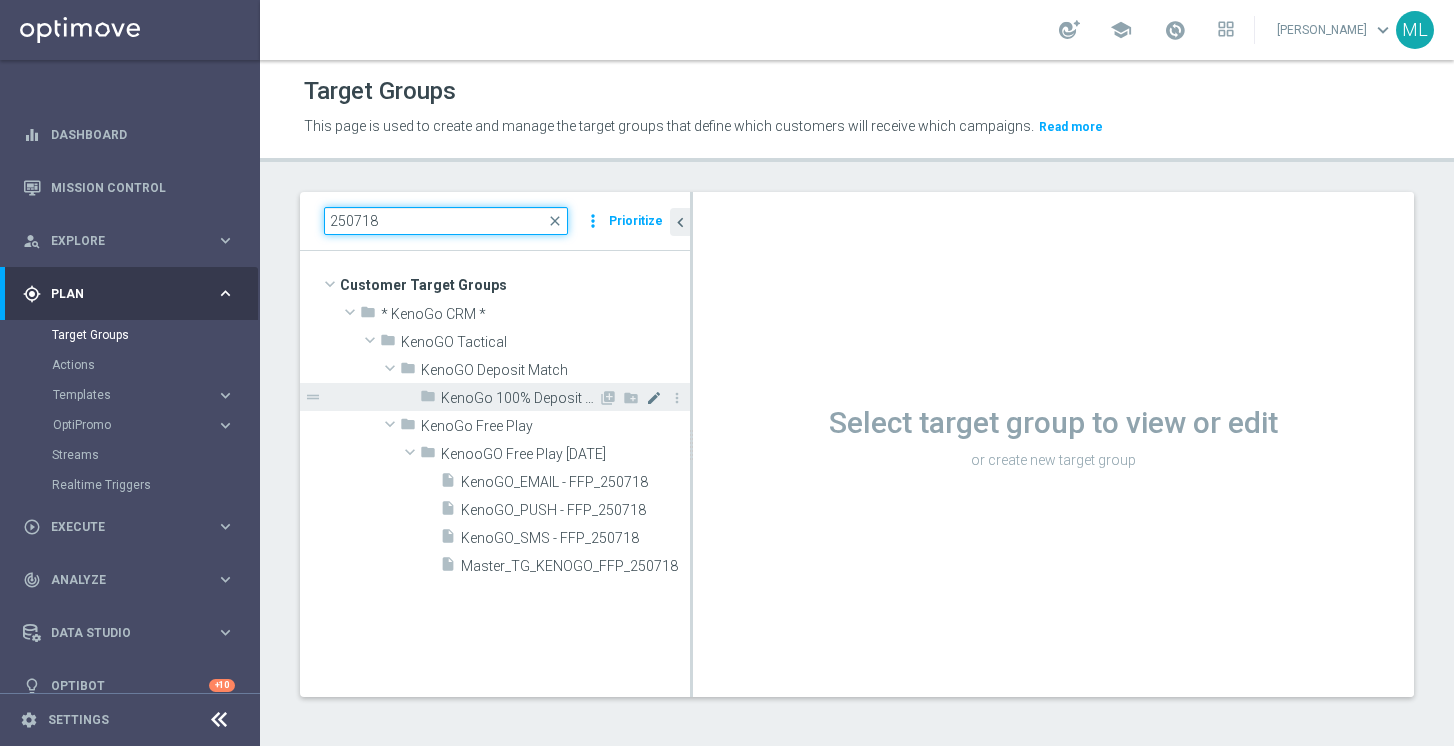 type on "250718" 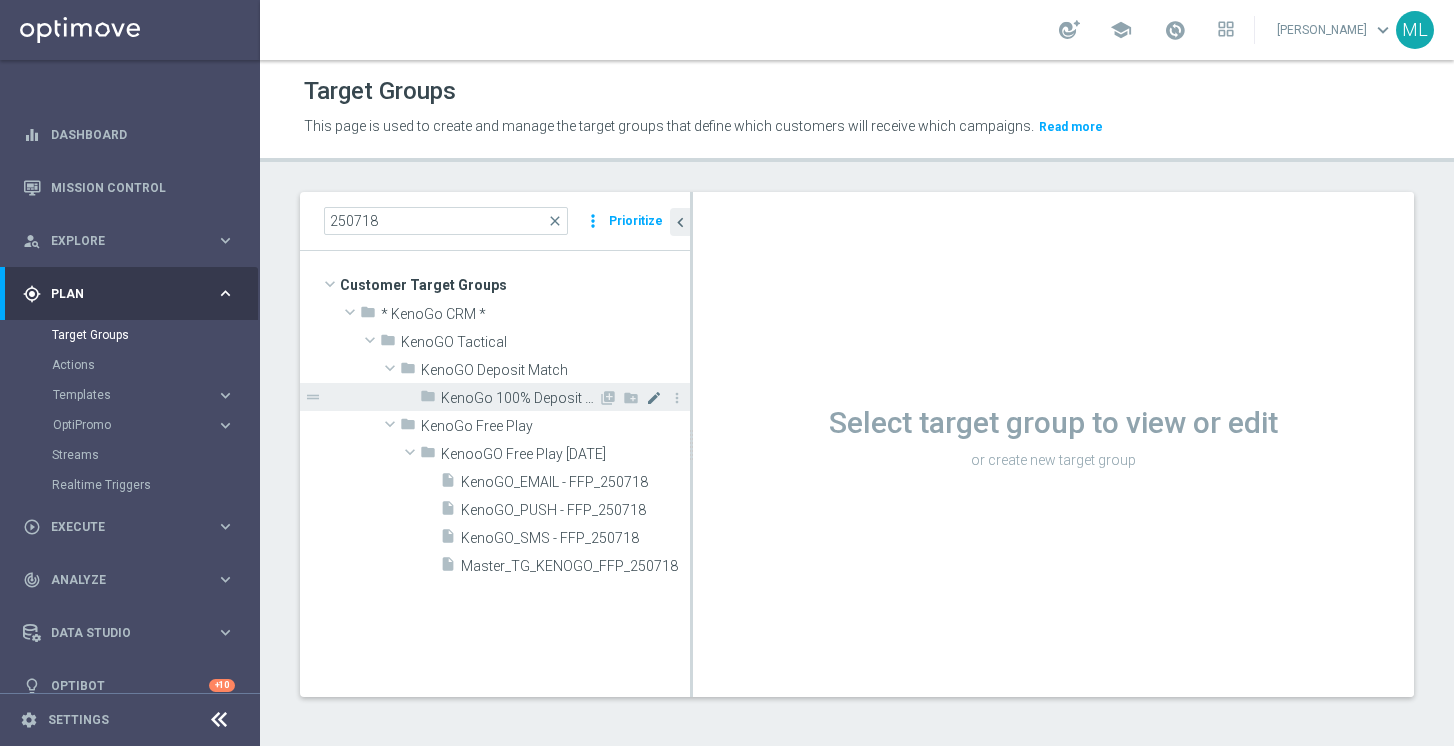 click on "mode_edit" 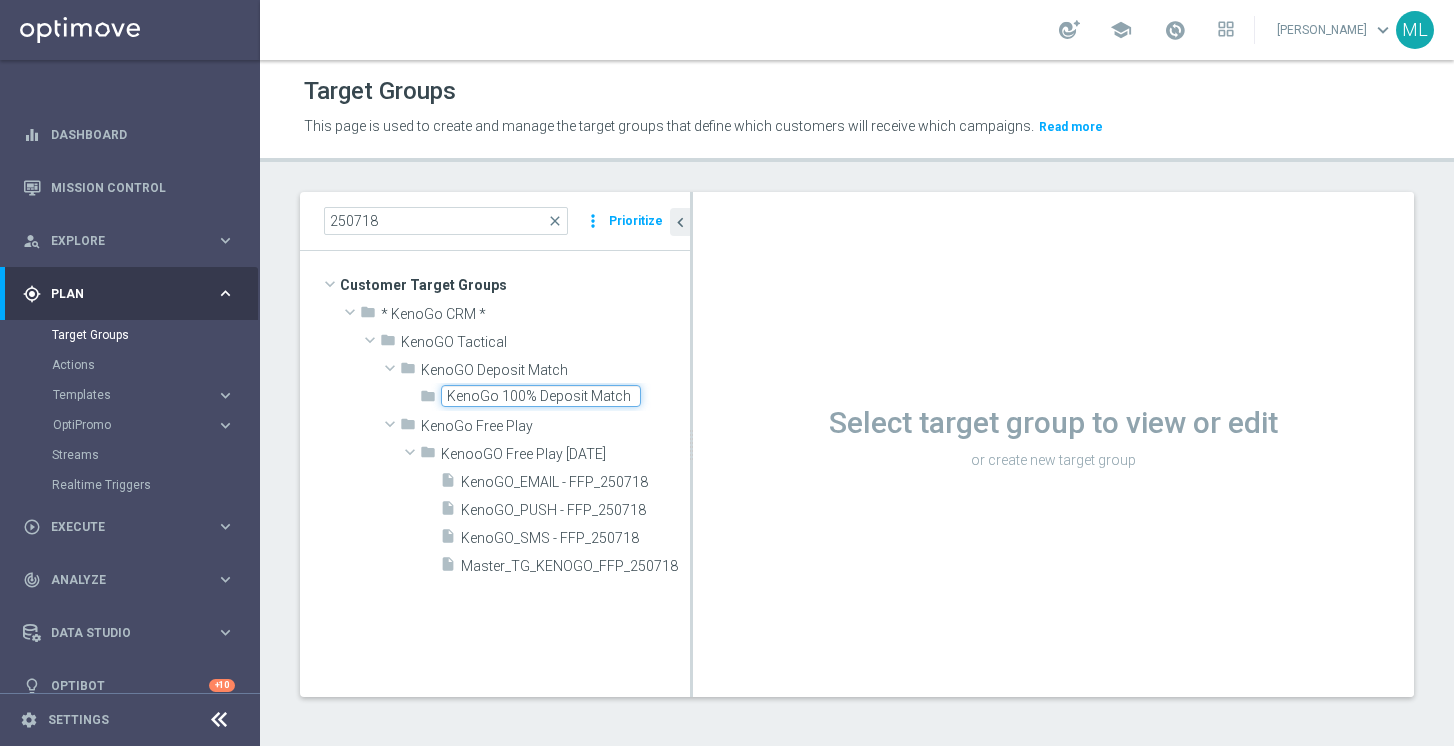 click on "KenoGo 100% Deposit Match 250718" at bounding box center [541, 396] 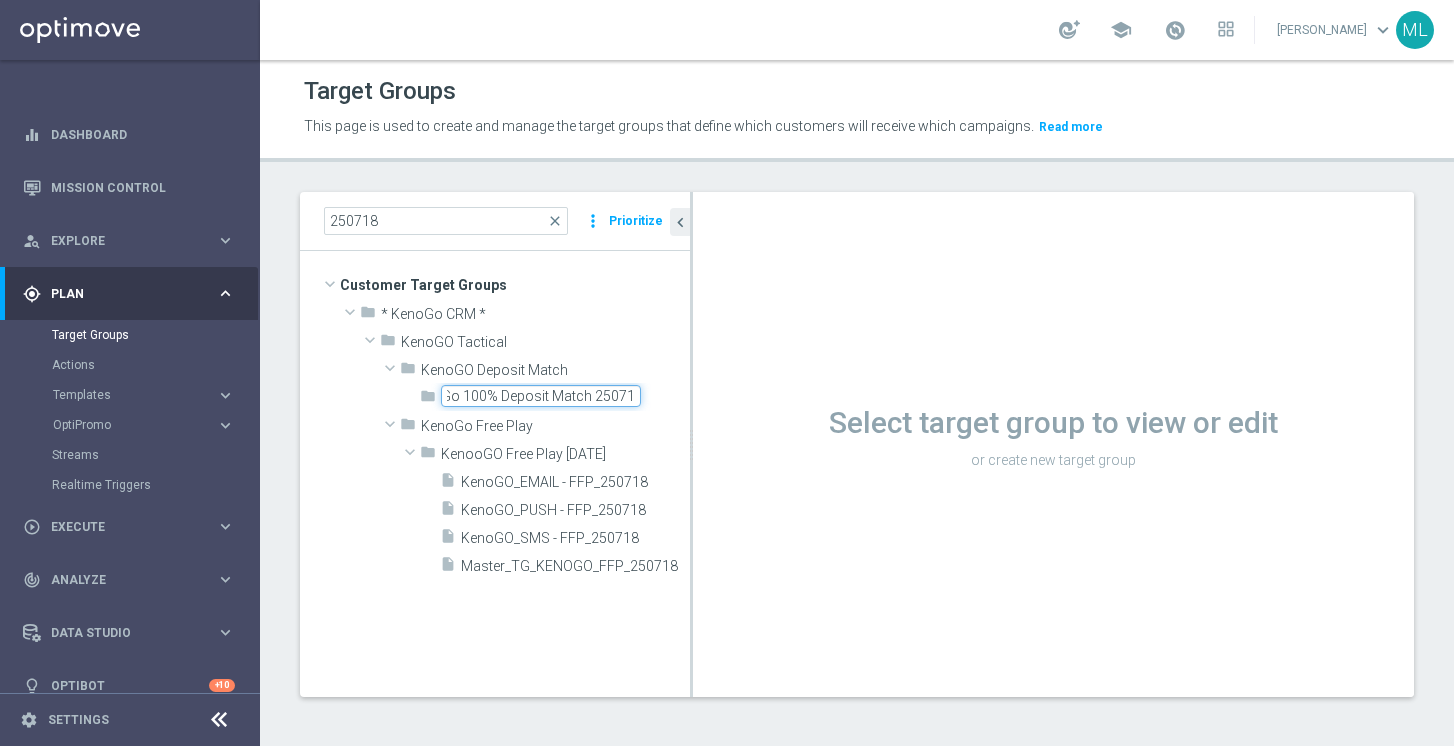 scroll, scrollTop: 0, scrollLeft: 33, axis: horizontal 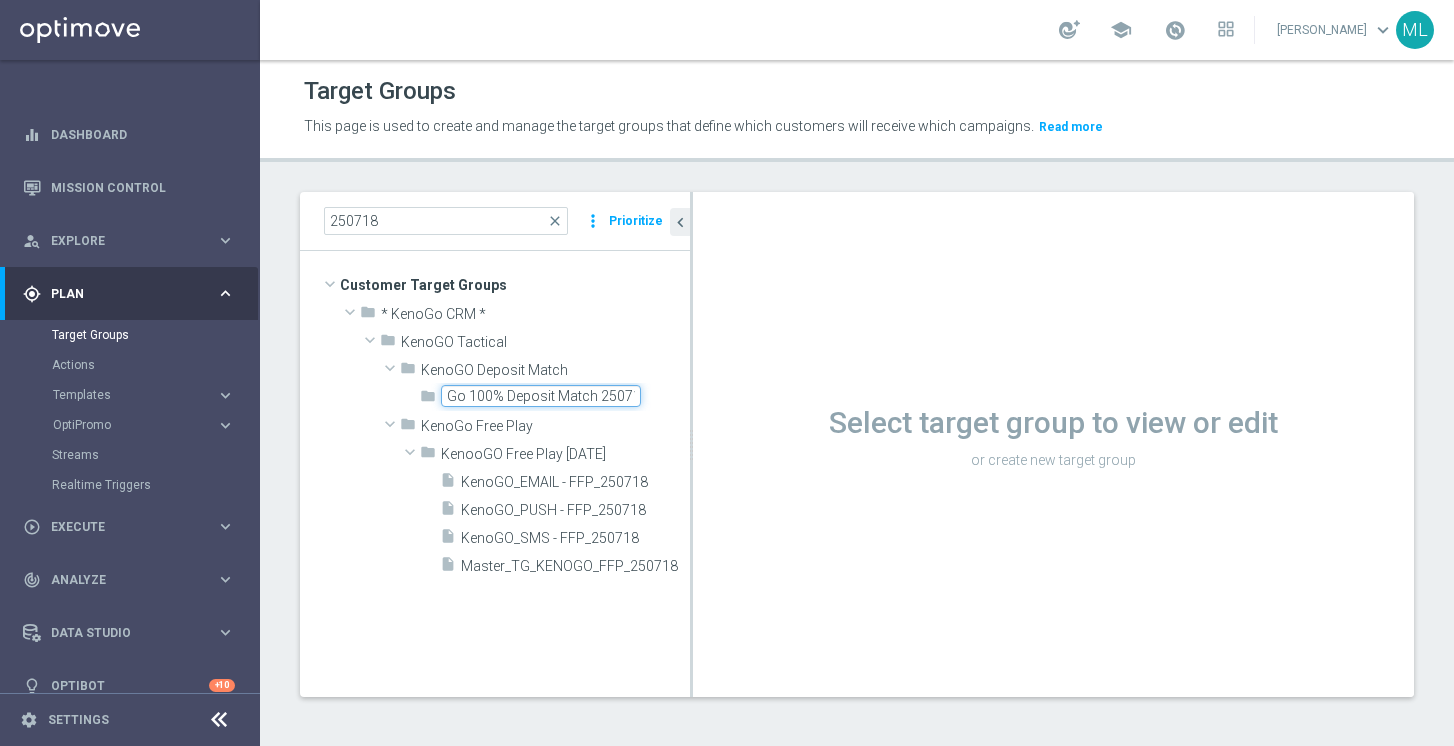type on "KenoGo 100% Deposit Match 25071" 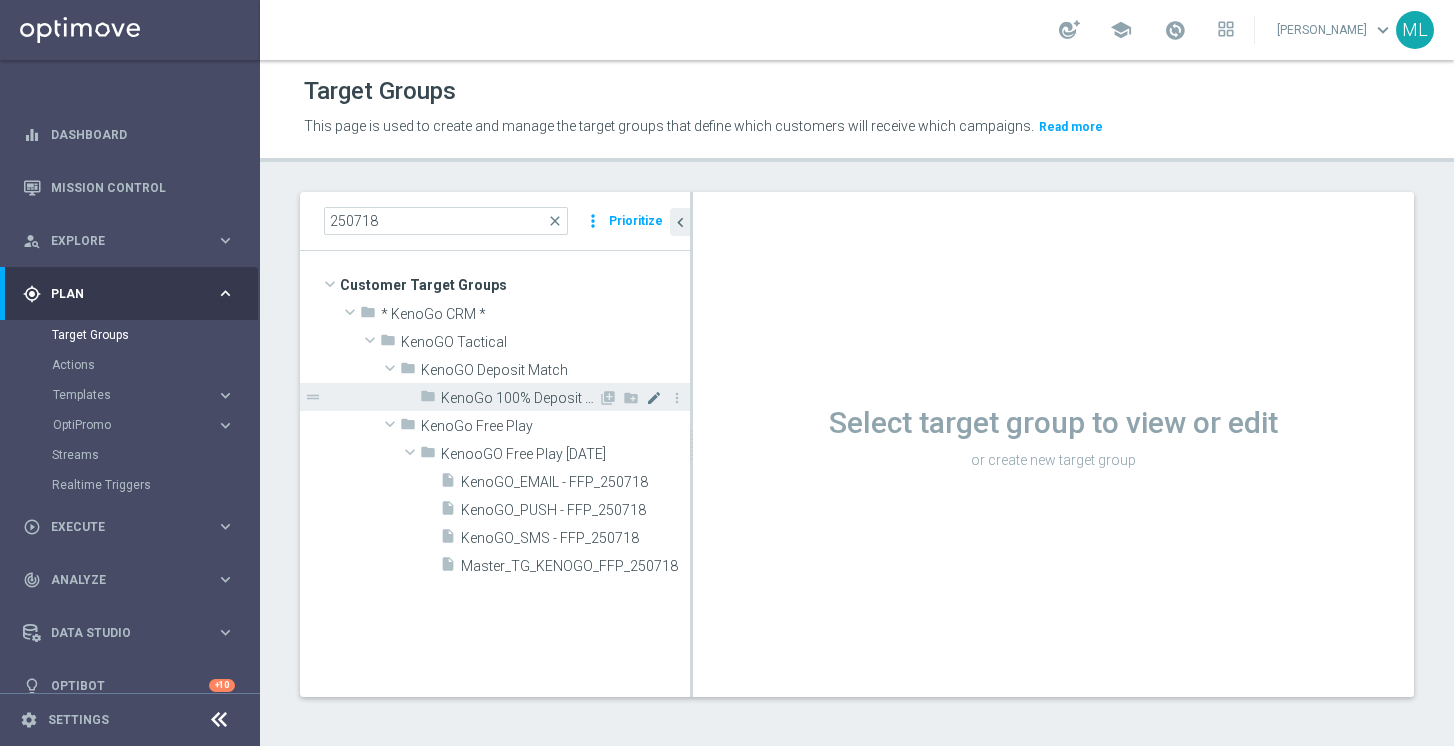 click on "mode_edit" 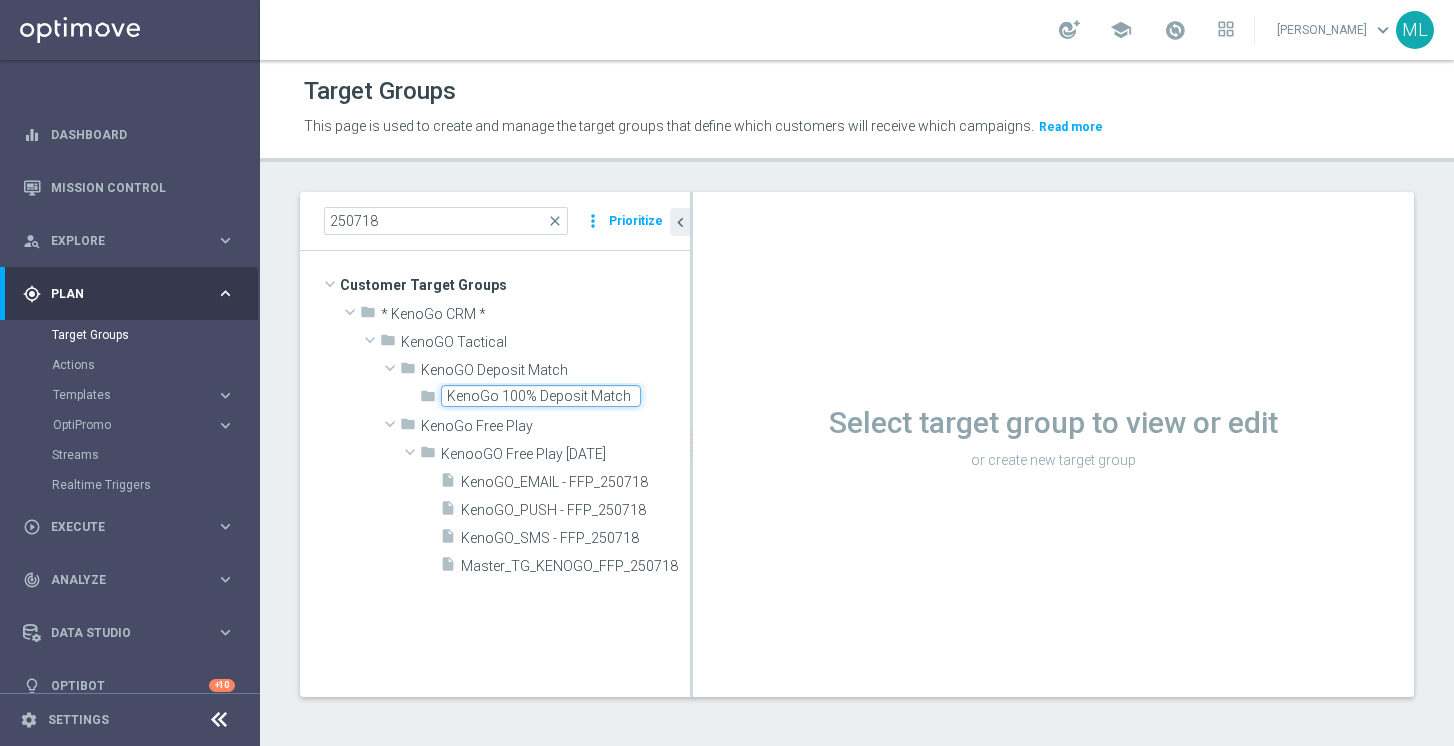click on "KenoGo 100% Deposit Match 25071" at bounding box center [541, 396] 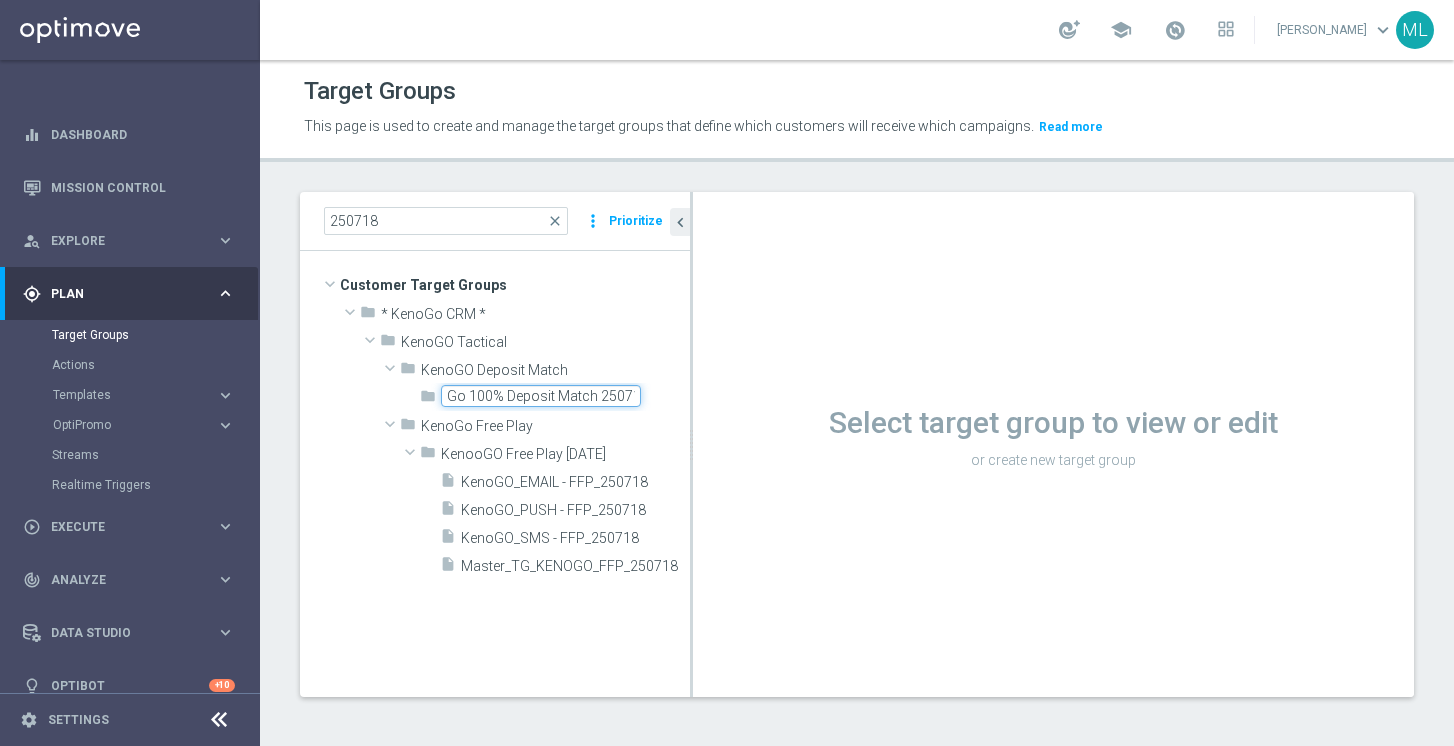 scroll, scrollTop: 0, scrollLeft: 40, axis: horizontal 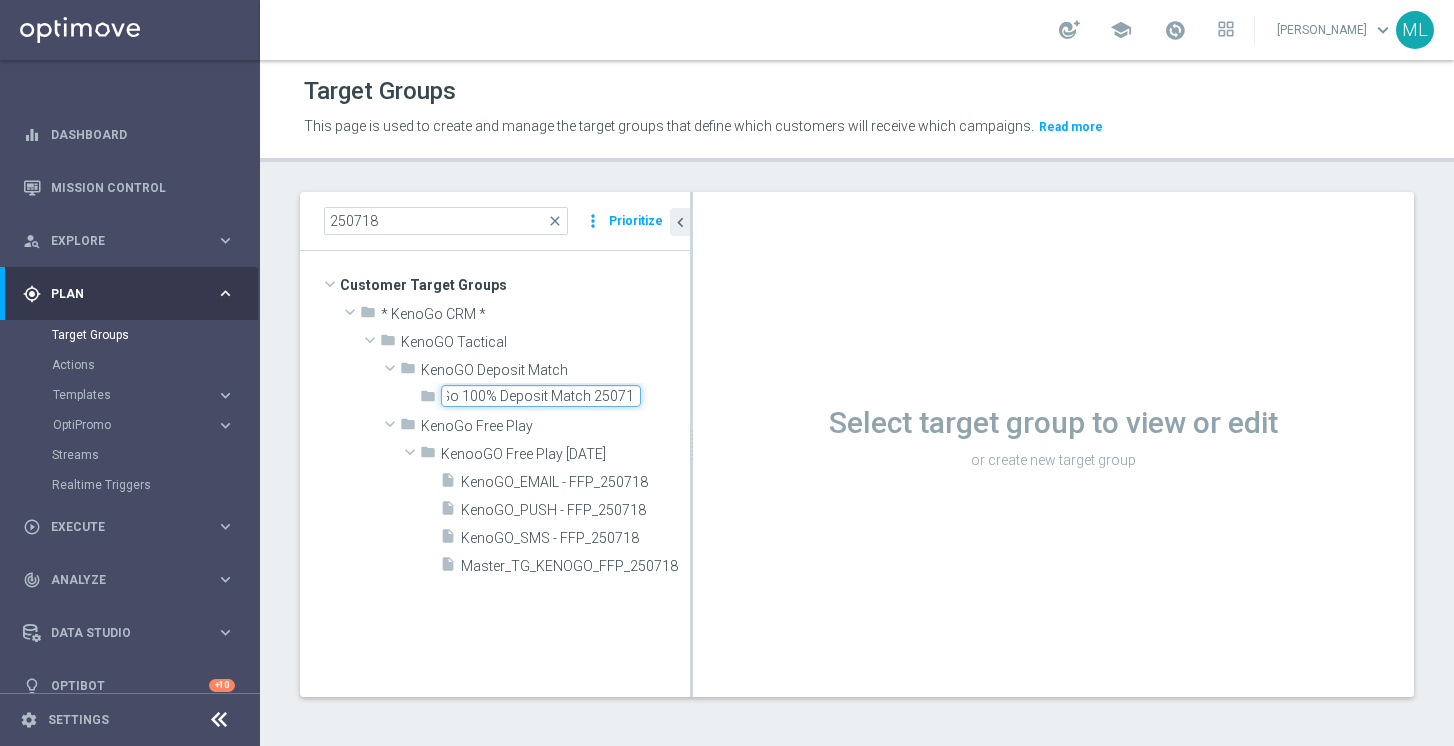 type on "KenoGo 100% Deposit Match 250718" 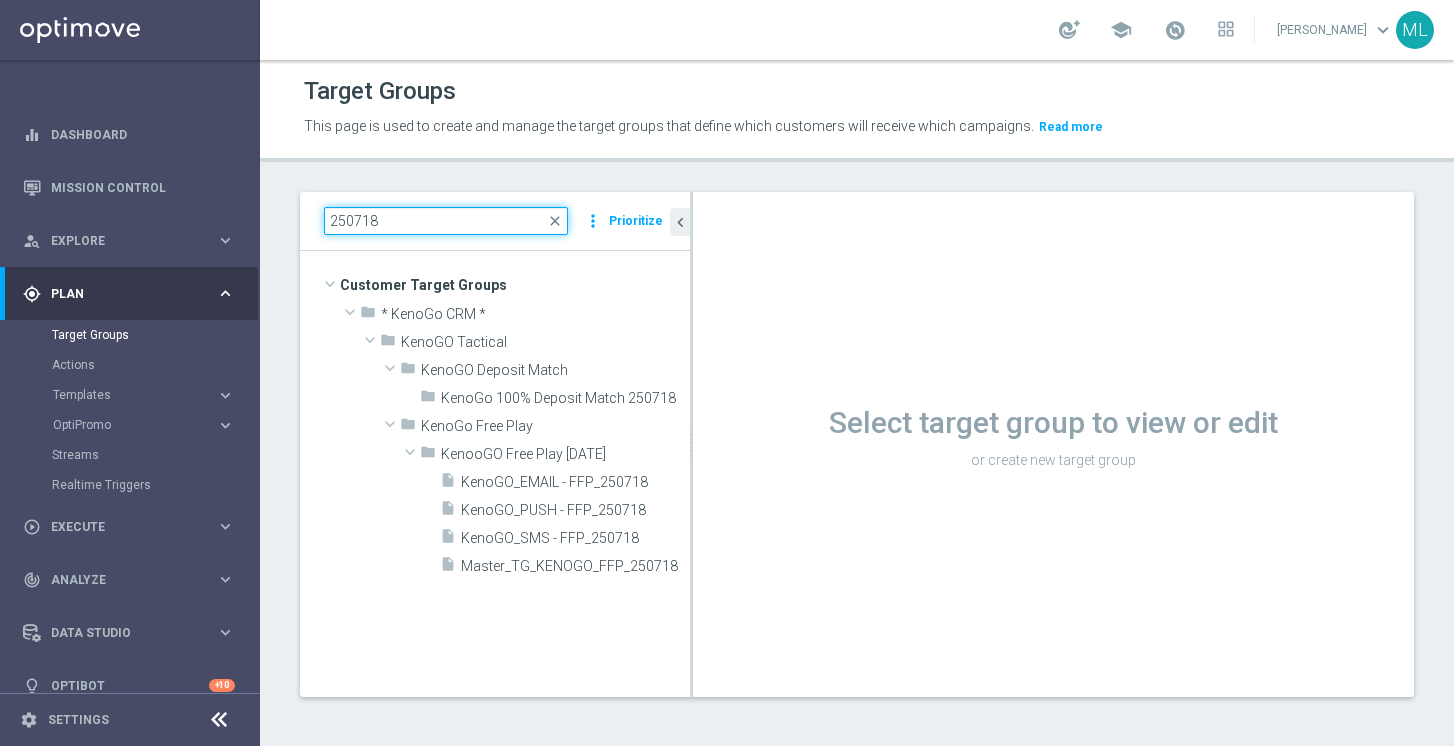 click on "250718" at bounding box center (446, 221) 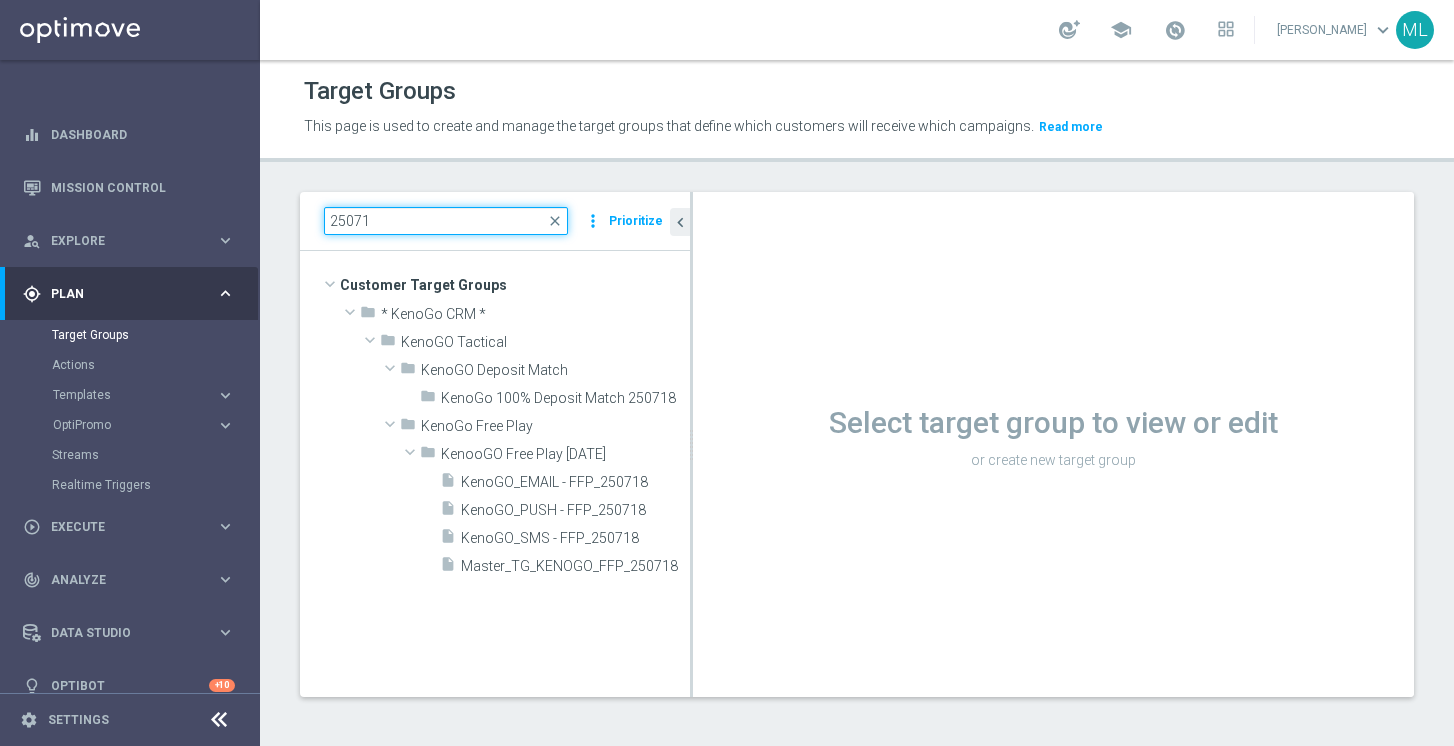 type on "25071" 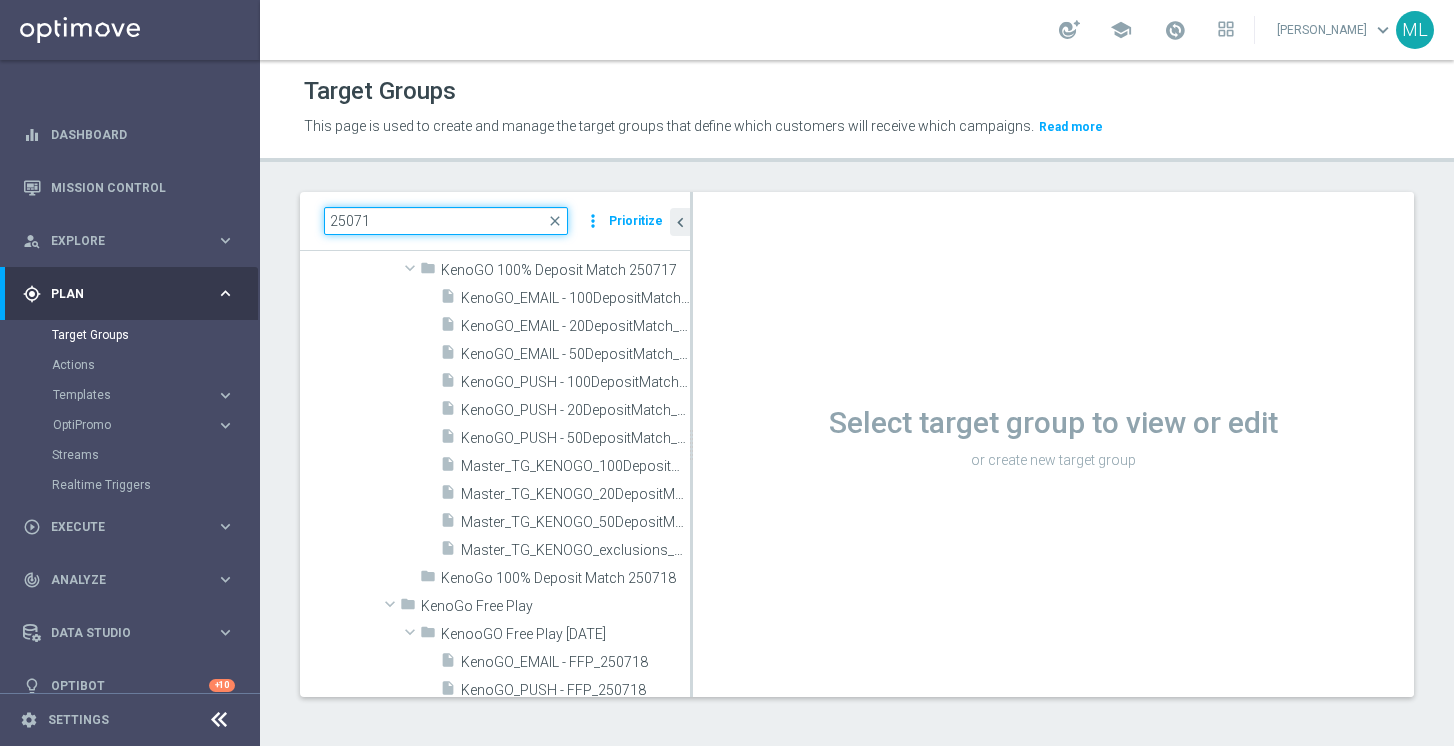 scroll, scrollTop: 512, scrollLeft: 0, axis: vertical 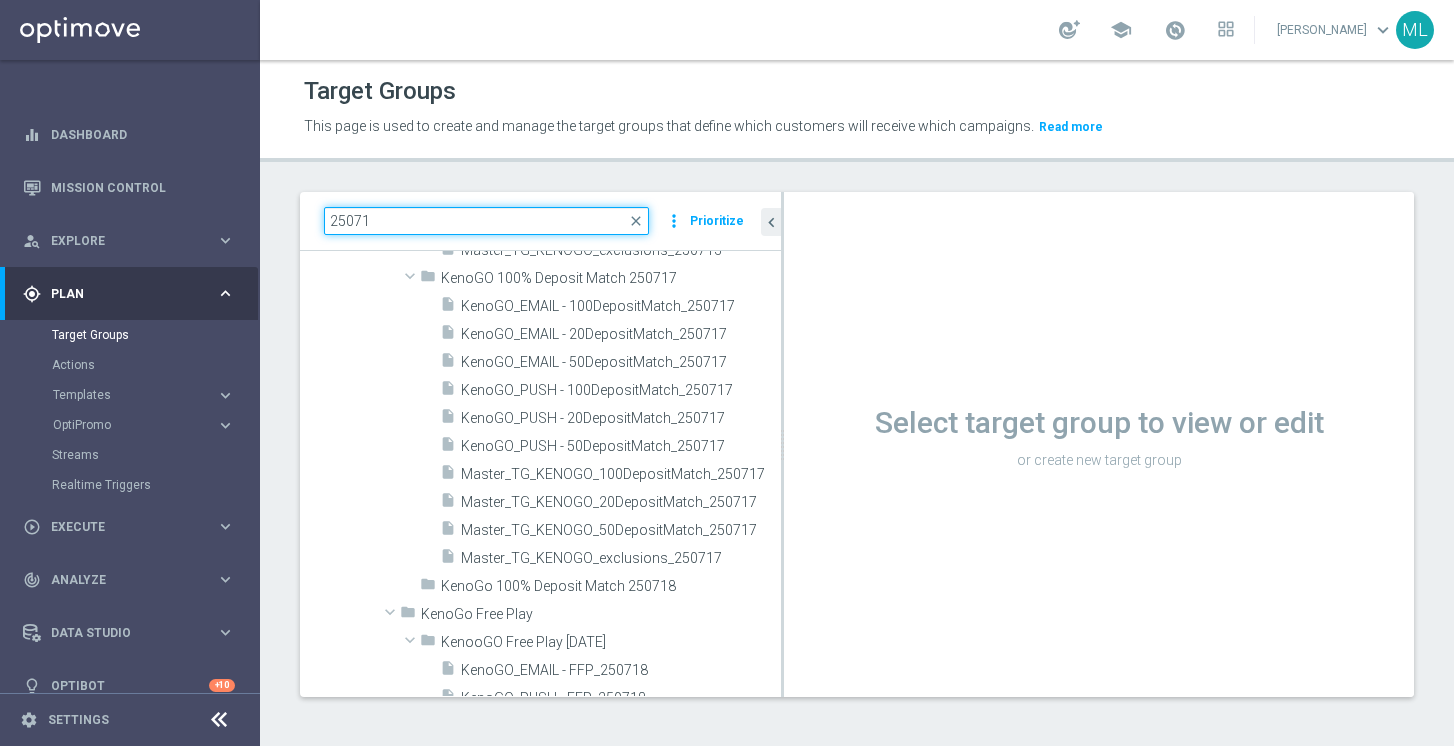 drag, startPoint x: 691, startPoint y: 391, endPoint x: 783, endPoint y: 406, distance: 93.214806 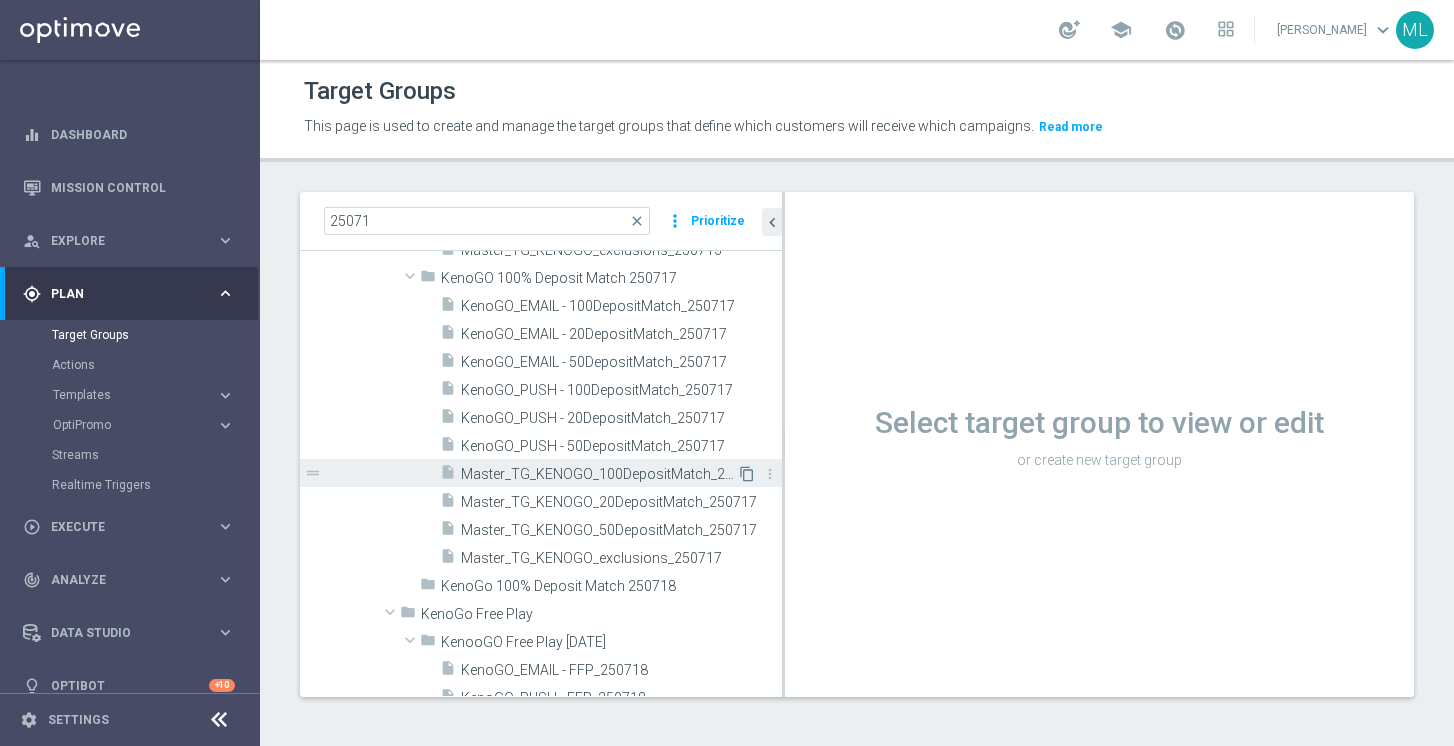 click on "content_copy" 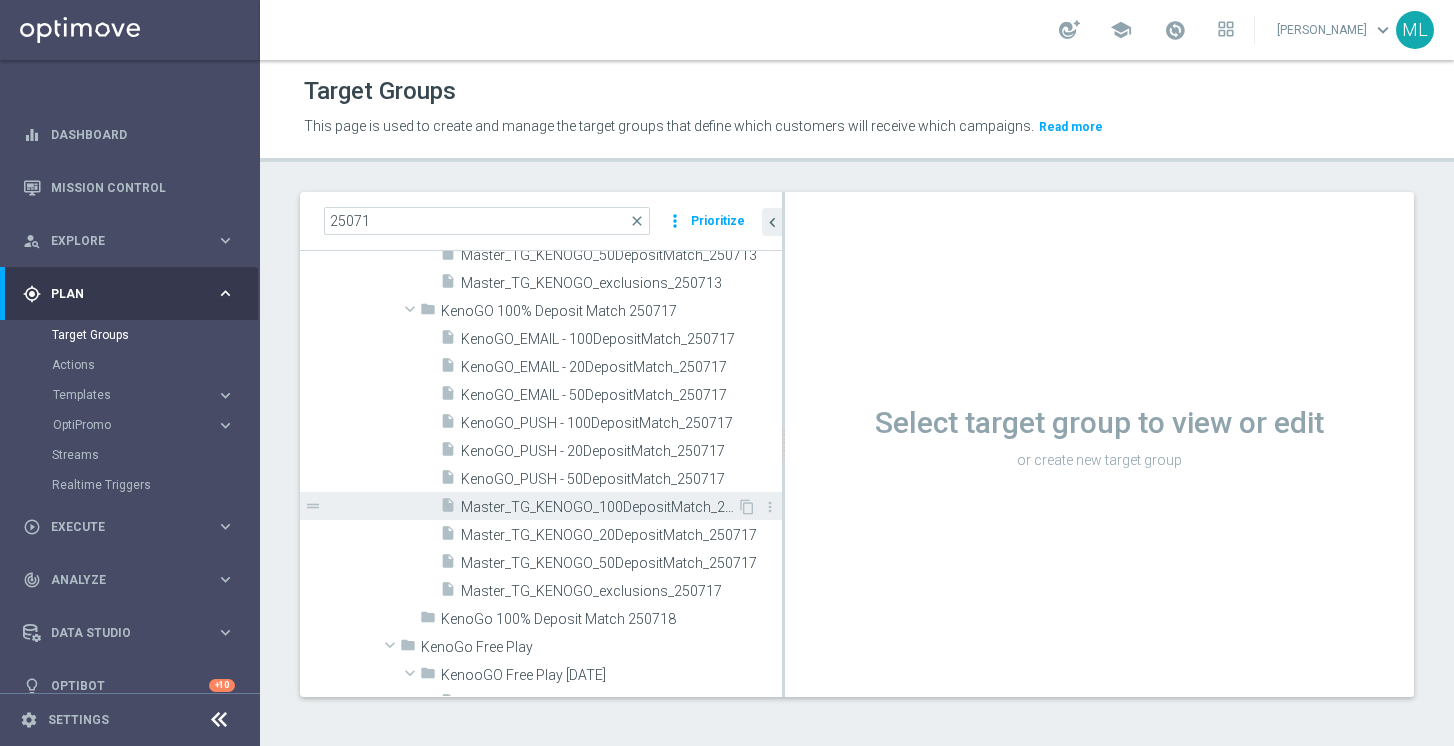 scroll, scrollTop: 491, scrollLeft: 0, axis: vertical 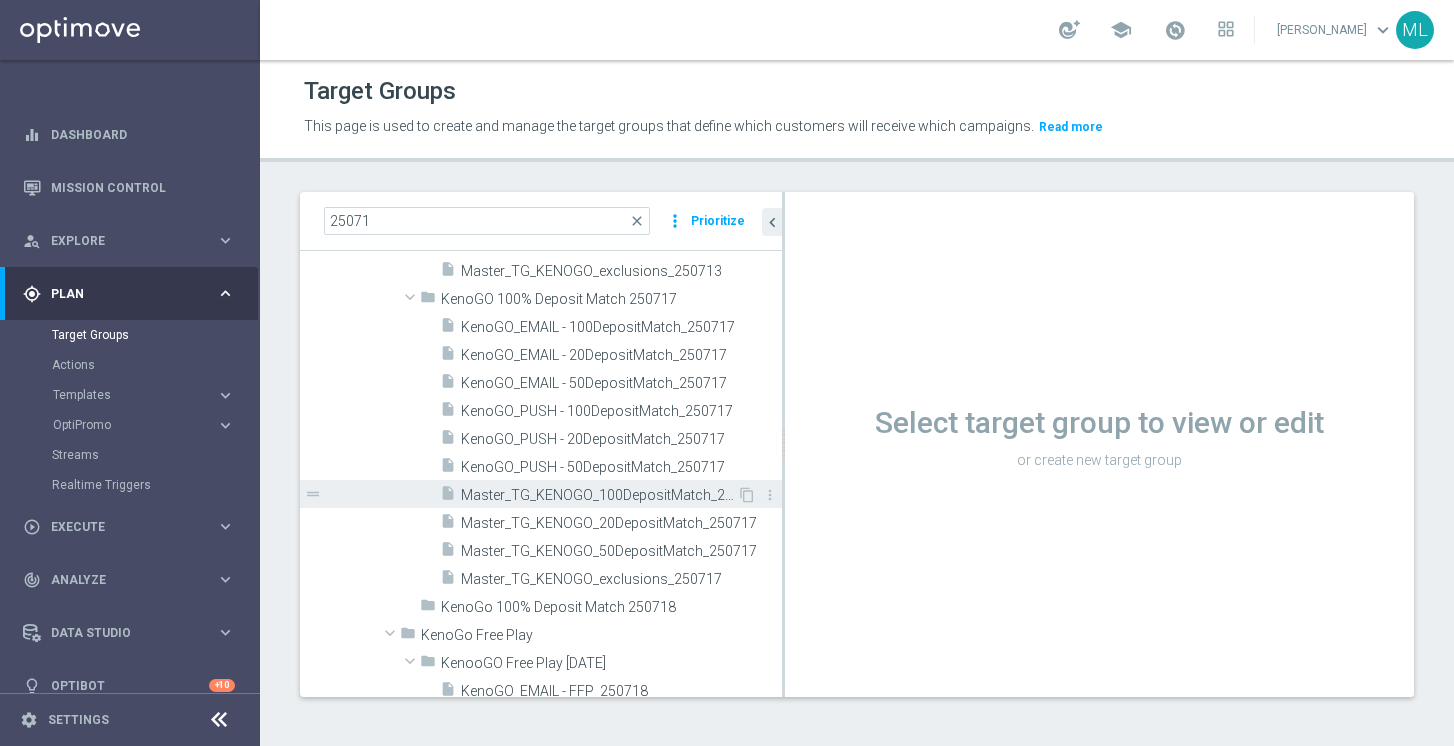 click on "Master_TG_KENOGO_100DepositMatch_250717" at bounding box center [599, 495] 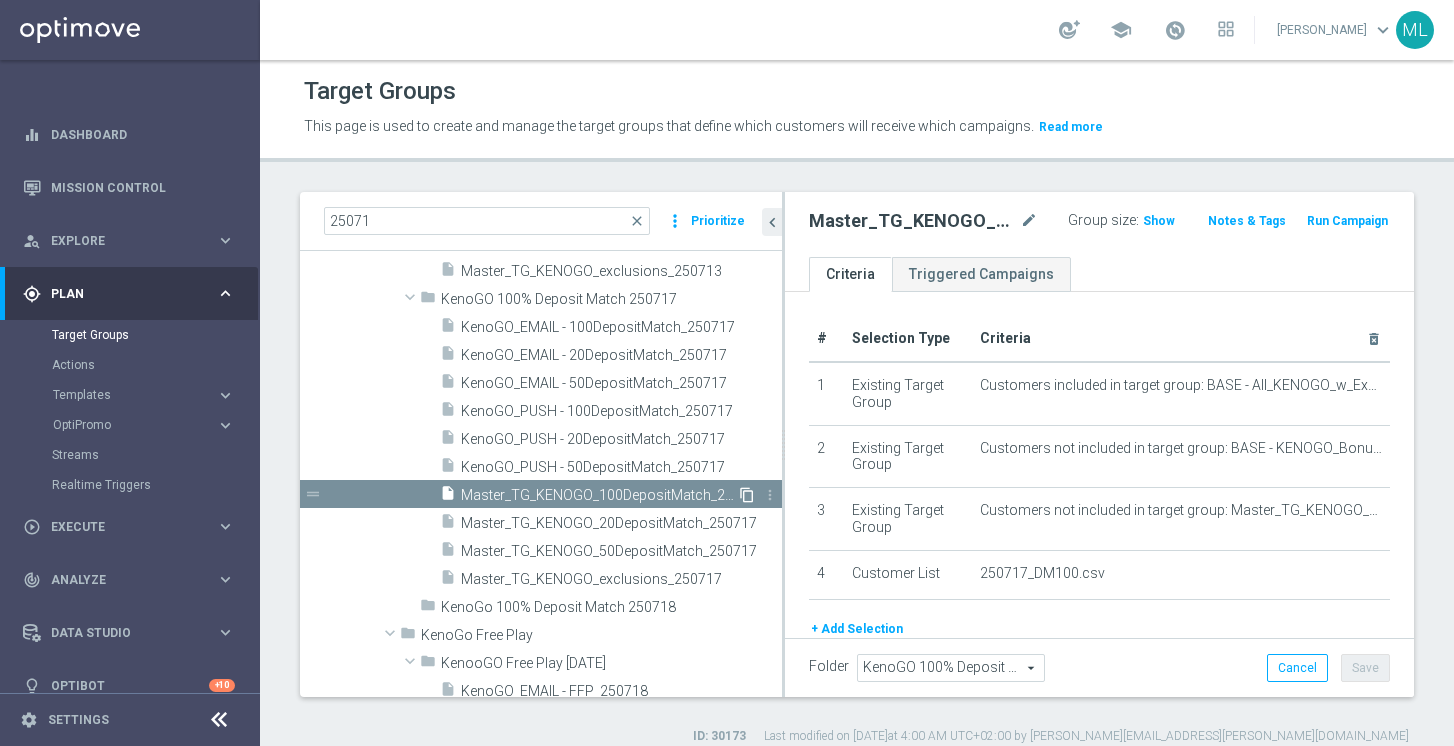 click on "content_copy" 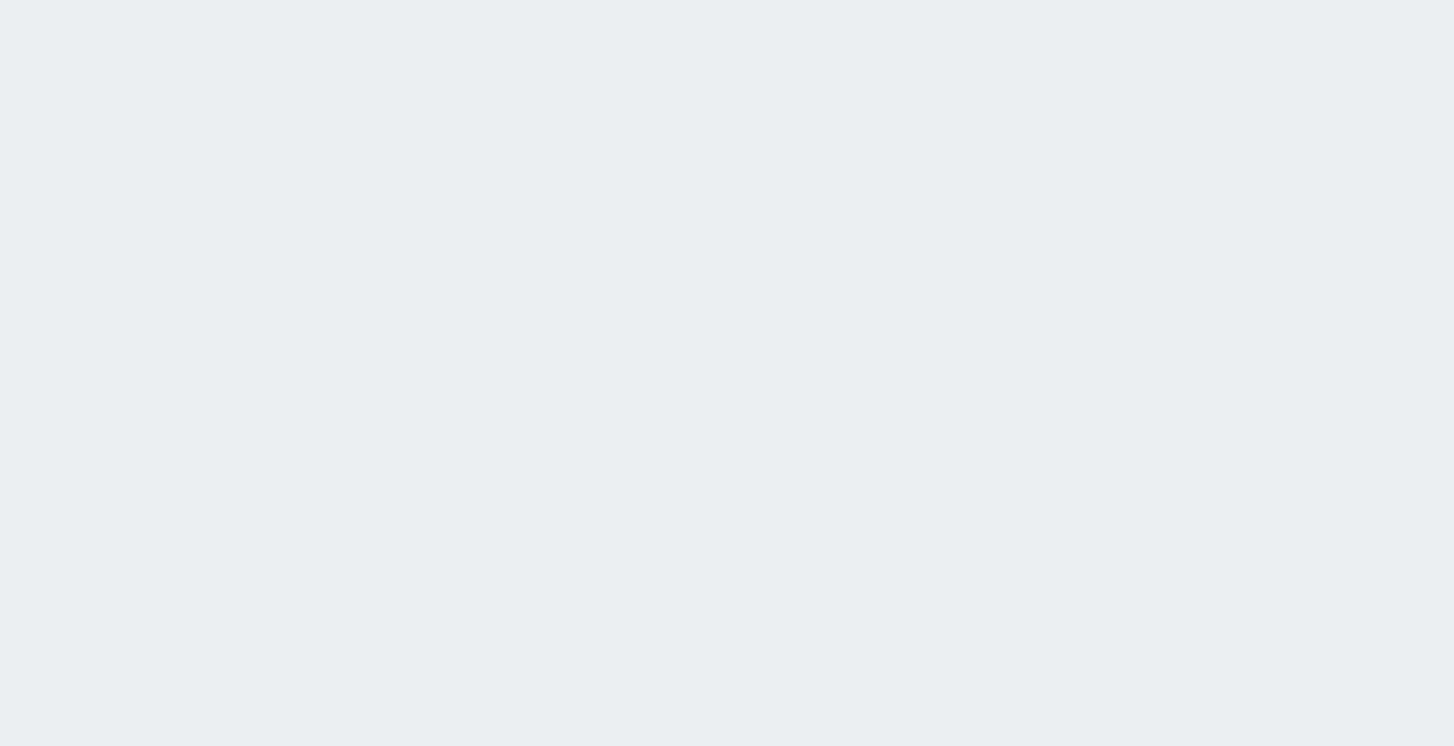 scroll, scrollTop: 0, scrollLeft: 0, axis: both 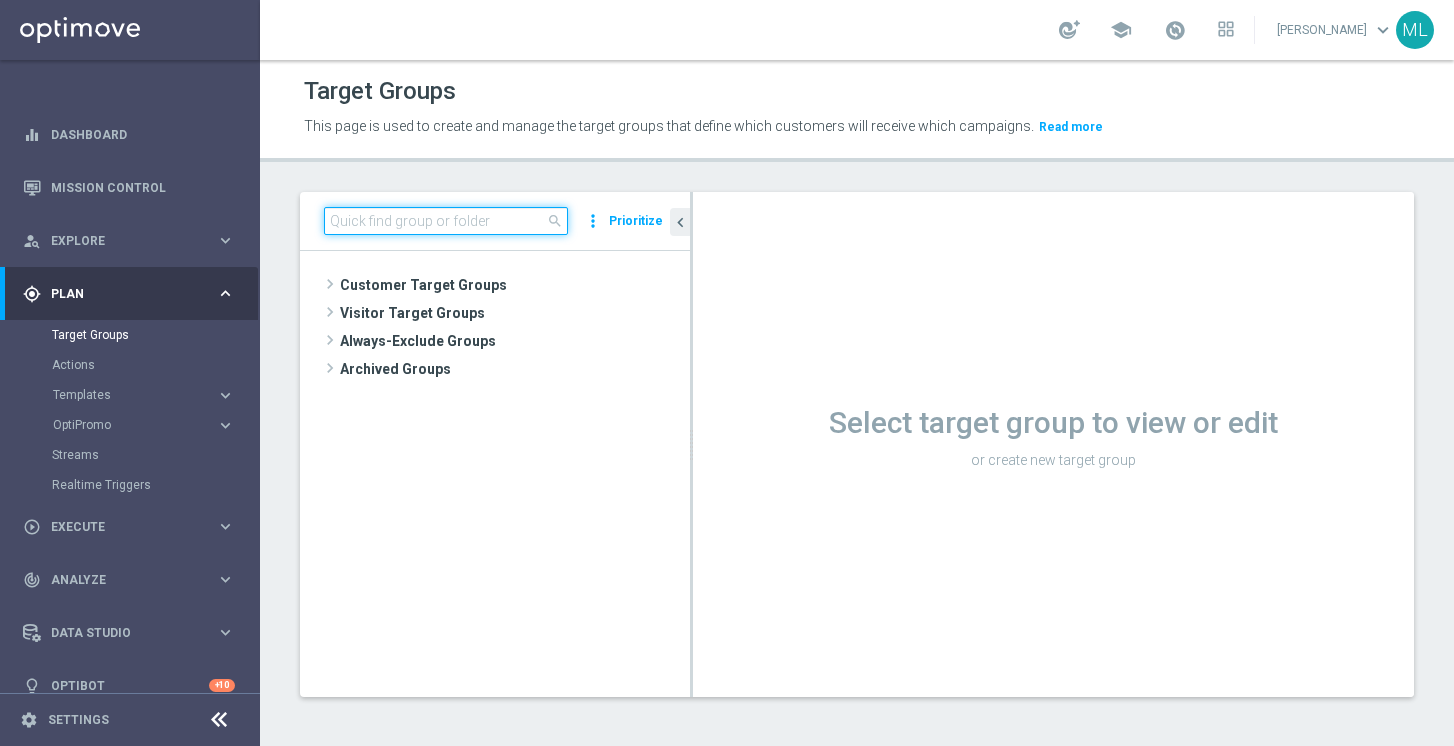 click at bounding box center [446, 221] 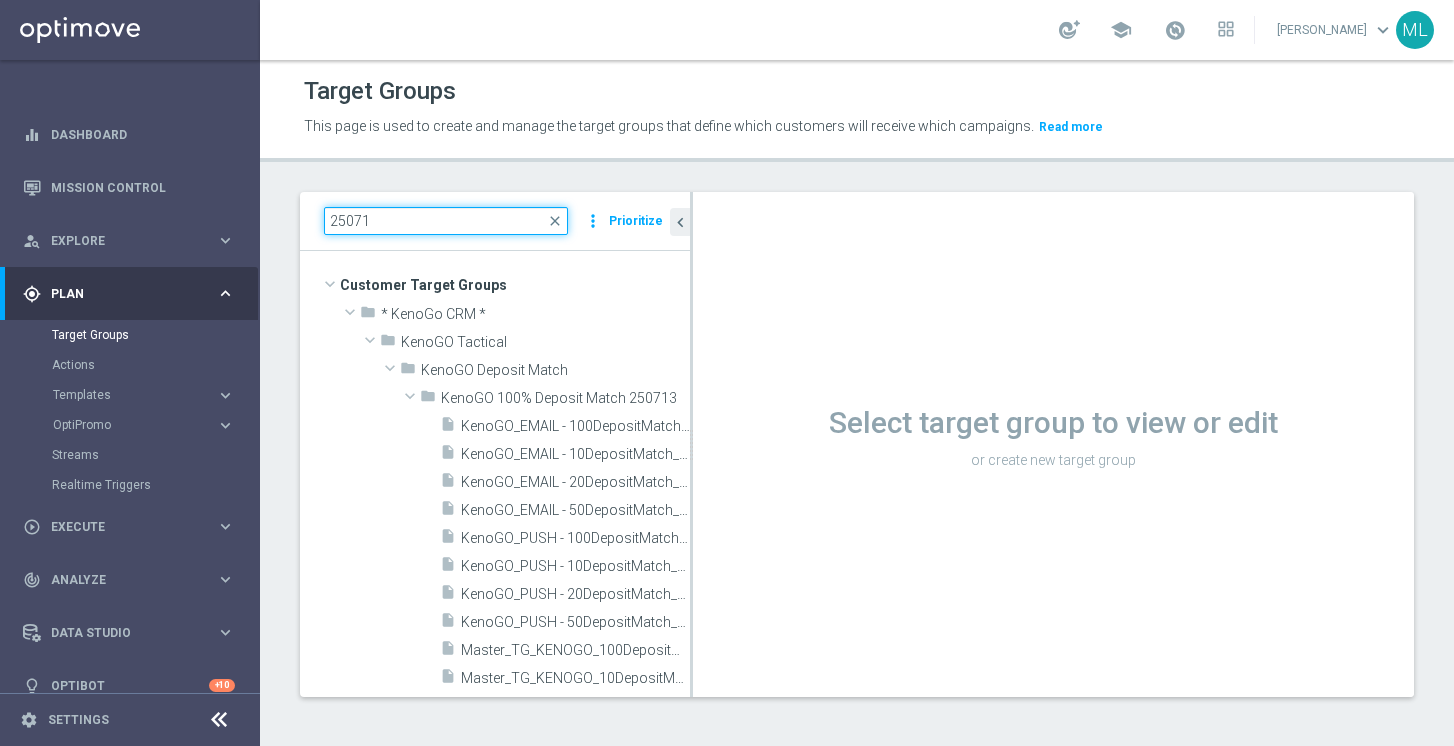 type on "25071" 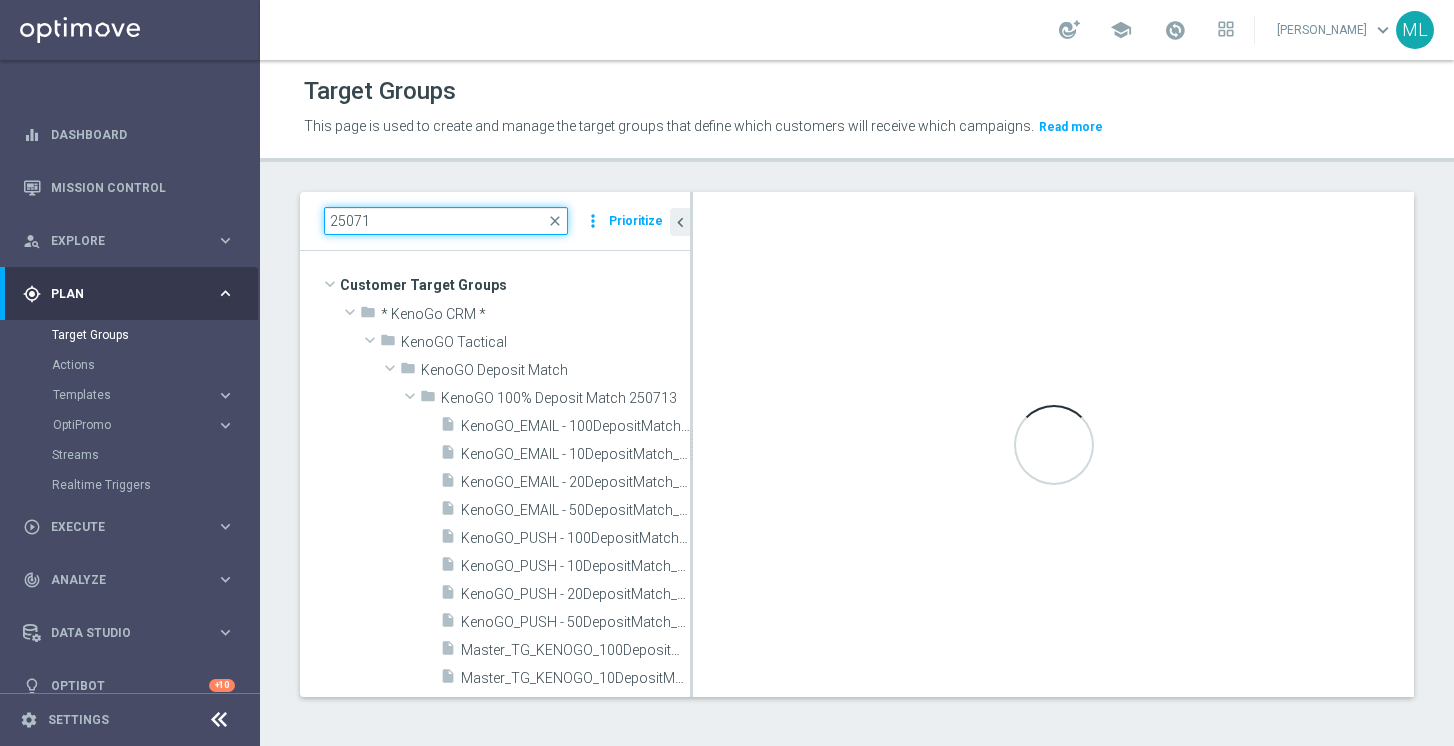 scroll, scrollTop: 453, scrollLeft: 0, axis: vertical 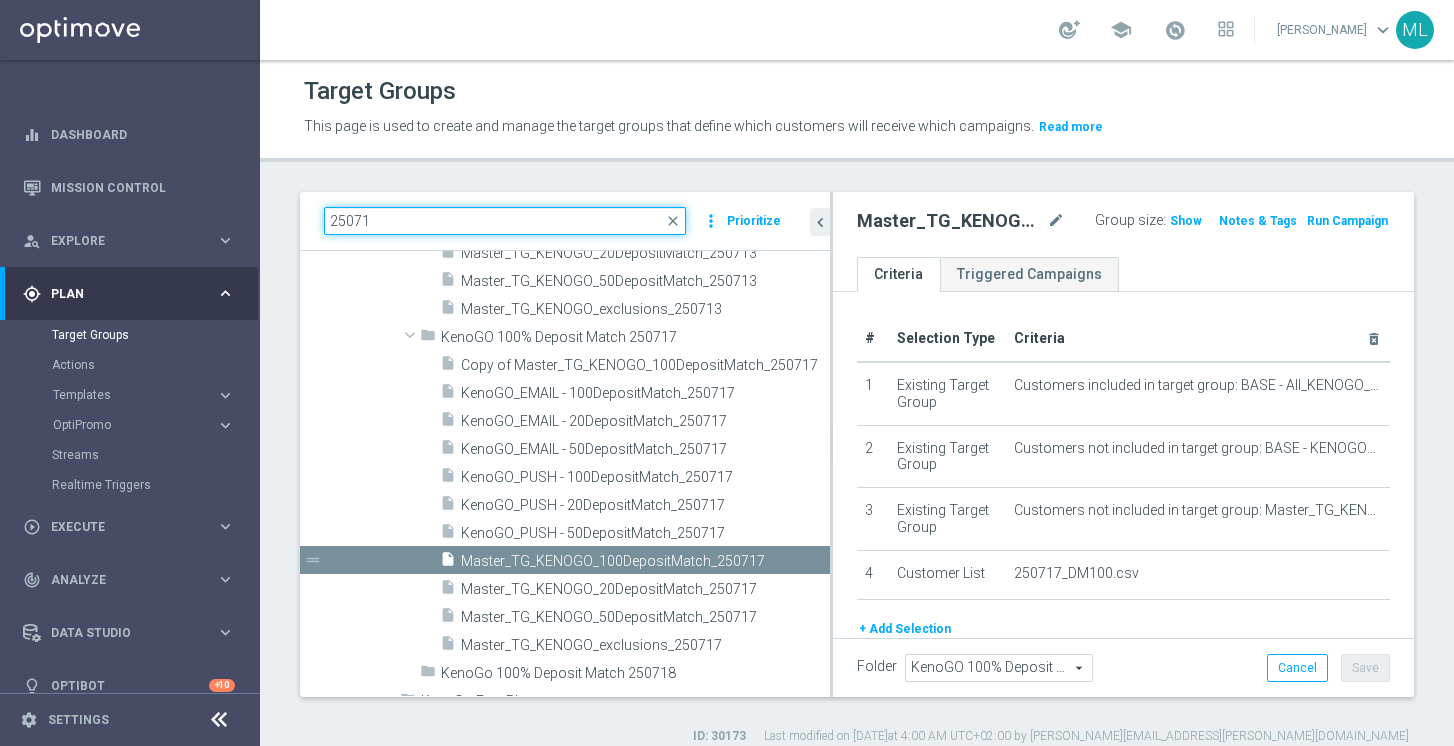 drag, startPoint x: 692, startPoint y: 426, endPoint x: 832, endPoint y: 452, distance: 142.39381 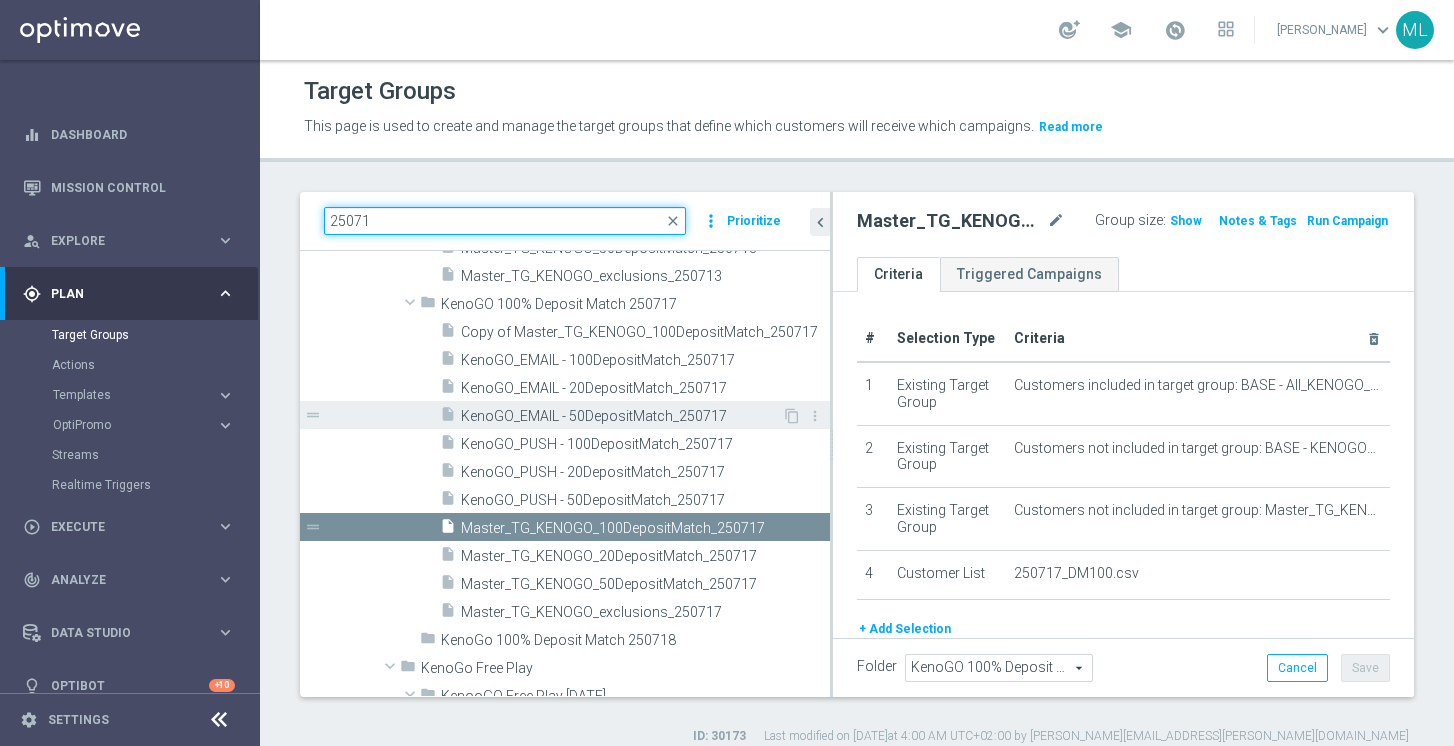 scroll, scrollTop: 487, scrollLeft: 0, axis: vertical 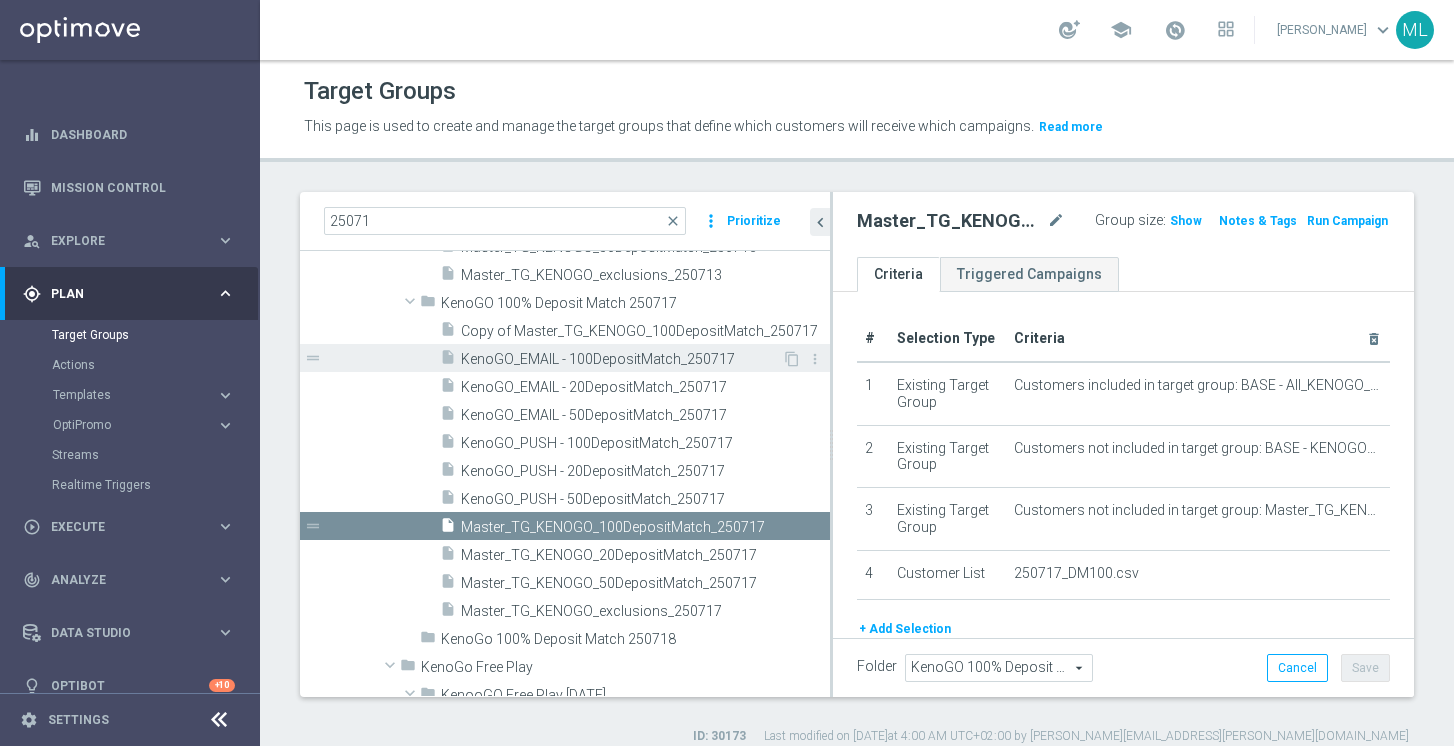 click on "KenoGO_EMAIL - 100DepositMatch_250717" at bounding box center [621, 359] 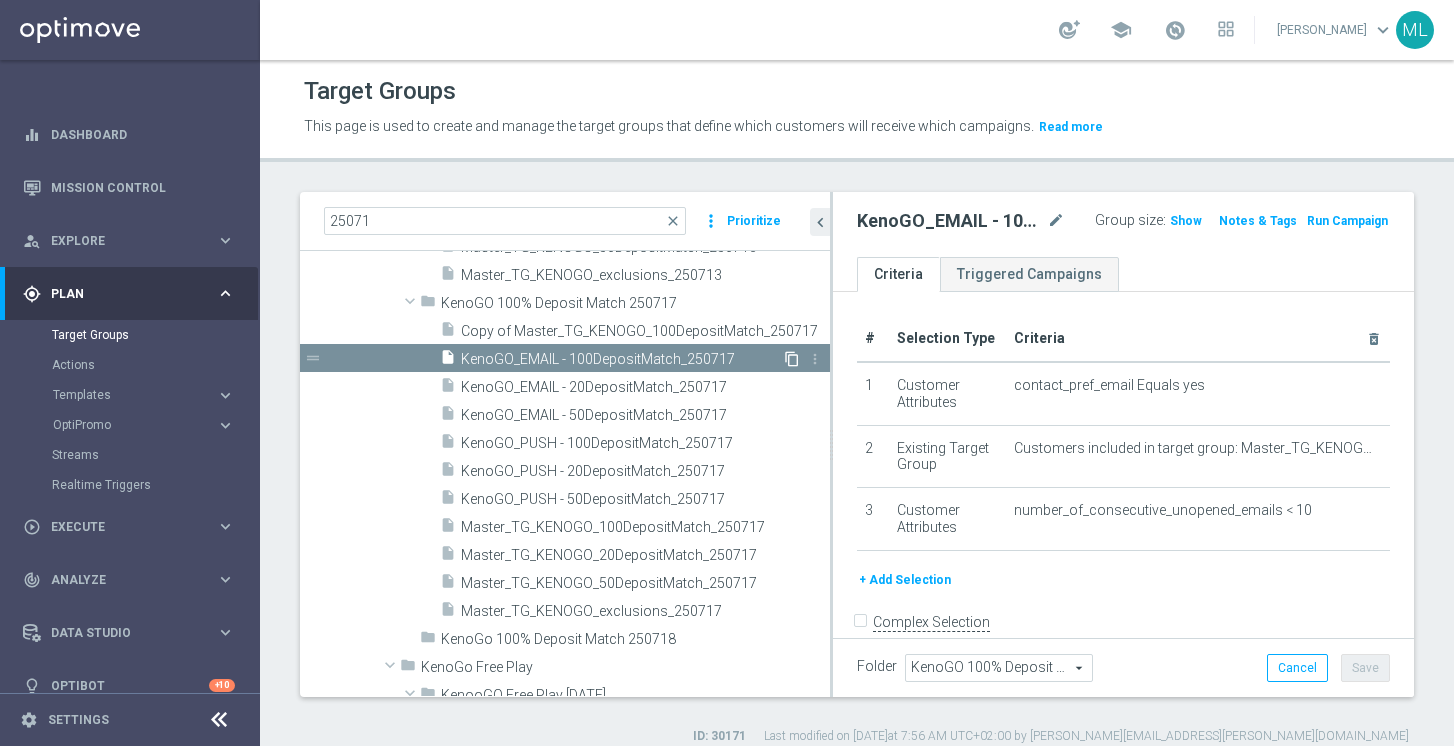 click on "content_copy" 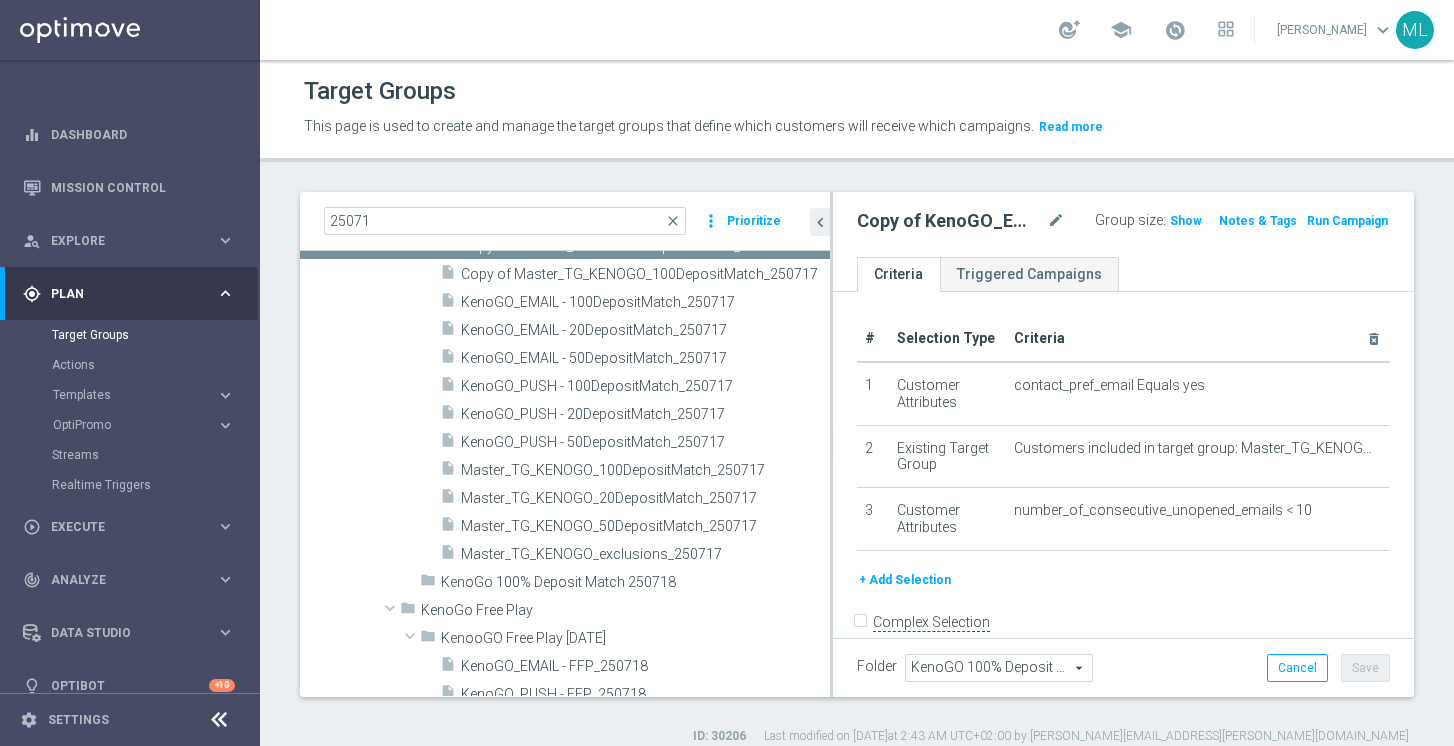 scroll, scrollTop: 574, scrollLeft: 0, axis: vertical 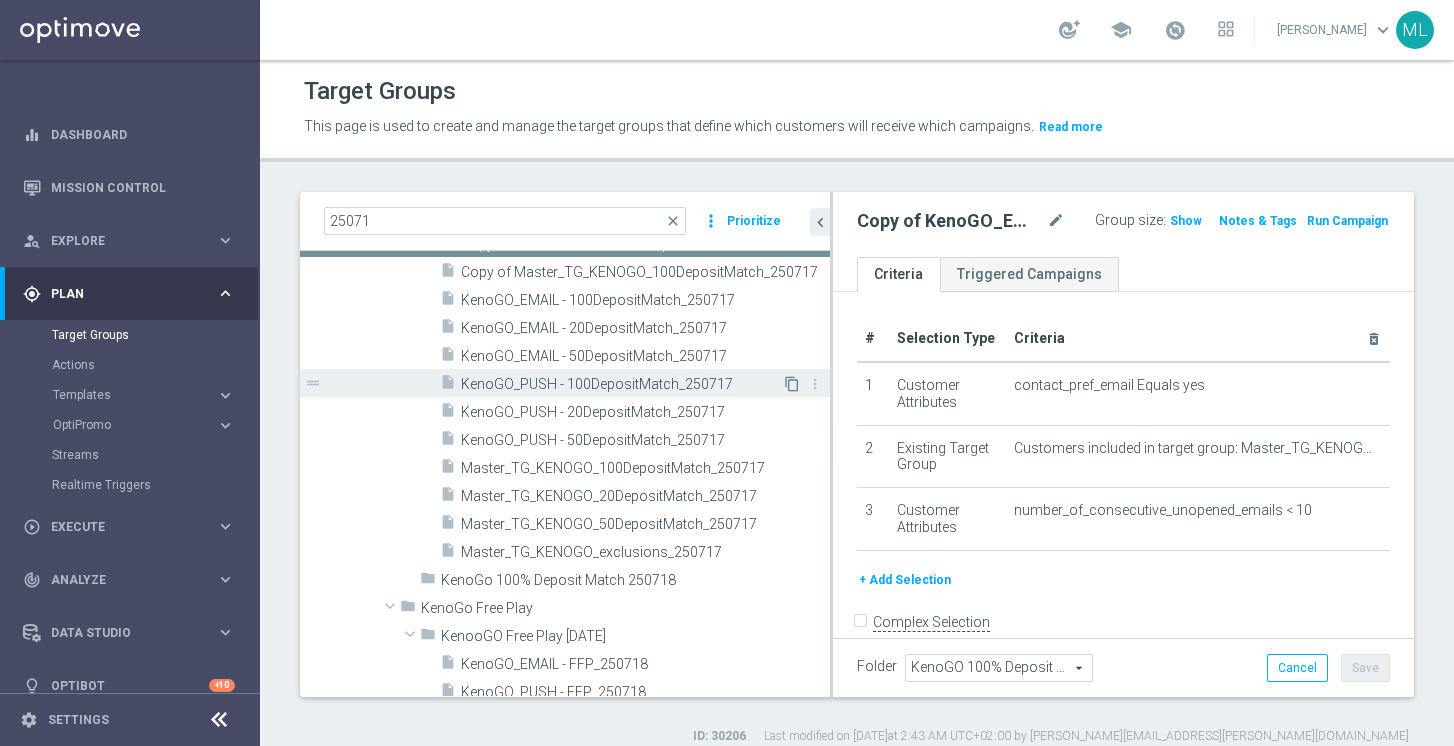 click on "content_copy" 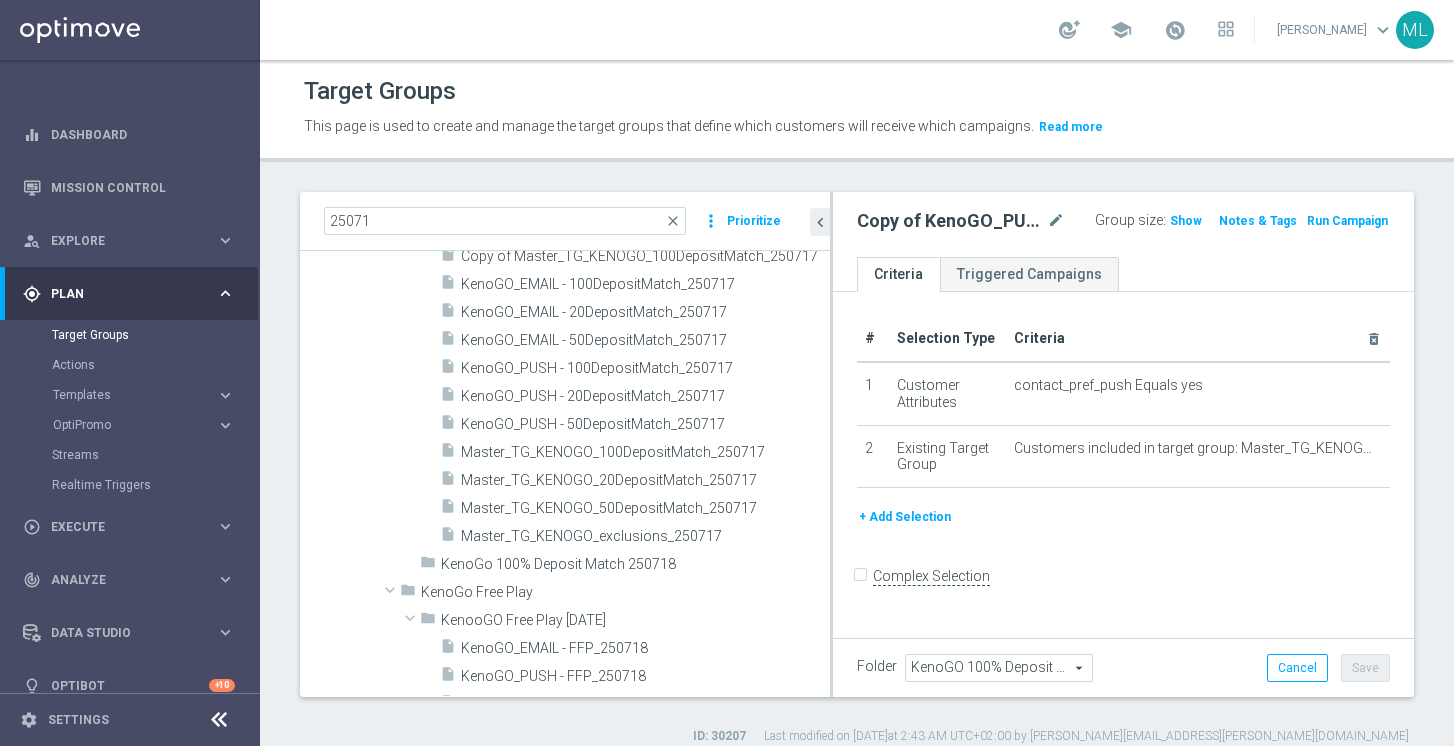 scroll, scrollTop: 619, scrollLeft: 0, axis: vertical 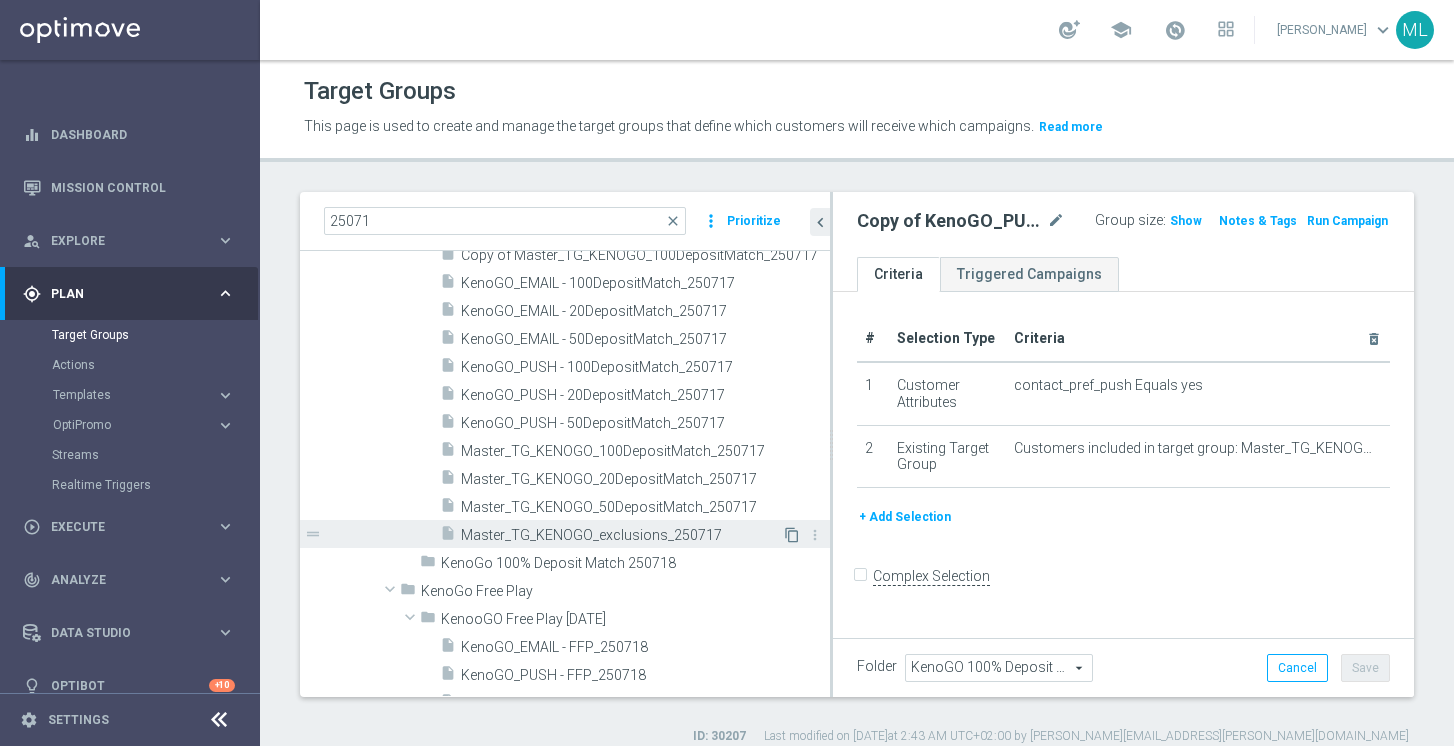 click on "content_copy" 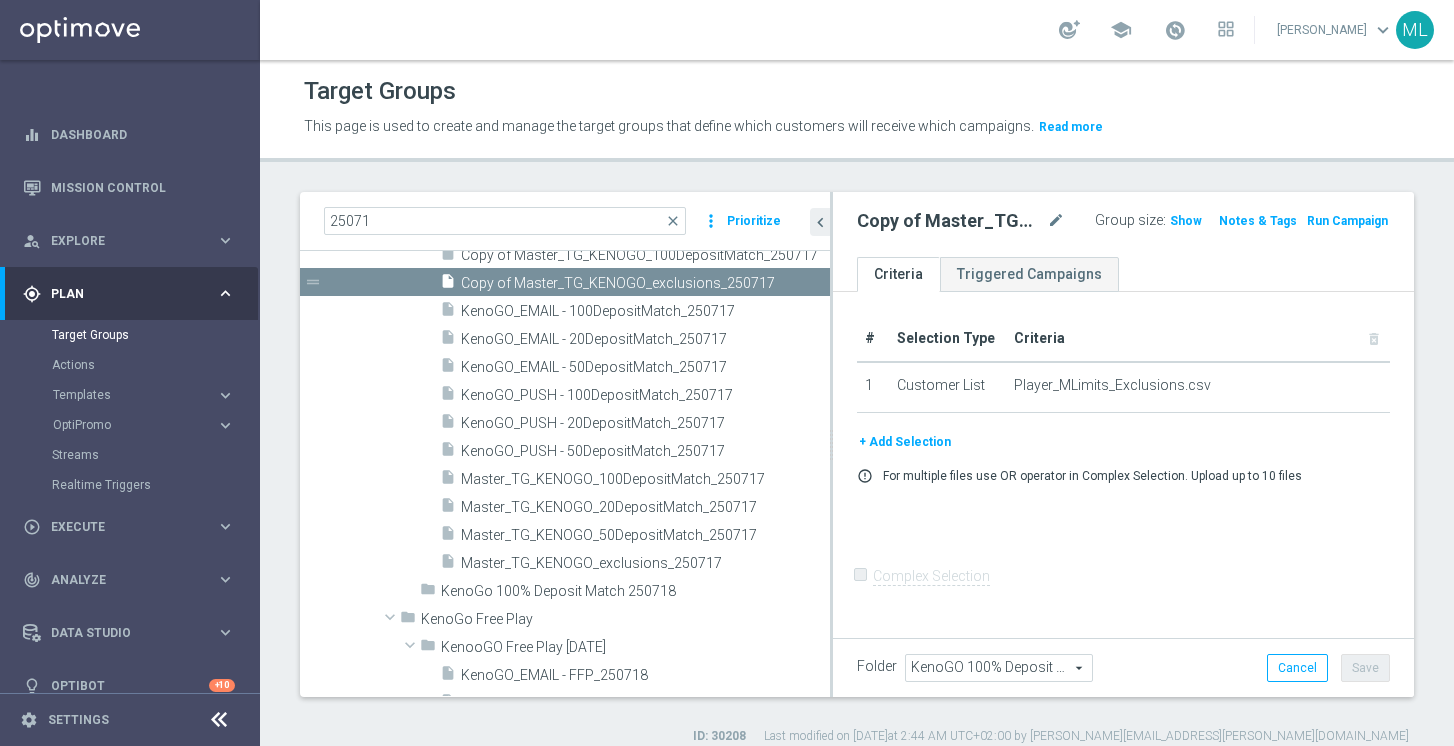 scroll, scrollTop: 349, scrollLeft: 0, axis: vertical 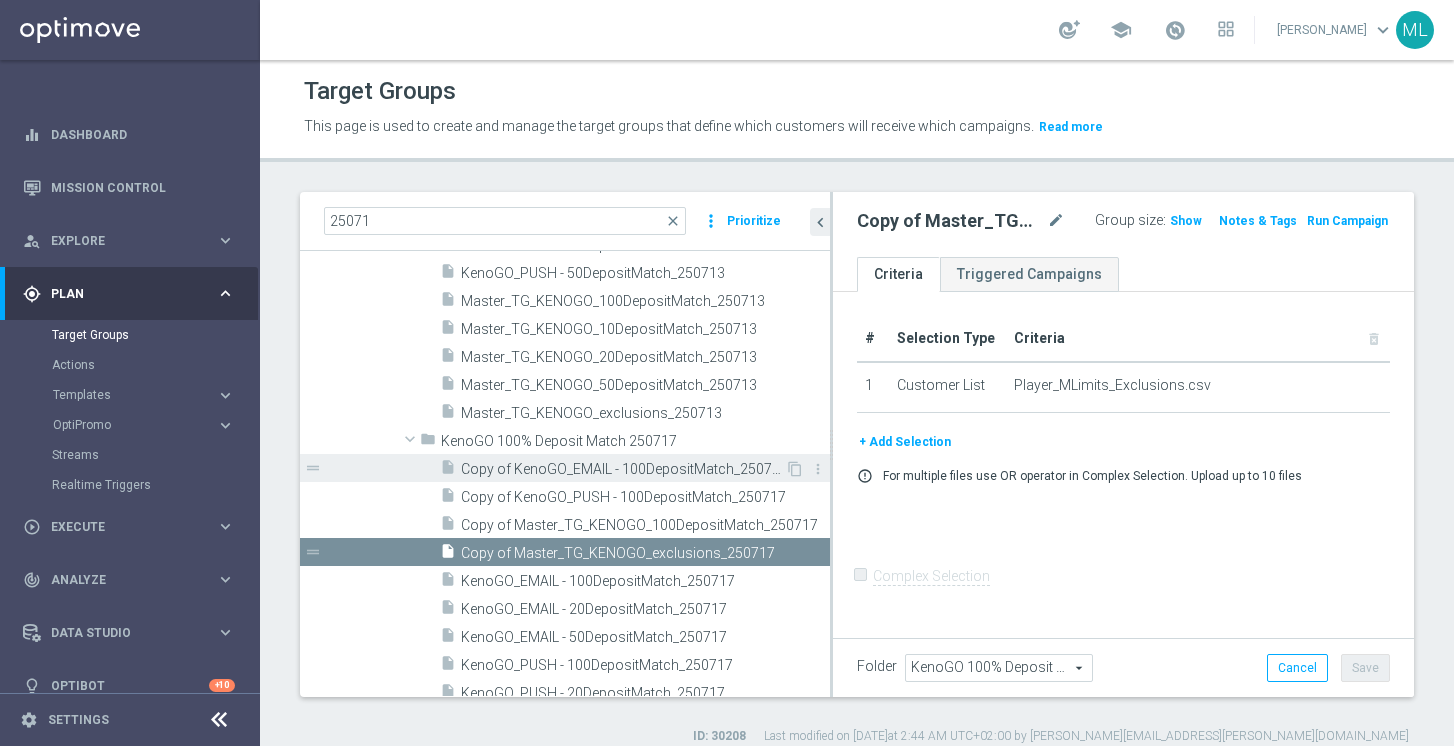 click on "Copy of KenoGO_EMAIL - 100DepositMatch_250717" at bounding box center [623, 469] 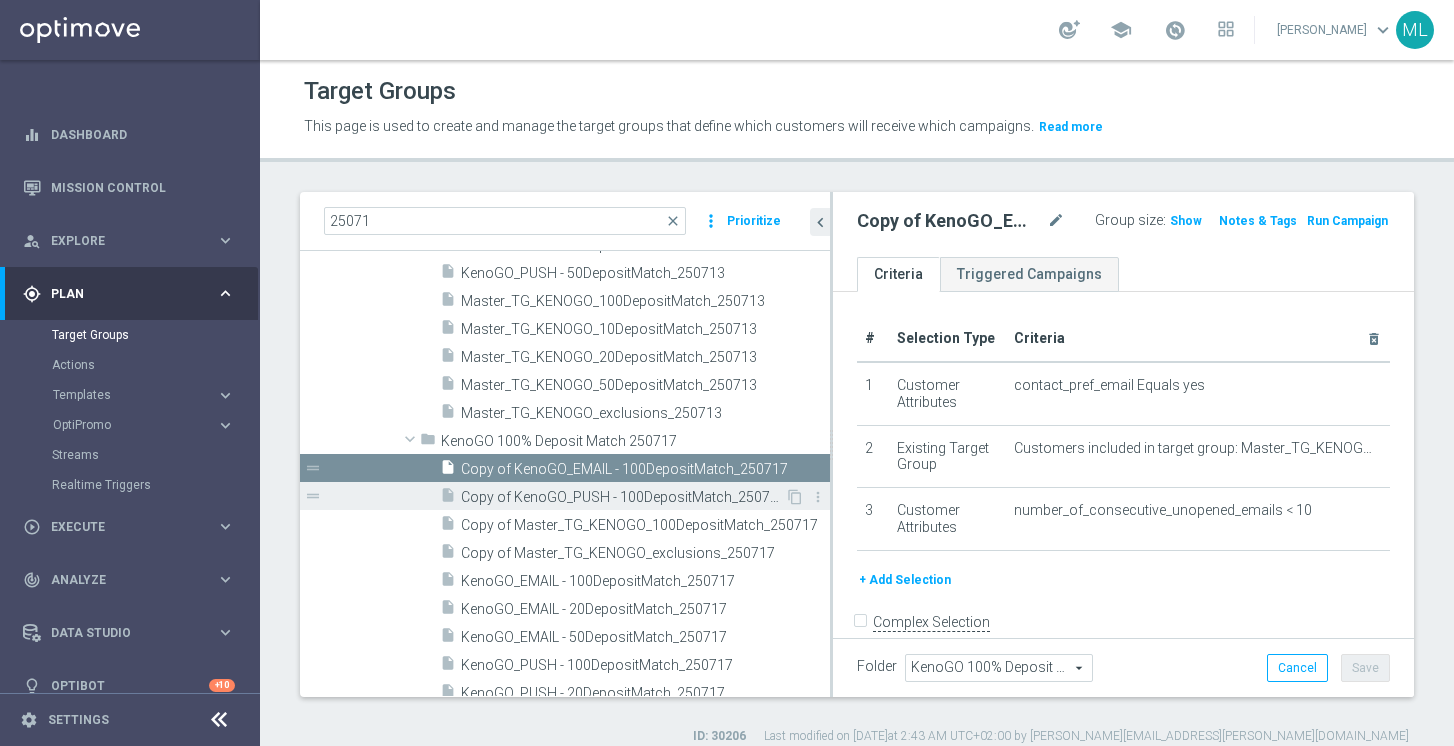 click on "Copy of KenoGO_PUSH - 100DepositMatch_250717" at bounding box center [623, 497] 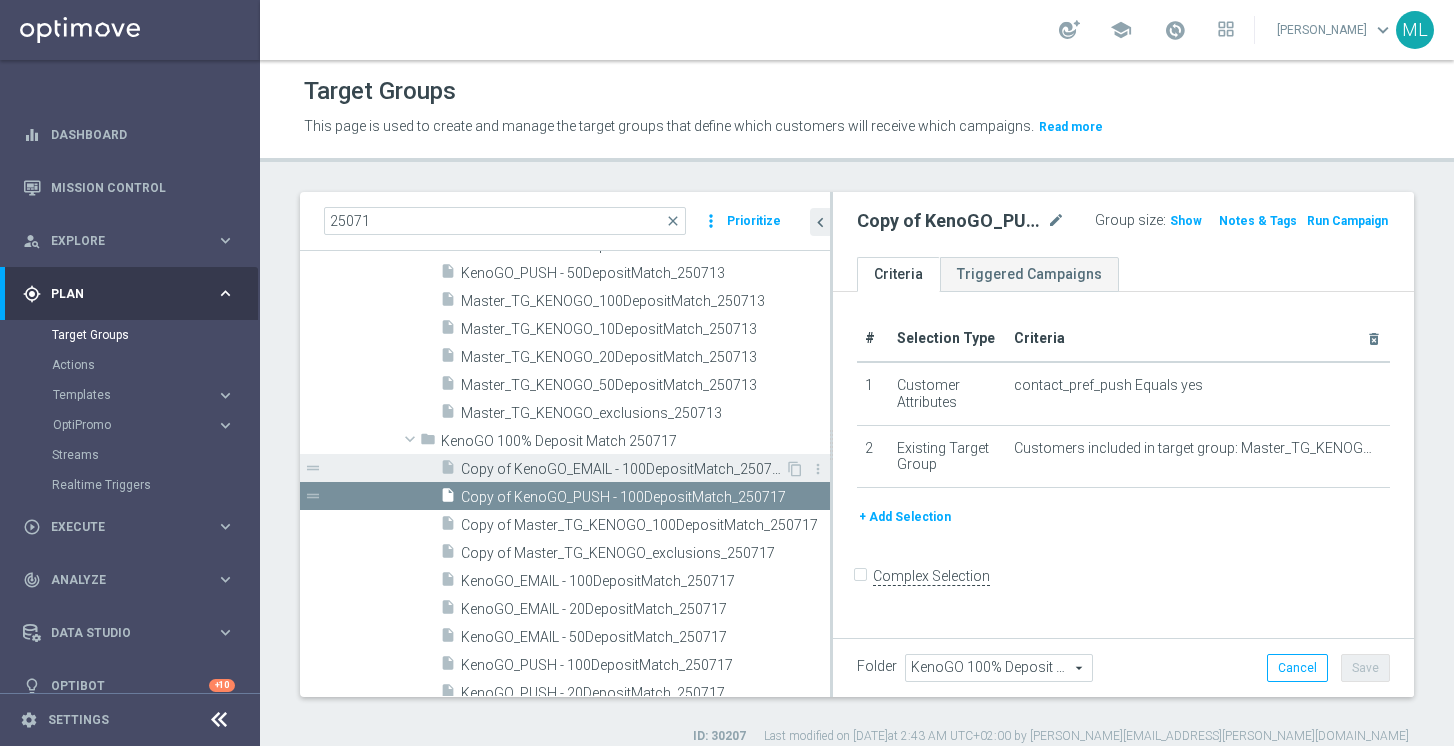 click on "Copy of KenoGO_EMAIL - 100DepositMatch_250717" at bounding box center (623, 469) 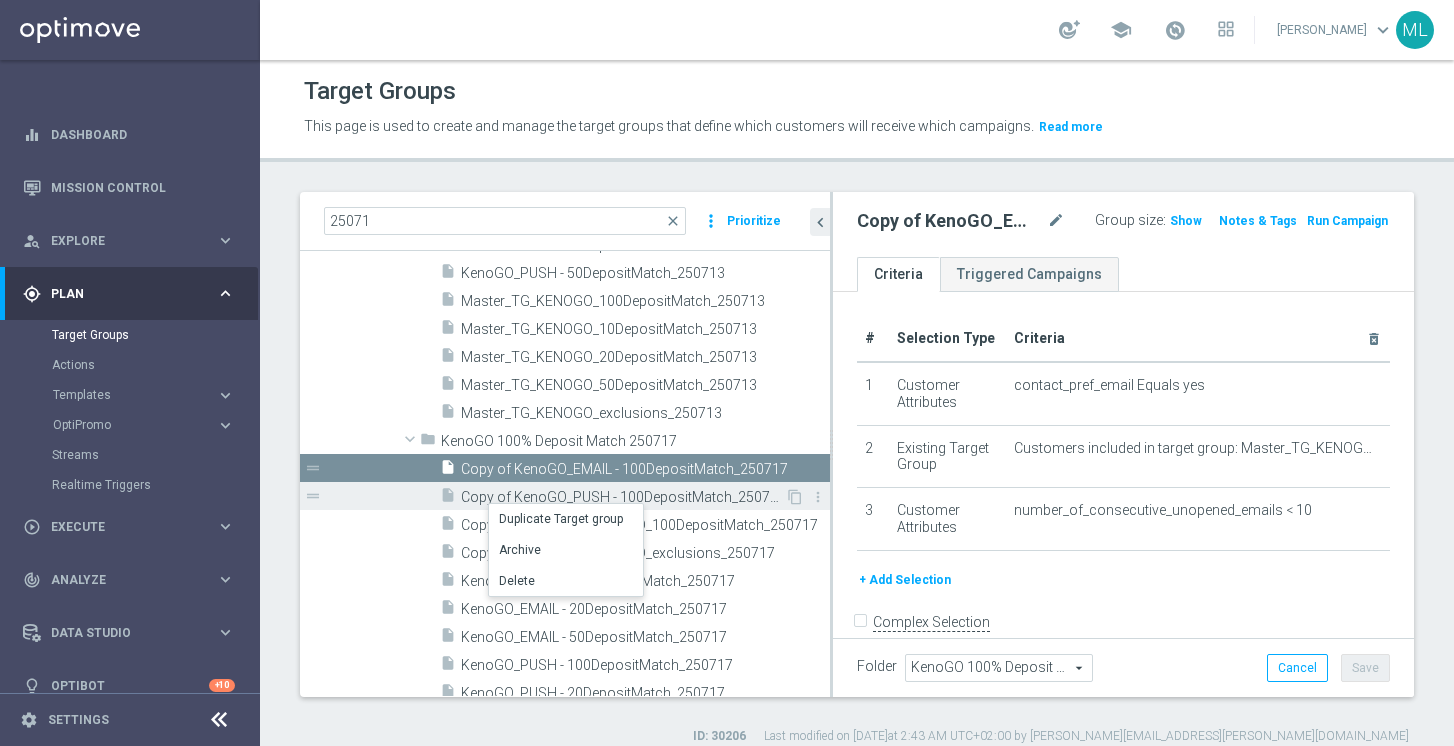 click on "insert_drive_file" at bounding box center [448, 498] 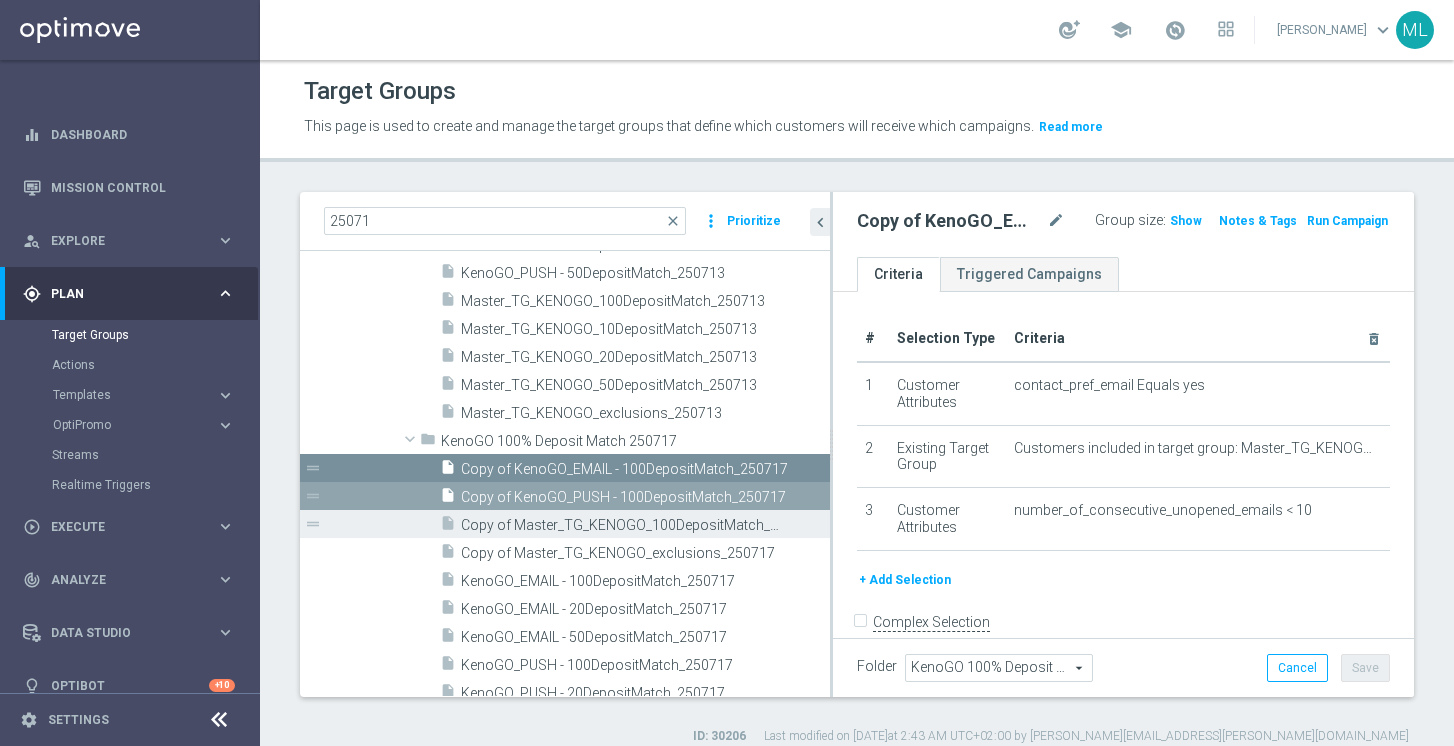 click on "Copy of Master_TG_KENOGO_100DepositMatch_250717" at bounding box center [623, 525] 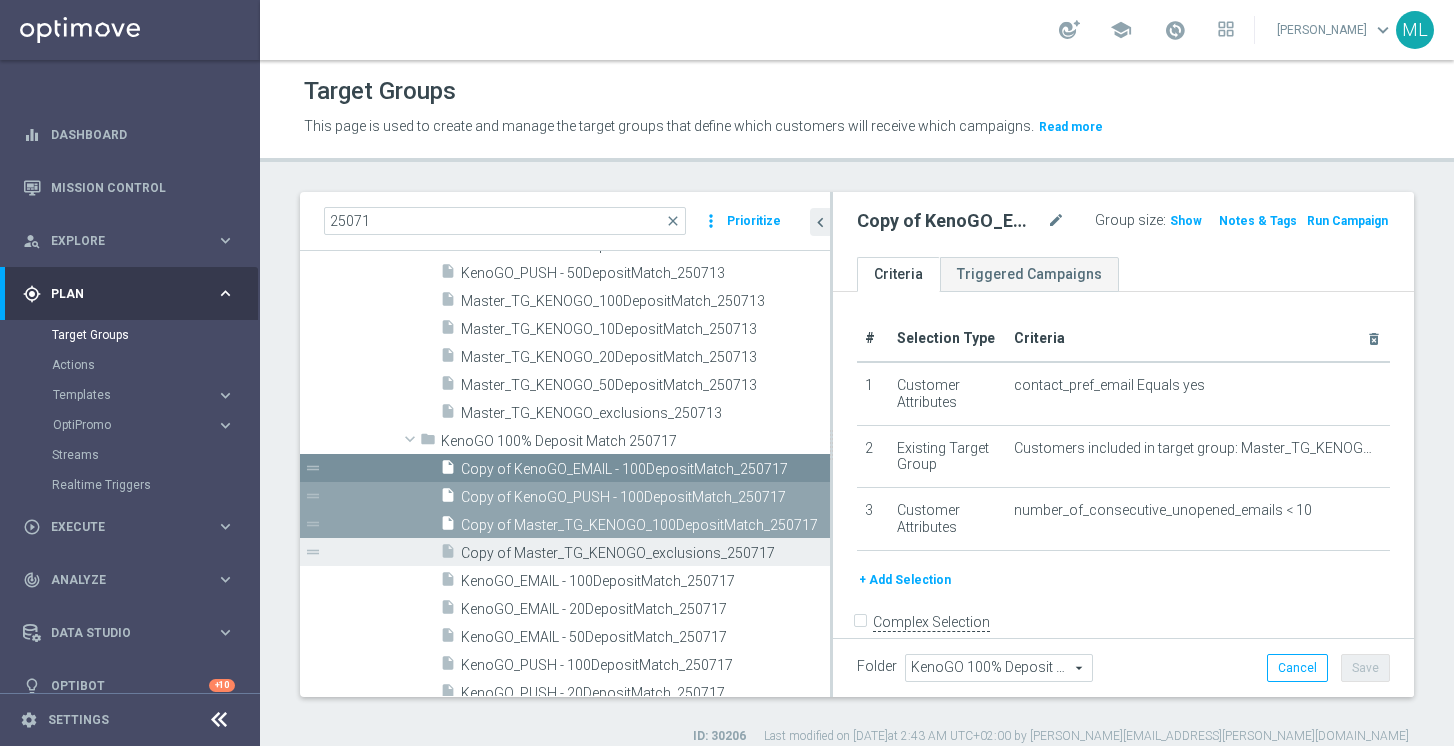 click on "Copy of Master_TG_KENOGO_exclusions_250717" at bounding box center [623, 553] 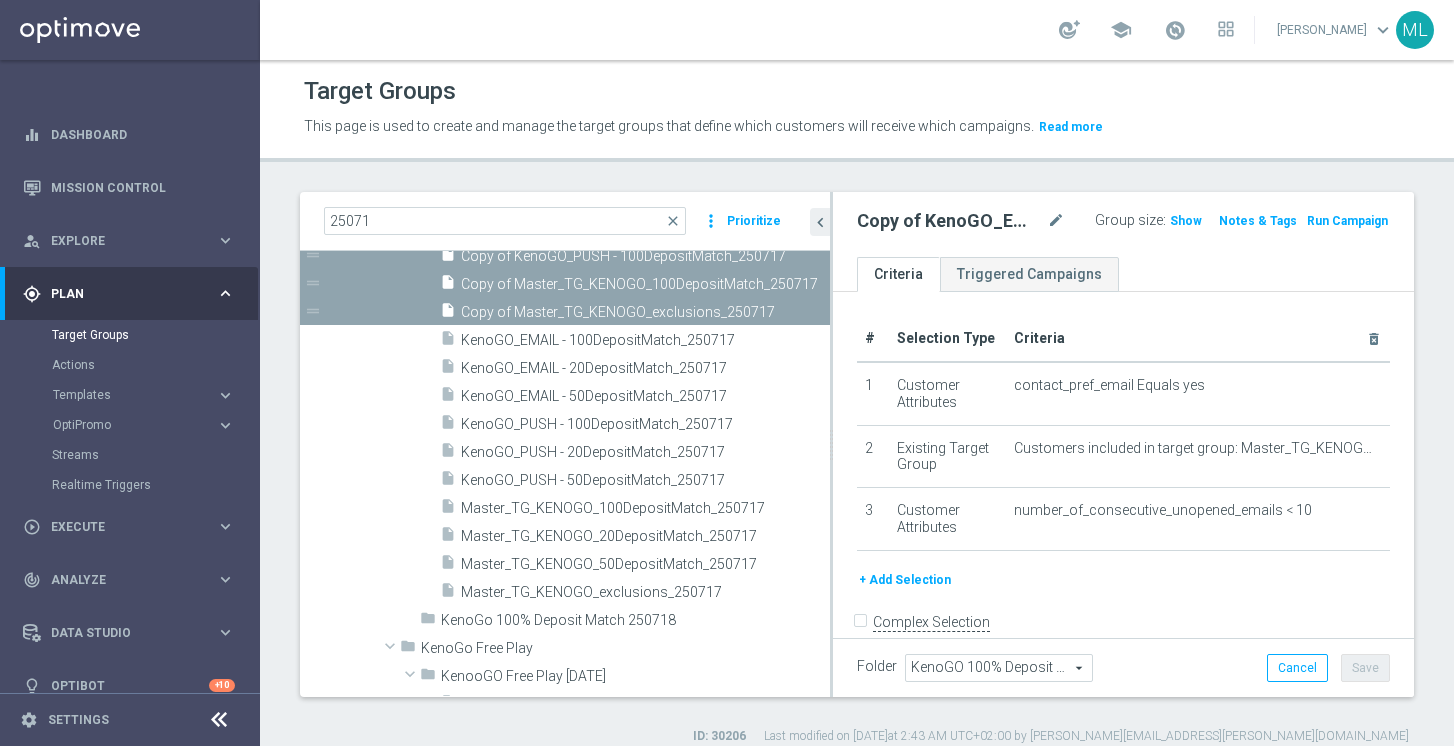 scroll, scrollTop: 579, scrollLeft: 0, axis: vertical 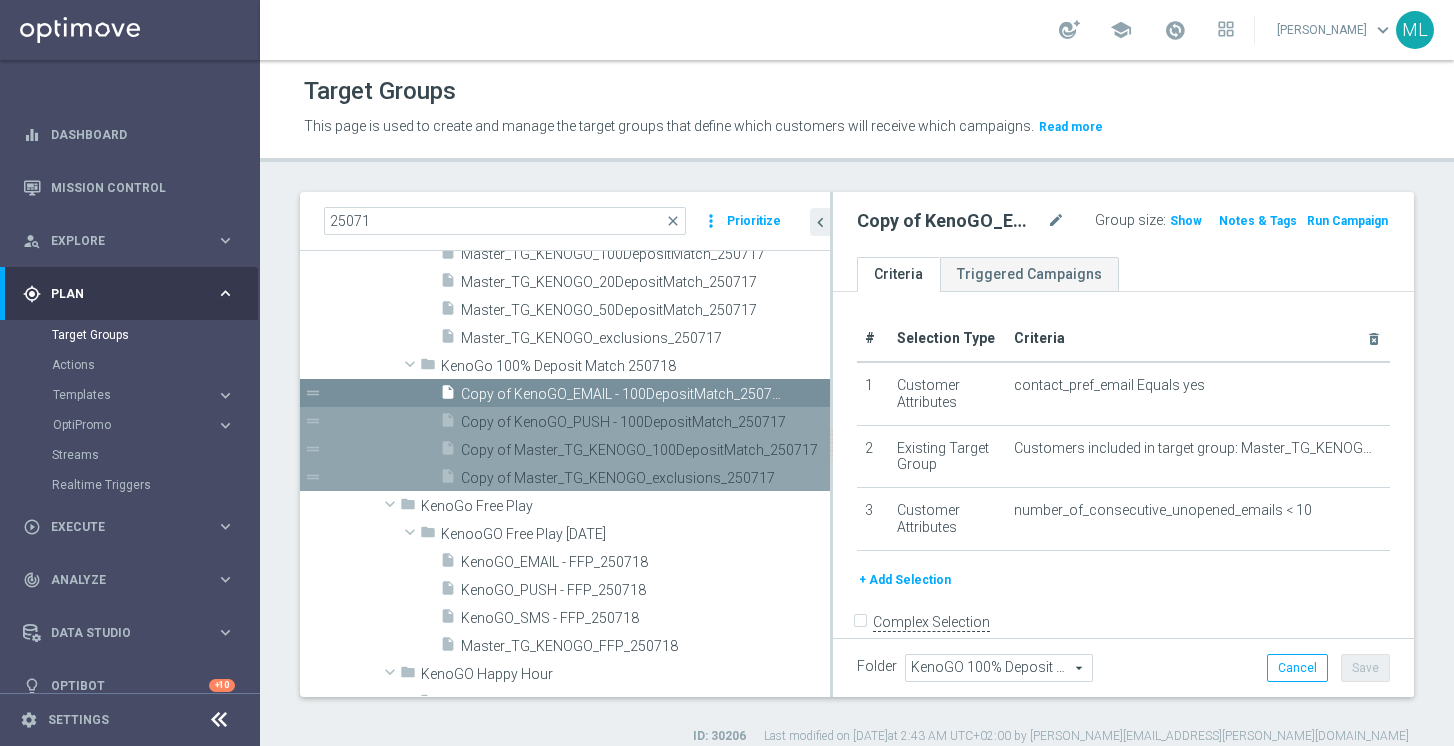 click on "Copy of KenoGO_EMAIL - 100DepositMatch_250717" at bounding box center (623, 394) 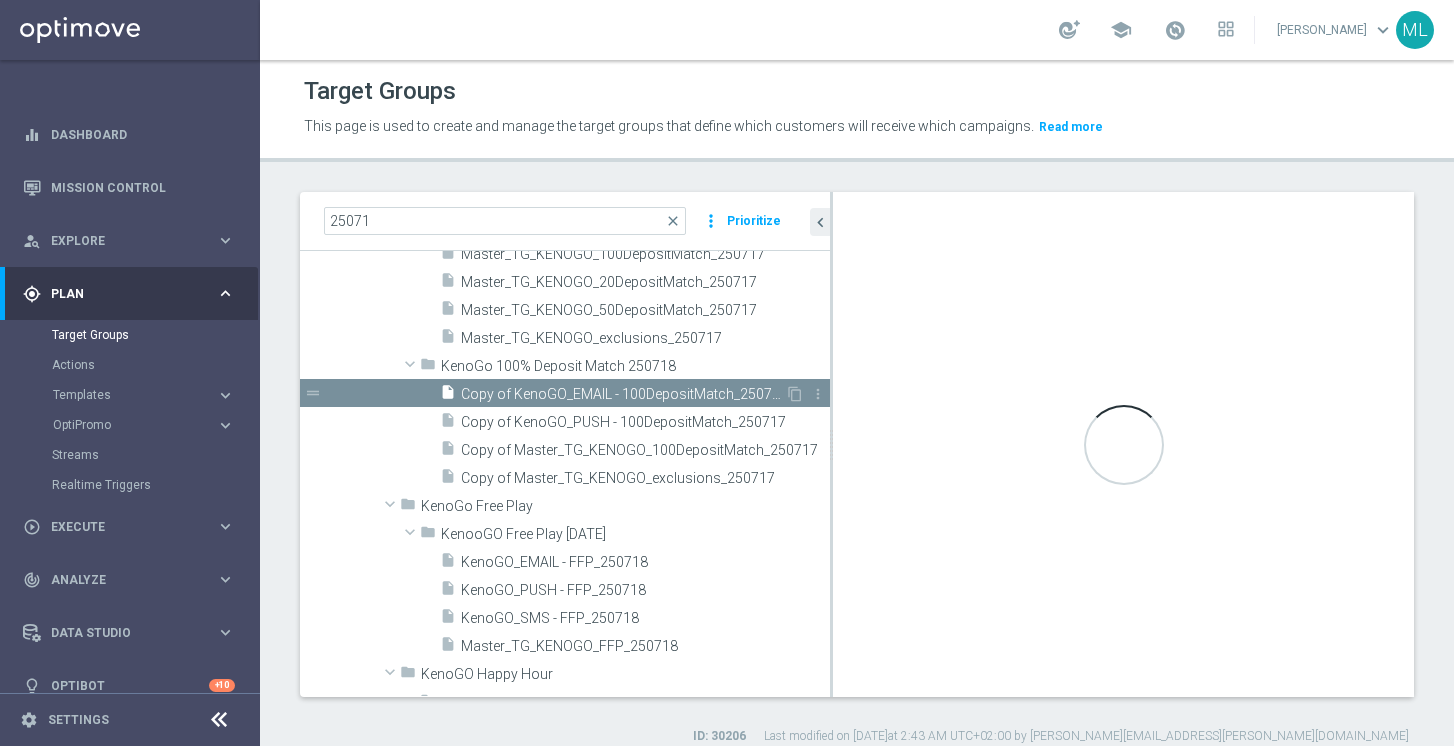 type on "KenoGo 100% Deposit Match 250718" 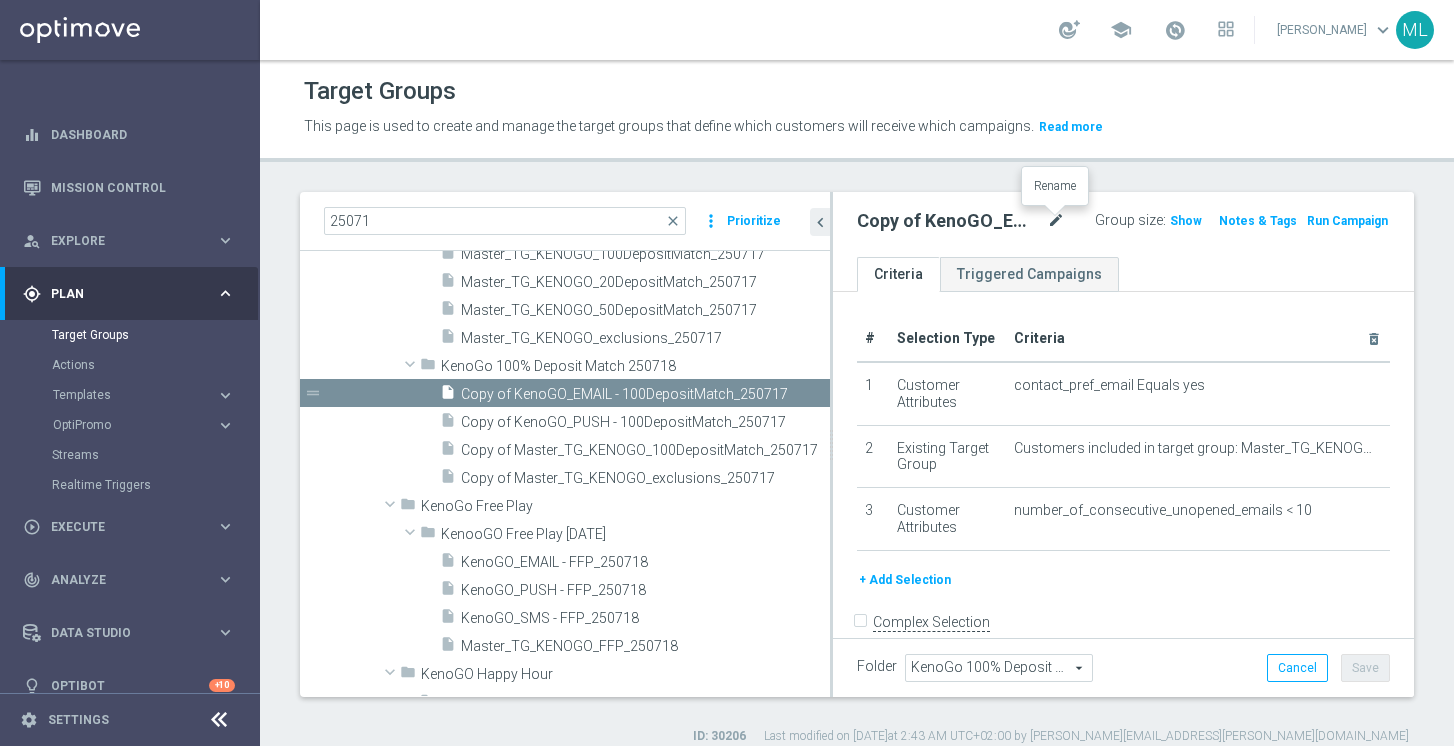 click on "mode_edit" 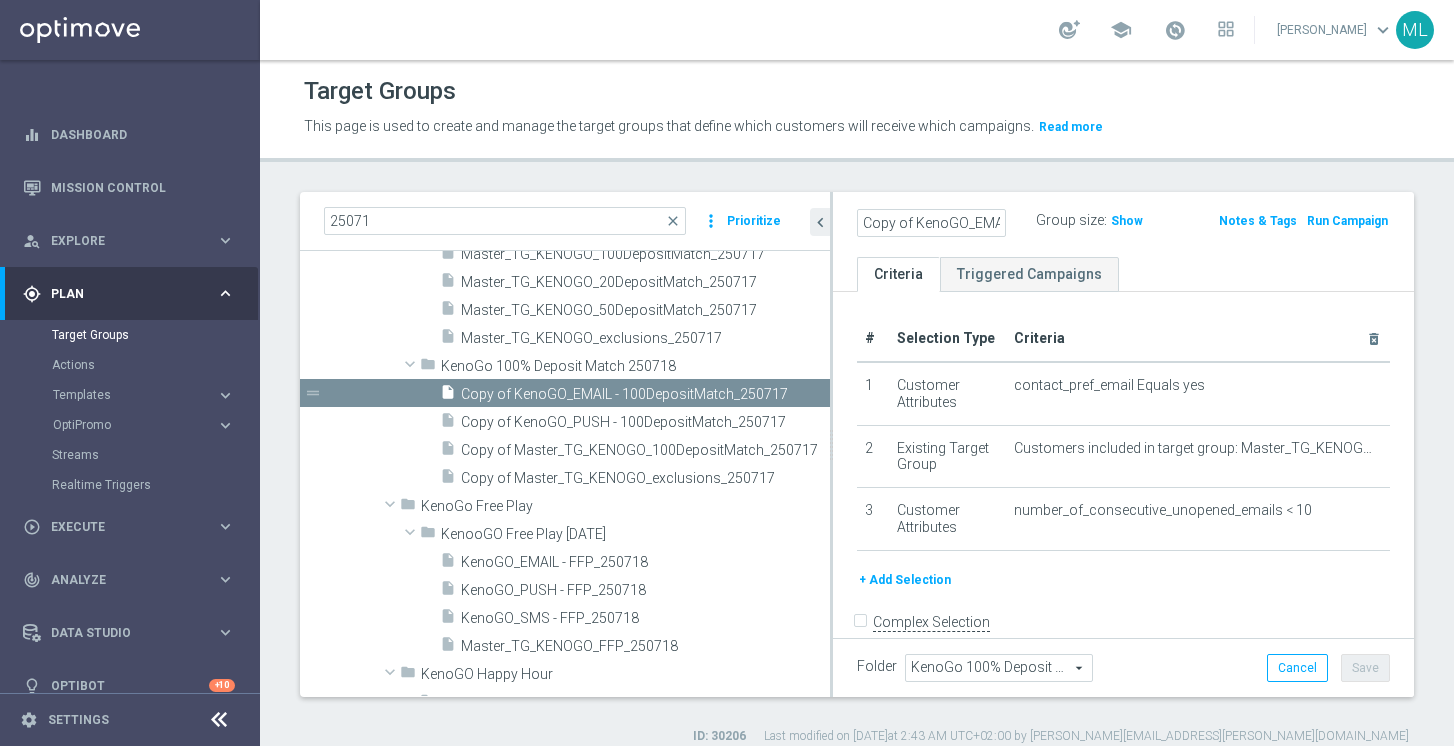 scroll, scrollTop: 0, scrollLeft: 182, axis: horizontal 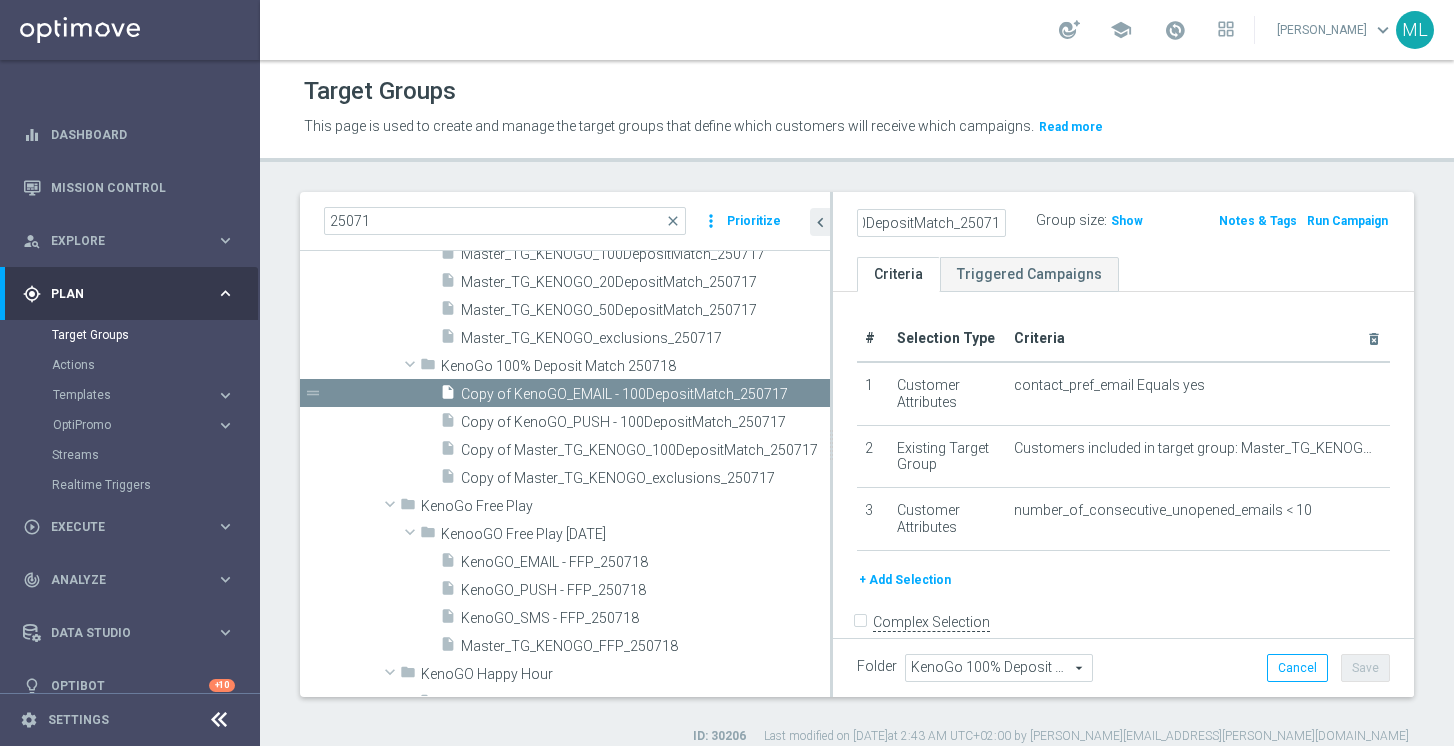 click on "Copy of KenoGO_EMAIL - 100DepositMatch_250717" 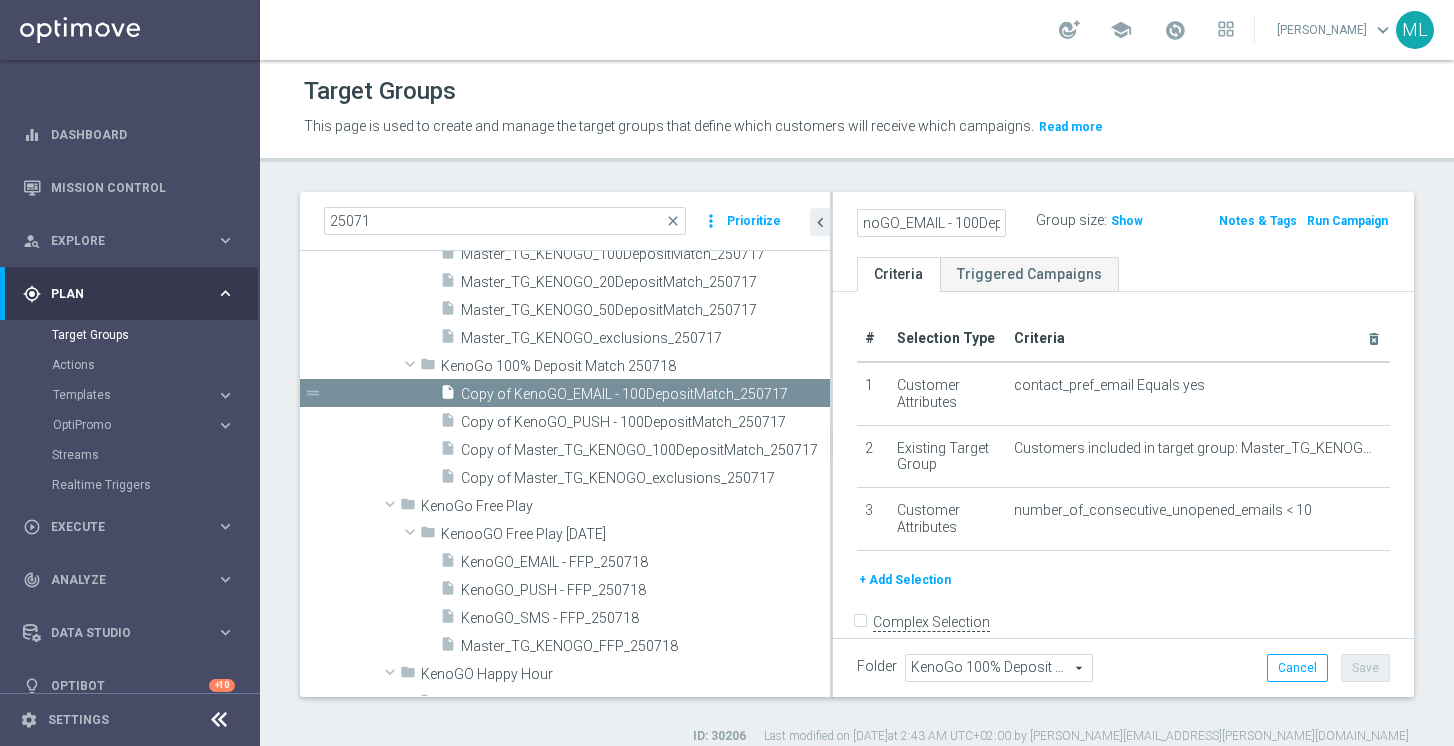 scroll, scrollTop: 0, scrollLeft: 0, axis: both 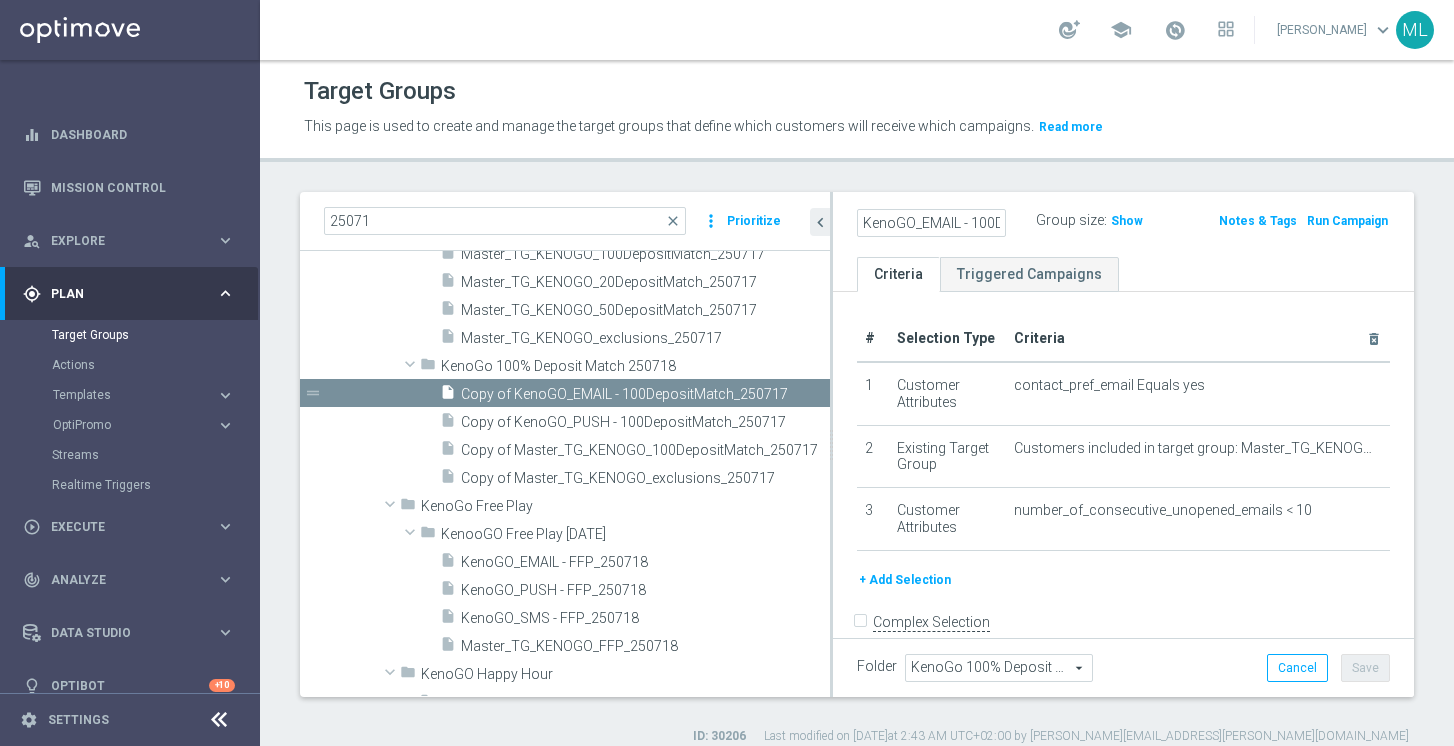 click on "KenoGO_EMAIL - 100DepositMatch_250717" 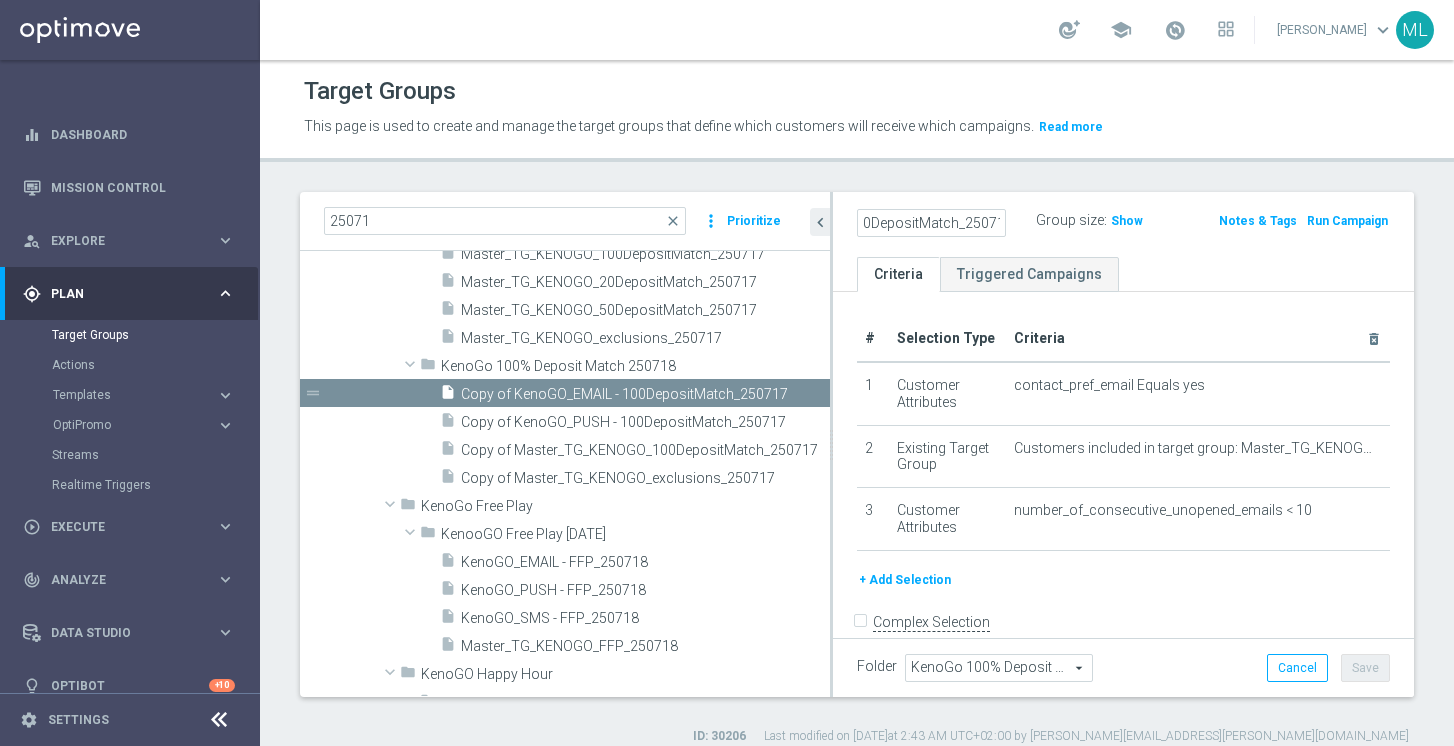scroll, scrollTop: 0, scrollLeft: 131, axis: horizontal 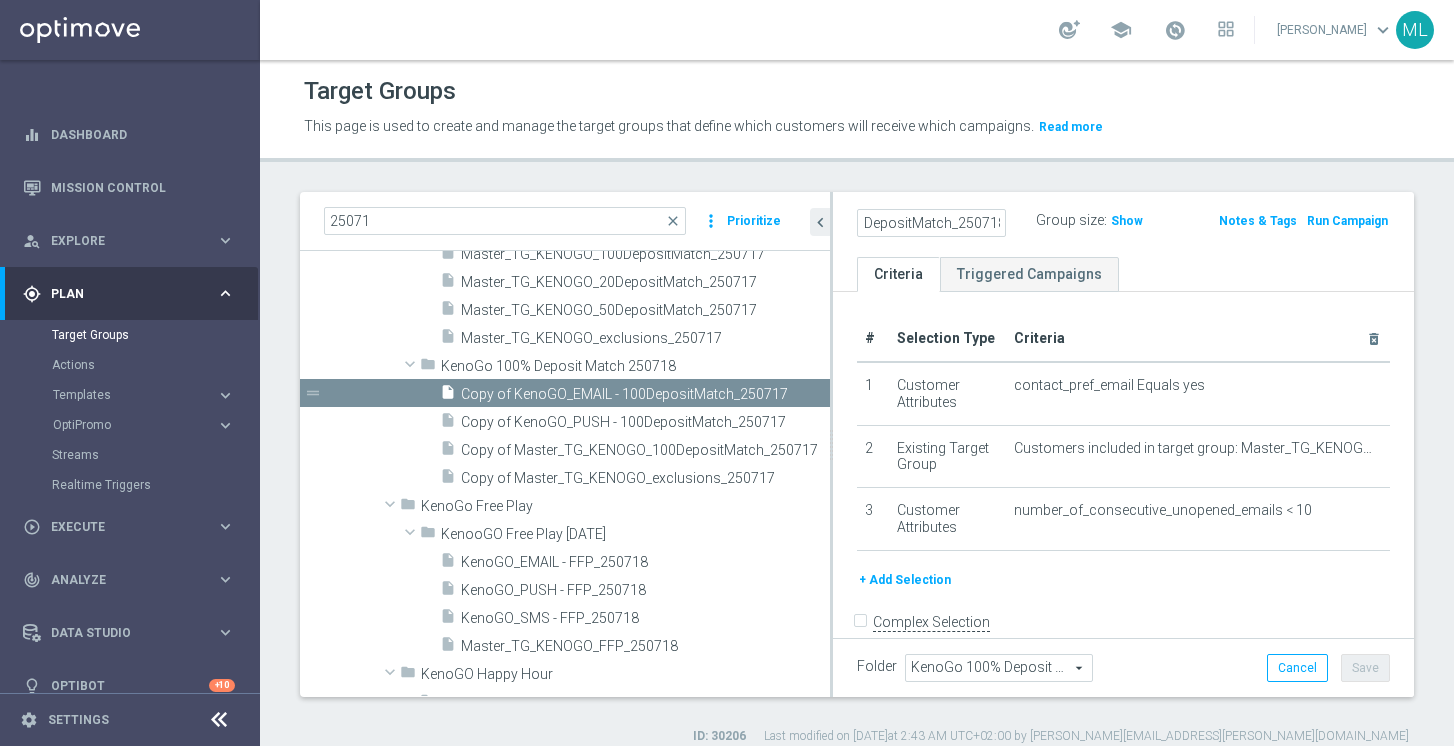 type on "KenoGO_EMAIL - 200DepositMatch_250718" 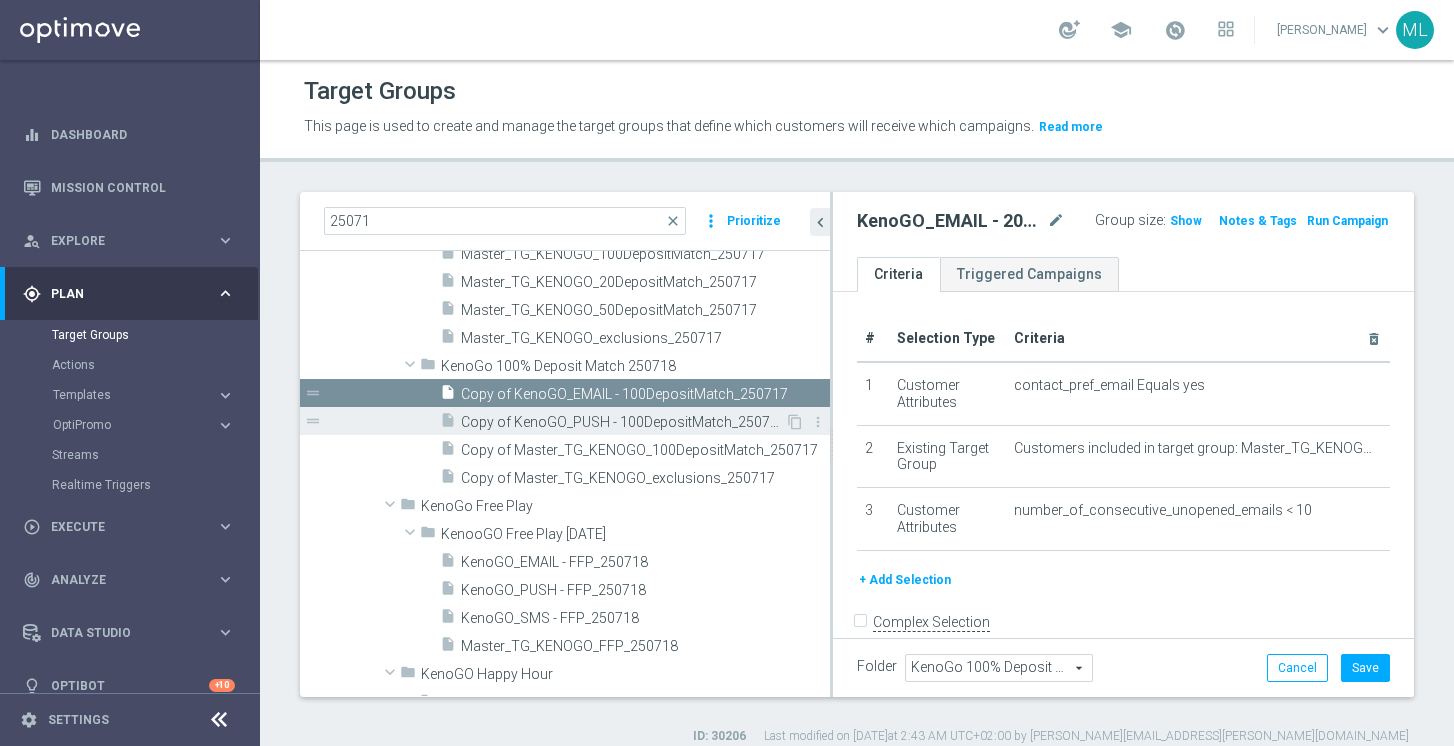 click on "Copy of KenoGO_PUSH - 100DepositMatch_250717" at bounding box center [623, 422] 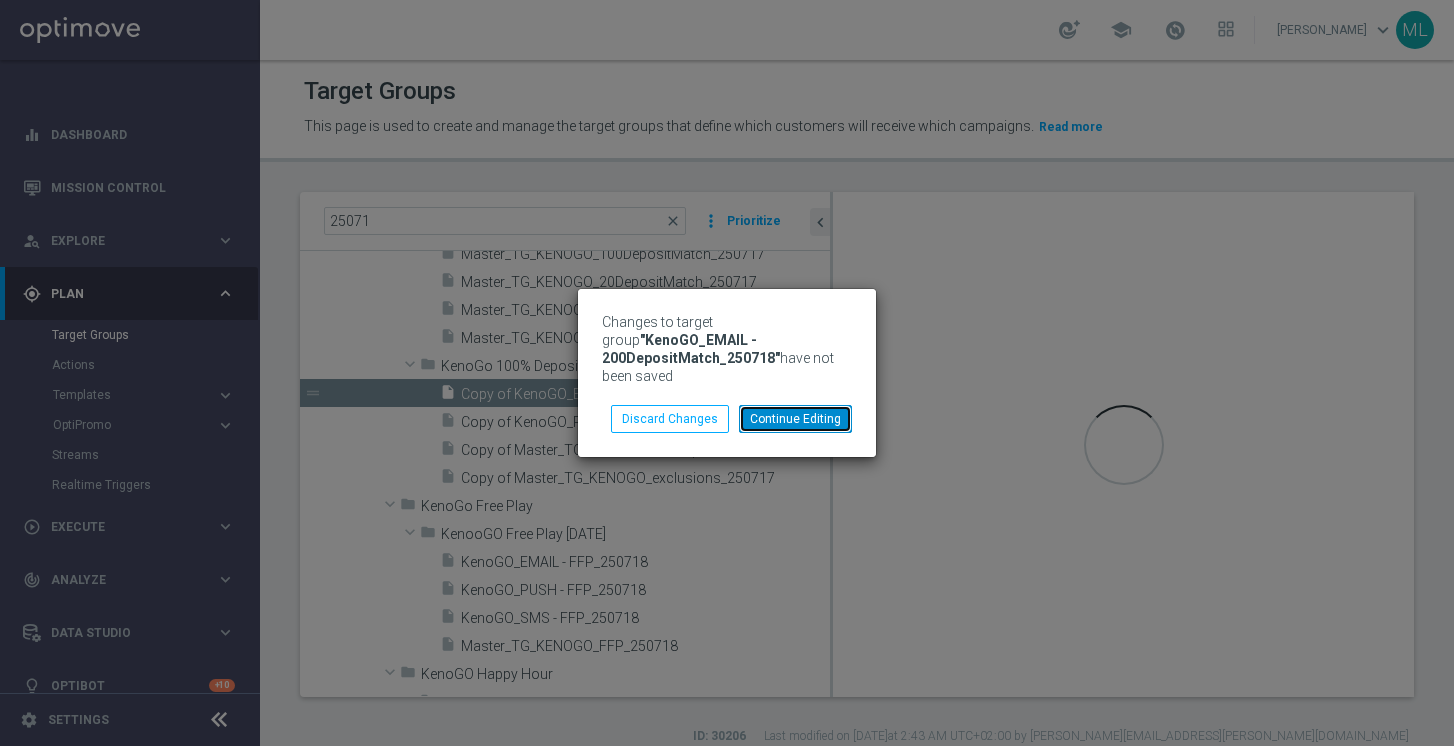 click on "Continue Editing" at bounding box center (795, 419) 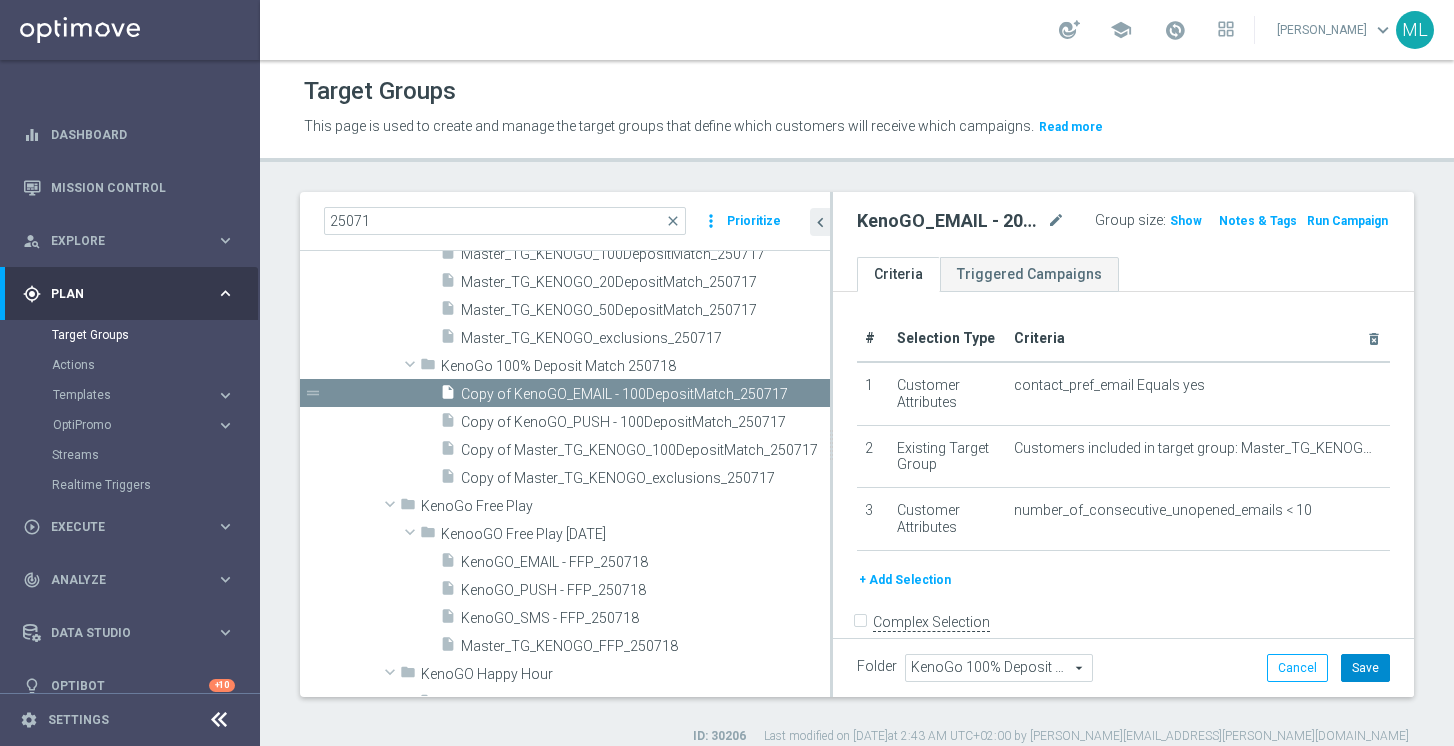 click on "Save" 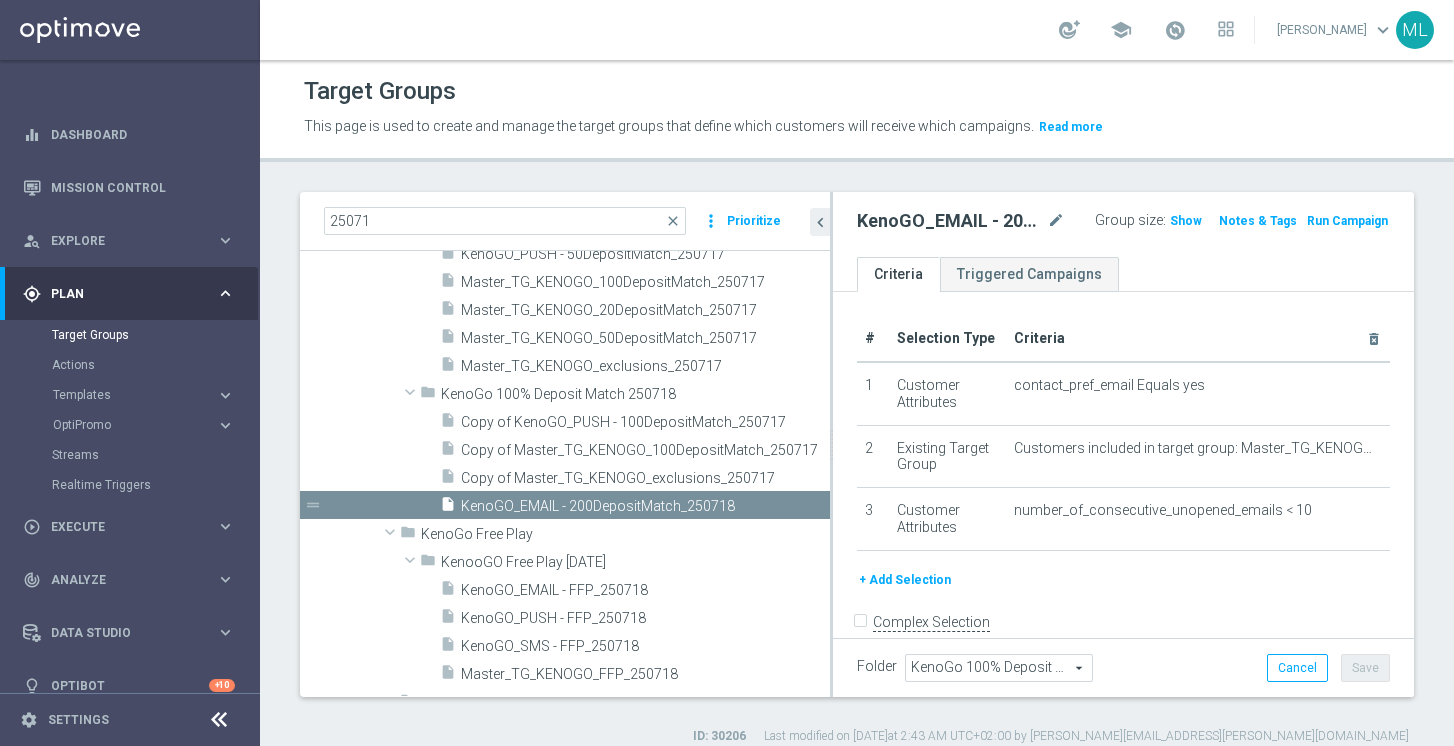 scroll, scrollTop: 635, scrollLeft: 0, axis: vertical 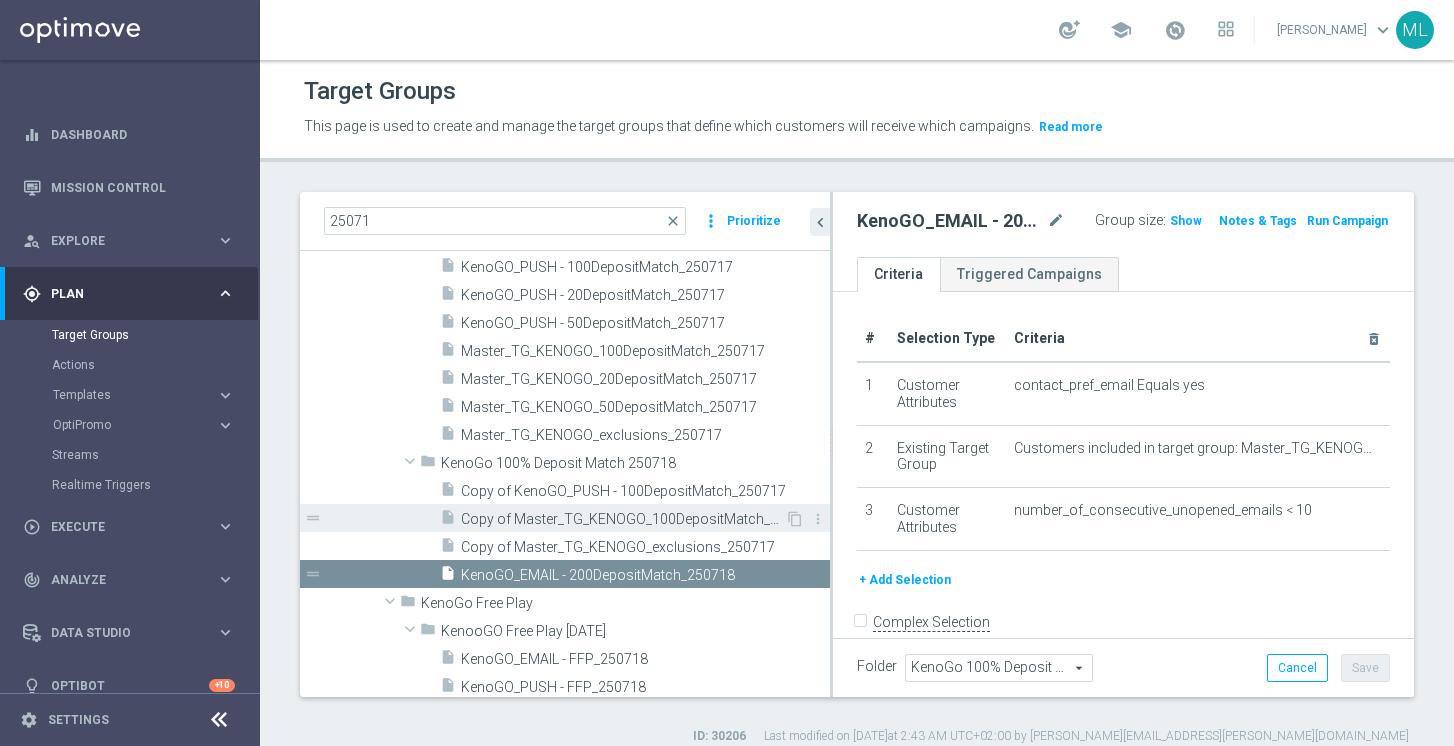 click on "Copy of Master_TG_KENOGO_100DepositMatch_250717" at bounding box center [623, 519] 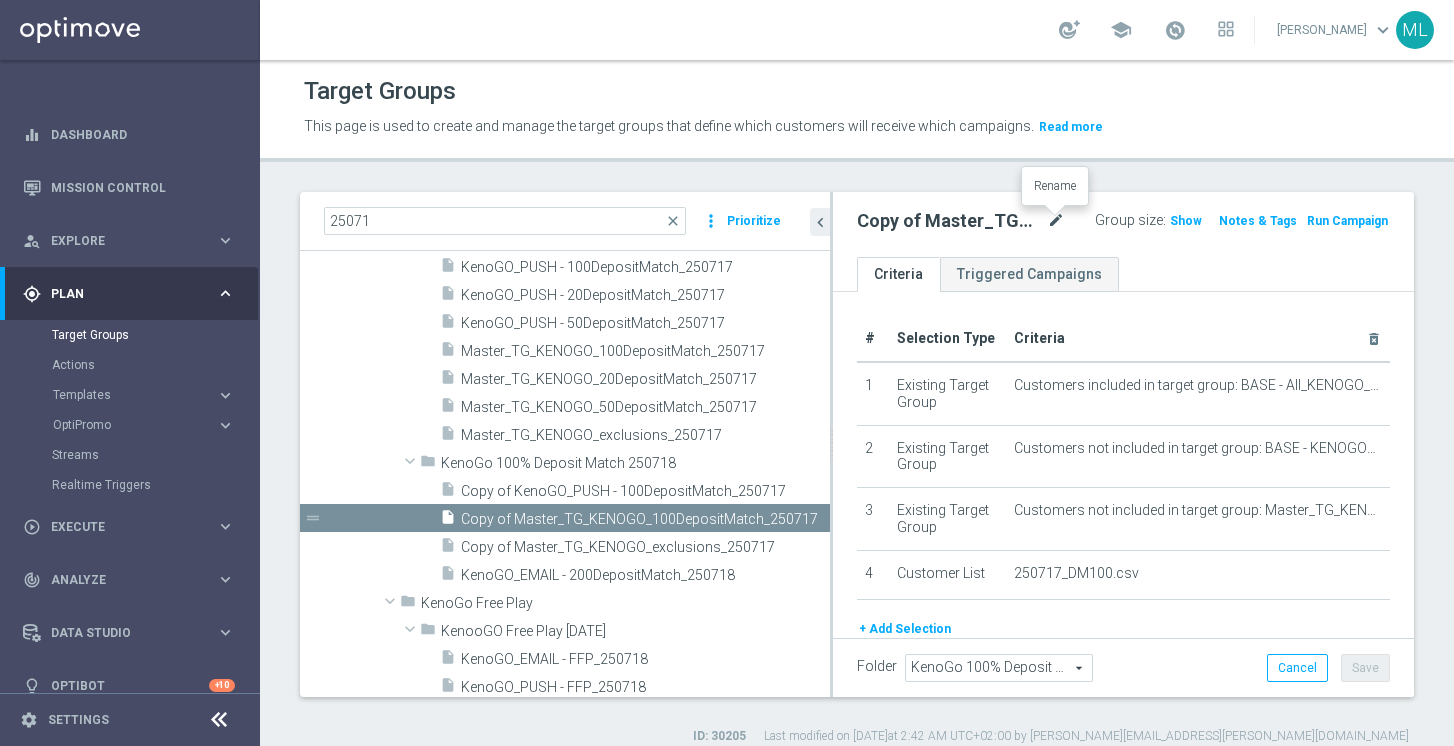 click on "mode_edit" 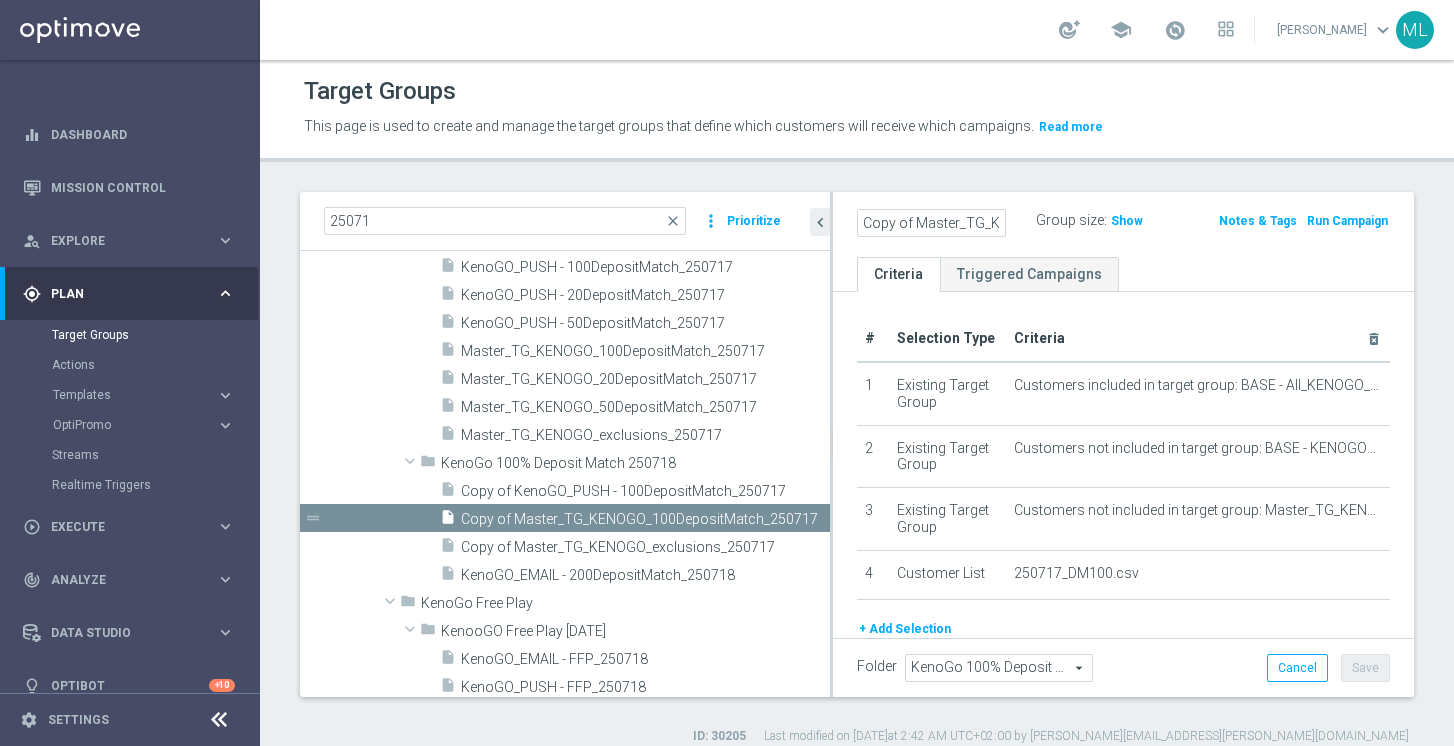 scroll, scrollTop: 0, scrollLeft: 209, axis: horizontal 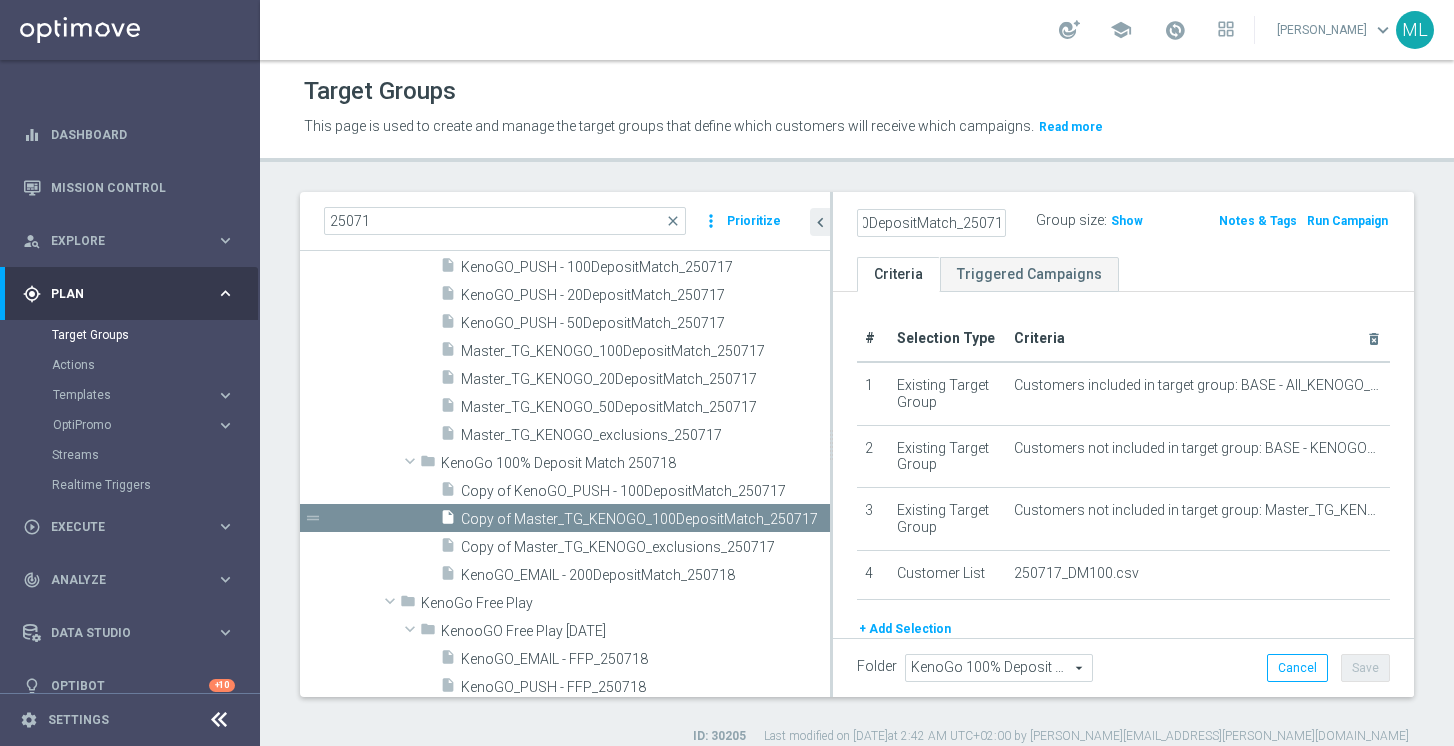 click on "Copy of Master_TG_KENOGO_100DepositMatch_250717" 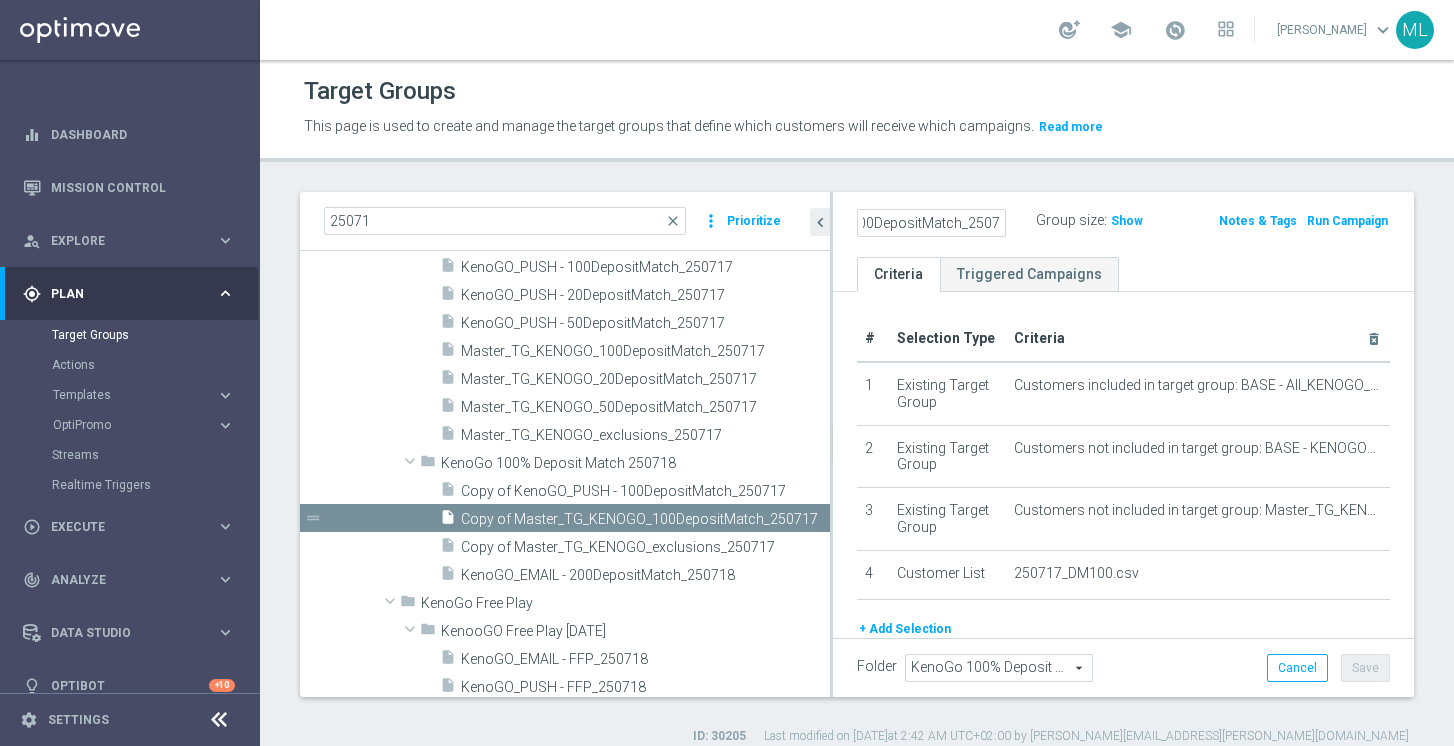 scroll, scrollTop: 0, scrollLeft: 158, axis: horizontal 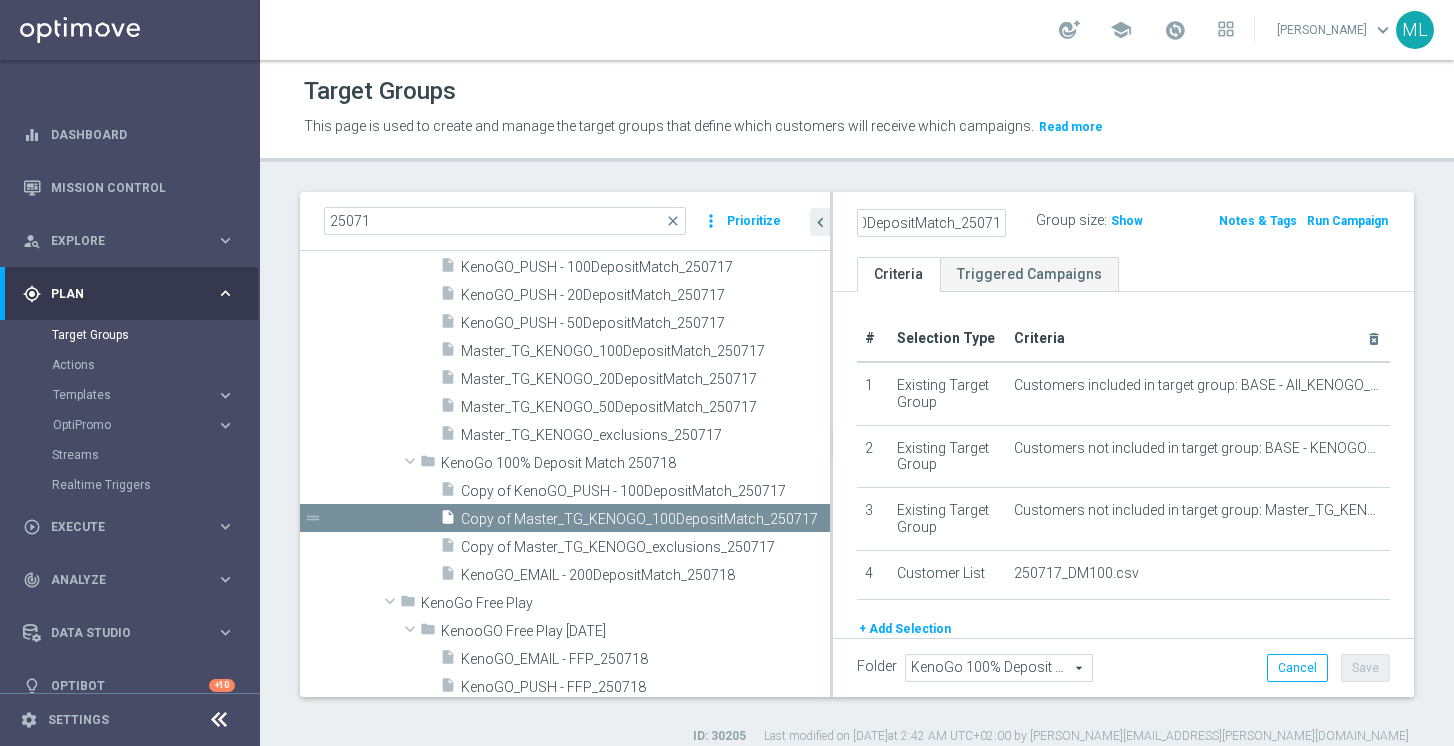 type on "Master_TG_KENOGO_200DepositMatch_250718" 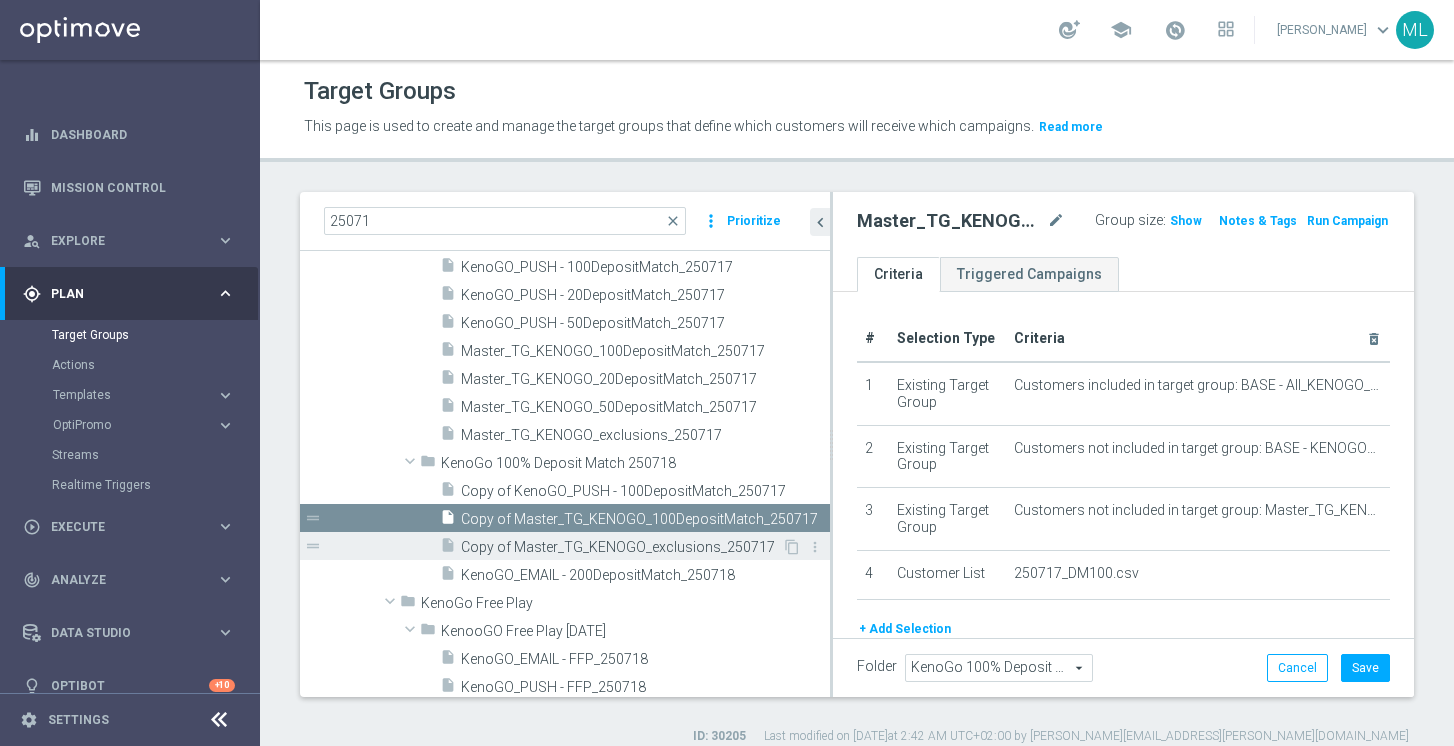 click on "Copy of Master_TG_KENOGO_exclusions_250717" at bounding box center [621, 547] 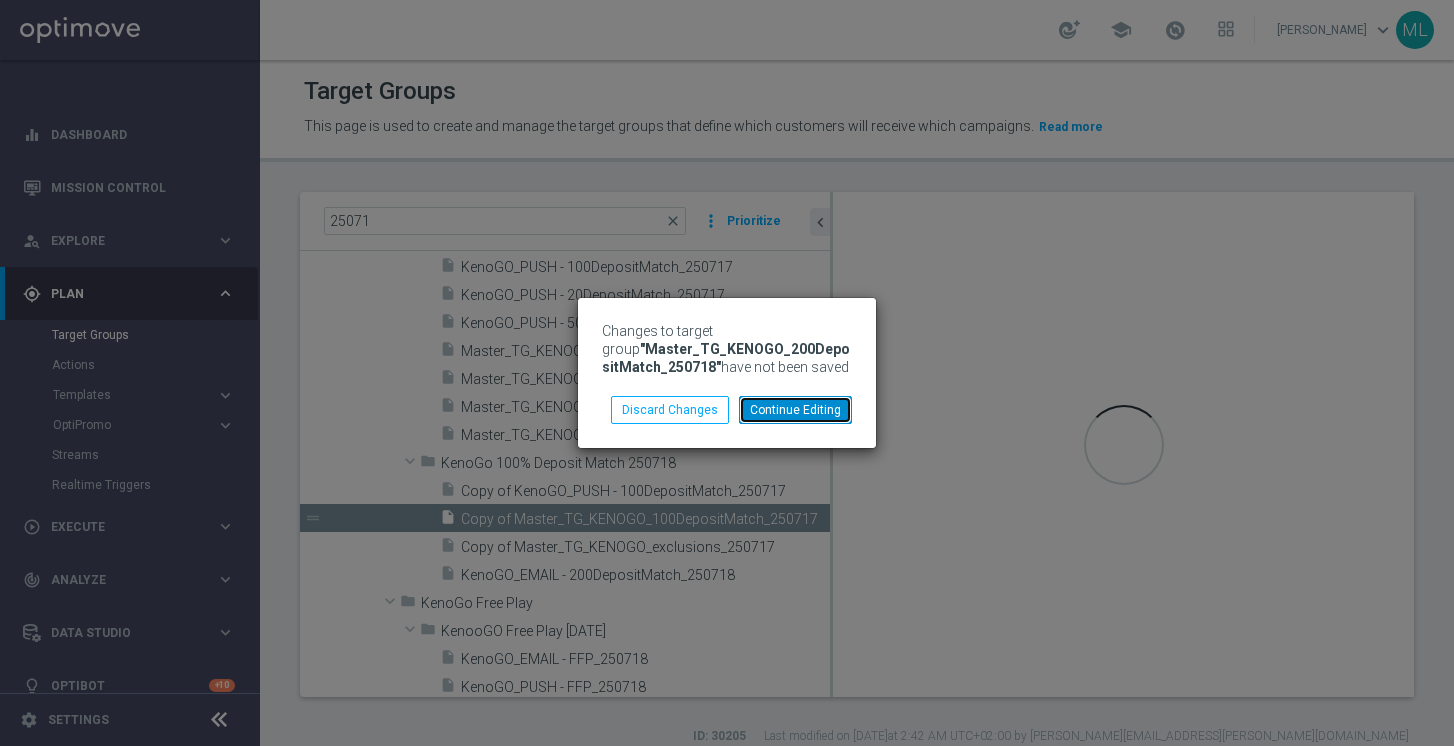 click on "Continue Editing" at bounding box center (795, 410) 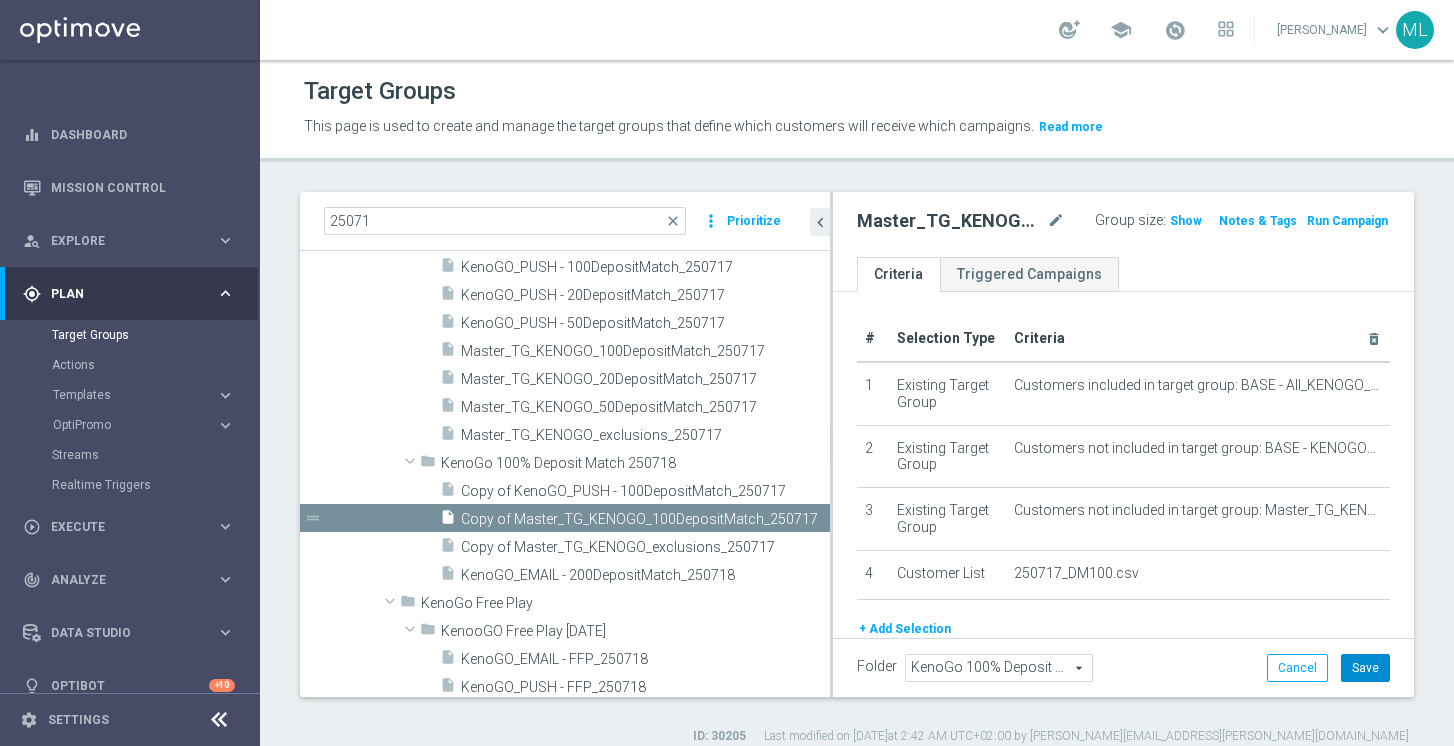 click on "Save" 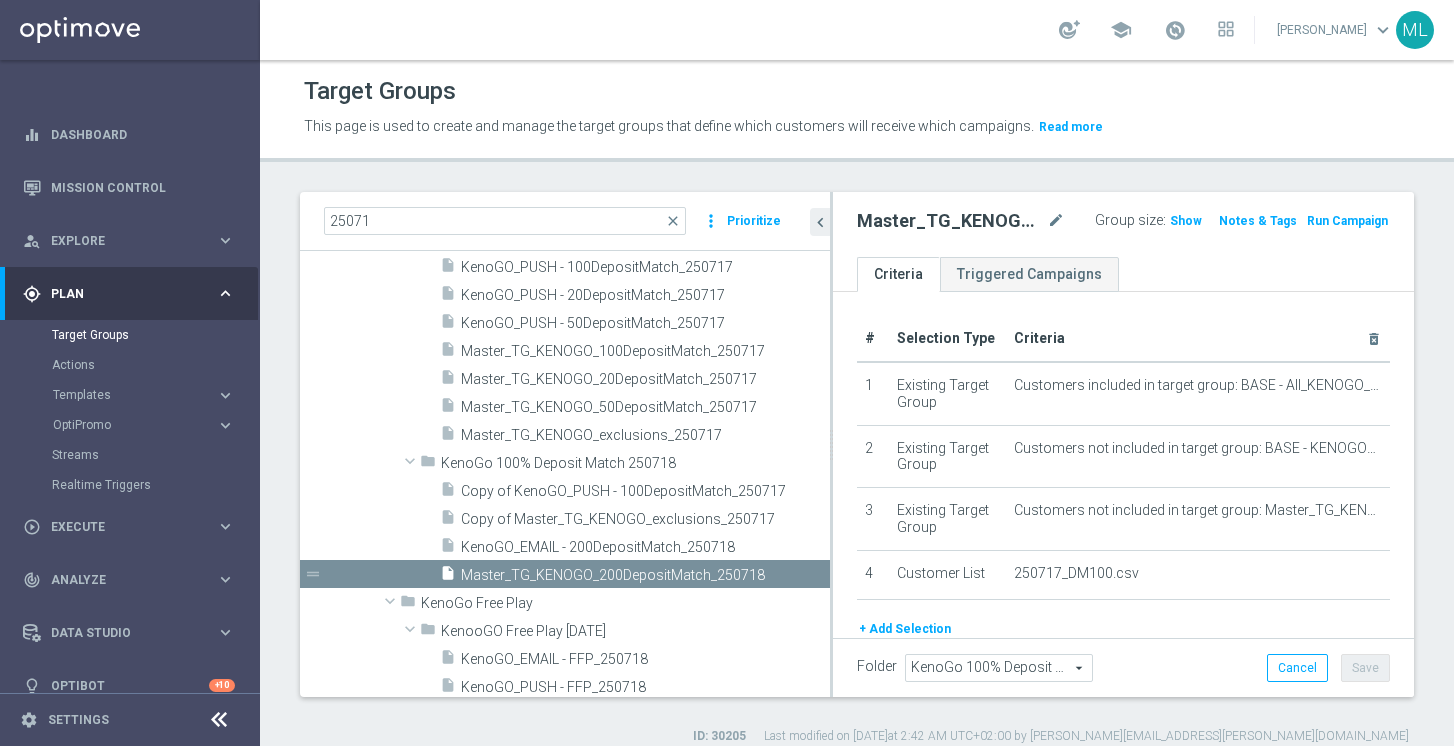 scroll, scrollTop: 635, scrollLeft: 0, axis: vertical 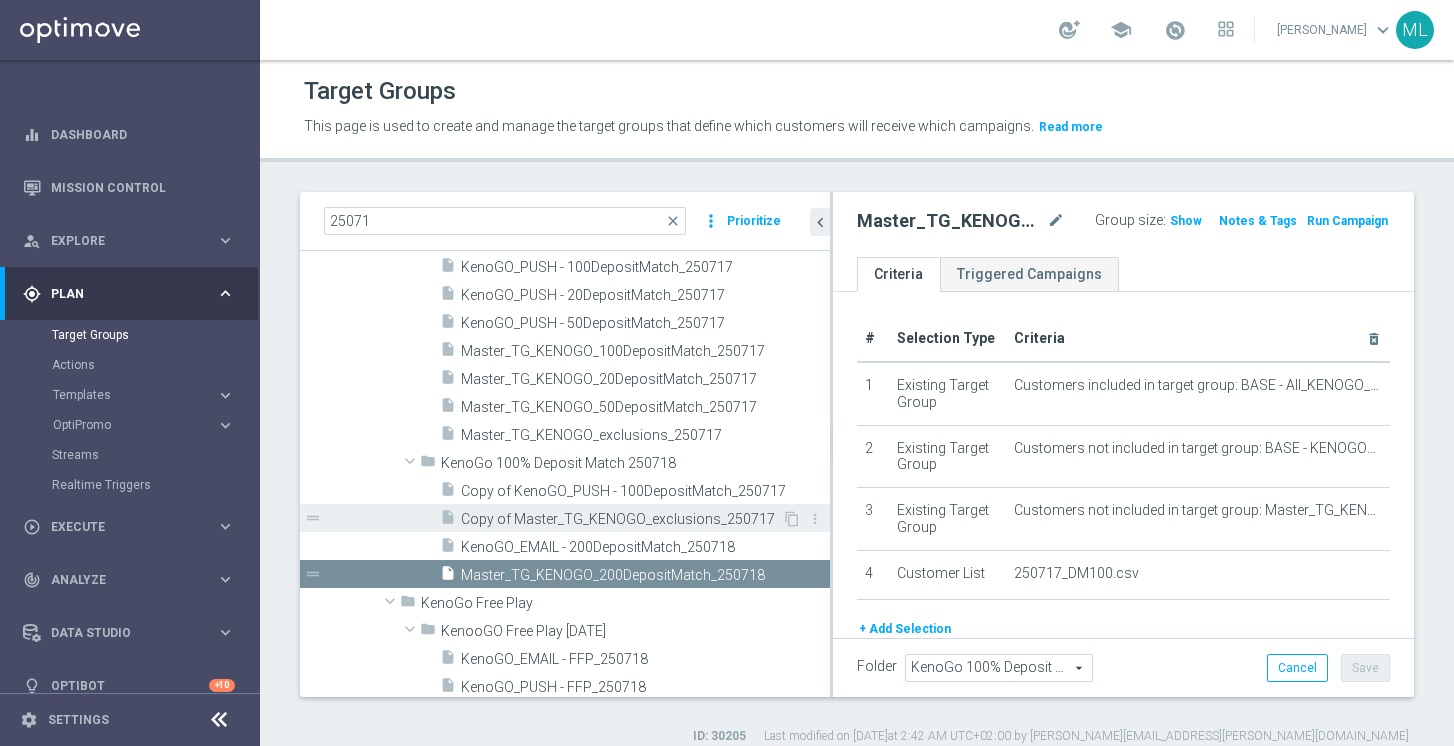click on "Copy of Master_TG_KENOGO_exclusions_250717" at bounding box center (621, 519) 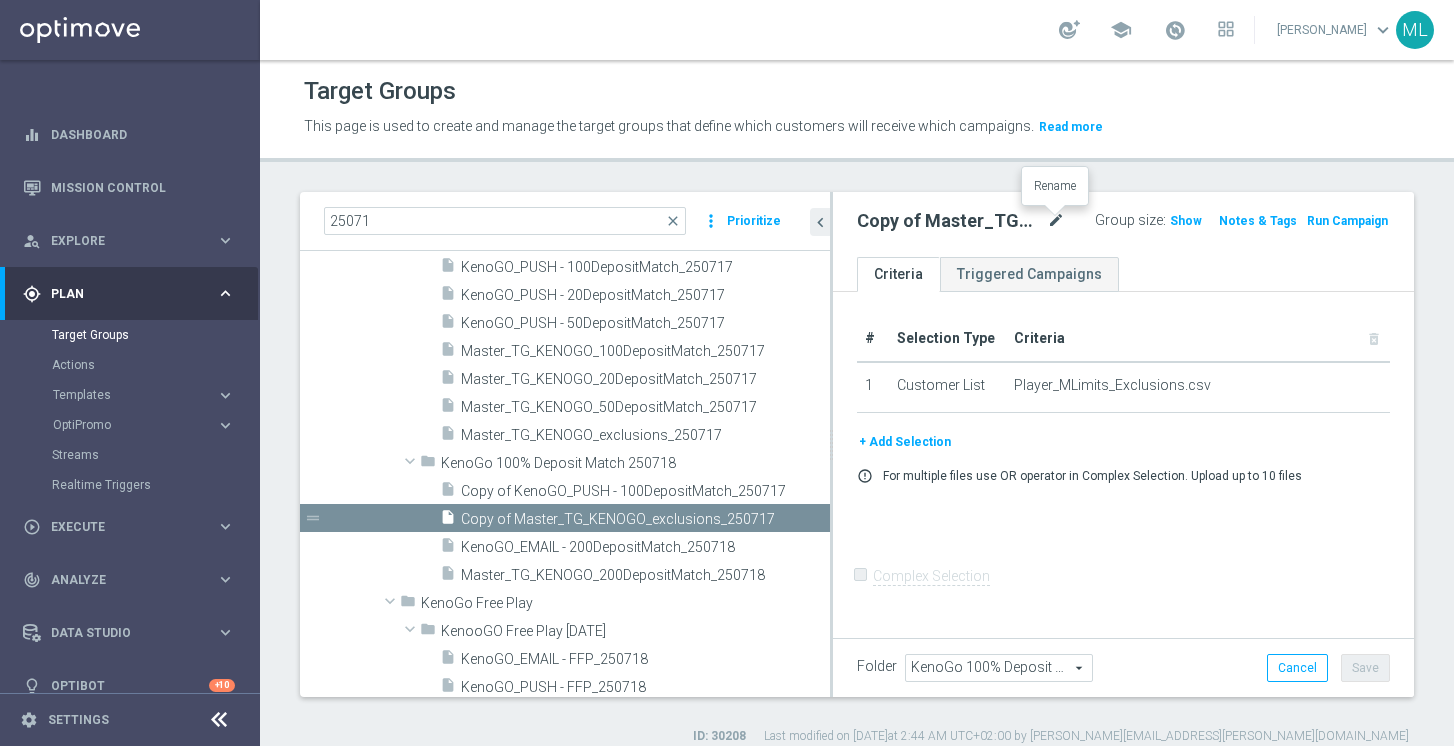 click on "mode_edit" 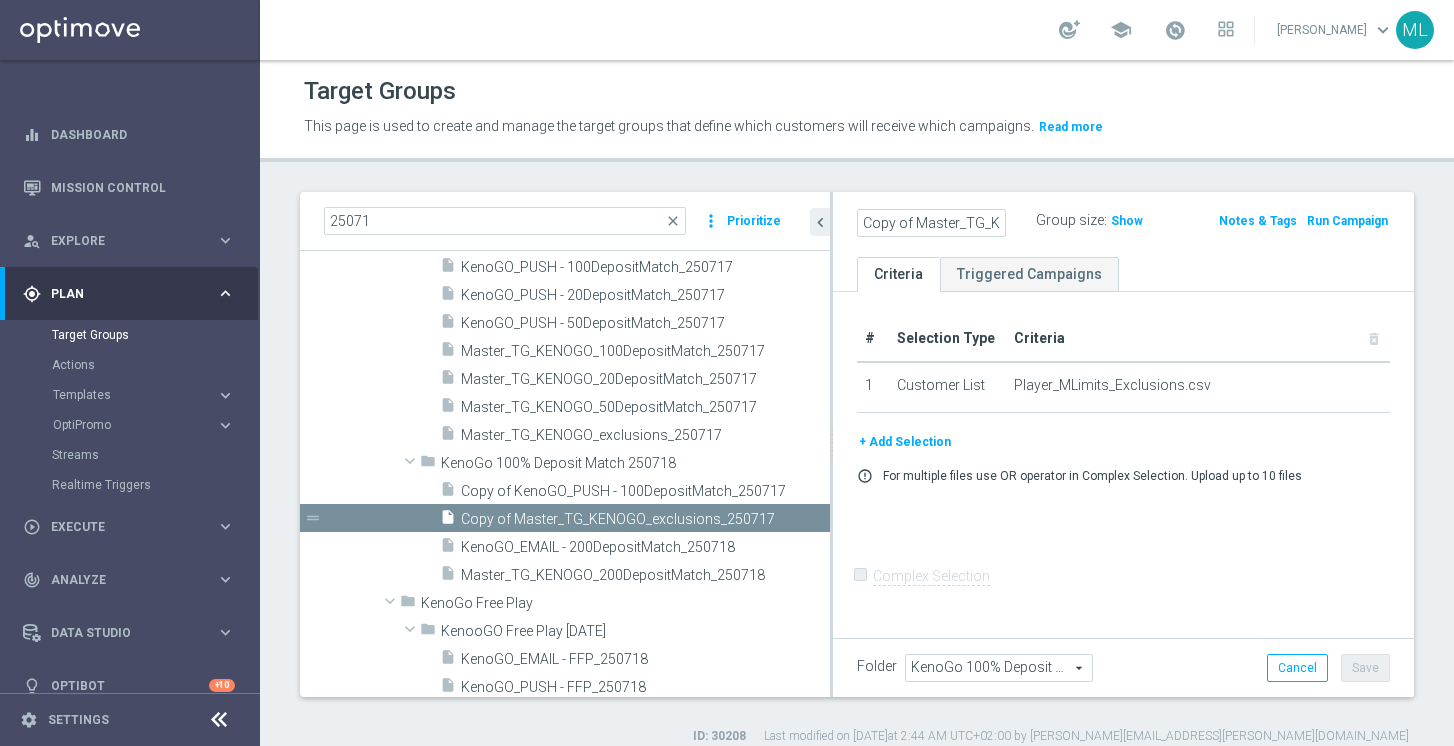 scroll, scrollTop: 0, scrollLeft: 165, axis: horizontal 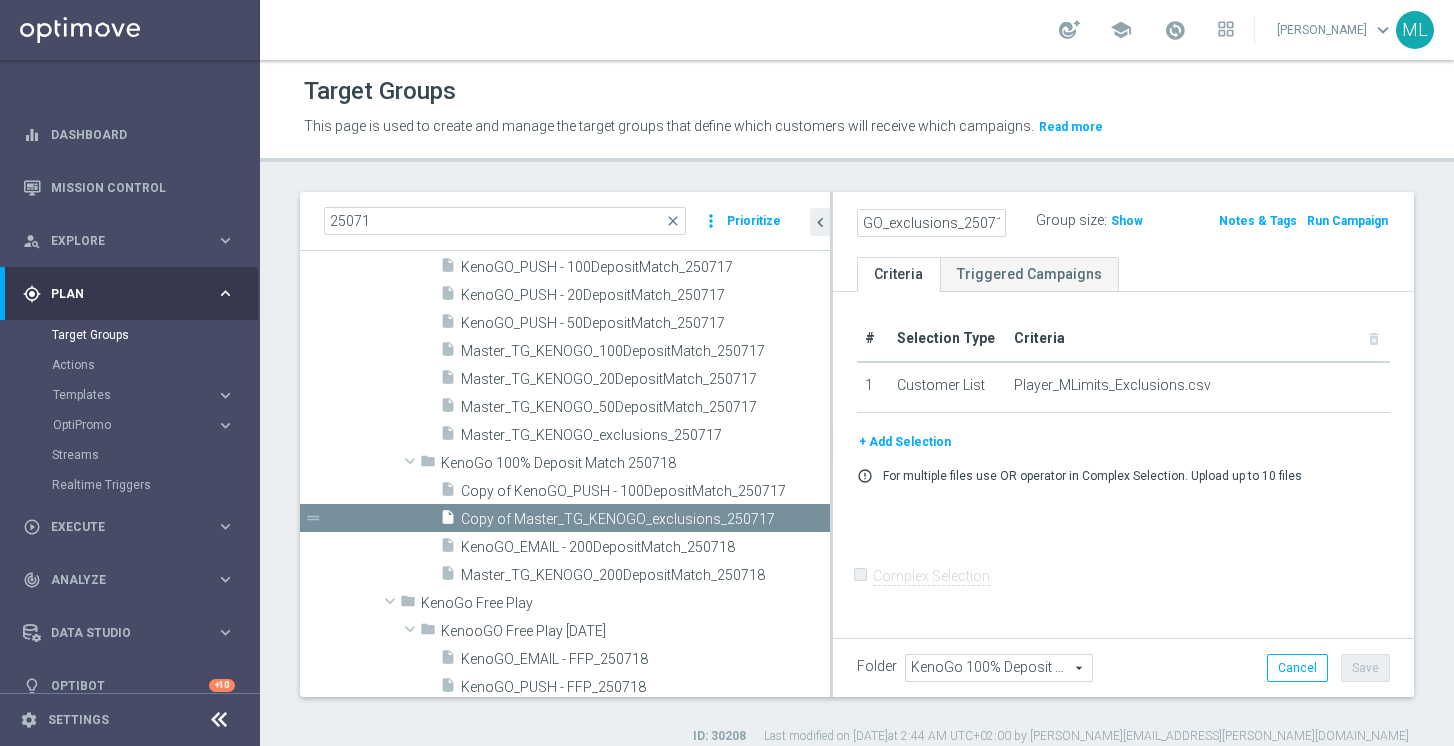click on "Copy of Master_TG_KENOGO_exclusions_250717" 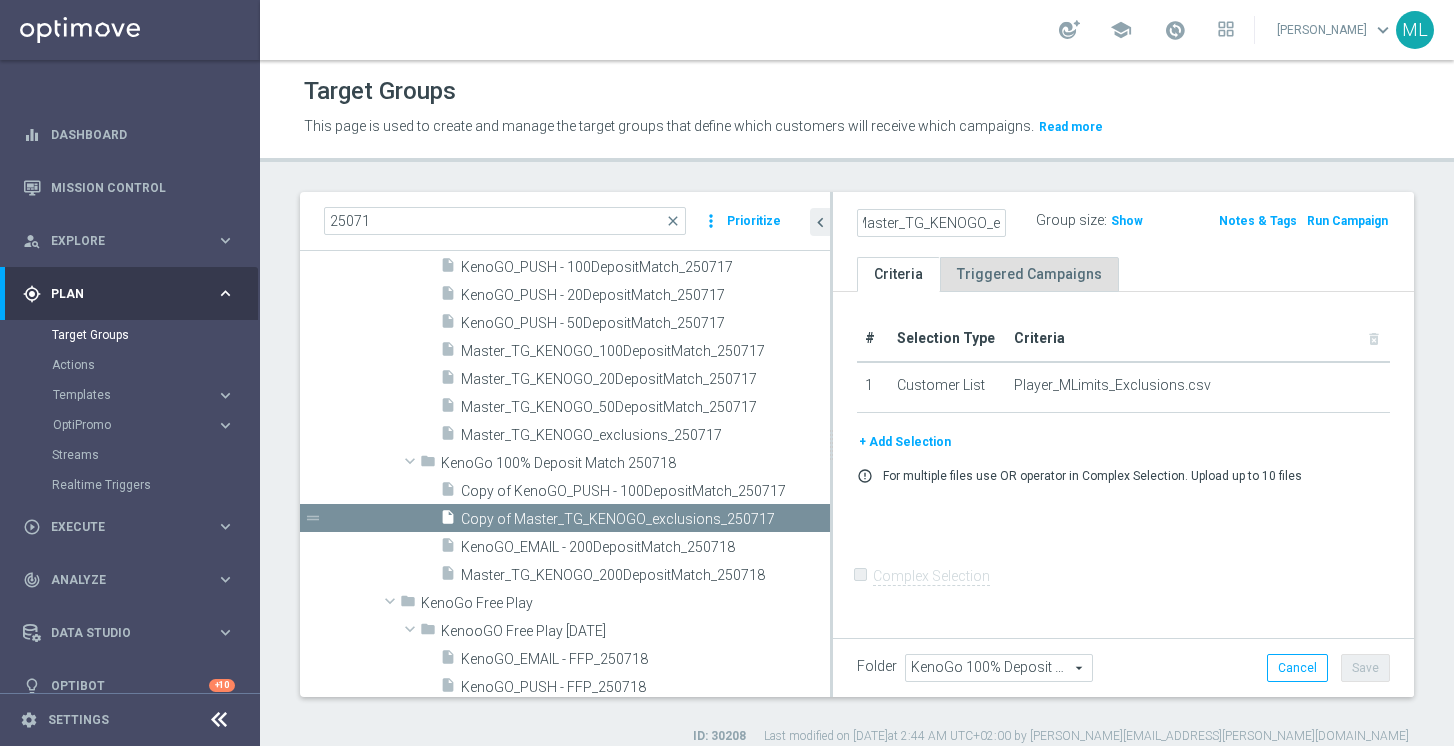 scroll, scrollTop: 0, scrollLeft: 0, axis: both 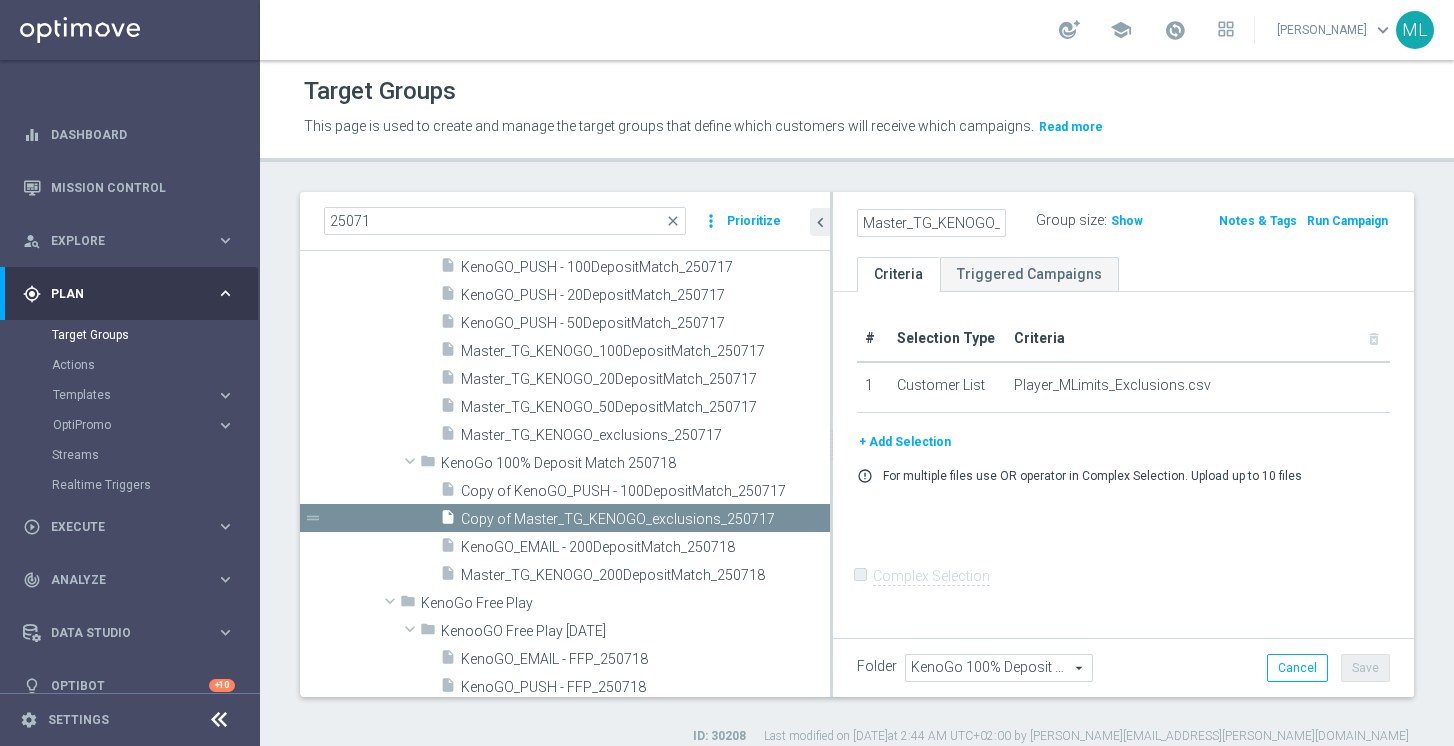 type on "Master_TG_KENOGO_exclusions_250718" 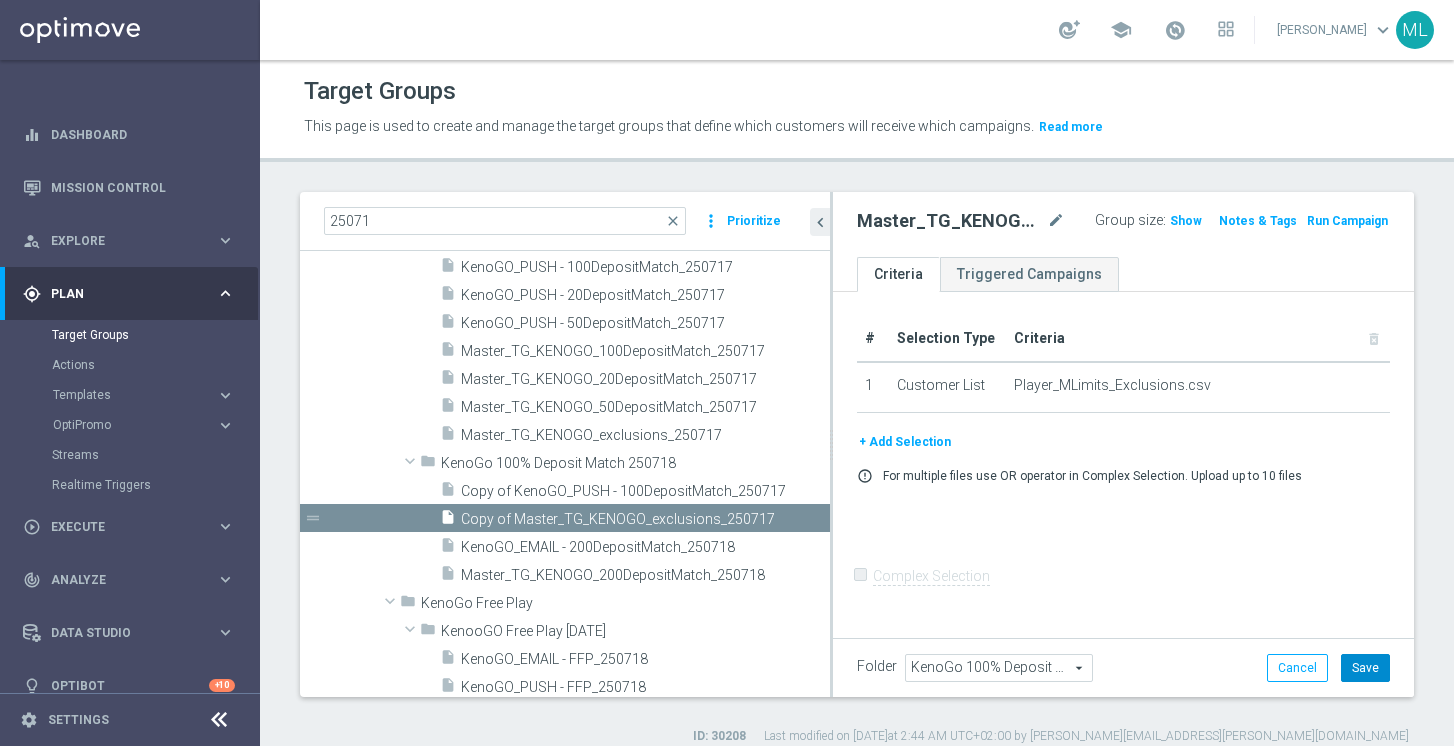 click on "Save" 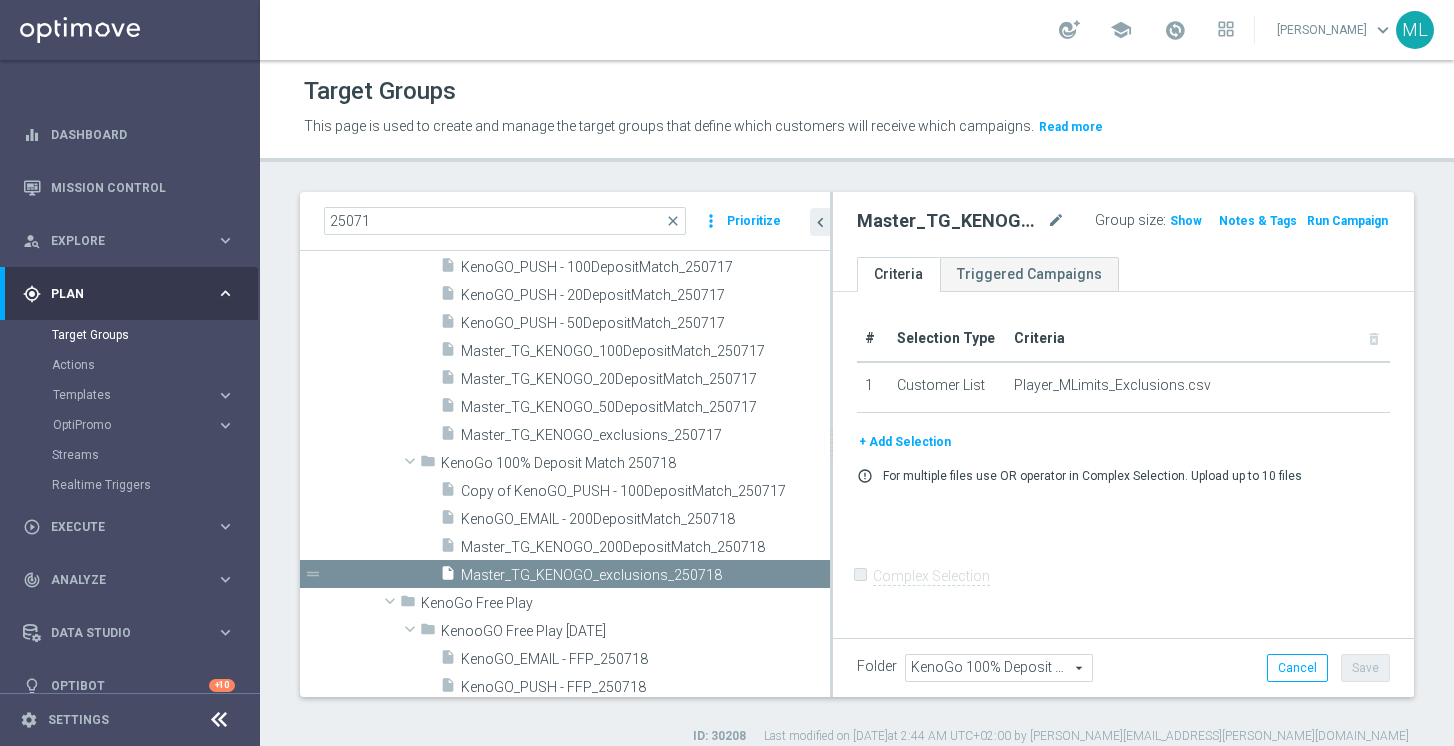 scroll, scrollTop: 635, scrollLeft: 0, axis: vertical 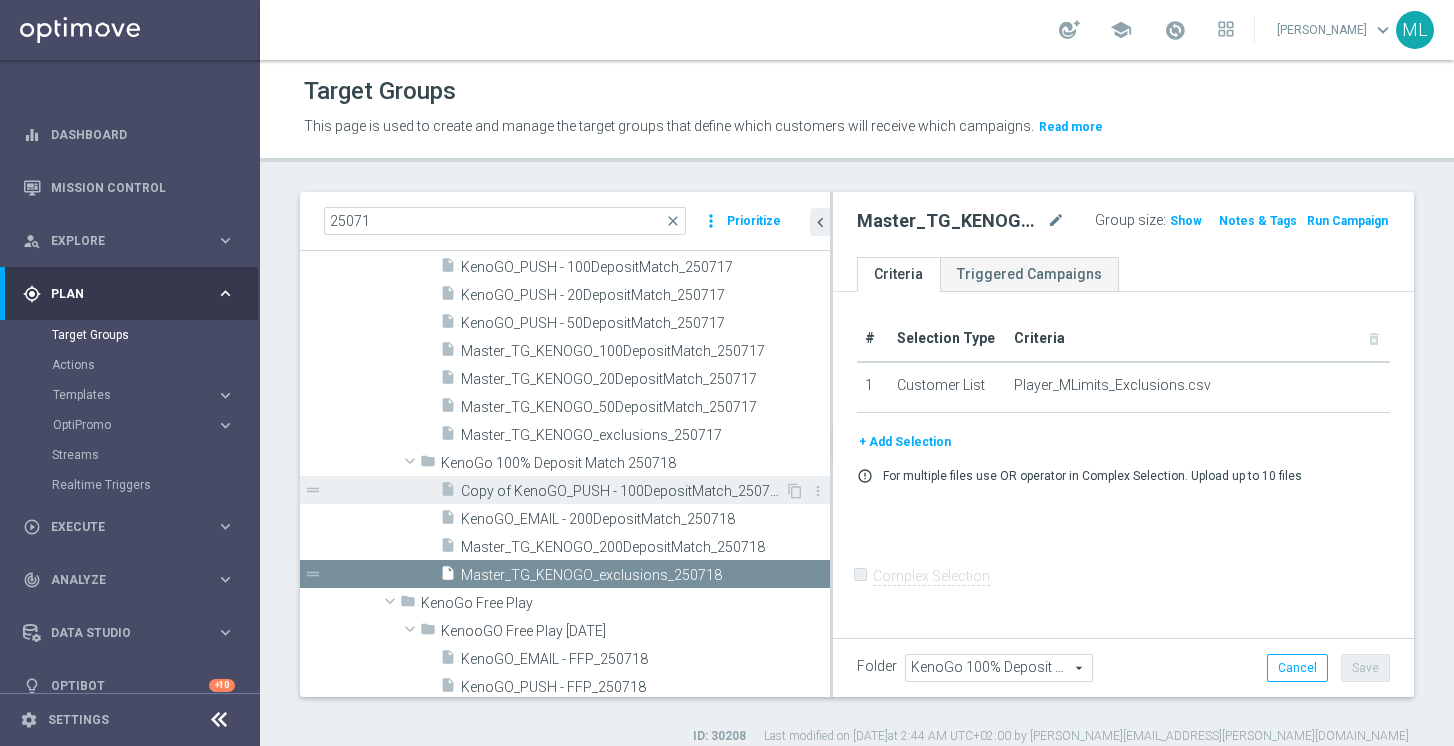 click on "Copy of KenoGO_PUSH - 100DepositMatch_250717" at bounding box center [623, 491] 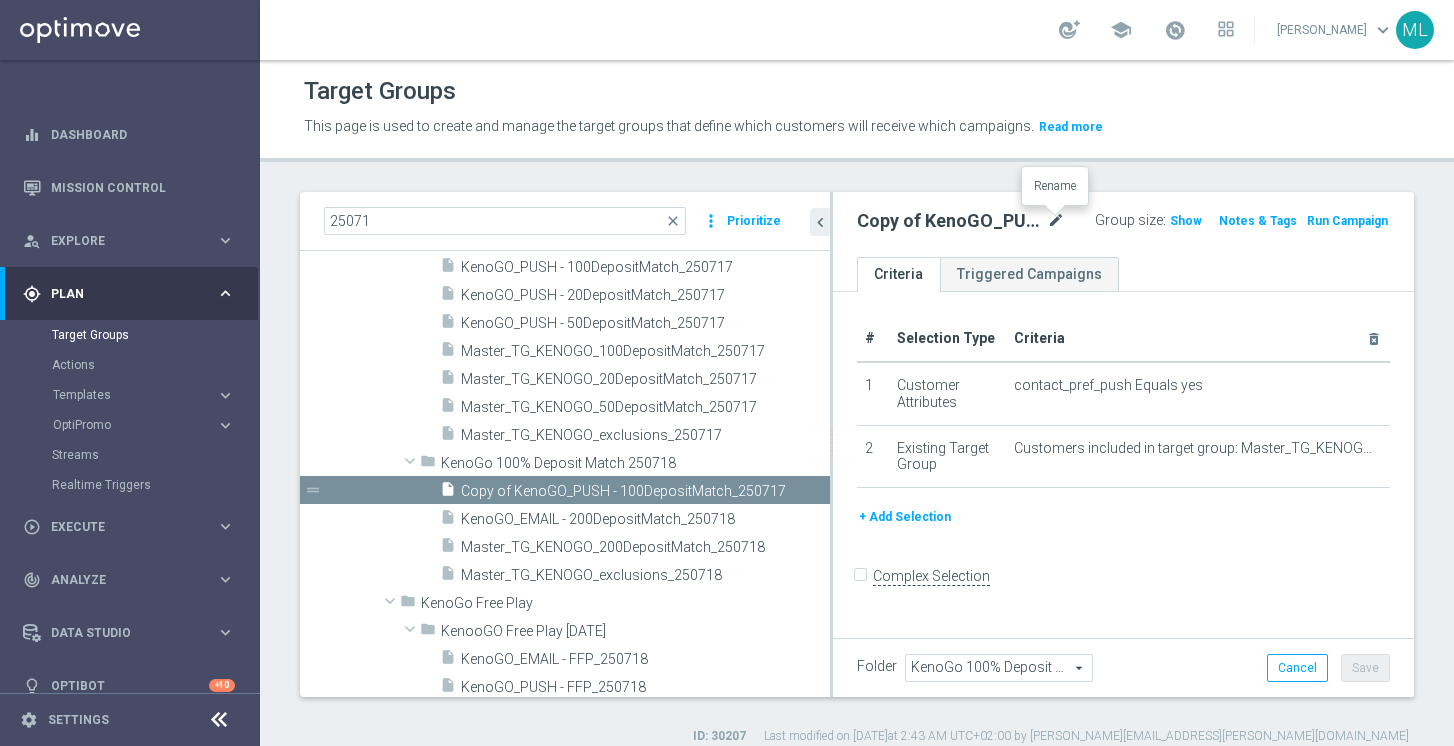 click on "mode_edit" 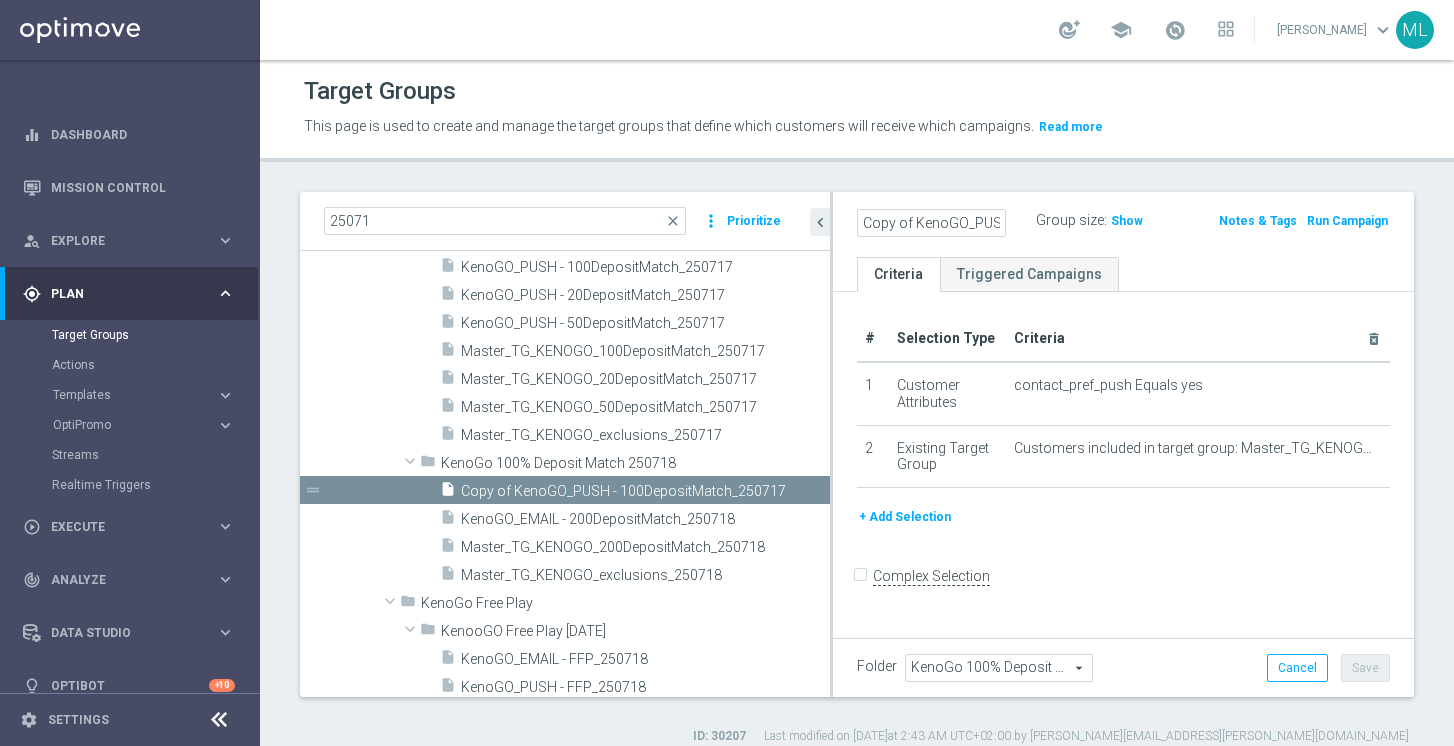 scroll, scrollTop: 0, scrollLeft: 178, axis: horizontal 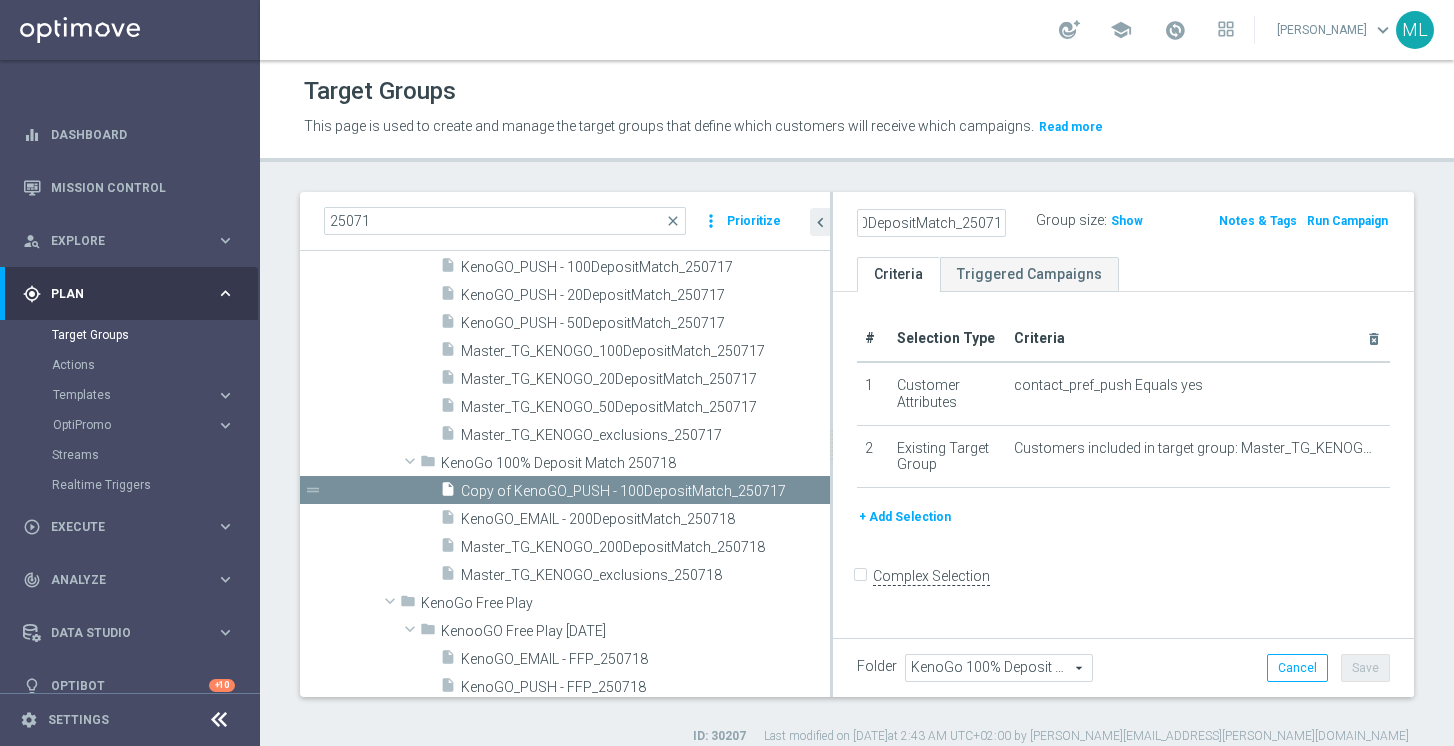 click on "Copy of KenoGO_PUSH - 100DepositMatch_250717" 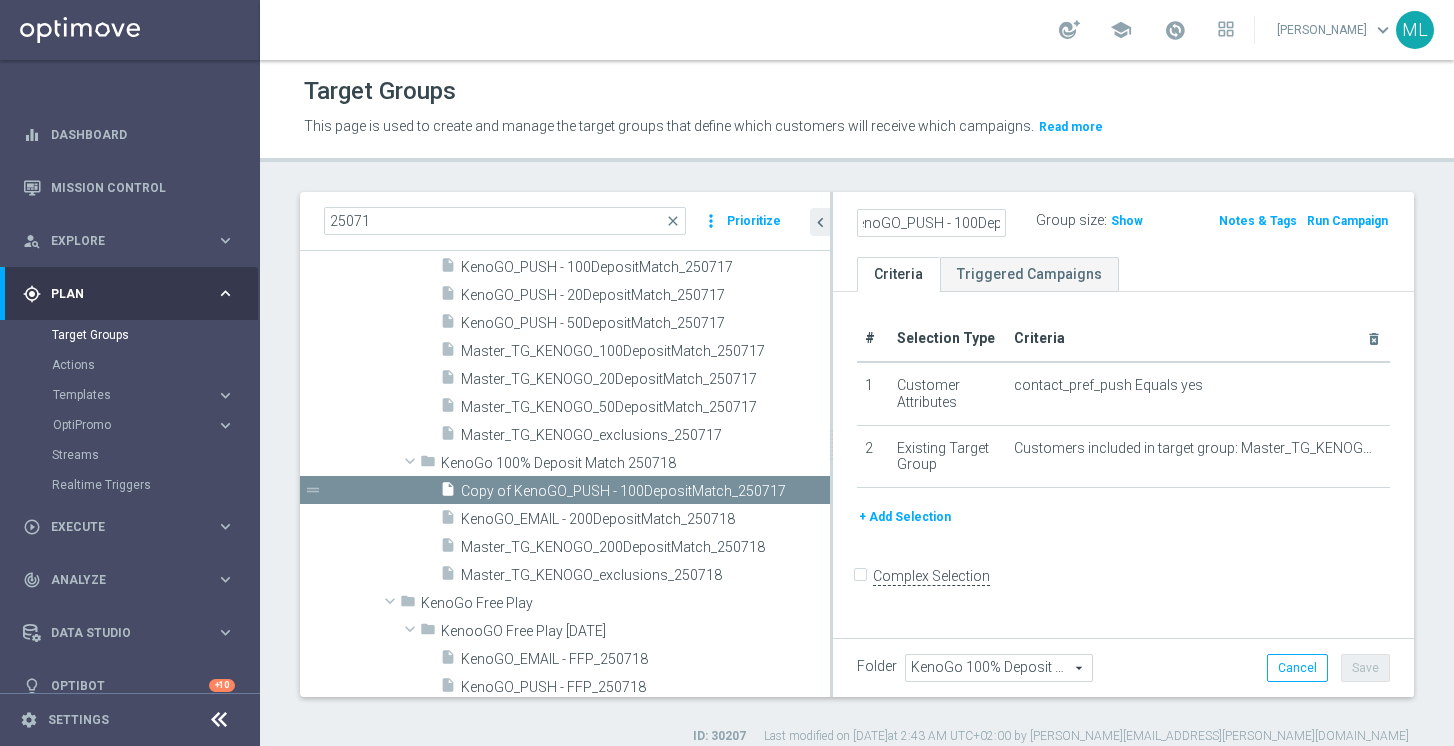 scroll, scrollTop: 0, scrollLeft: 0, axis: both 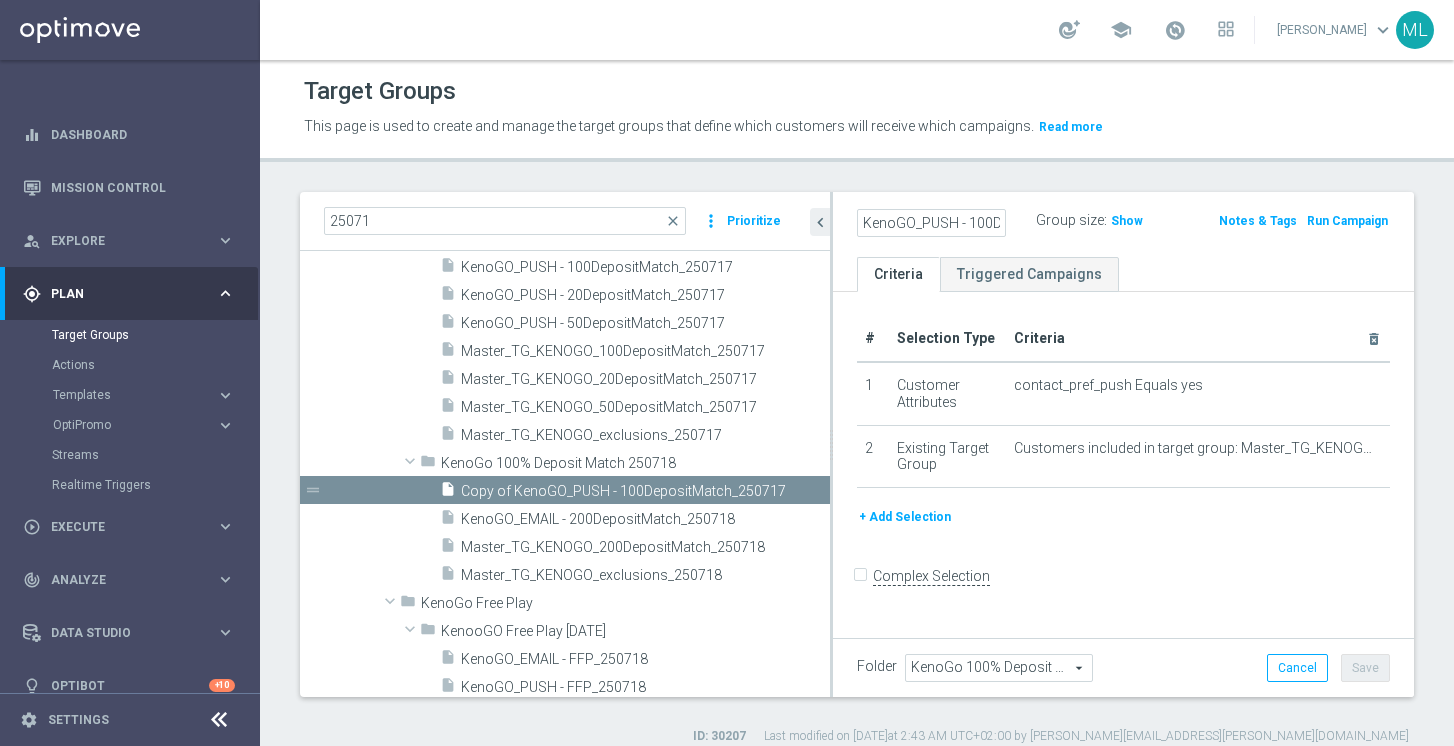 click on "KenoGO_PUSH - 100DepositMatch_250717" 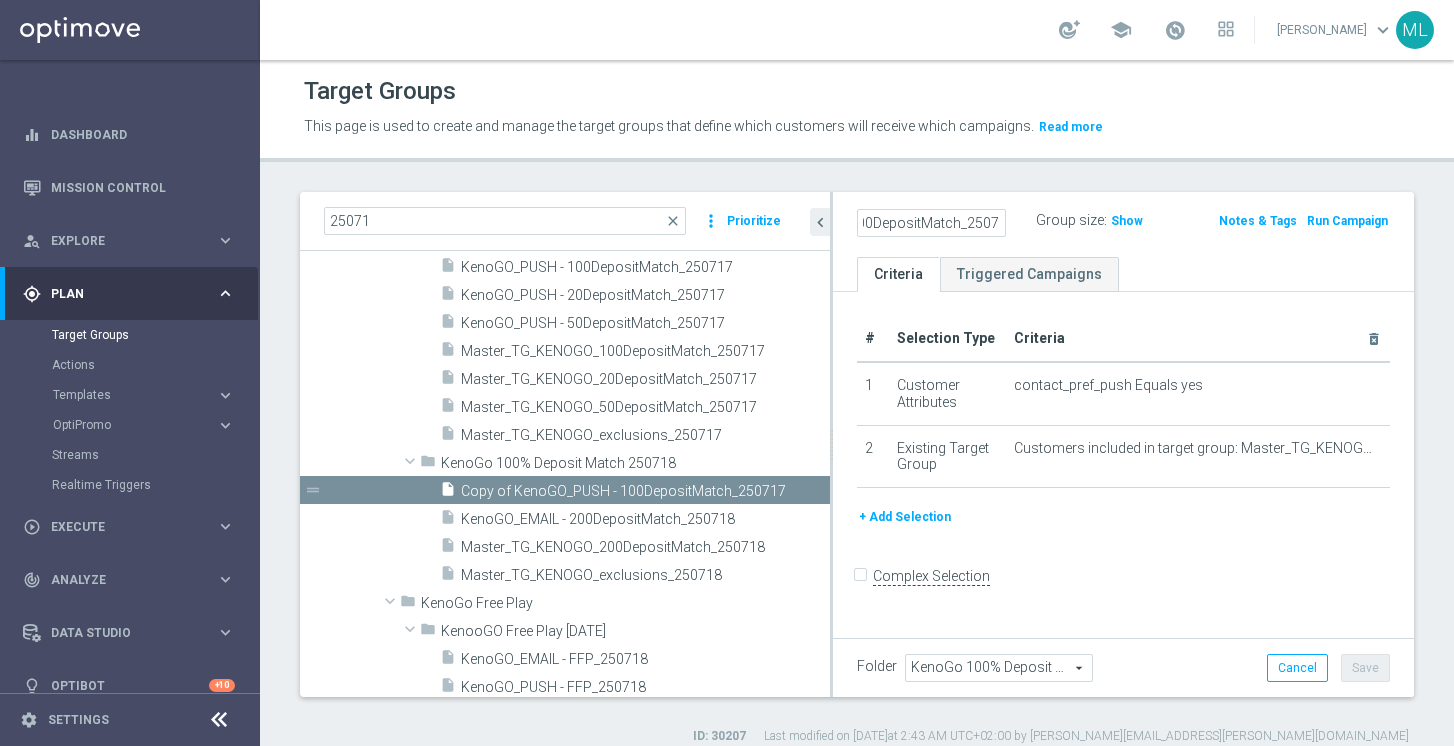 scroll, scrollTop: 0, scrollLeft: 127, axis: horizontal 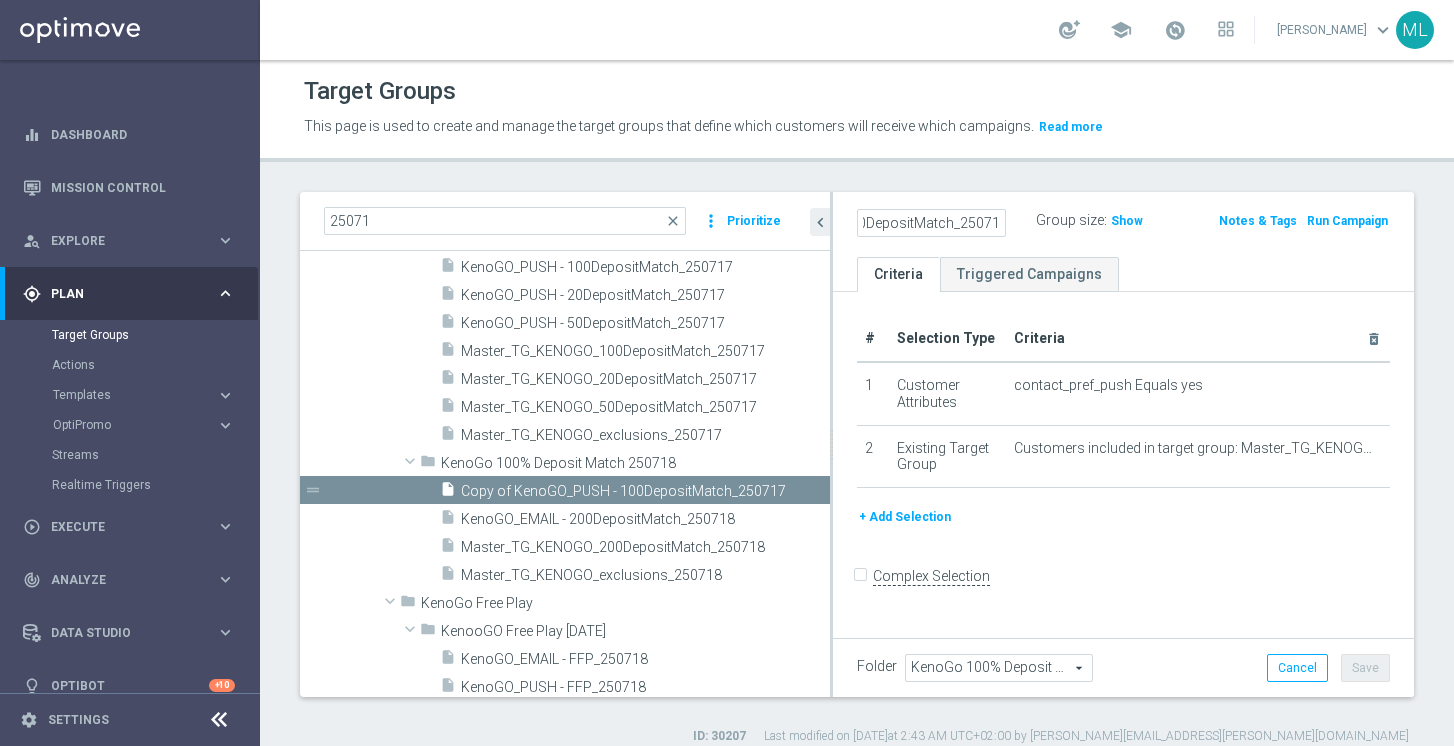 type on "KenoGO_PUSH - 200DepositMatch_250718" 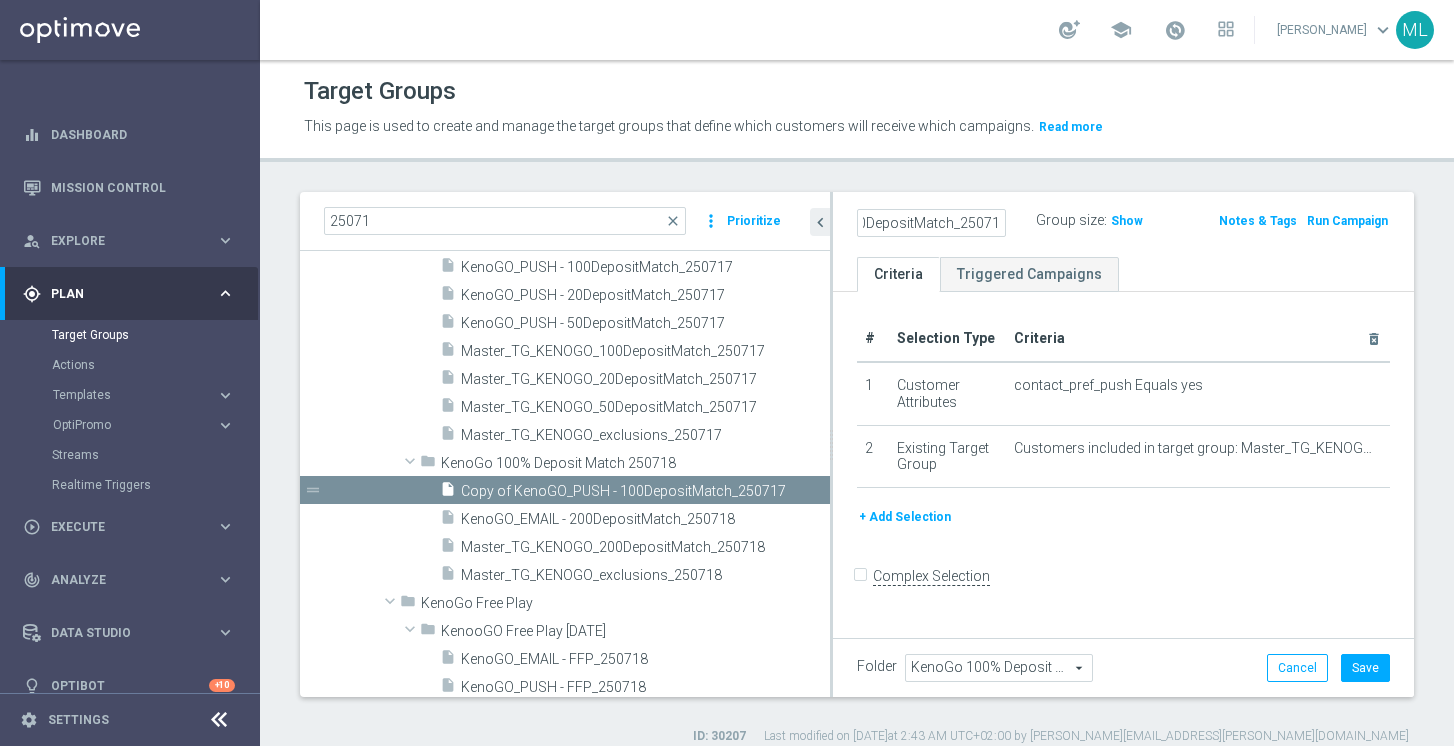 scroll, scrollTop: 0, scrollLeft: 0, axis: both 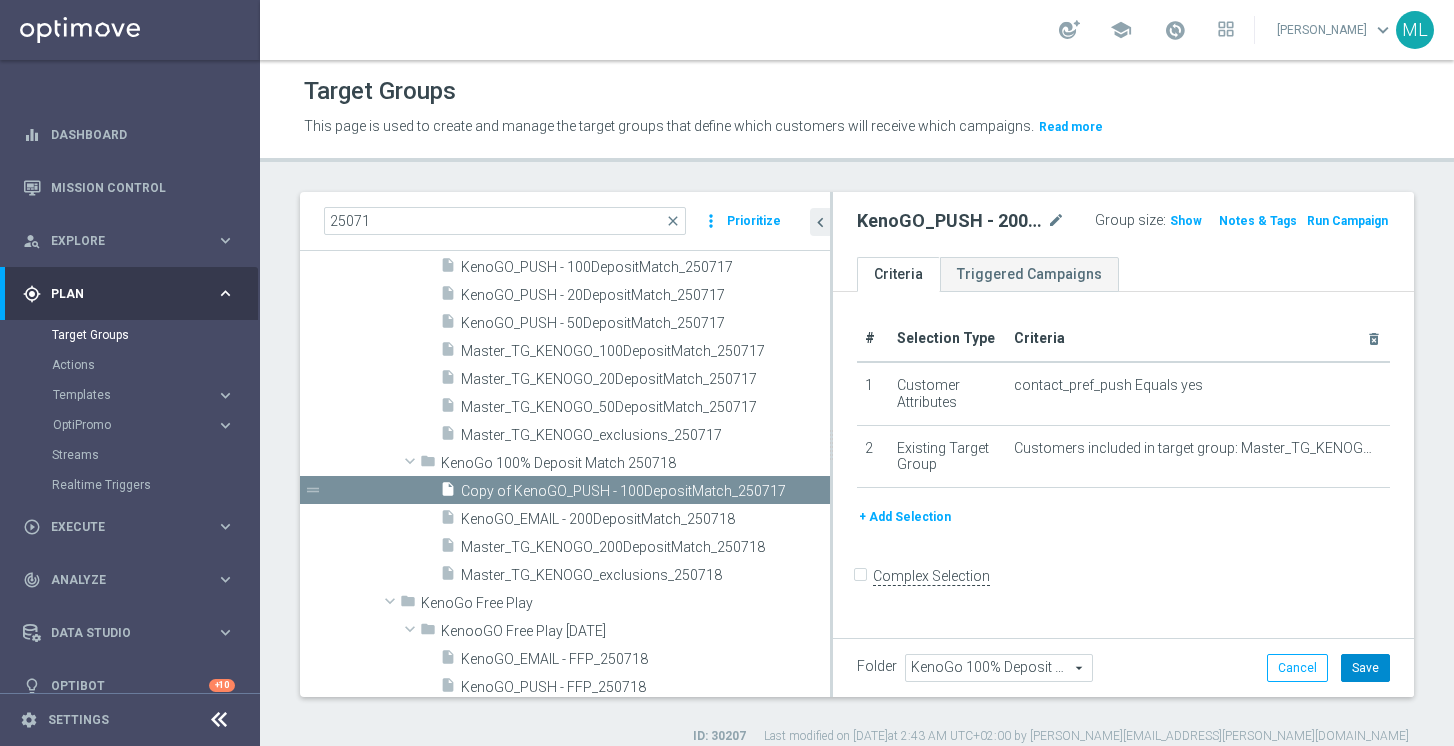 click on "Save" 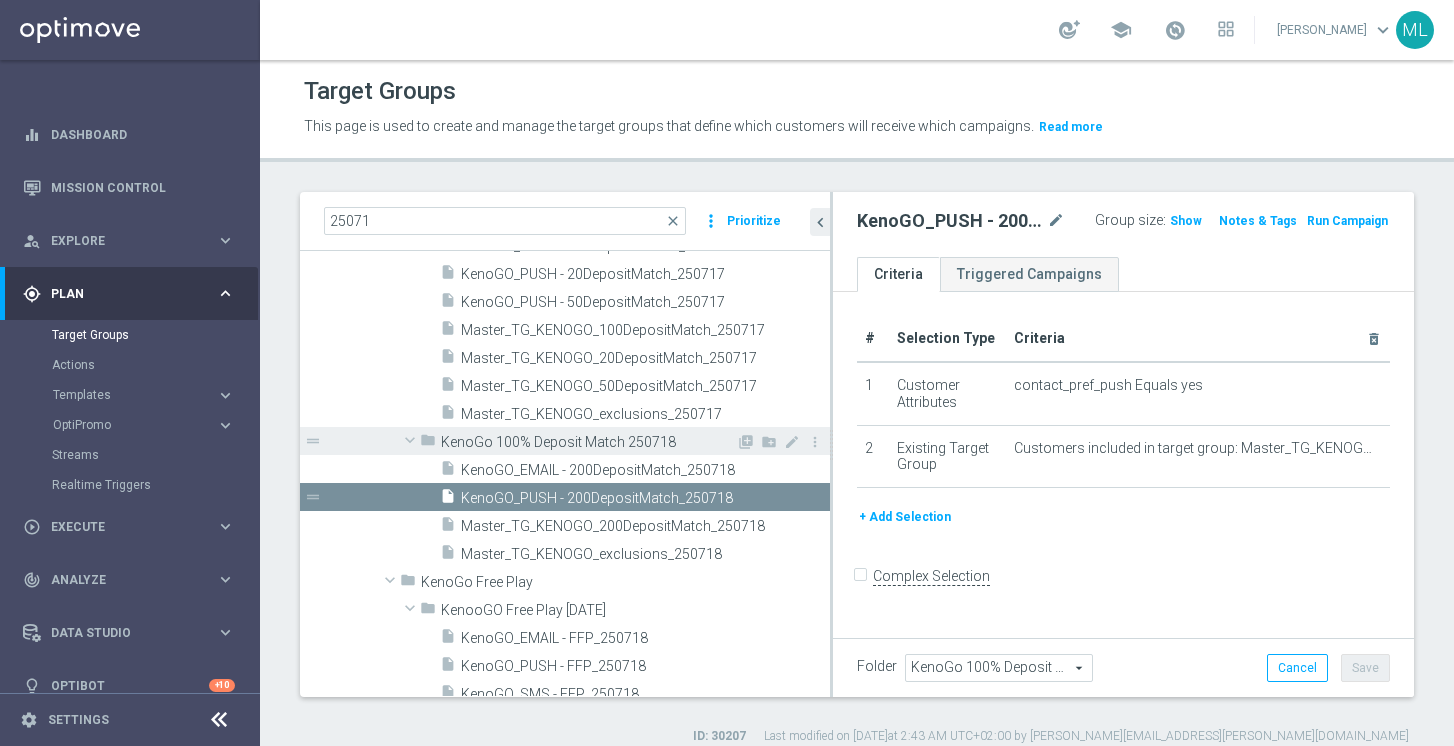 scroll, scrollTop: 659, scrollLeft: 0, axis: vertical 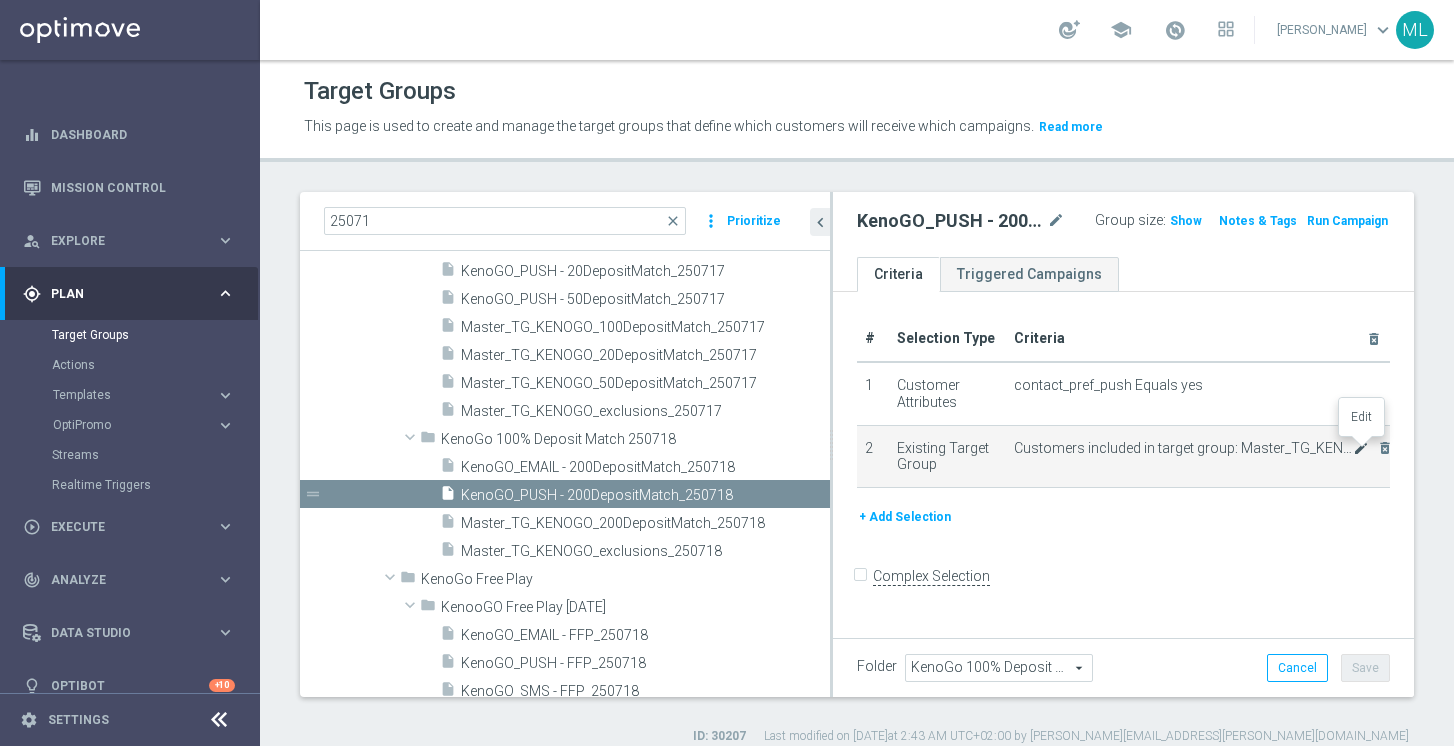 click on "mode_edit" 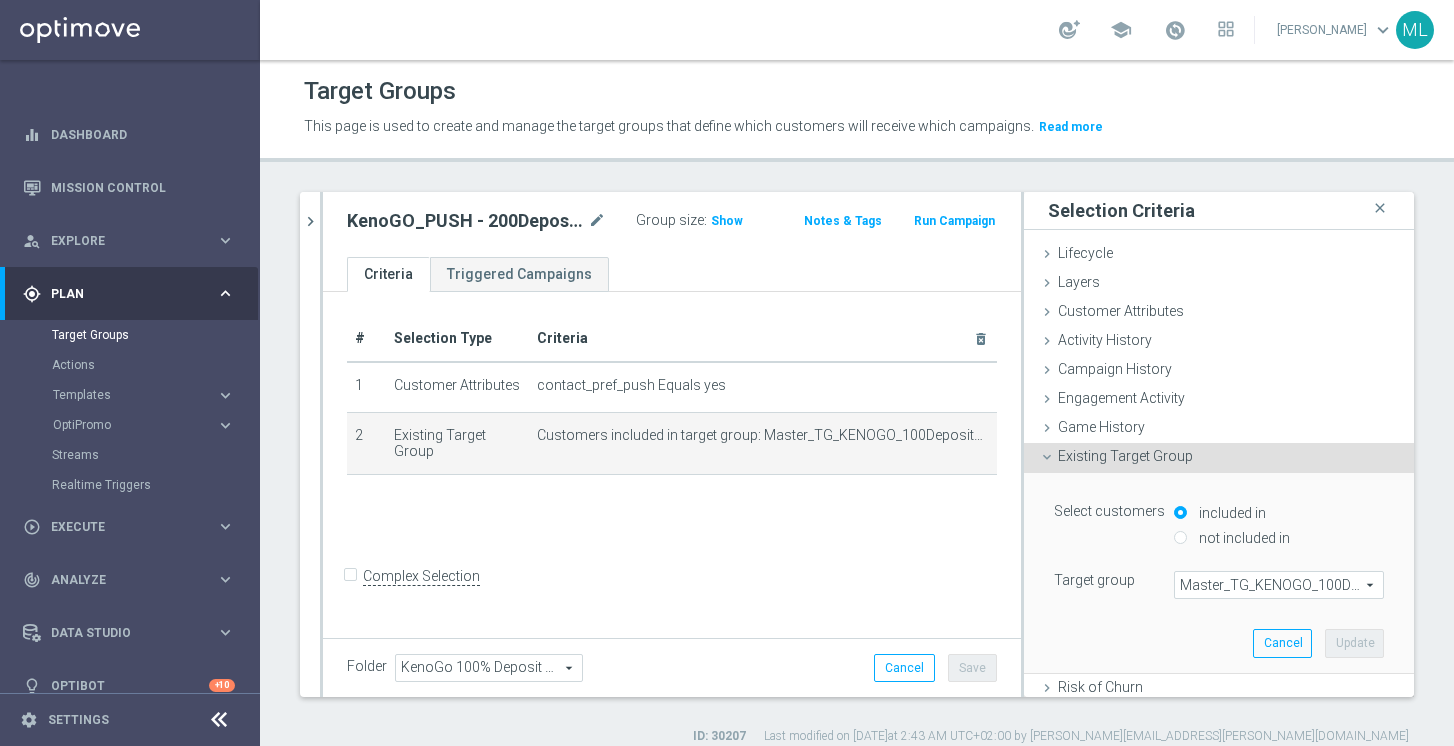 scroll, scrollTop: 44, scrollLeft: 0, axis: vertical 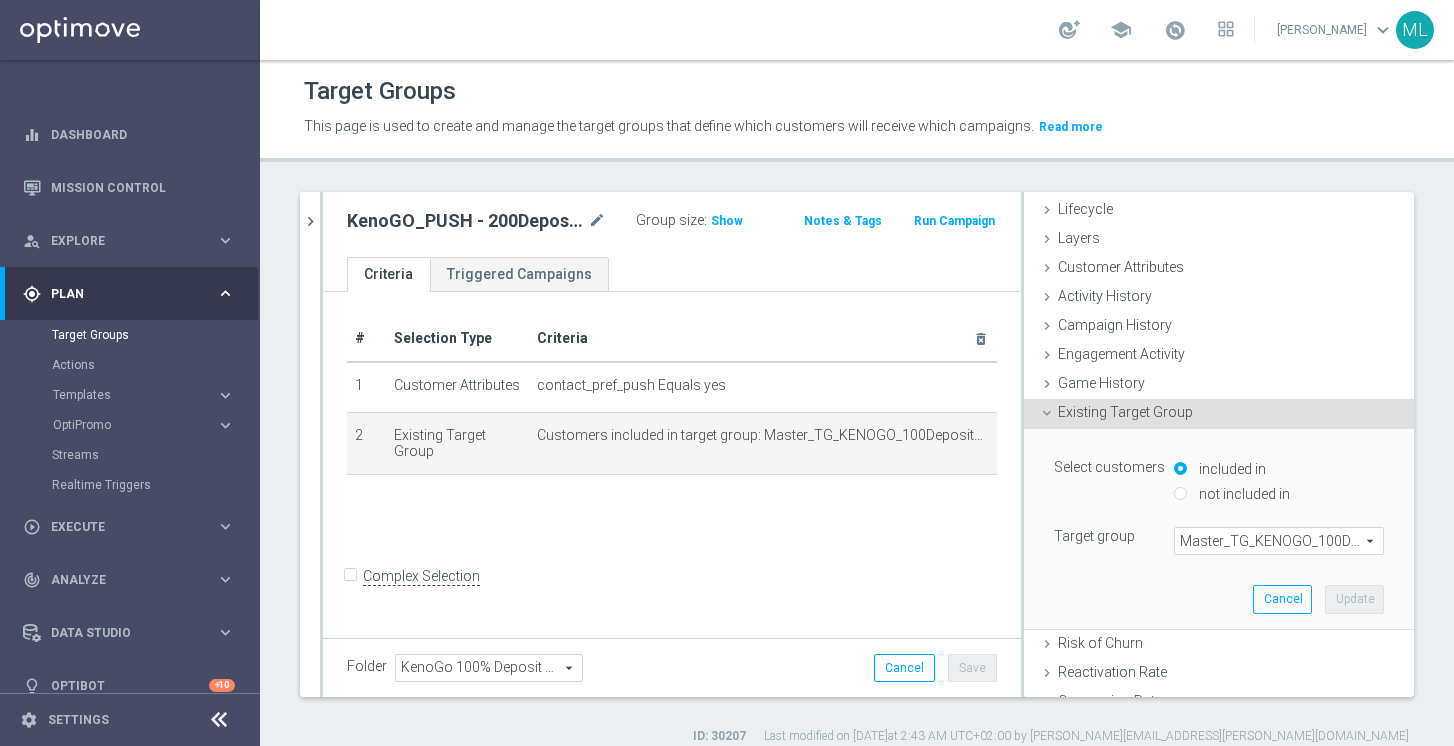 click on "Master_TG_KENOGO_100DepositMatch_250717" at bounding box center (1279, 541) 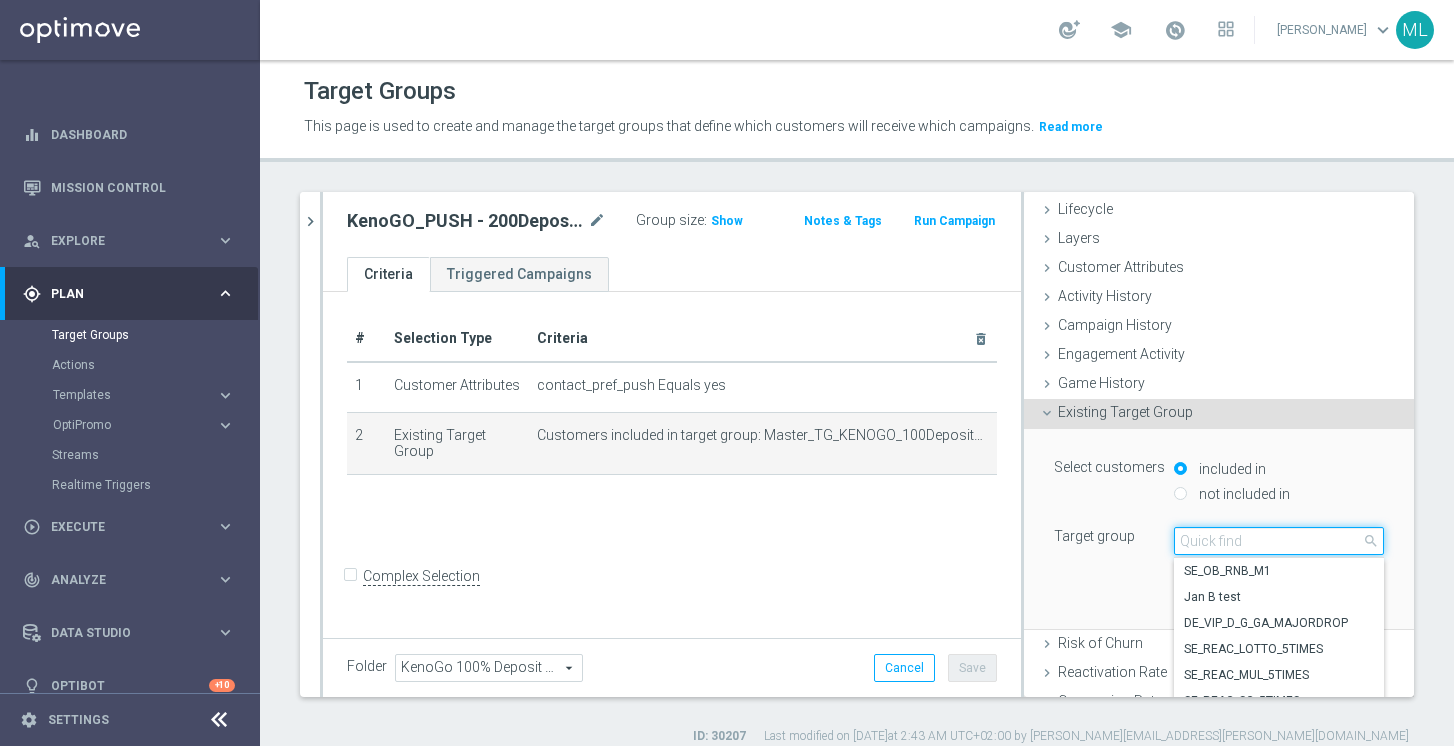 click at bounding box center (1279, 541) 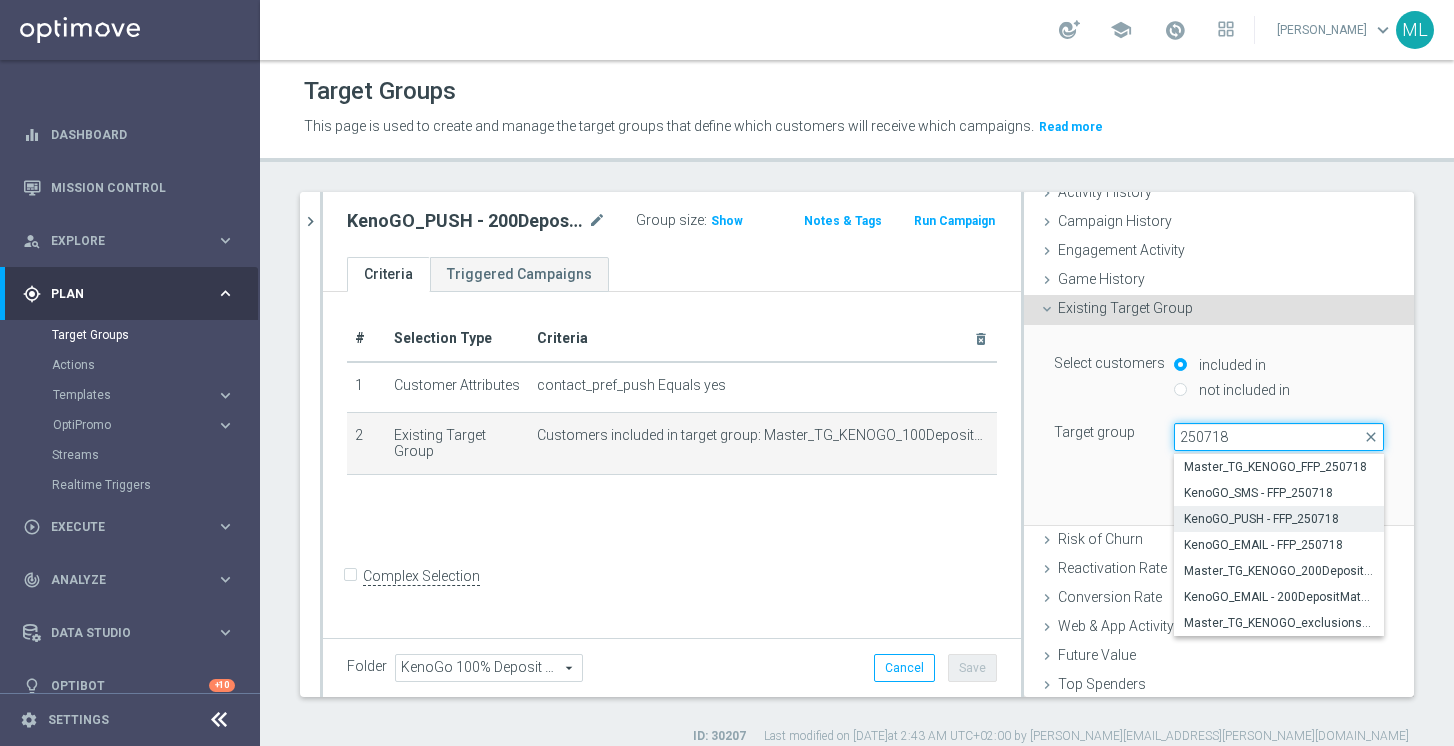 scroll, scrollTop: 152, scrollLeft: 0, axis: vertical 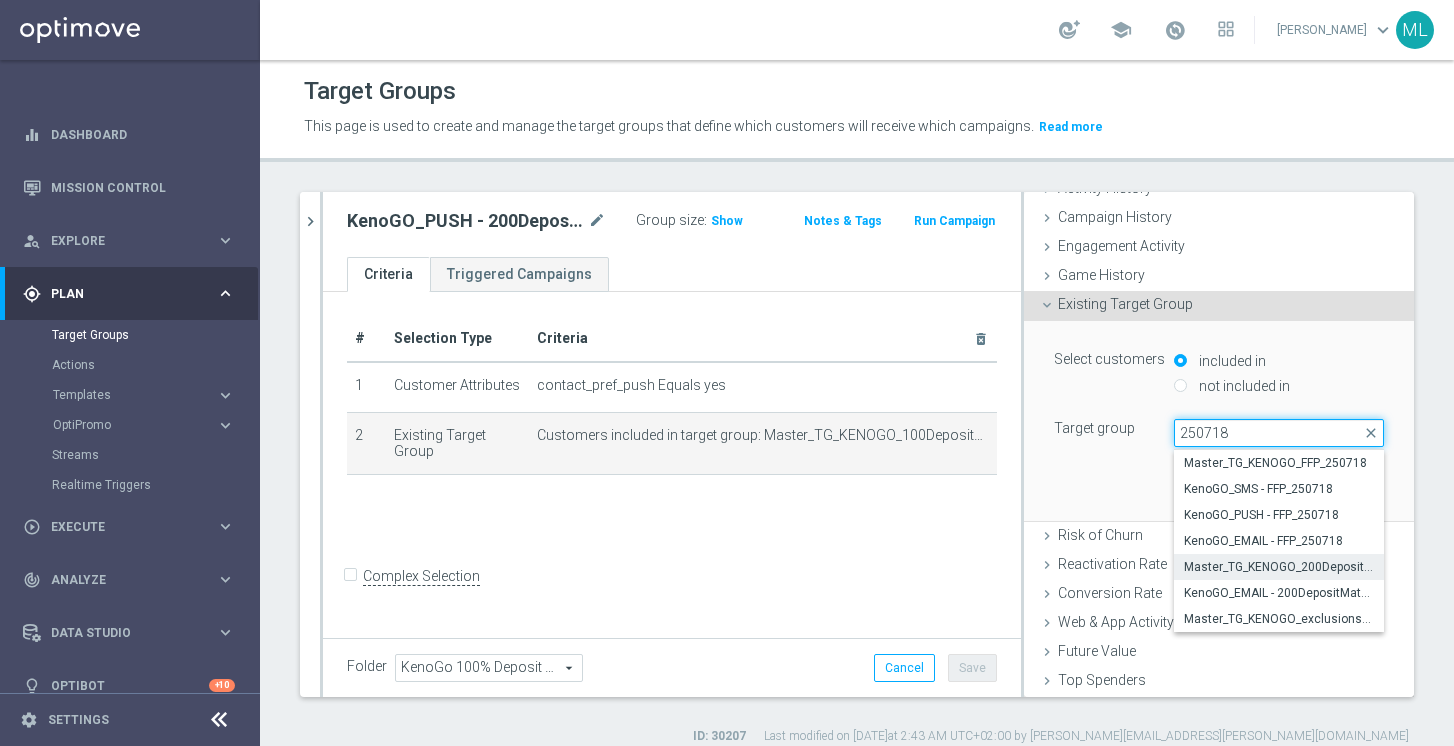 type on "250718" 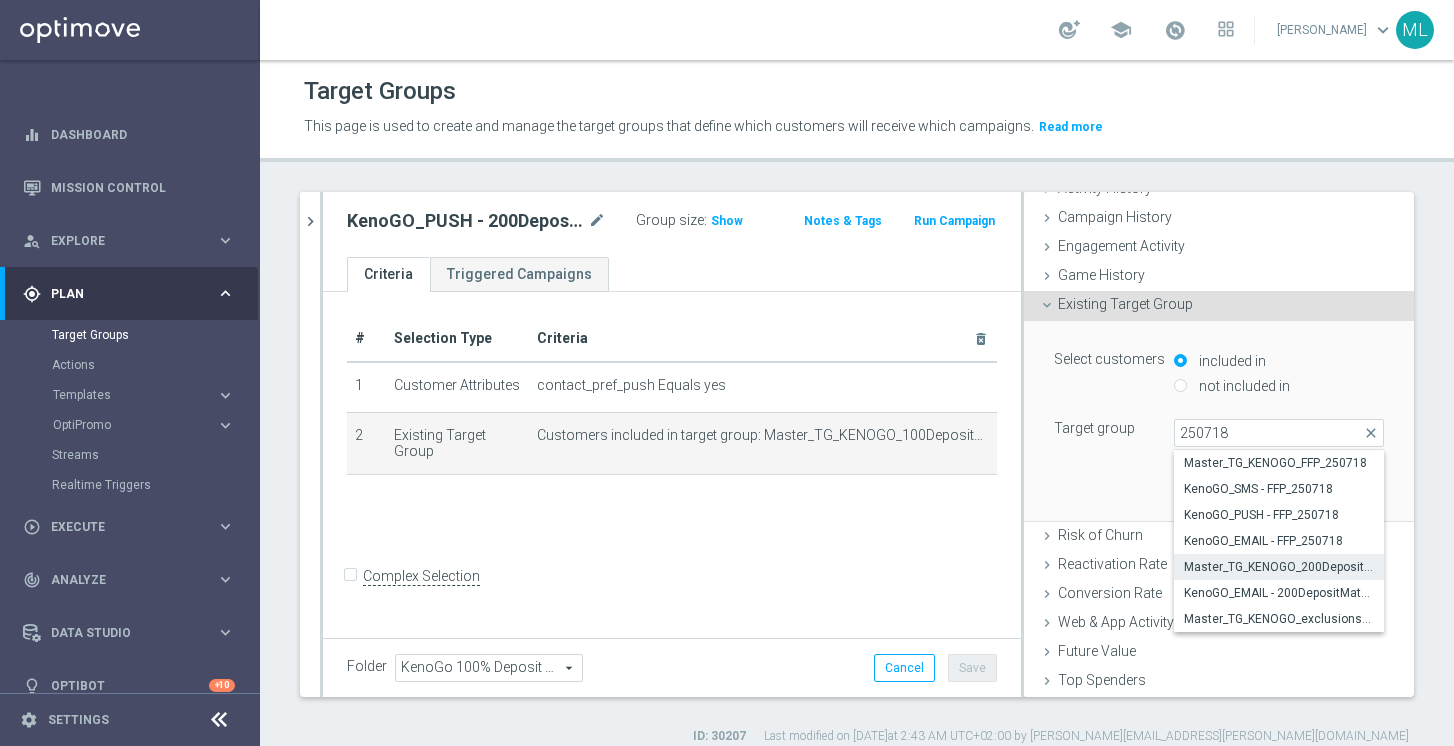 click on "Master_TG_KENOGO_200DepositMatch_250718" at bounding box center [1279, 567] 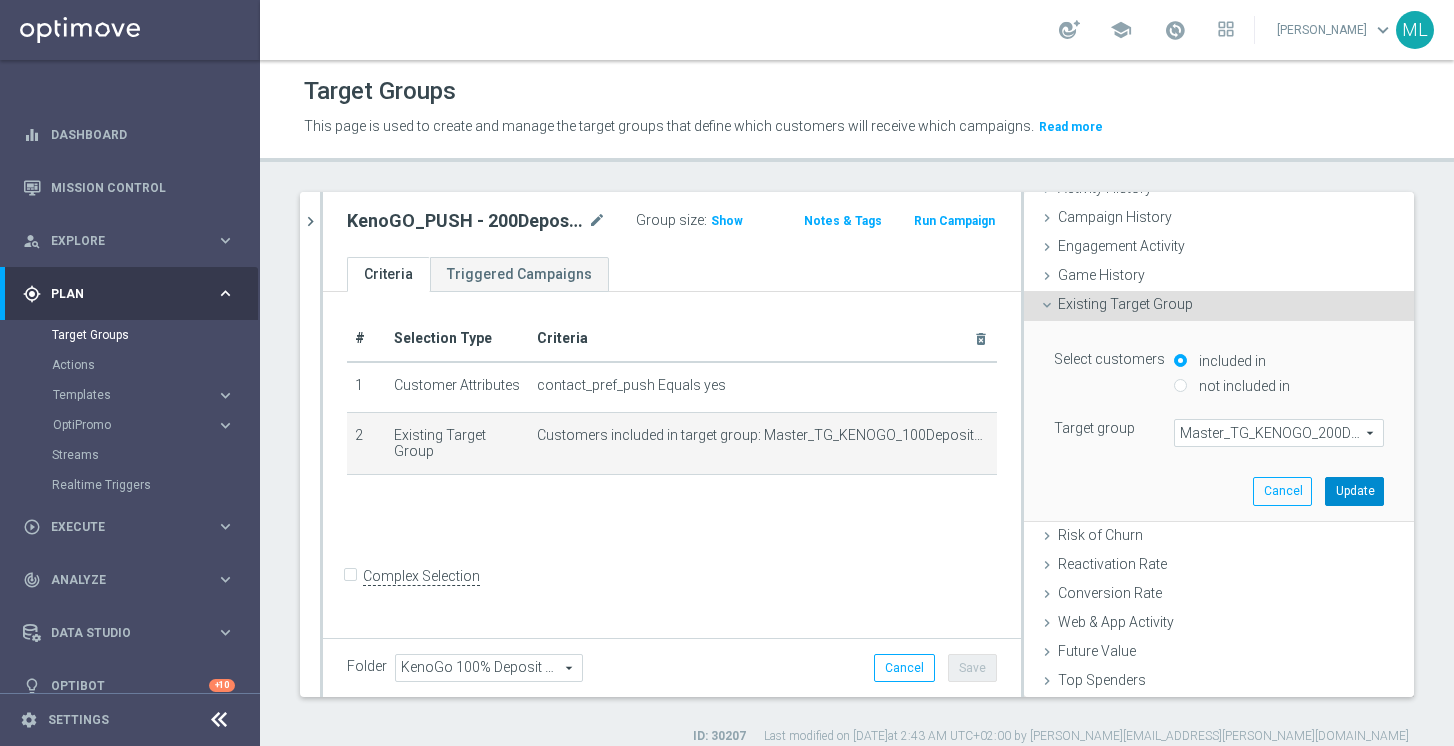 click on "Update" at bounding box center (1354, 491) 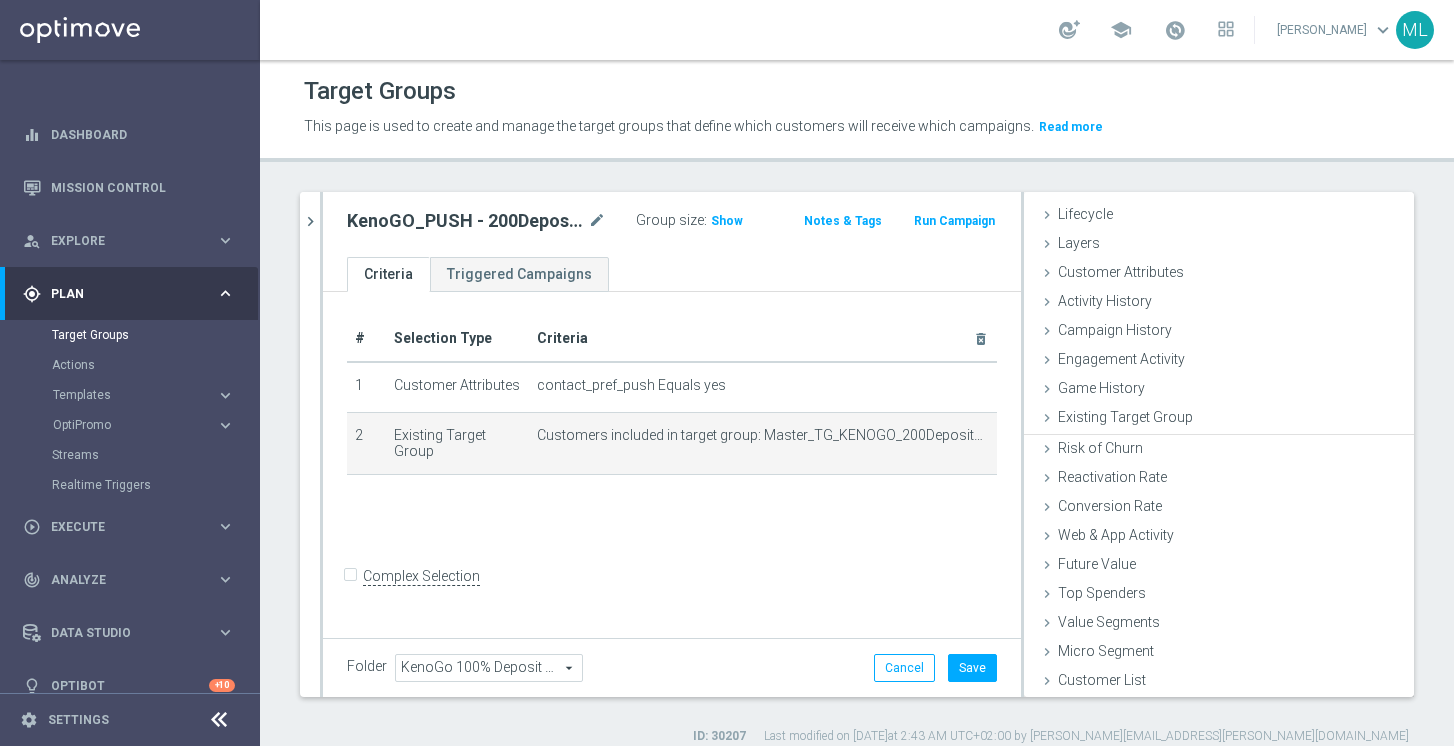 scroll, scrollTop: 37, scrollLeft: 0, axis: vertical 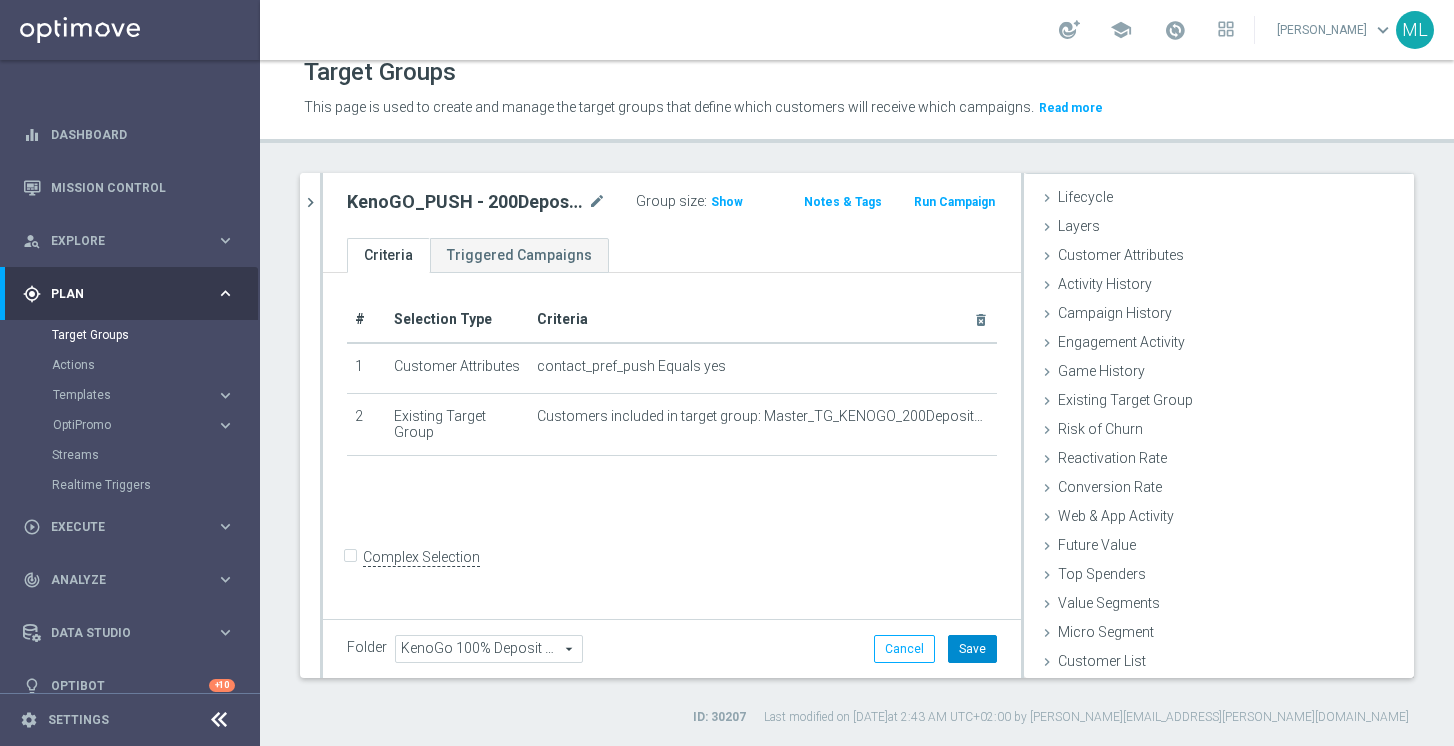 click on "Save" 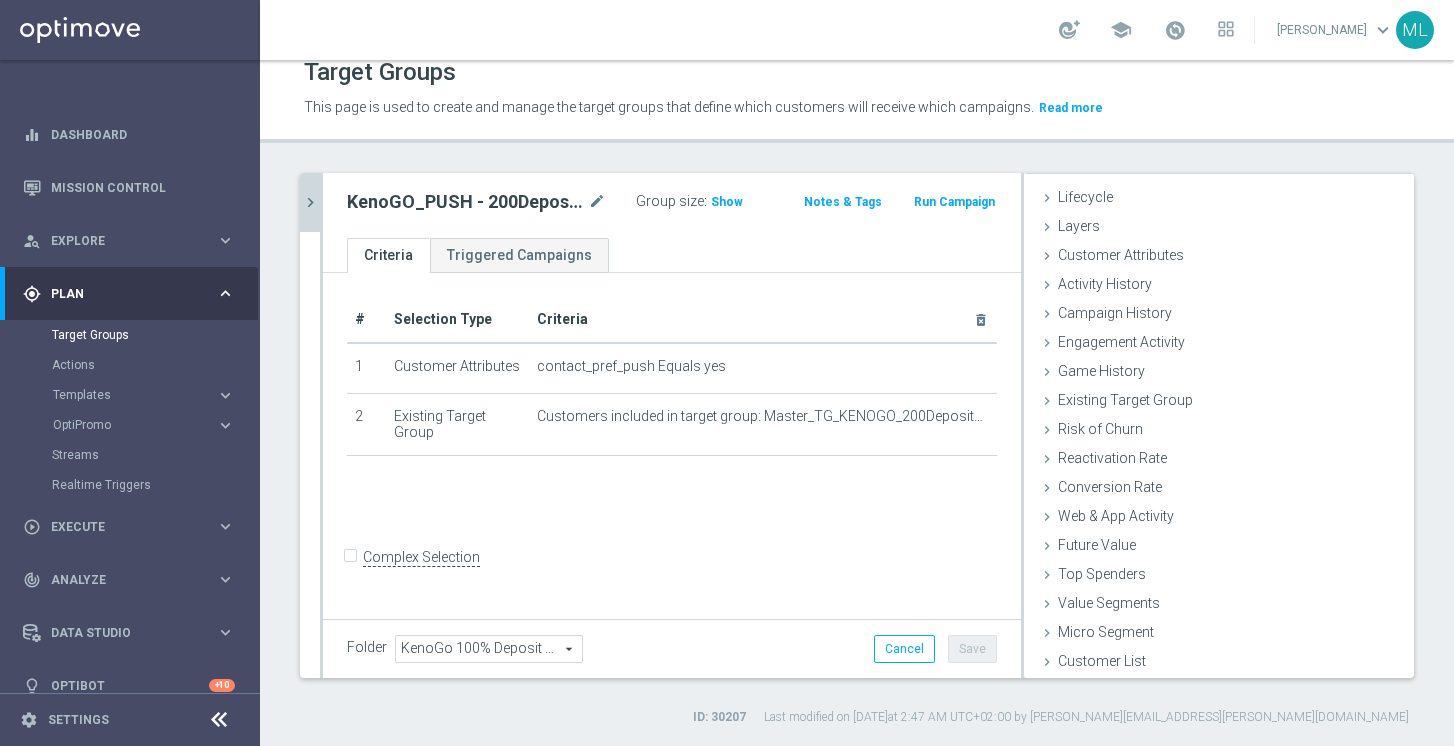 click on "chevron_right" 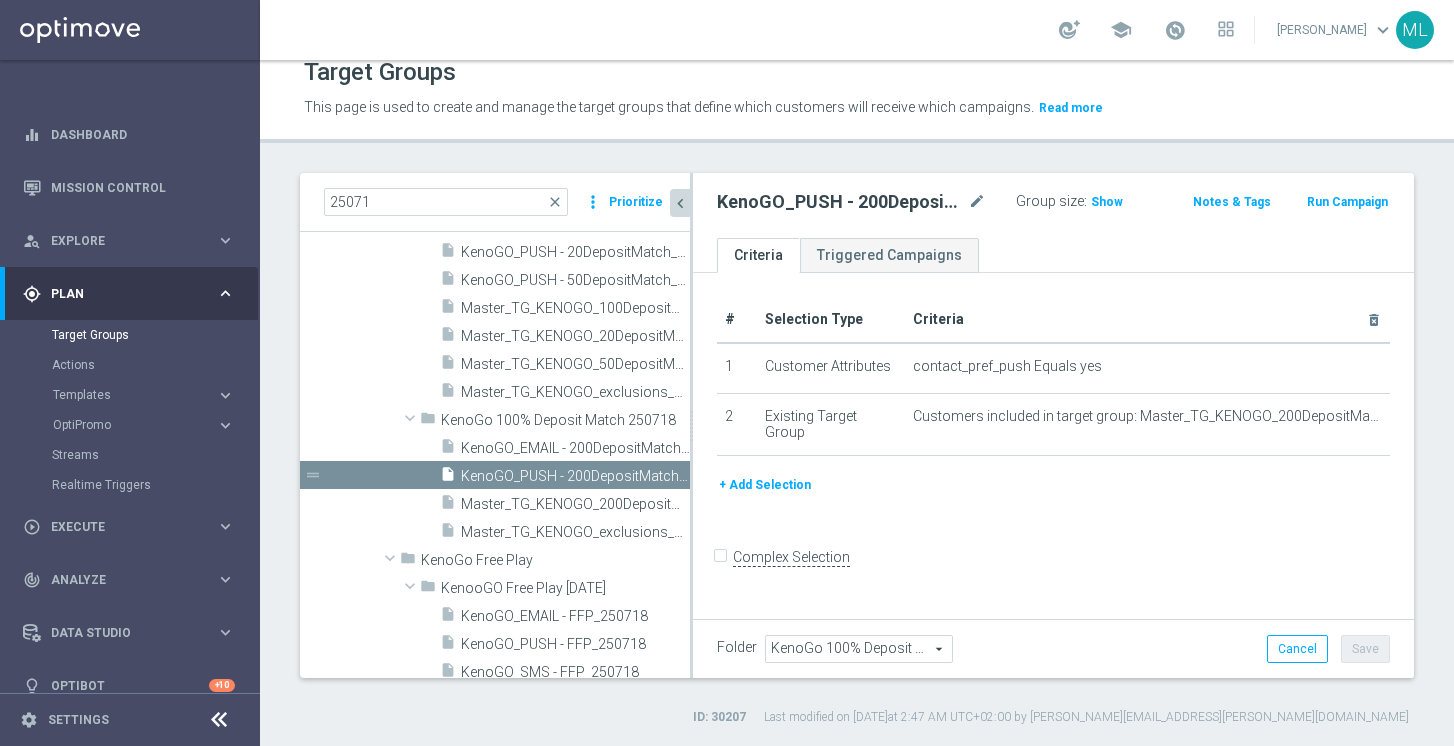 scroll, scrollTop: 55, scrollLeft: 0, axis: vertical 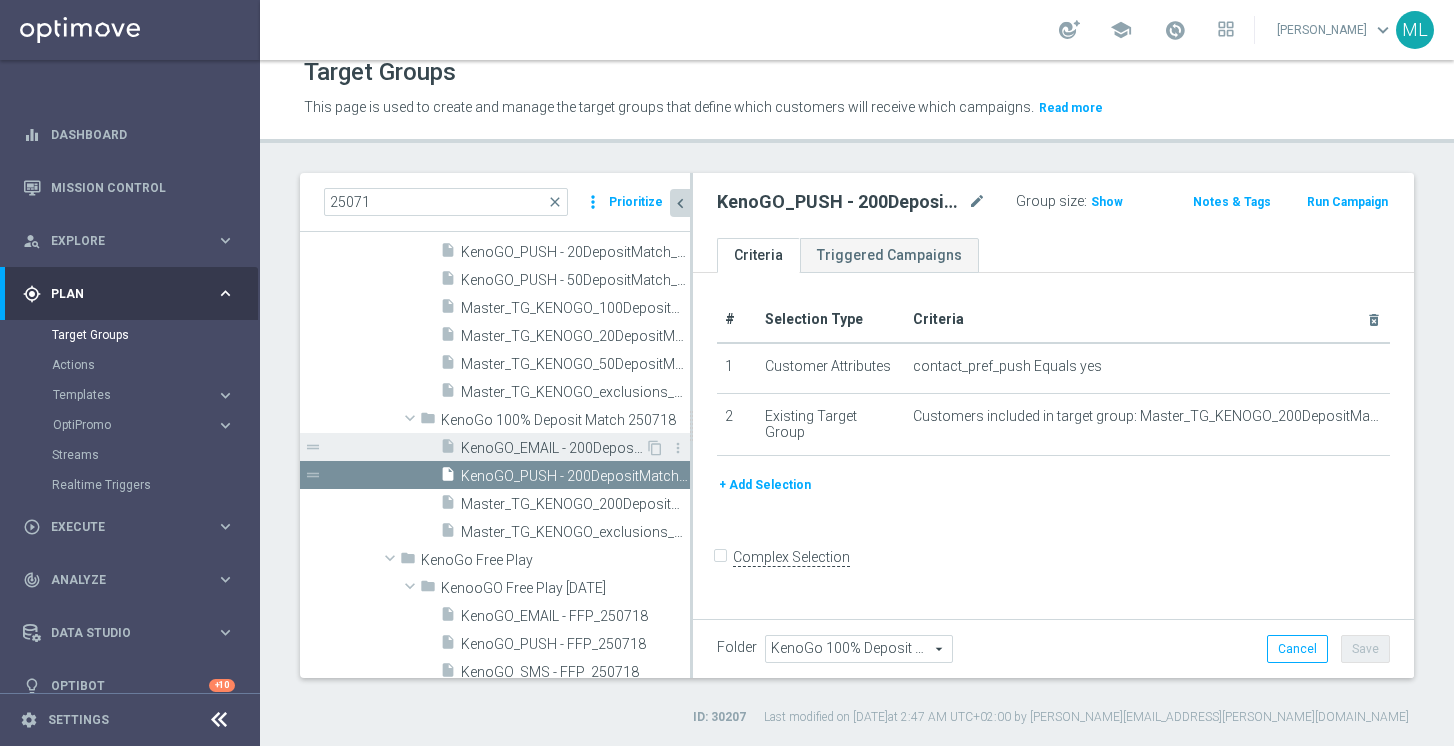 click on "KenoGO_EMAIL - 200DepositMatch_250718" at bounding box center [553, 448] 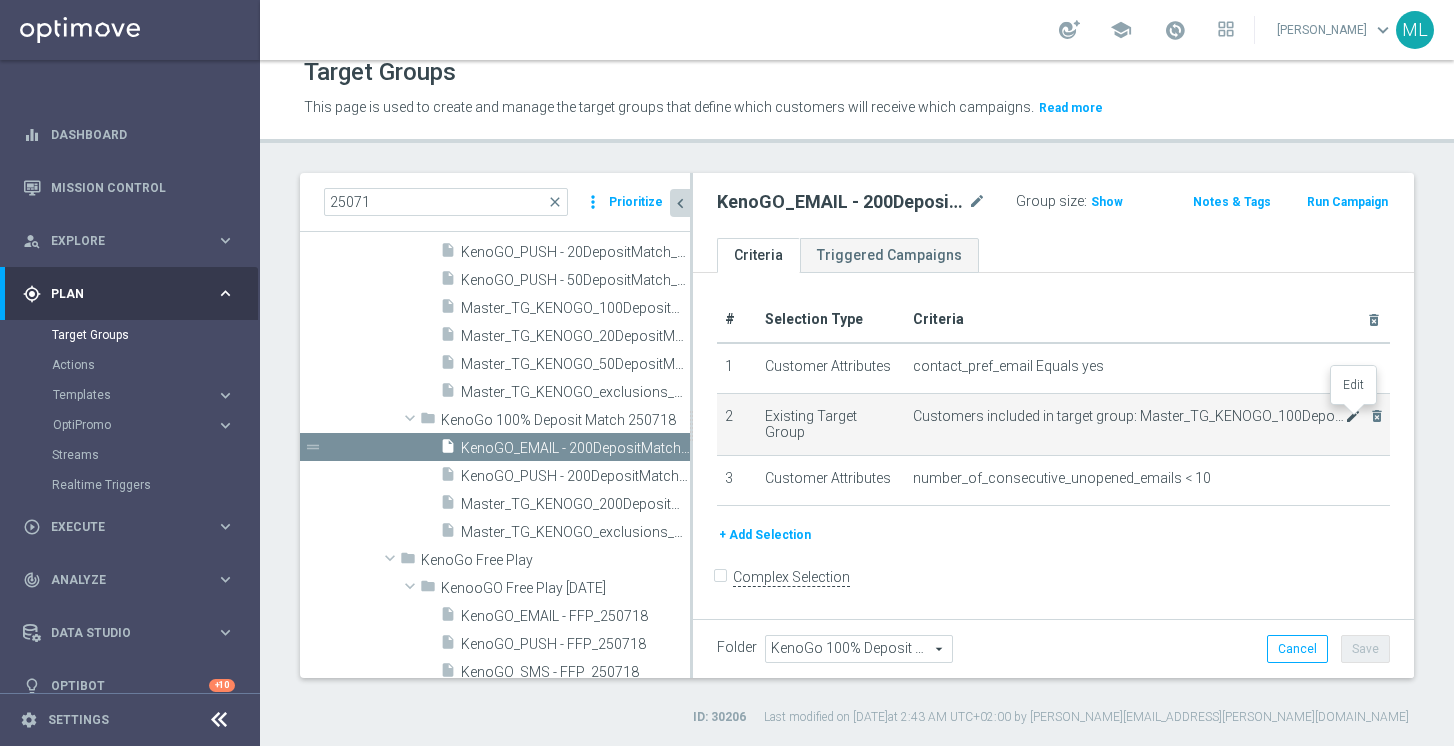 click on "mode_edit" 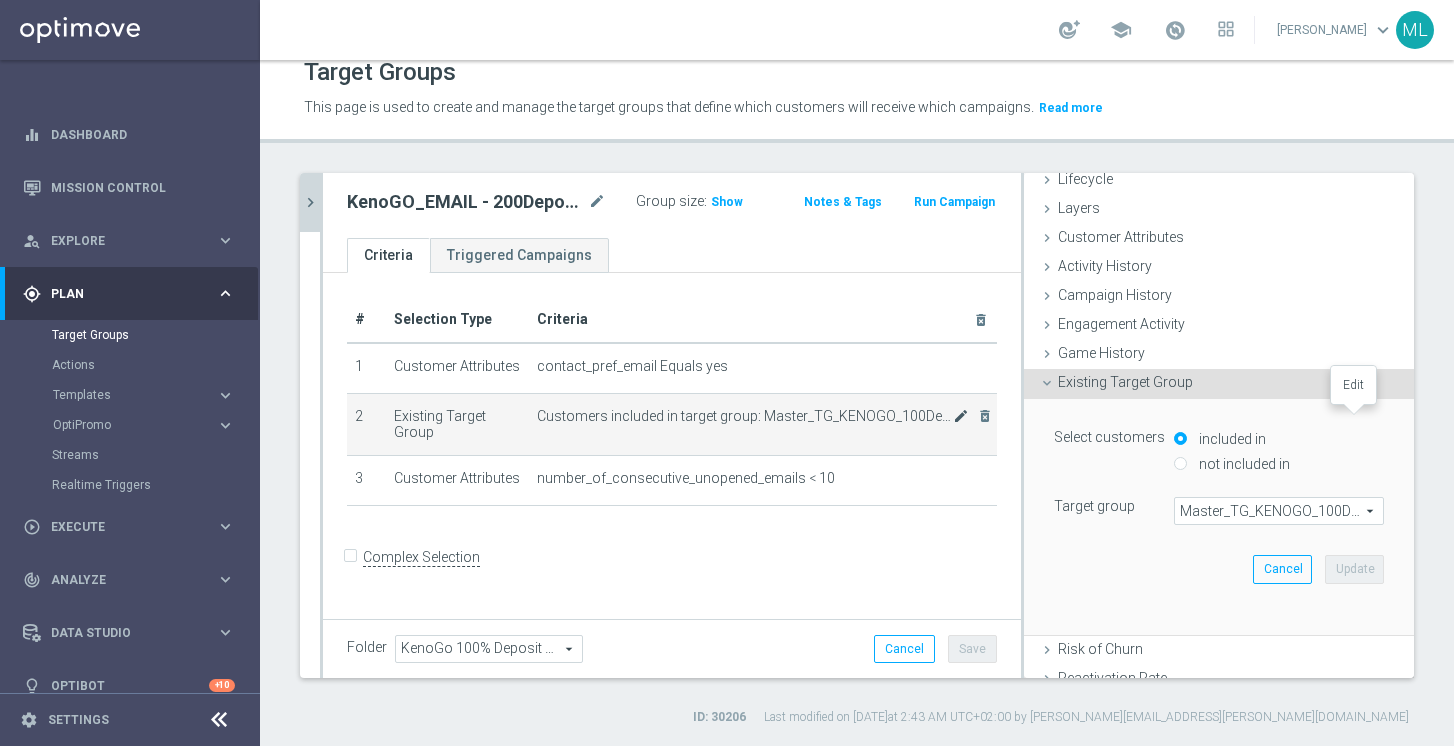scroll, scrollTop: 152, scrollLeft: 0, axis: vertical 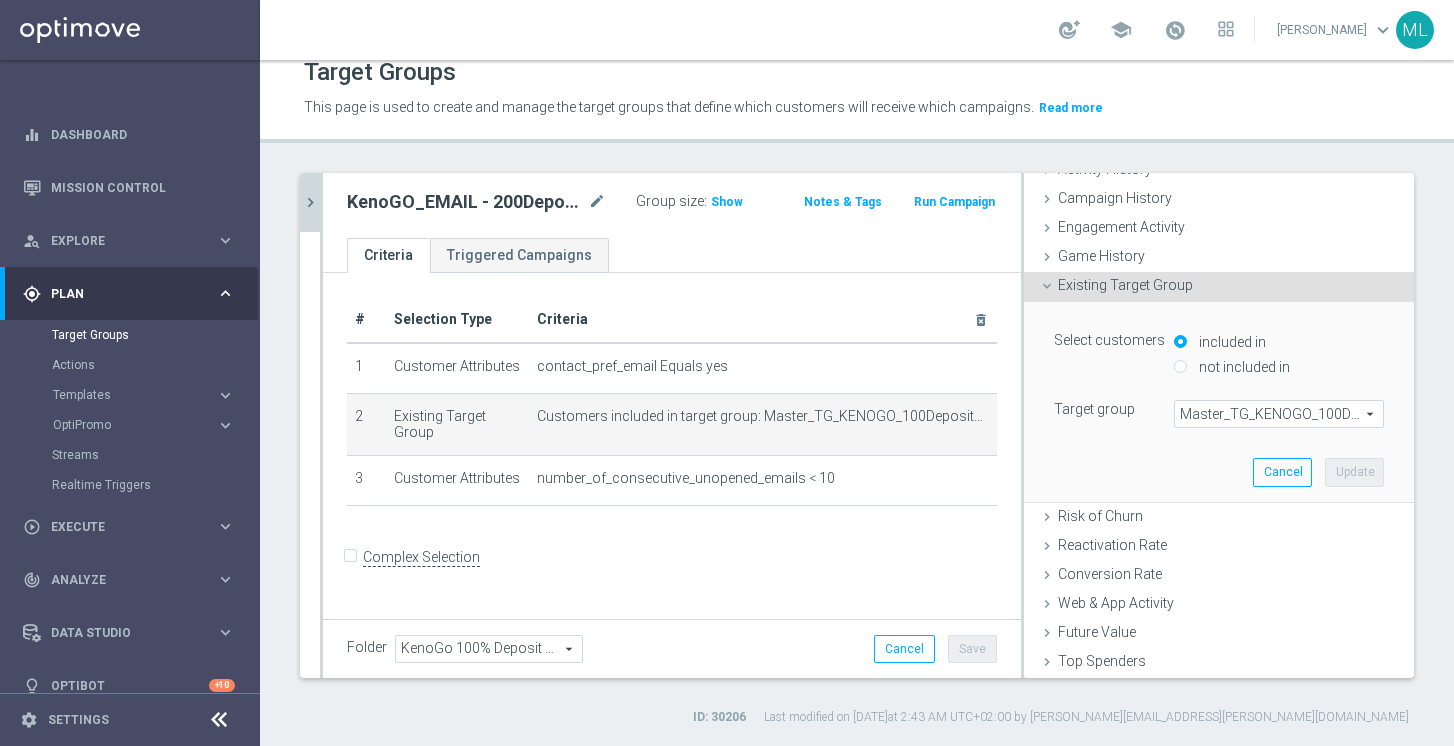 click on "Master_TG_KENOGO_100DepositMatch_250717" at bounding box center (1279, 414) 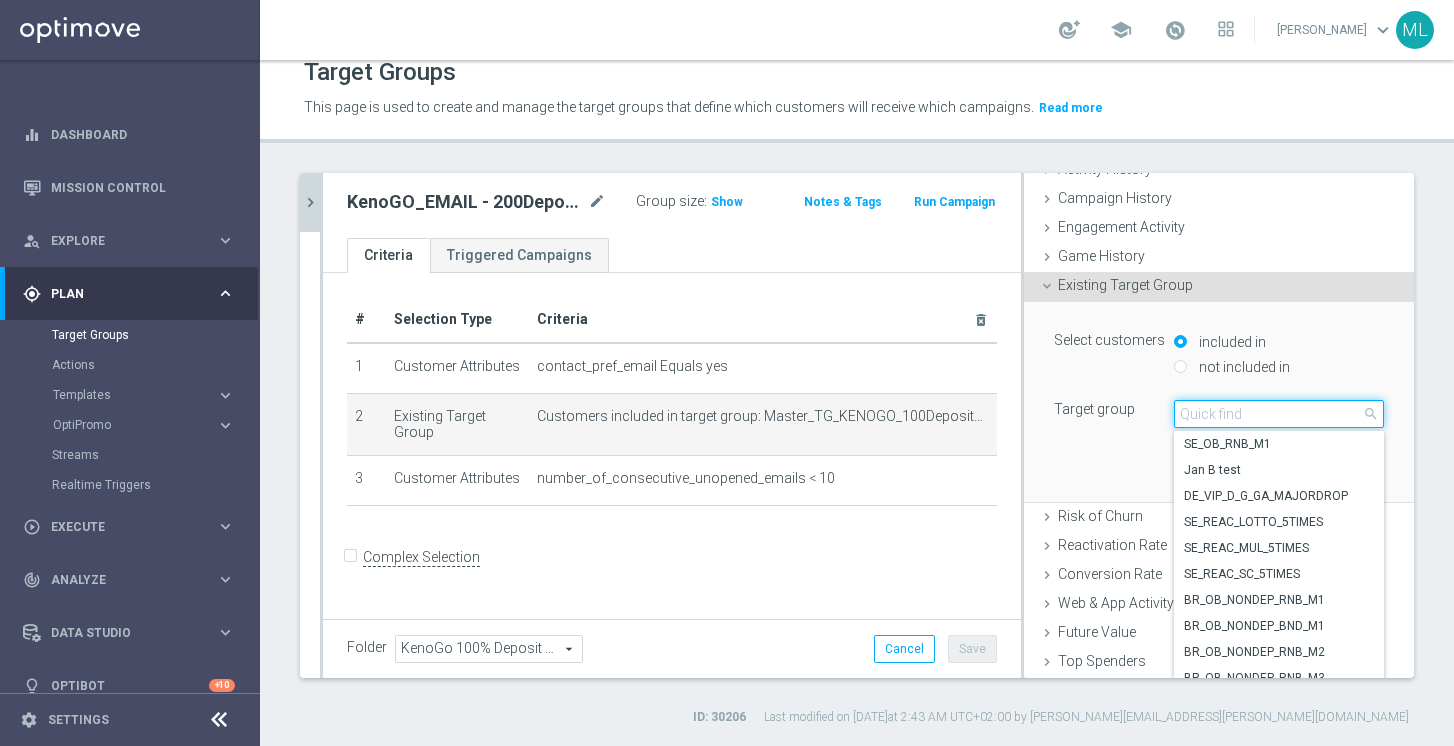 click at bounding box center (1279, 414) 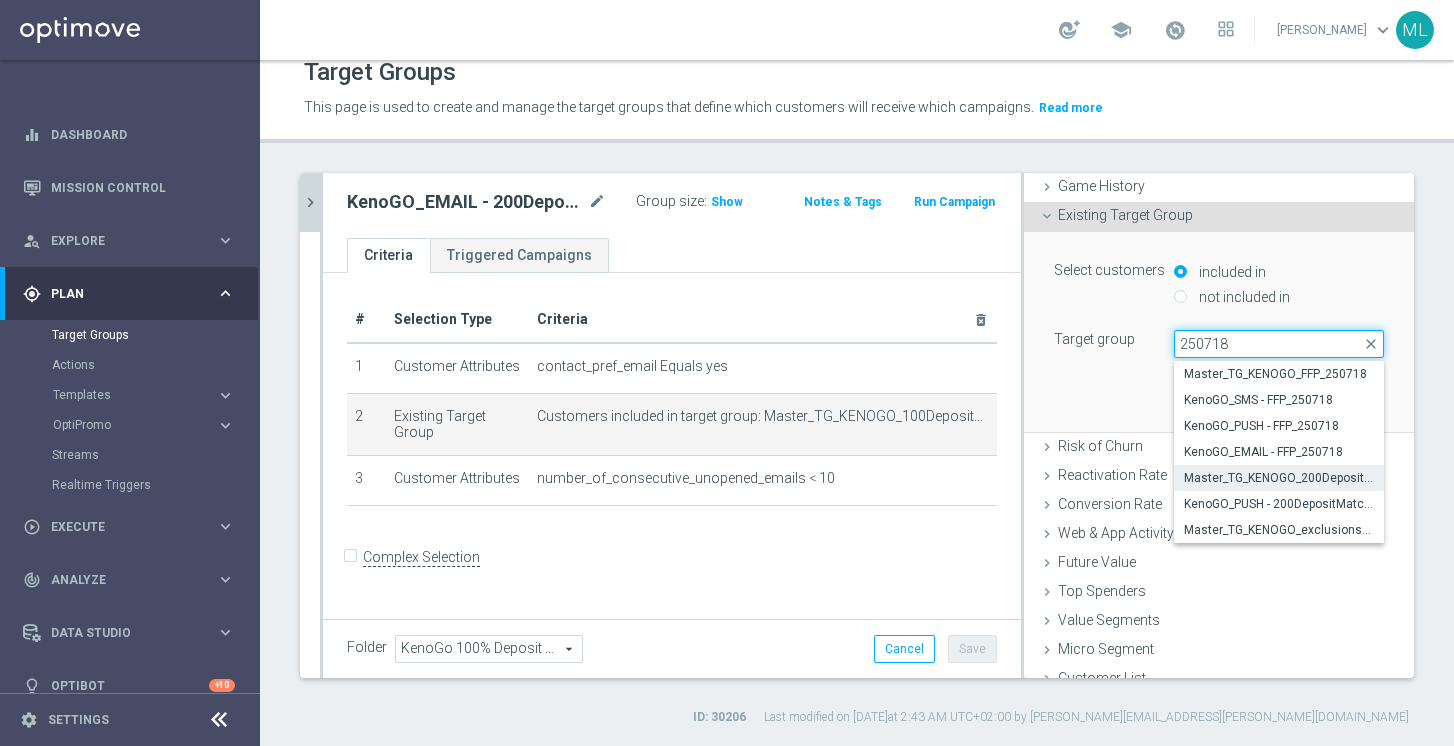 scroll, scrollTop: 237, scrollLeft: 0, axis: vertical 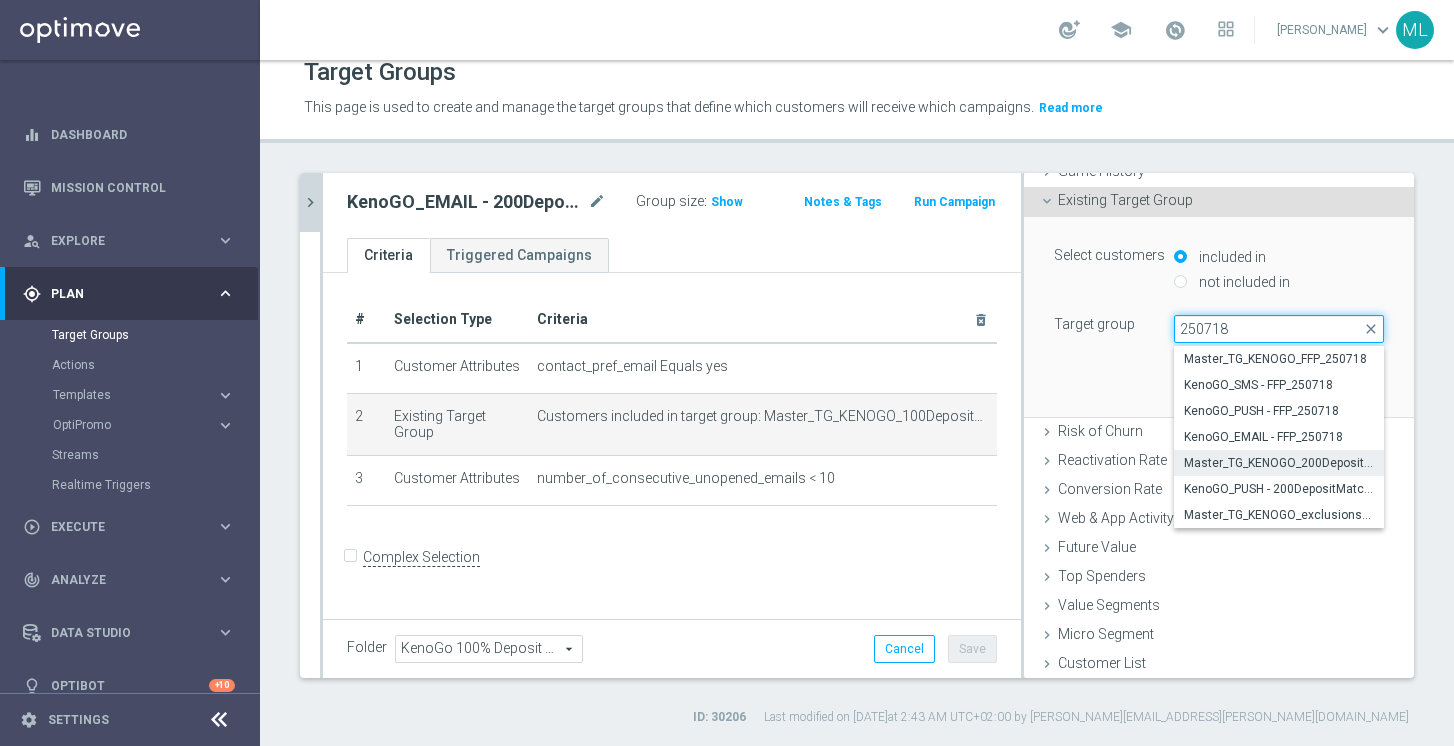 type on "250718" 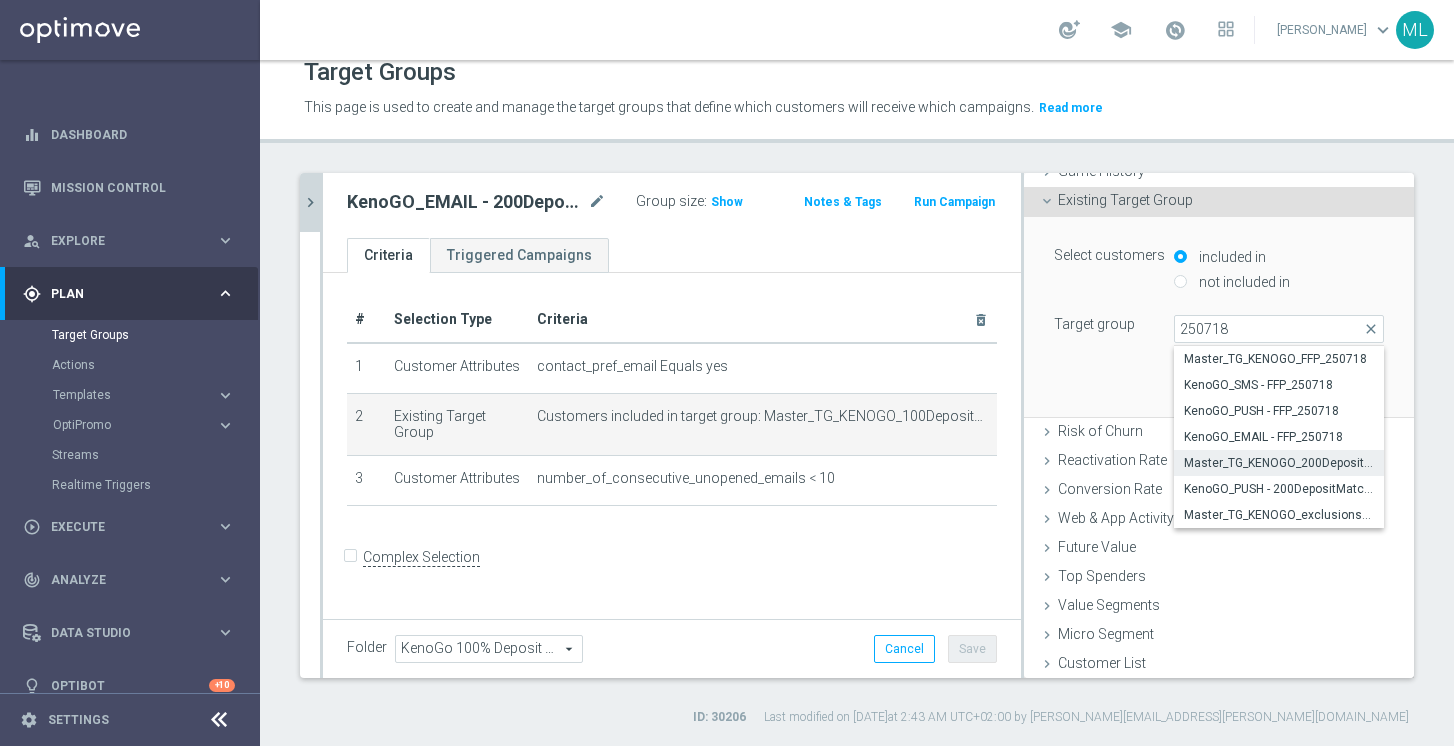click on "Master_TG_KENOGO_200DepositMatch_250718" at bounding box center [1279, 463] 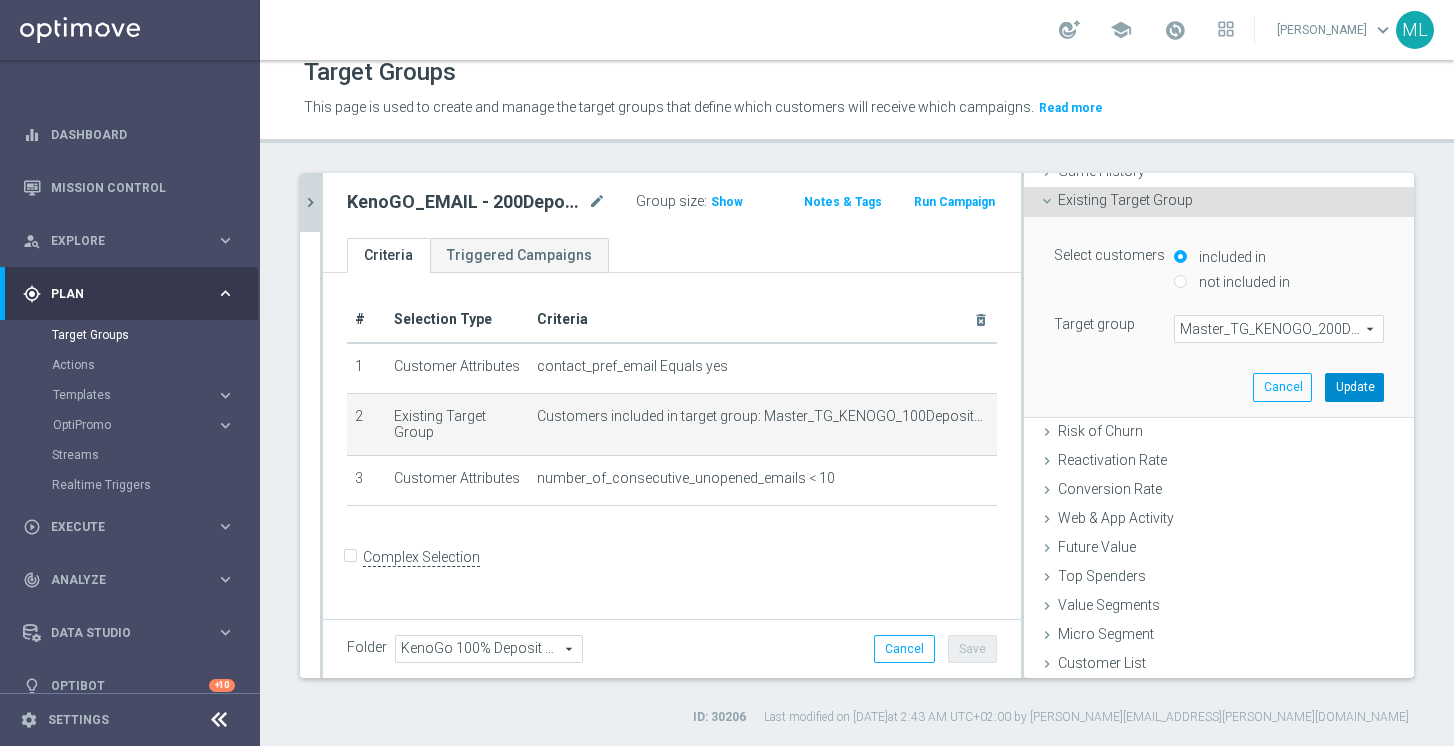 click on "Update" at bounding box center (1354, 387) 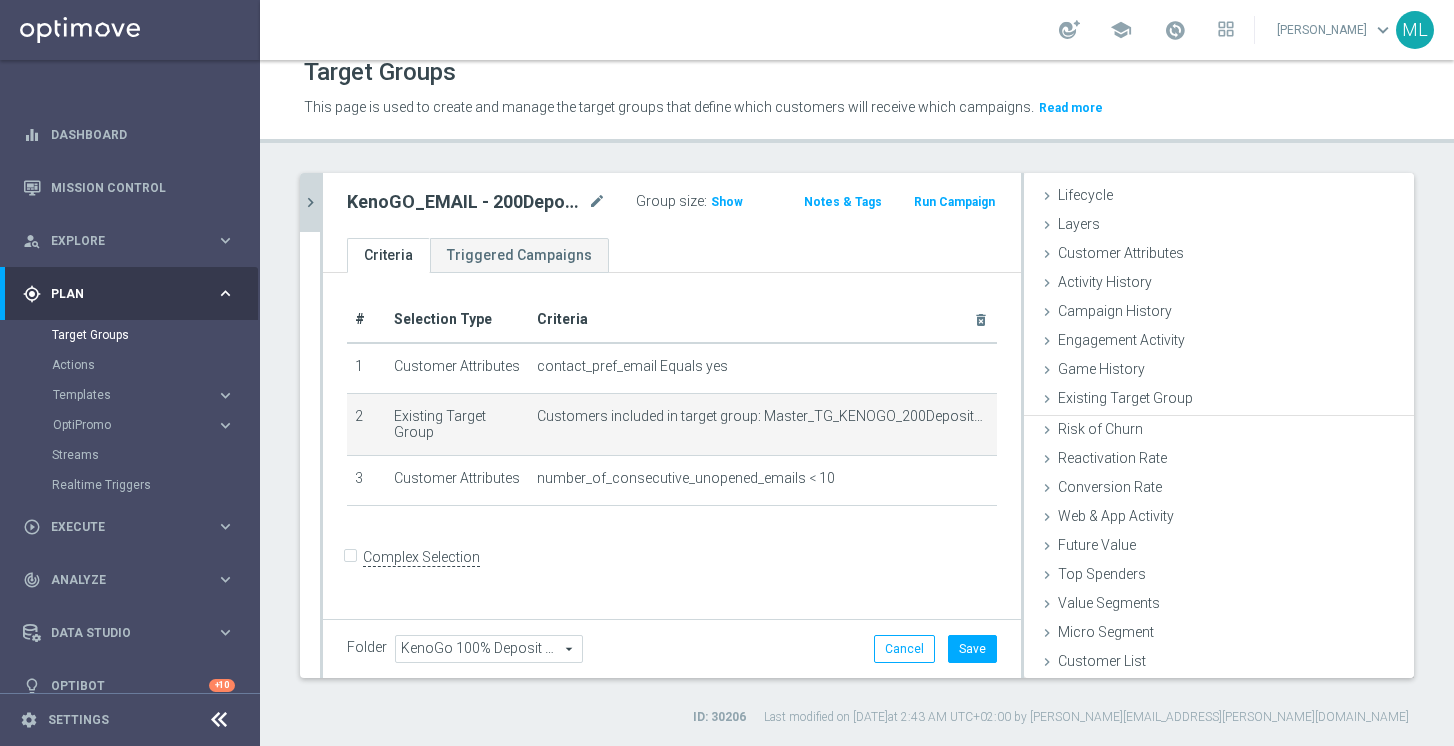scroll, scrollTop: 37, scrollLeft: 0, axis: vertical 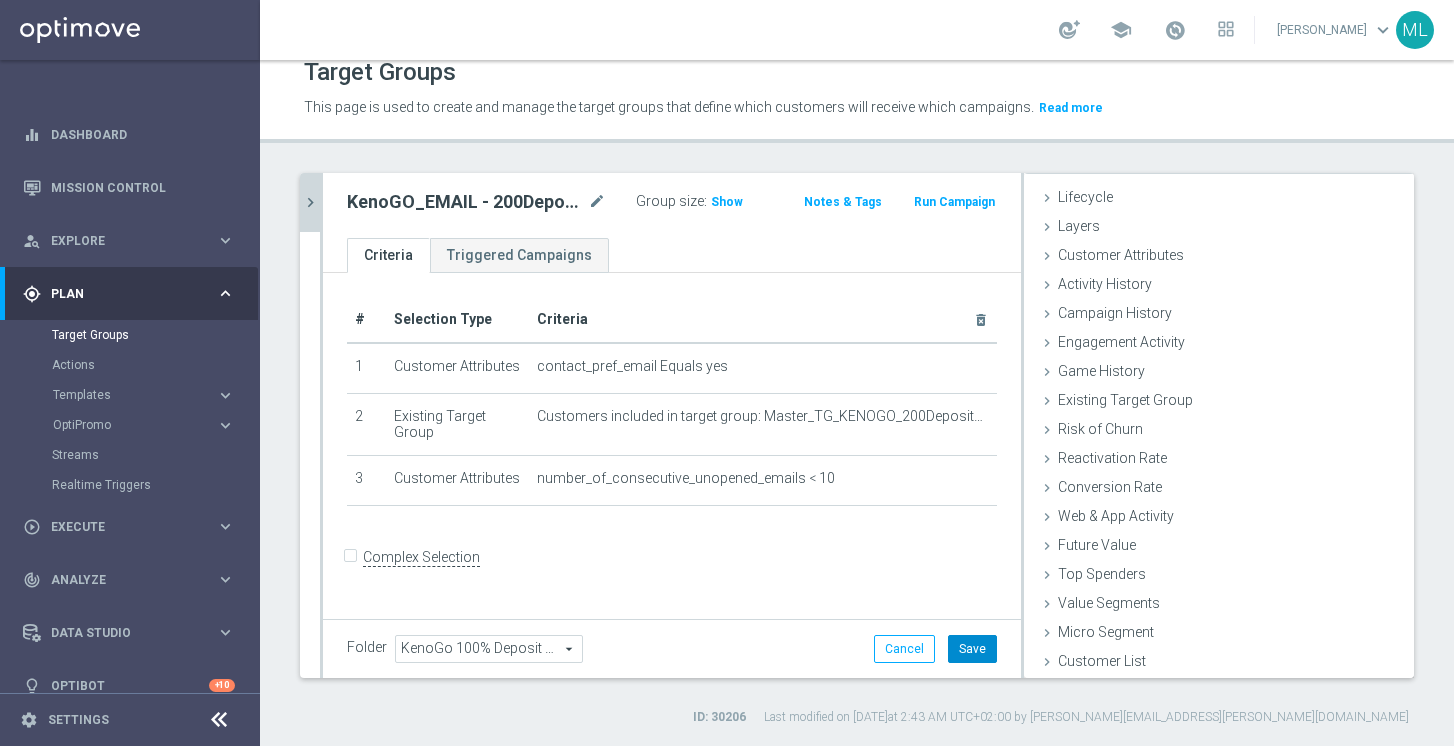 click on "Save" 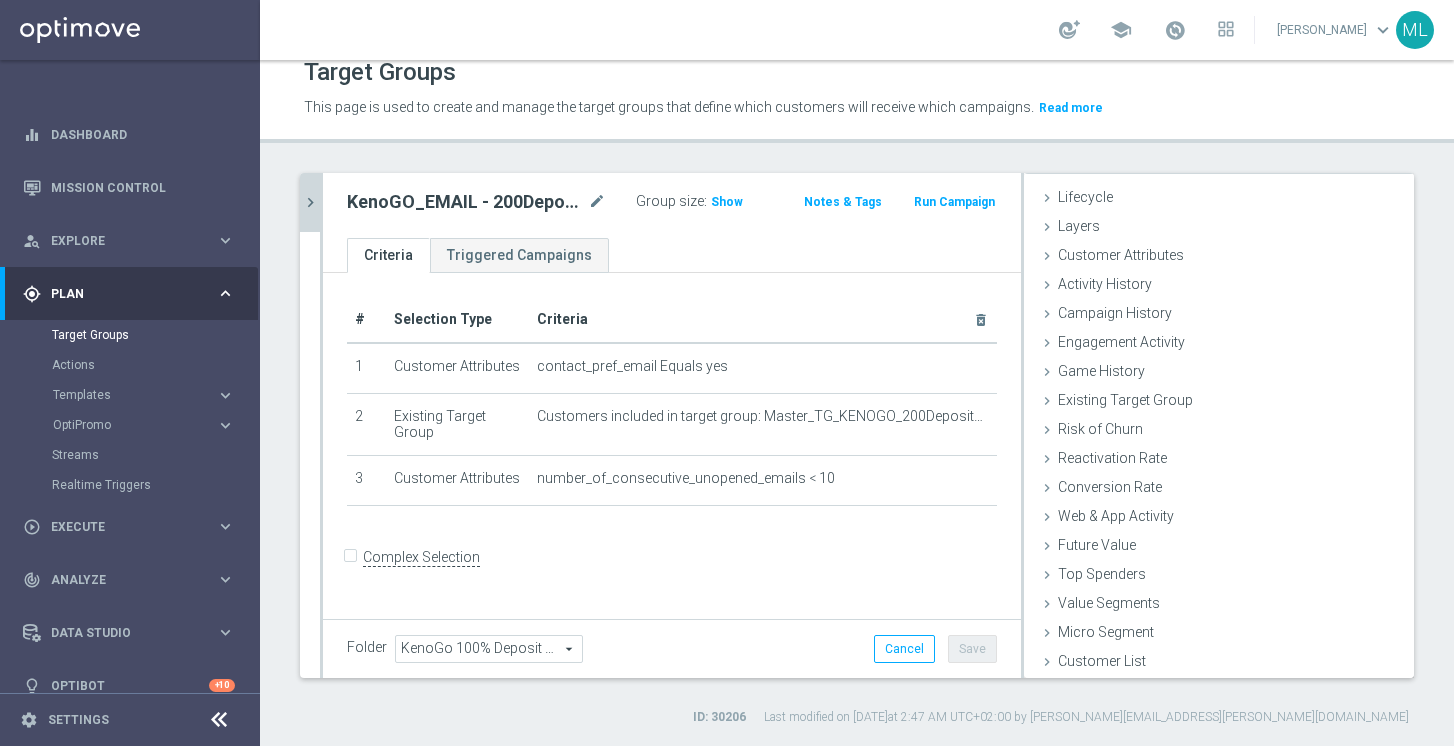 click on "chevron_right" 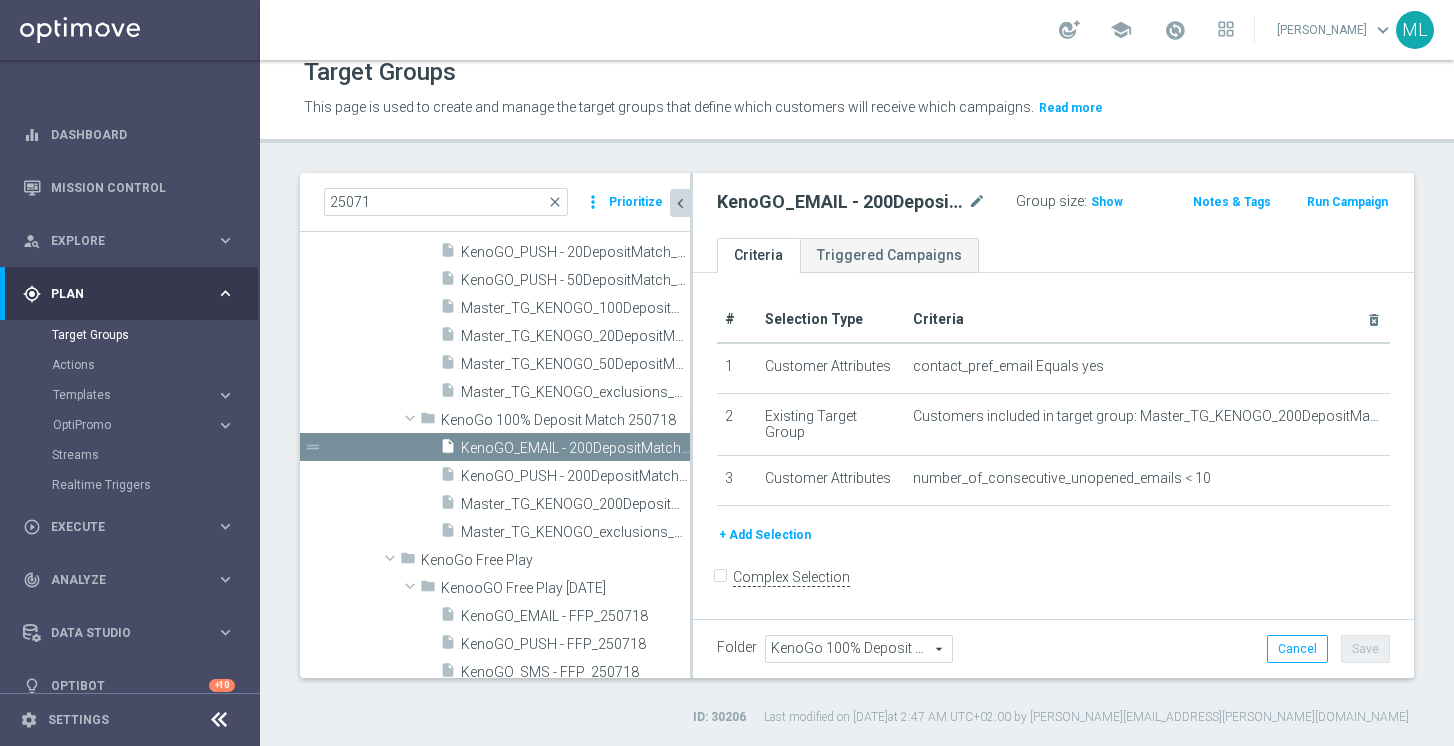scroll, scrollTop: 55, scrollLeft: 0, axis: vertical 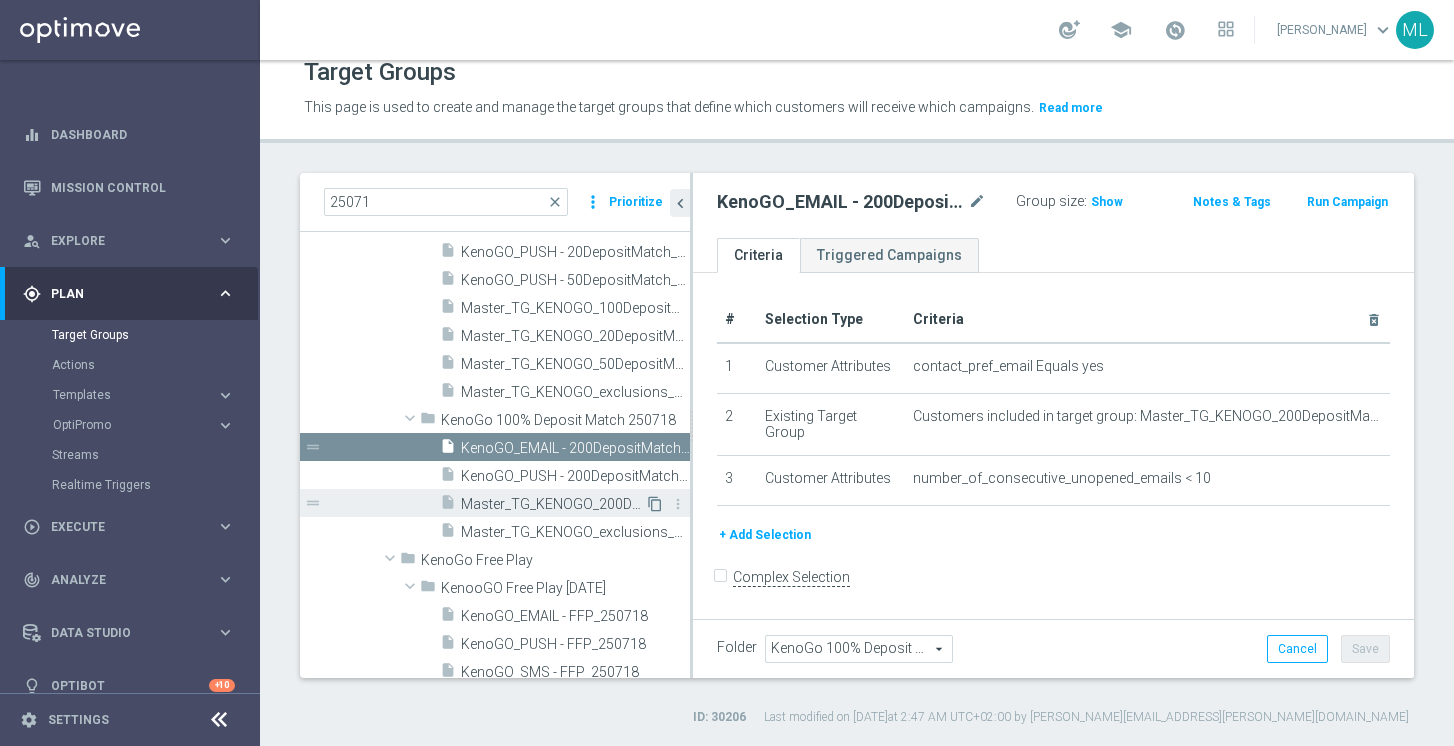 click on "content_copy" 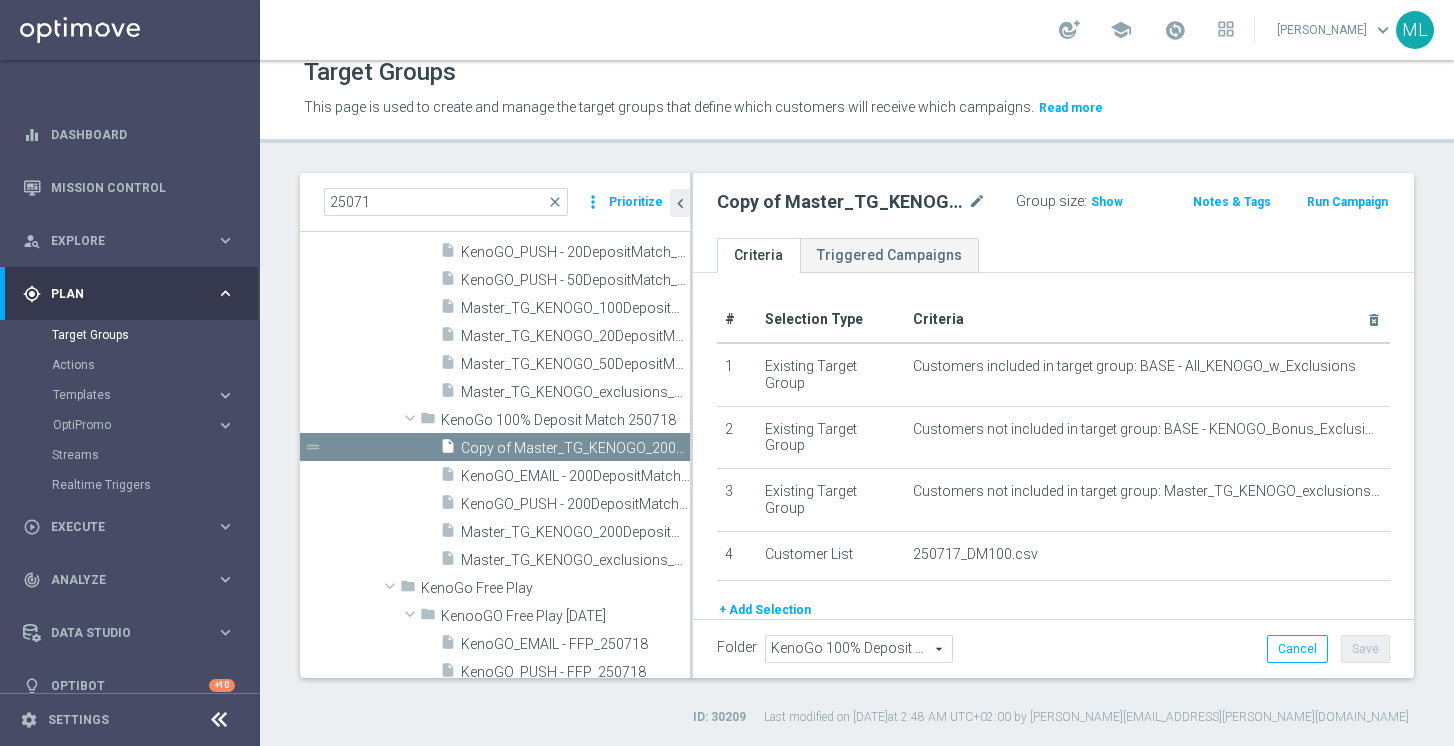 scroll, scrollTop: 557, scrollLeft: 0, axis: vertical 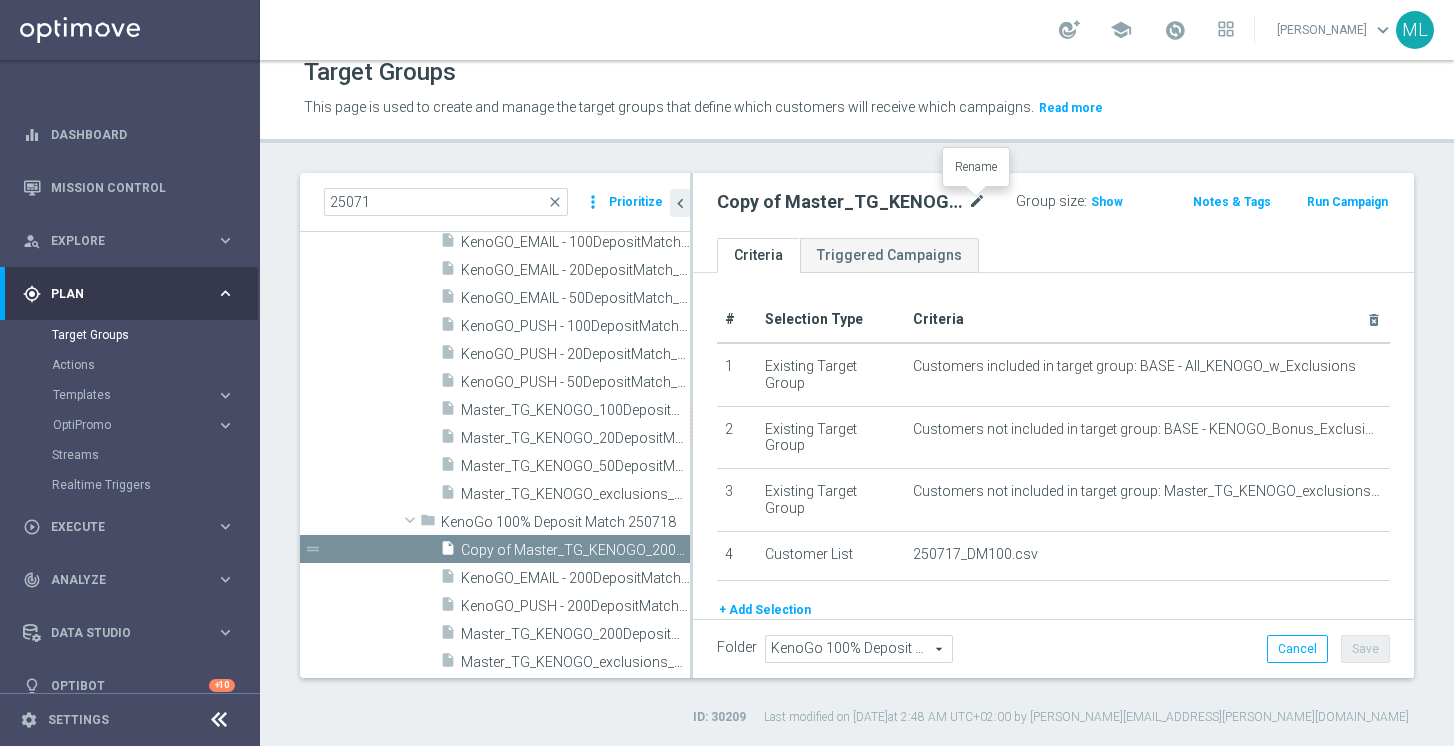 click on "mode_edit" 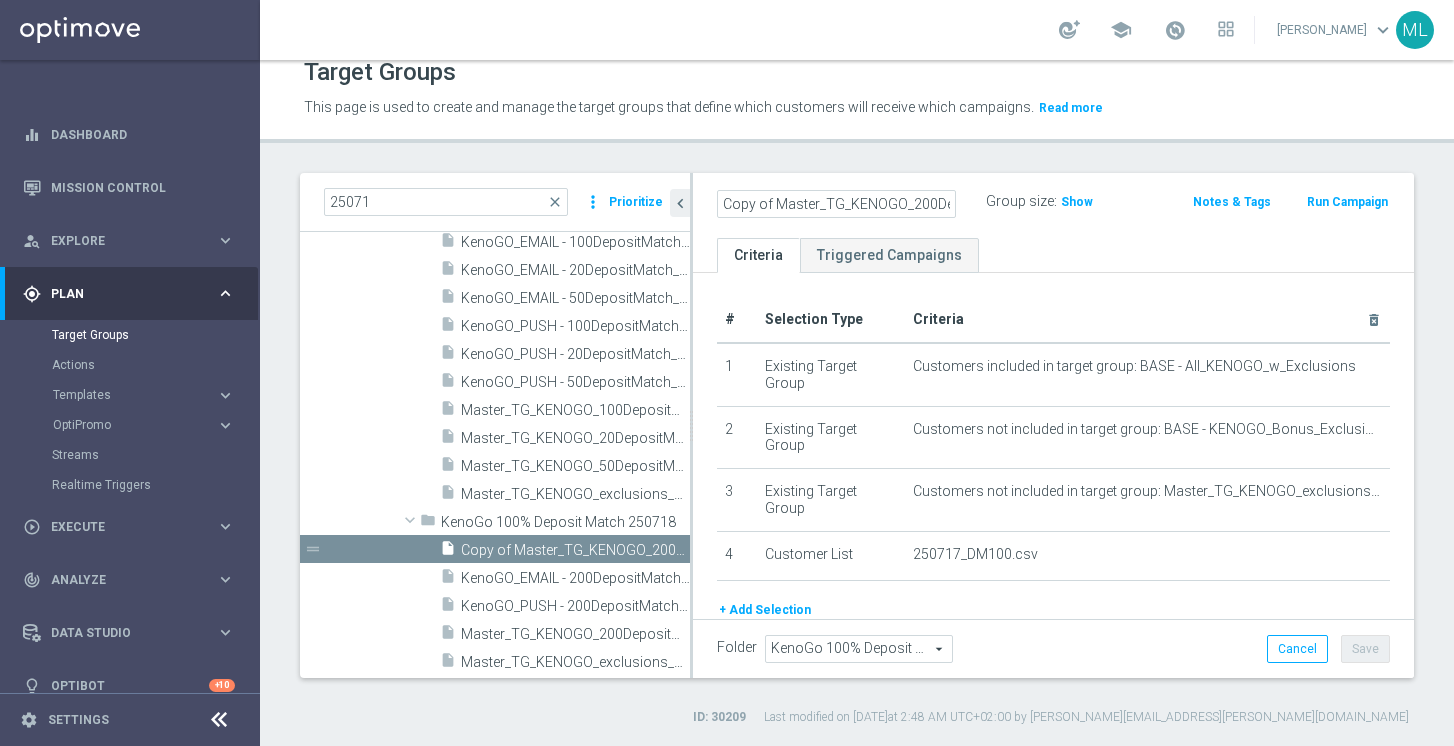 scroll, scrollTop: 0, scrollLeft: 119, axis: horizontal 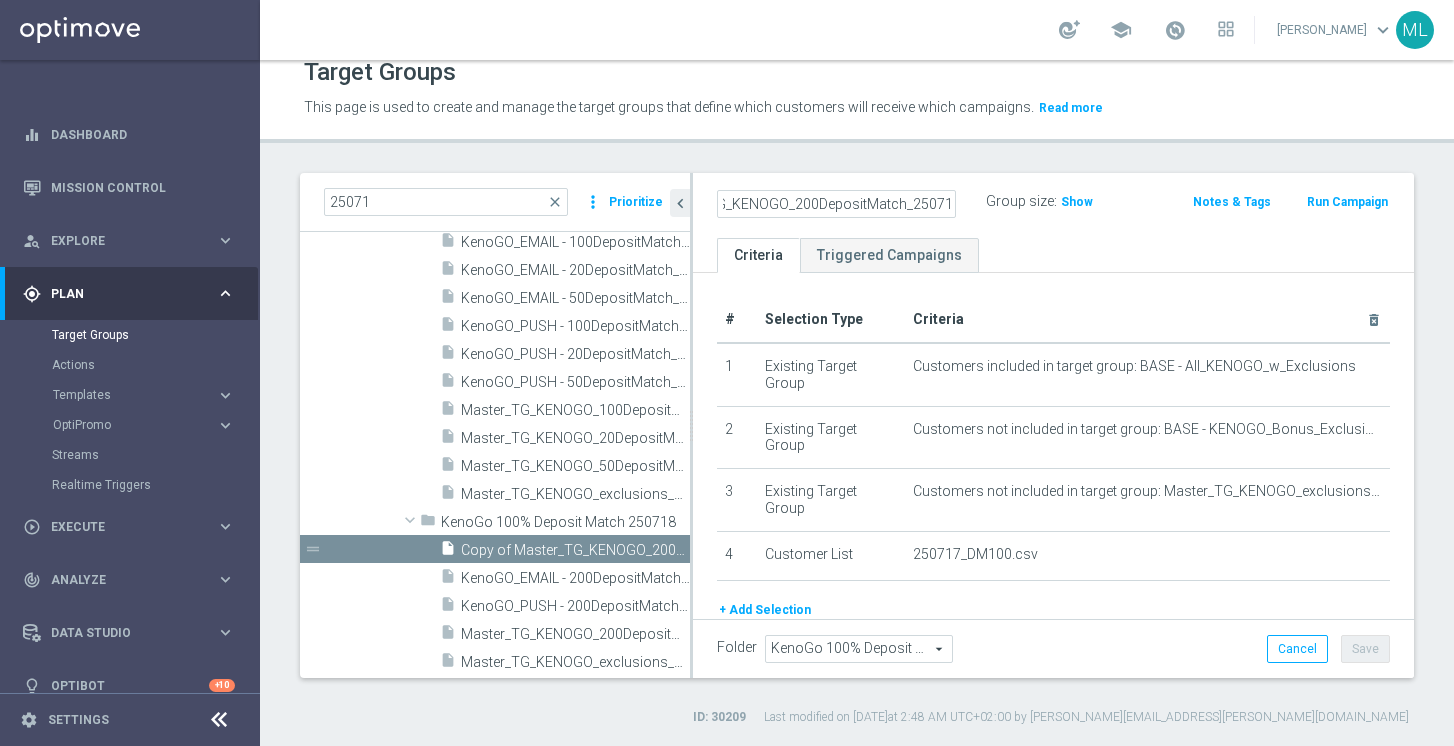 click on "Copy of Master_TG_KENOGO_200DepositMatch_250718" 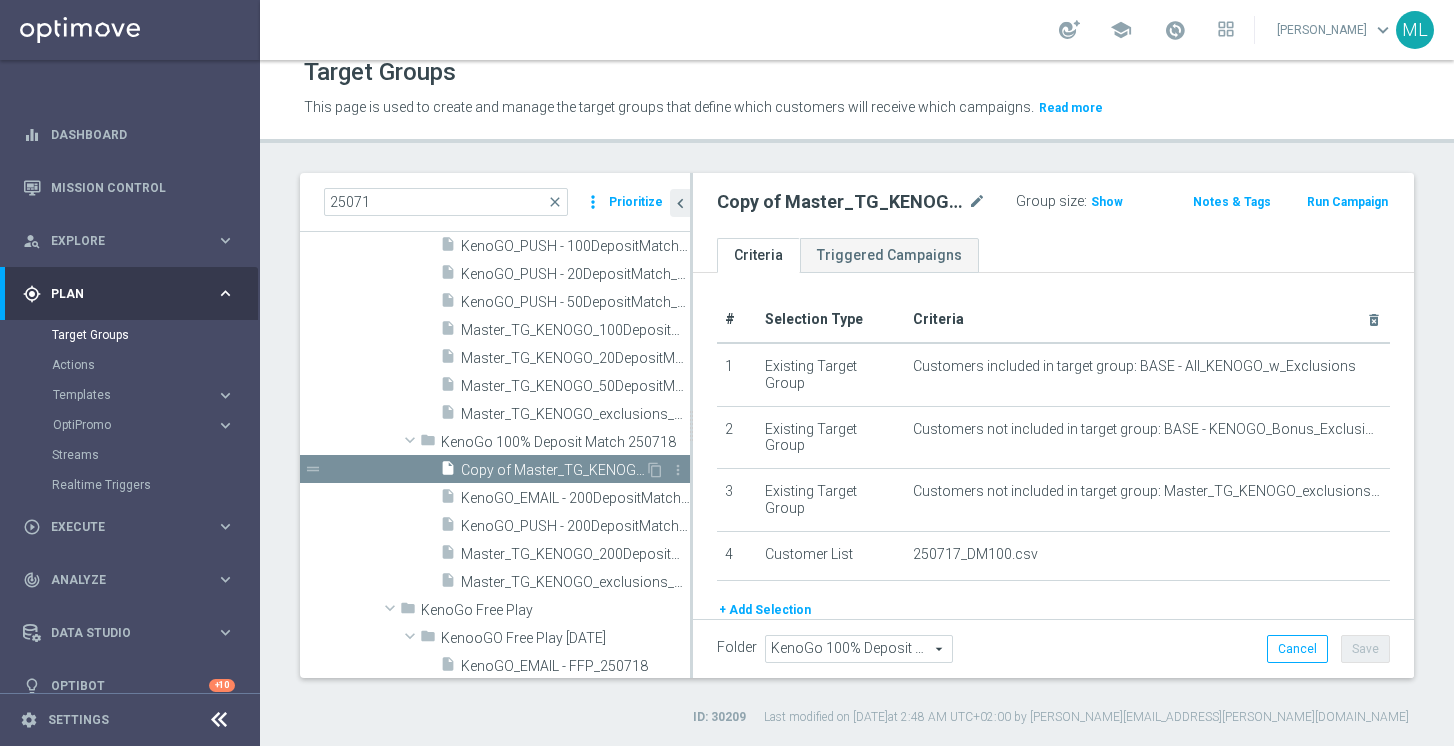 scroll, scrollTop: 641, scrollLeft: 0, axis: vertical 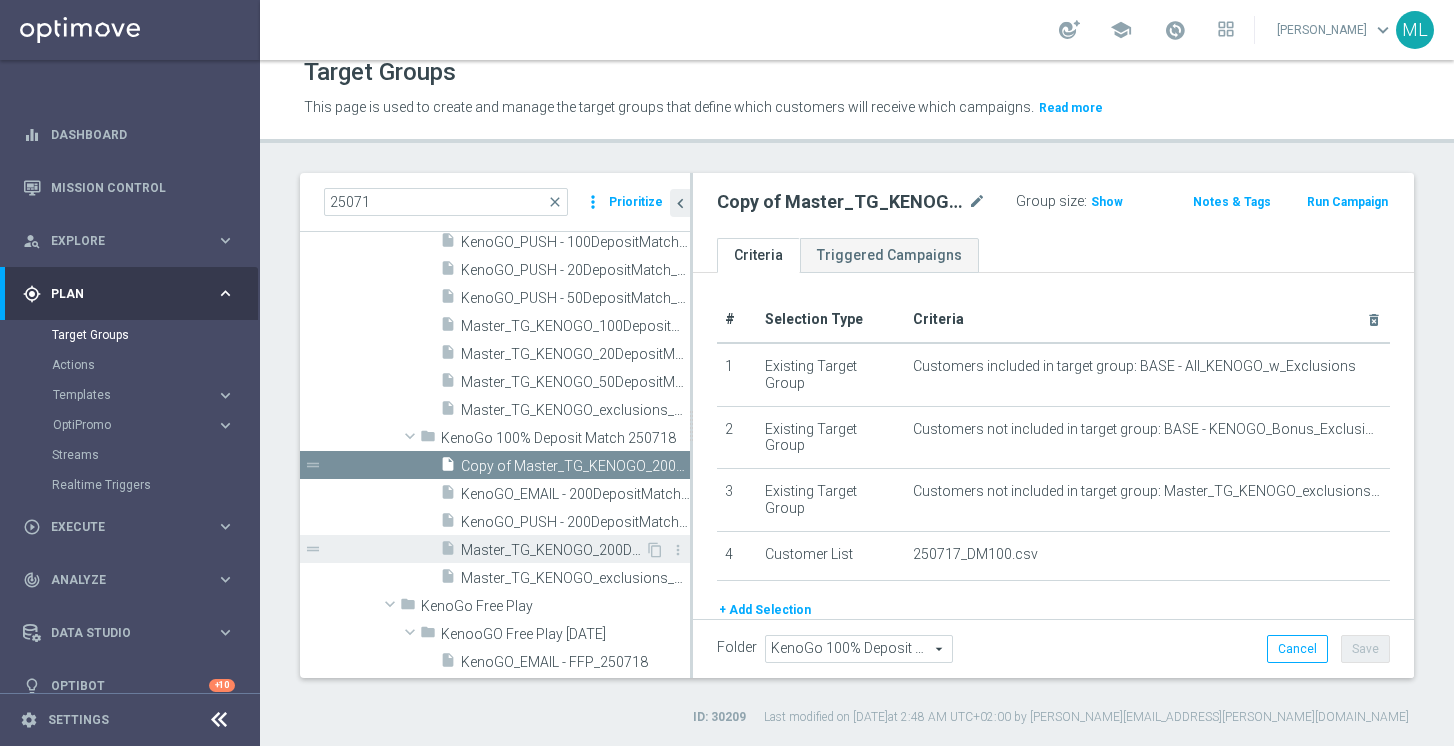 click on "Master_TG_KENOGO_200DepositMatch_250718" at bounding box center (553, 550) 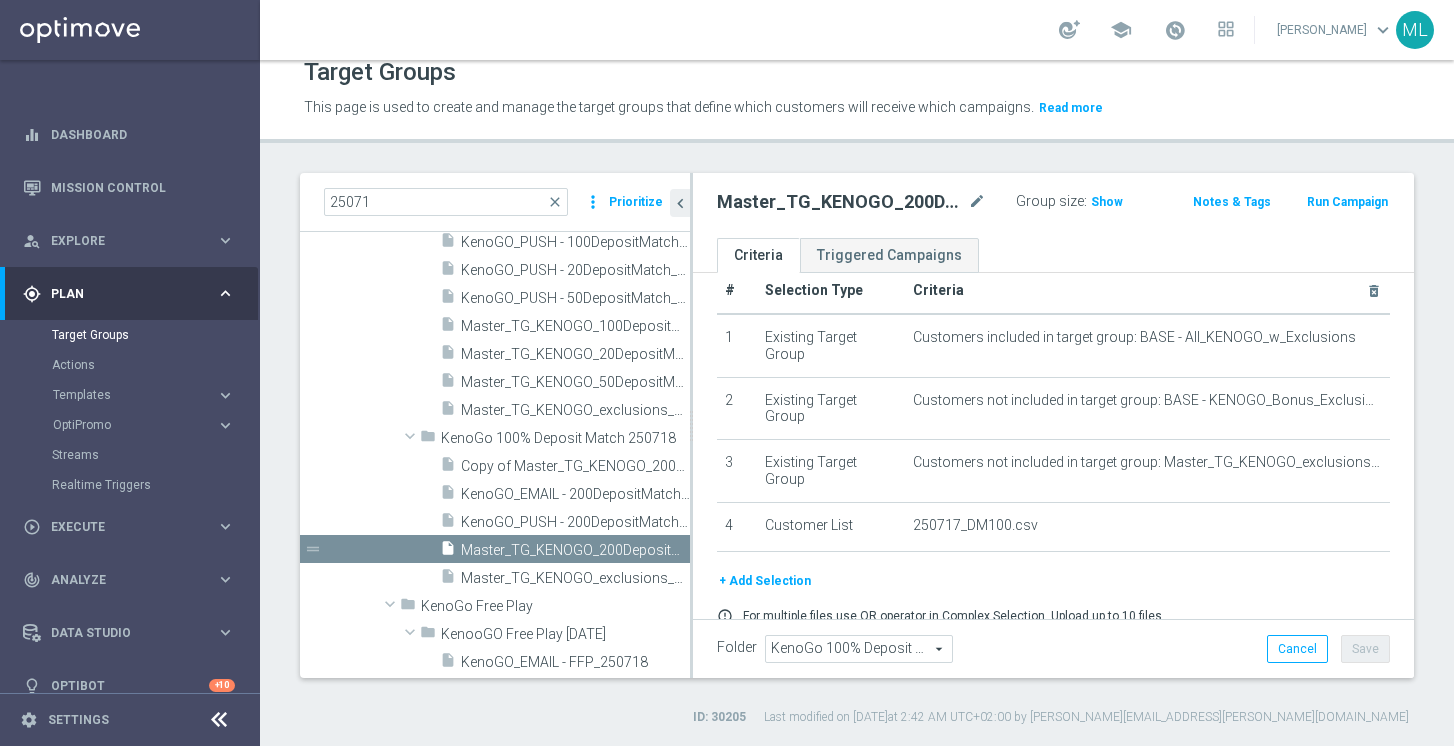 scroll, scrollTop: 36, scrollLeft: 0, axis: vertical 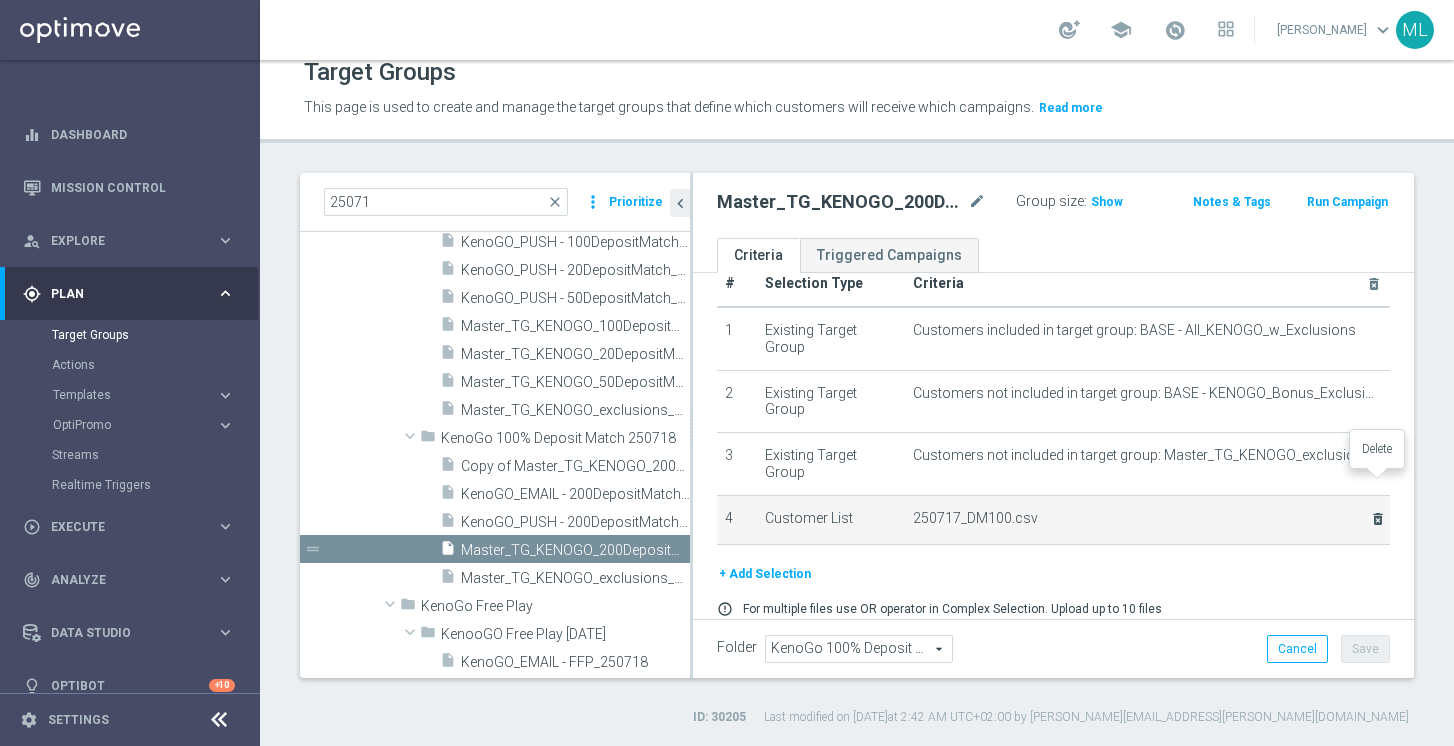 click on "delete_forever" 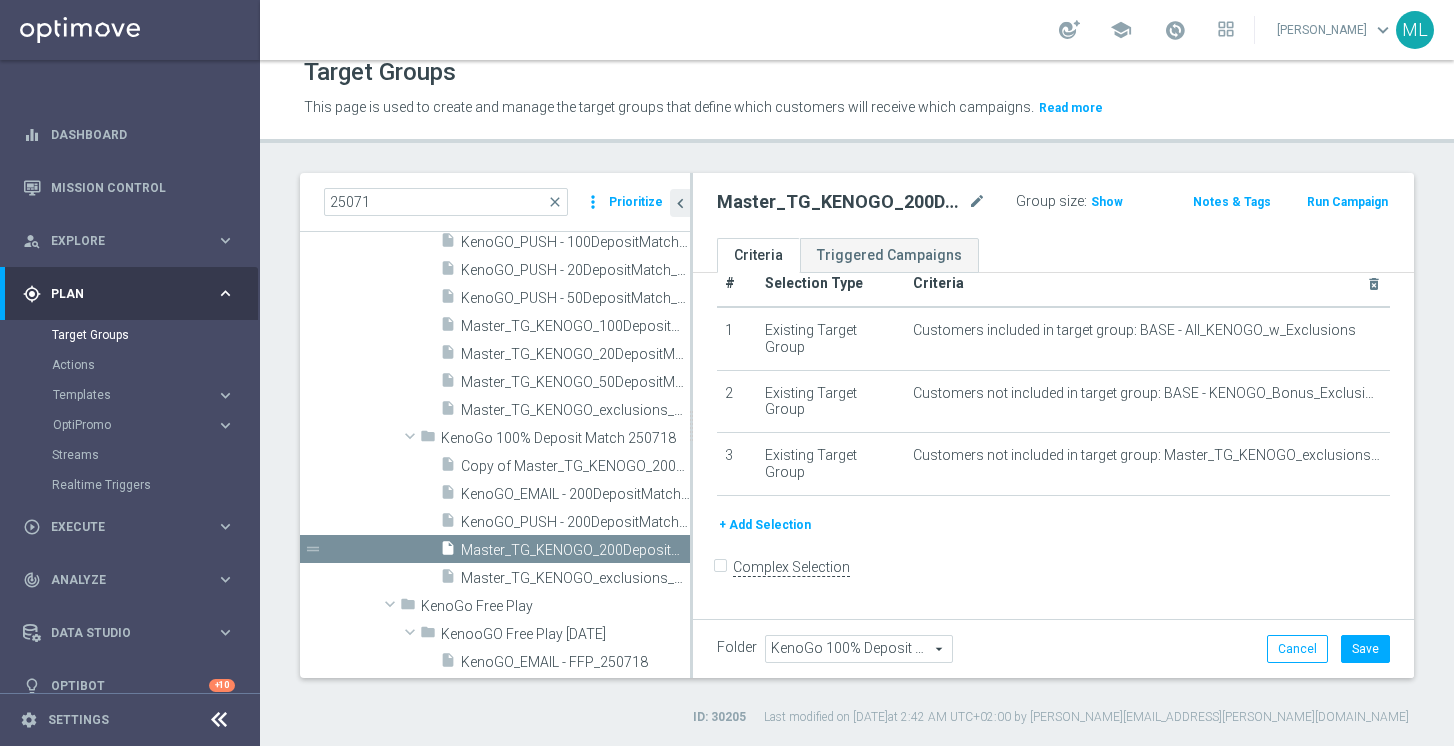 scroll, scrollTop: 0, scrollLeft: 0, axis: both 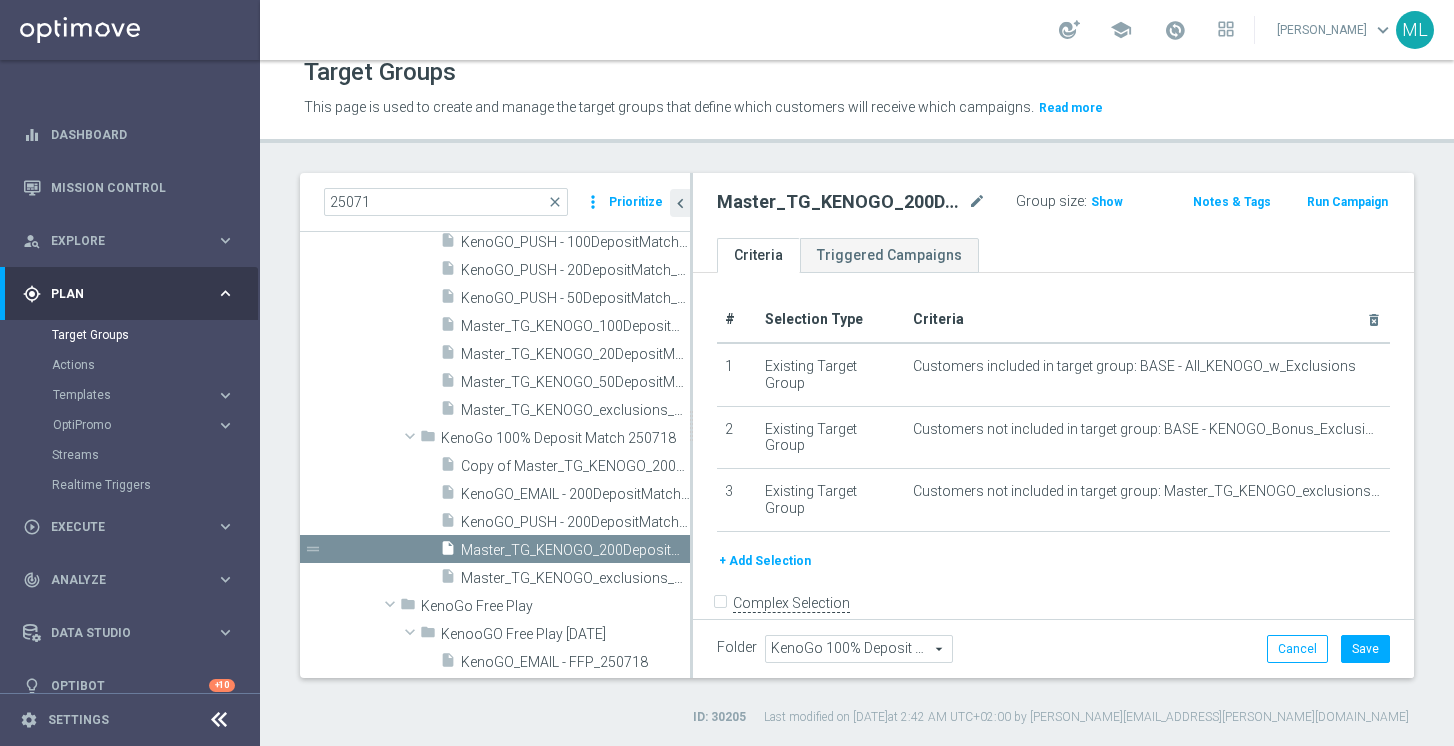 click on "+ Add Selection" 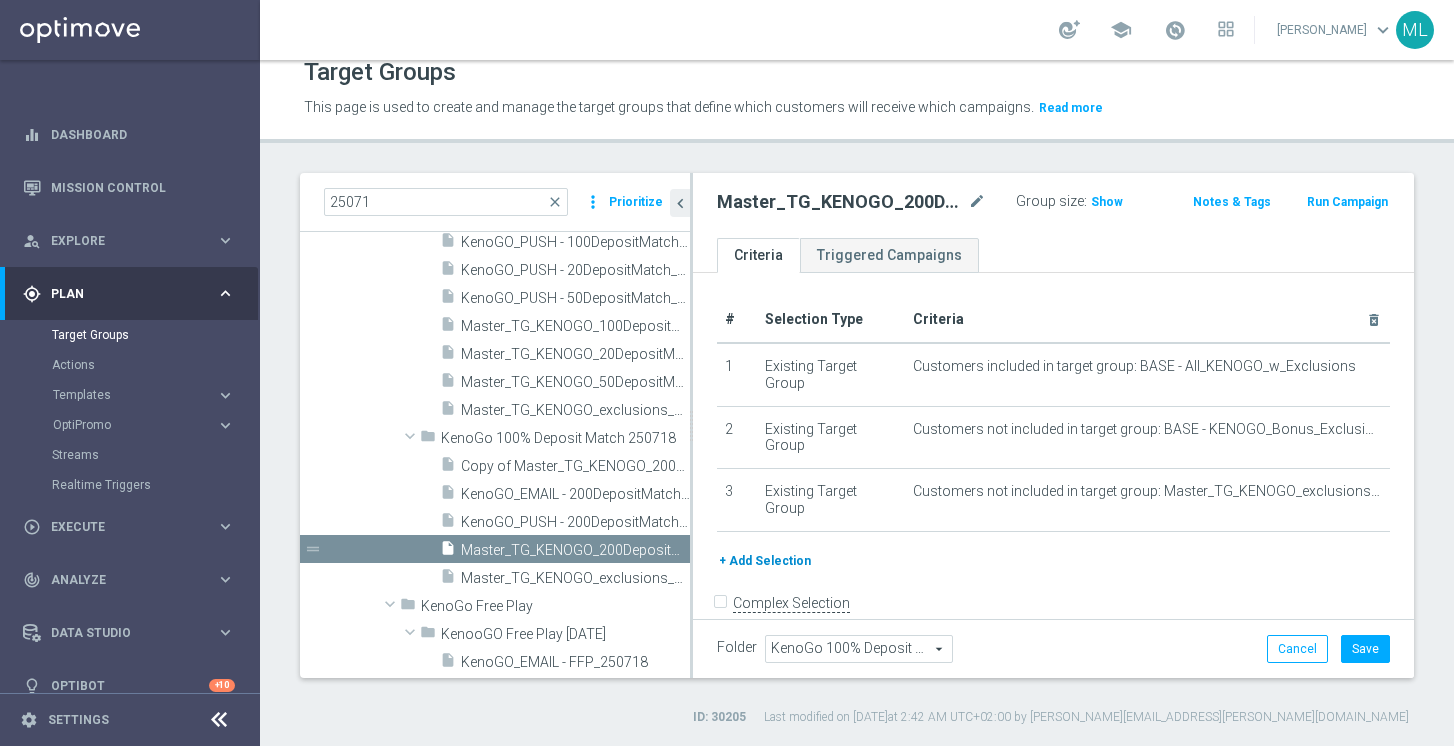 scroll, scrollTop: 37, scrollLeft: 0, axis: vertical 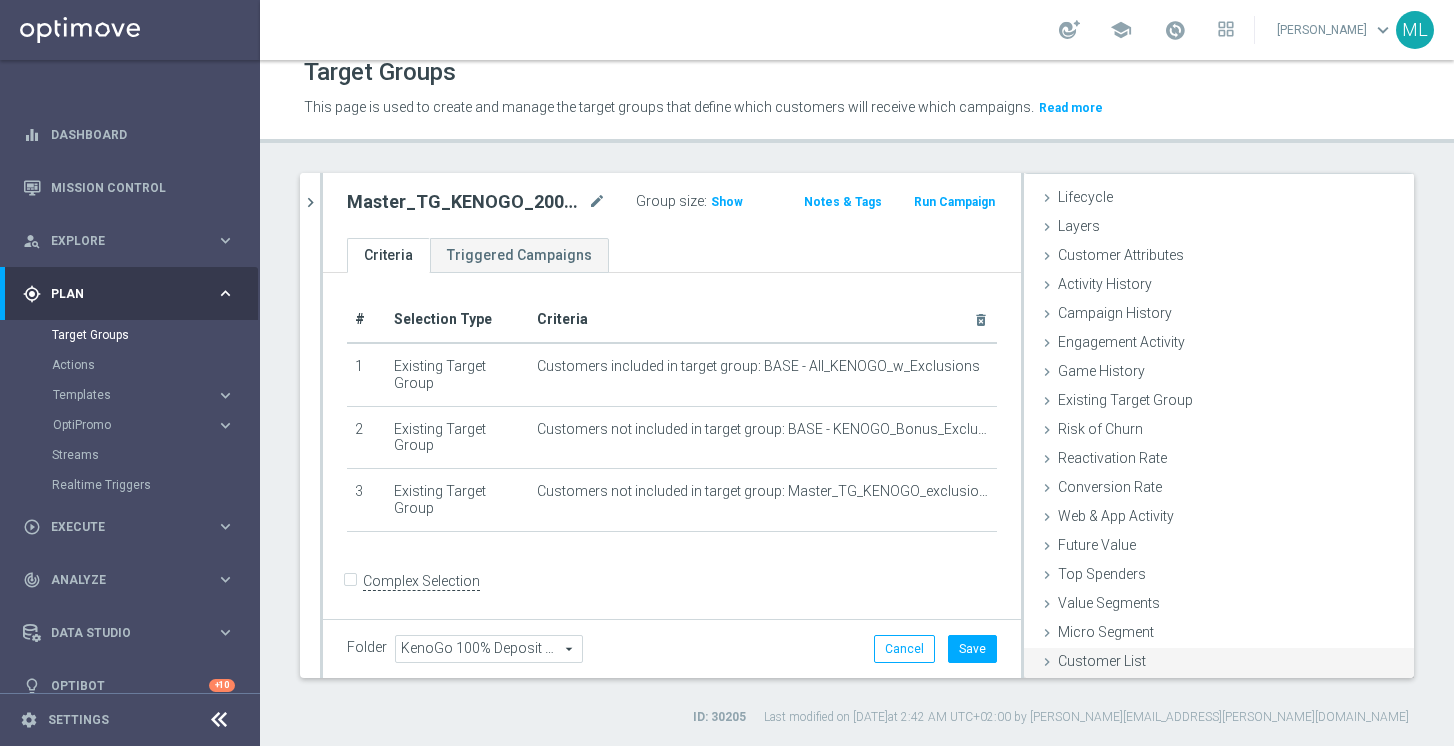 click at bounding box center [1047, 662] 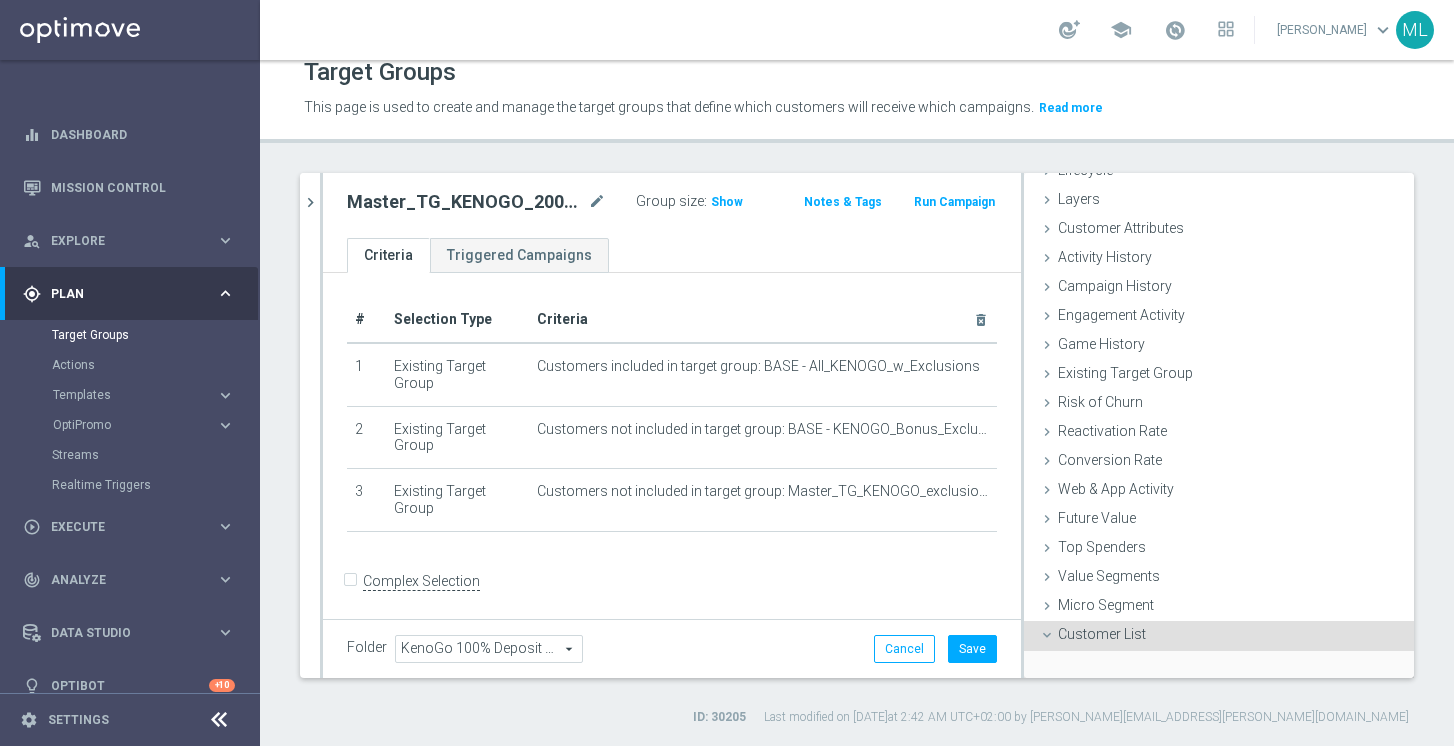 scroll, scrollTop: 217, scrollLeft: 0, axis: vertical 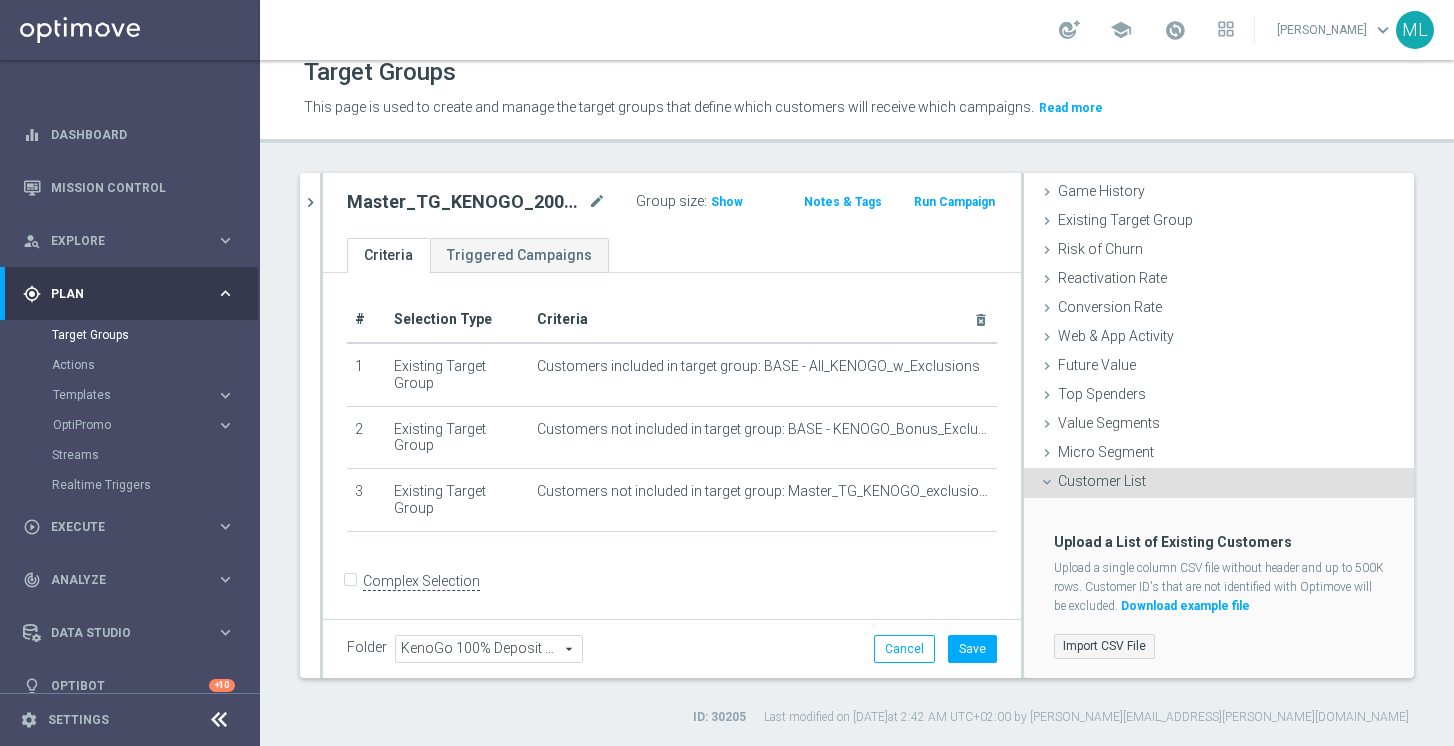 click on "Import CSV File" at bounding box center (1104, 646) 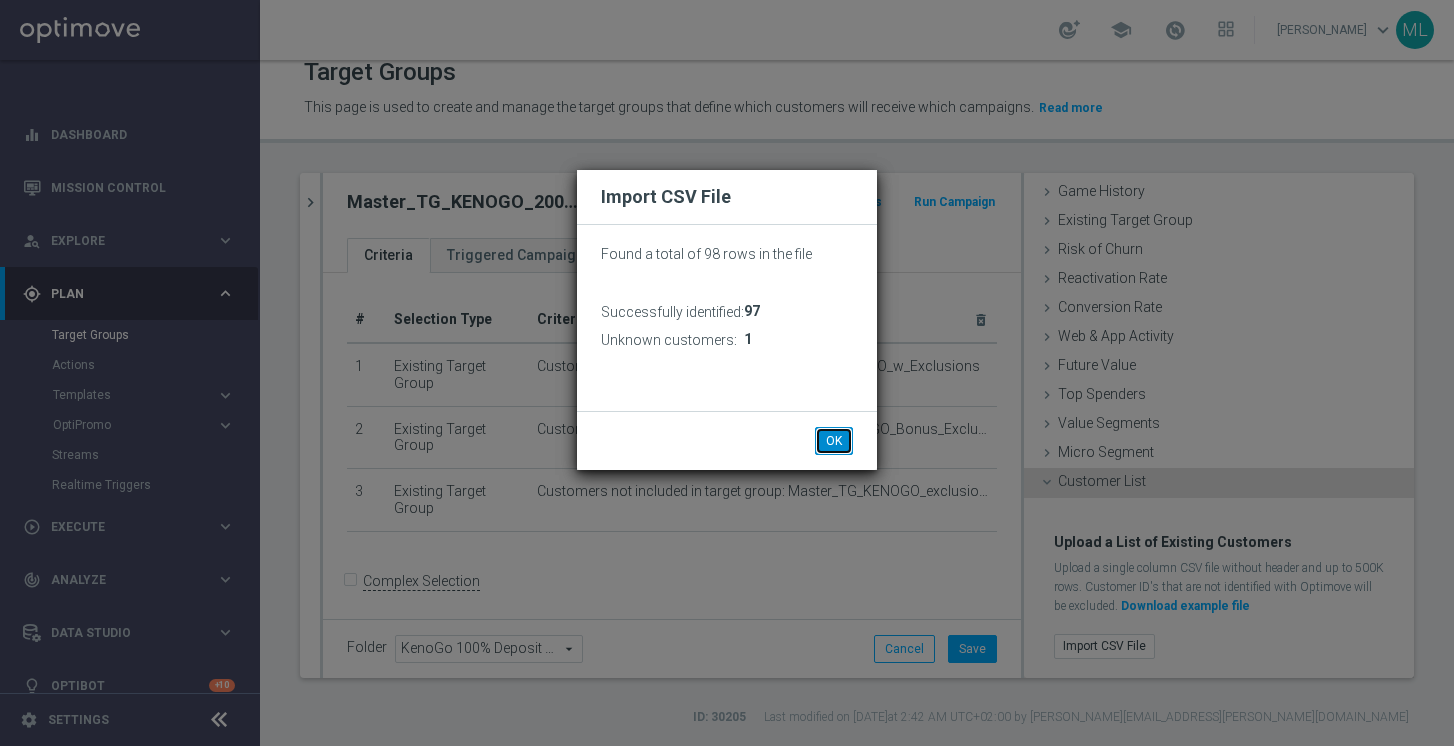 click on "OK" at bounding box center [834, 441] 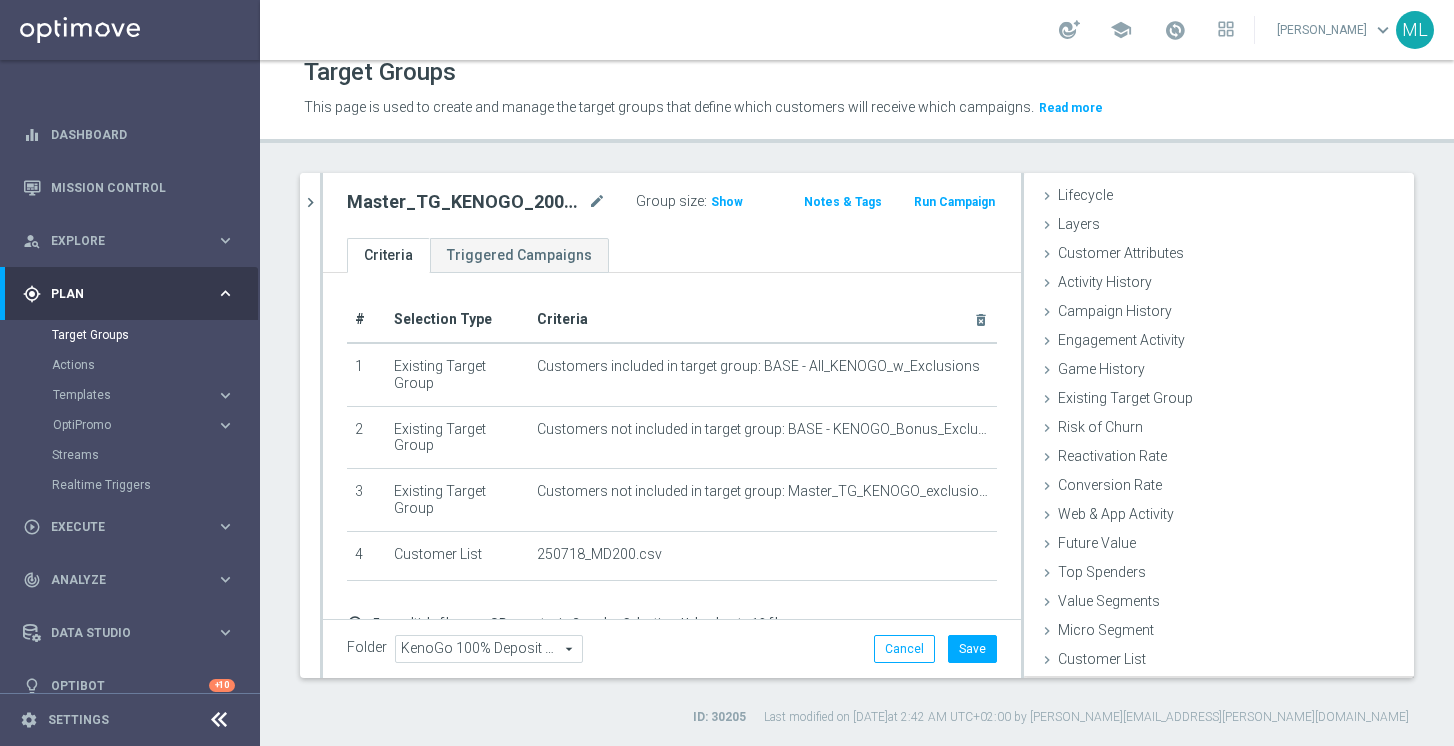 scroll, scrollTop: 37, scrollLeft: 0, axis: vertical 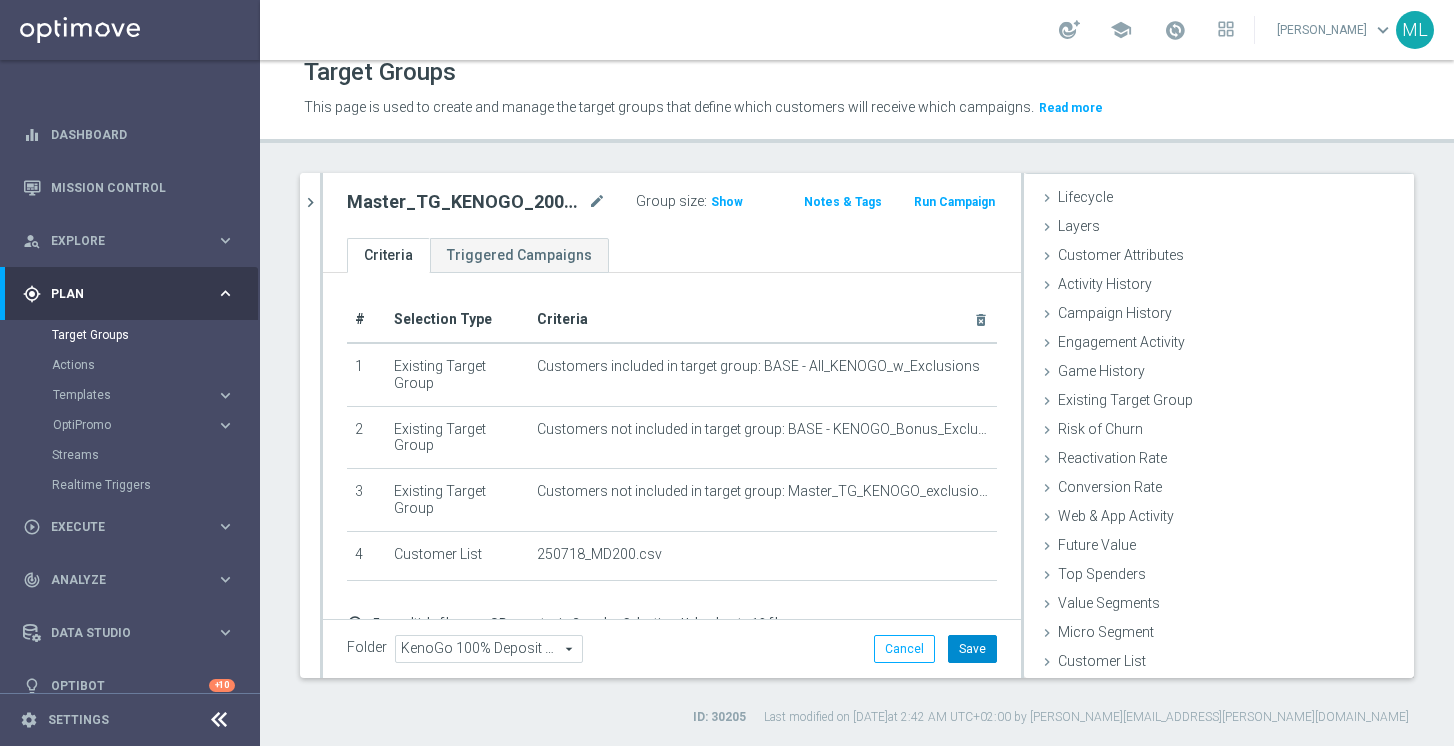 click on "Save" 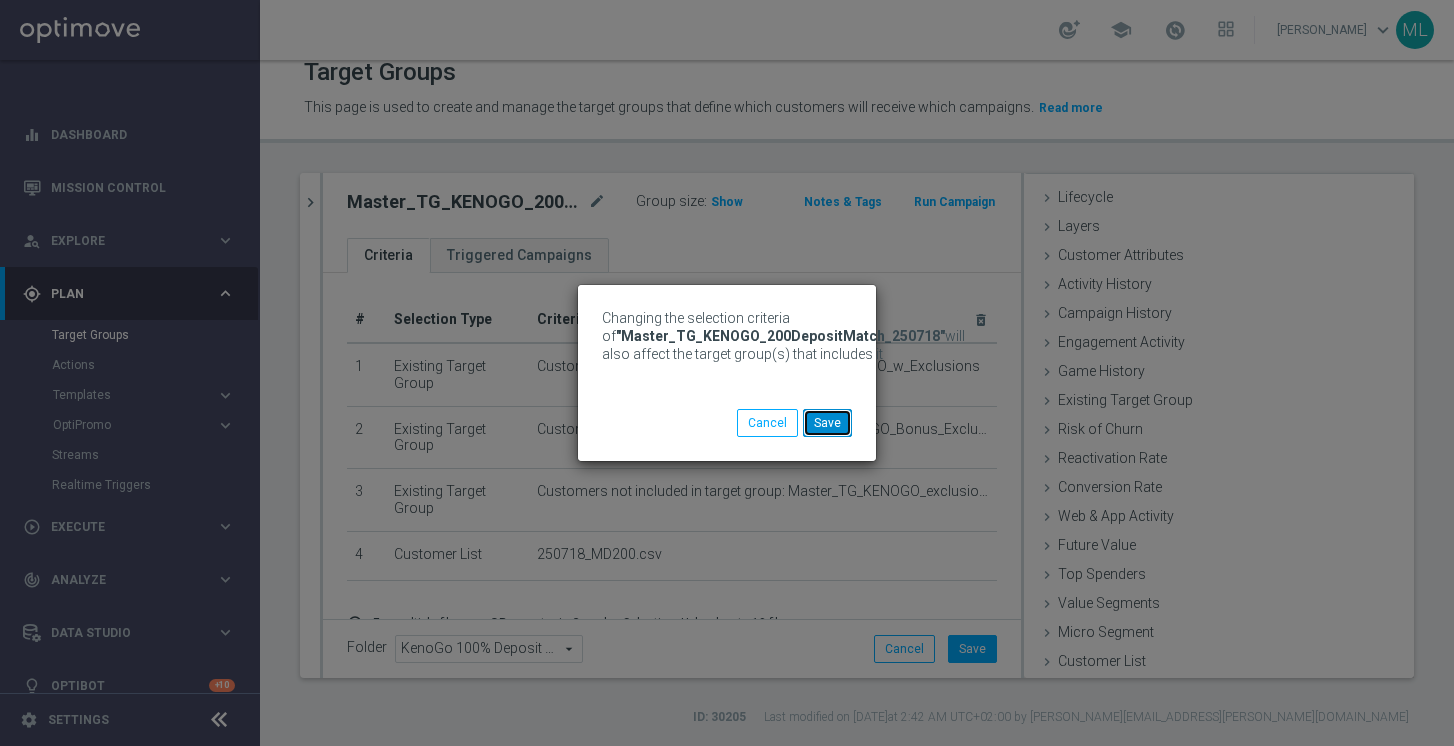 click on "Save" at bounding box center (827, 423) 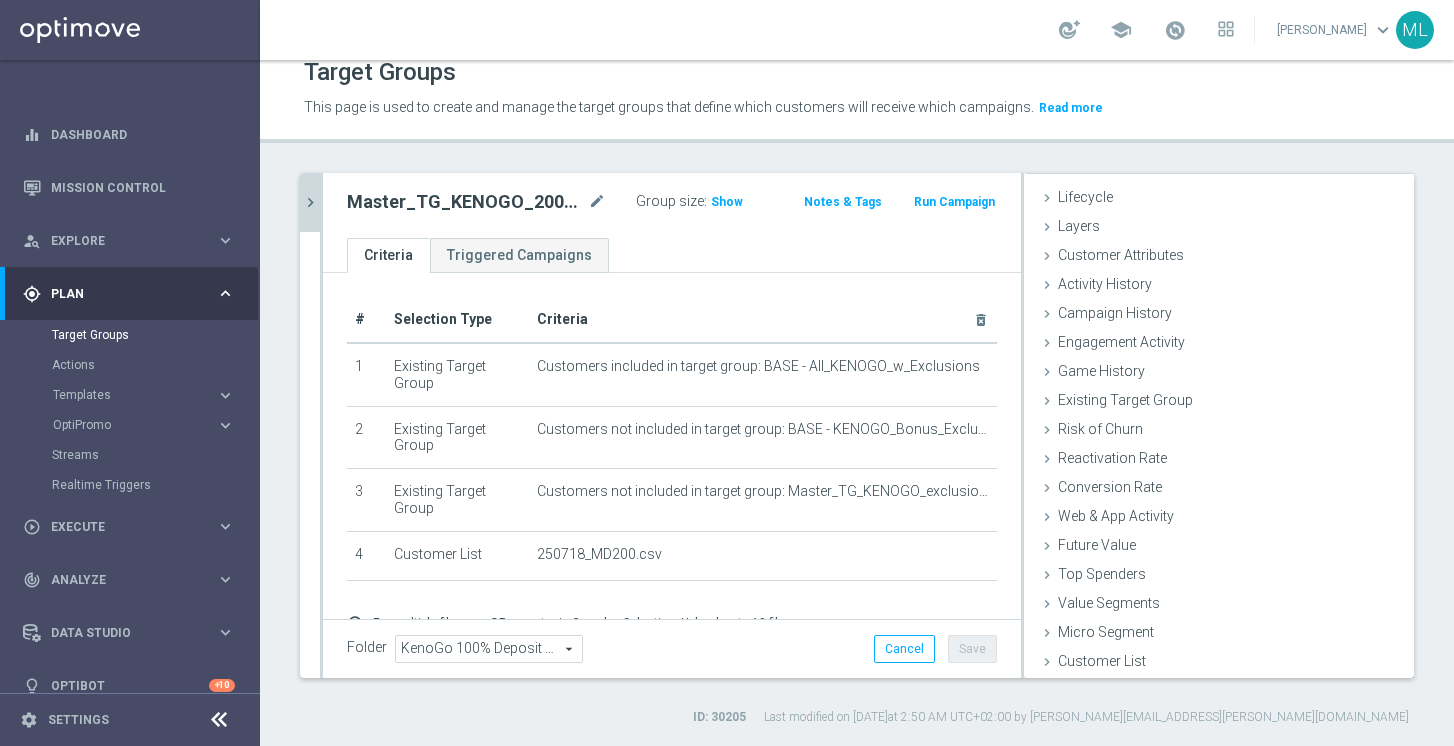 click on "chevron_right" 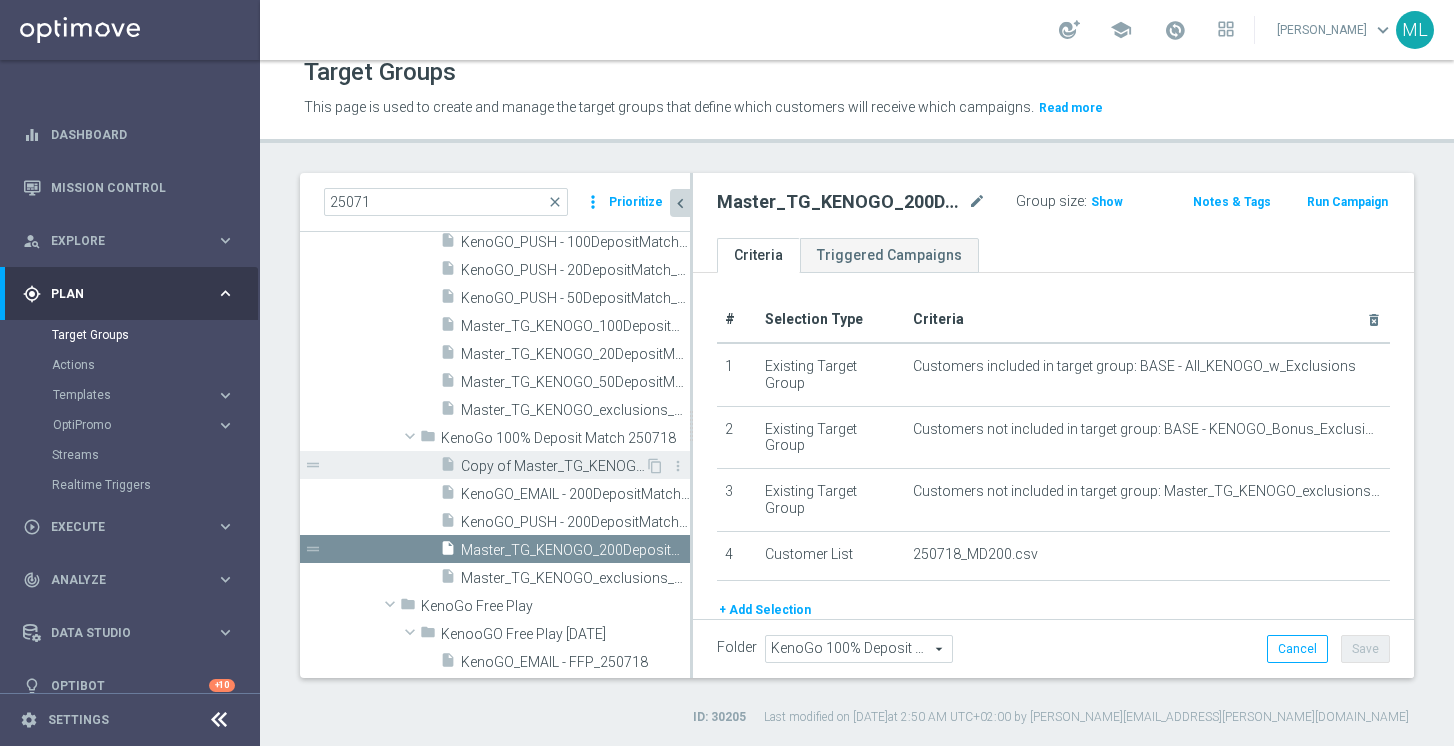 click on "Copy of Master_TG_KENOGO_200DepositMatch_250718" at bounding box center (553, 466) 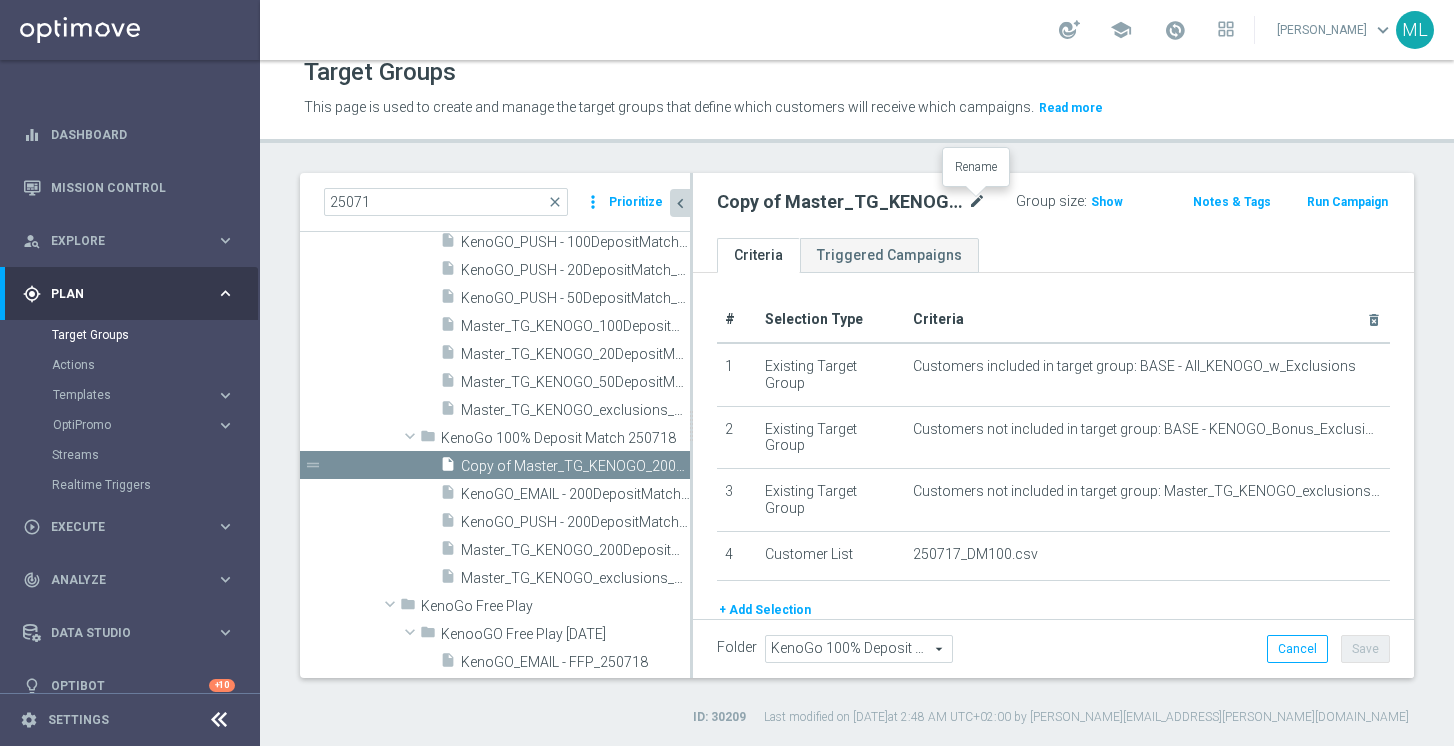 click on "mode_edit" 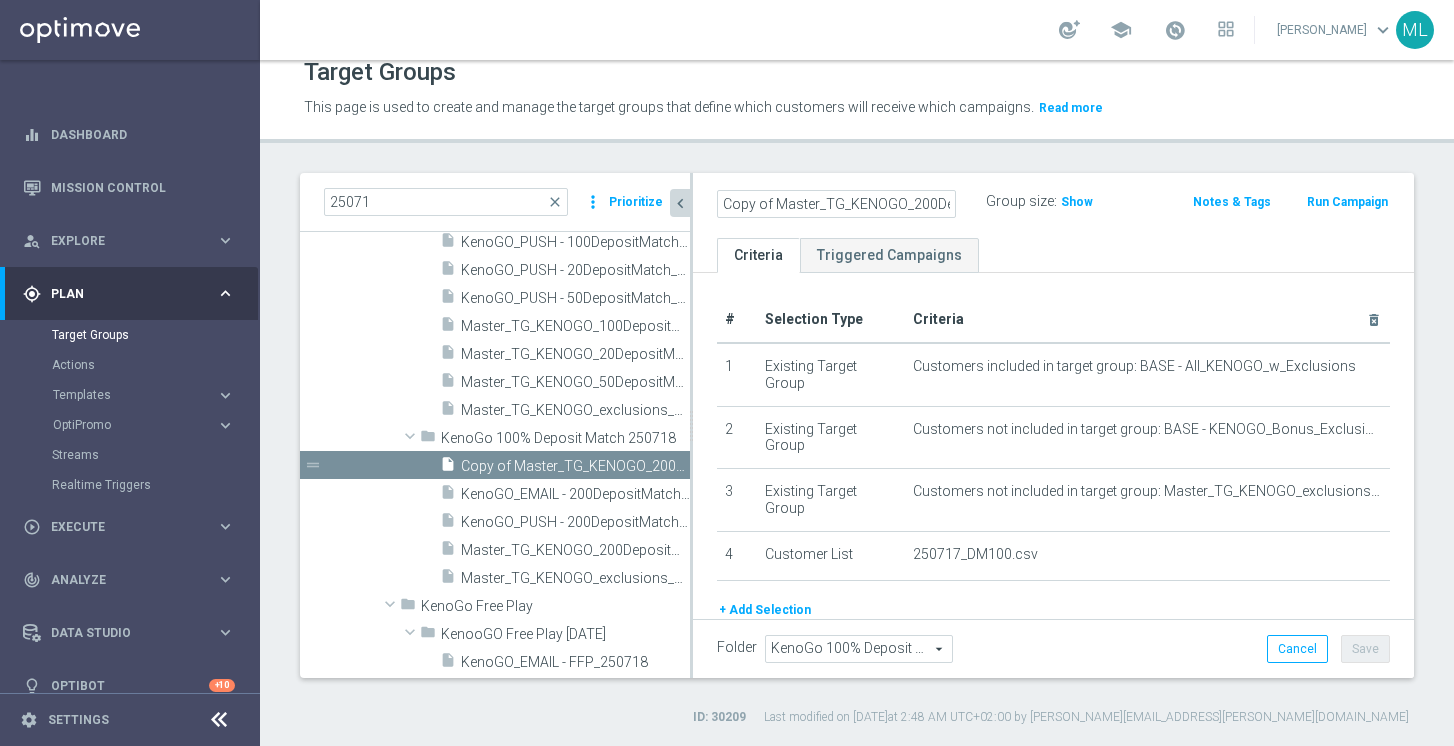 scroll, scrollTop: 0, scrollLeft: 119, axis: horizontal 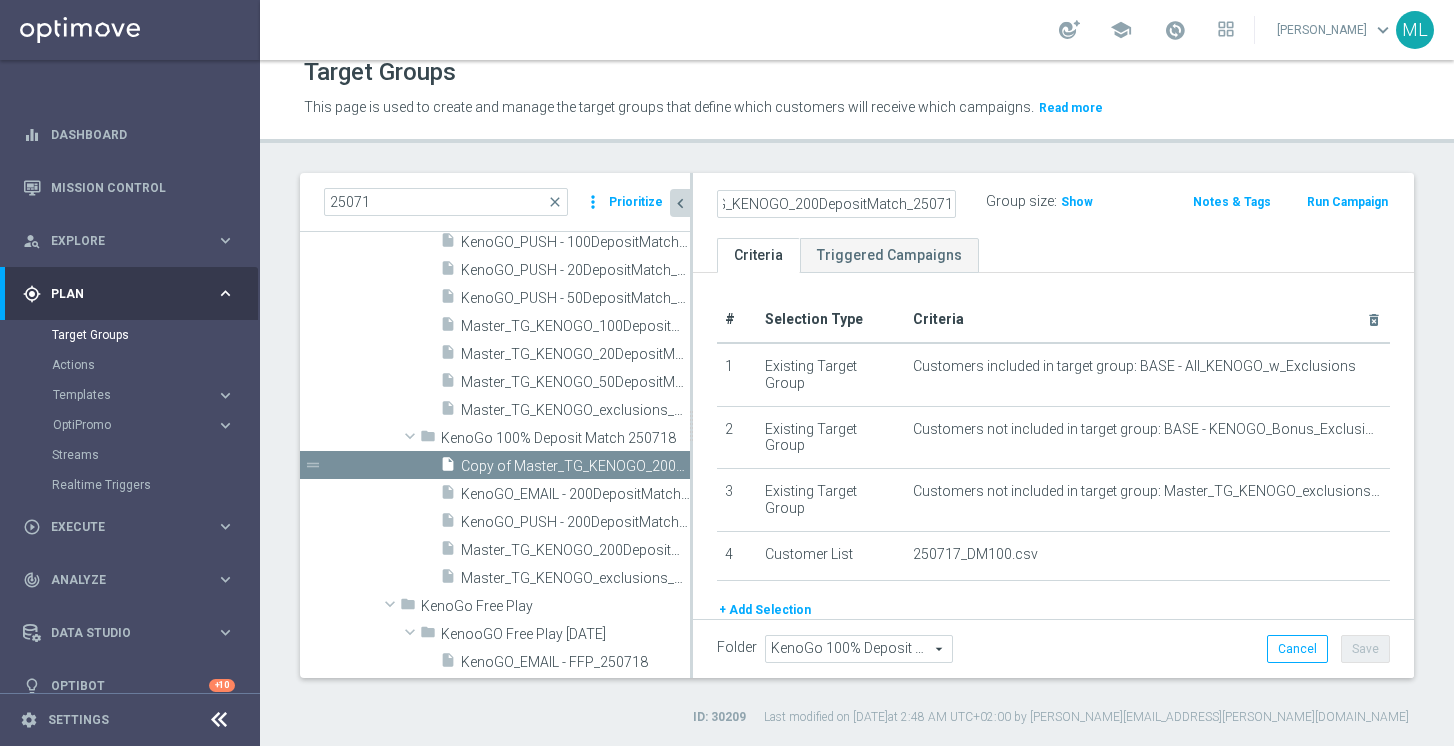 click on "Copy of Master_TG_KENOGO_200DepositMatch_250718" 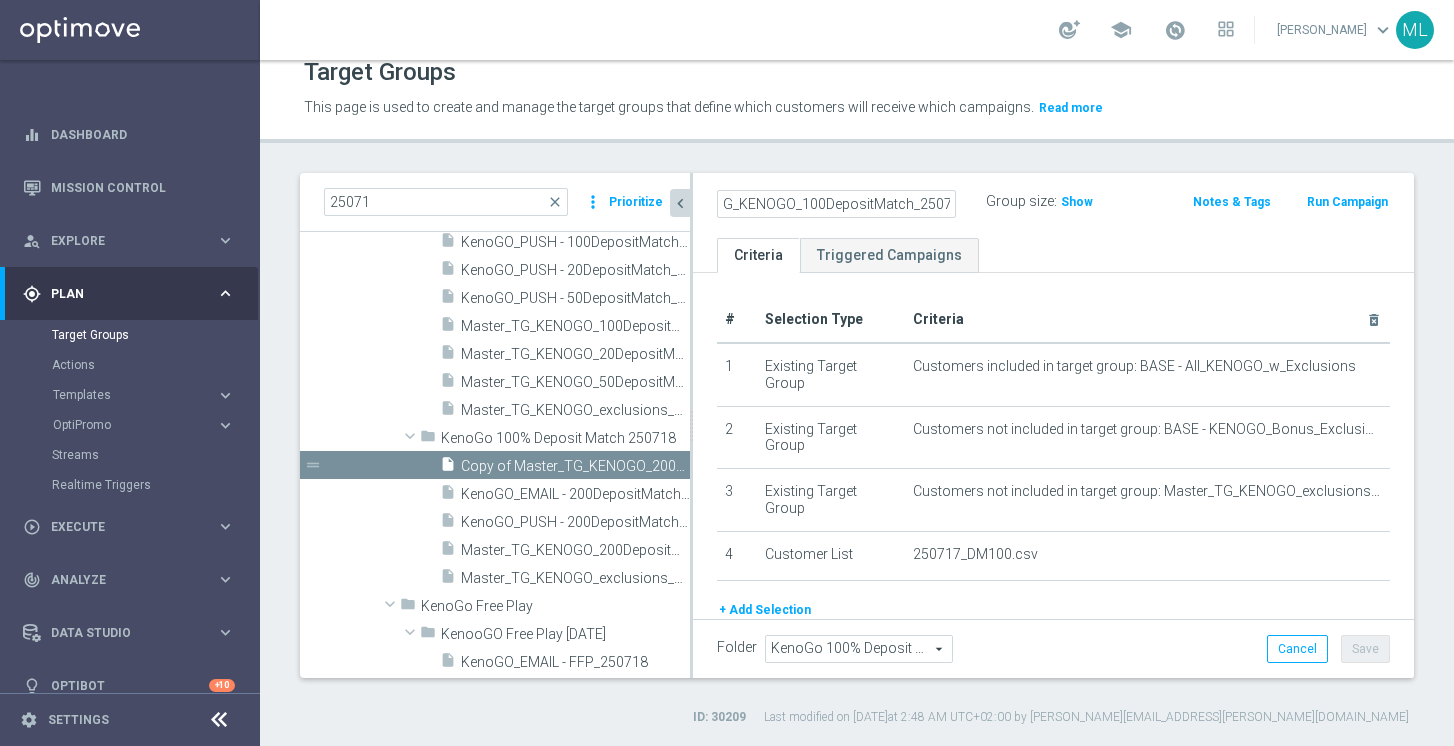 scroll, scrollTop: 0, scrollLeft: 0, axis: both 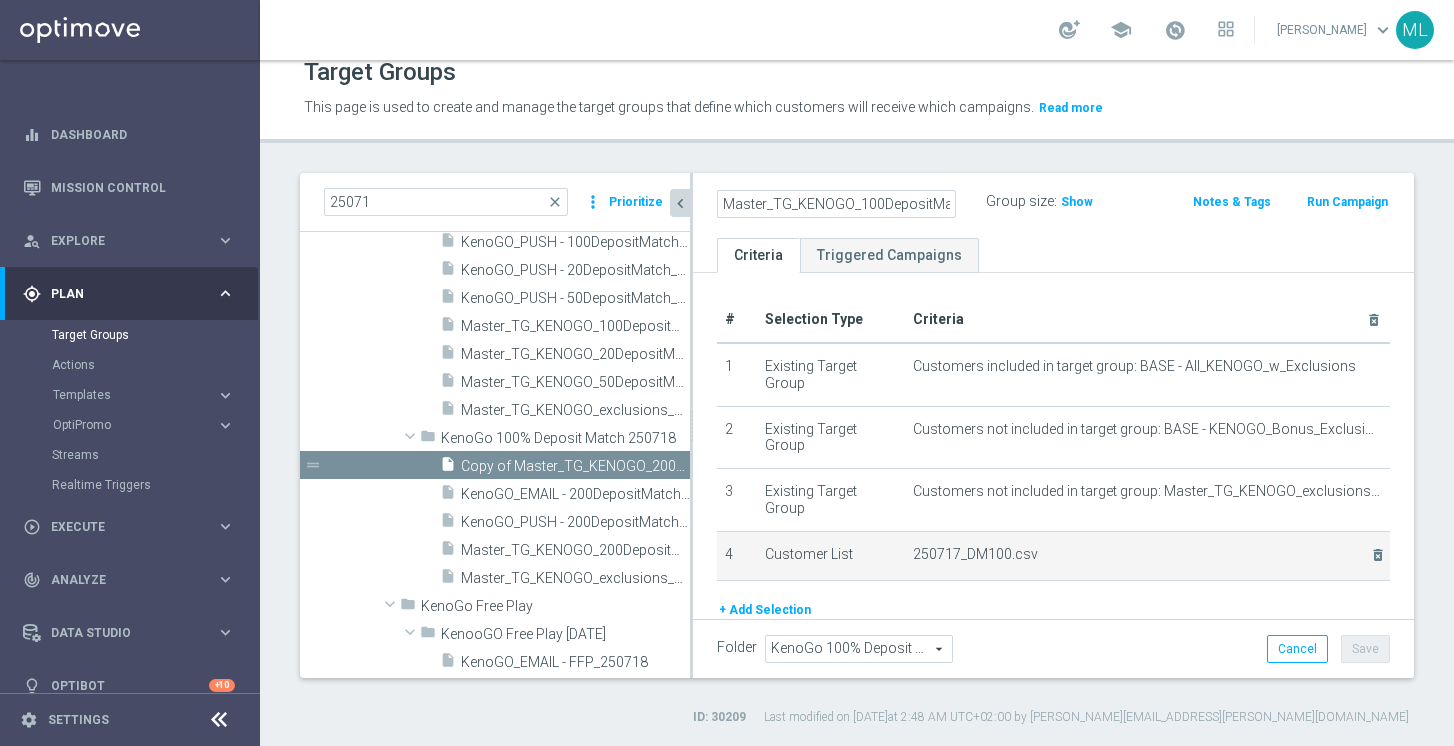 type on "Master_TG_KENOGO_100DepositMatch_250718" 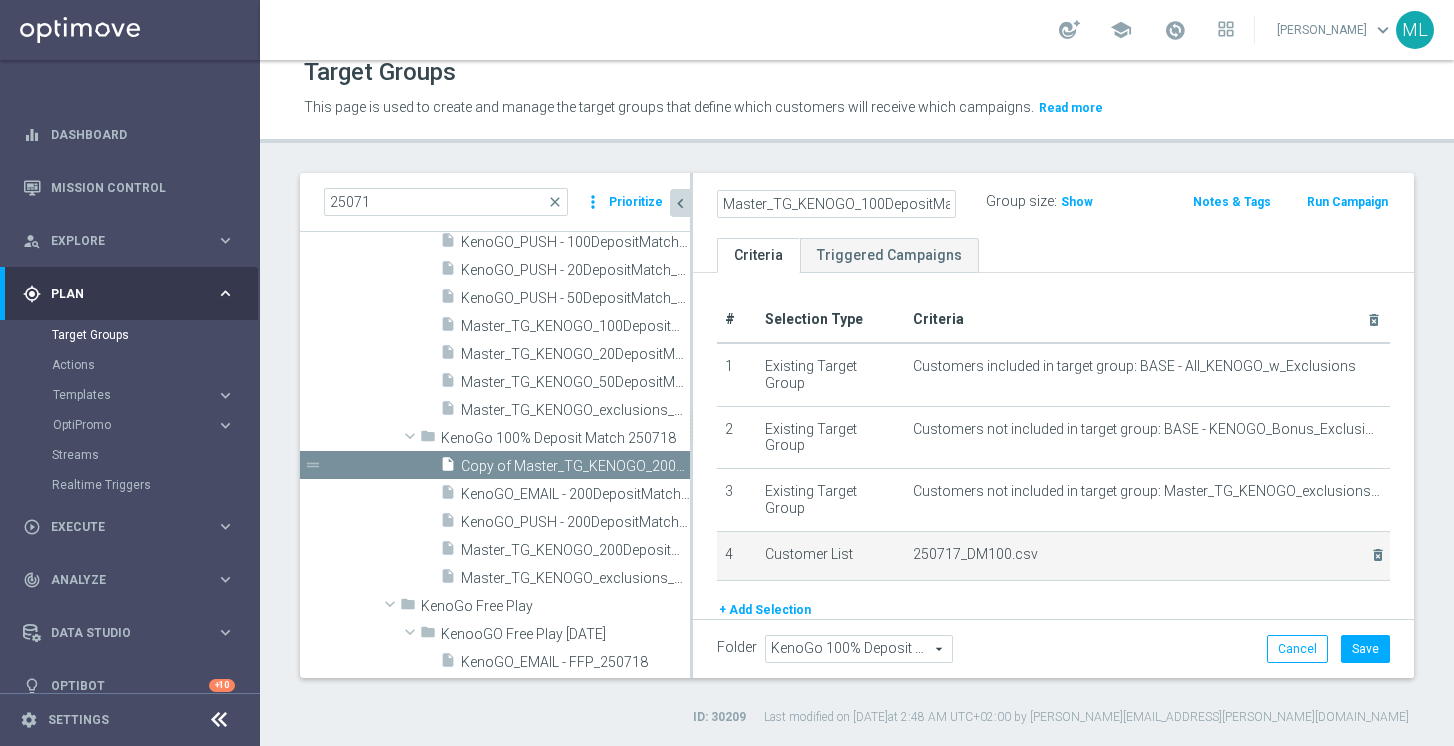 click on "250717_DM100.csv" 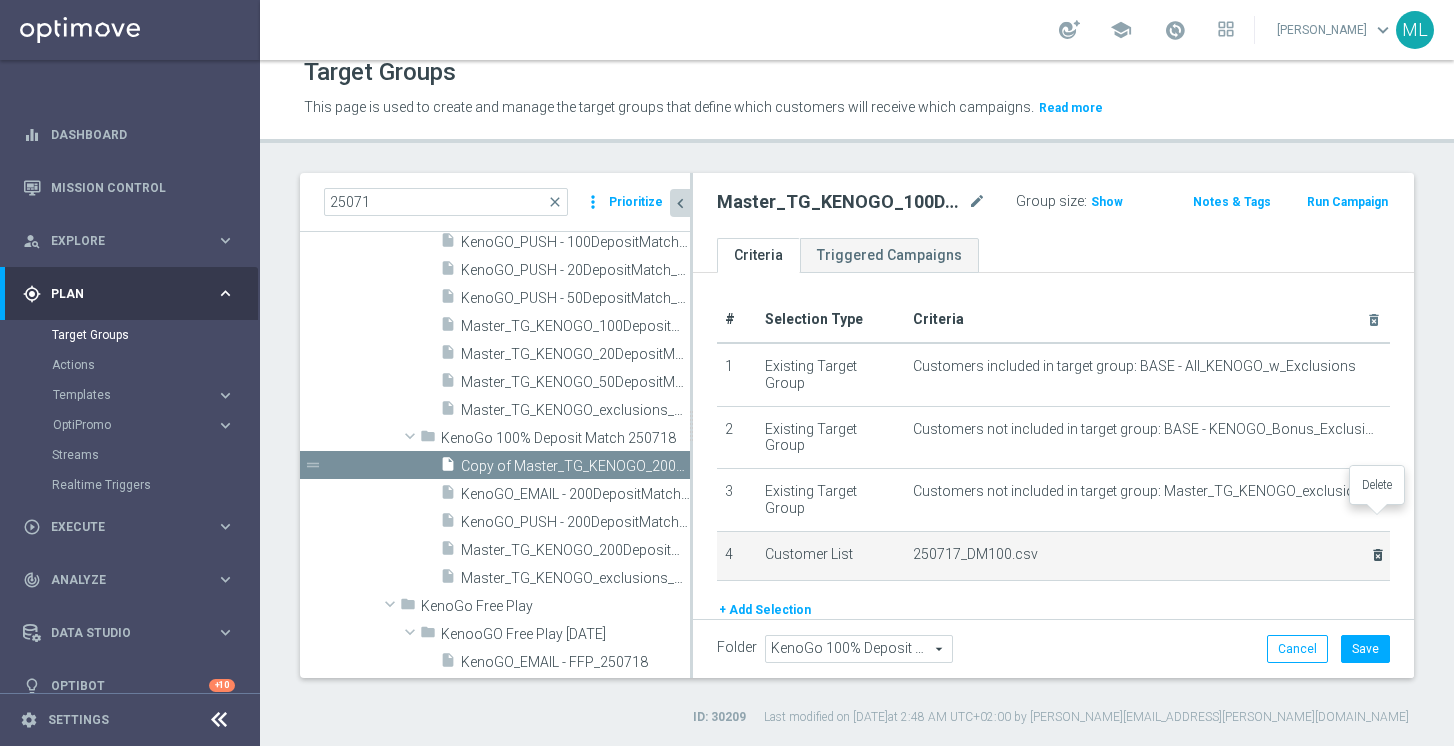 click on "delete_forever" 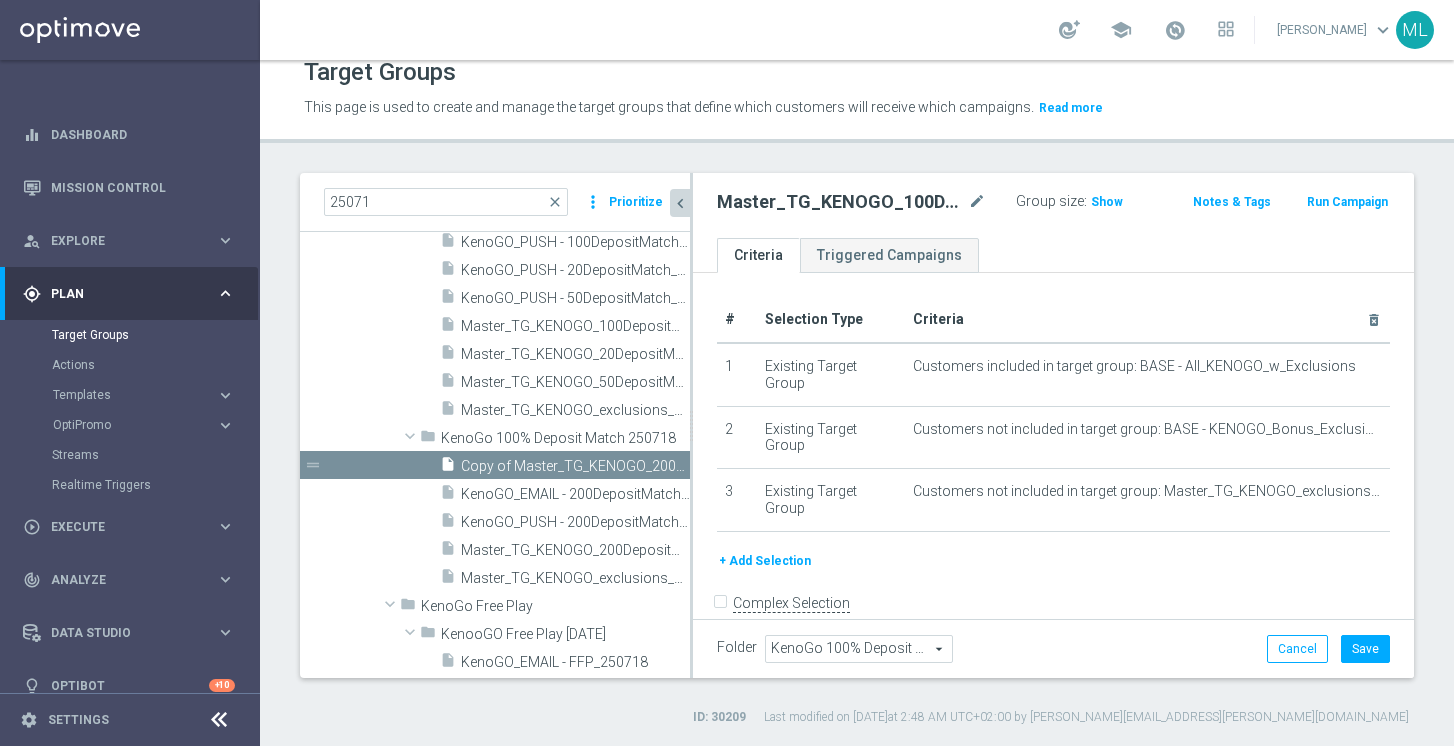 click on "+ Add Selection" 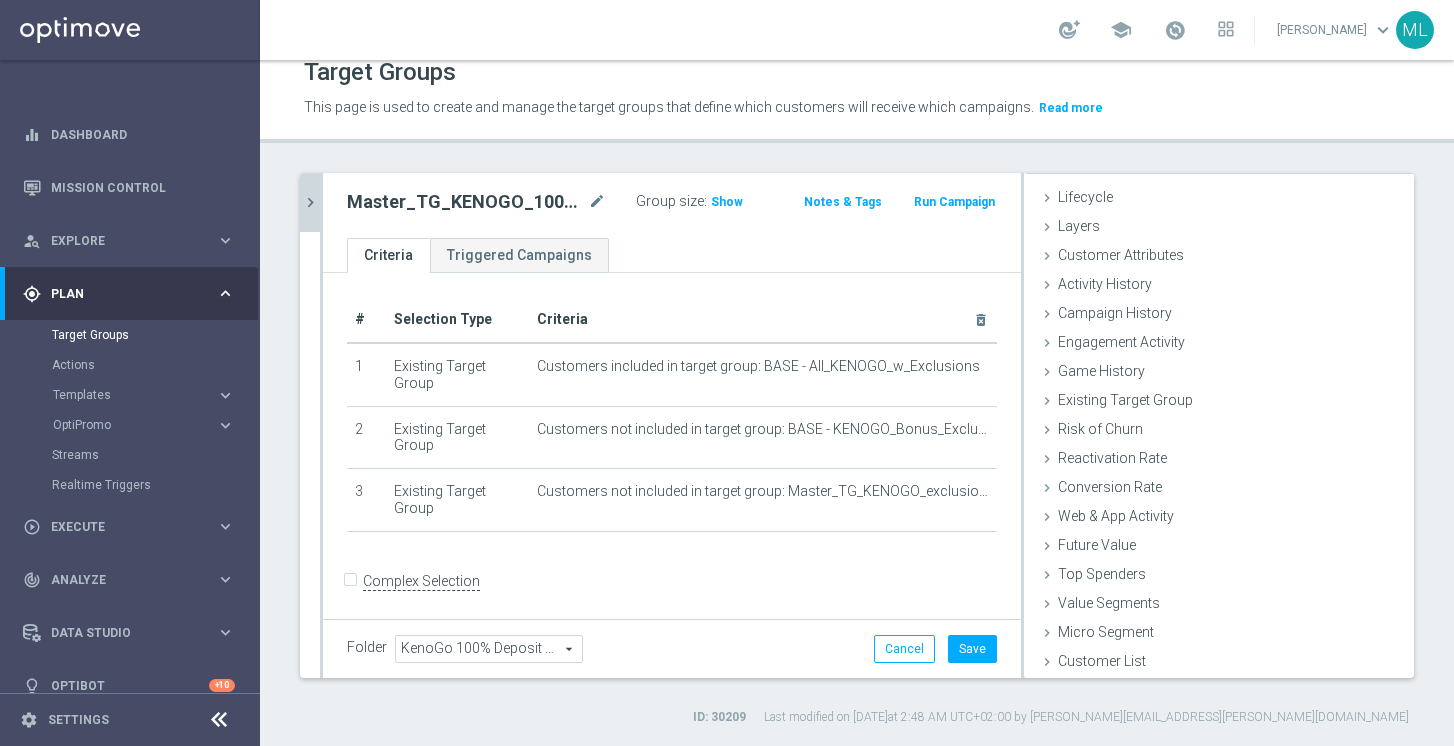 scroll, scrollTop: 37, scrollLeft: 0, axis: vertical 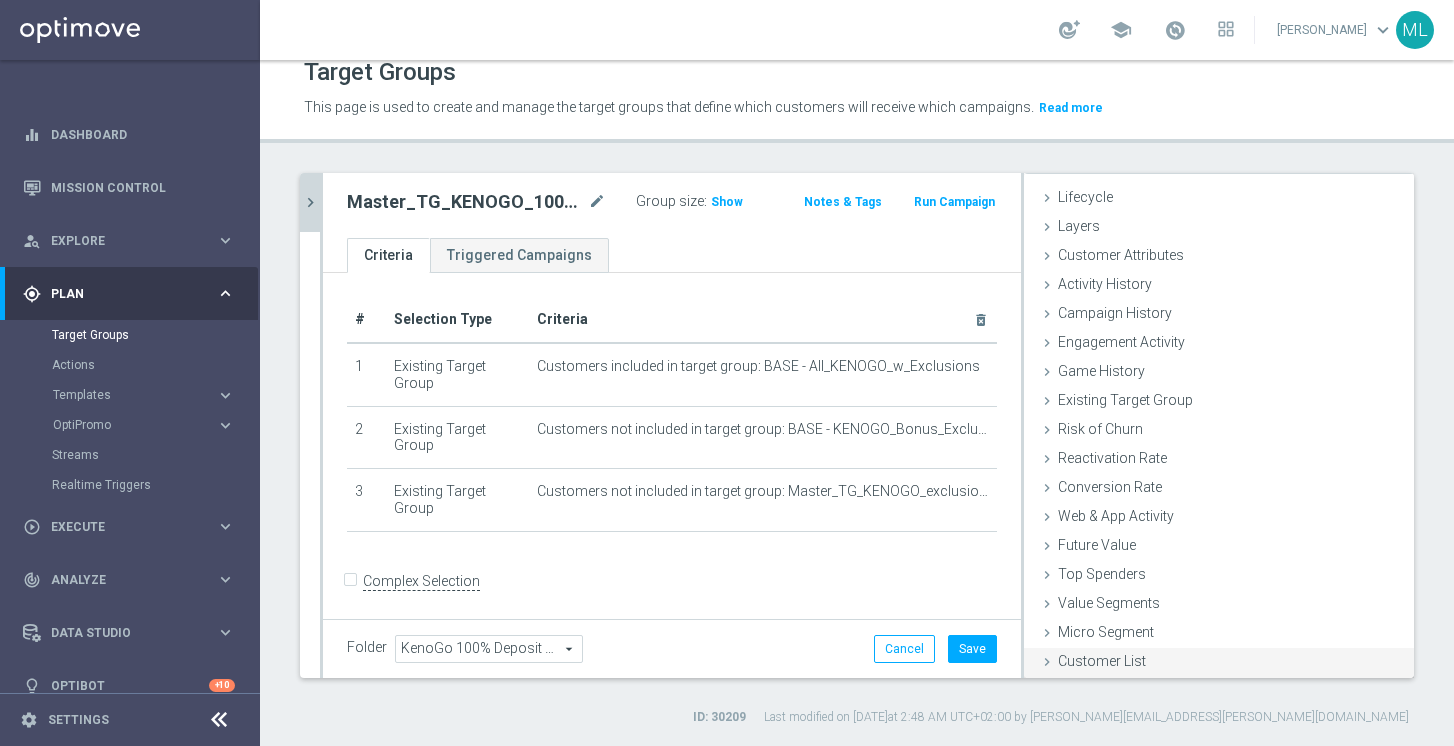 click at bounding box center (1047, 662) 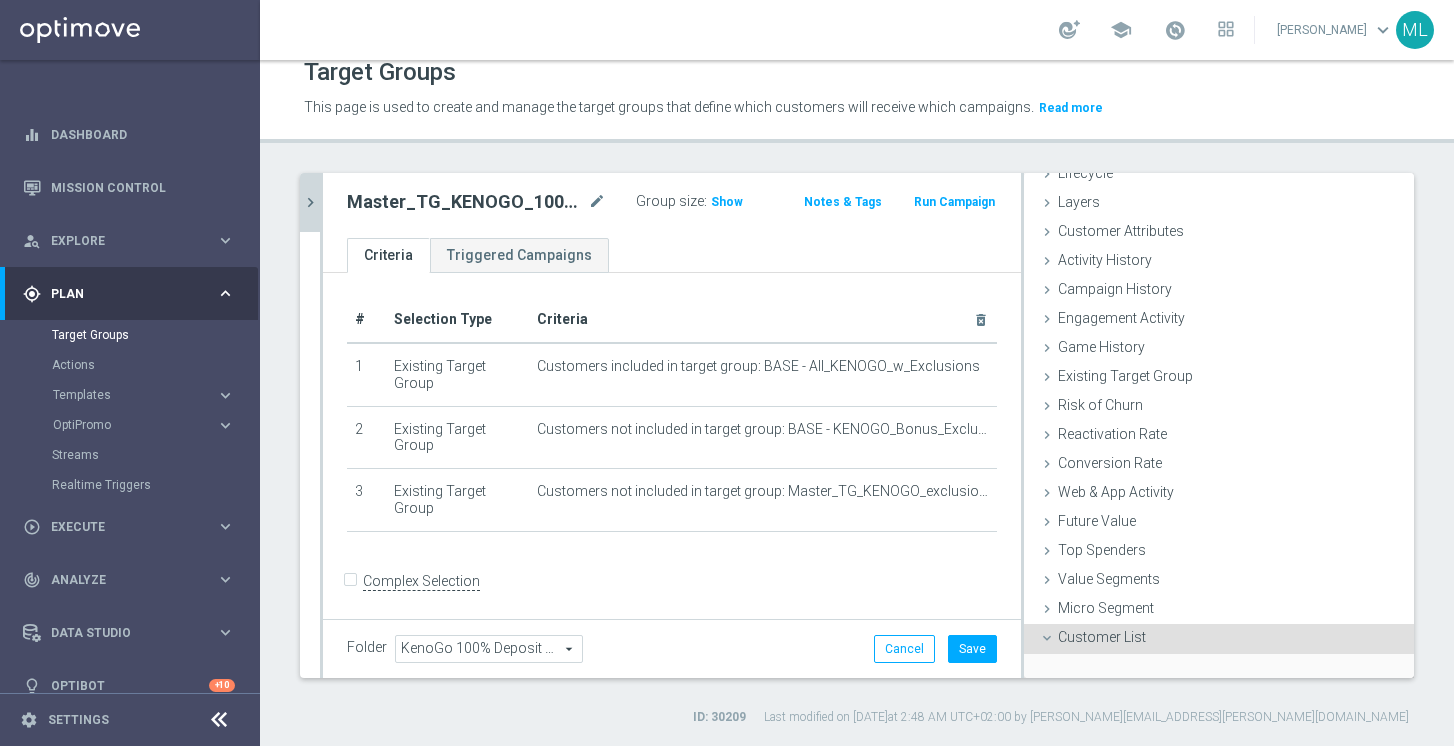 scroll, scrollTop: 217, scrollLeft: 0, axis: vertical 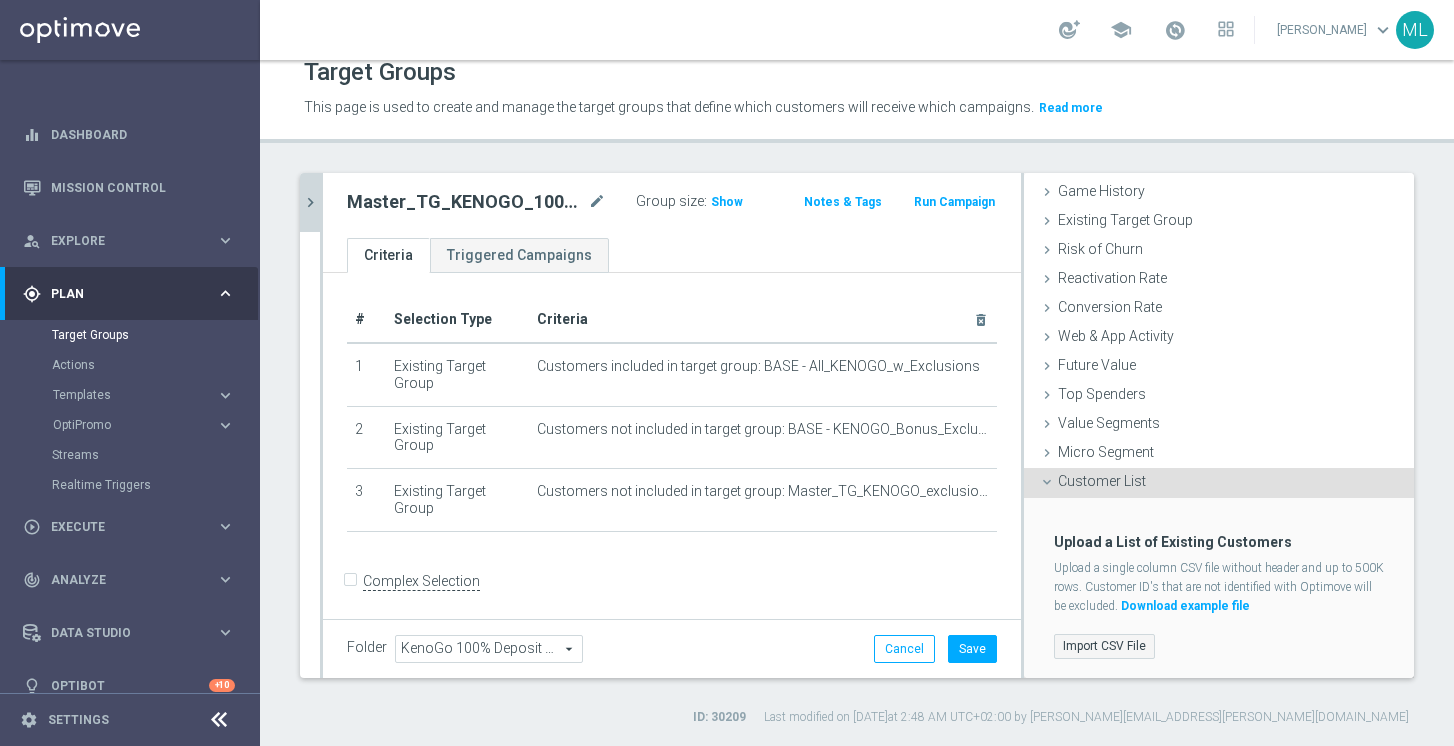 click on "Import CSV File" at bounding box center [1104, 646] 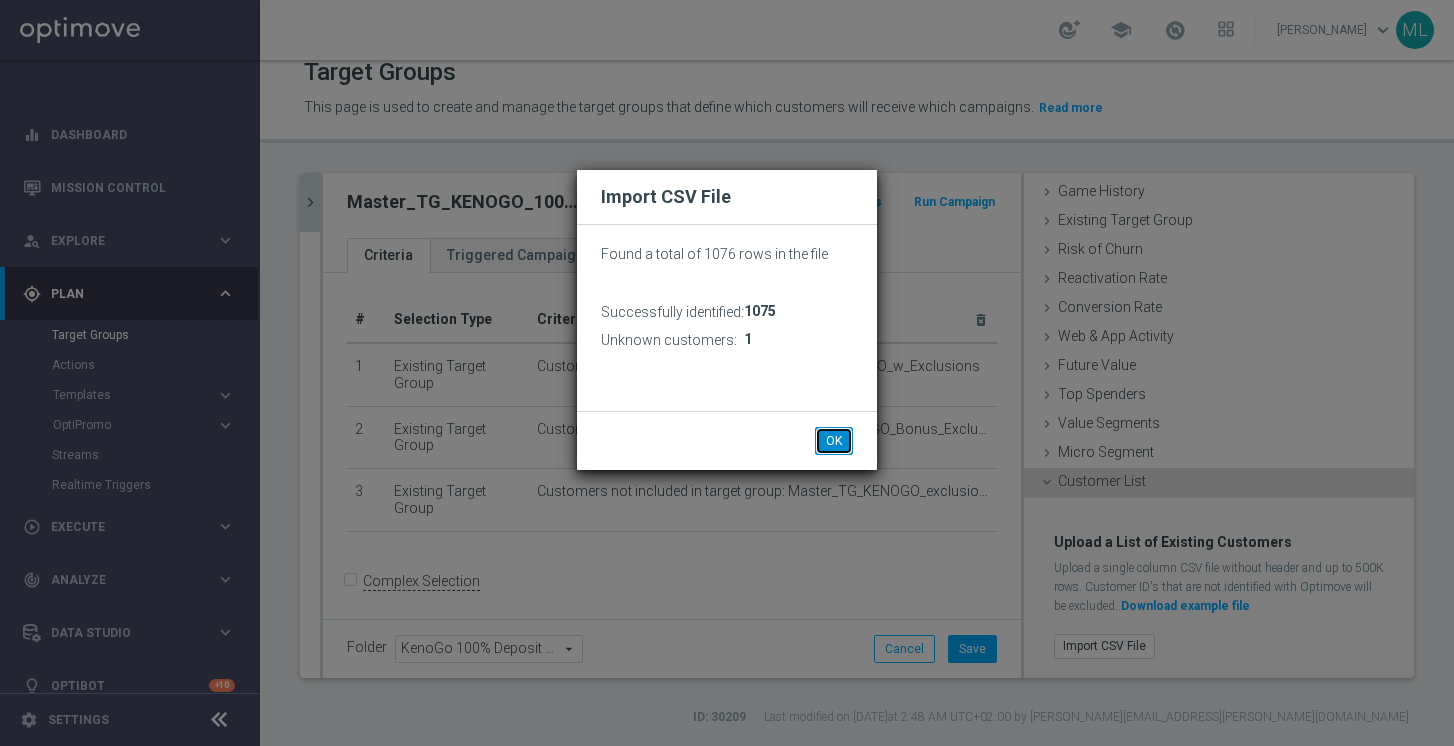 click on "OK" at bounding box center (834, 441) 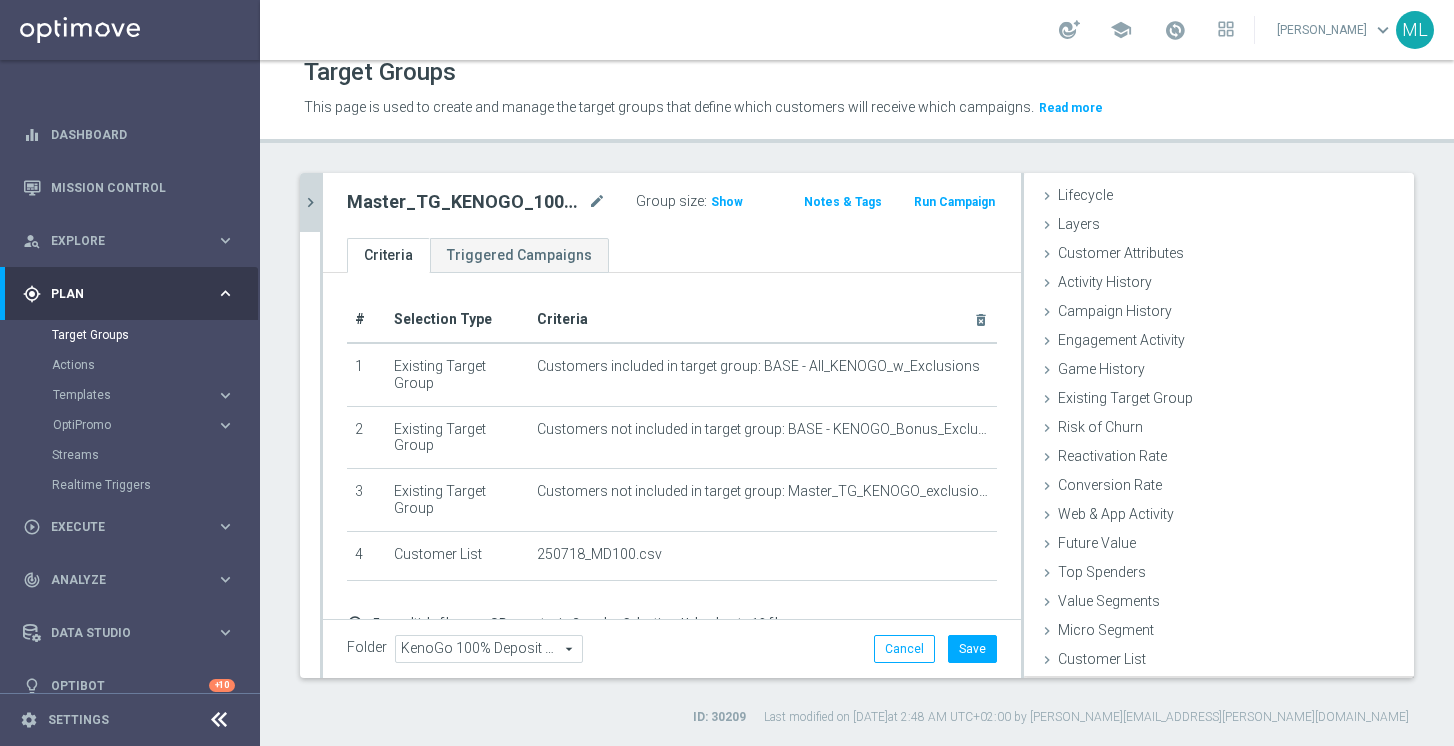 scroll, scrollTop: 37, scrollLeft: 0, axis: vertical 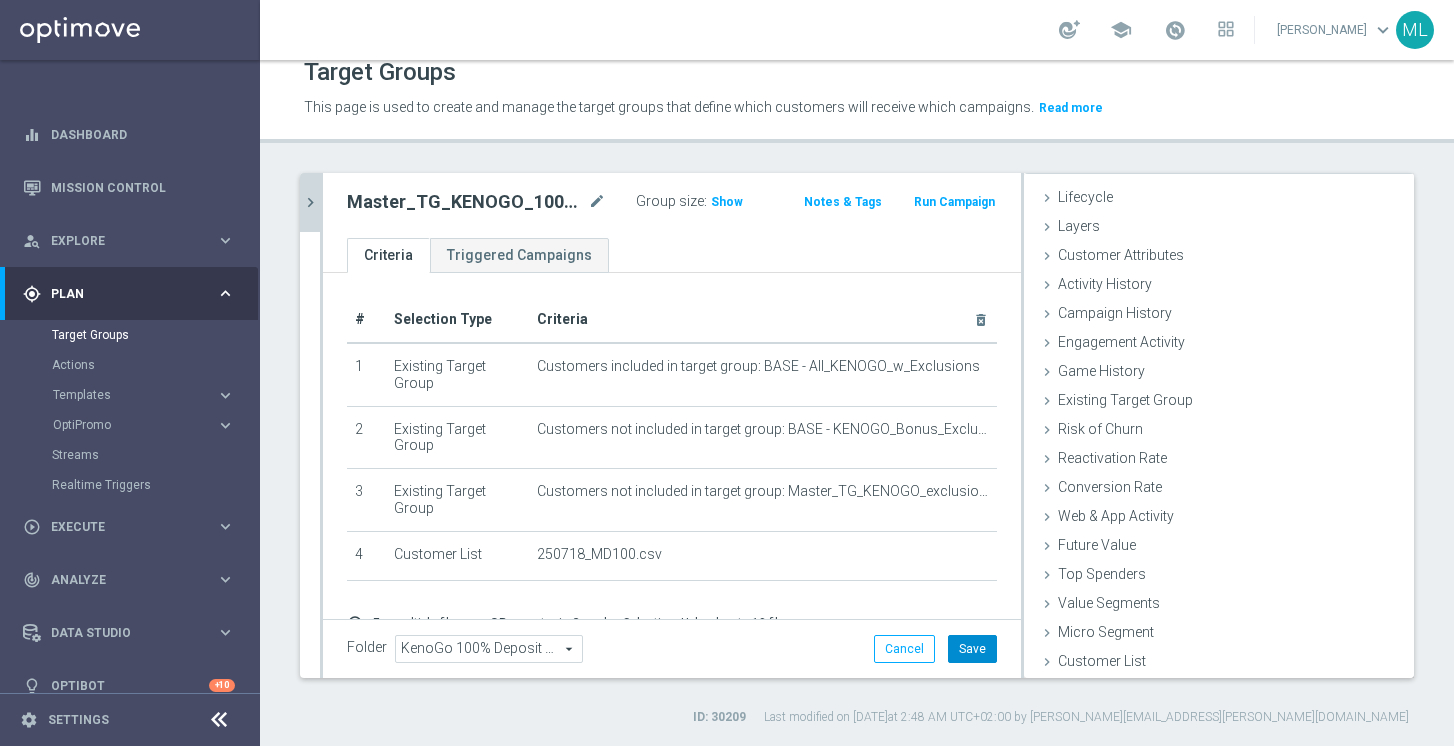 click on "Save" 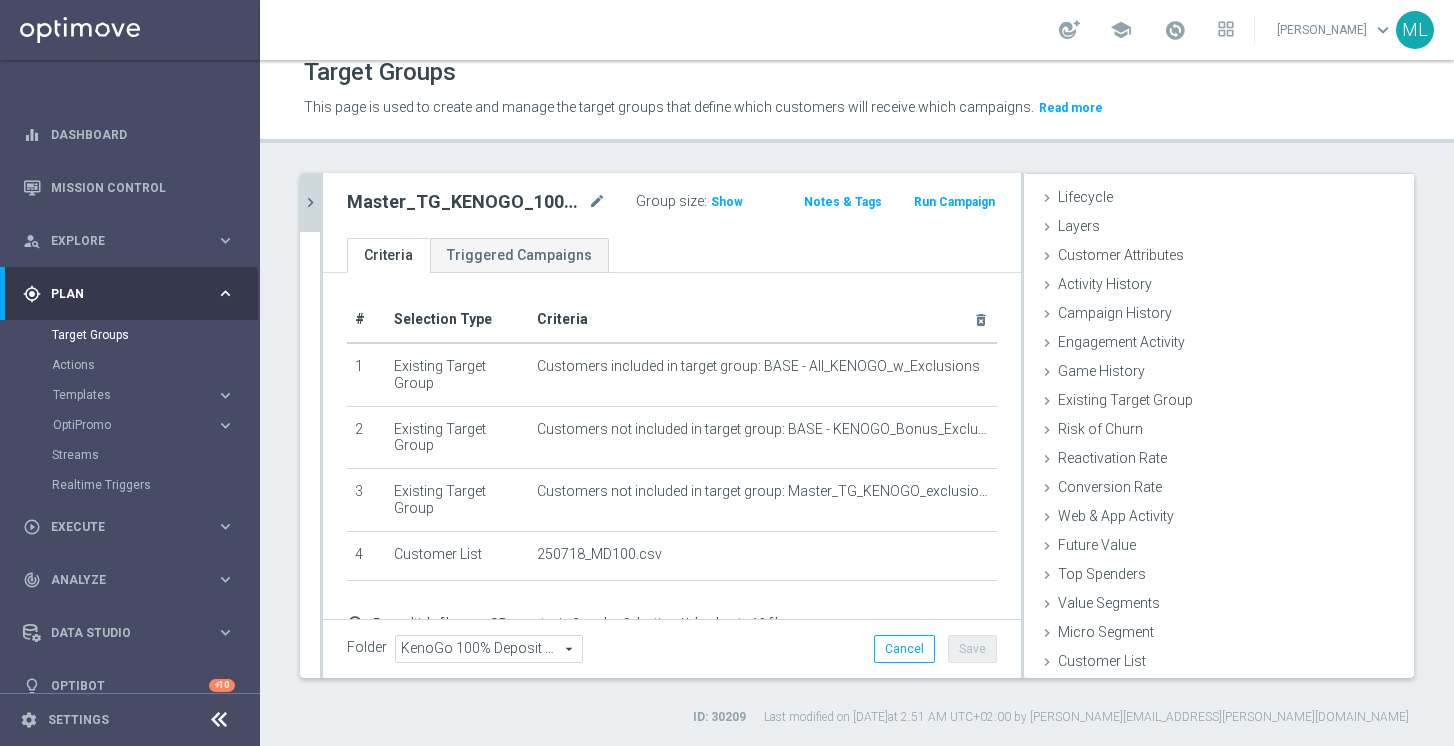 click on "chevron_right" 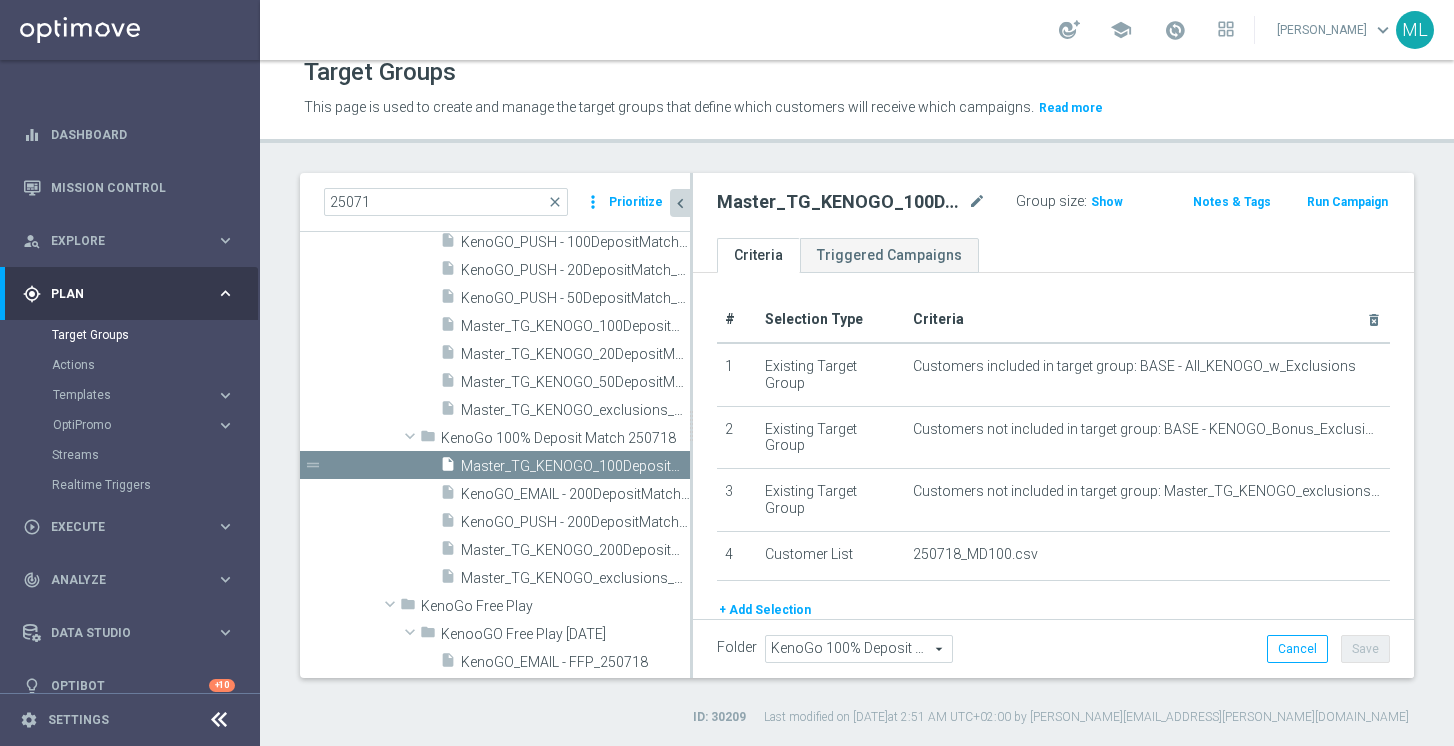 scroll, scrollTop: 55, scrollLeft: 0, axis: vertical 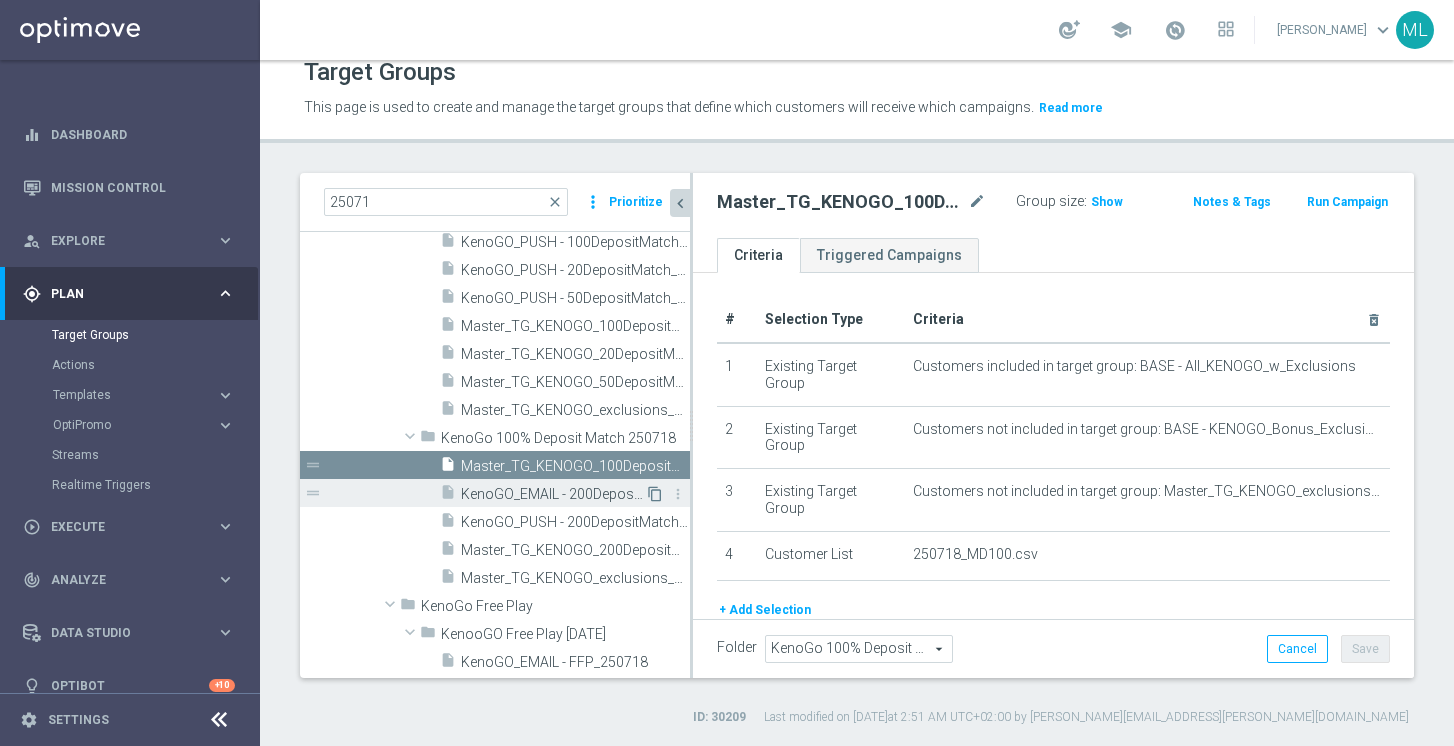 click on "content_copy" 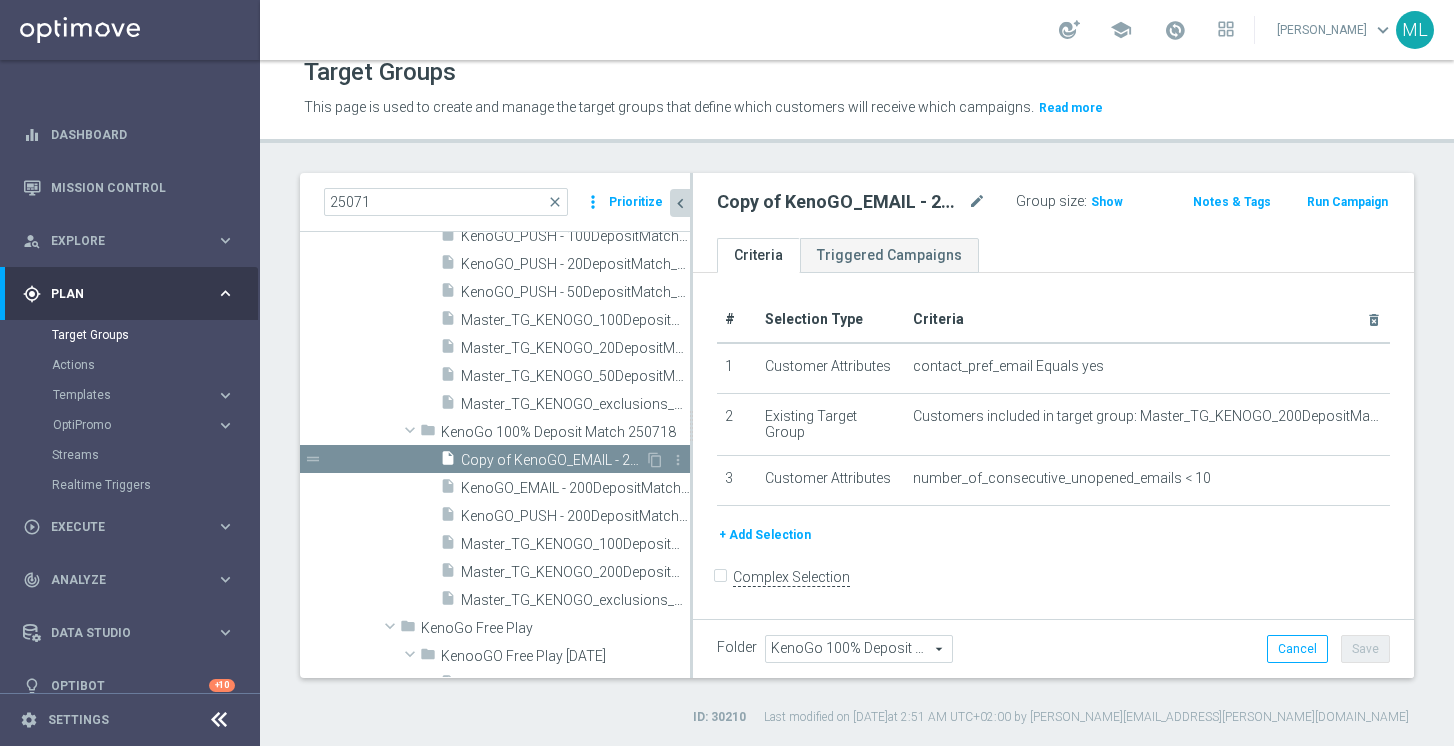 scroll, scrollTop: 651, scrollLeft: 0, axis: vertical 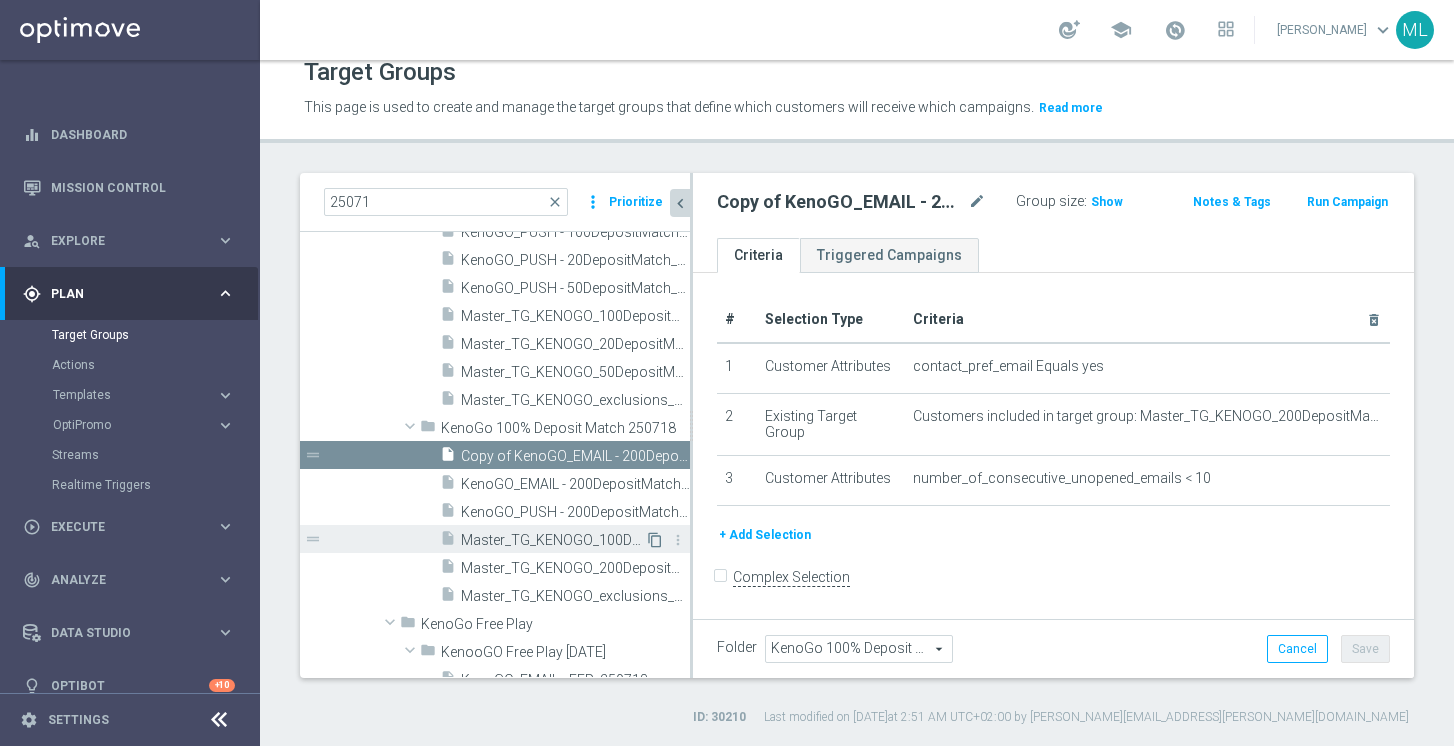 click on "content_copy" 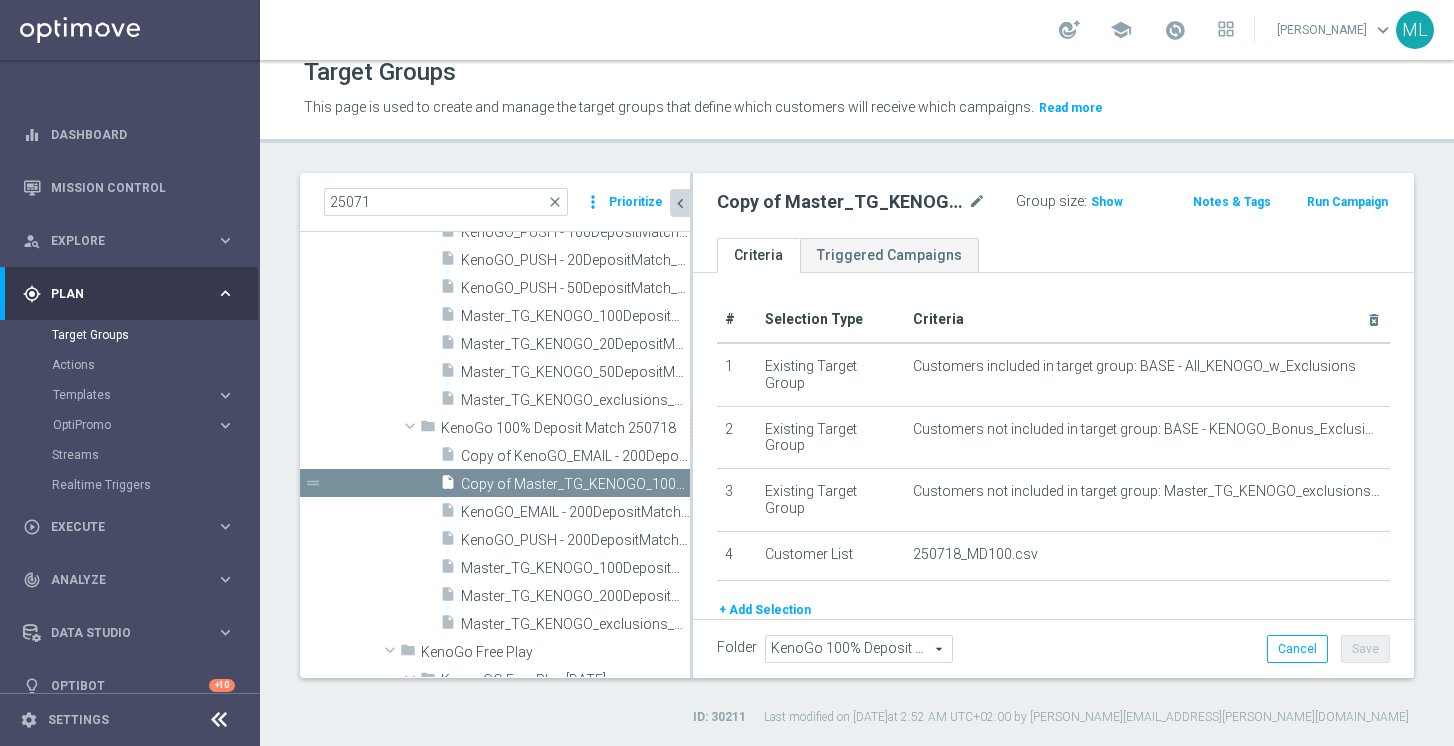 scroll, scrollTop: 583, scrollLeft: 0, axis: vertical 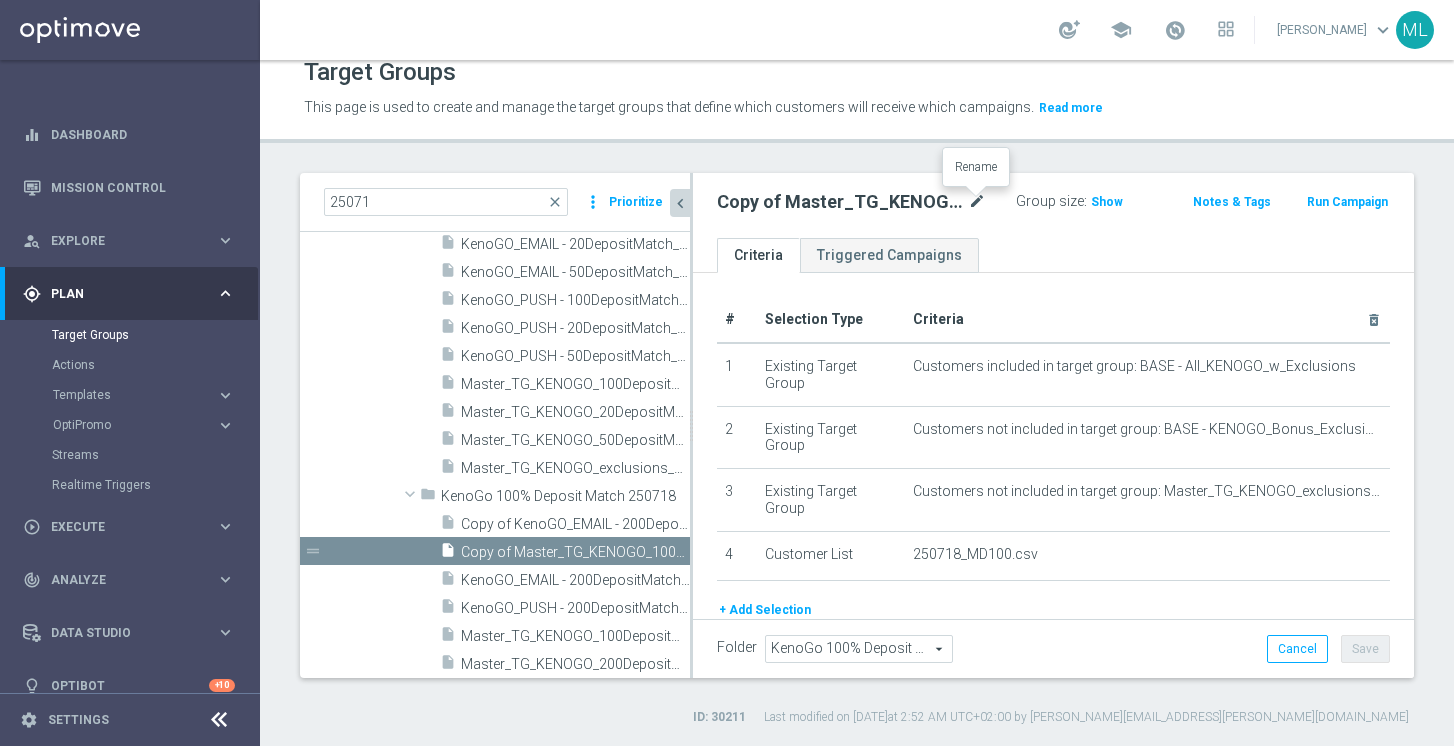 click on "mode_edit" 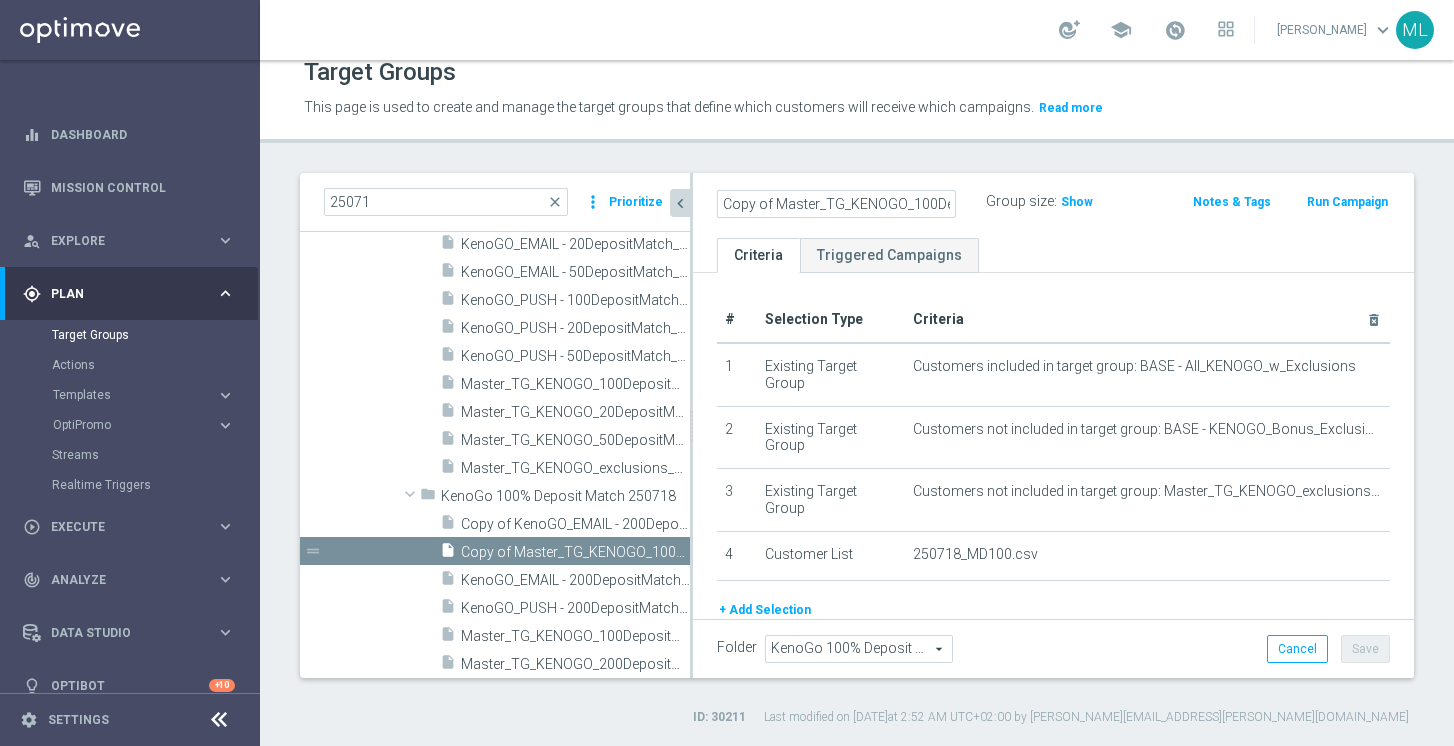 scroll, scrollTop: 0, scrollLeft: 119, axis: horizontal 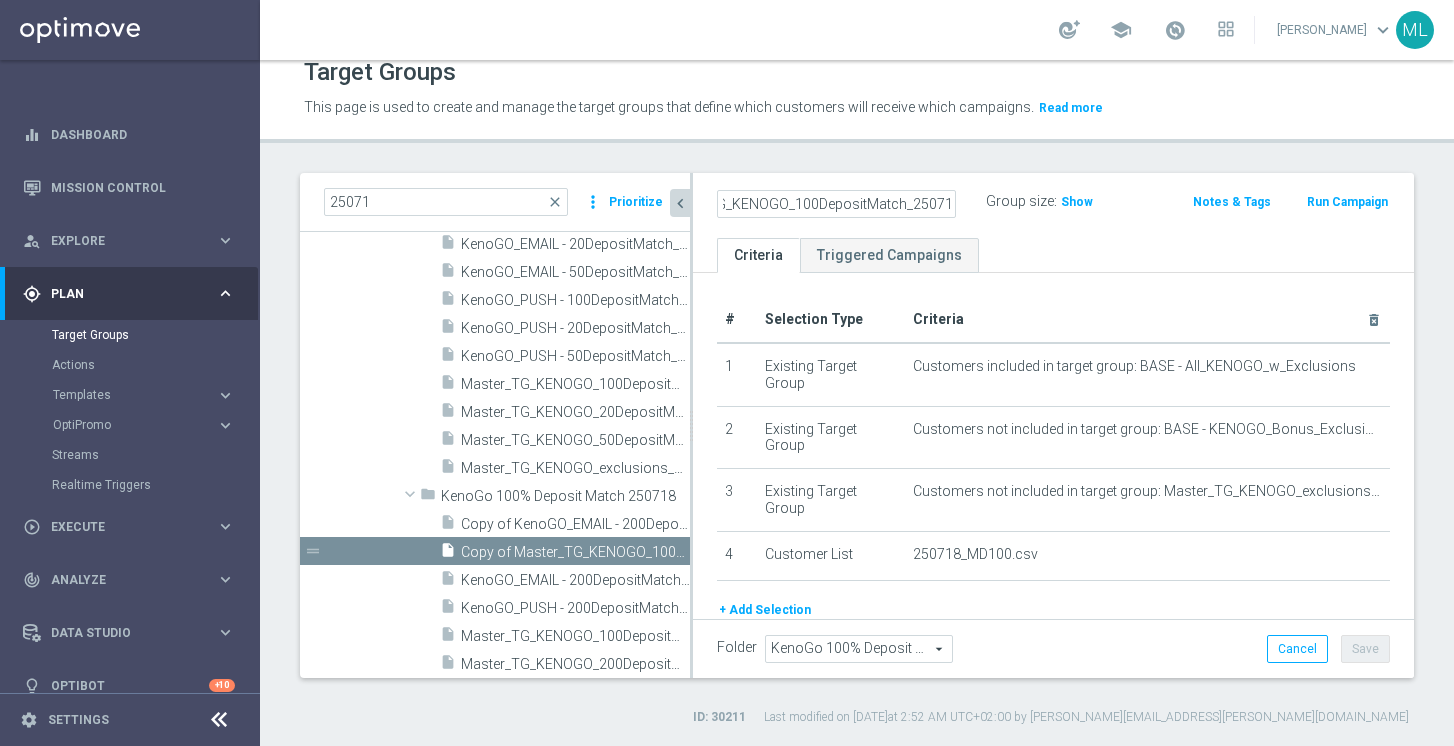 click on "Copy of Master_TG_KENOGO_100DepositMatch_250718" 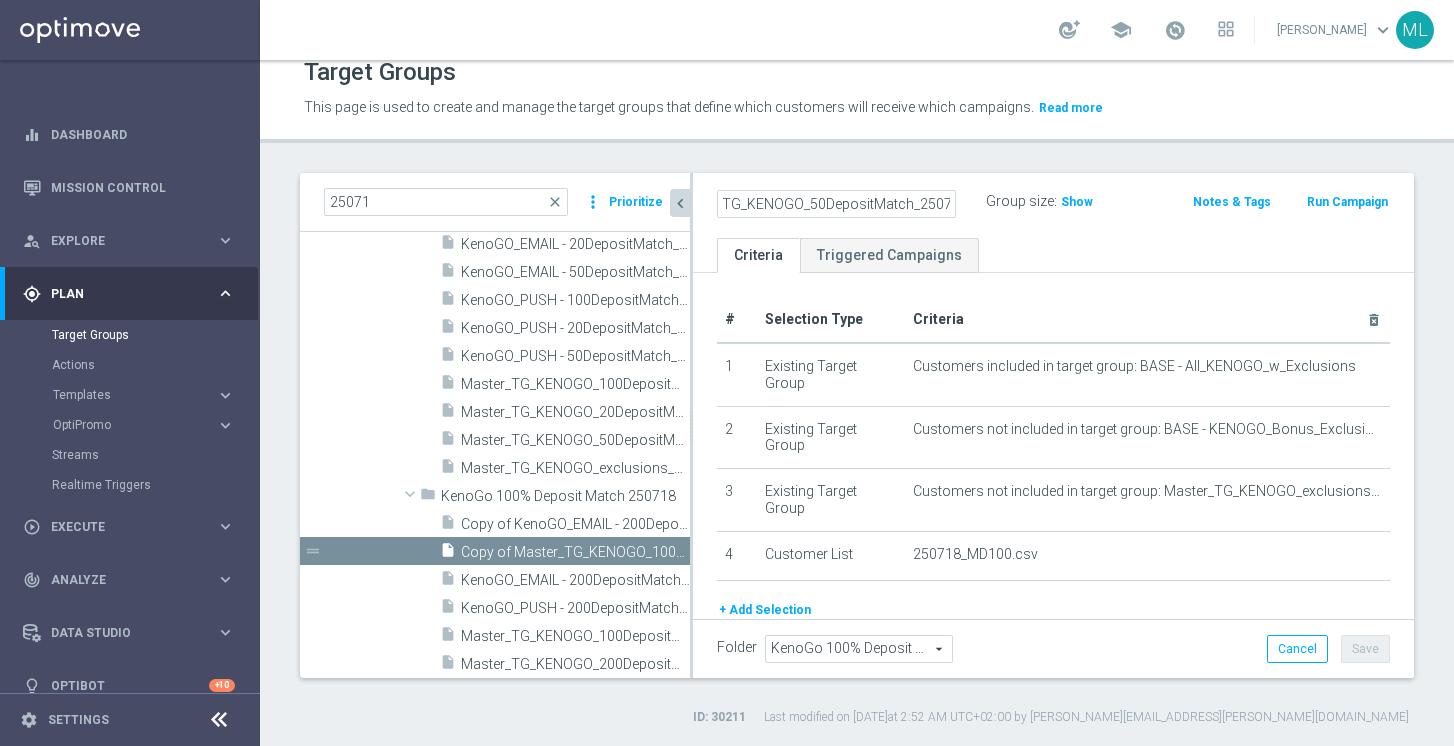 scroll, scrollTop: 0, scrollLeft: 0, axis: both 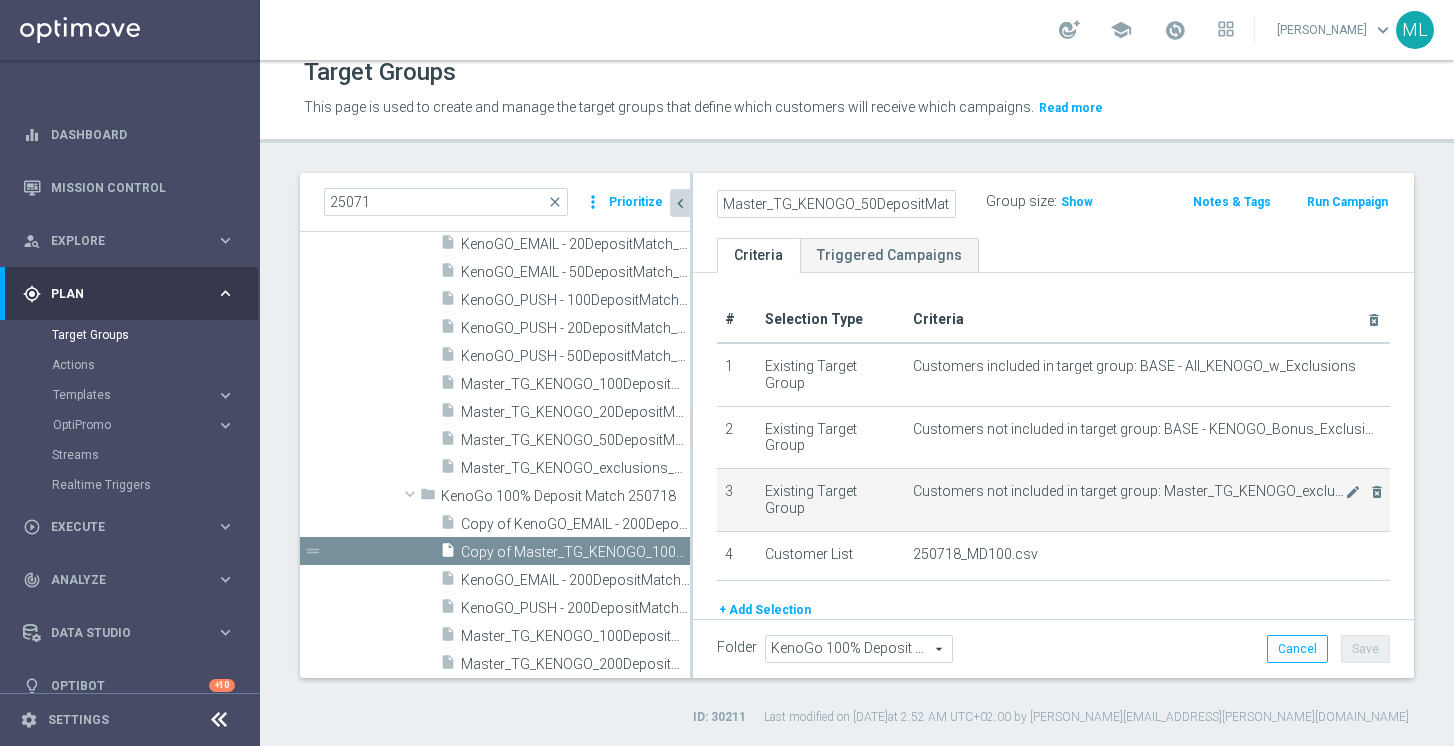 type on "Master_TG_KENOGO_50DepositMatch_250718" 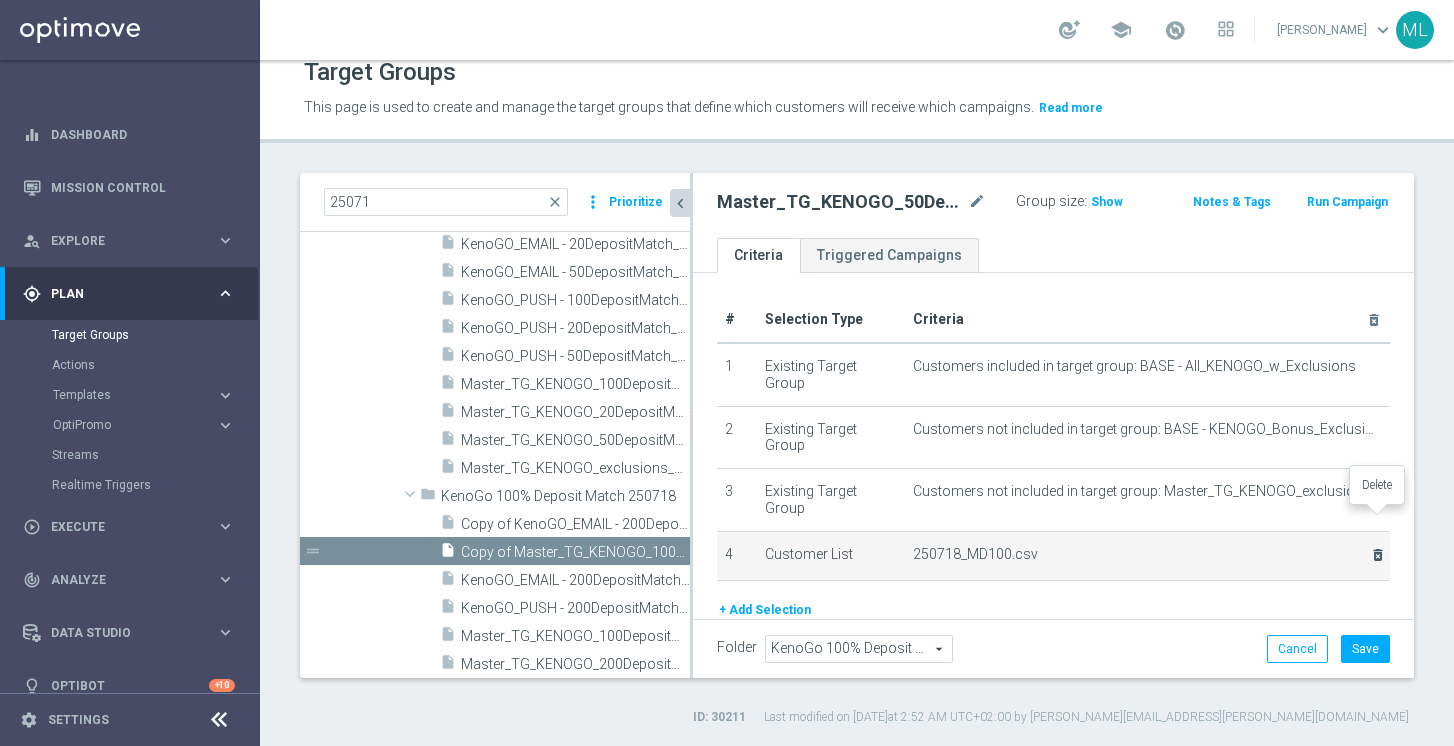 click on "delete_forever" 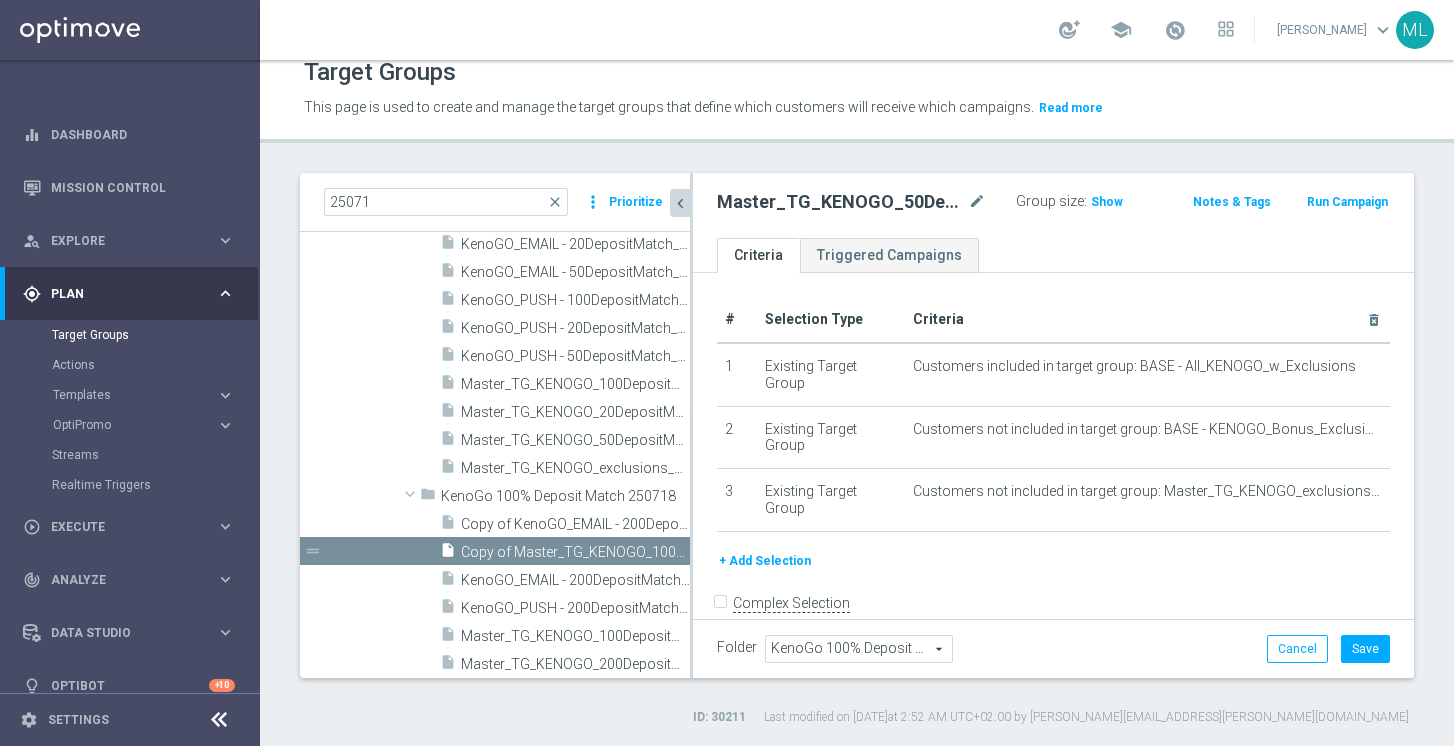 click on "+ Add Selection" 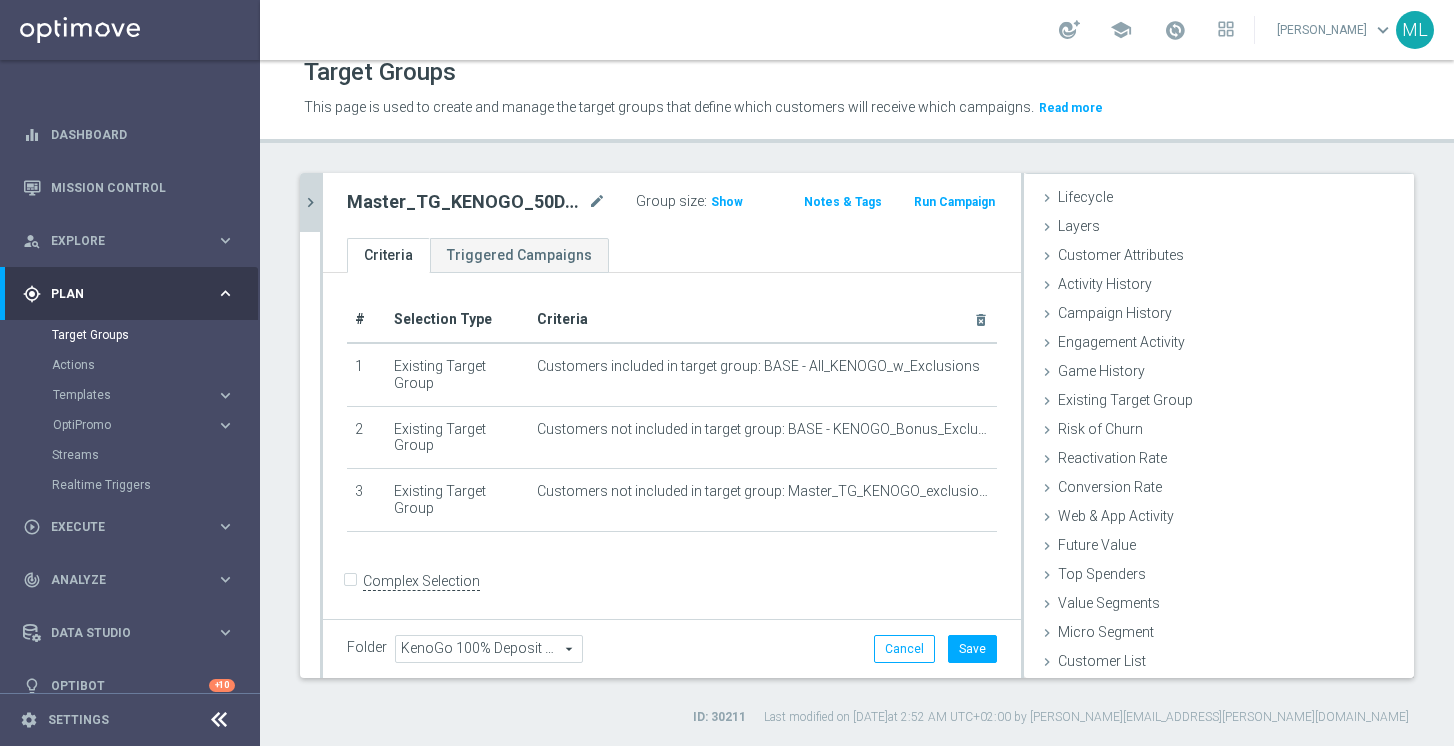 scroll, scrollTop: 37, scrollLeft: 0, axis: vertical 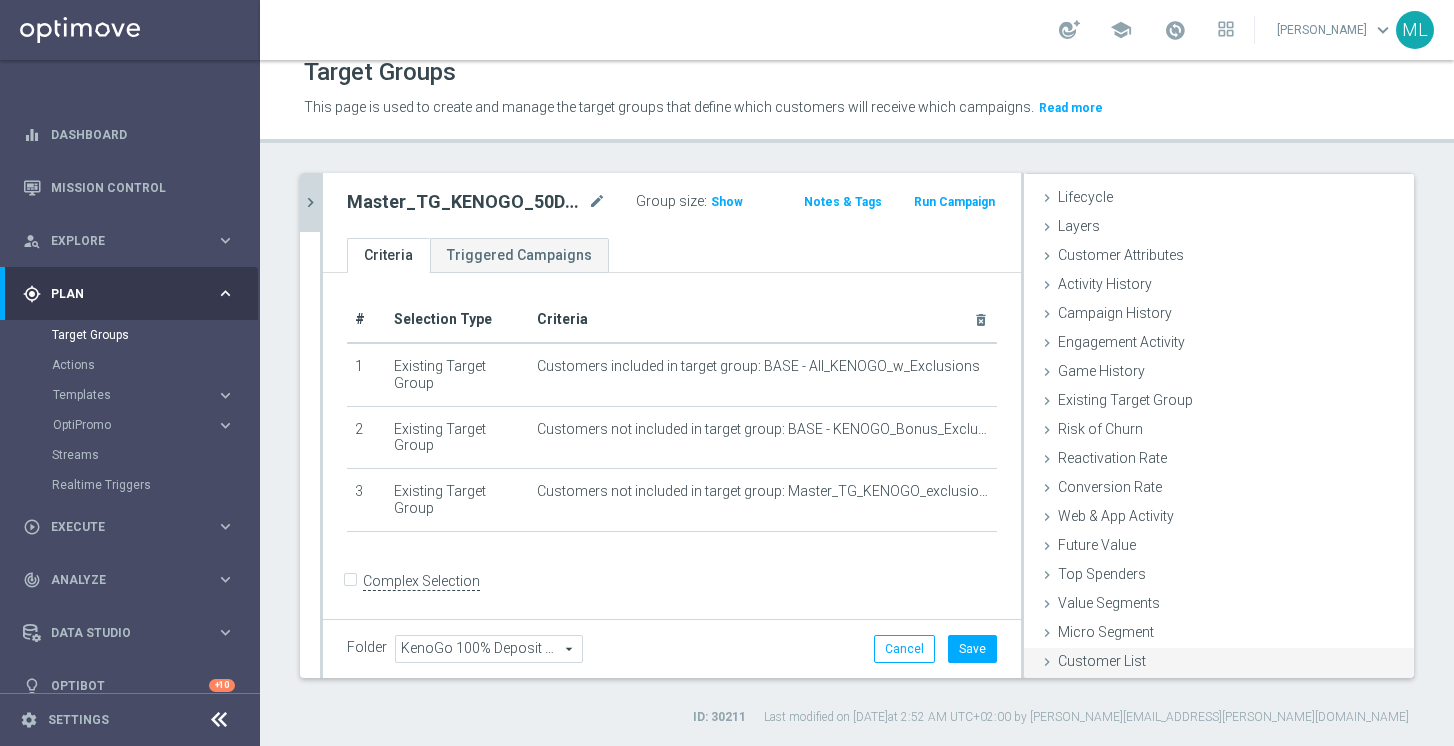 click at bounding box center [1047, 662] 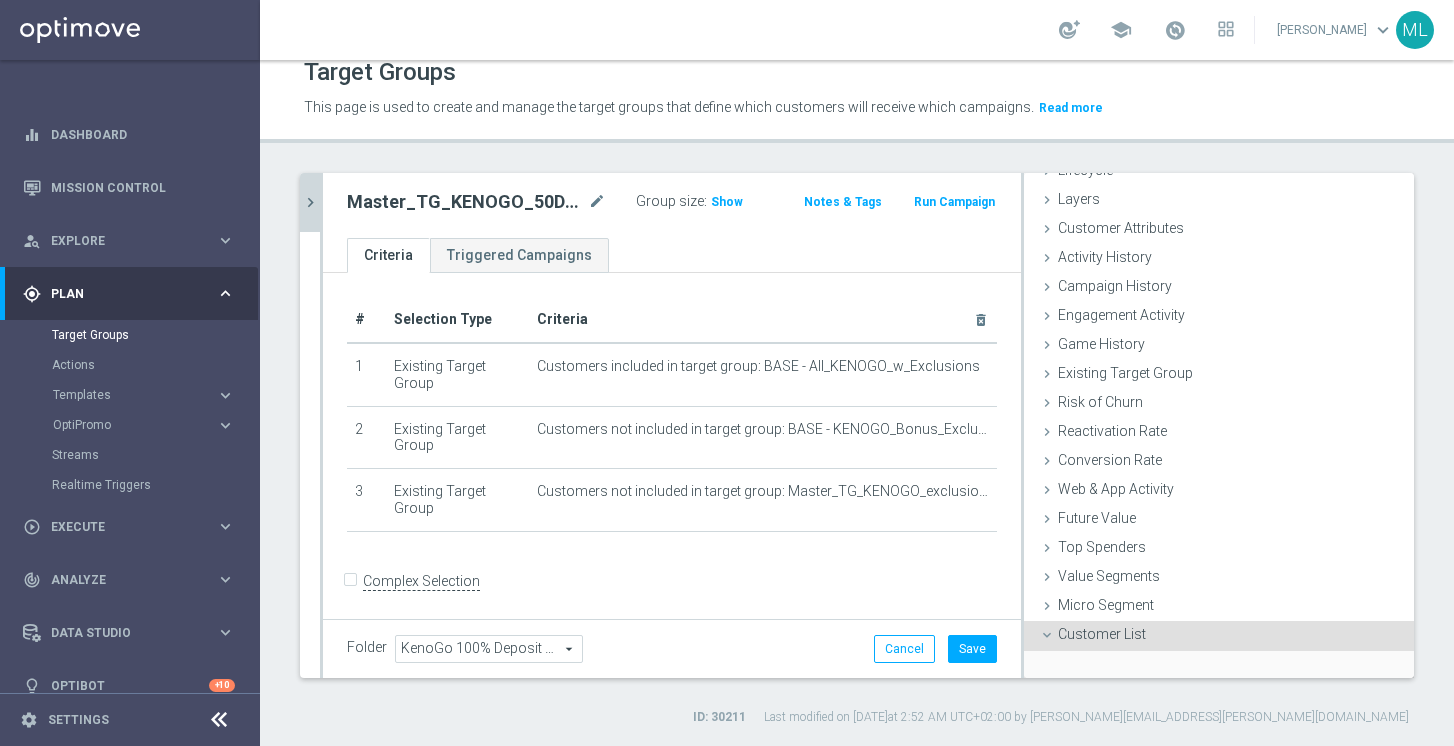 scroll, scrollTop: 217, scrollLeft: 0, axis: vertical 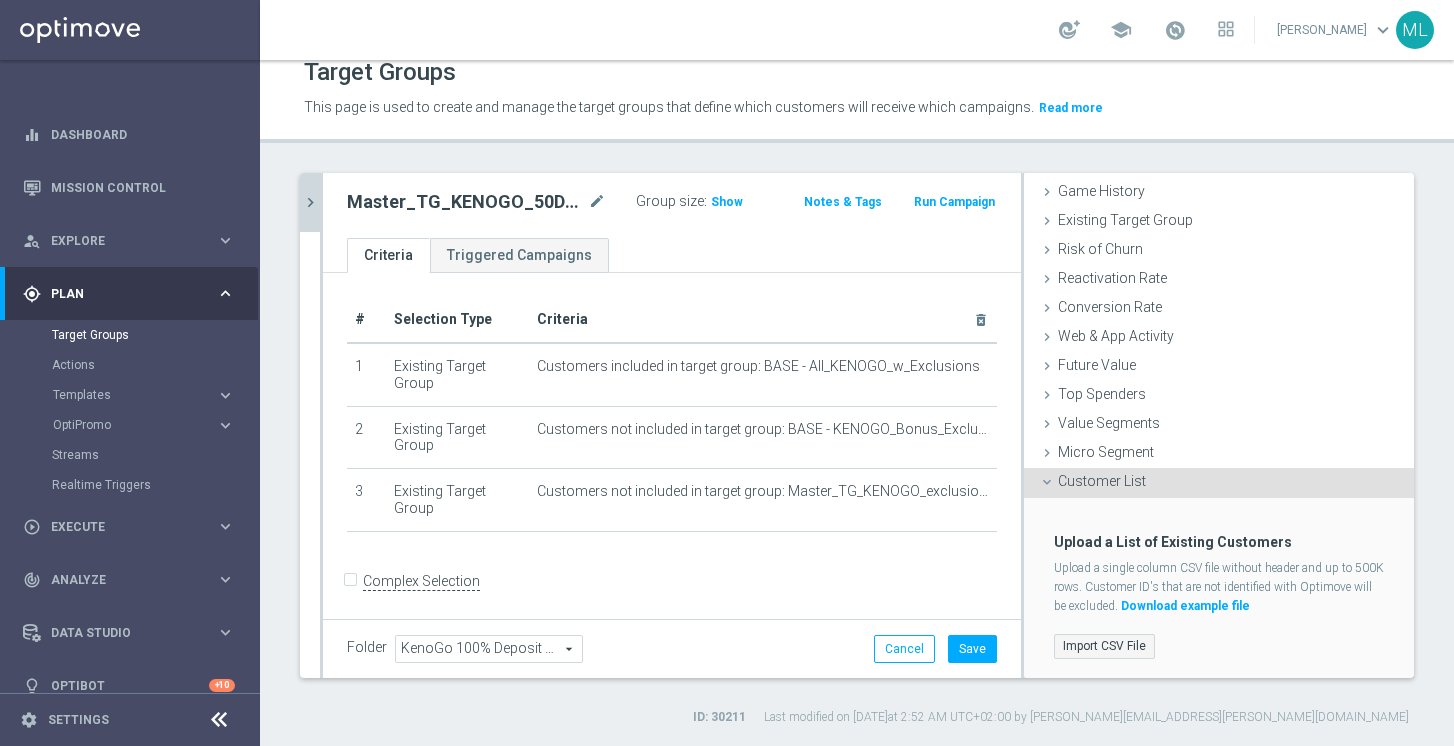 click on "Import CSV File" at bounding box center (1104, 646) 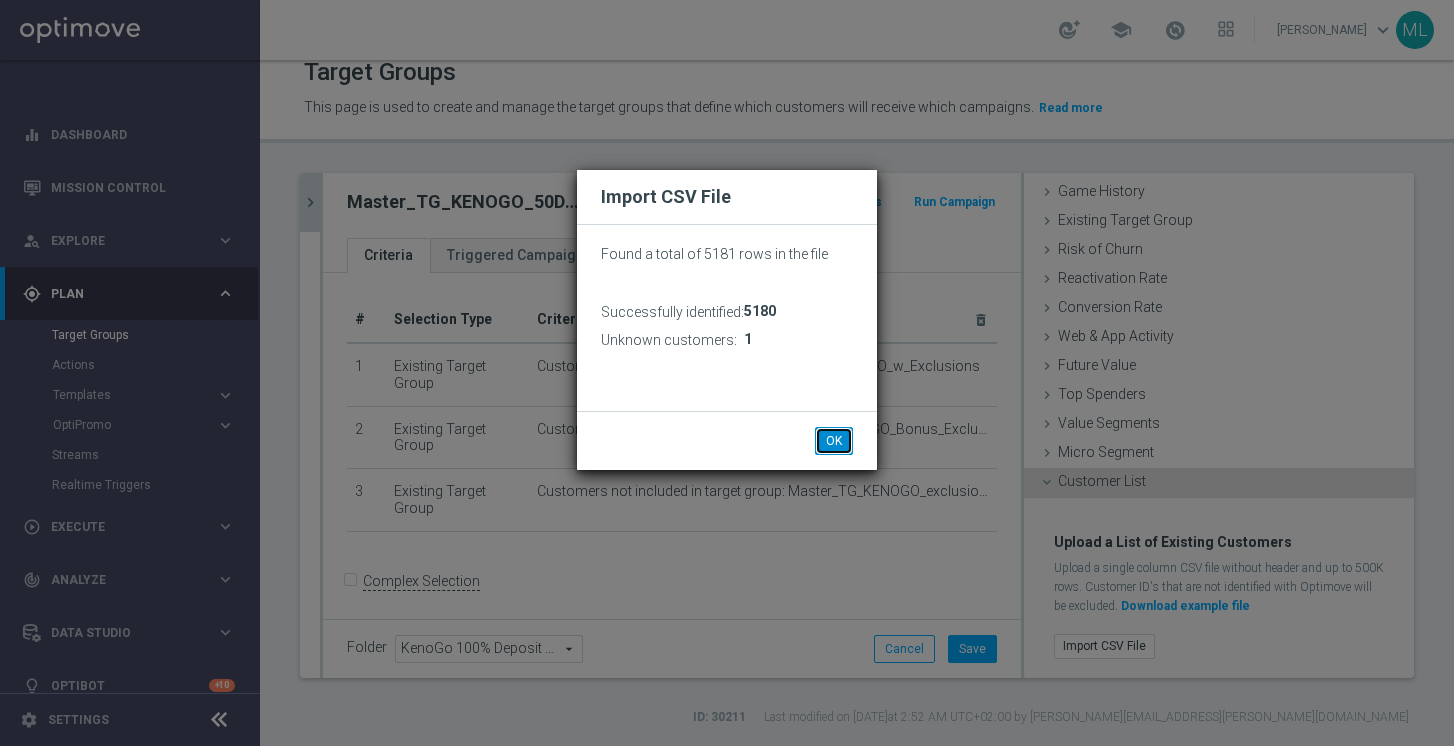 click on "OK" at bounding box center (834, 441) 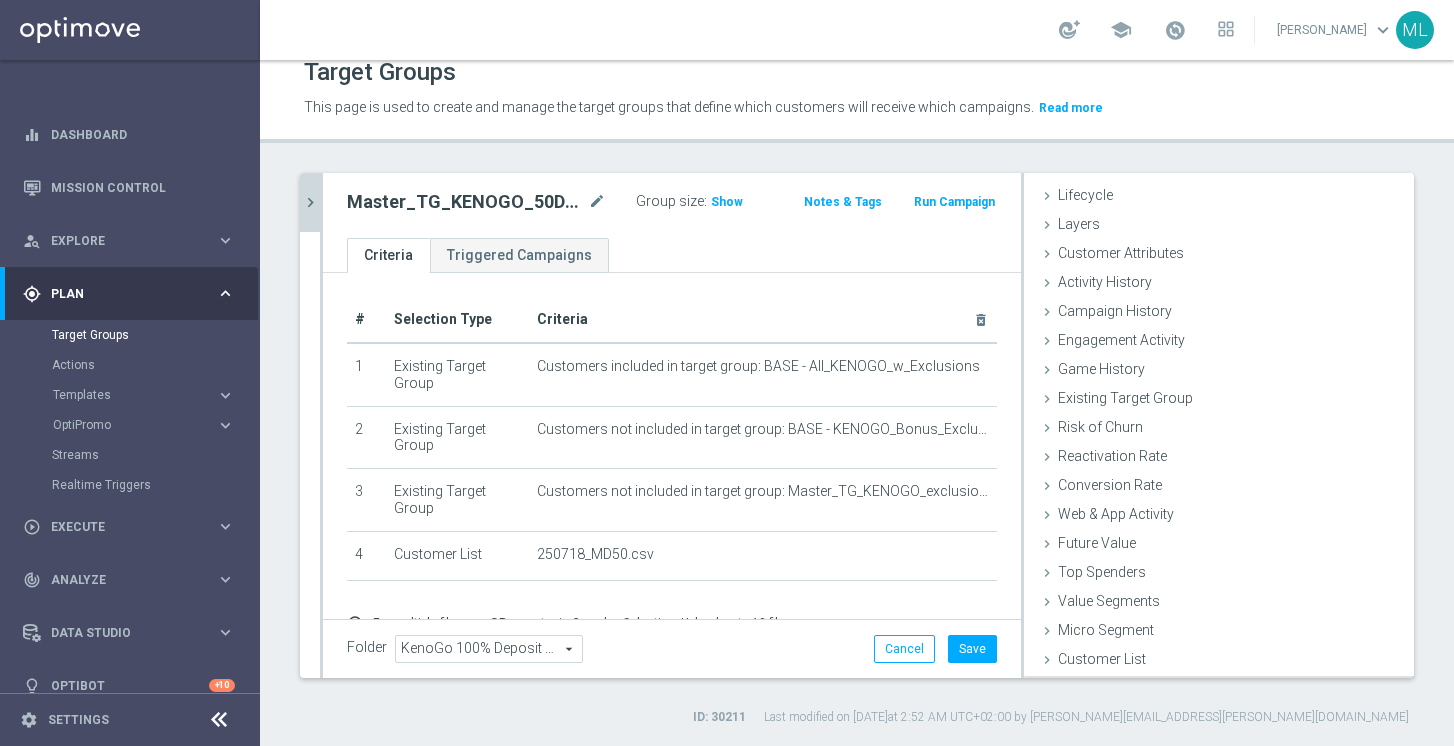 scroll, scrollTop: 37, scrollLeft: 0, axis: vertical 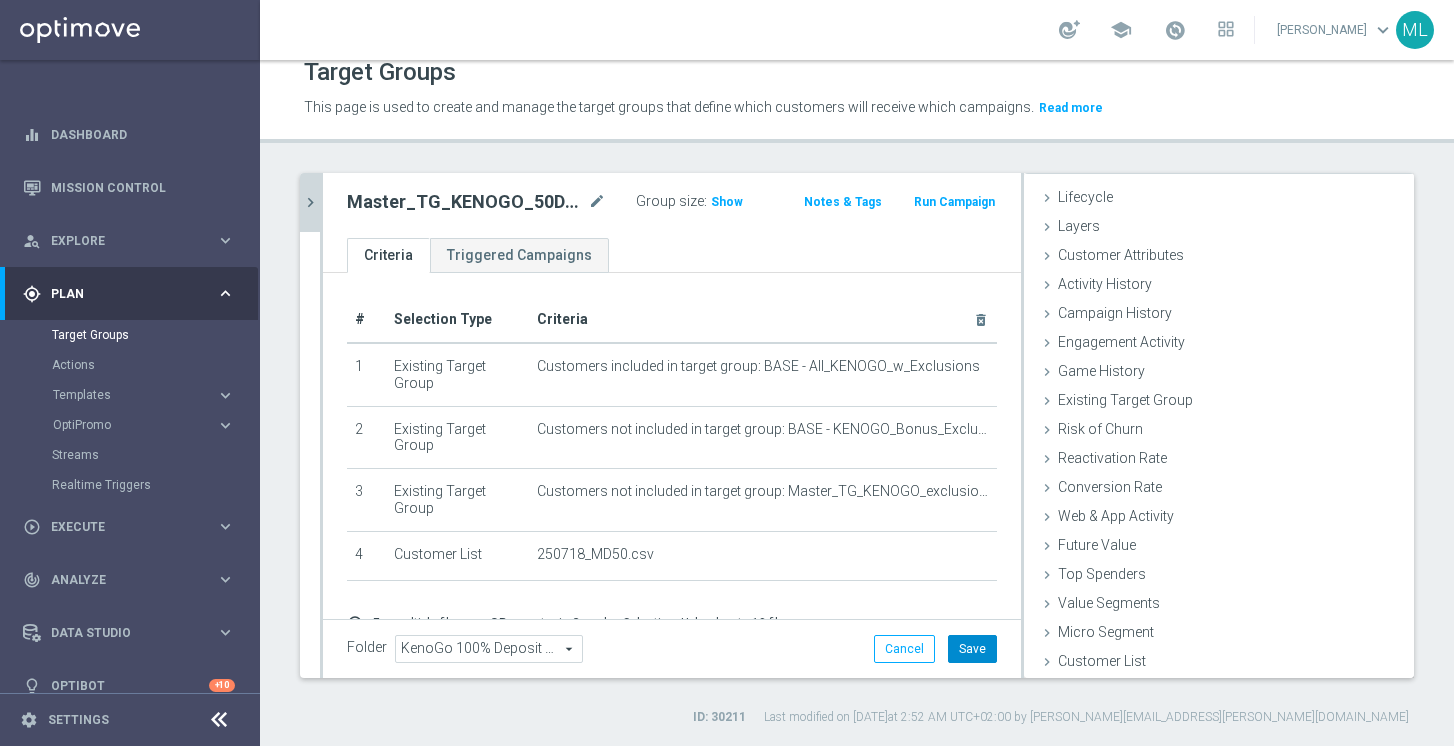 click on "Save" 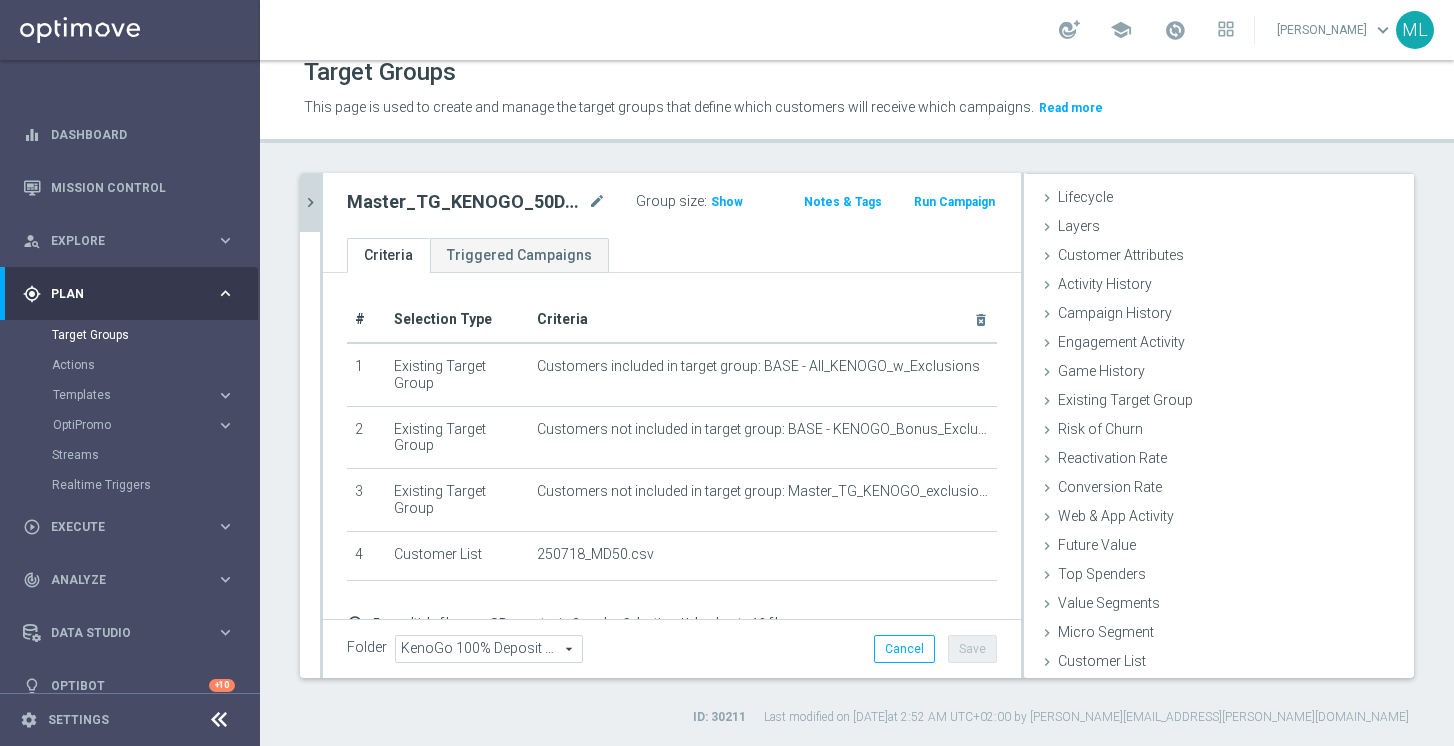 click on "chevron_right" 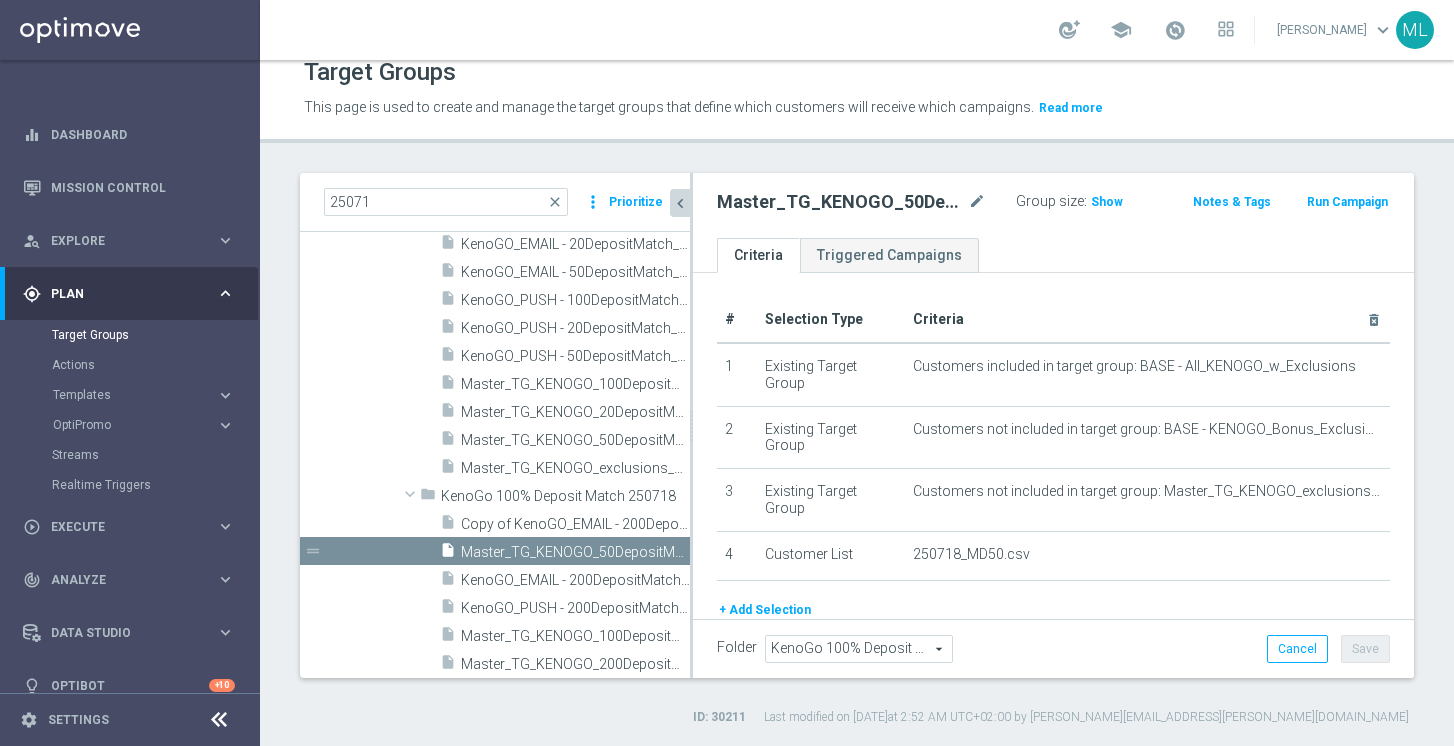 scroll, scrollTop: 55, scrollLeft: 0, axis: vertical 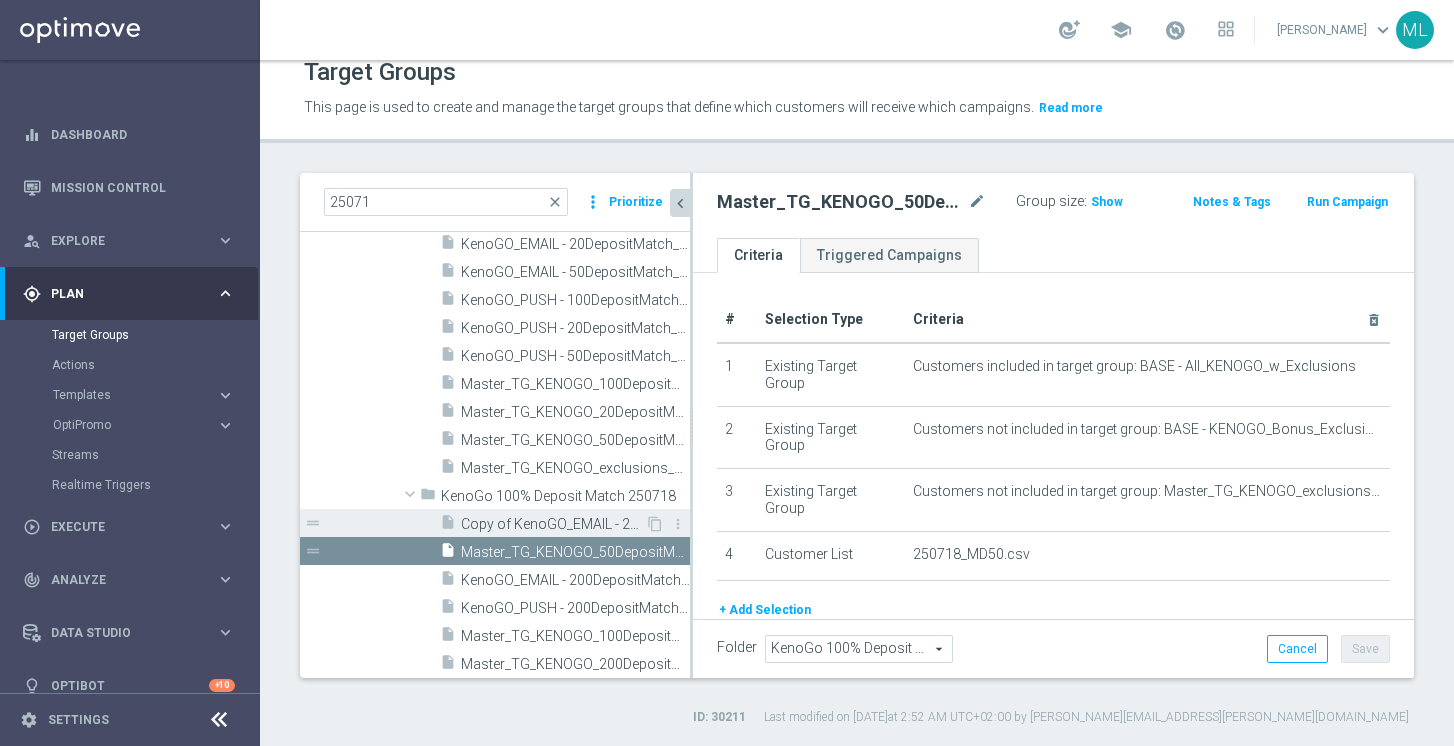 click on "Copy of KenoGO_EMAIL - 200DepositMatch_250718" at bounding box center [553, 524] 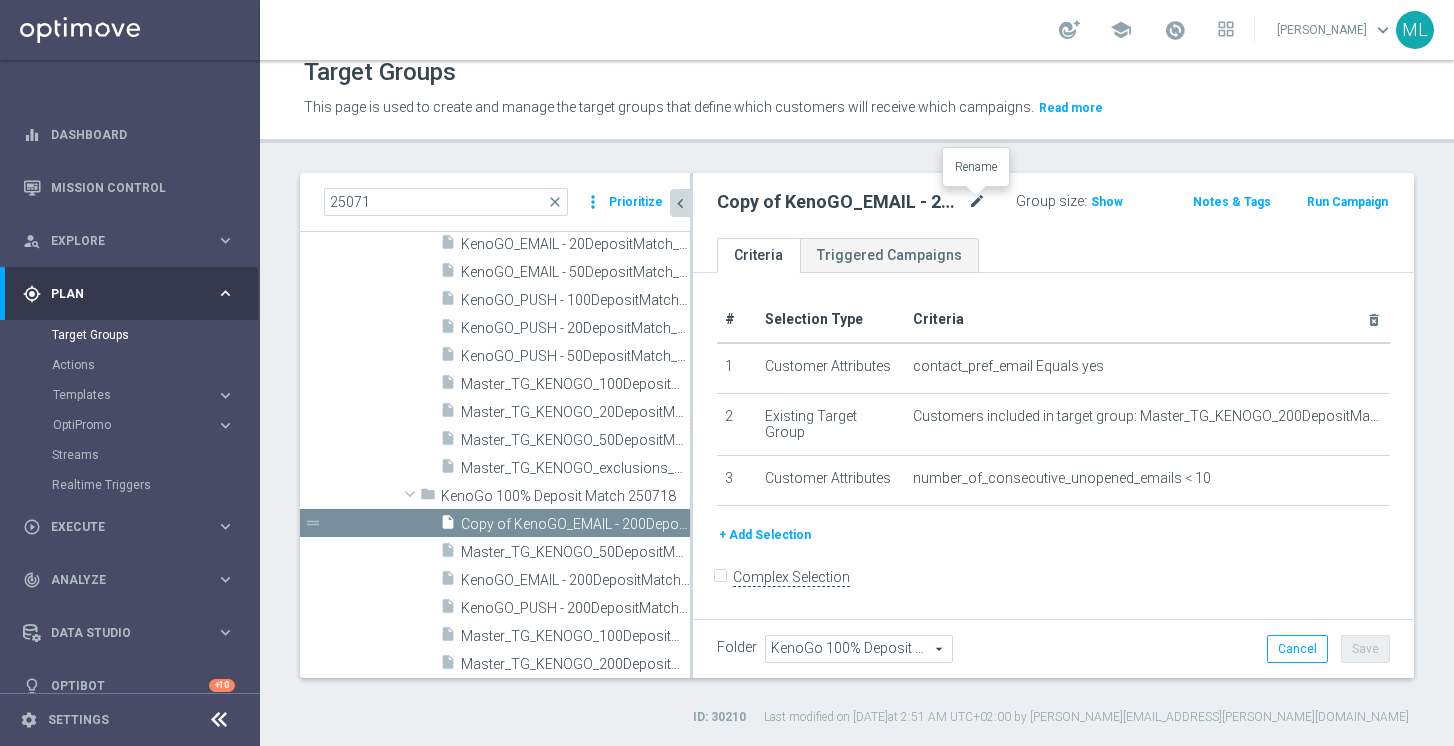 click on "mode_edit" 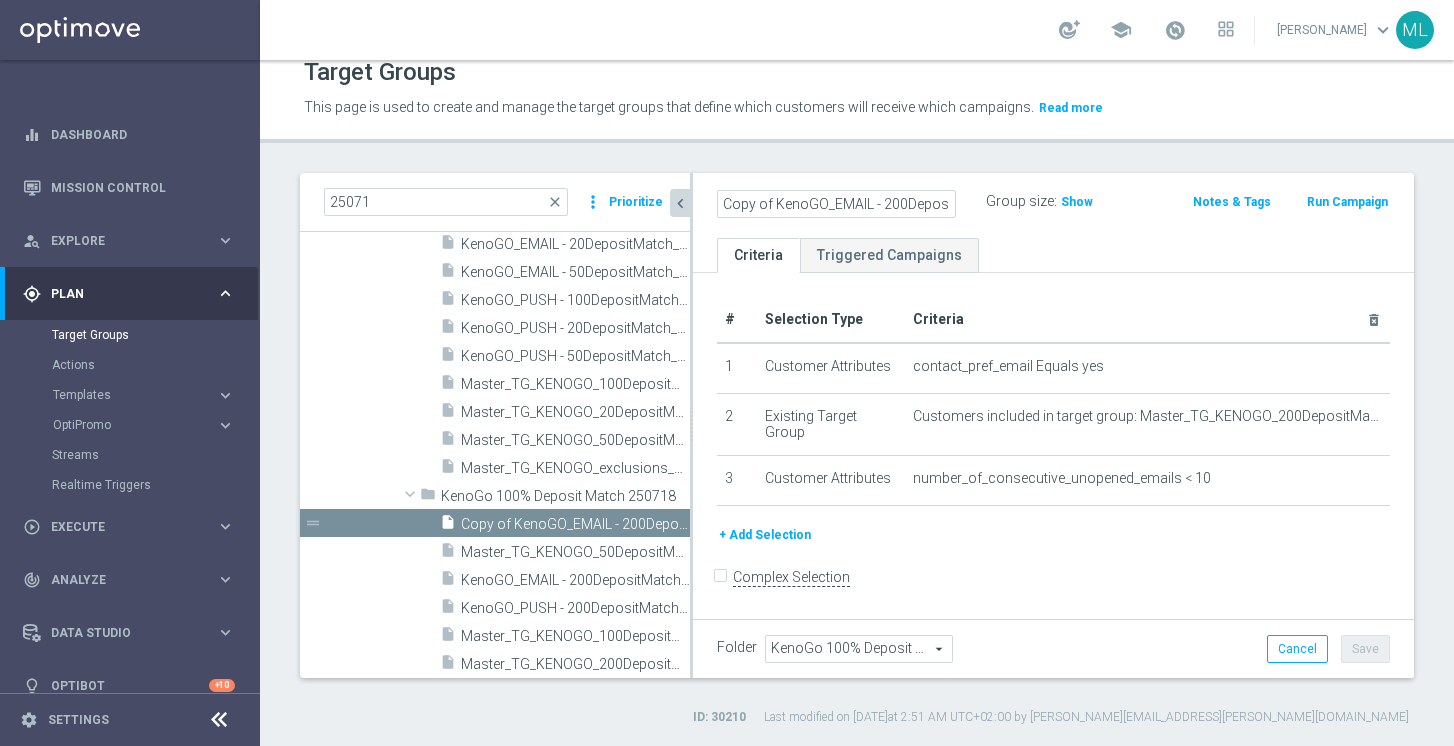 scroll, scrollTop: 0, scrollLeft: 92, axis: horizontal 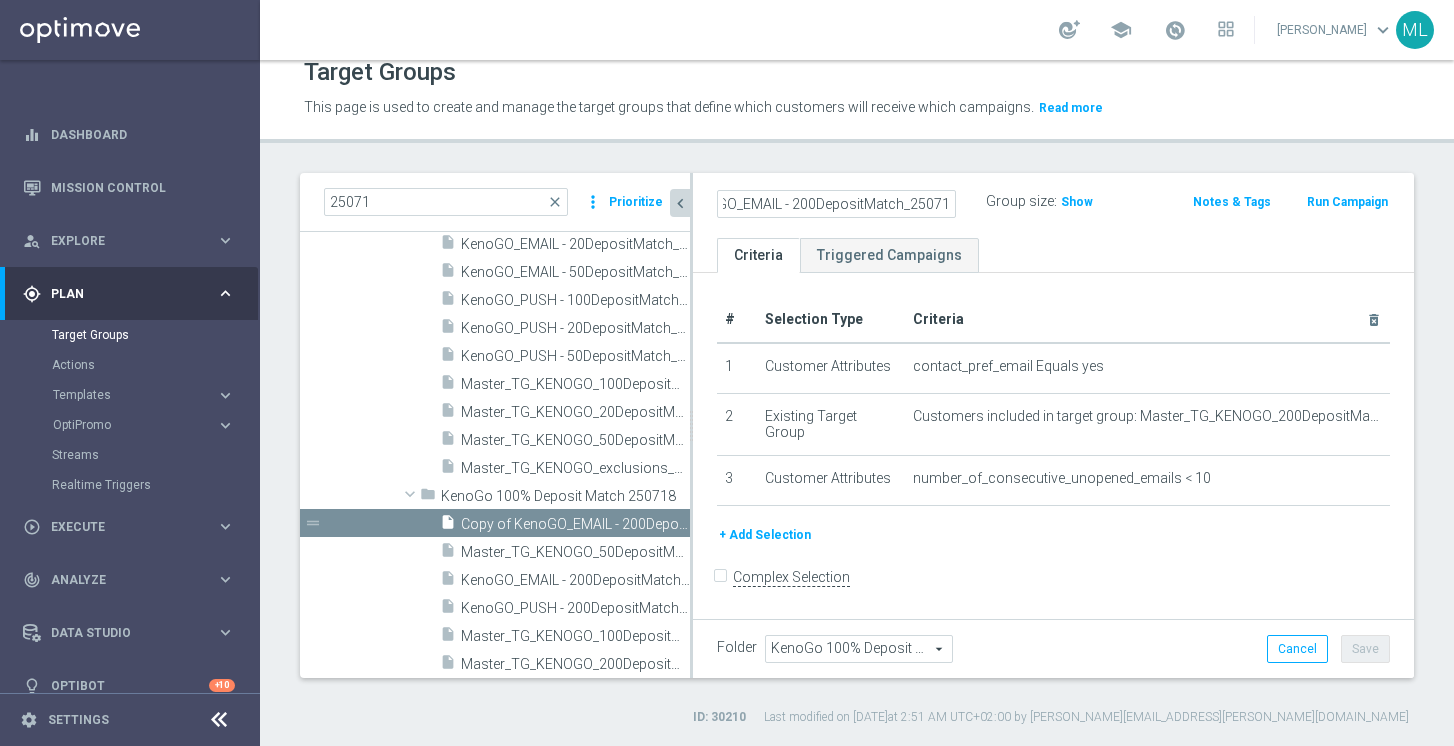 click on "Copy of KenoGO_EMAIL - 200DepositMatch_250718" 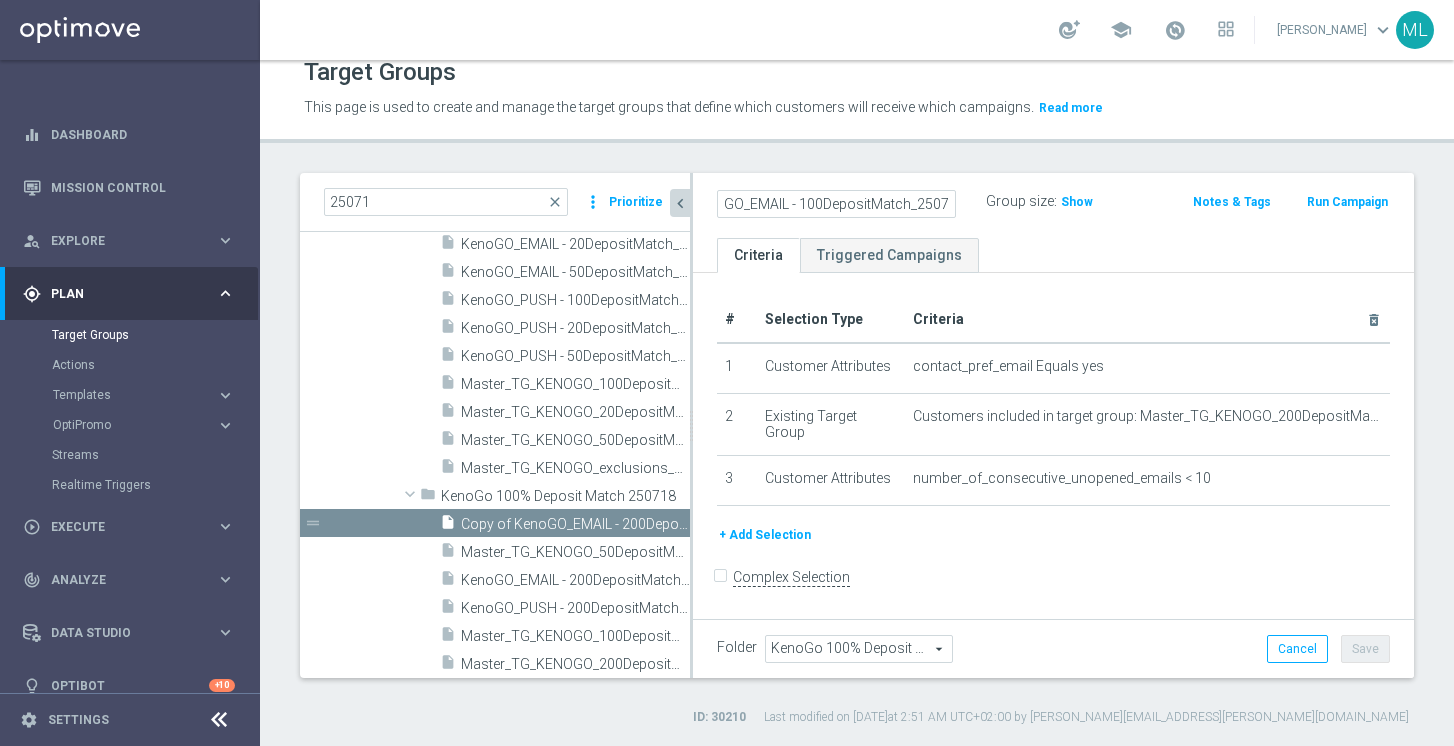 scroll, scrollTop: 0, scrollLeft: 0, axis: both 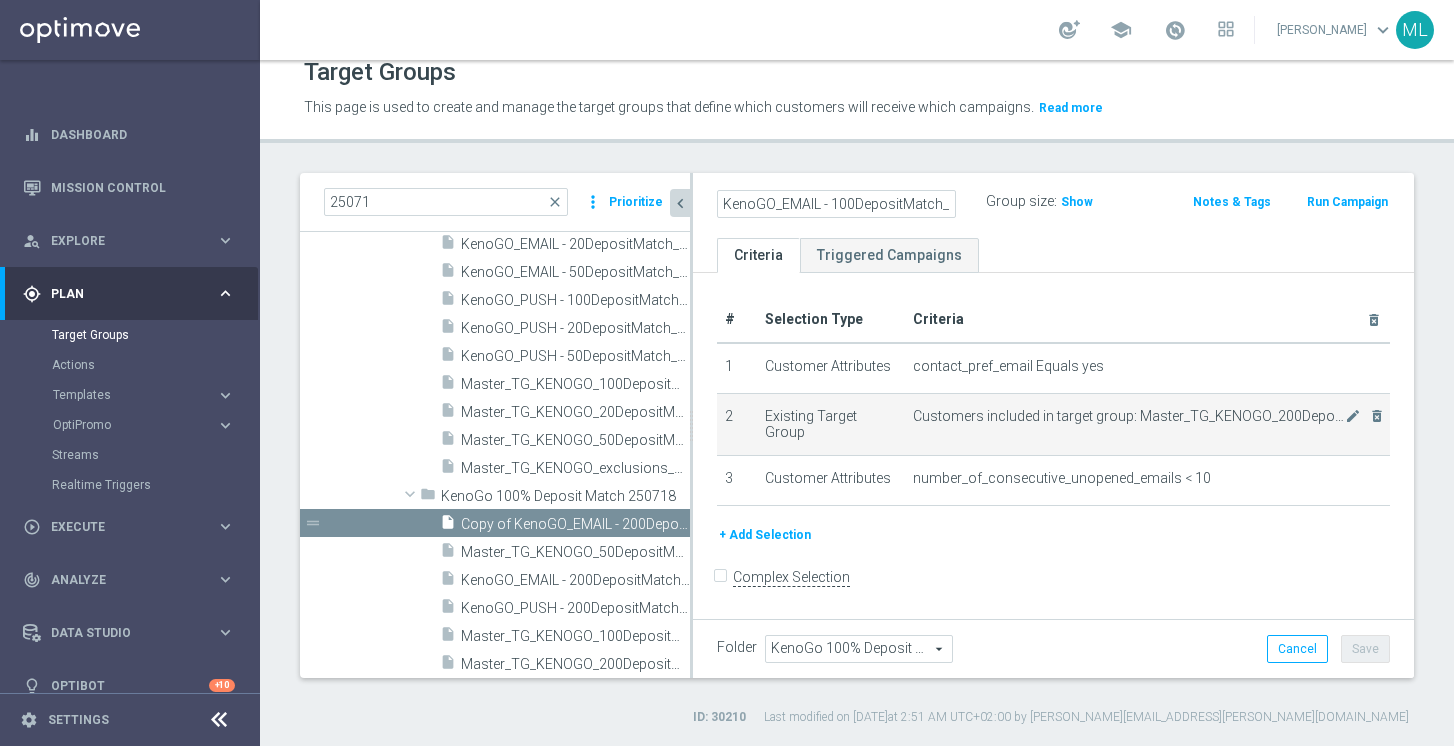 type on "KenoGO_EMAIL - 100DepositMatch_250718" 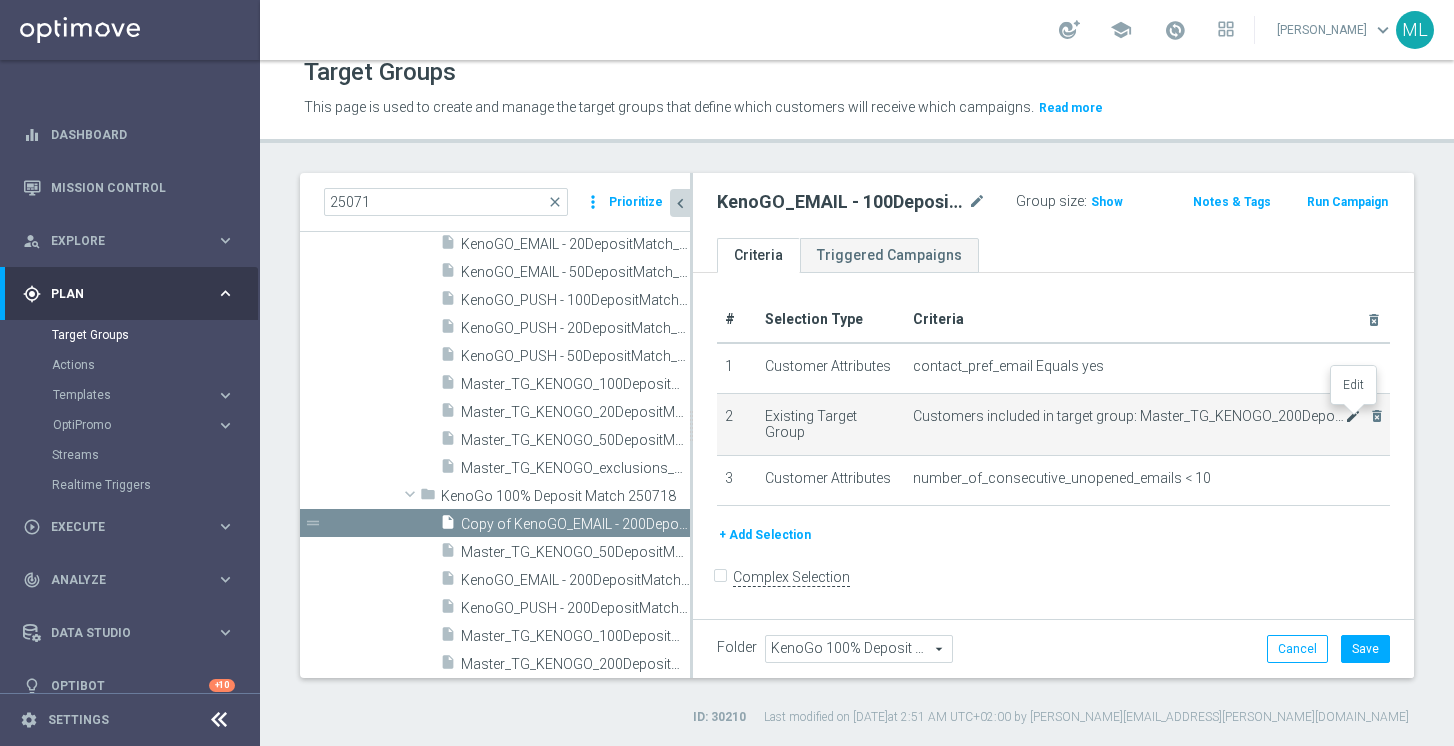 click on "mode_edit" 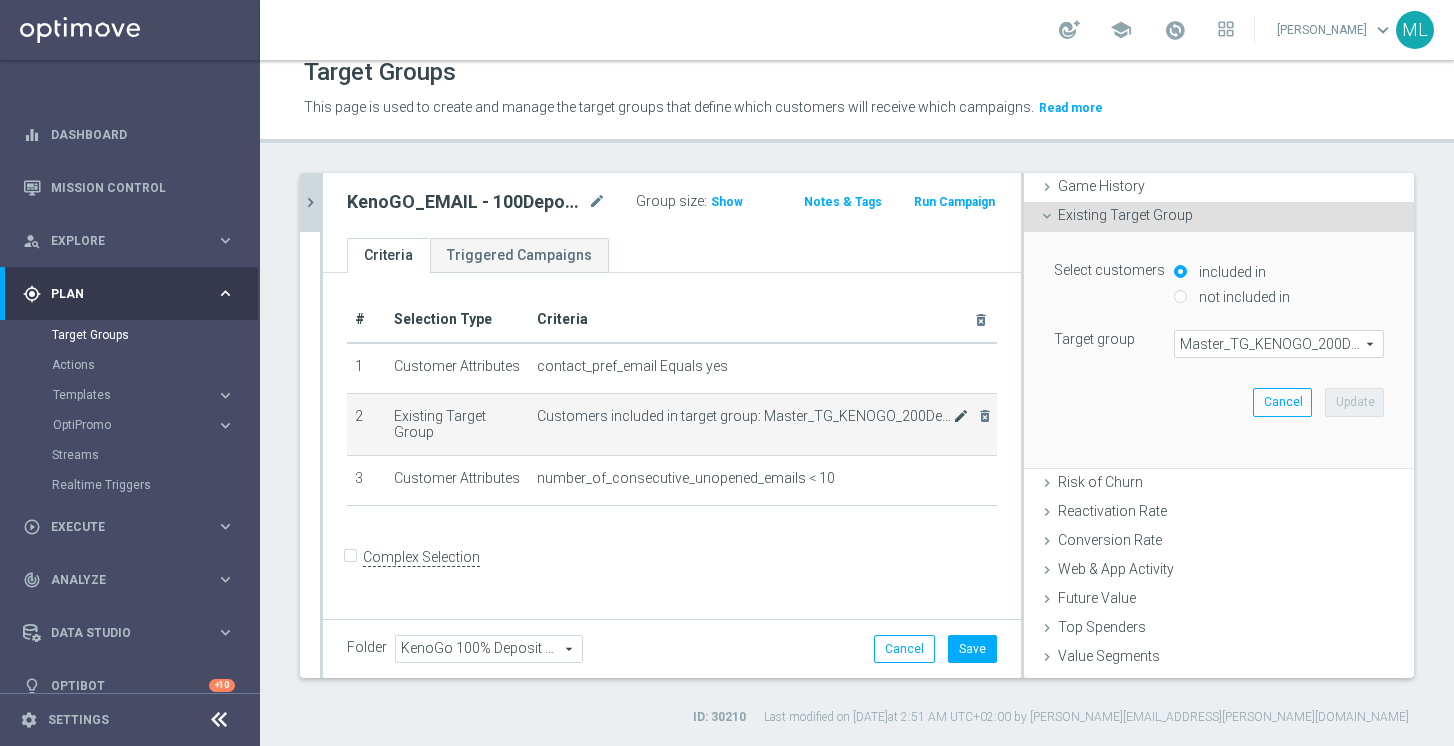 scroll, scrollTop: 237, scrollLeft: 0, axis: vertical 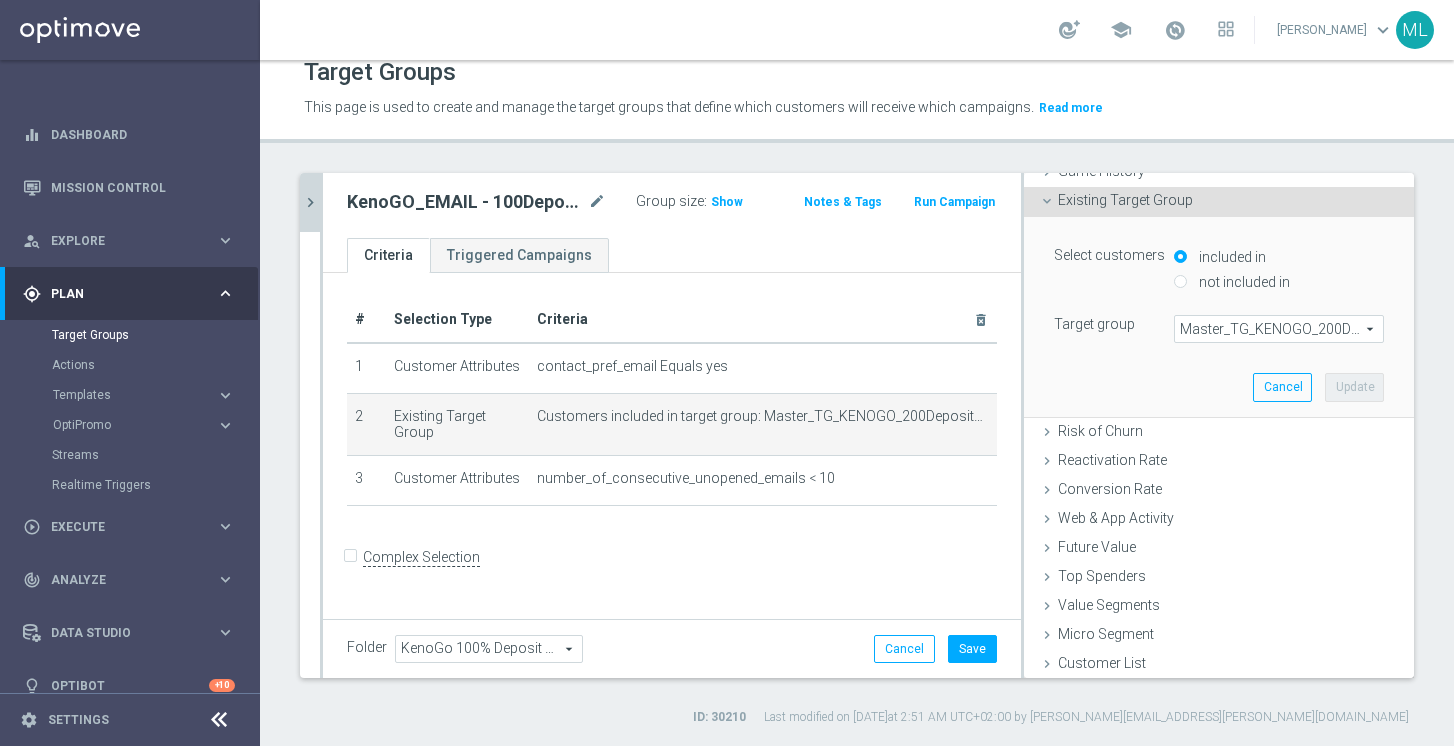 click on "Master_TG_KENOGO_200DepositMatch_250718" at bounding box center (1279, 329) 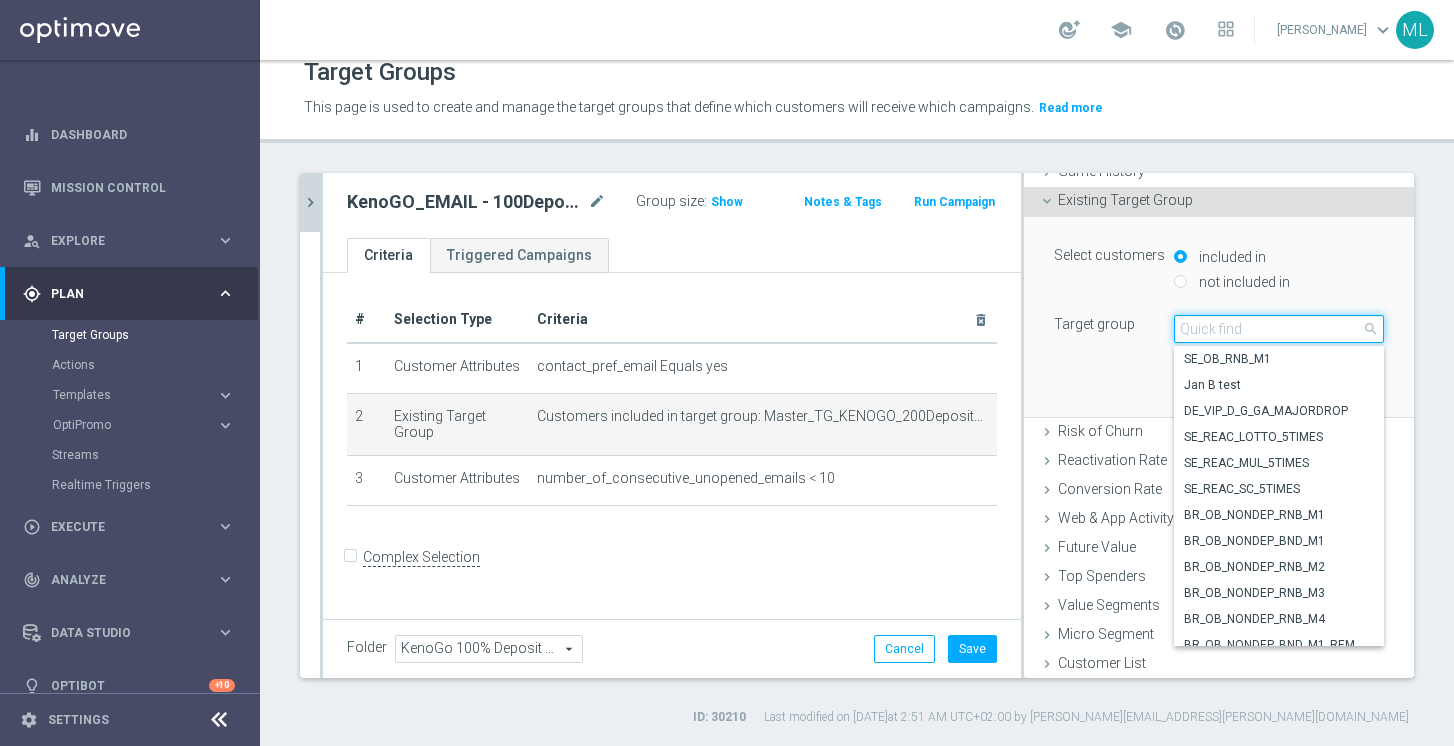 click at bounding box center (1279, 329) 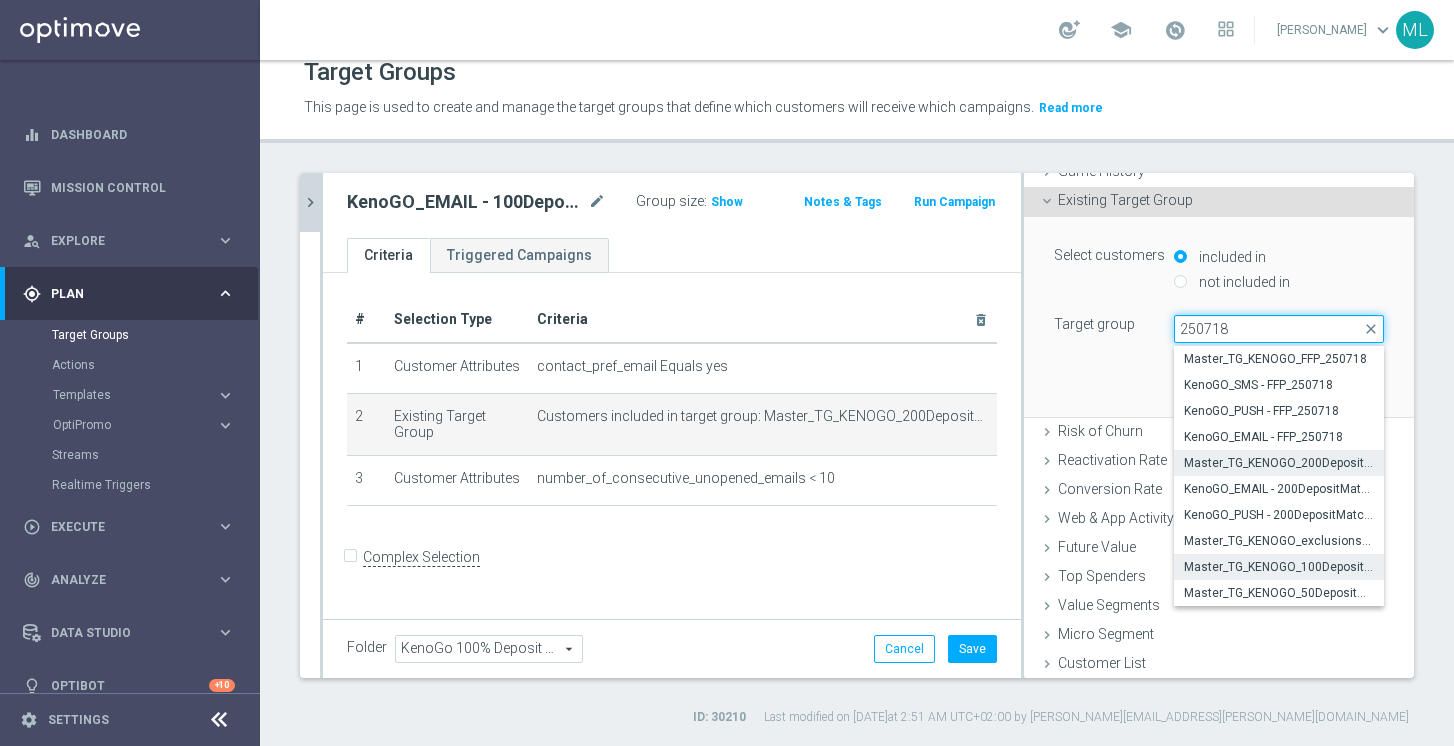 type on "250718" 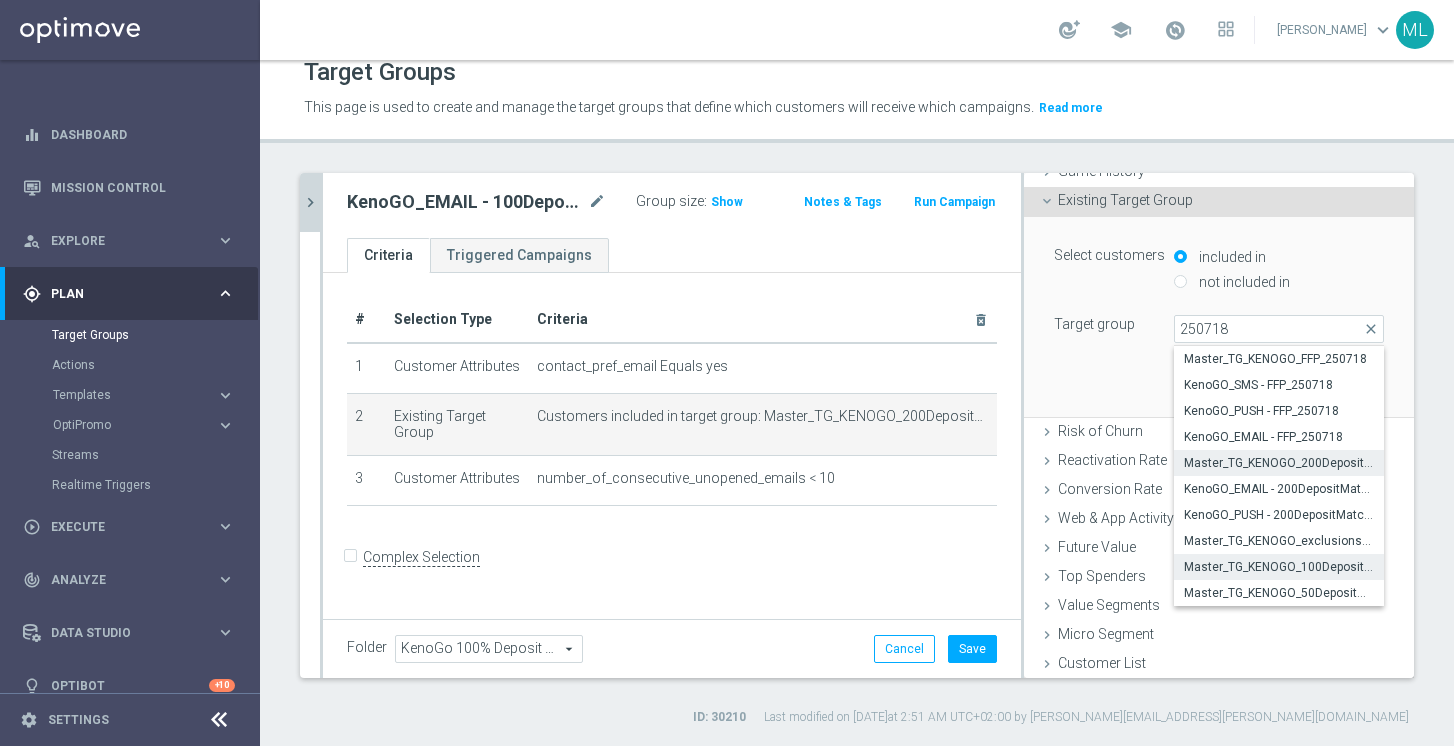 click on "Master_TG_KENOGO_100DepositMatch_250718" at bounding box center [1279, 567] 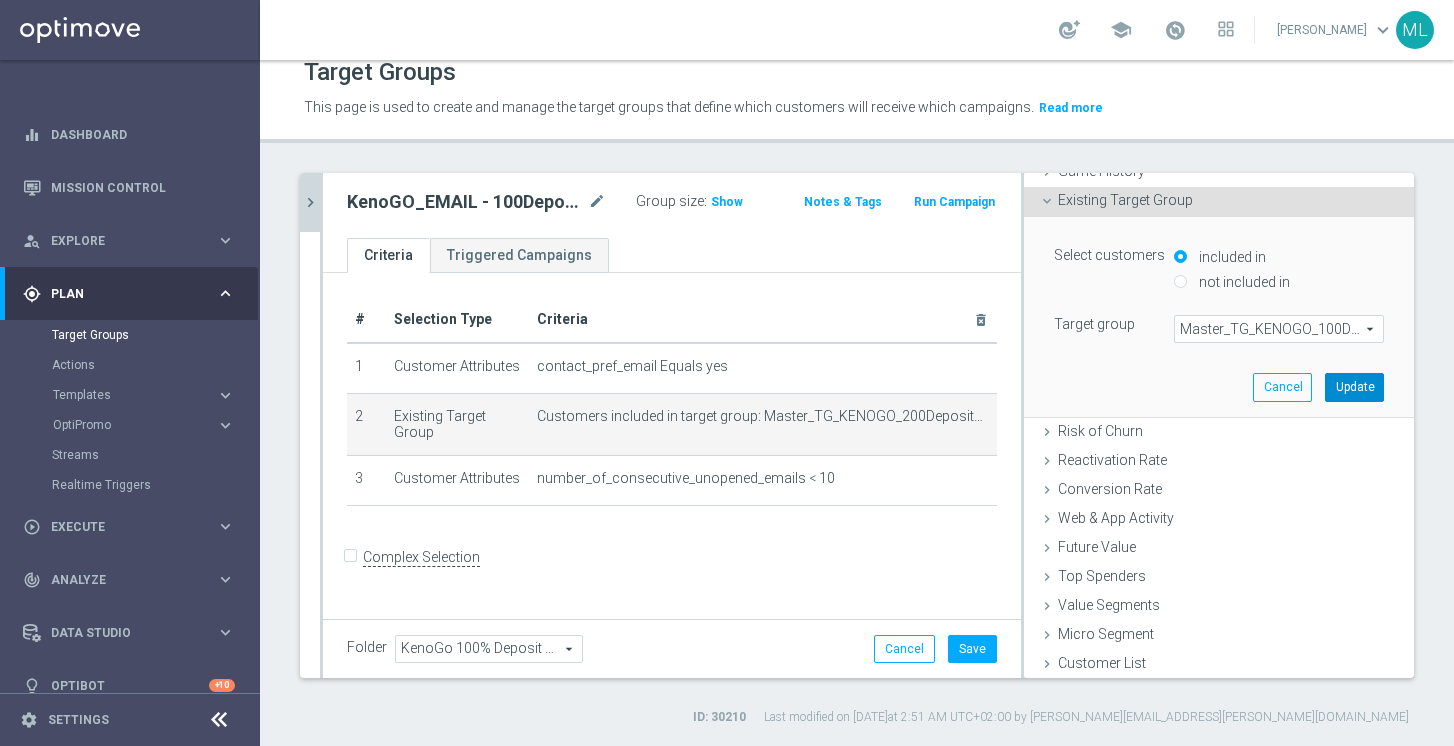 click on "Update" at bounding box center [1354, 387] 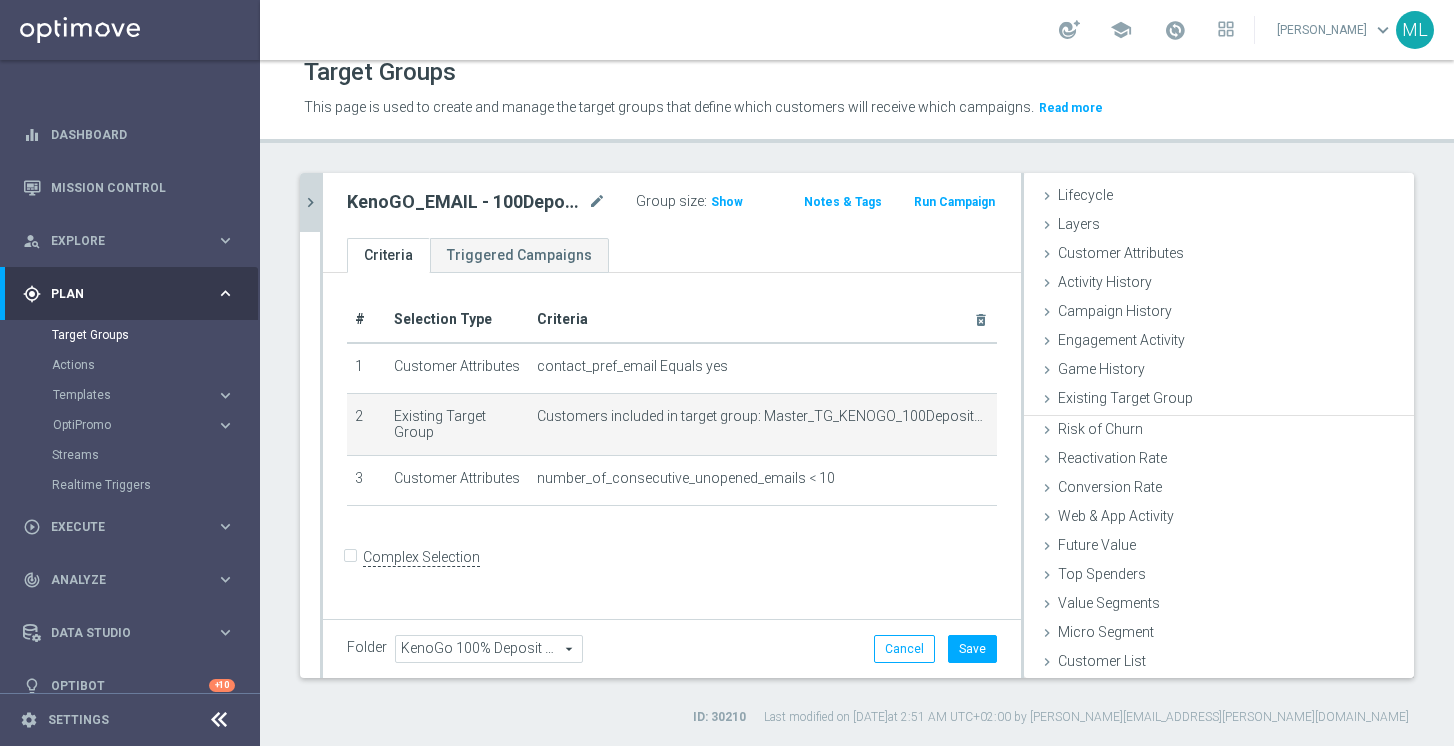 scroll, scrollTop: 37, scrollLeft: 0, axis: vertical 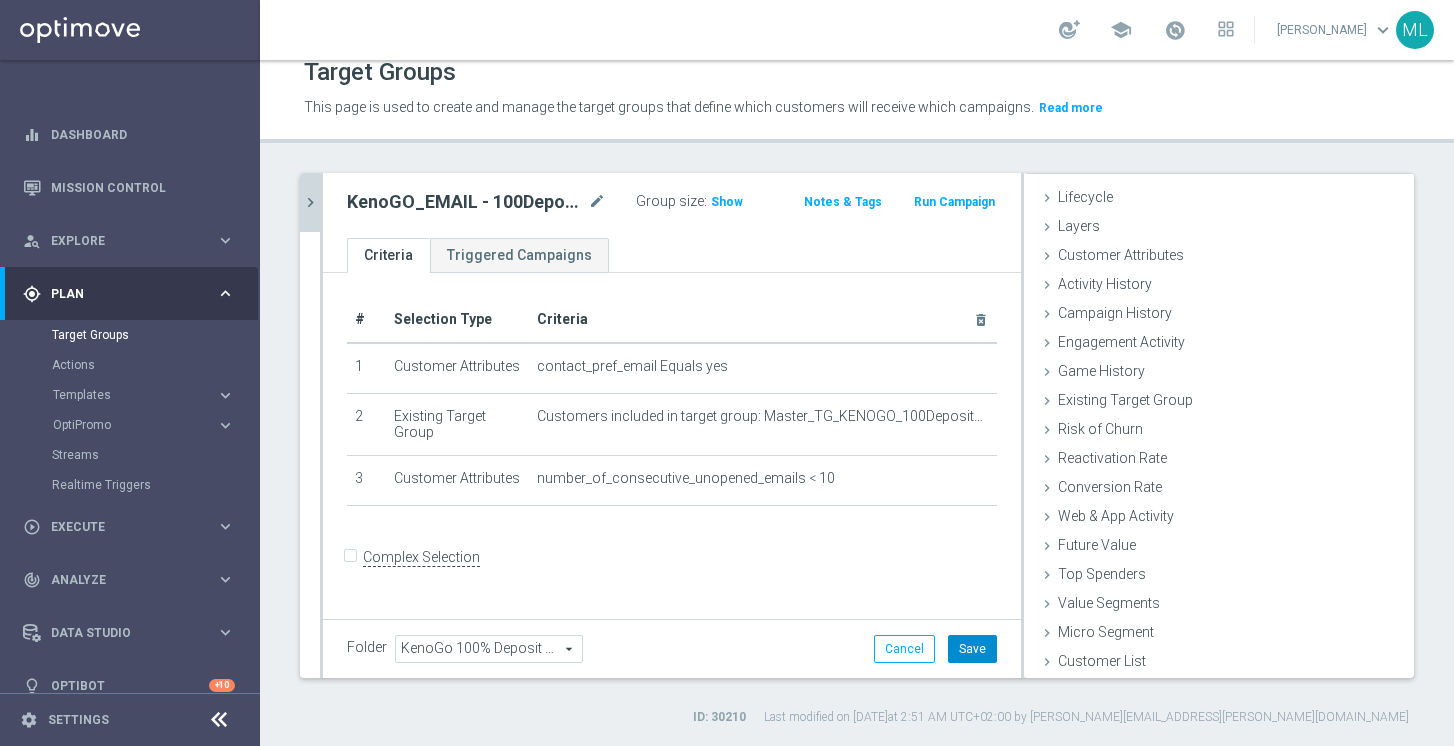 click on "Save" 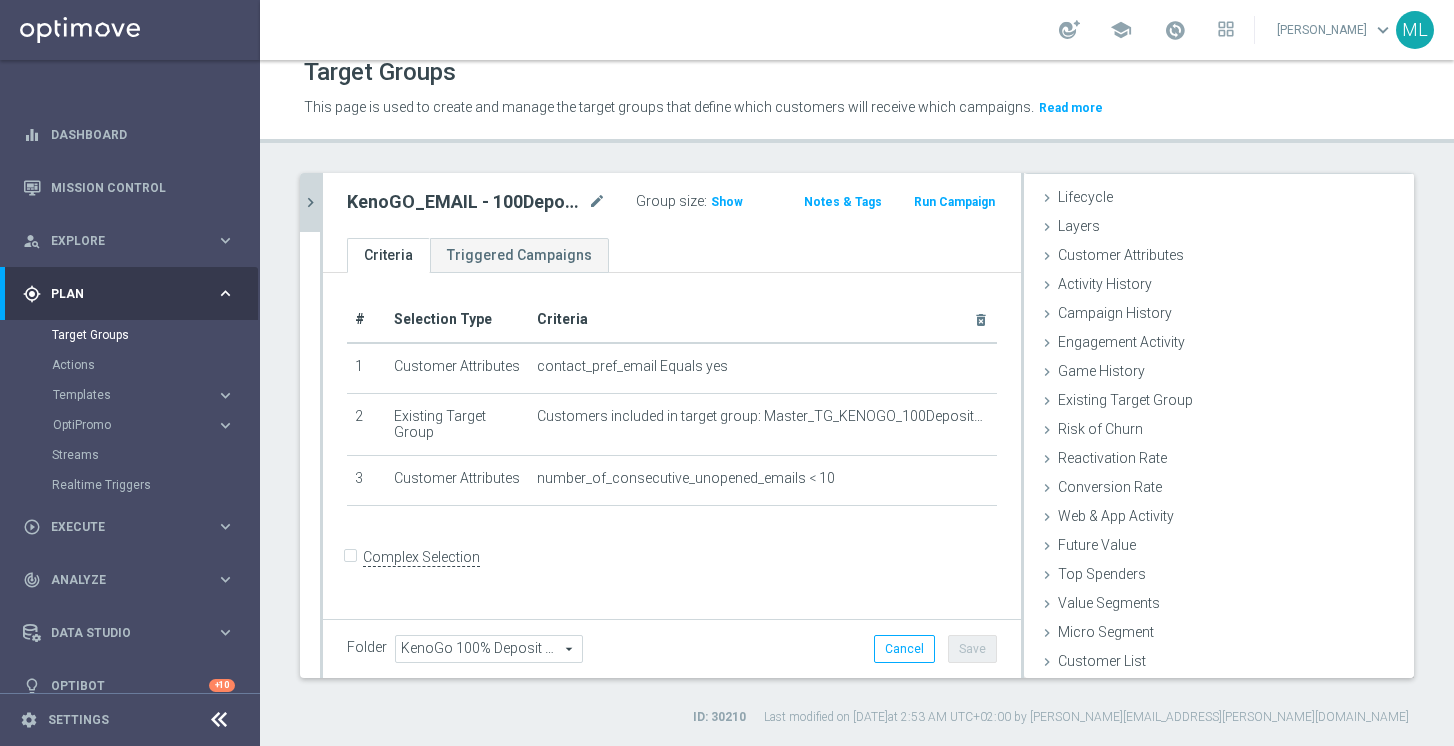 click on "chevron_right" 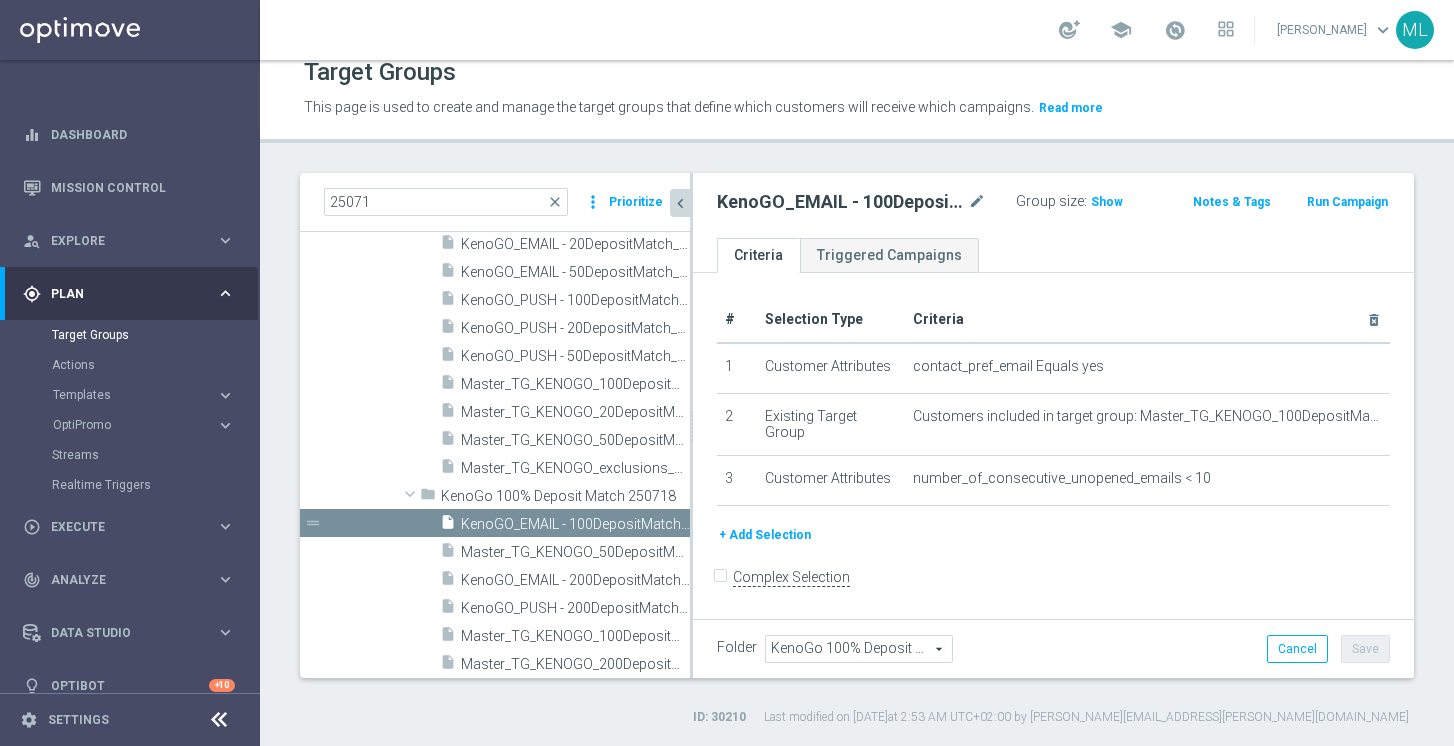 scroll, scrollTop: 55, scrollLeft: 0, axis: vertical 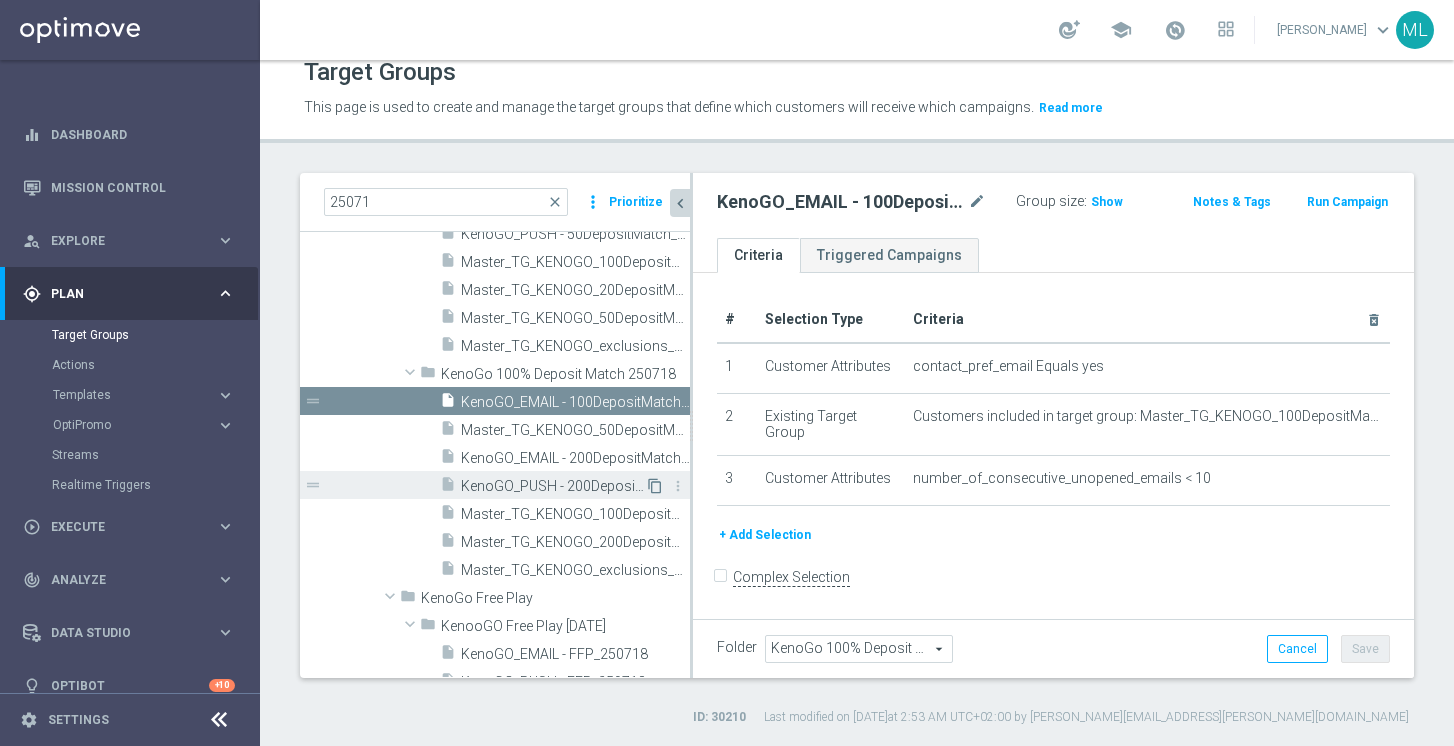 click on "content_copy" 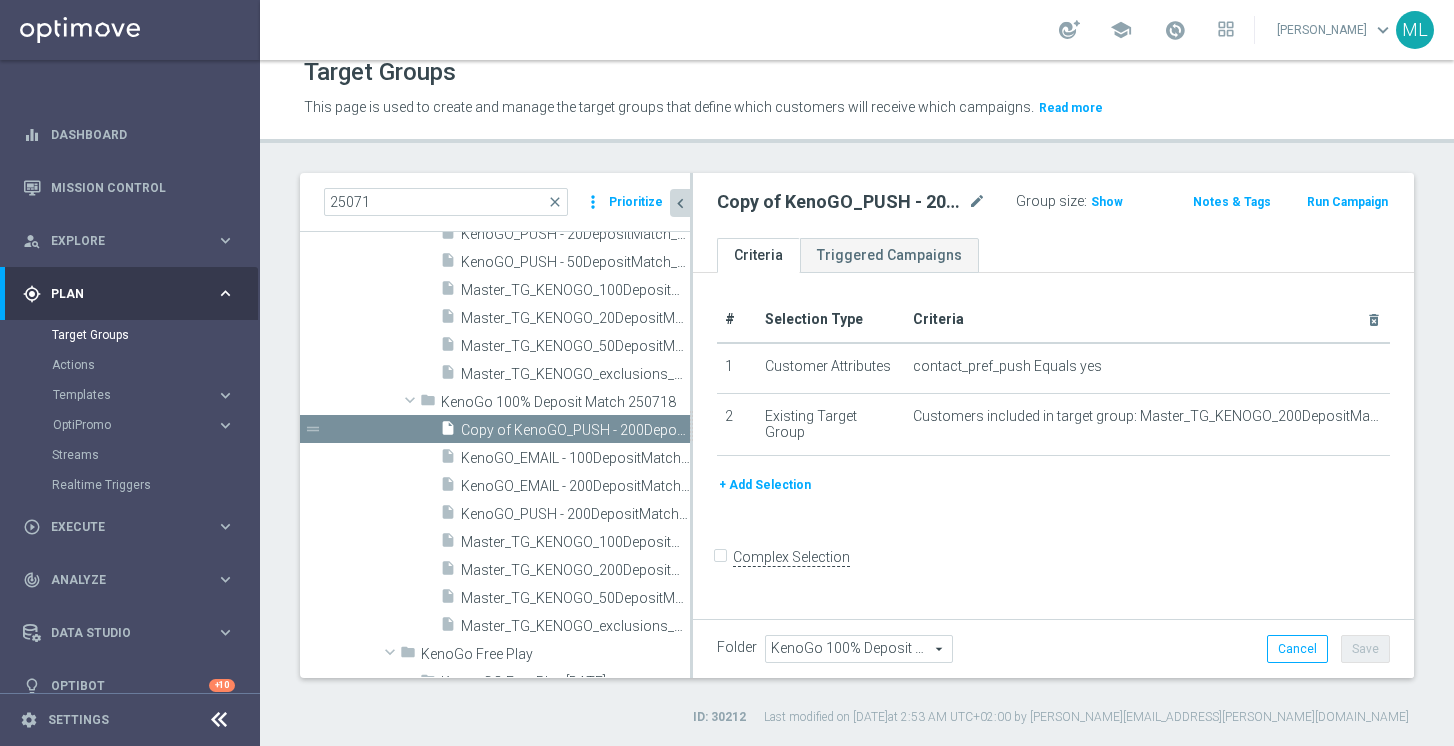 scroll, scrollTop: 557, scrollLeft: 0, axis: vertical 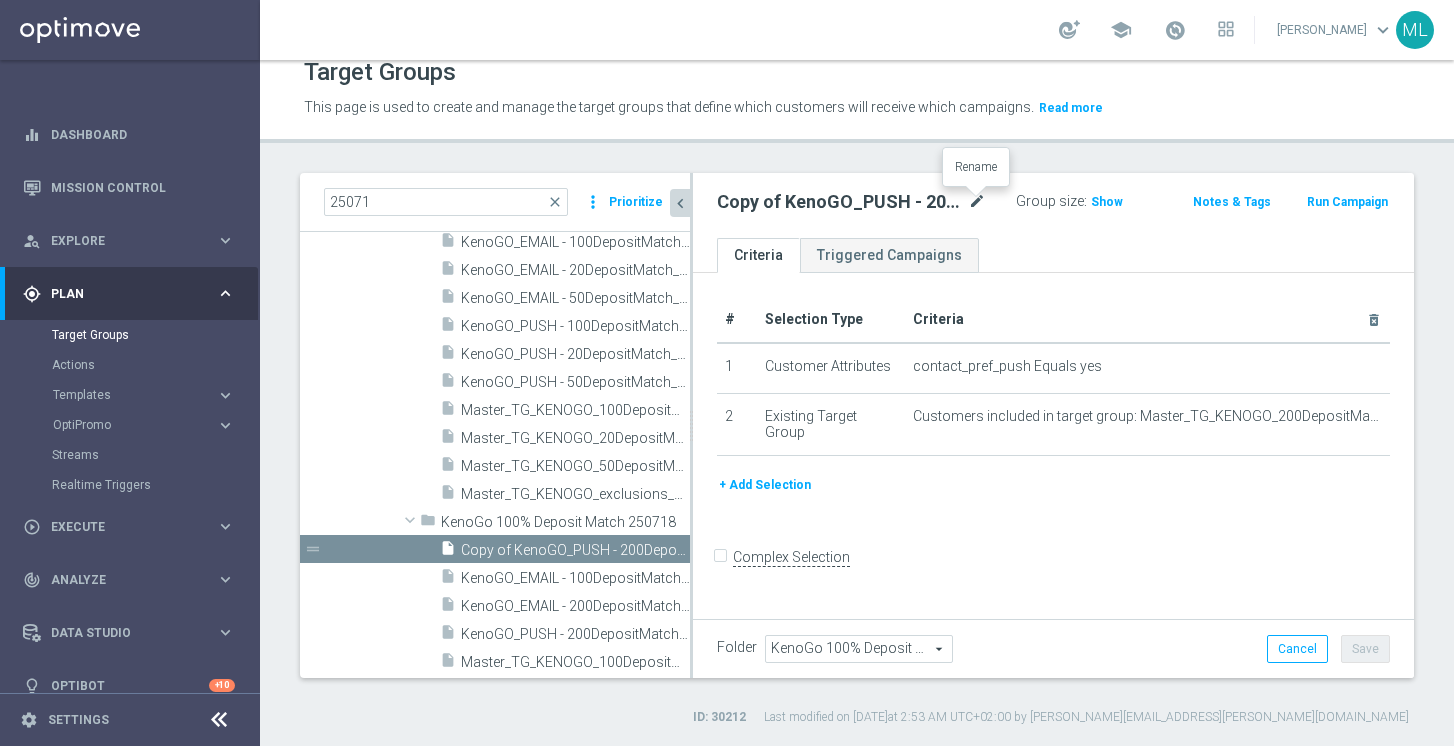 click on "mode_edit" 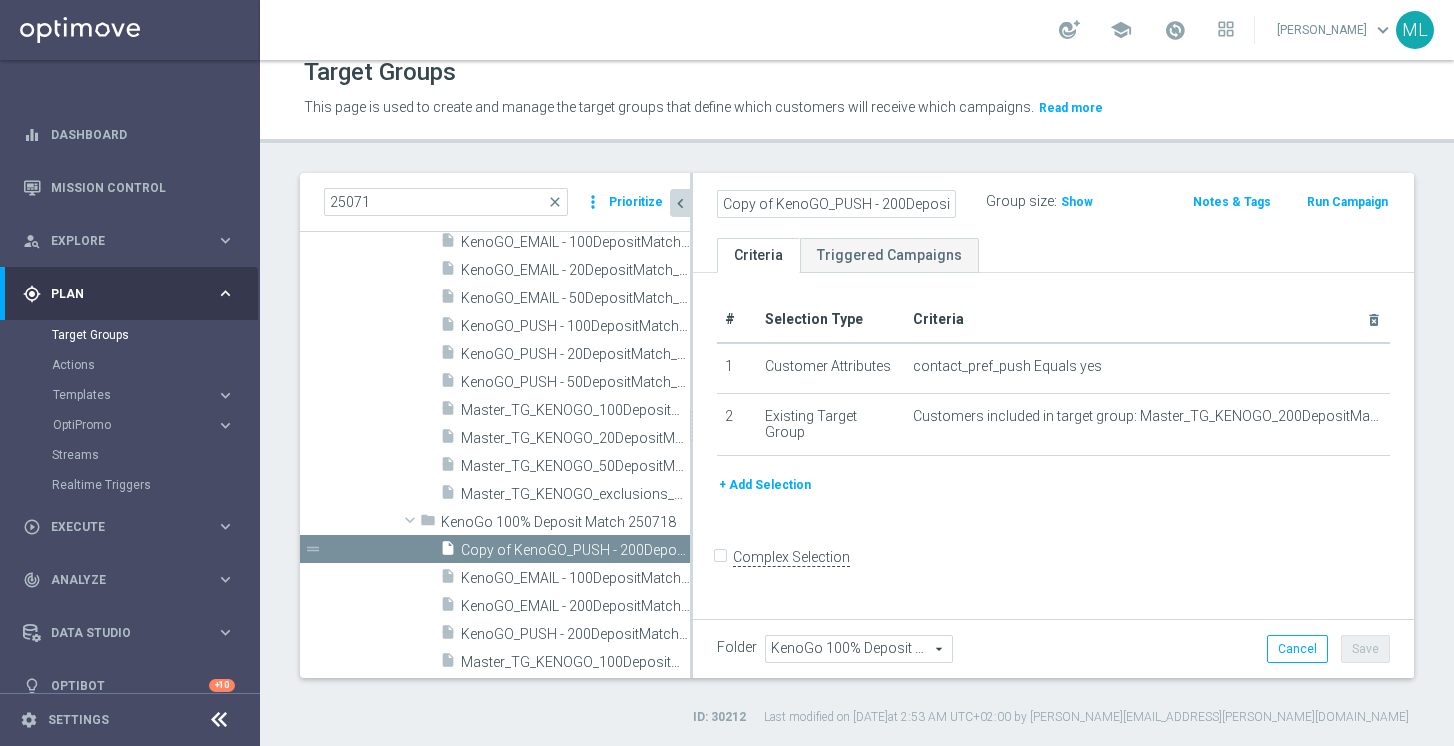 scroll, scrollTop: 0, scrollLeft: 88, axis: horizontal 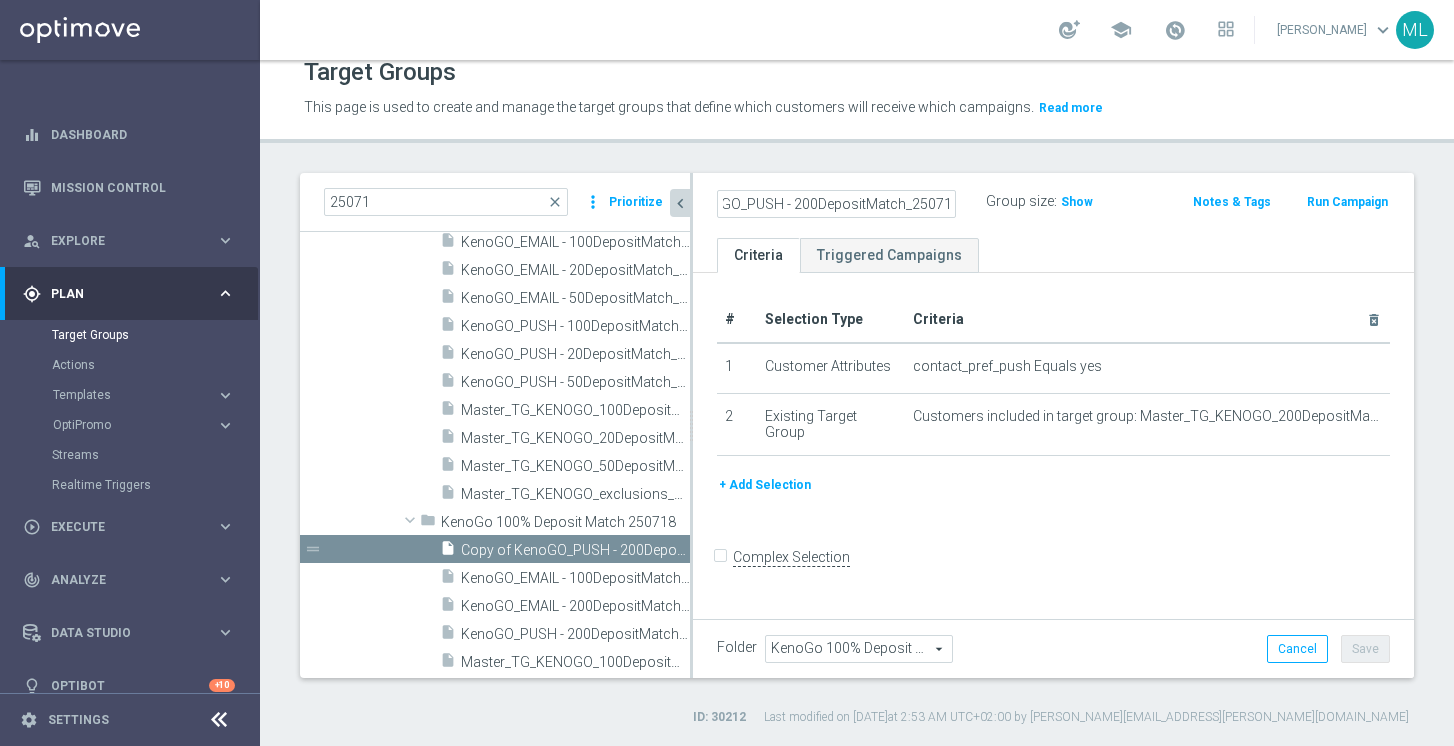 click on "Copy of KenoGO_PUSH - 200DepositMatch_250718" 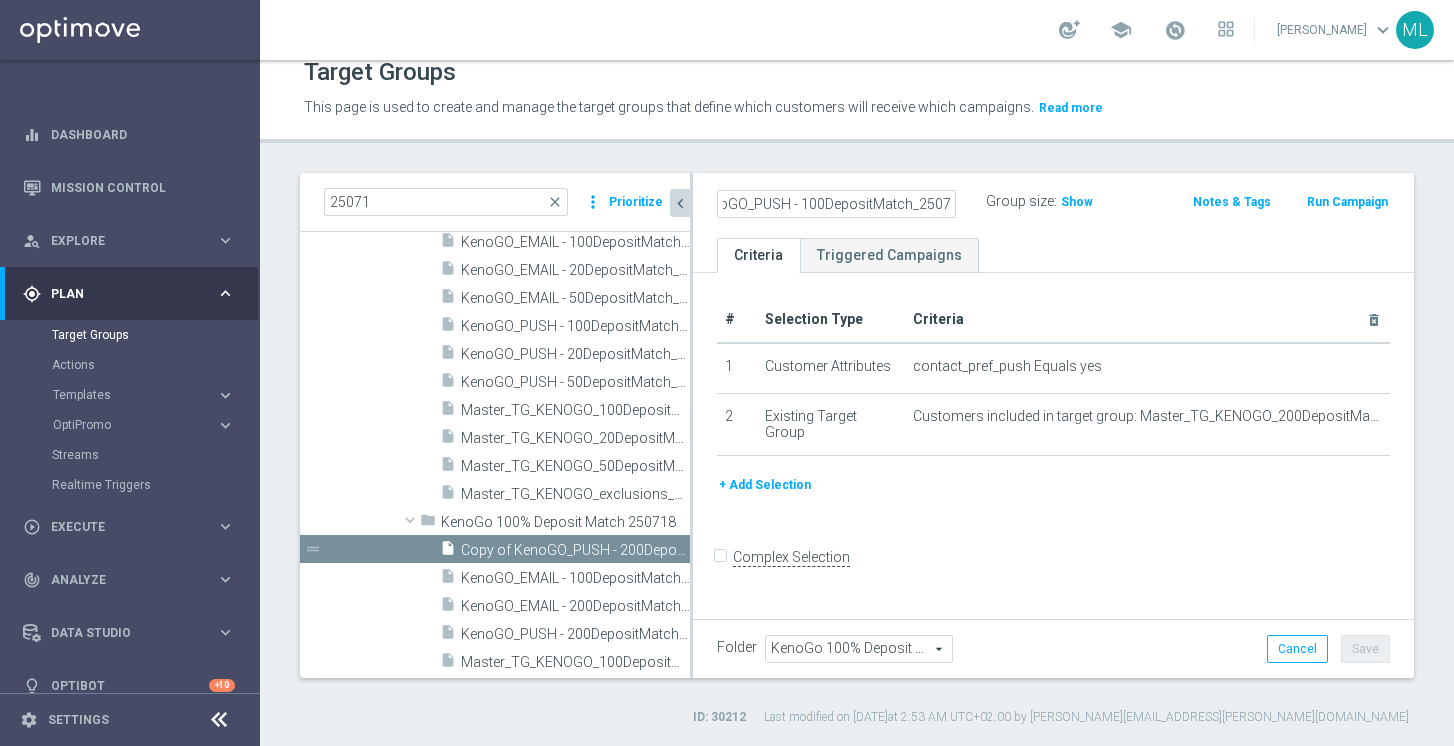 scroll, scrollTop: 0, scrollLeft: 0, axis: both 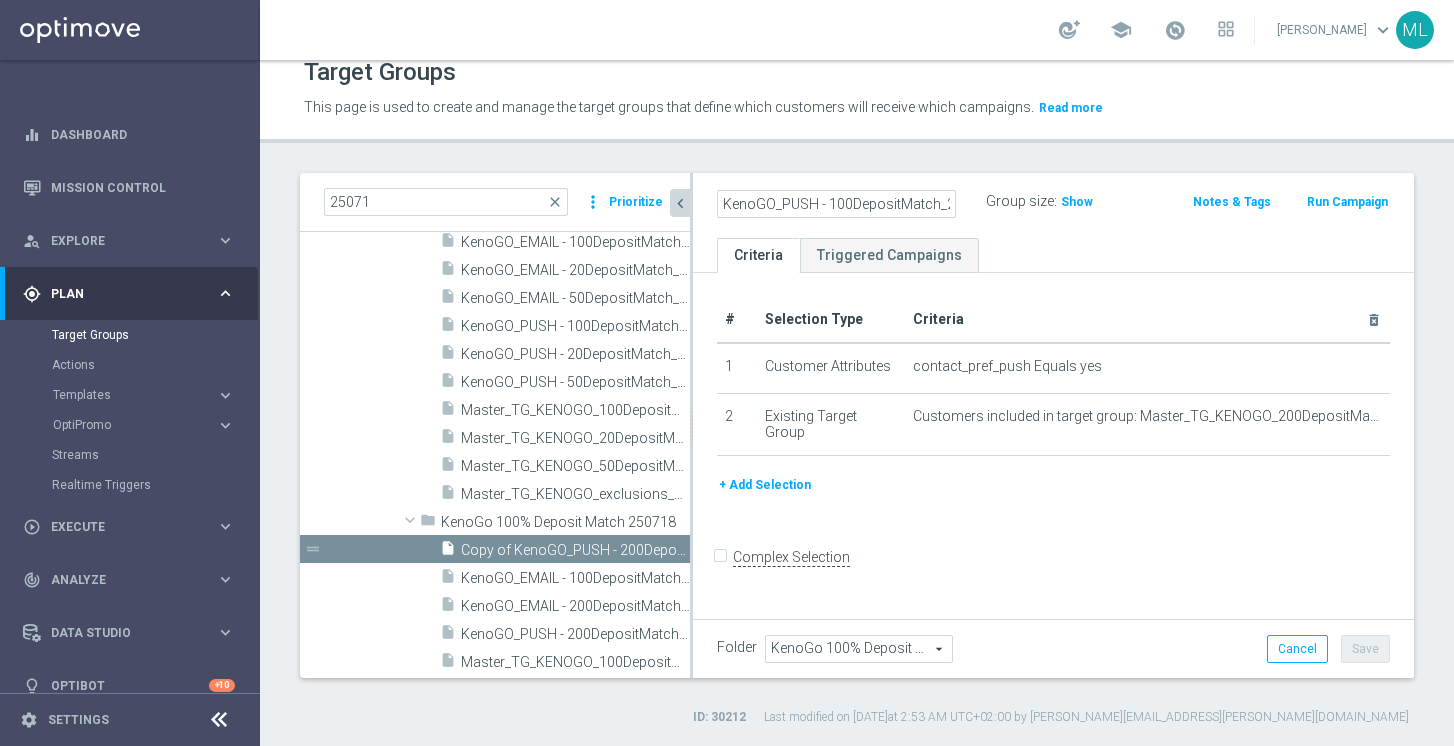 type on "KenoGO_PUSH - 100DepositMatch_250718" 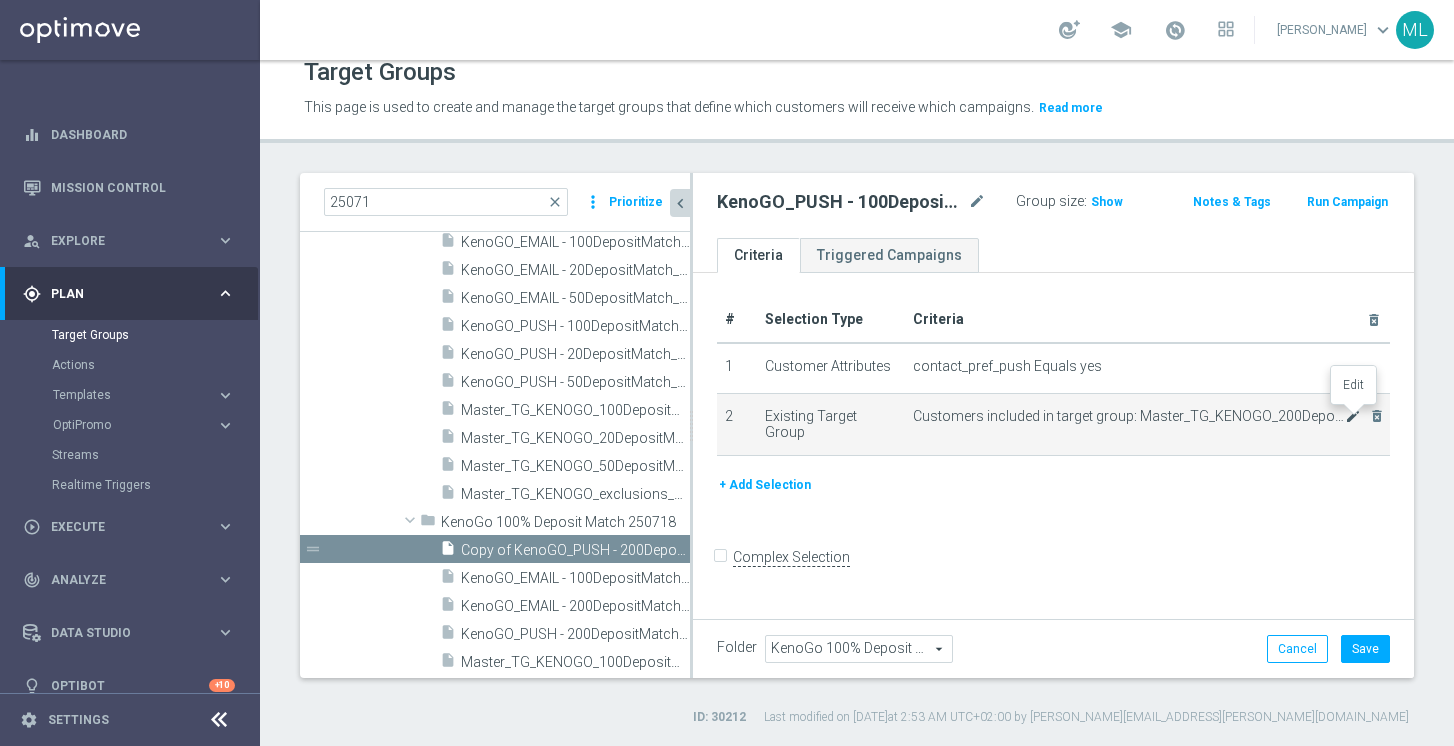 click on "mode_edit" 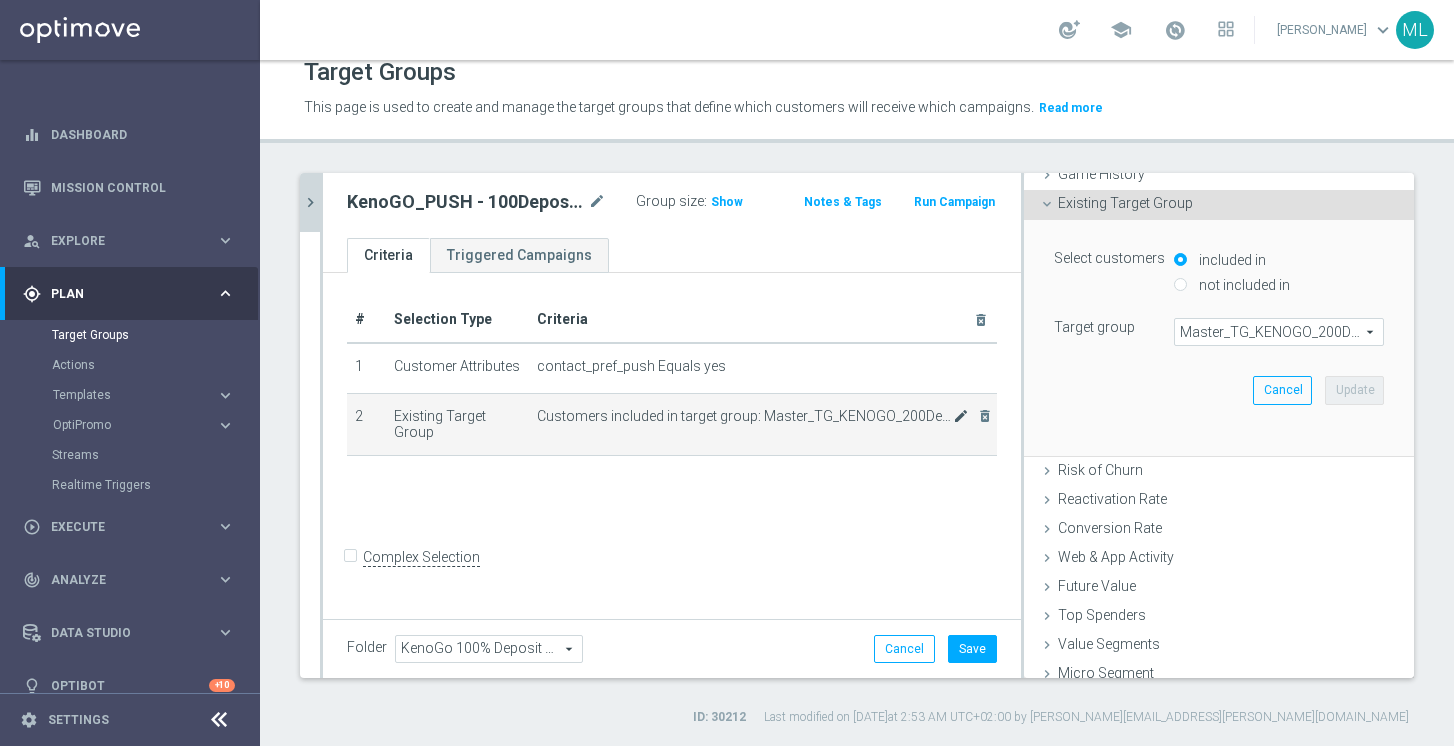 scroll, scrollTop: 237, scrollLeft: 0, axis: vertical 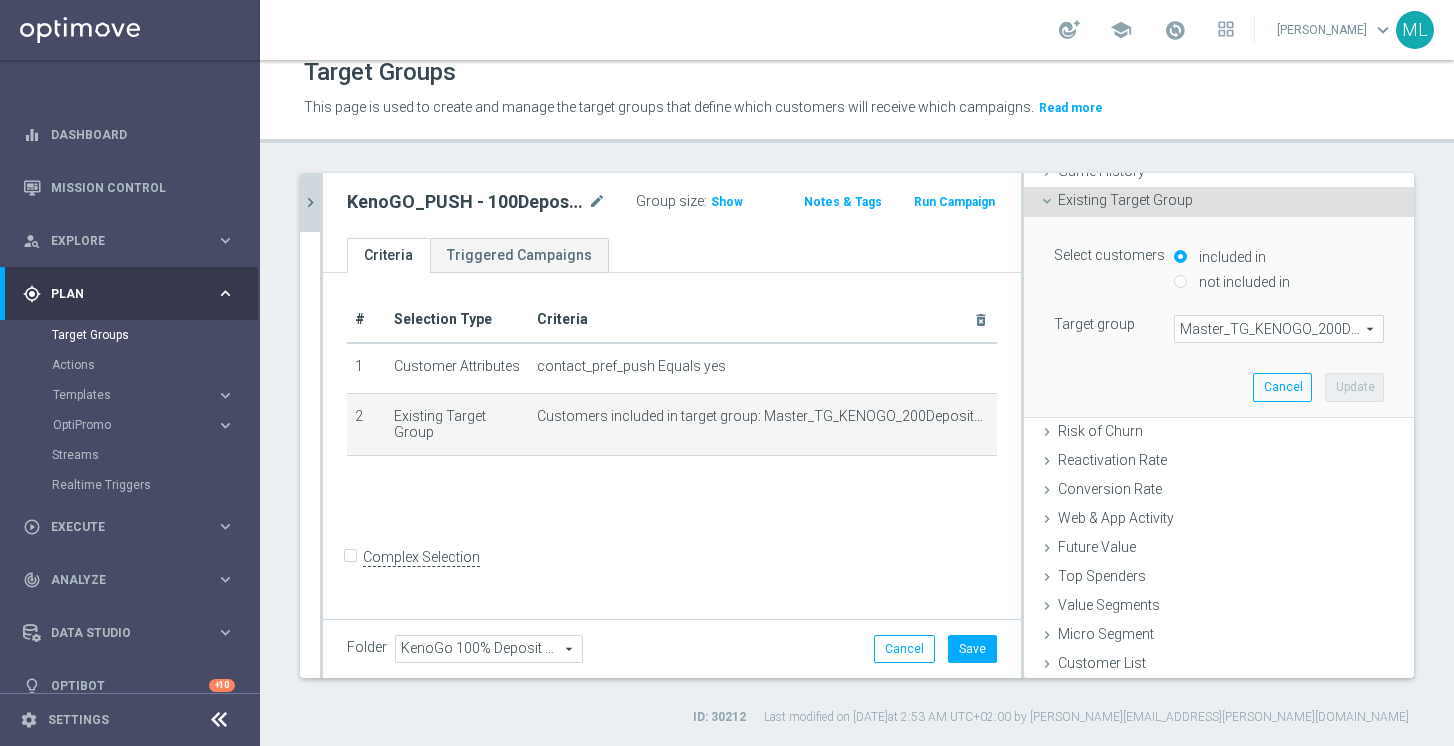 click on "Master_TG_KENOGO_200DepositMatch_250718" at bounding box center [1279, 329] 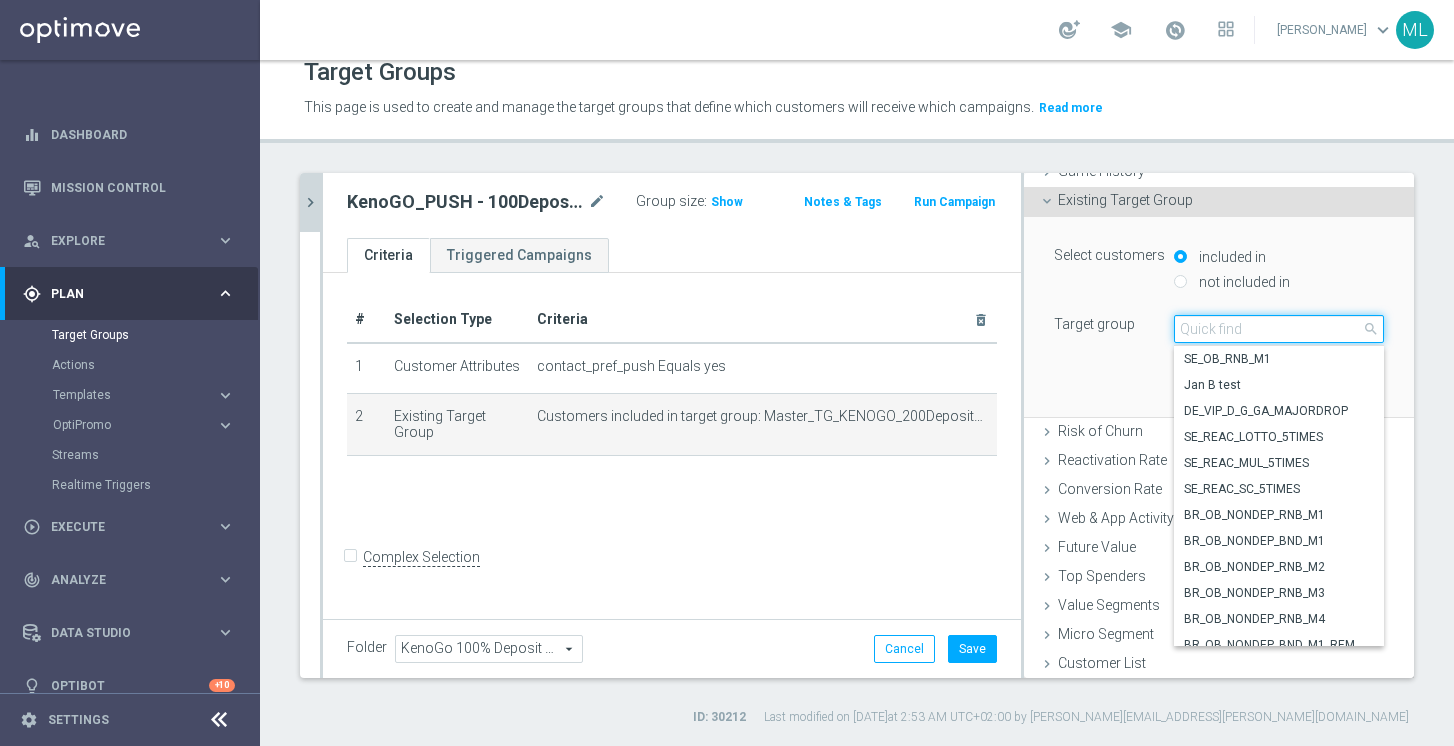 click at bounding box center [1279, 329] 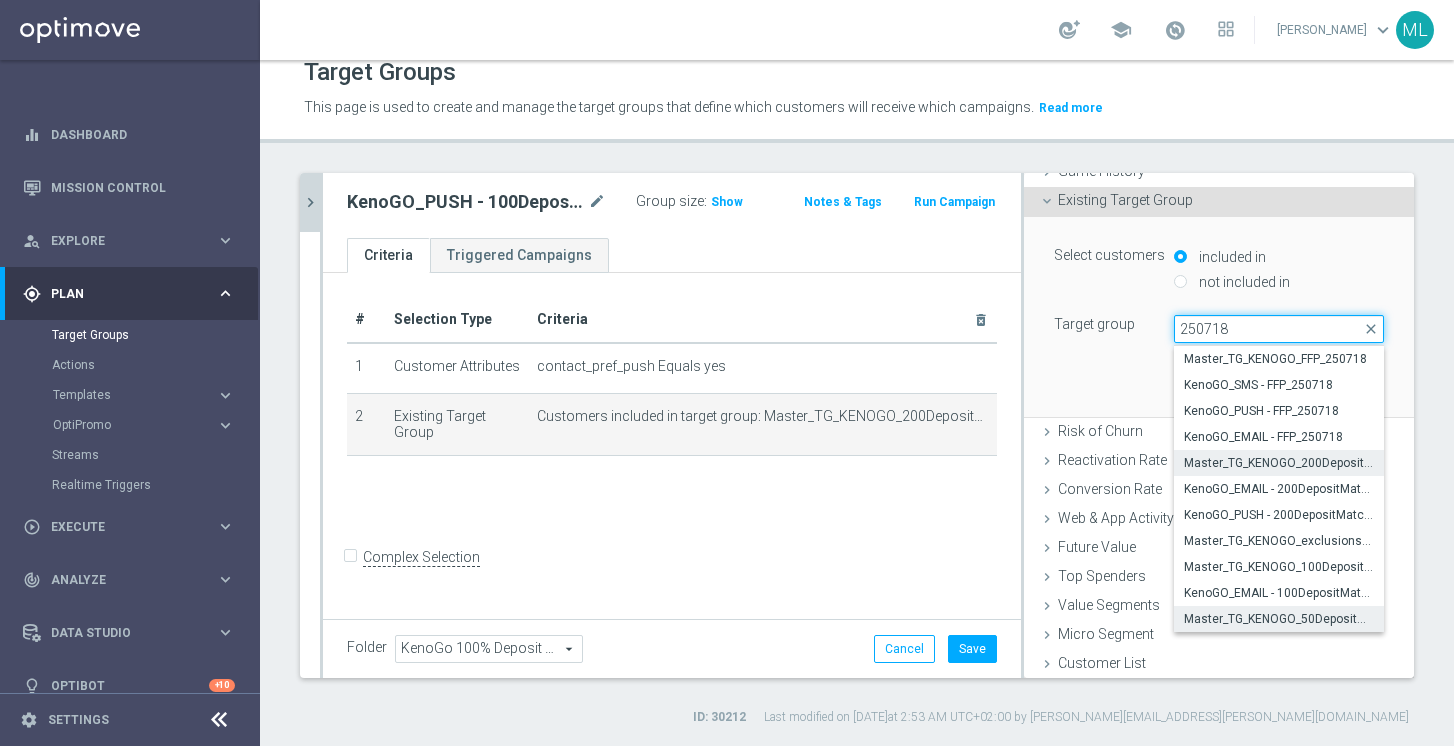 type on "250718" 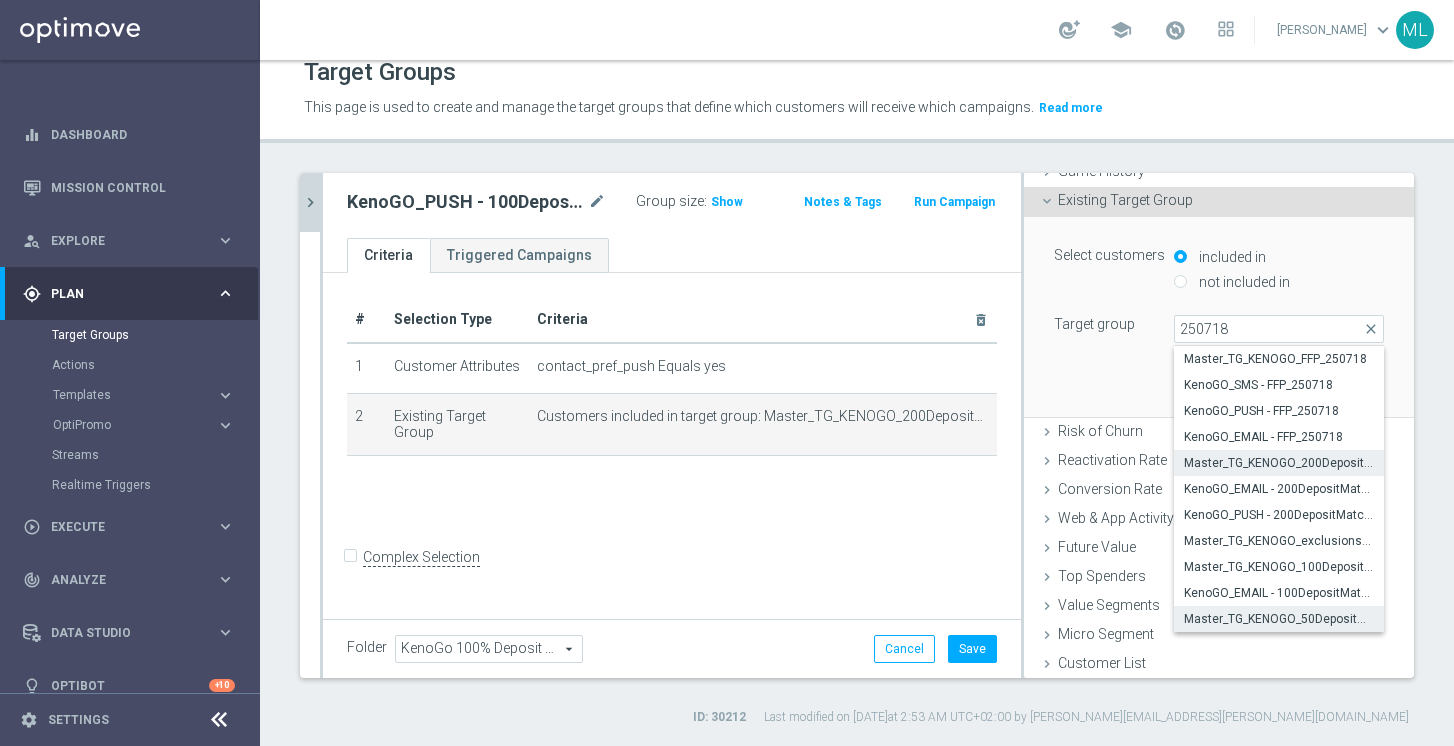 click on "Master_TG_KENOGO_50DepositMatch_250718" at bounding box center [1279, 619] 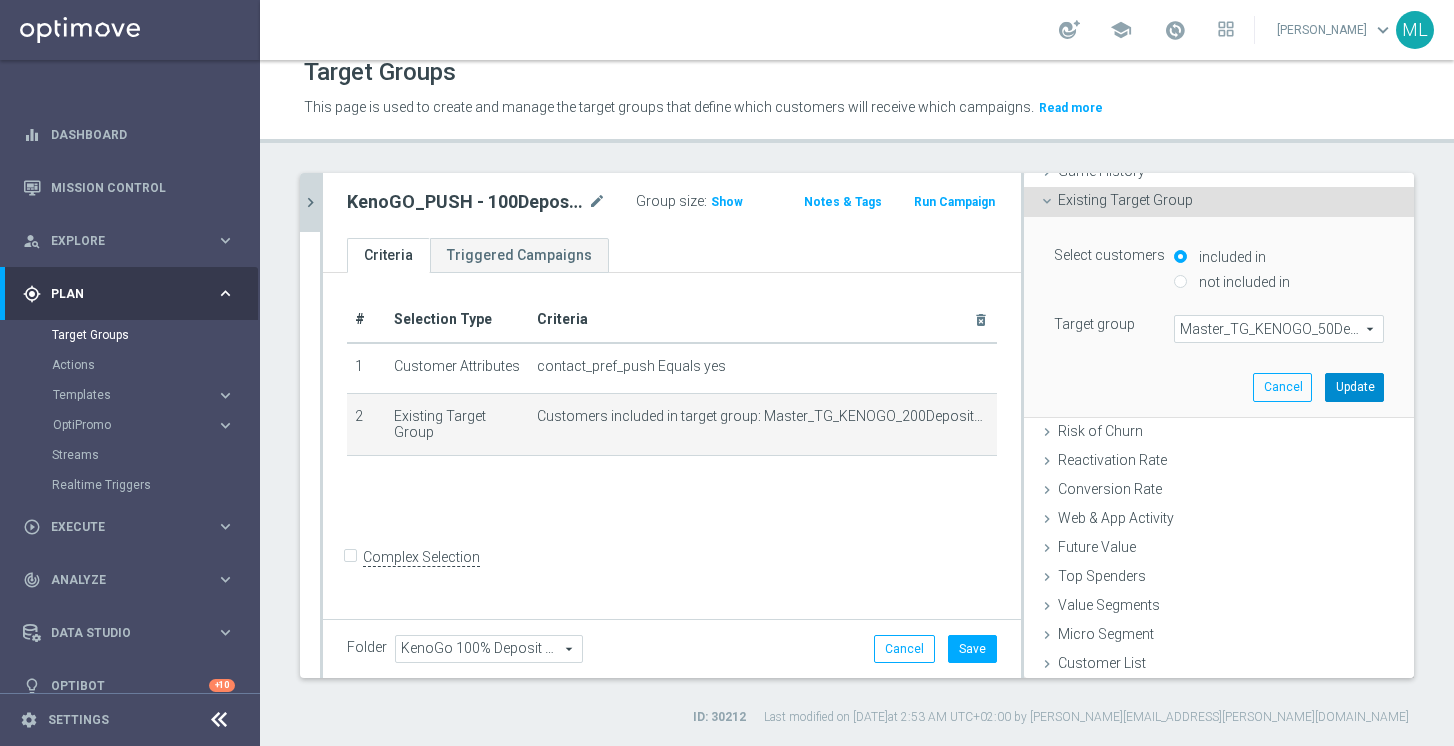 click on "Update" at bounding box center [1354, 387] 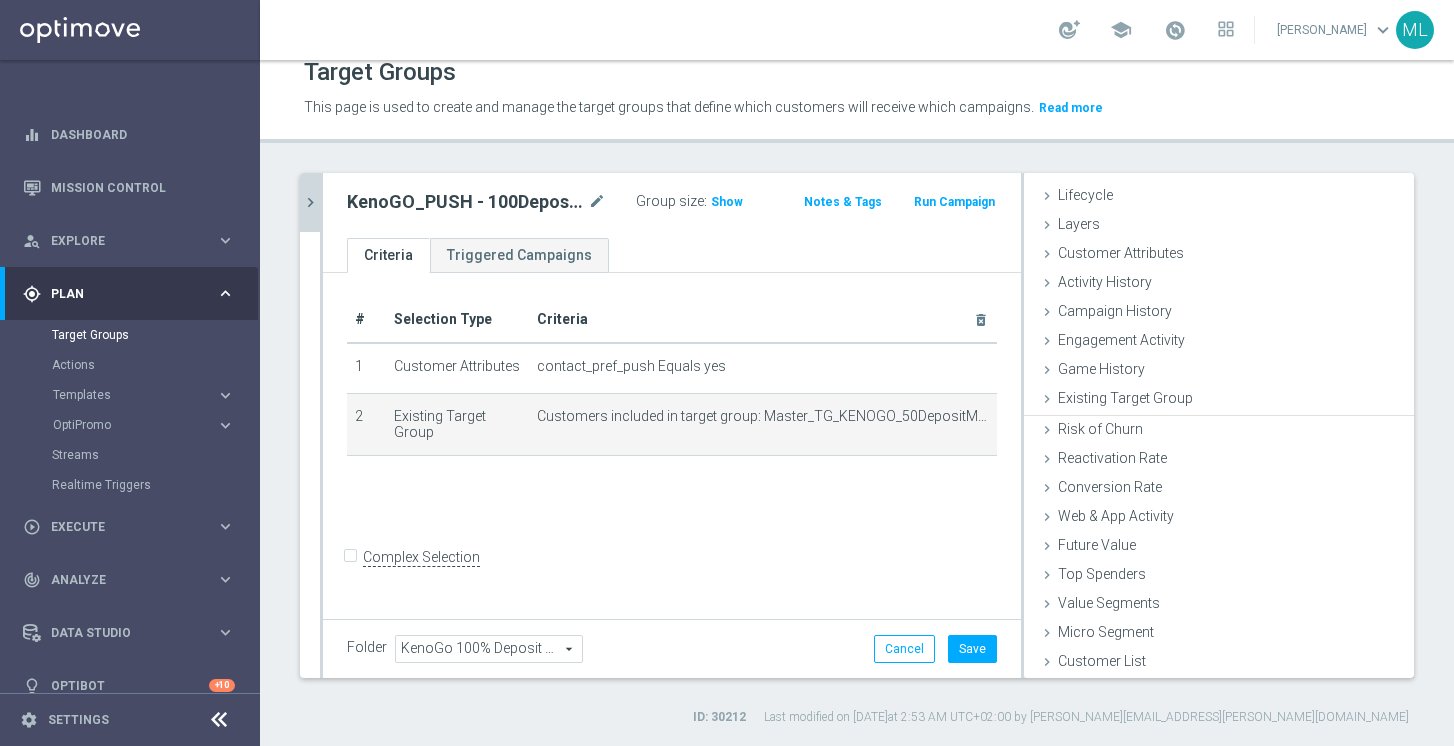 scroll, scrollTop: 37, scrollLeft: 0, axis: vertical 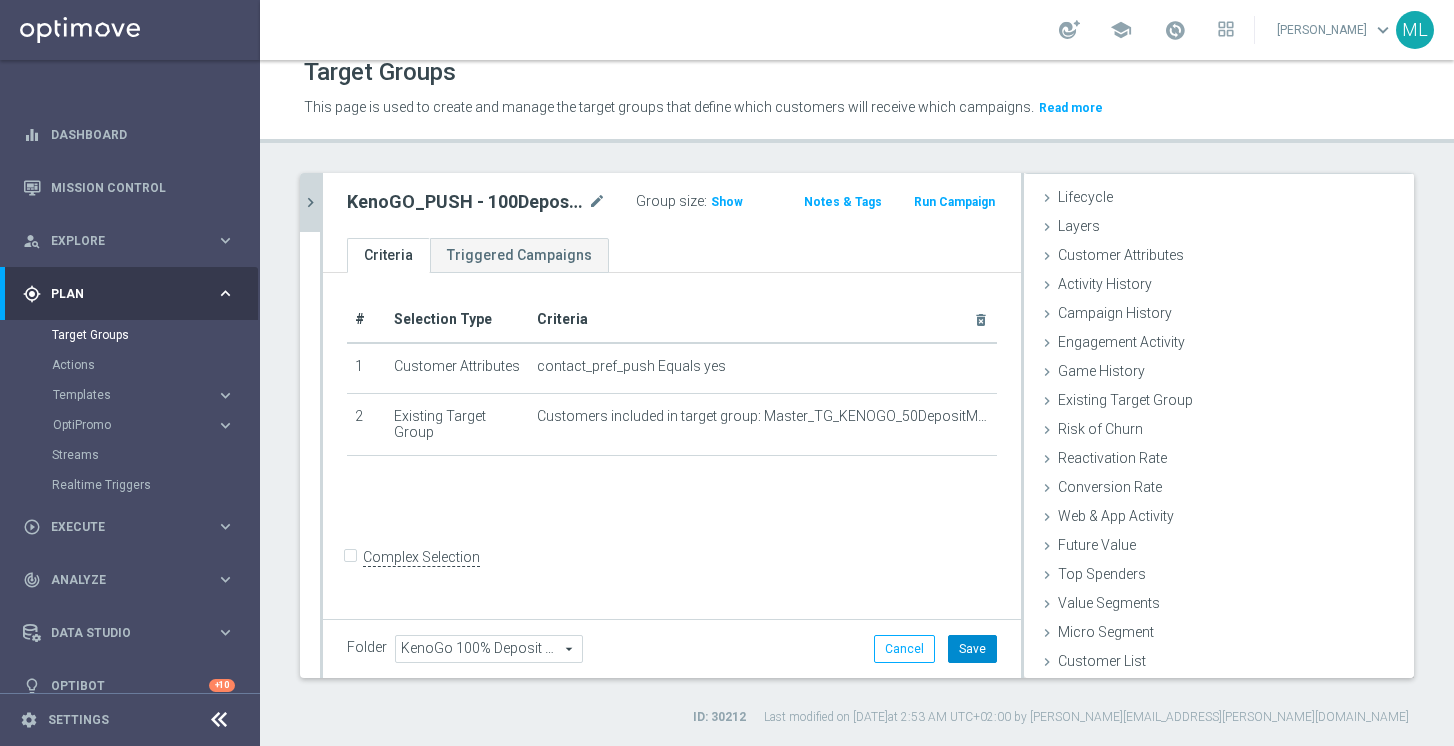 click on "Save" 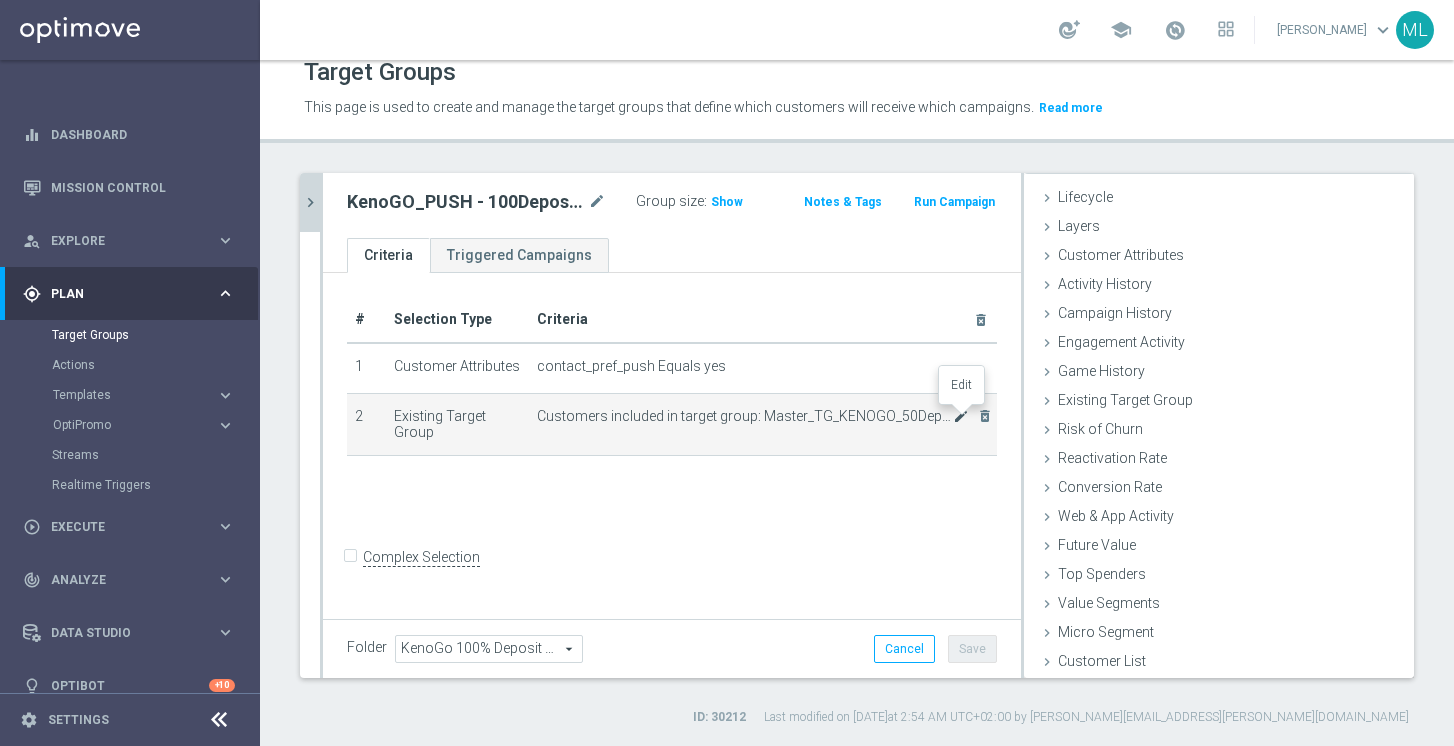 click on "mode_edit" 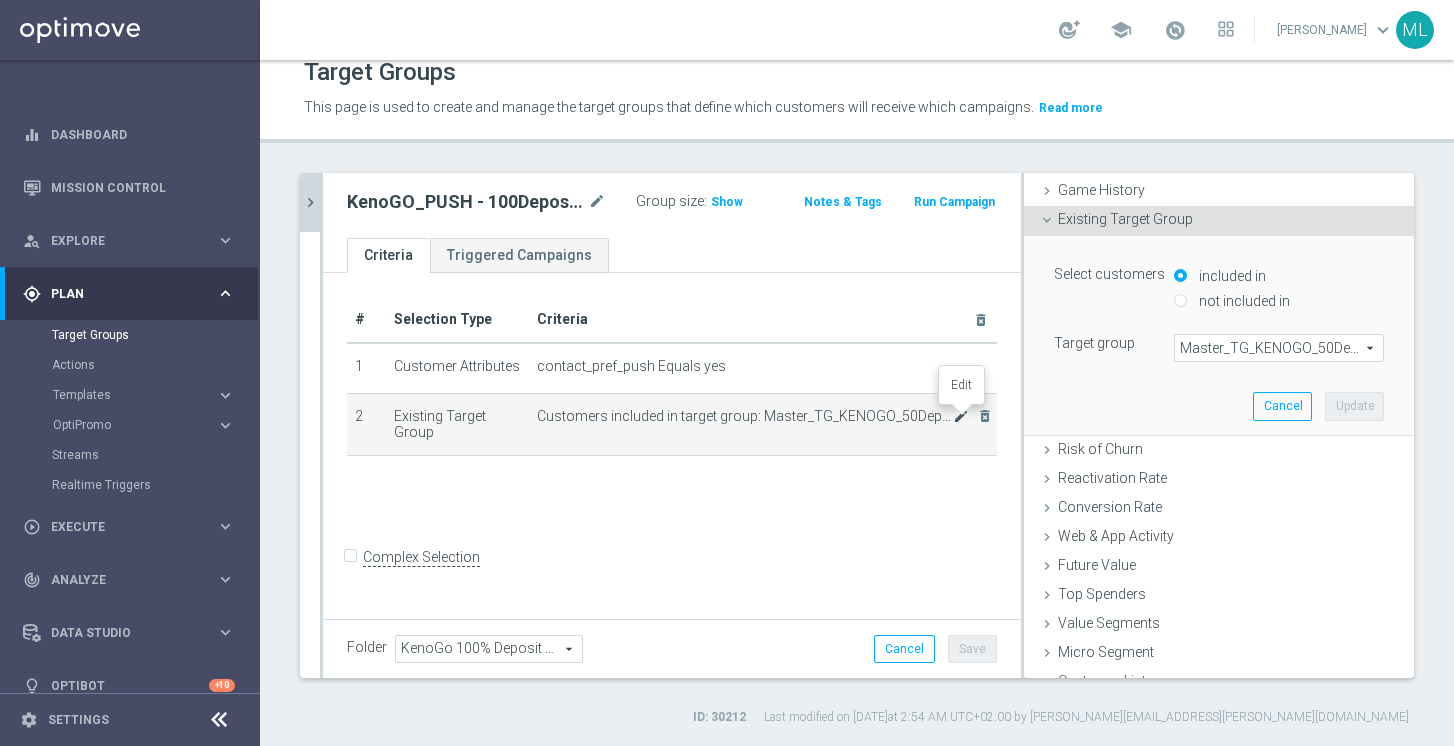 scroll, scrollTop: 237, scrollLeft: 0, axis: vertical 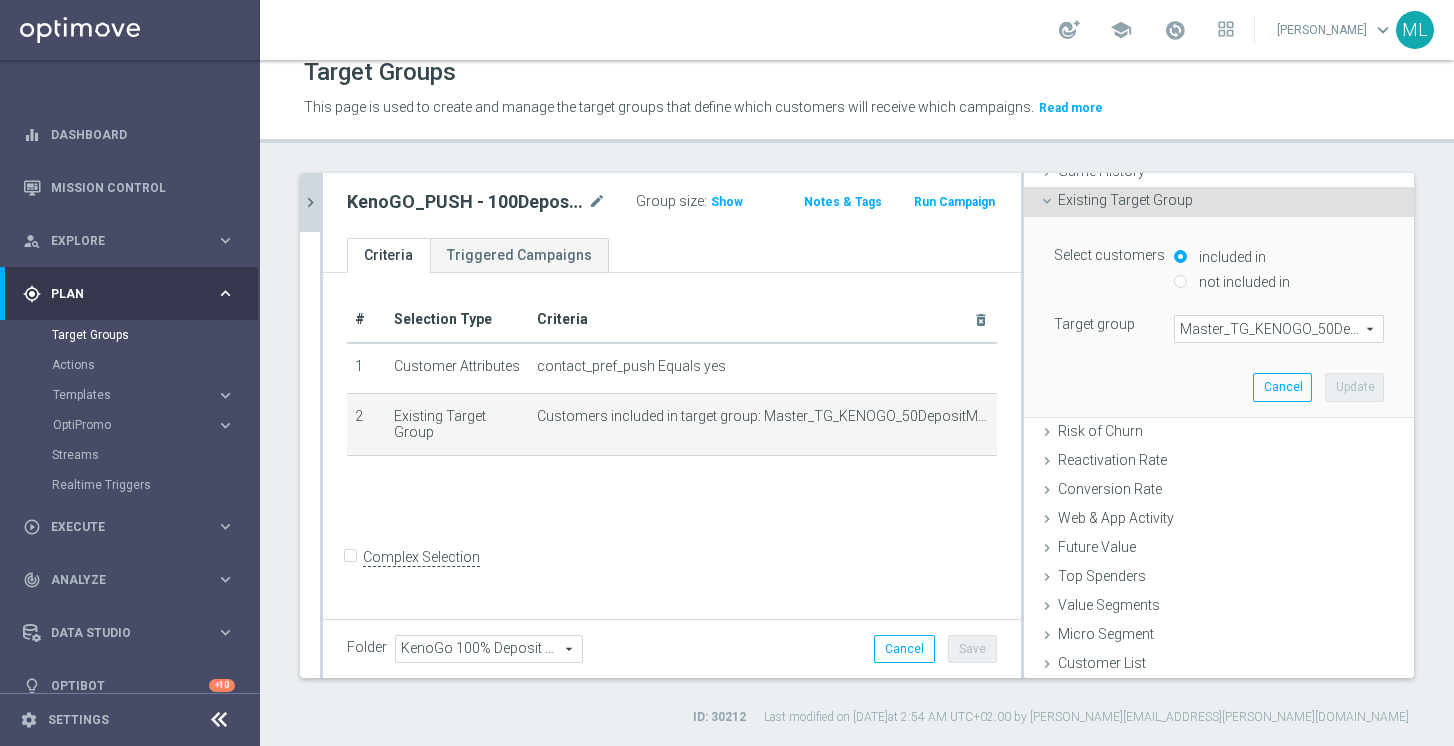 click on "Master_TG_KENOGO_50DepositMatch_250718" at bounding box center (1279, 329) 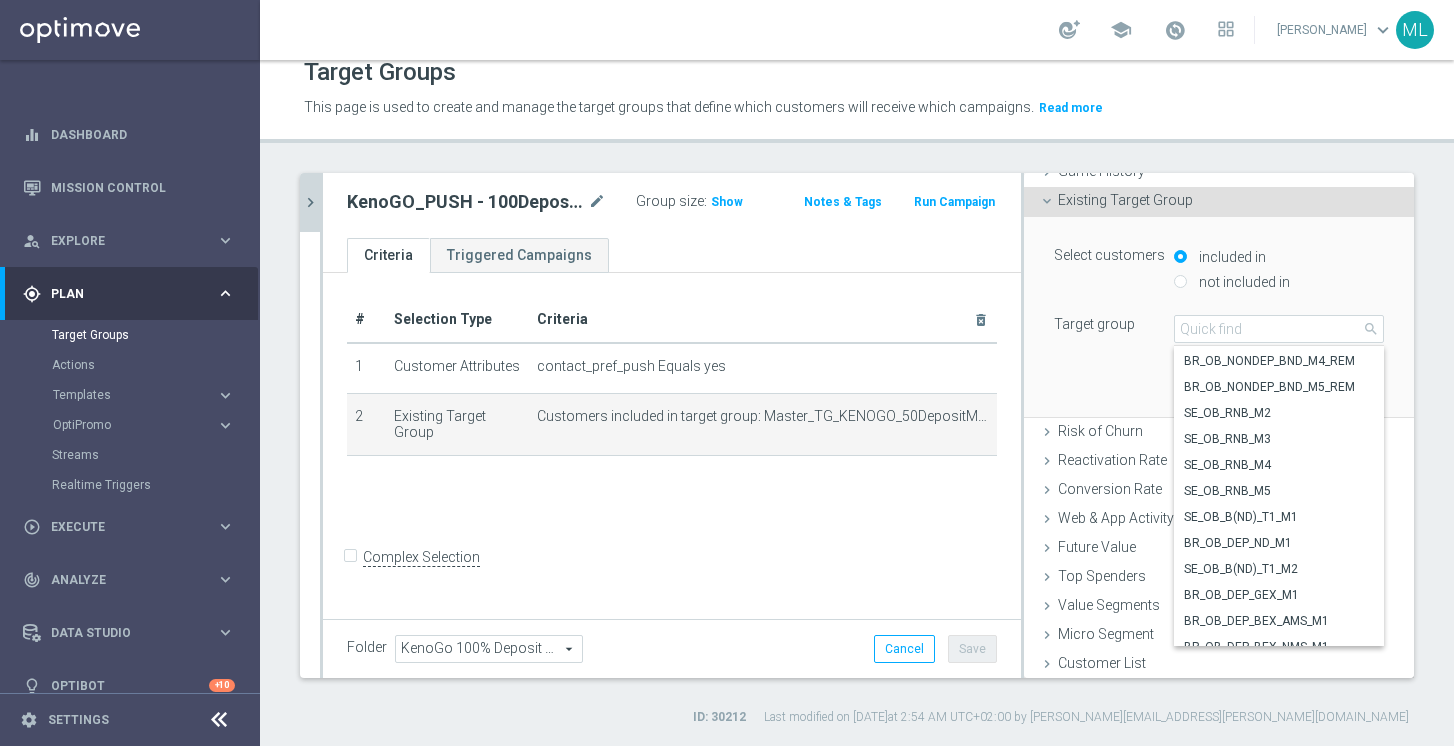 scroll, scrollTop: 471, scrollLeft: 0, axis: vertical 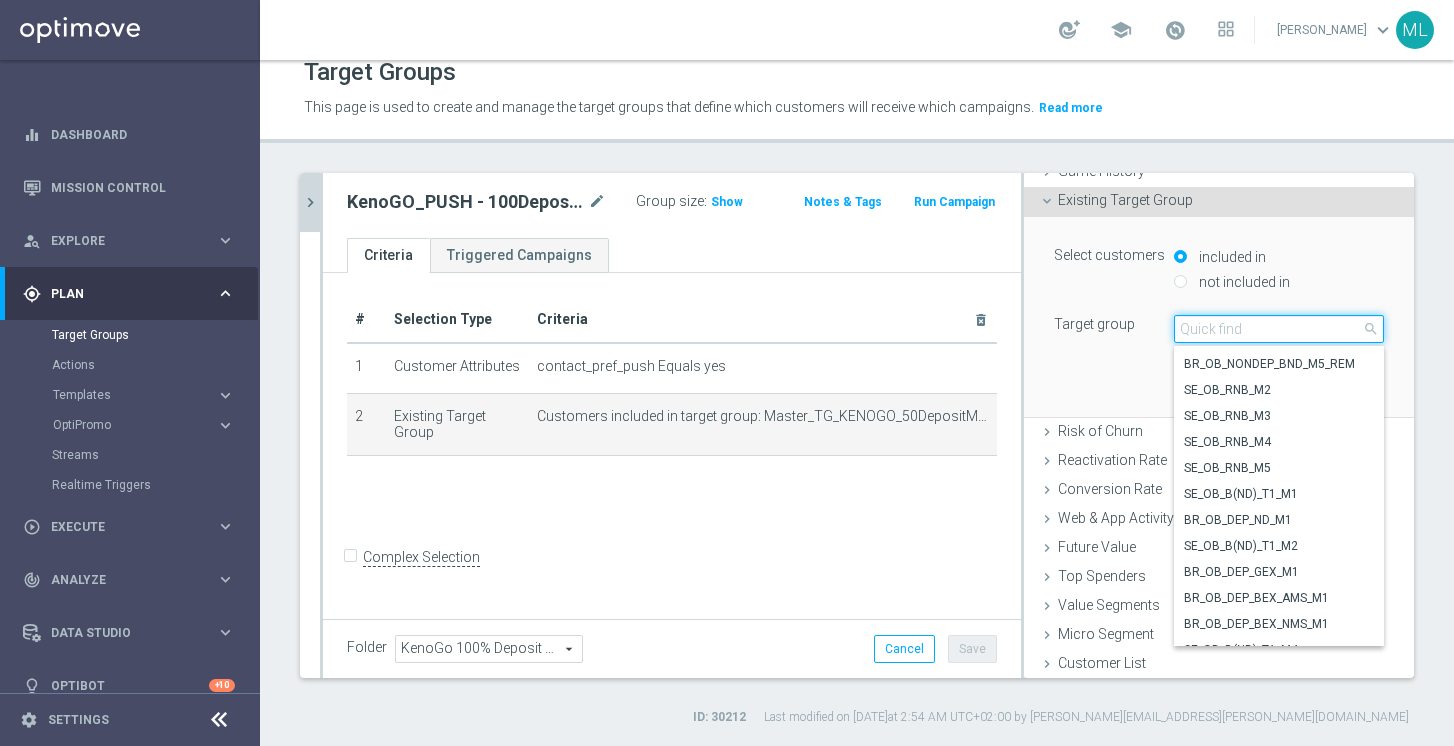 click at bounding box center [1279, 329] 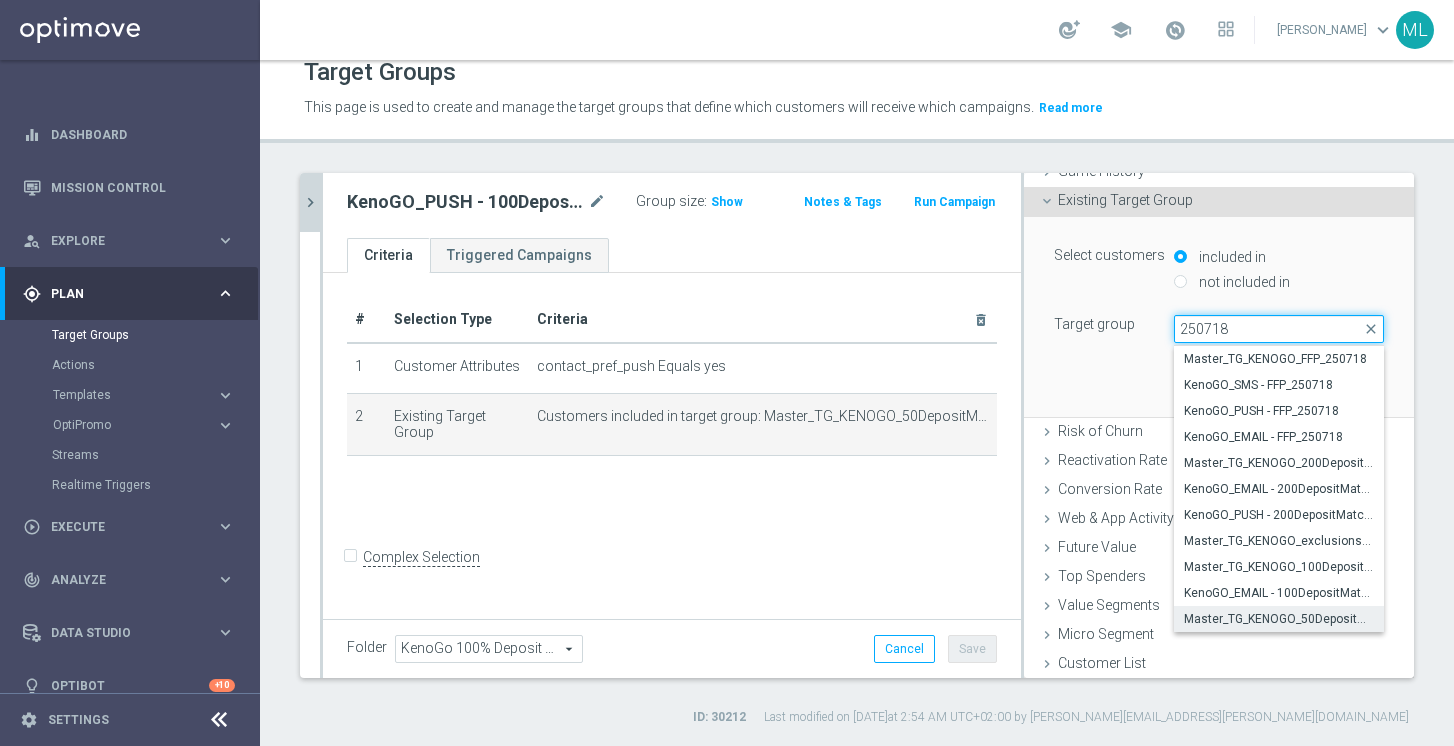 scroll, scrollTop: 0, scrollLeft: 0, axis: both 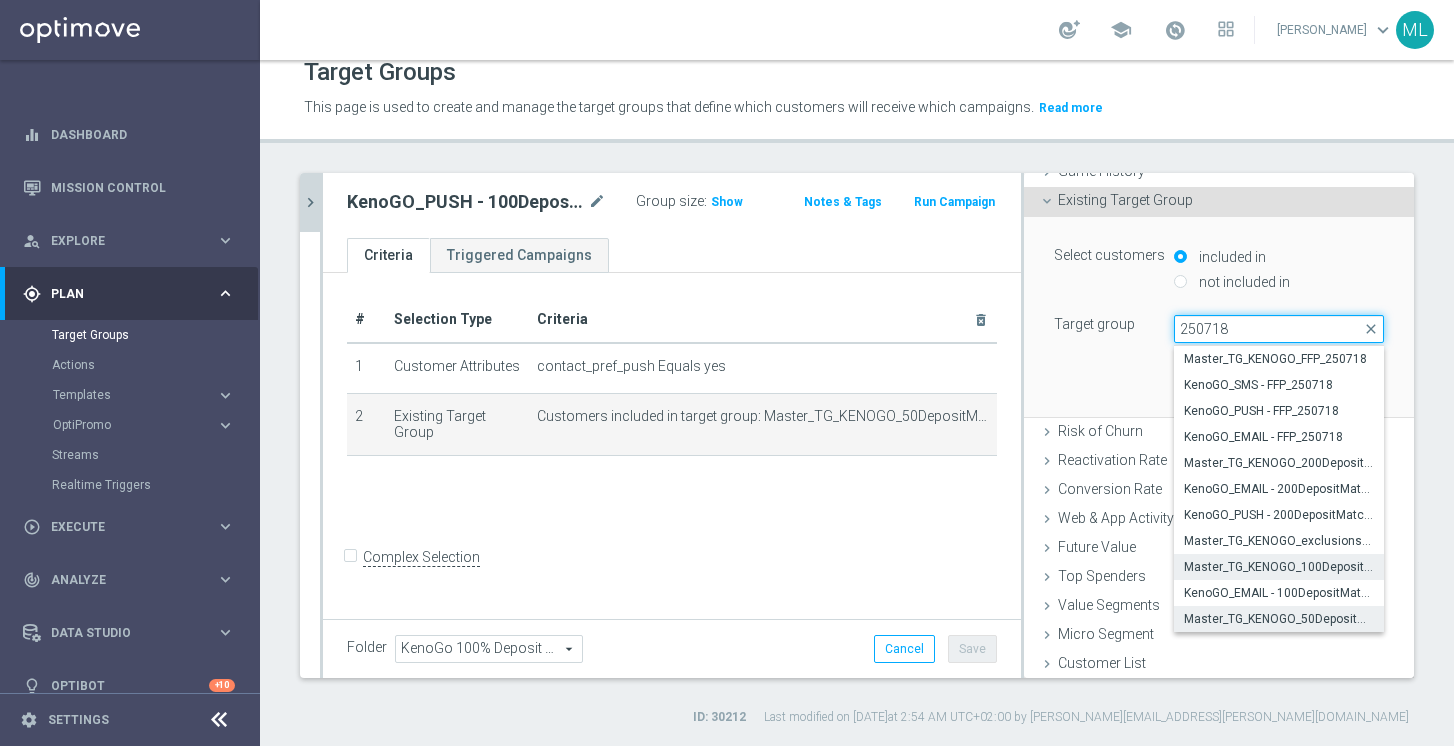 type on "250718" 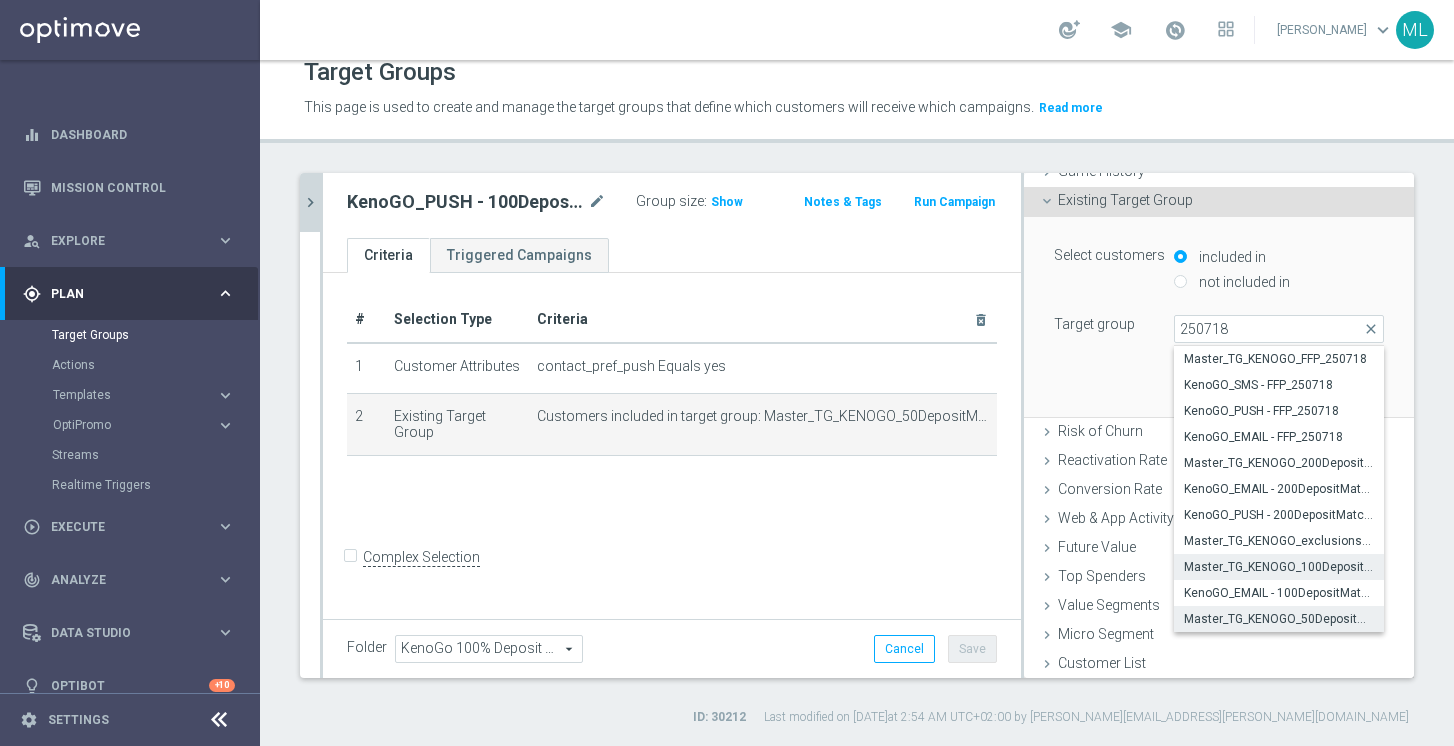 click on "Master_TG_KENOGO_100DepositMatch_250718" at bounding box center (1279, 567) 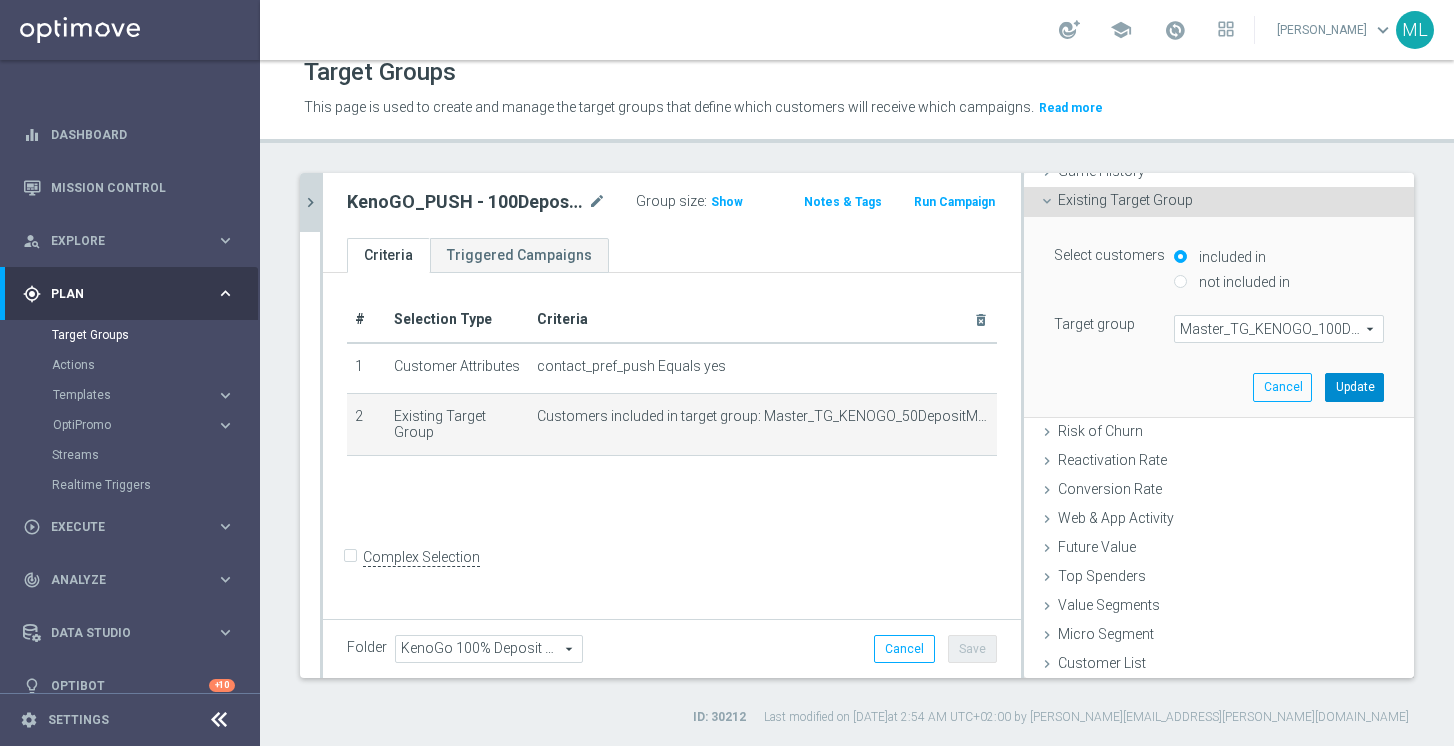 click on "Update" at bounding box center [1354, 387] 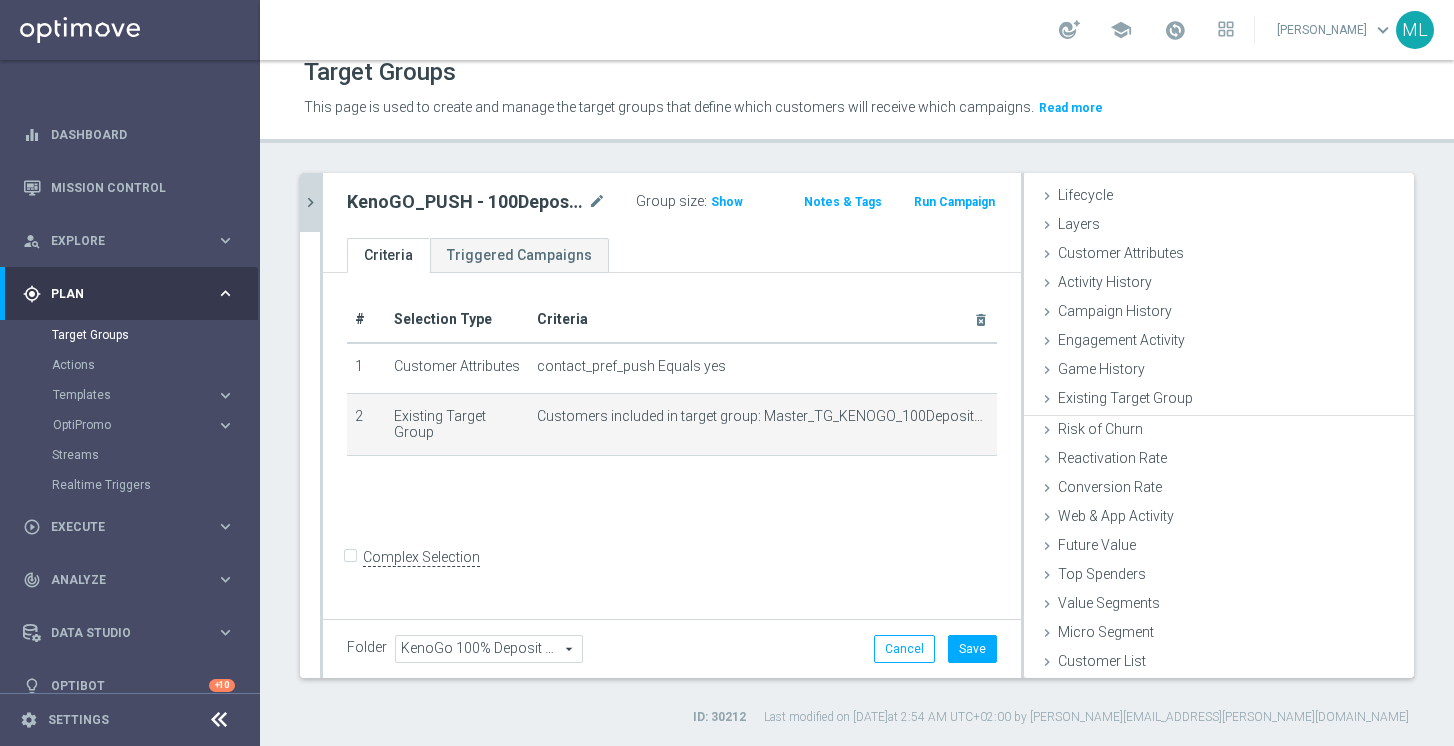 scroll, scrollTop: 37, scrollLeft: 0, axis: vertical 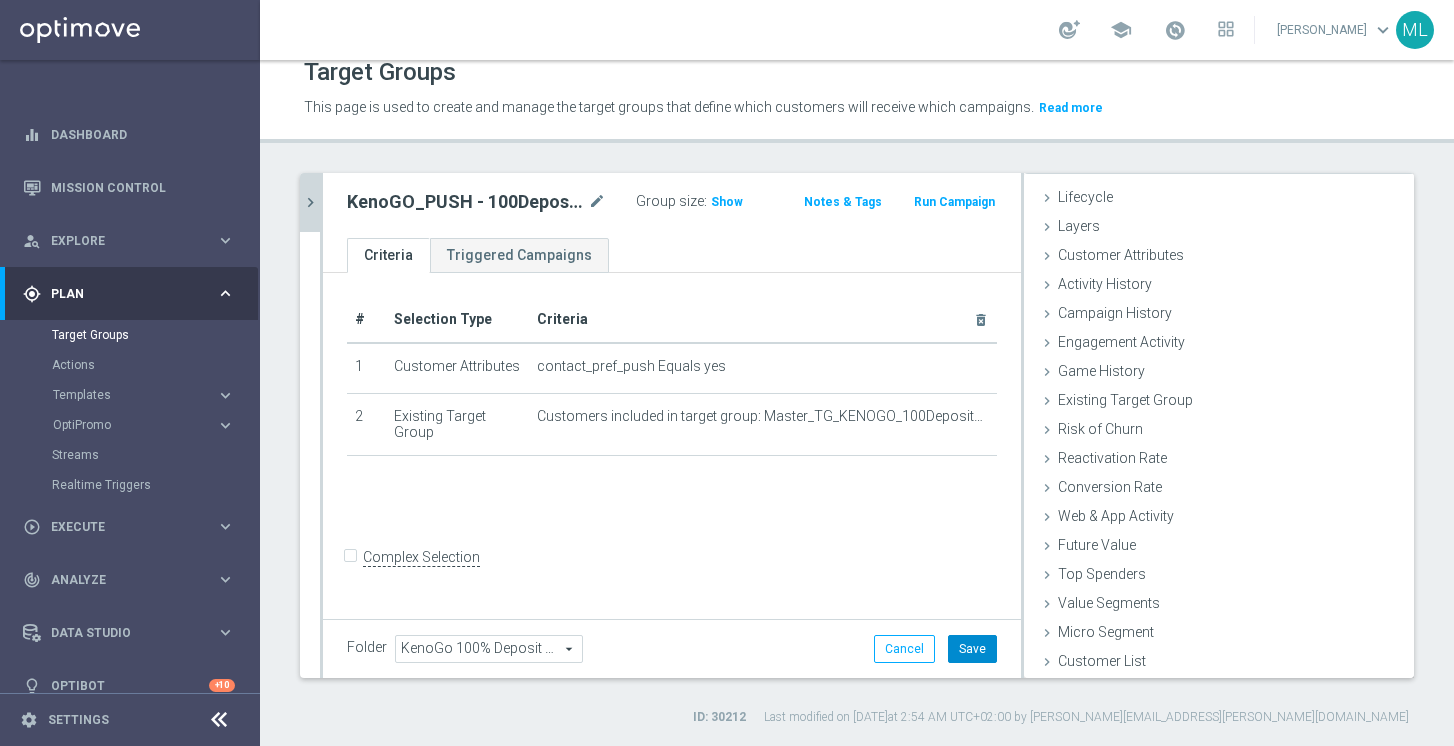 click on "Save" 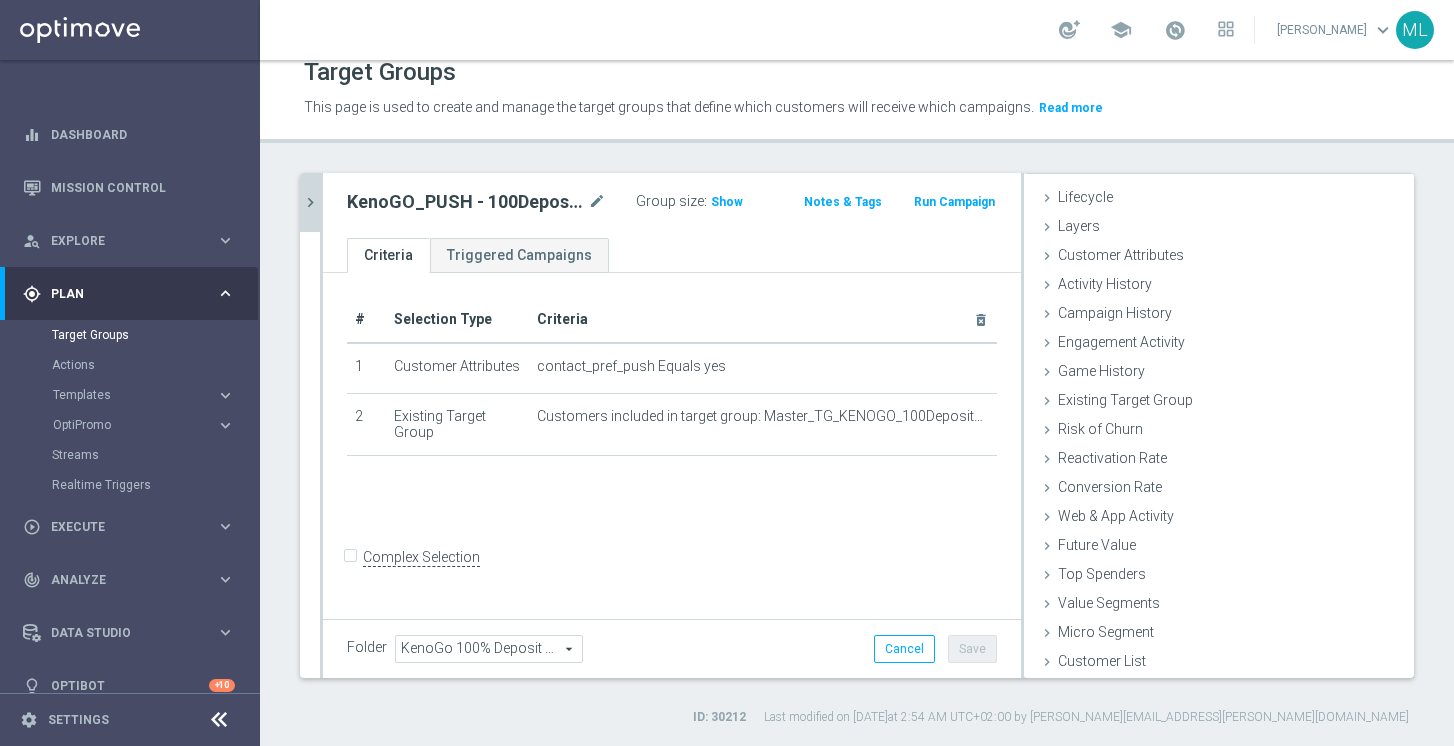 click on "chevron_right" 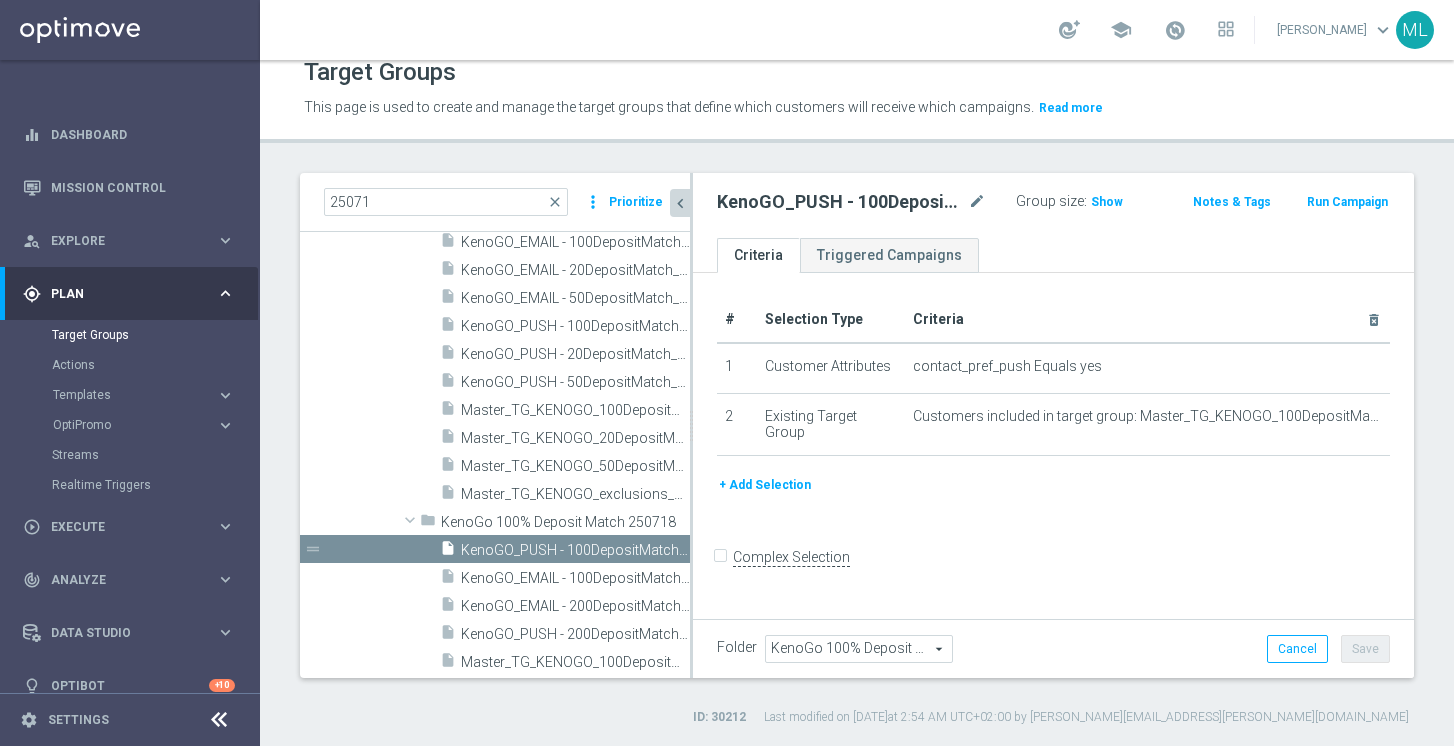 scroll, scrollTop: 55, scrollLeft: 0, axis: vertical 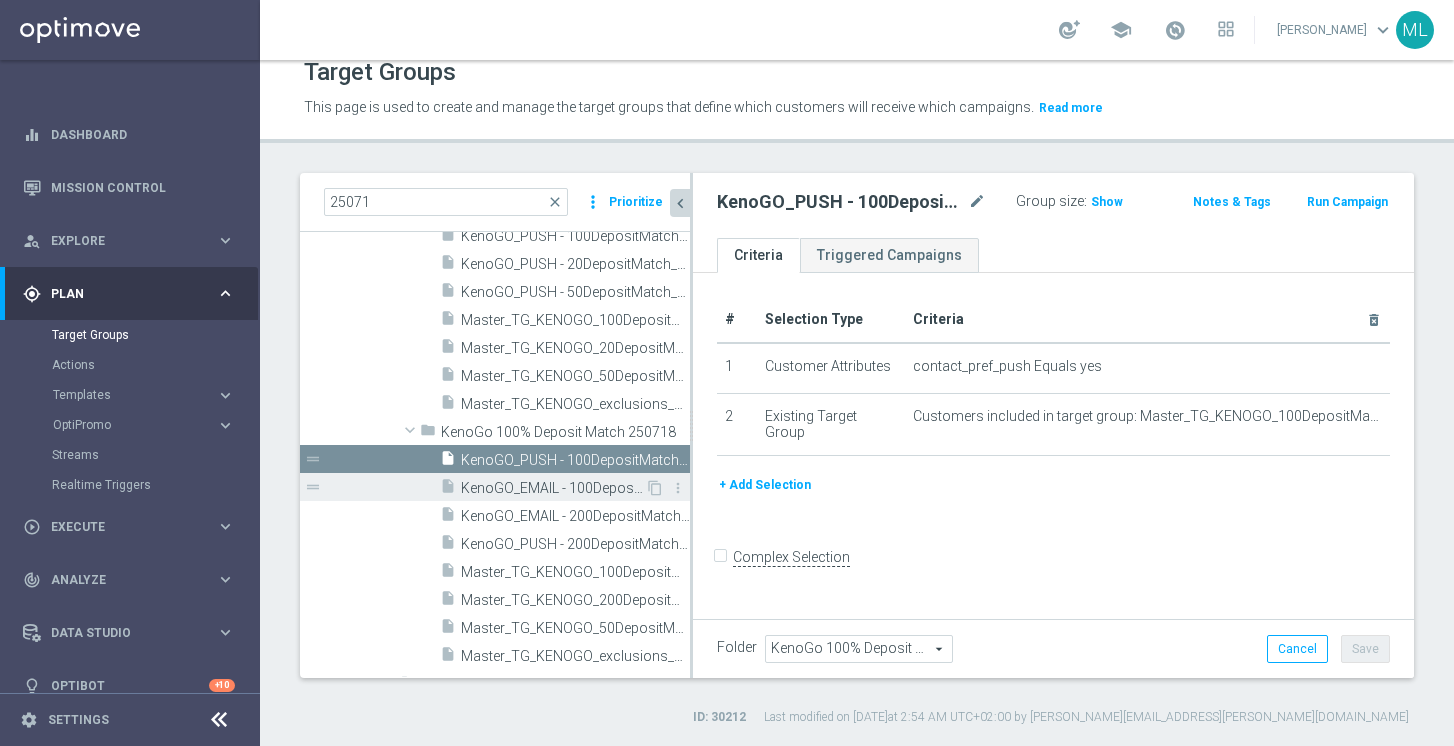 click on "KenoGO_EMAIL - 100DepositMatch_250718" at bounding box center [553, 488] 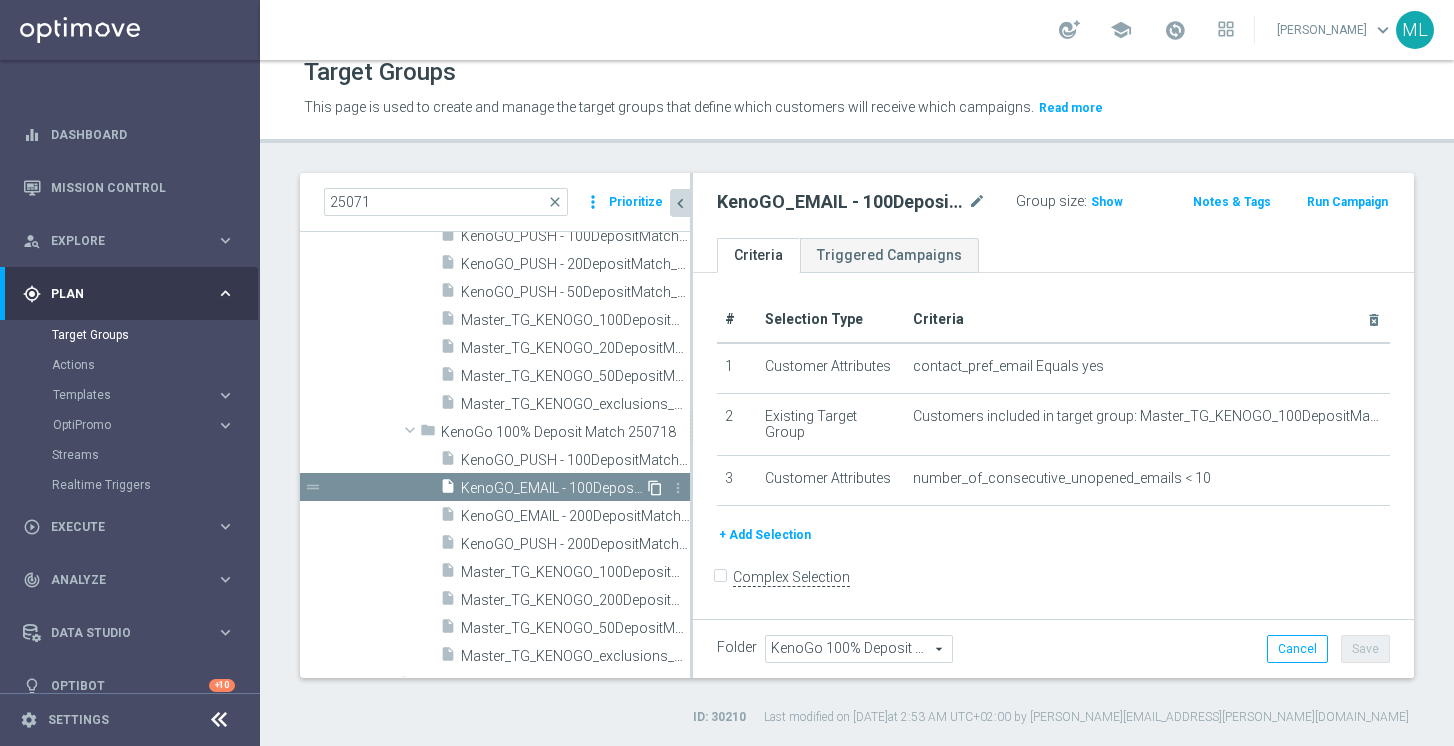 click on "content_copy" 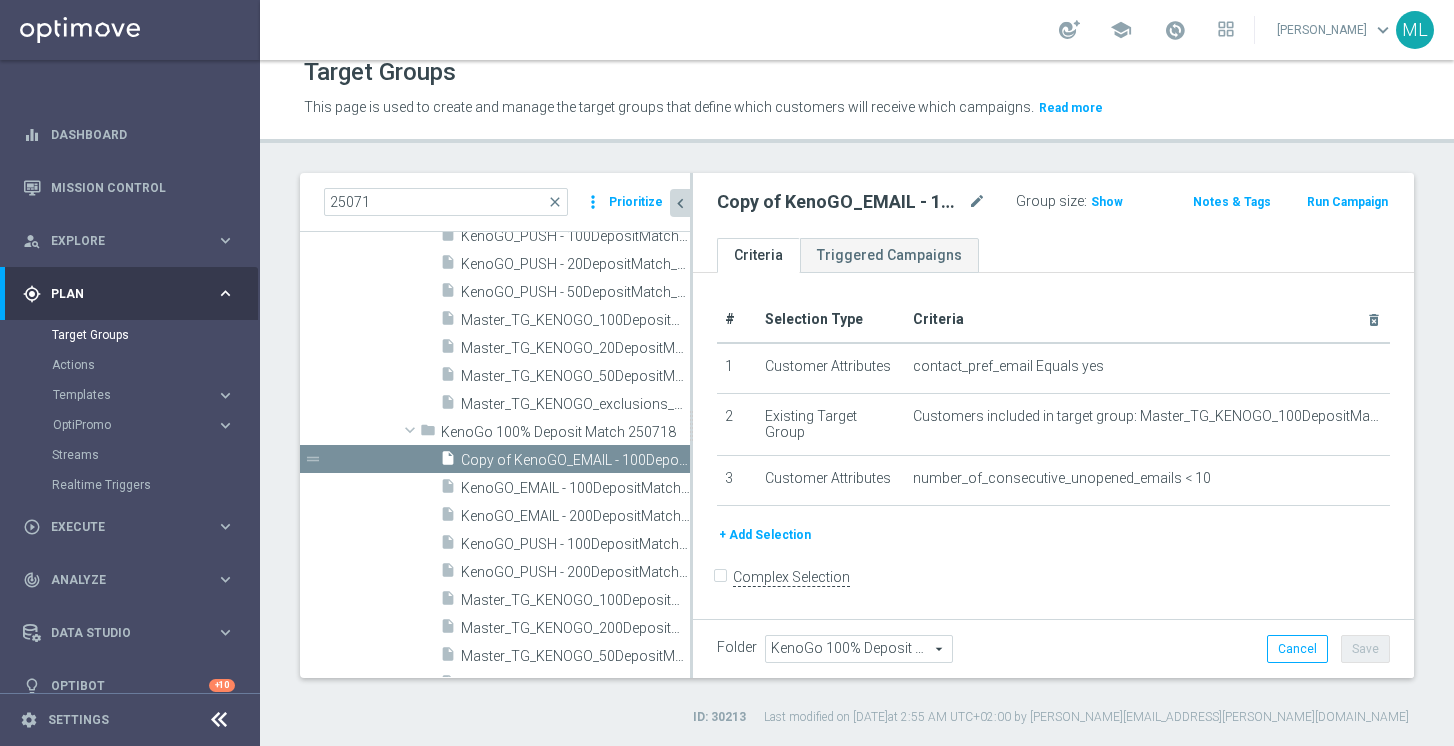 scroll, scrollTop: 557, scrollLeft: 0, axis: vertical 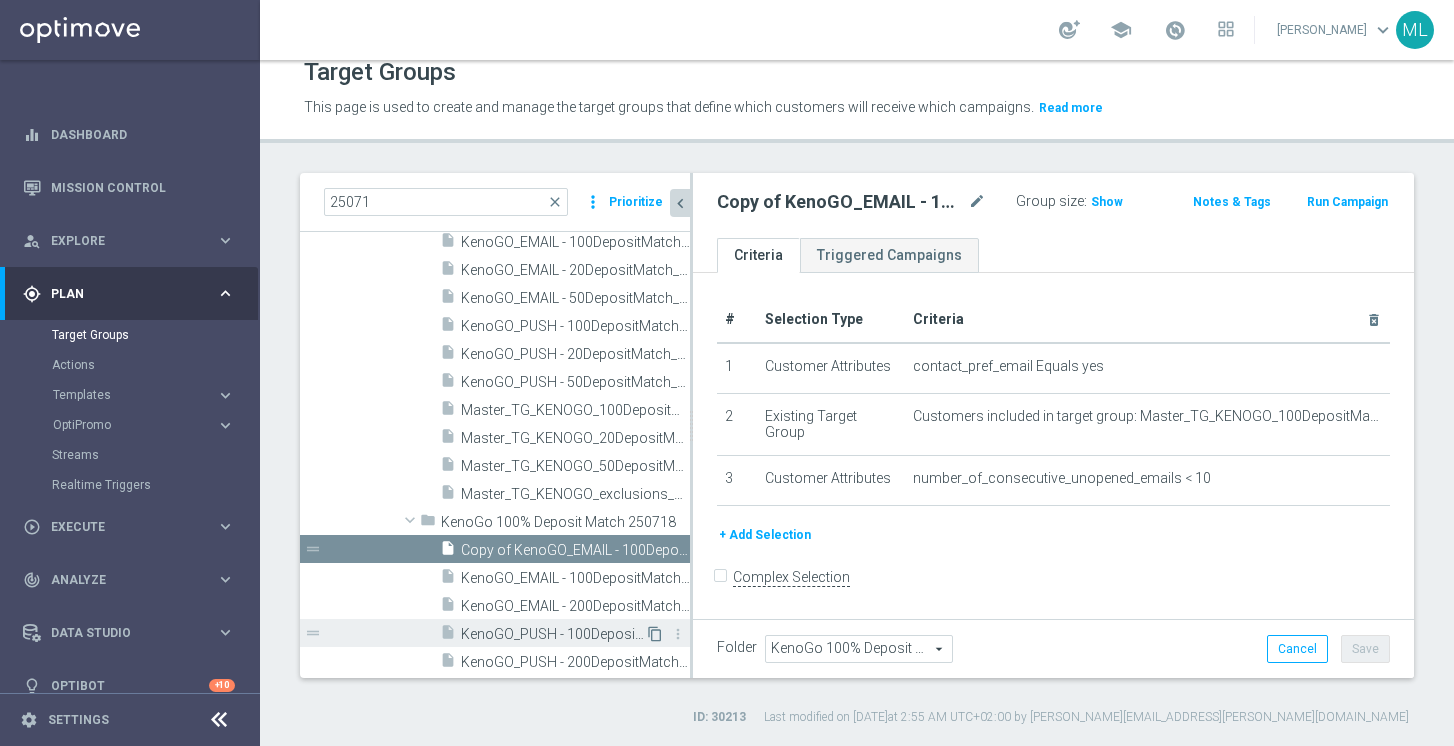 click on "content_copy" 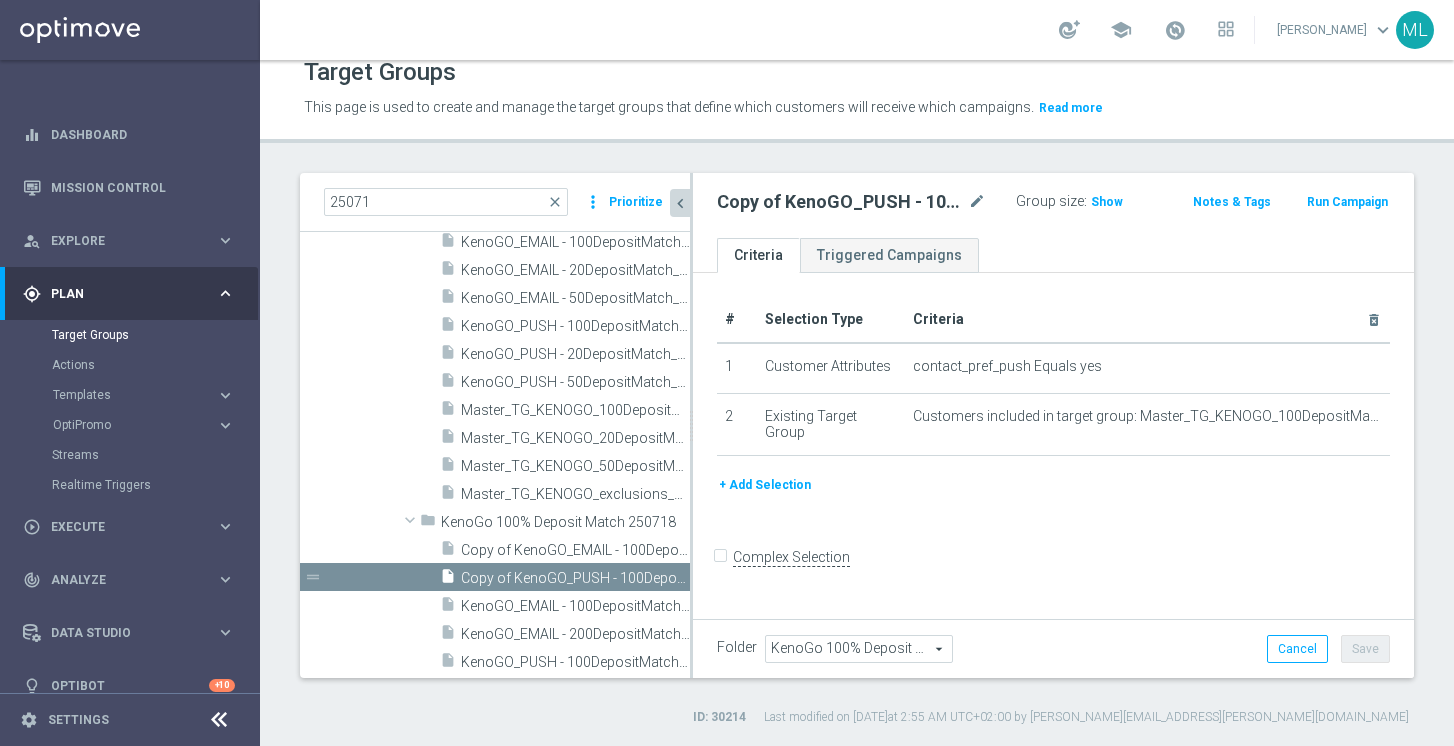 scroll, scrollTop: 583, scrollLeft: 0, axis: vertical 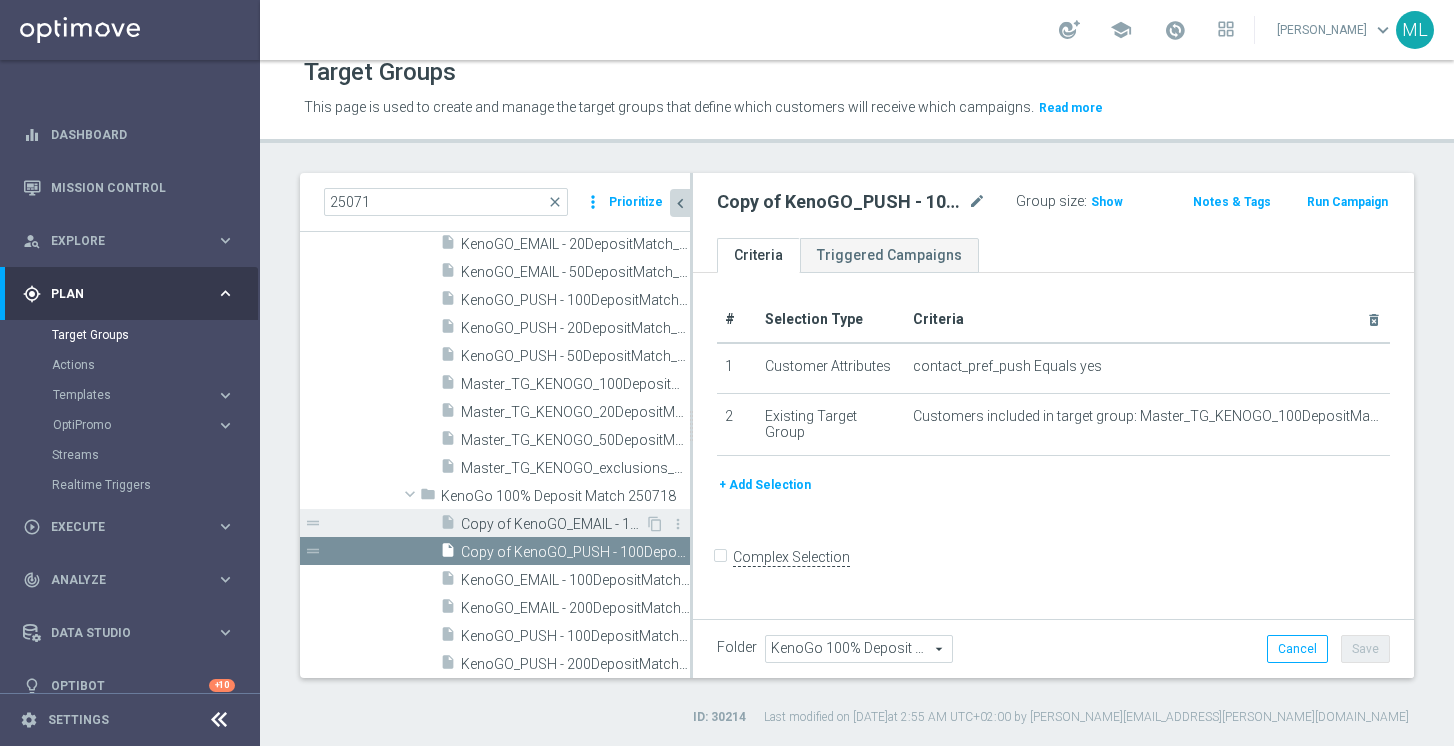 click on "Copy of KenoGO_EMAIL - 100DepositMatch_250718" at bounding box center [553, 524] 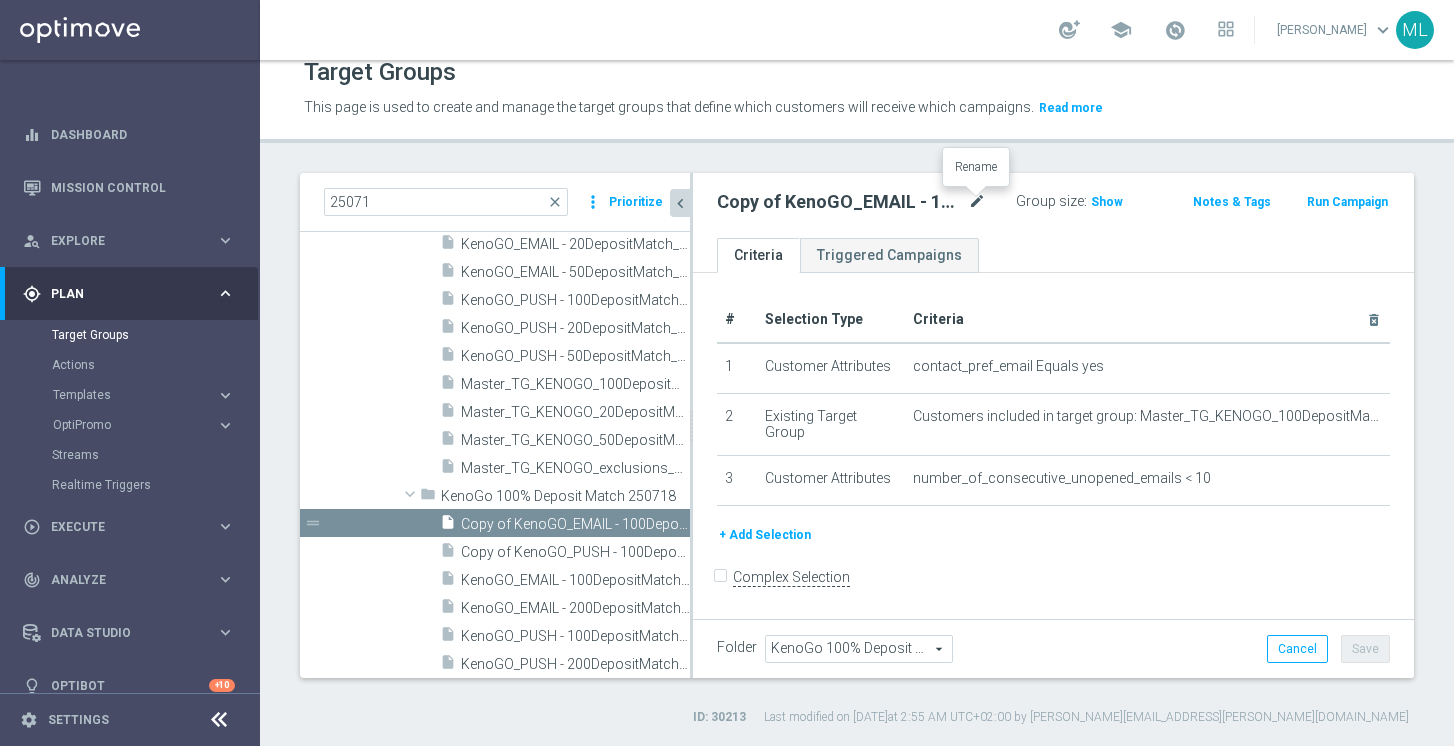 click on "mode_edit" 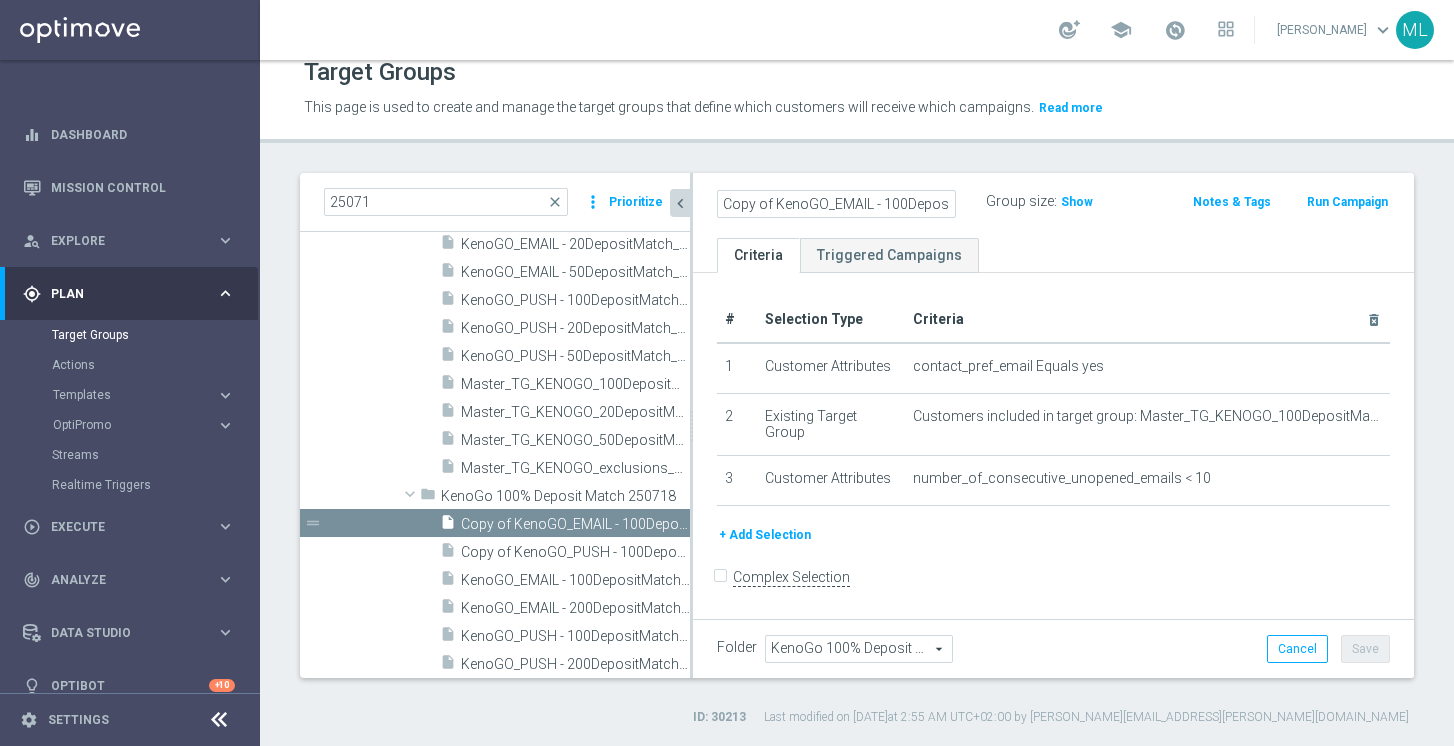 scroll, scrollTop: 0, scrollLeft: 92, axis: horizontal 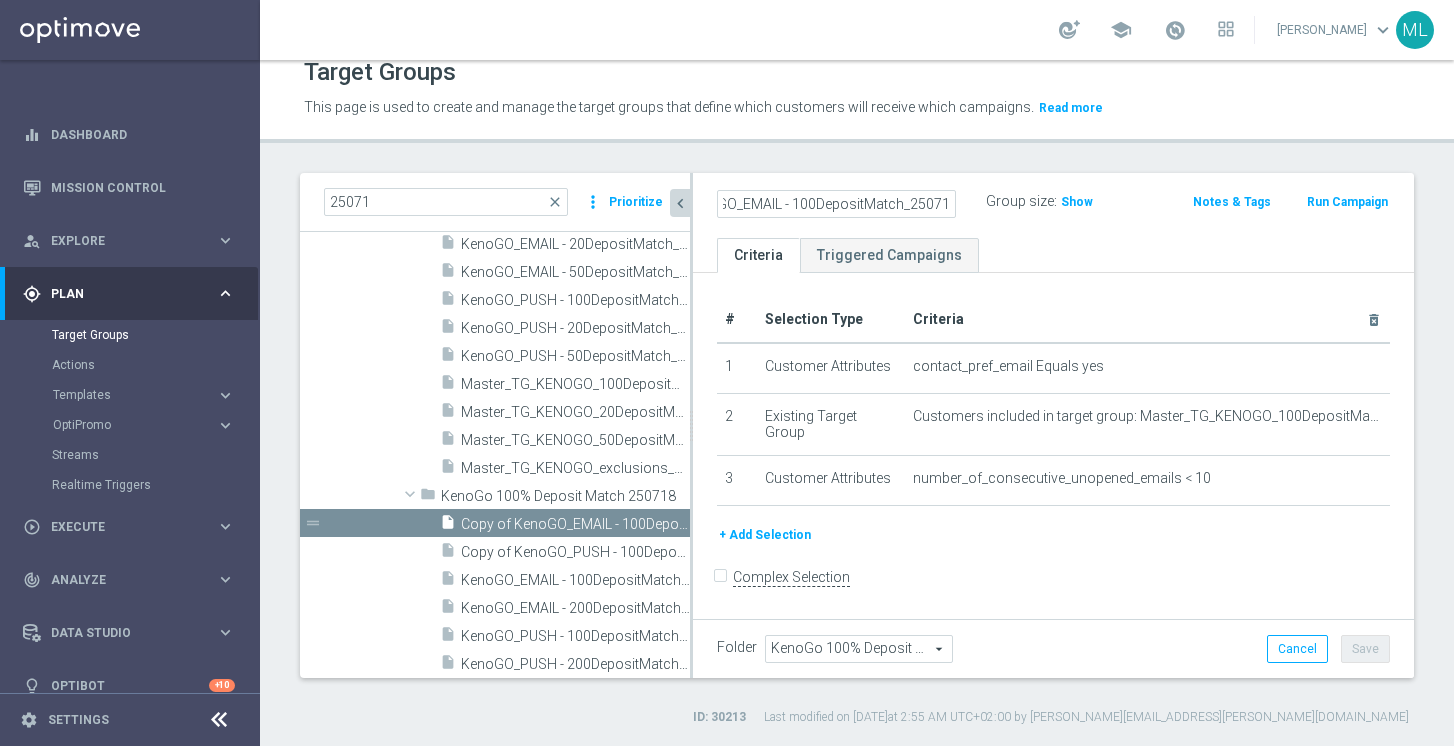 click on "Copy of KenoGO_EMAIL - 100DepositMatch_250718" 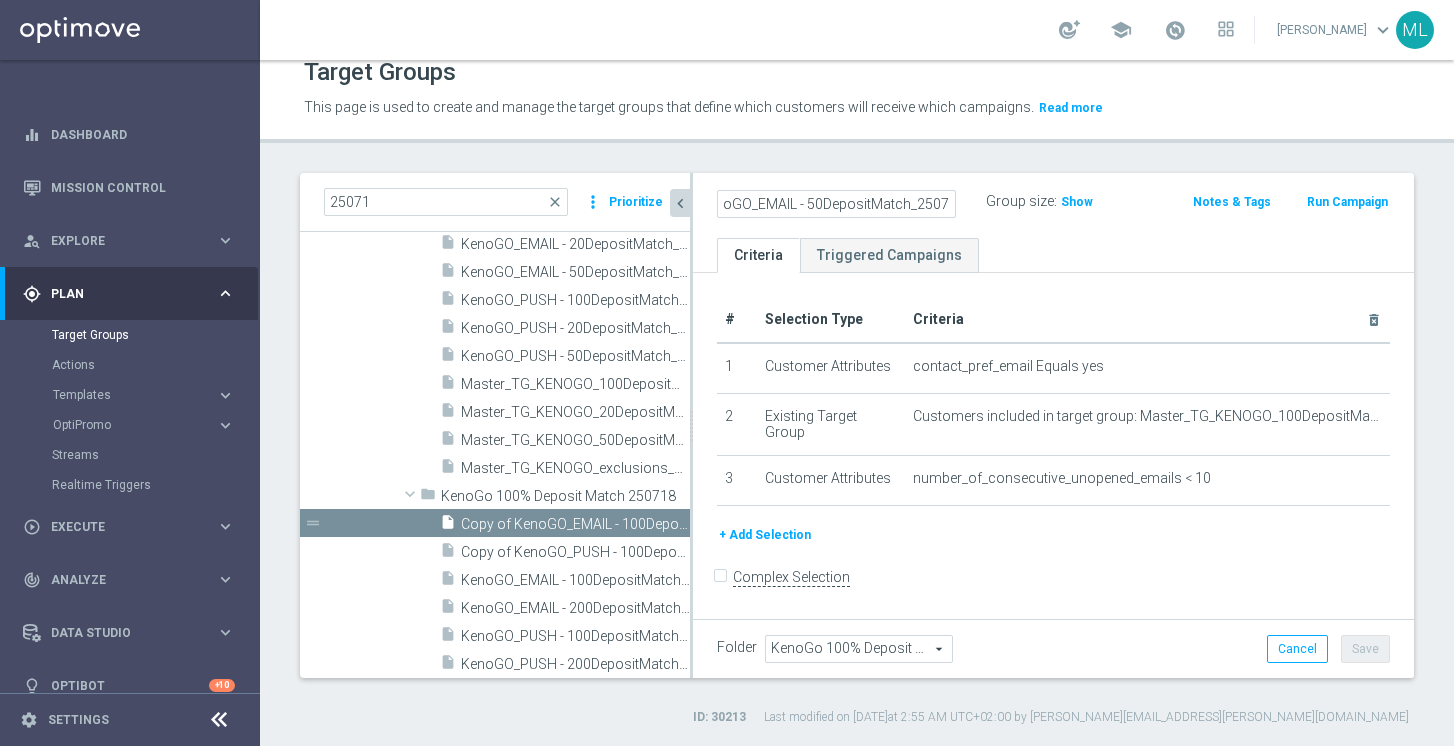 scroll, scrollTop: 0, scrollLeft: 0, axis: both 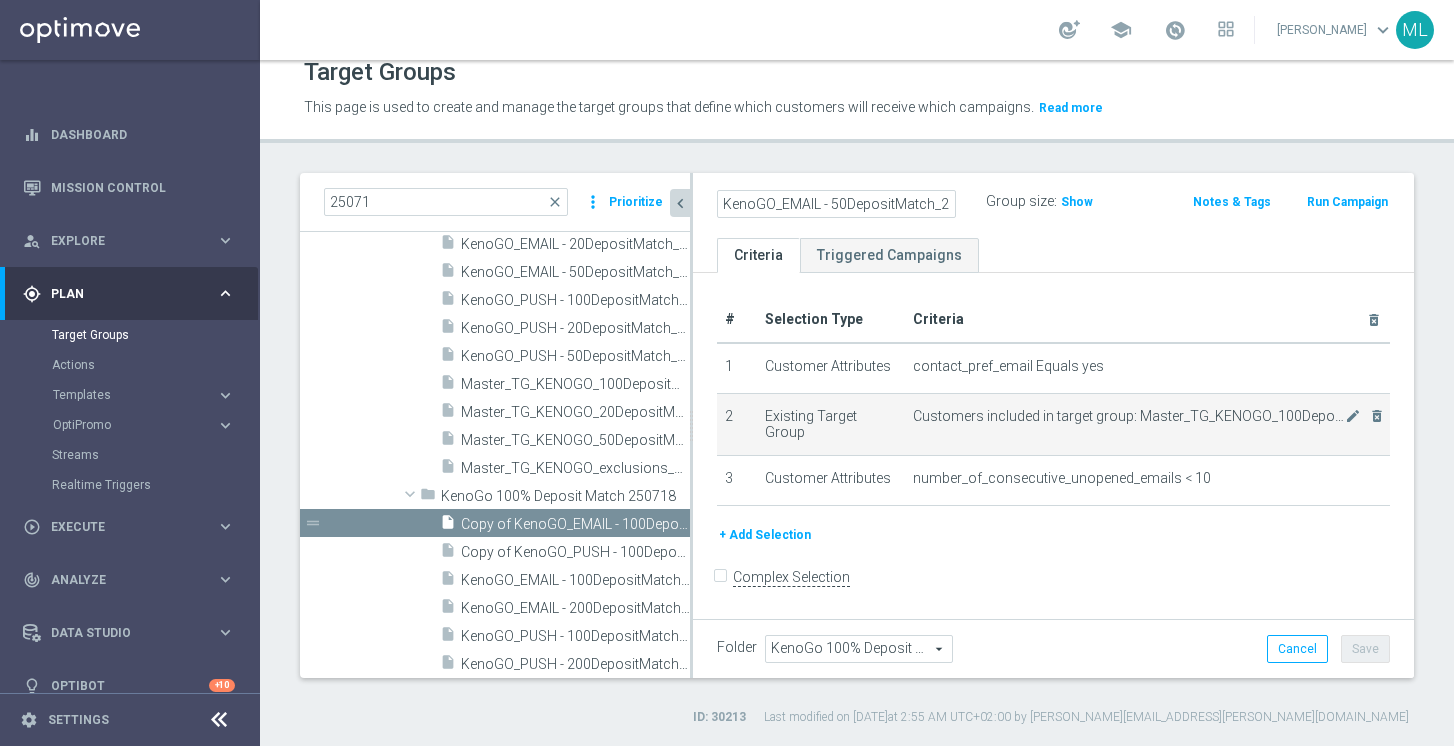 type on "KenoGO_EMAIL - 50DepositMatch_250718" 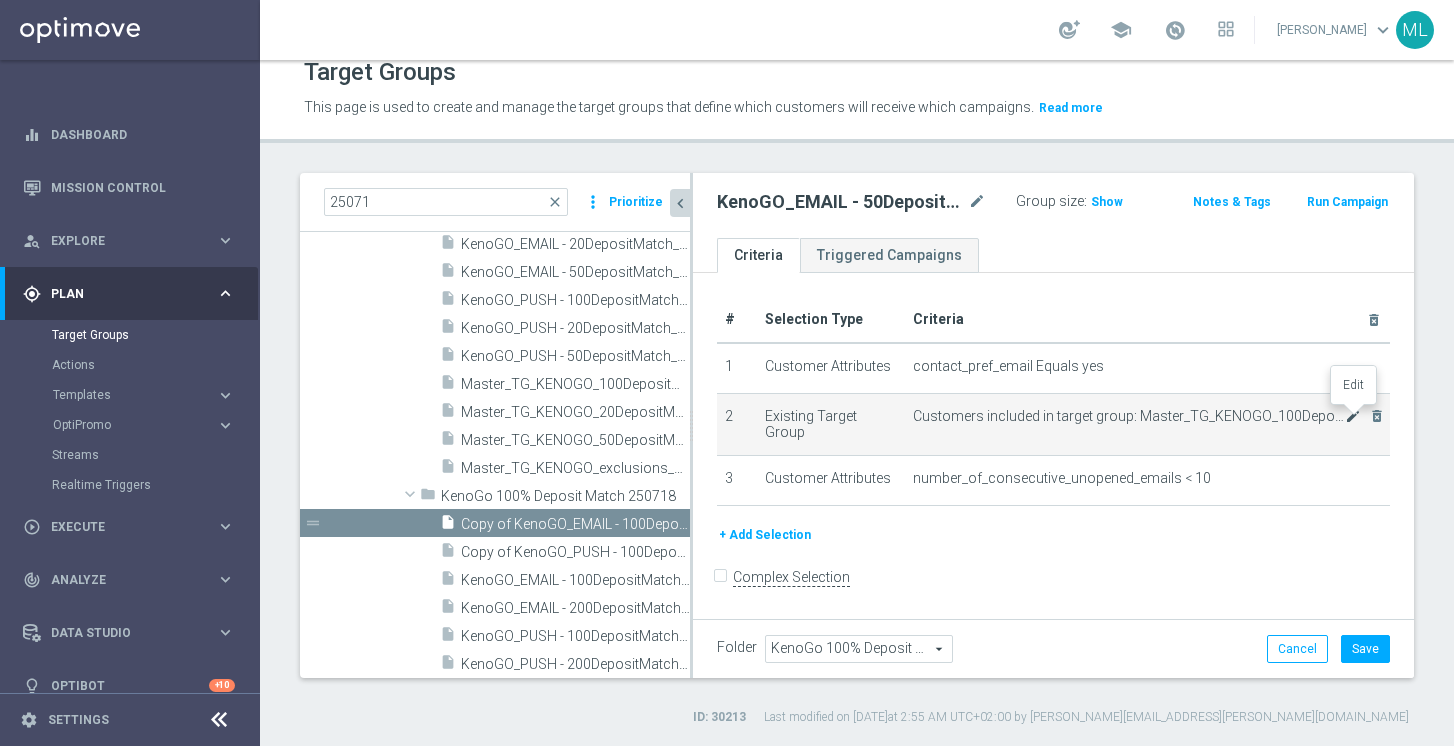 click on "mode_edit" 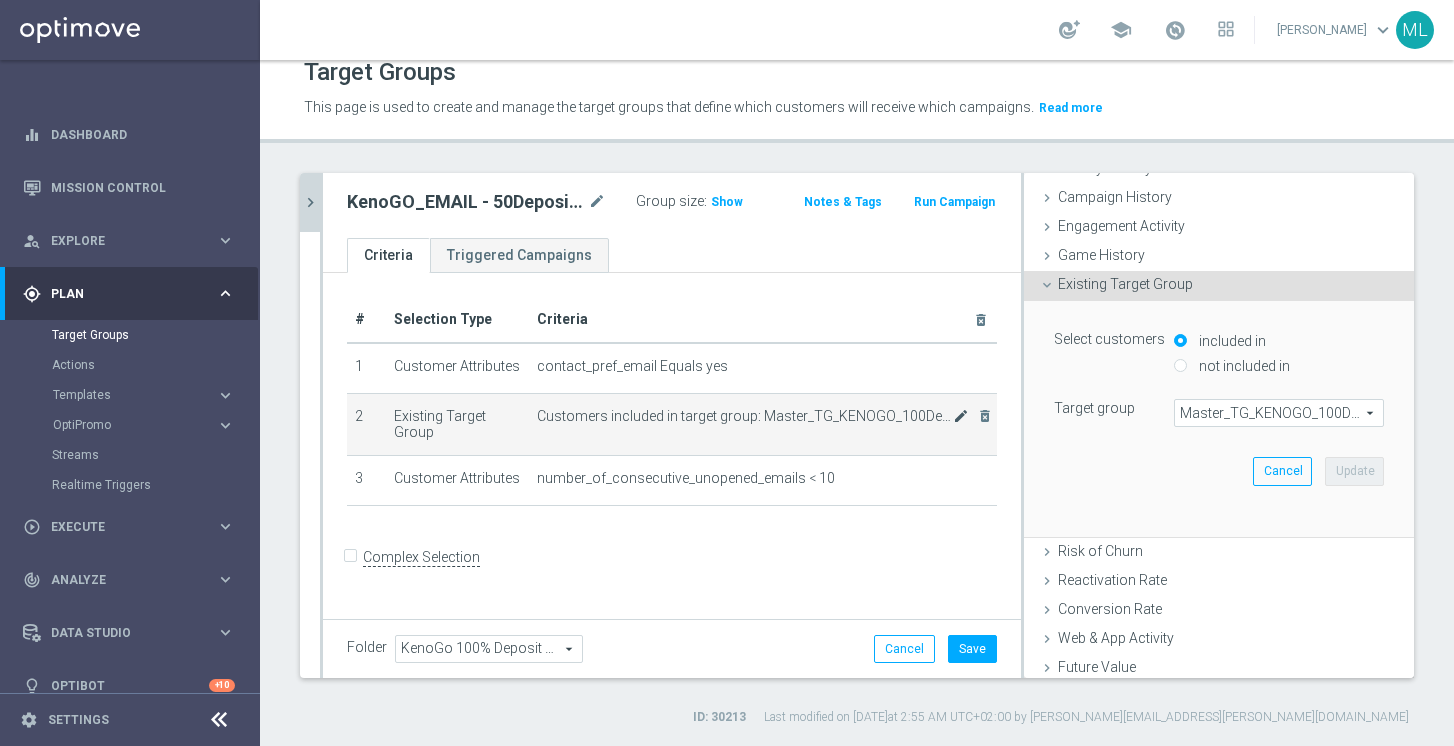 scroll, scrollTop: 237, scrollLeft: 0, axis: vertical 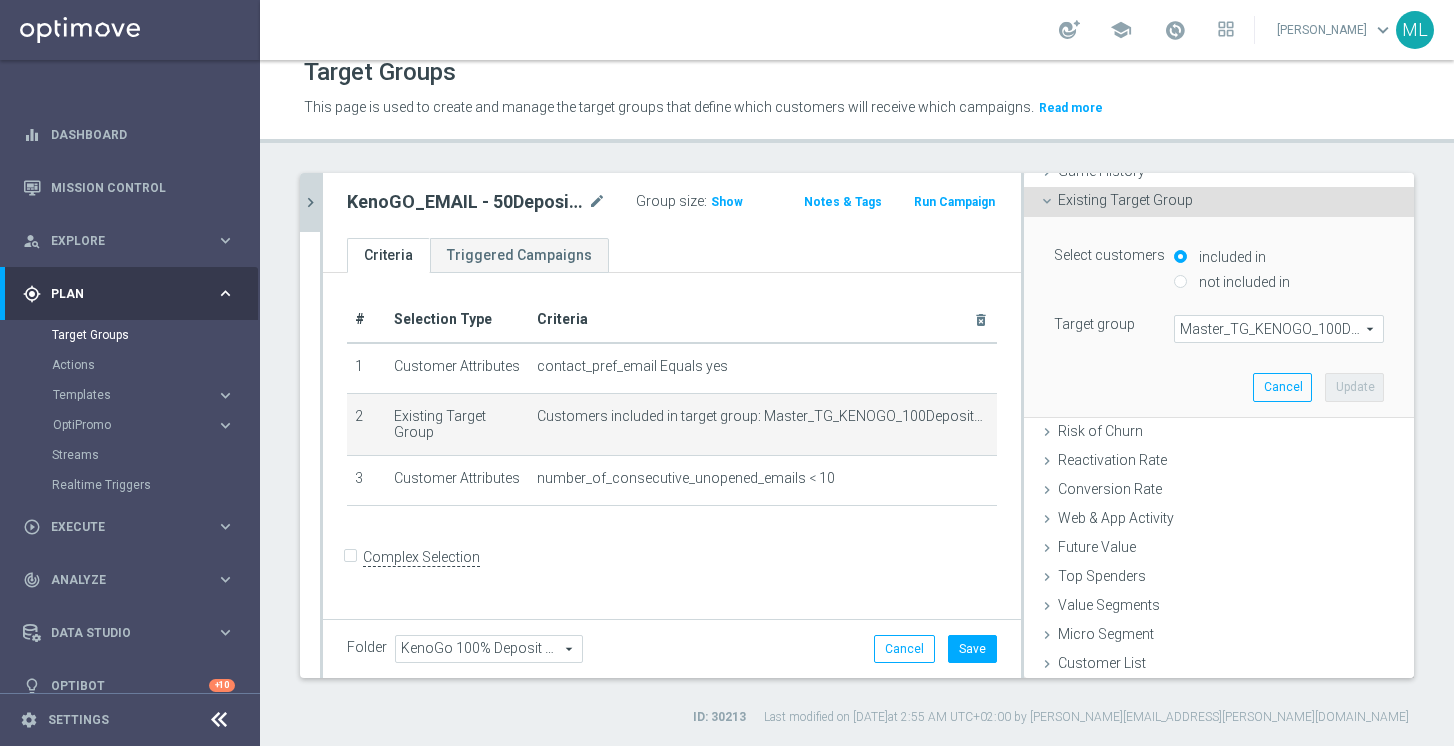 click on "Master_TG_KENOGO_100DepositMatch_250718" at bounding box center (1279, 329) 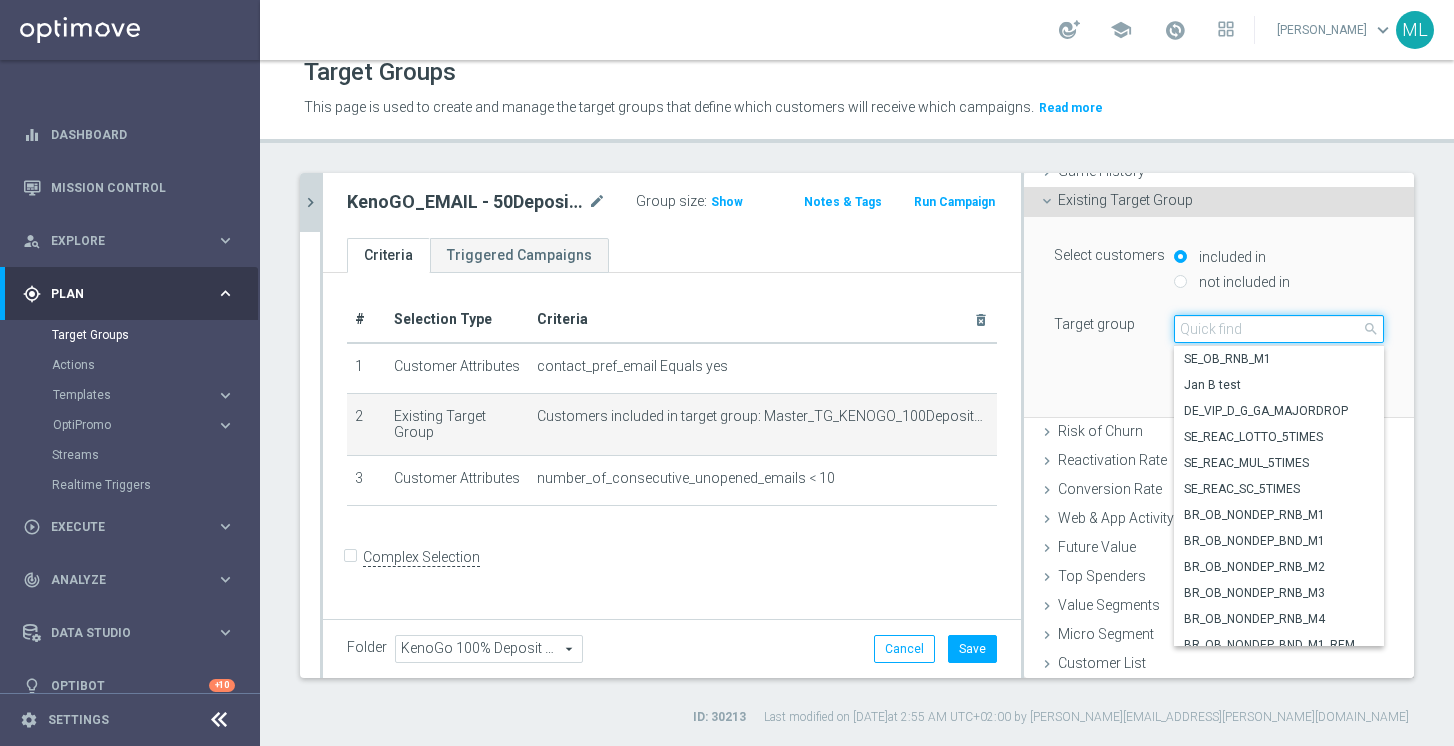 click at bounding box center [1279, 329] 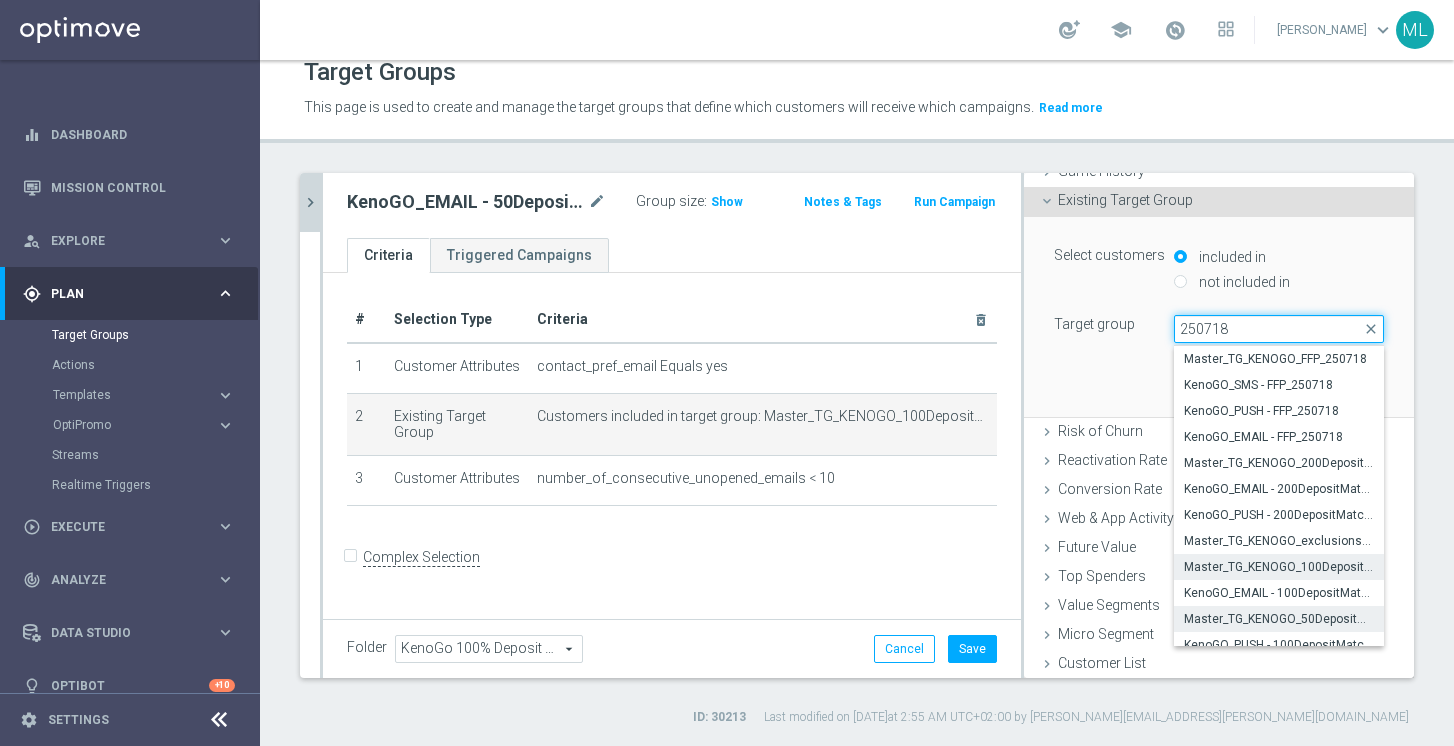 scroll, scrollTop: 37, scrollLeft: 0, axis: vertical 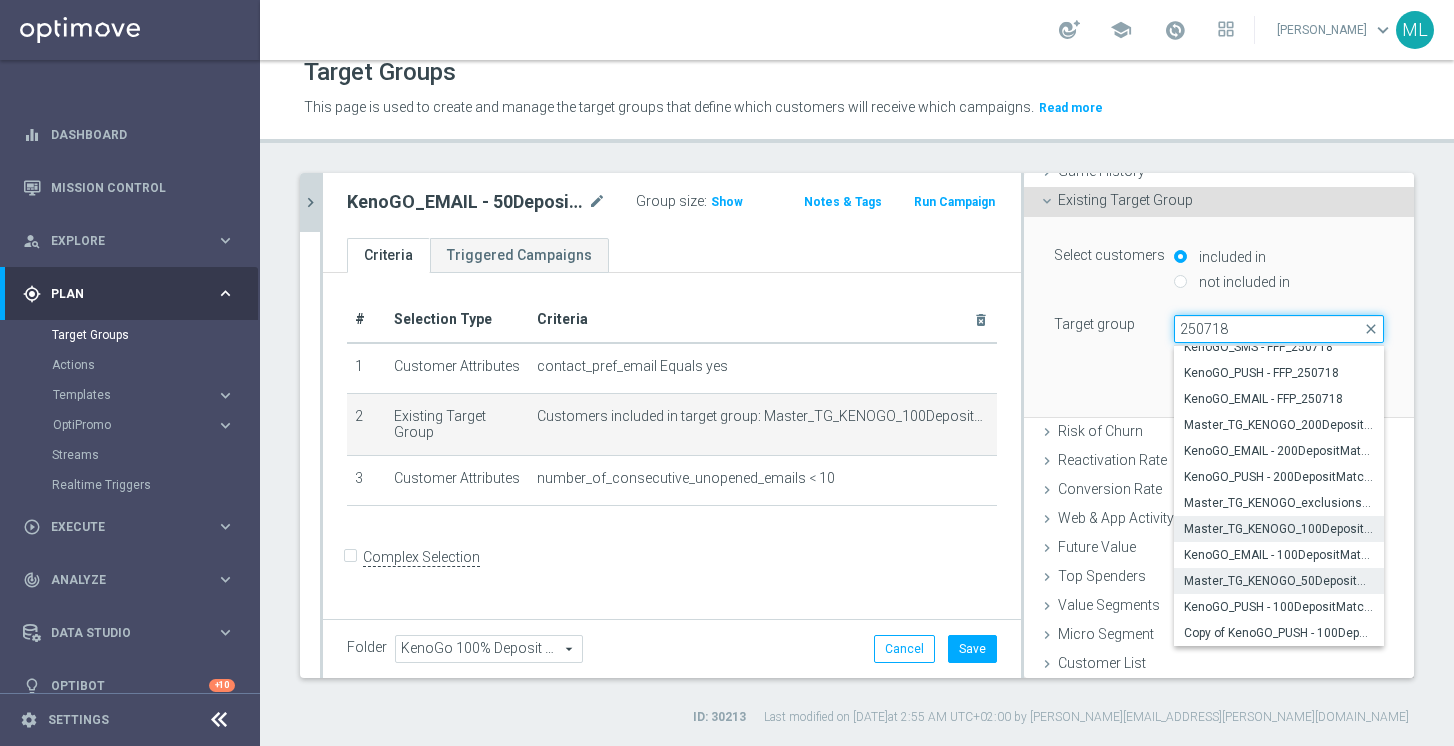 type on "250718" 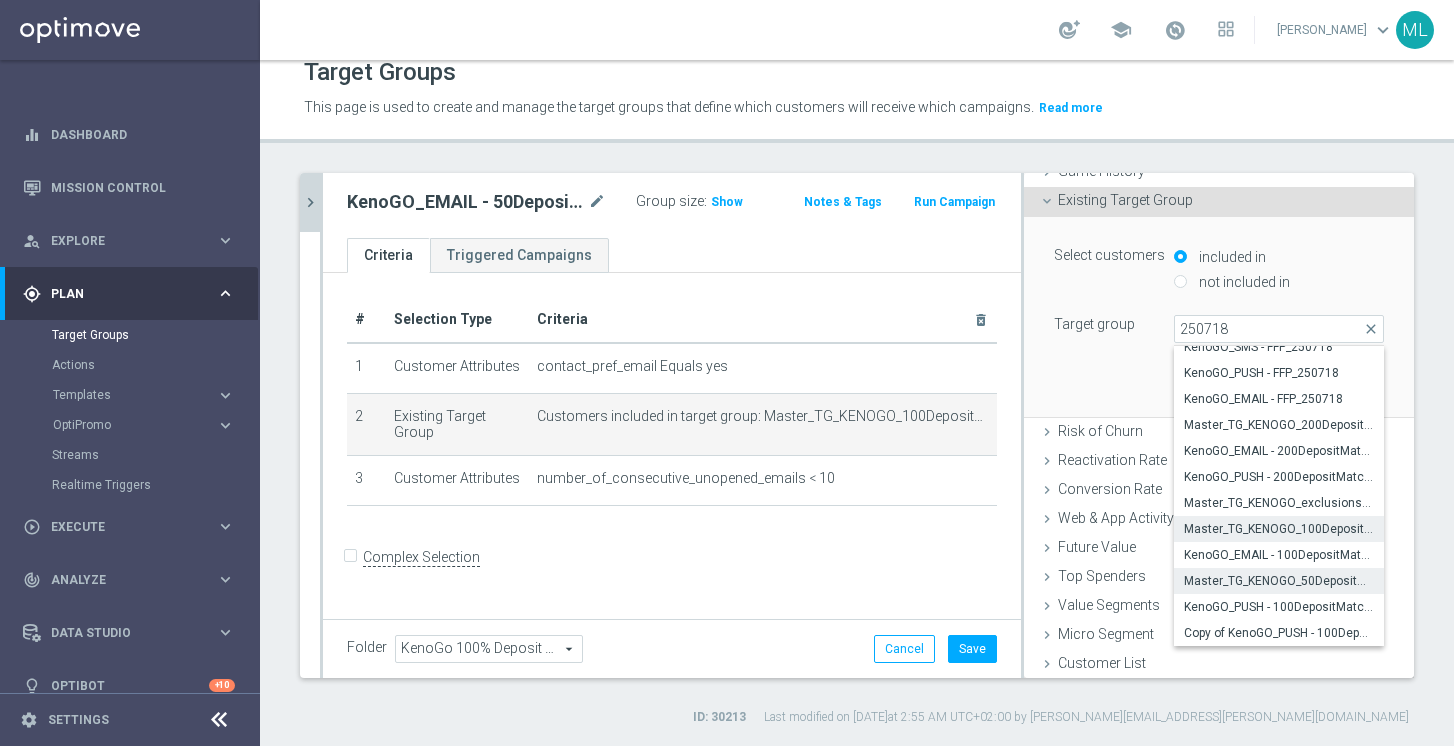 click on "Master_TG_KENOGO_50DepositMatch_250718" at bounding box center (1279, 581) 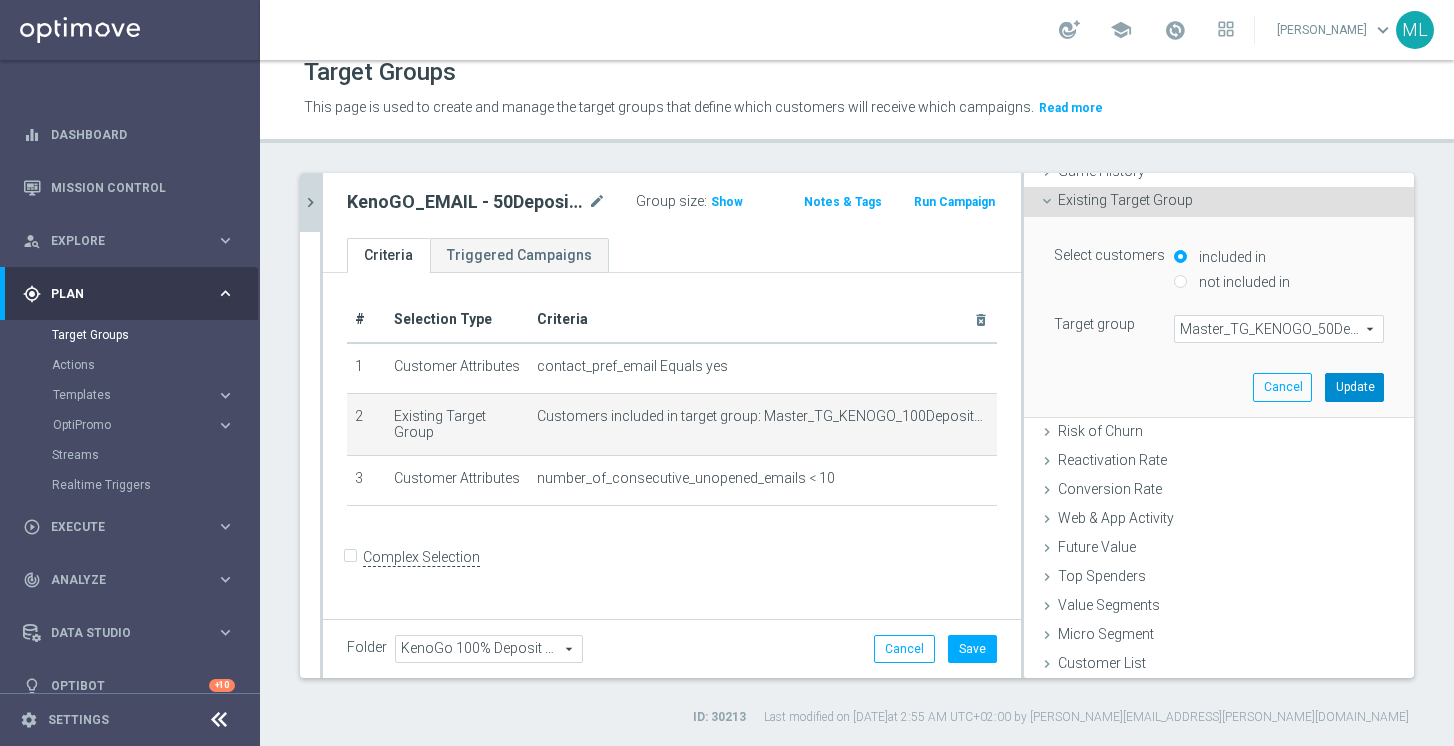 click on "Update" at bounding box center [1354, 387] 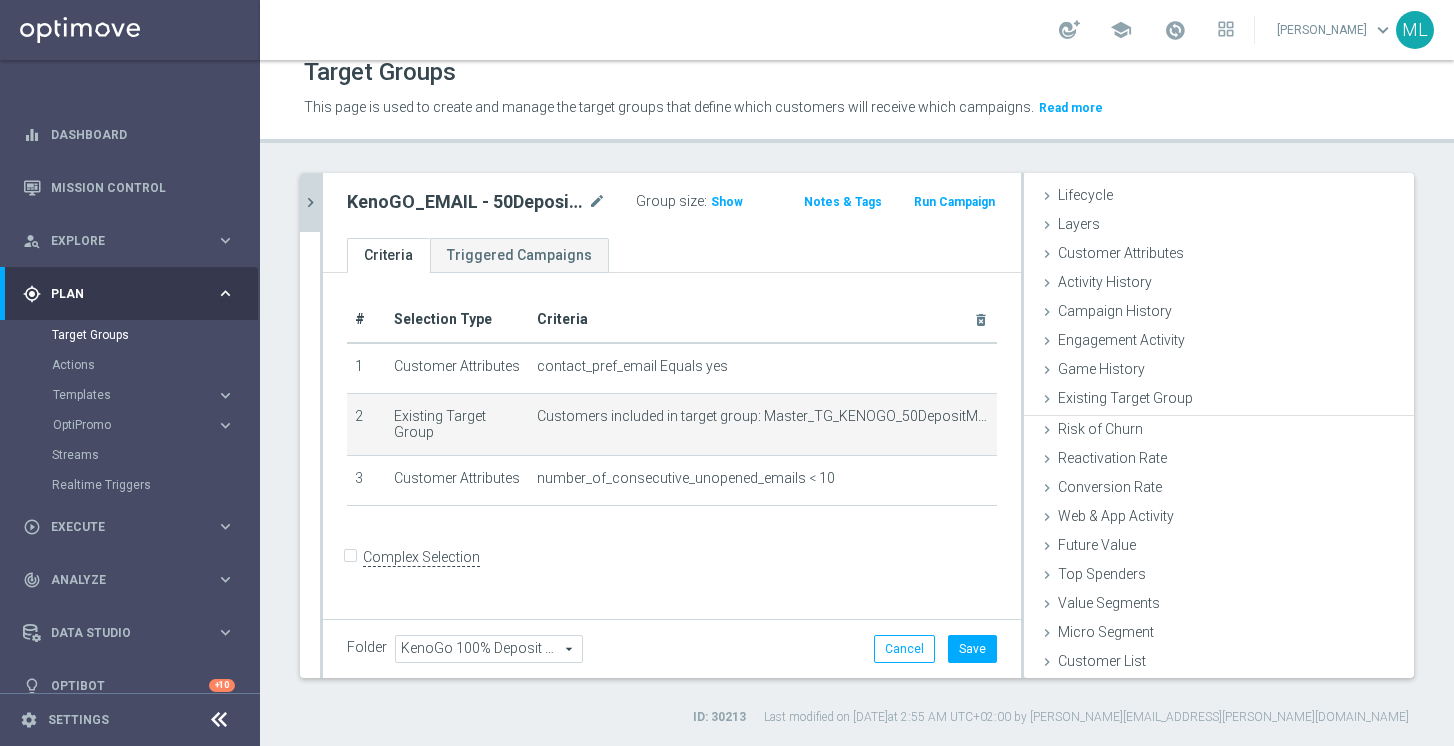 scroll, scrollTop: 37, scrollLeft: 0, axis: vertical 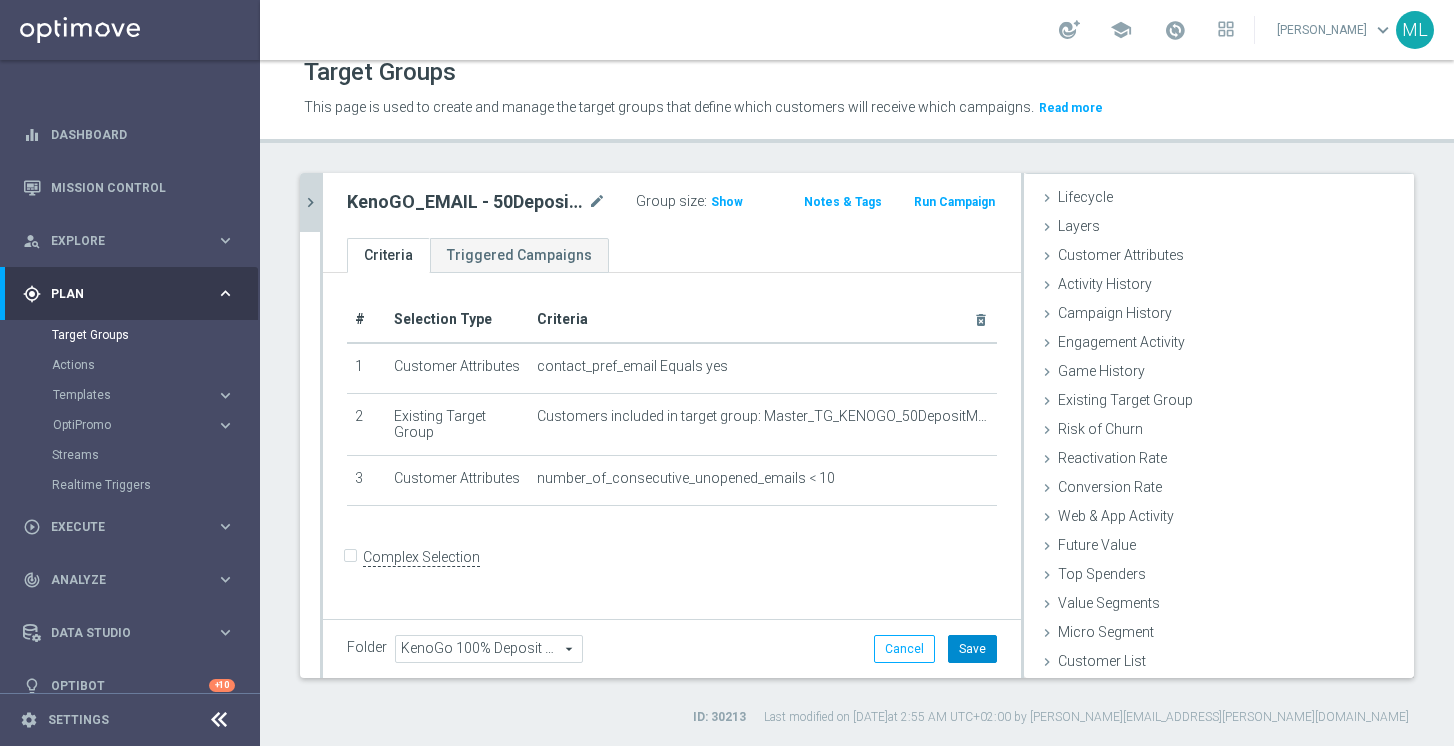 click on "Save" 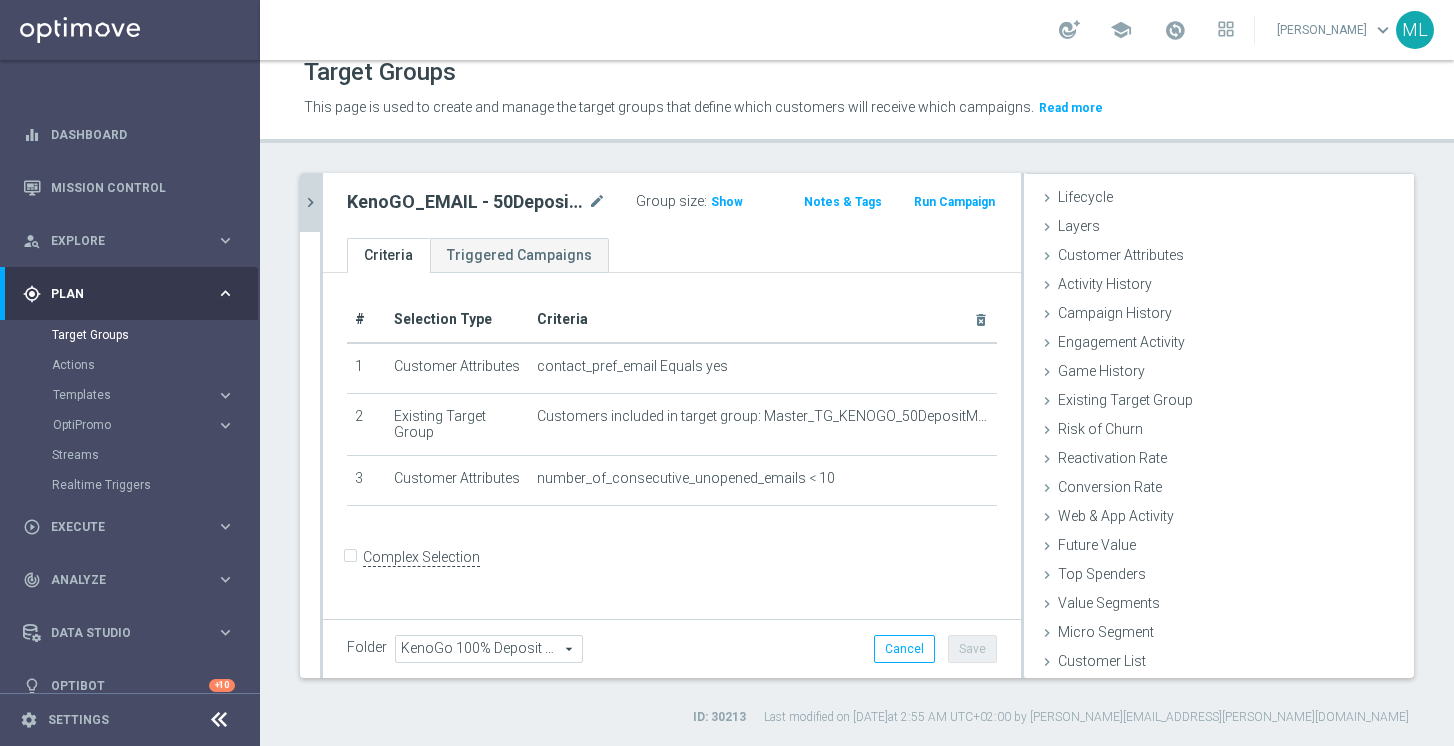 click on "chevron_right" 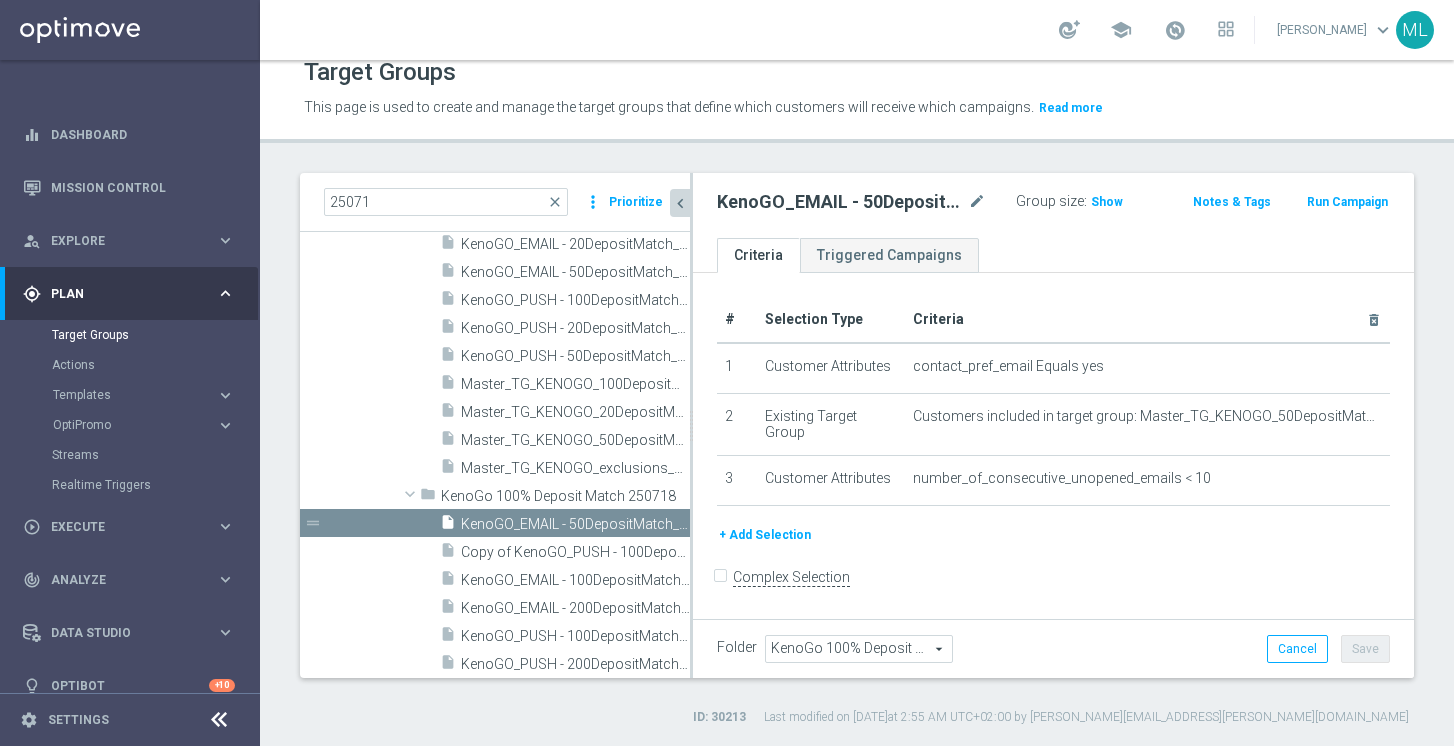 scroll, scrollTop: 55, scrollLeft: 0, axis: vertical 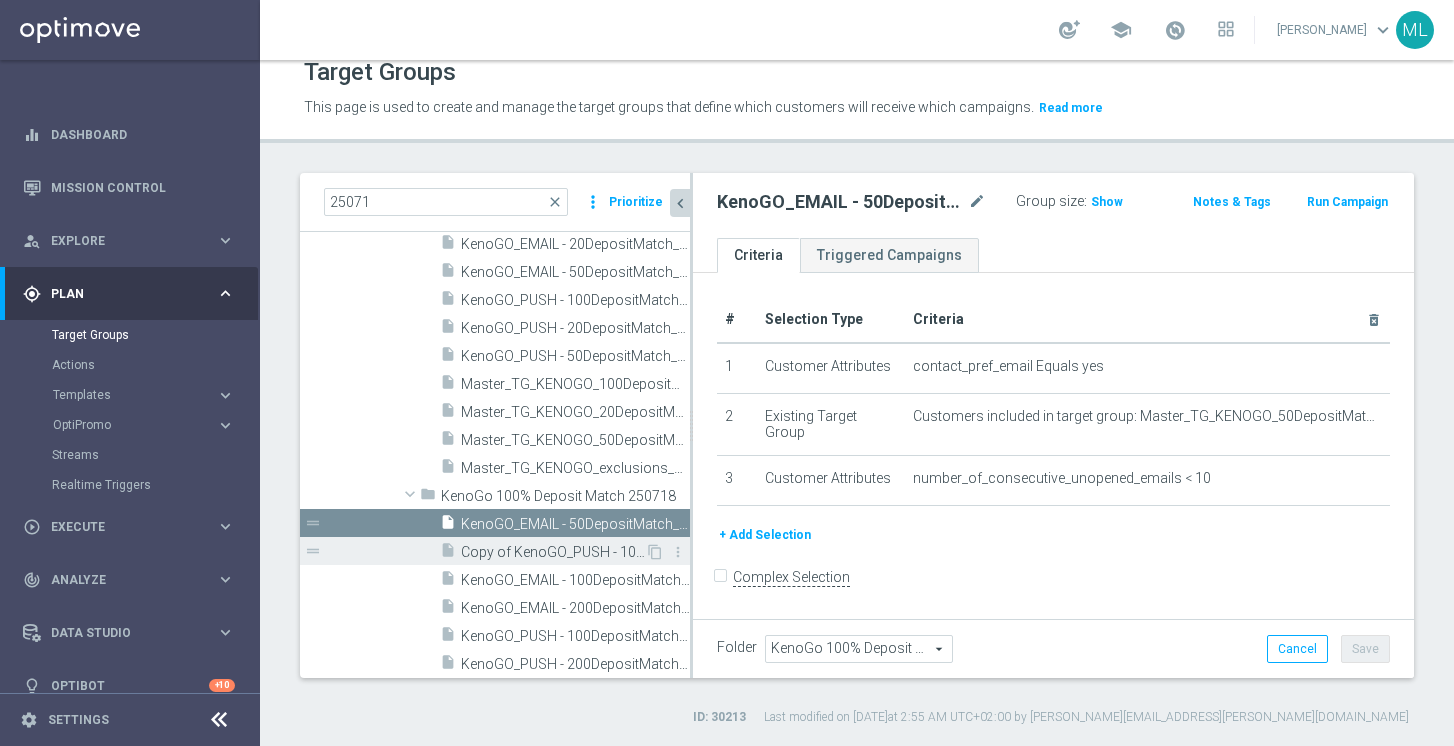 click on "Copy of KenoGO_PUSH - 100DepositMatch_250718" at bounding box center (553, 552) 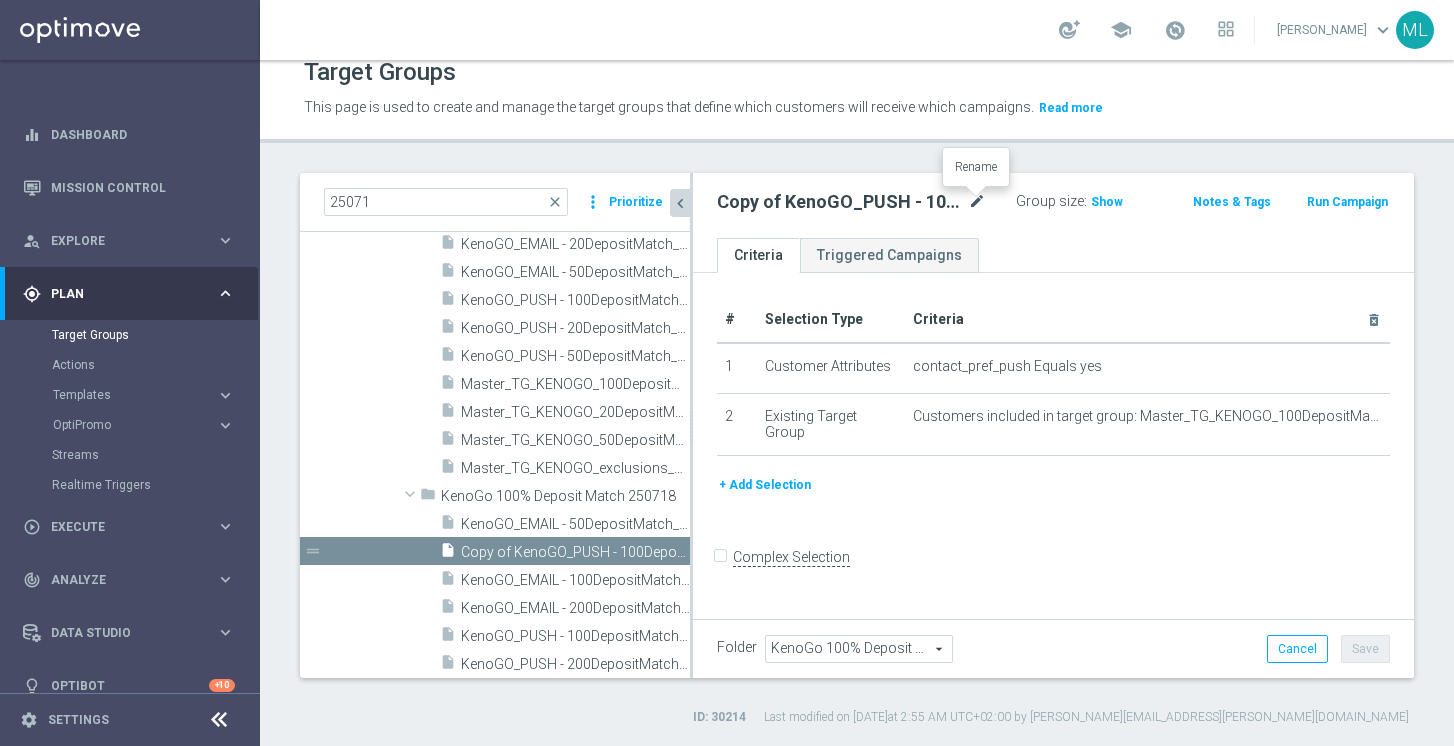 click on "mode_edit" 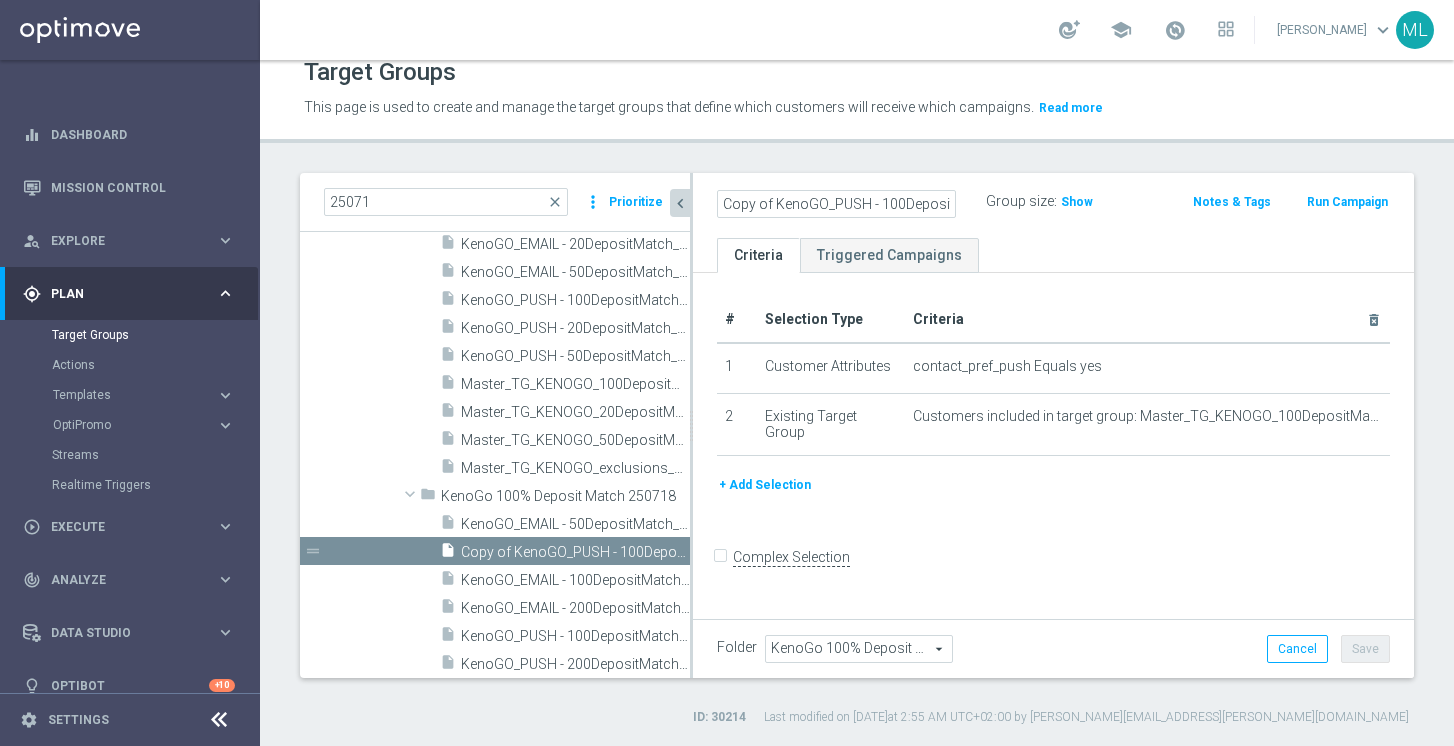 scroll, scrollTop: 0, scrollLeft: 88, axis: horizontal 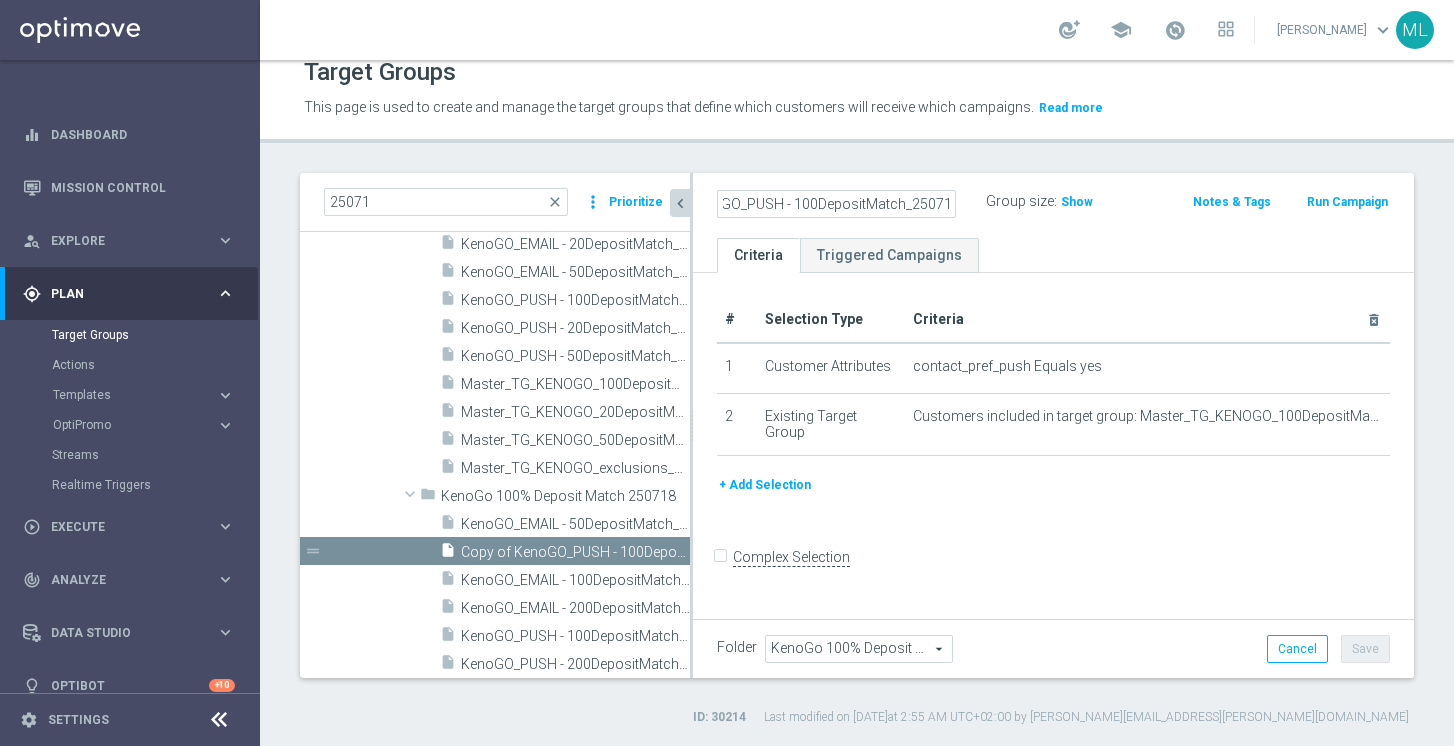 click on "Copy of KenoGO_PUSH - 100DepositMatch_250718" 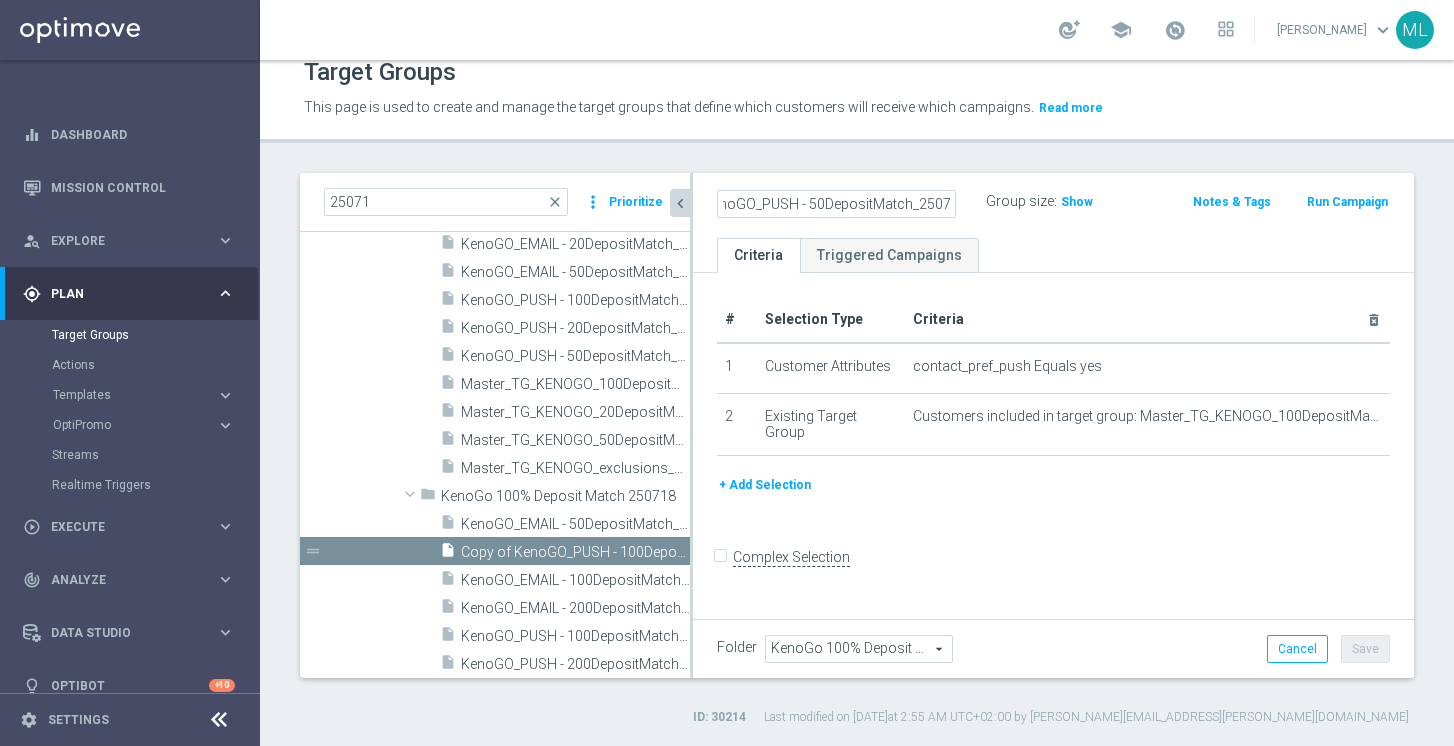 scroll, scrollTop: 0, scrollLeft: 0, axis: both 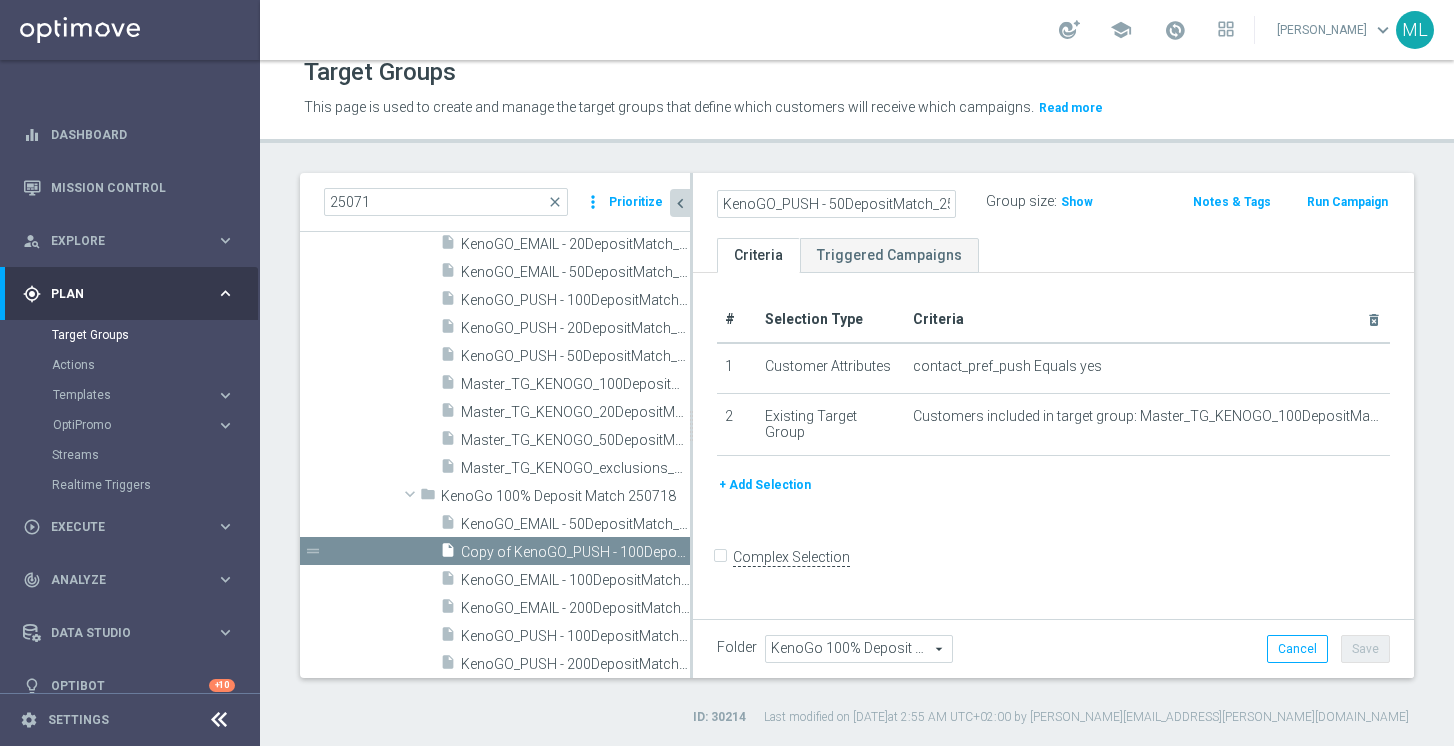 type on "KenoGO_PUSH - 50DepositMatch_250718" 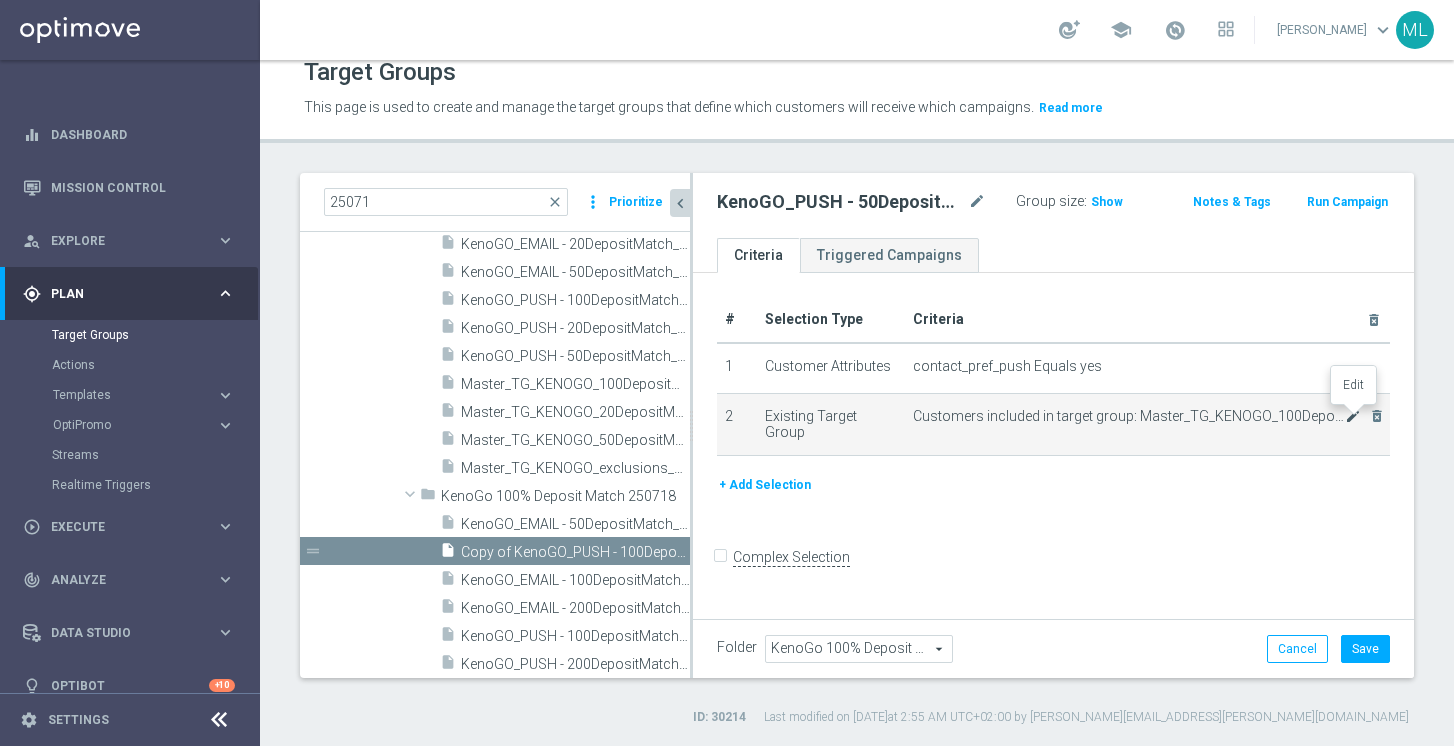 click on "mode_edit" 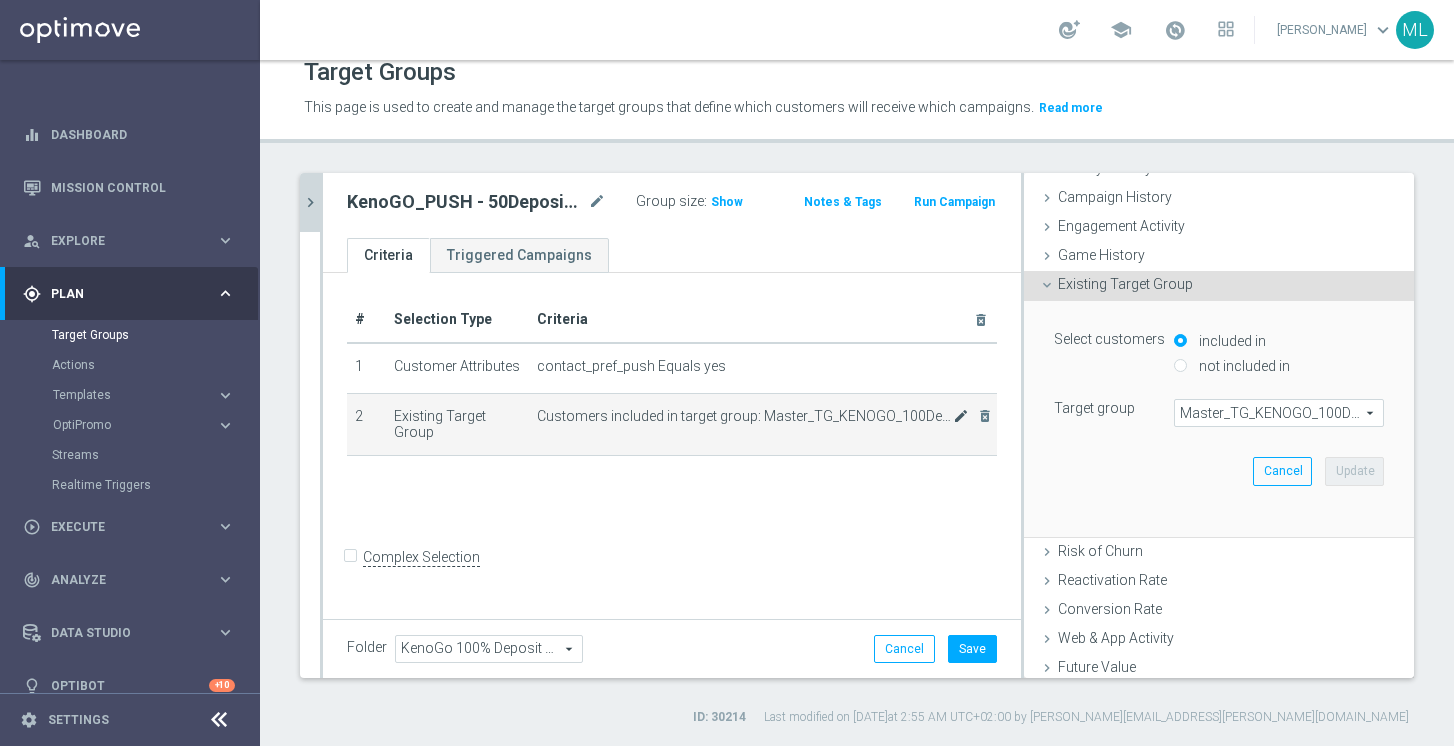 scroll, scrollTop: 237, scrollLeft: 0, axis: vertical 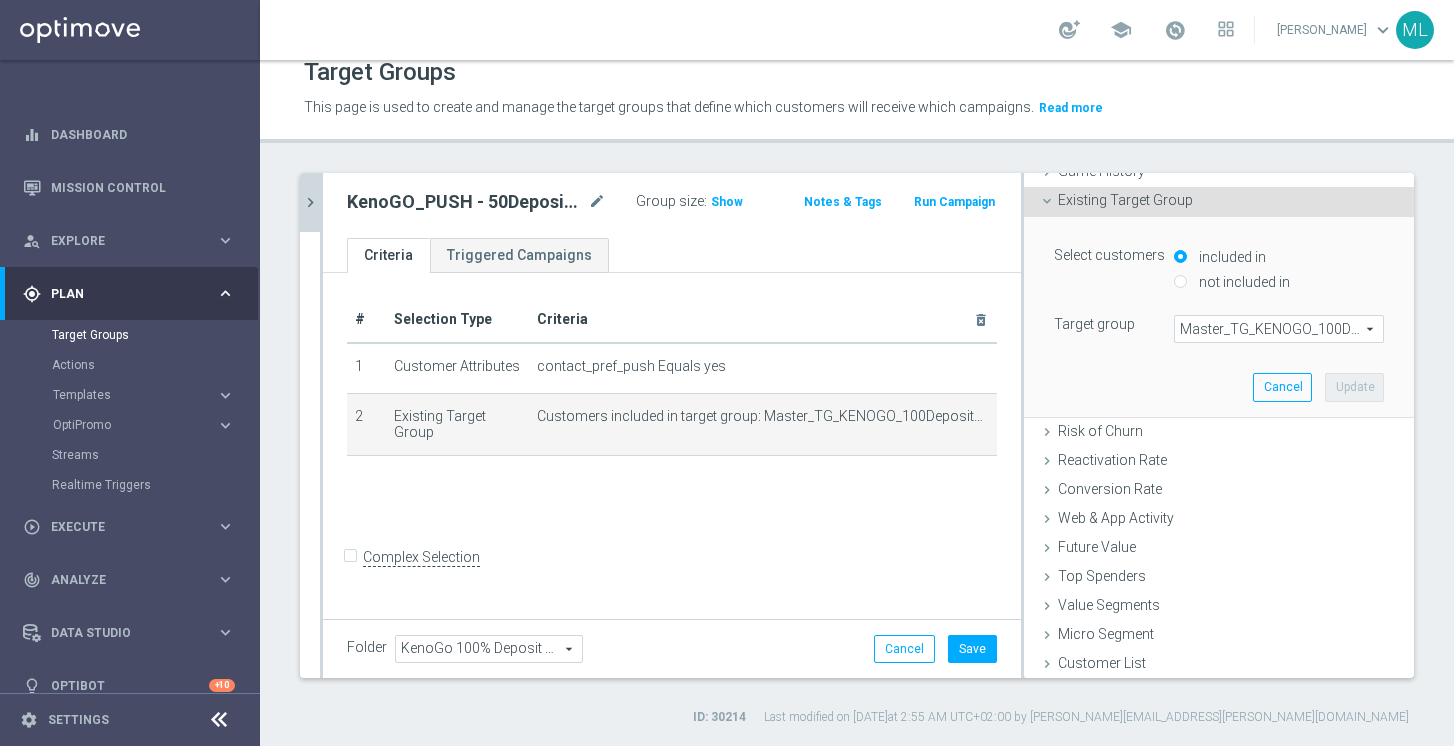 click on "Master_TG_KENOGO_100DepositMatch_250718" at bounding box center [1279, 329] 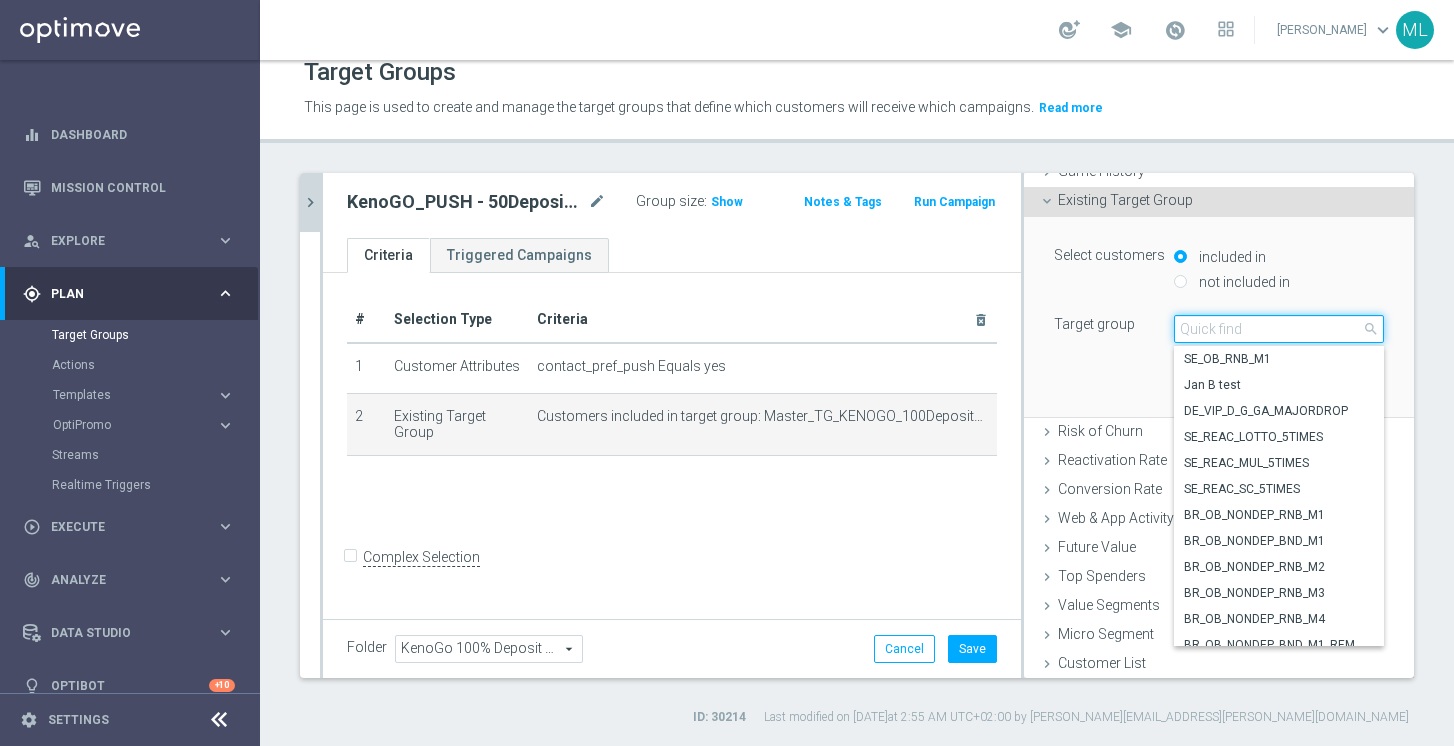 click at bounding box center (1279, 329) 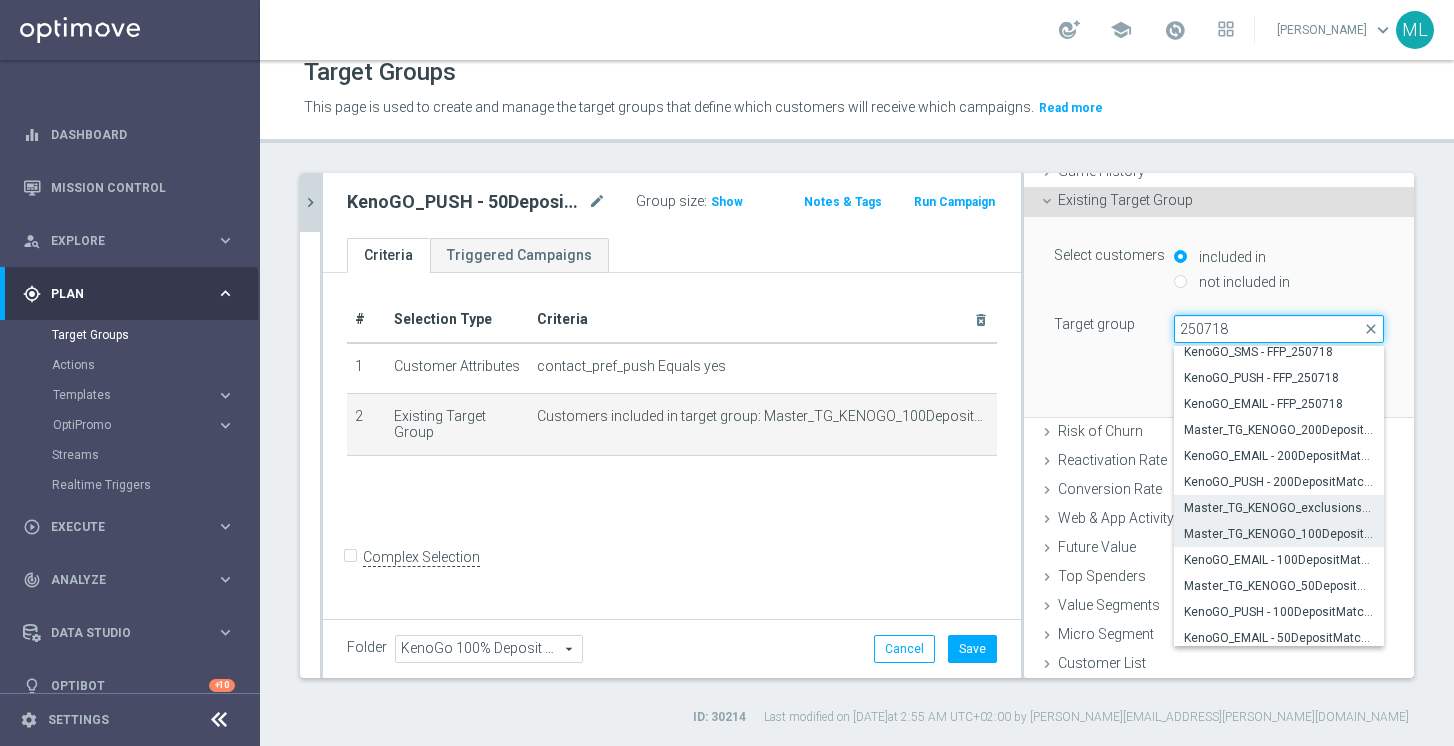 scroll, scrollTop: 37, scrollLeft: 0, axis: vertical 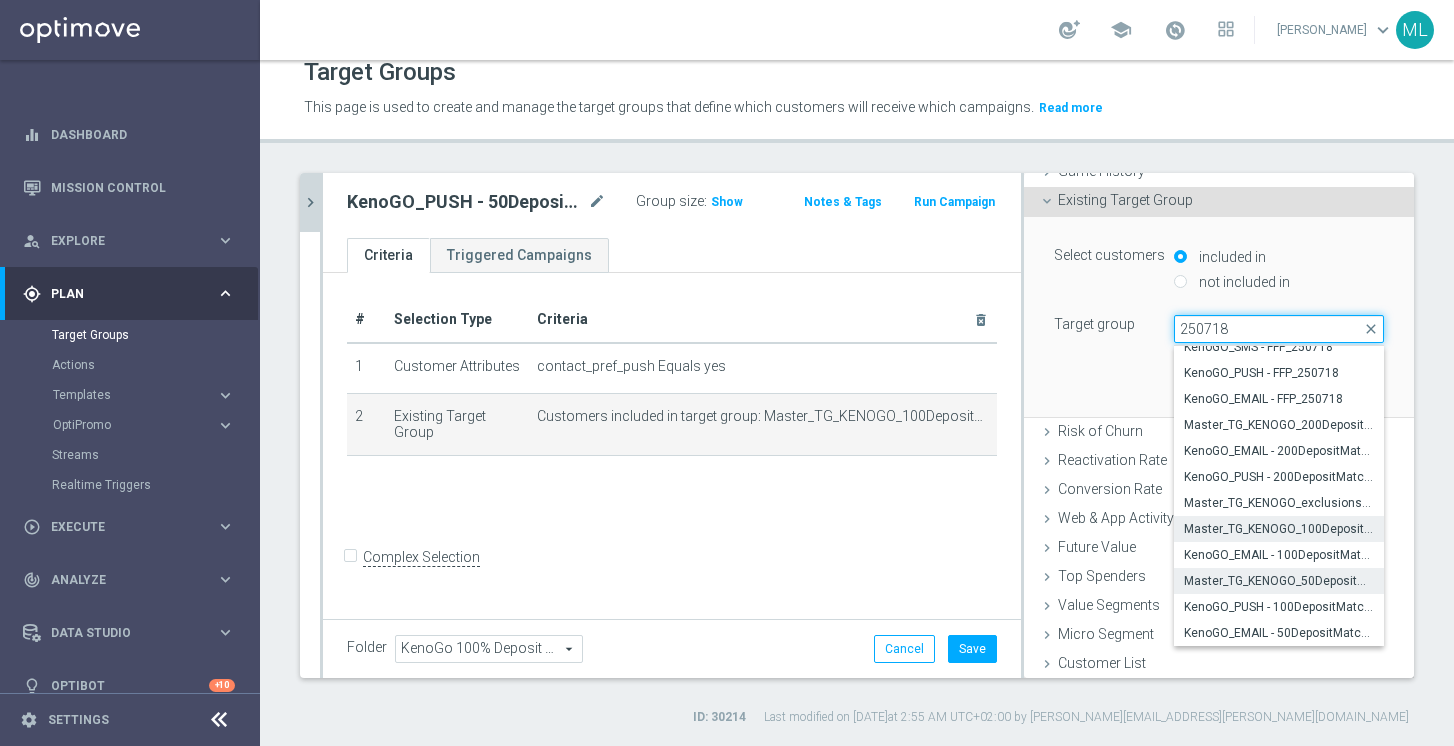 type on "250718" 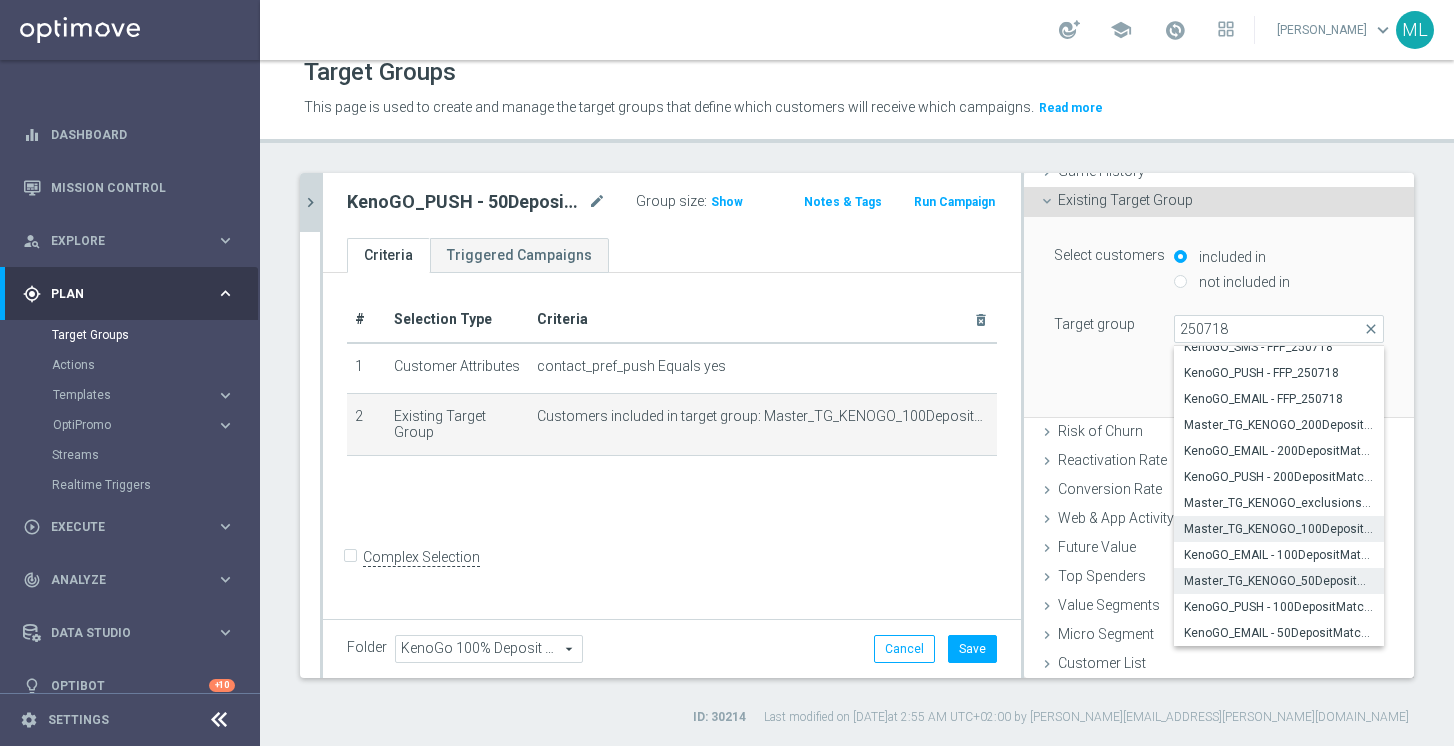 click on "Master_TG_KENOGO_50DepositMatch_250718" at bounding box center [1279, 581] 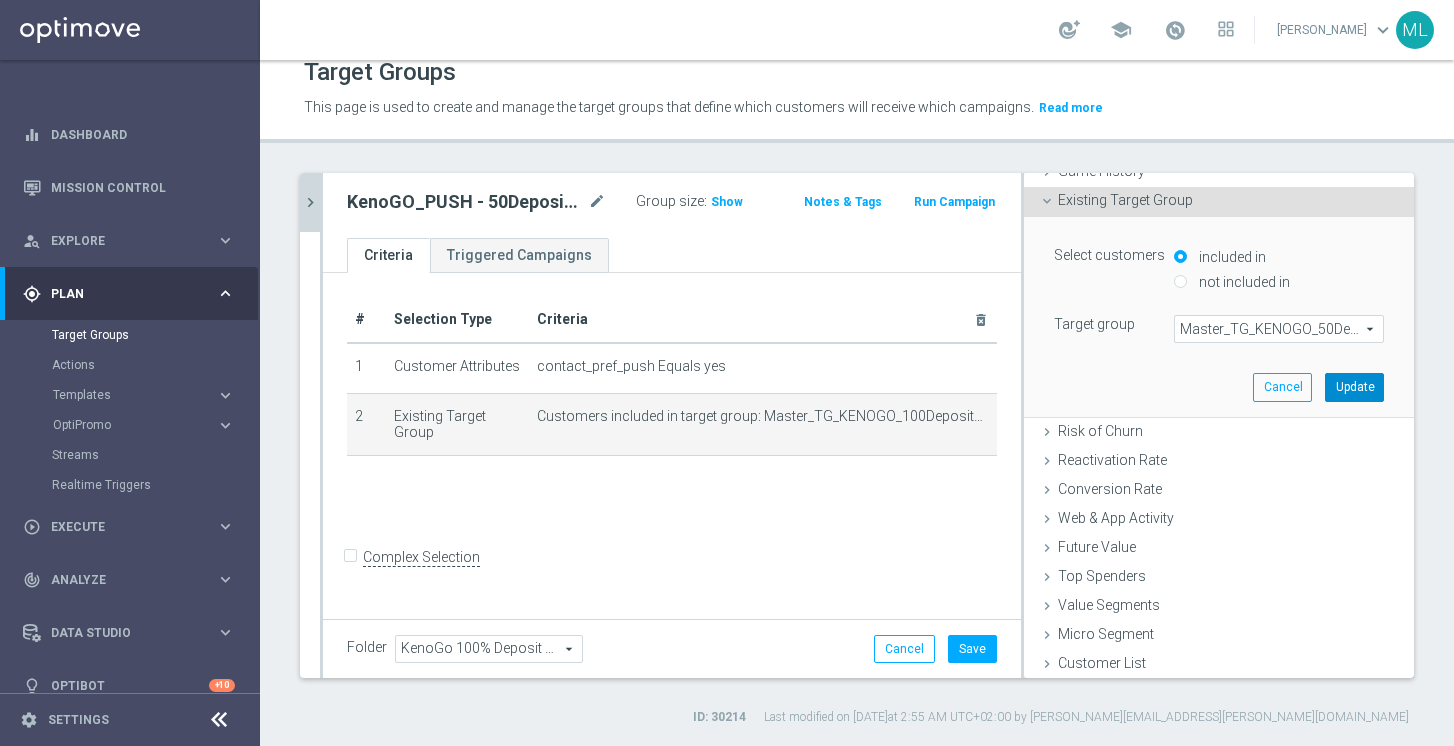 click on "Update" at bounding box center (1354, 387) 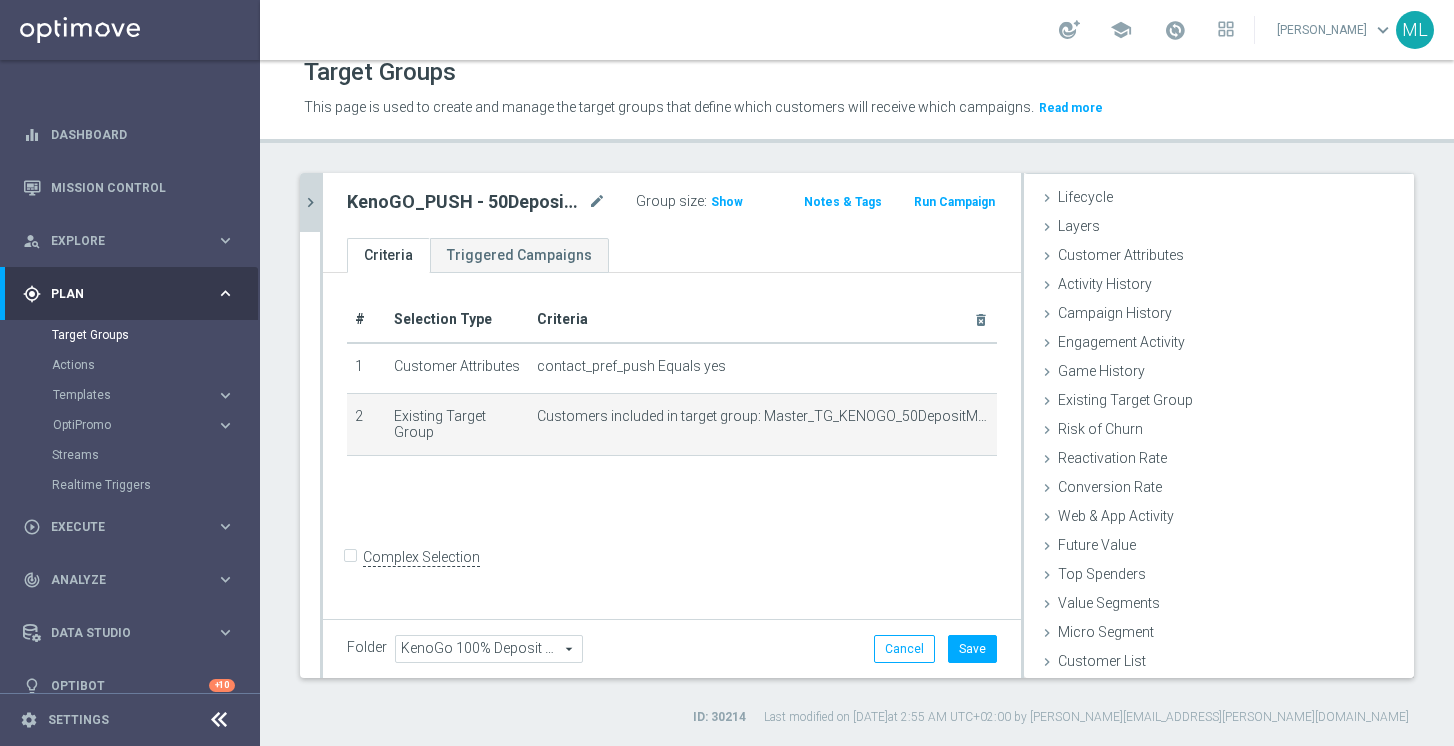 scroll, scrollTop: 37, scrollLeft: 0, axis: vertical 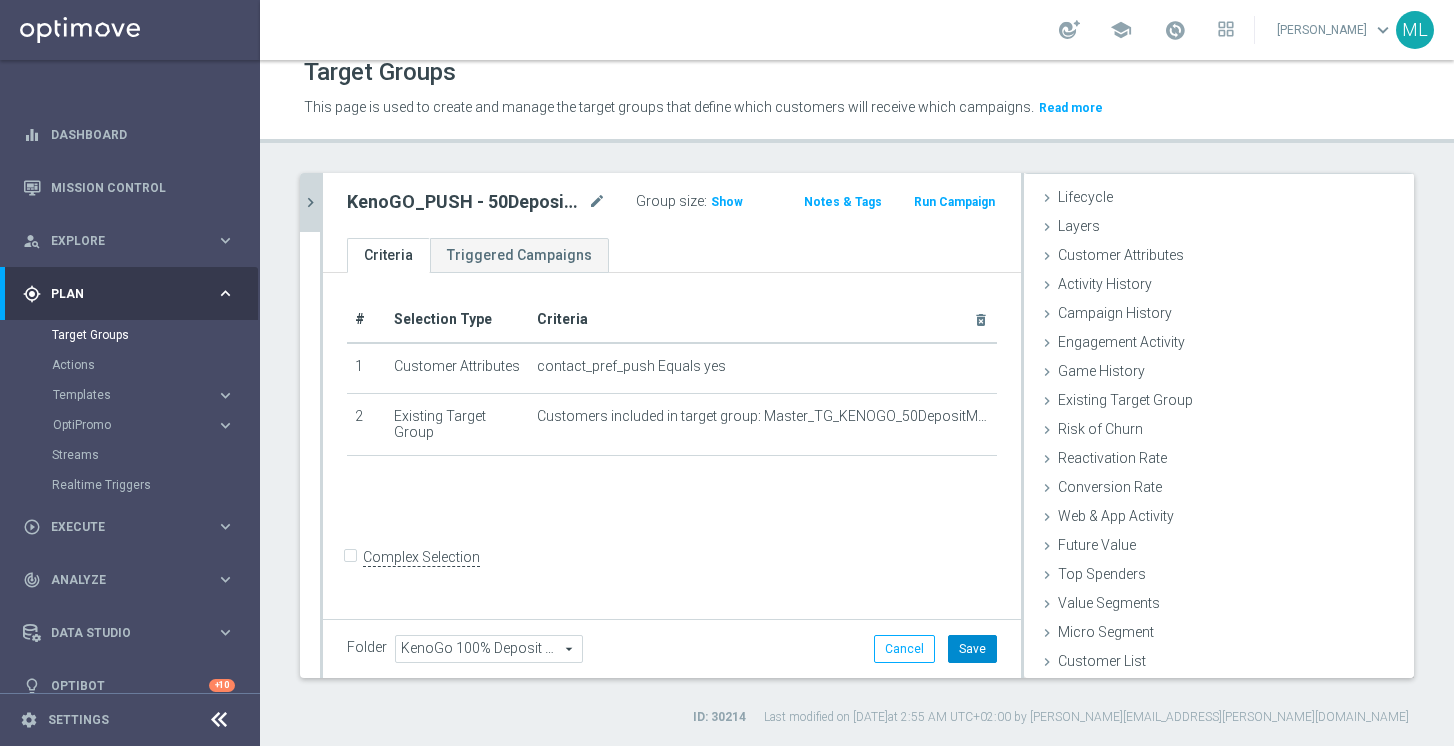 click on "Save" 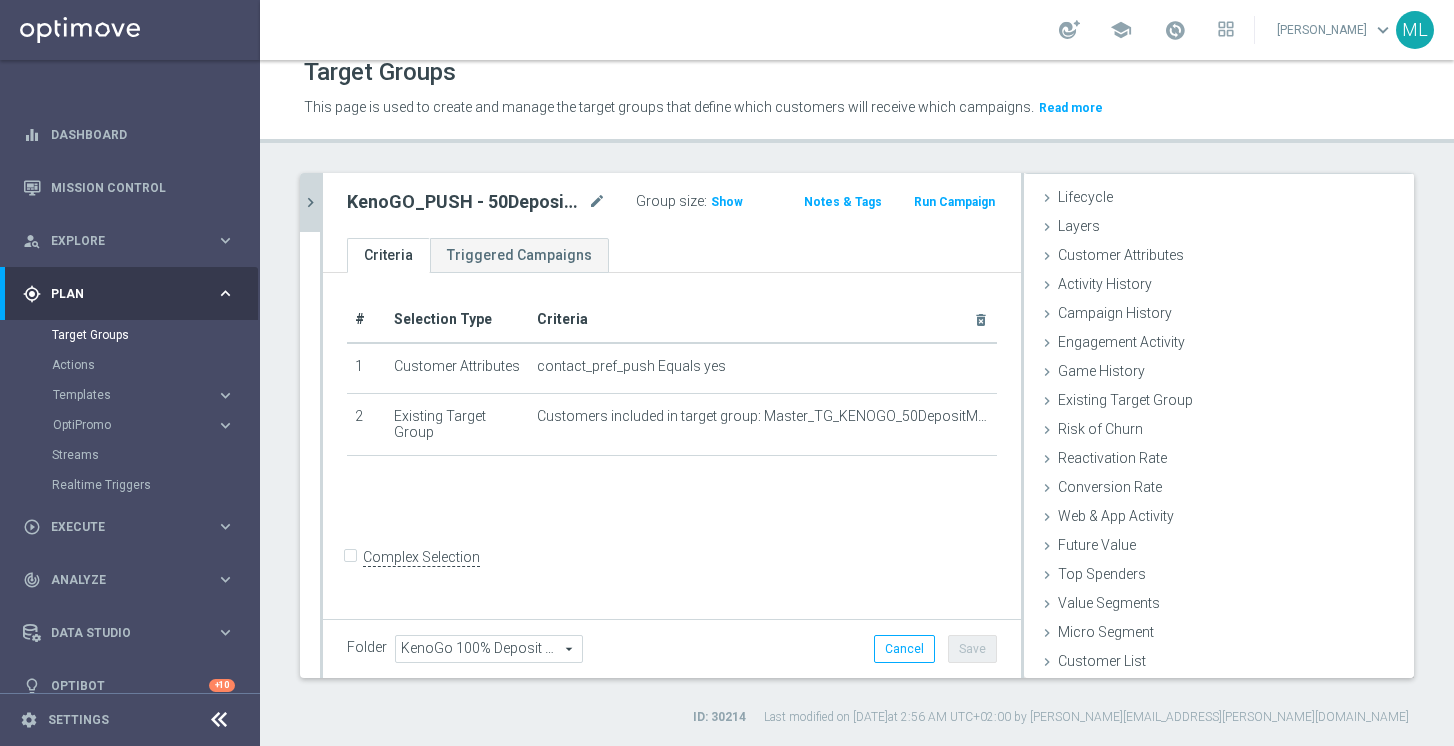 click on "chevron_right" 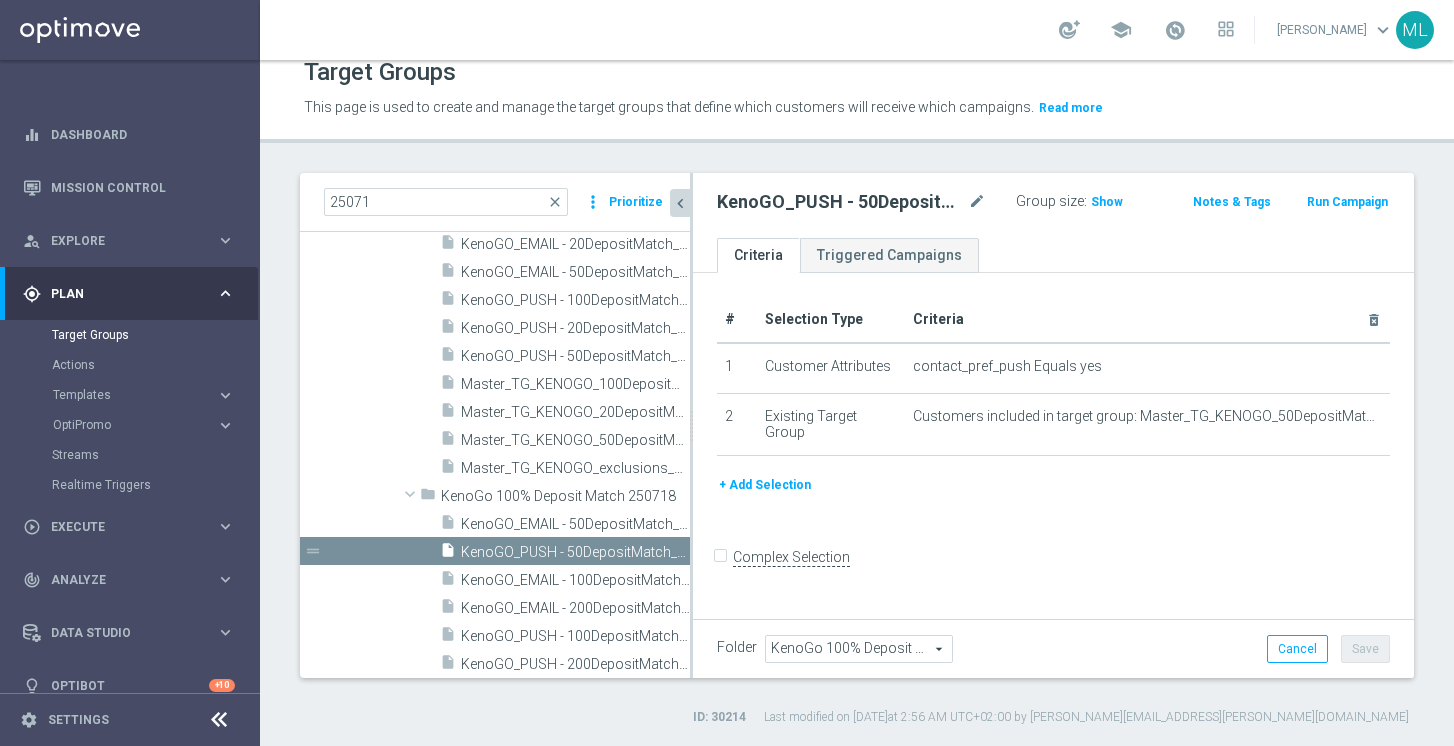 scroll, scrollTop: 55, scrollLeft: 0, axis: vertical 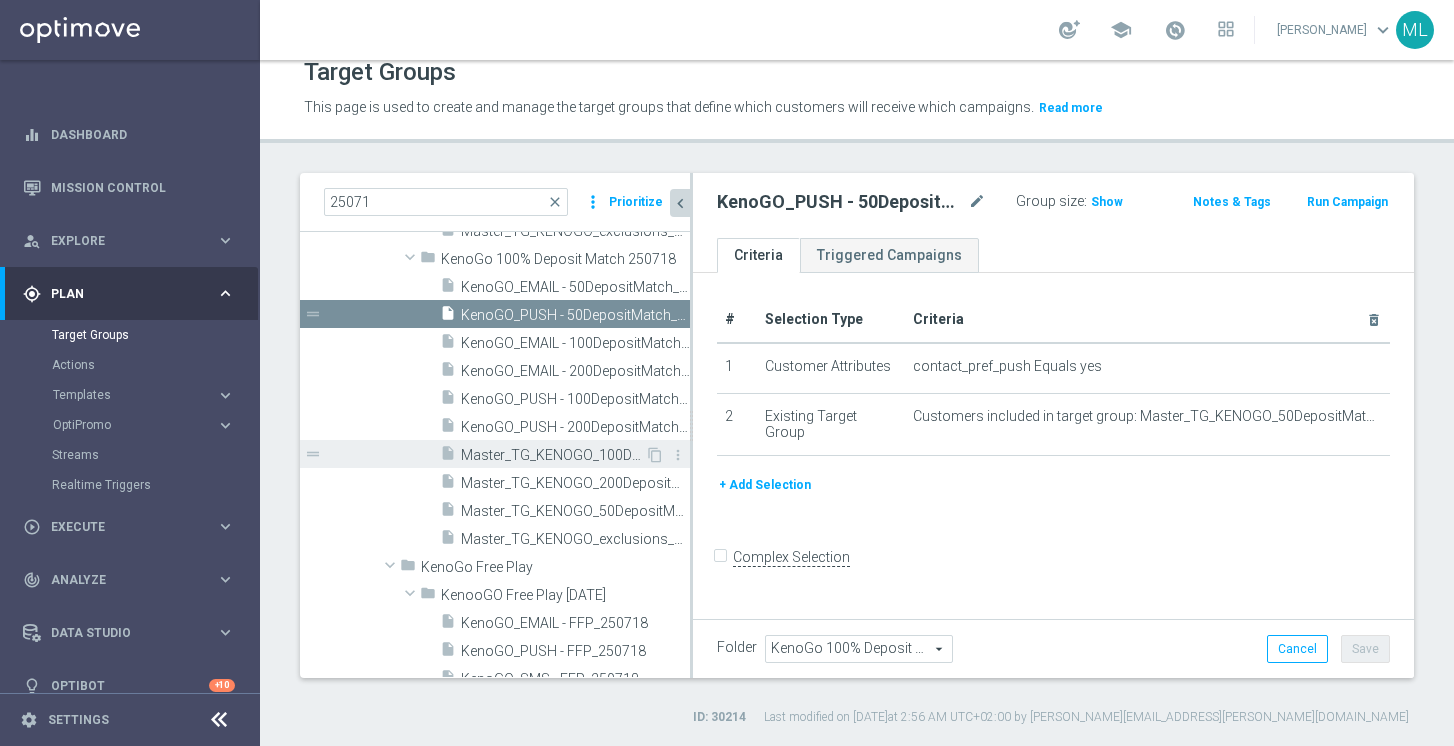click on "Master_TG_KENOGO_100DepositMatch_250718" at bounding box center [553, 455] 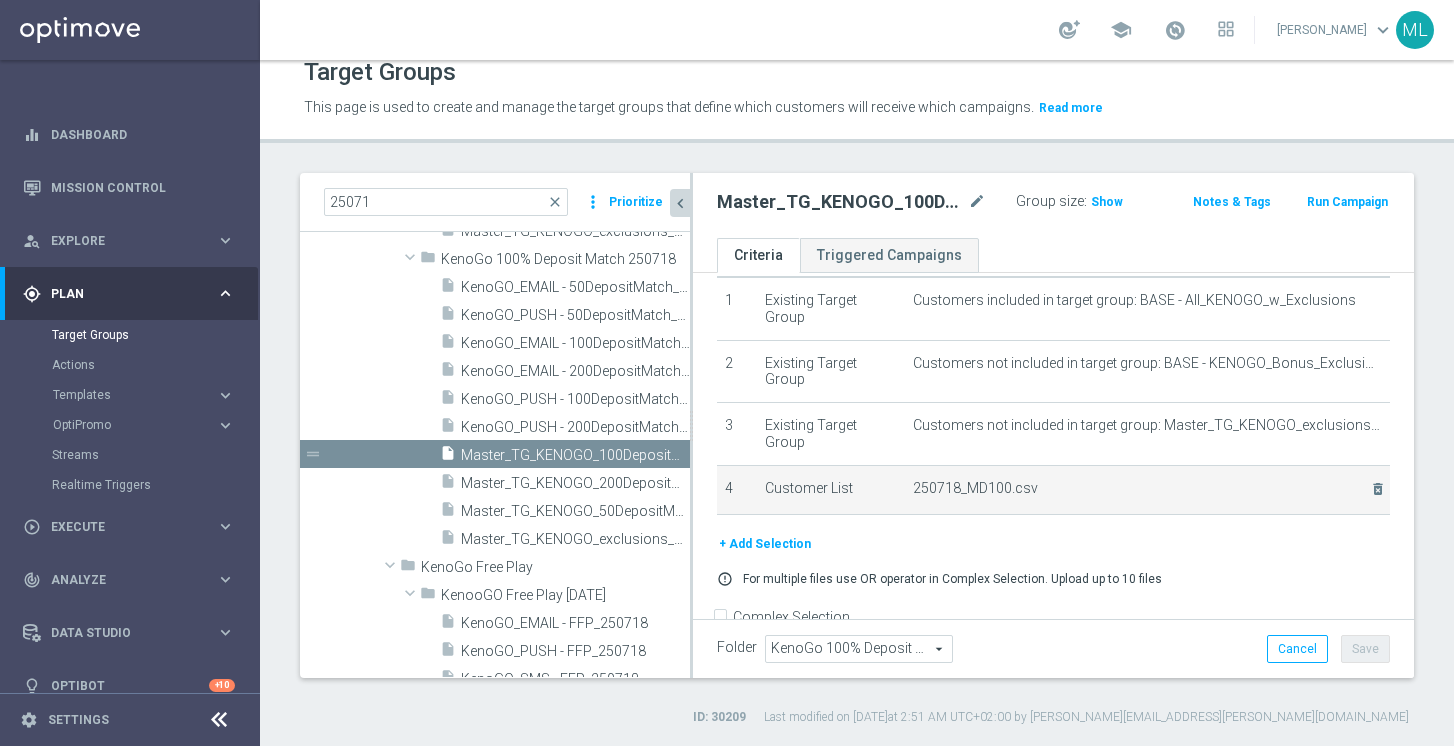 scroll, scrollTop: 0, scrollLeft: 0, axis: both 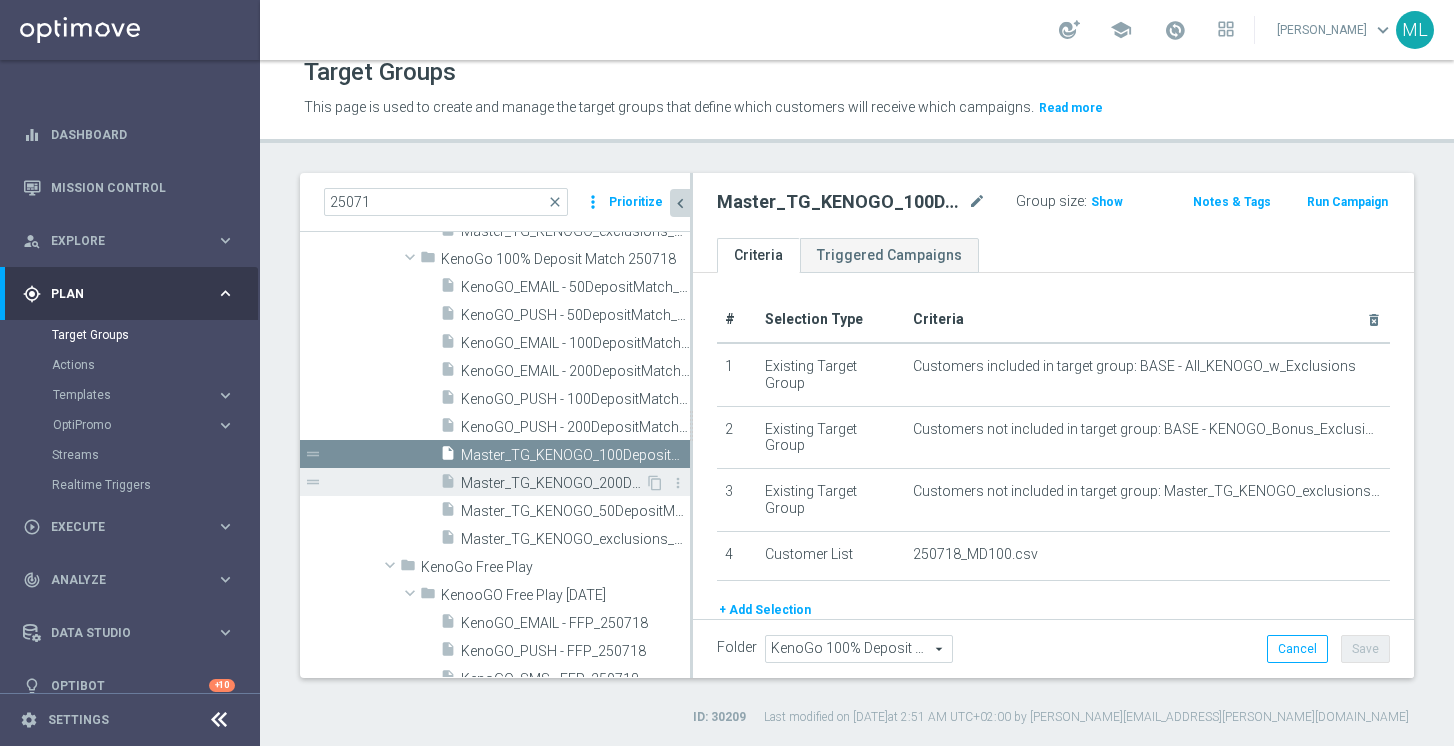 click on "Master_TG_KENOGO_200DepositMatch_250718" at bounding box center [553, 483] 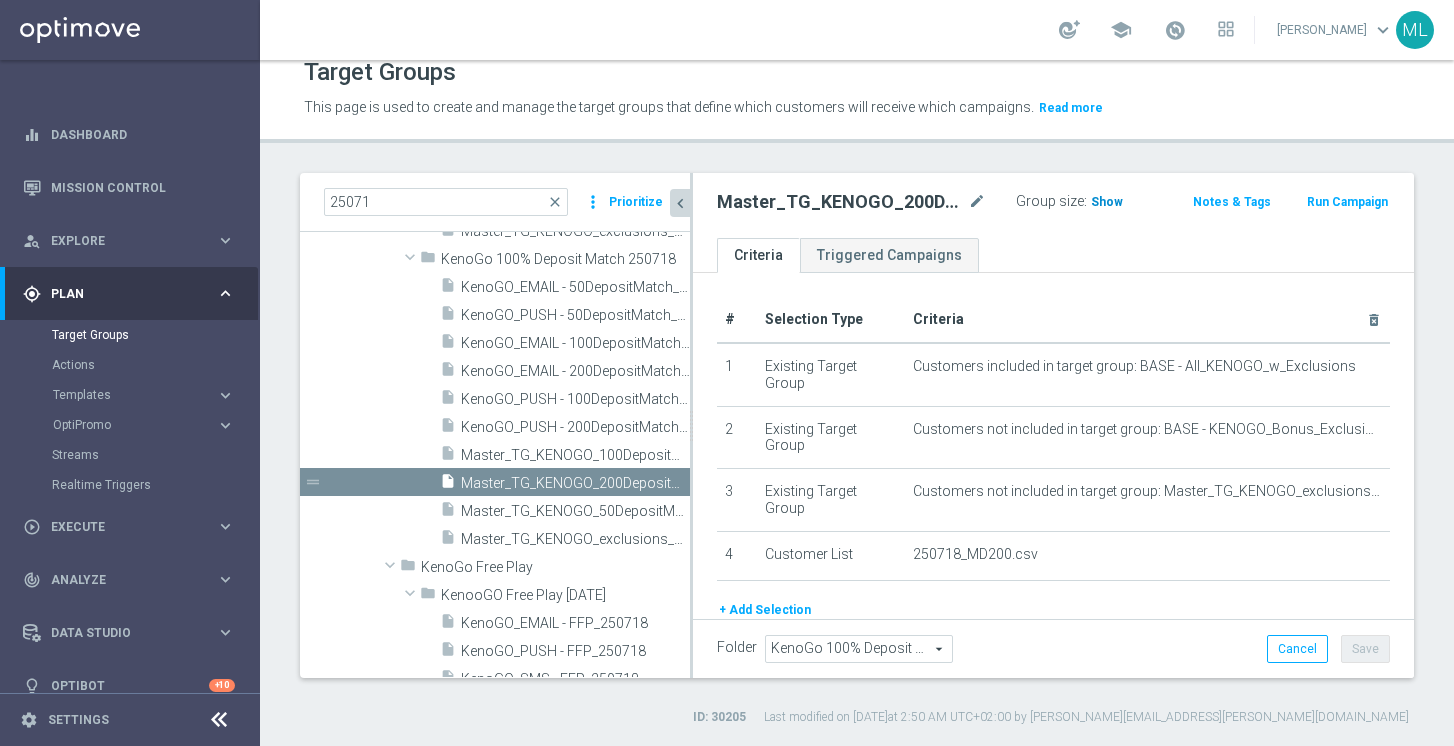 click on "Show" 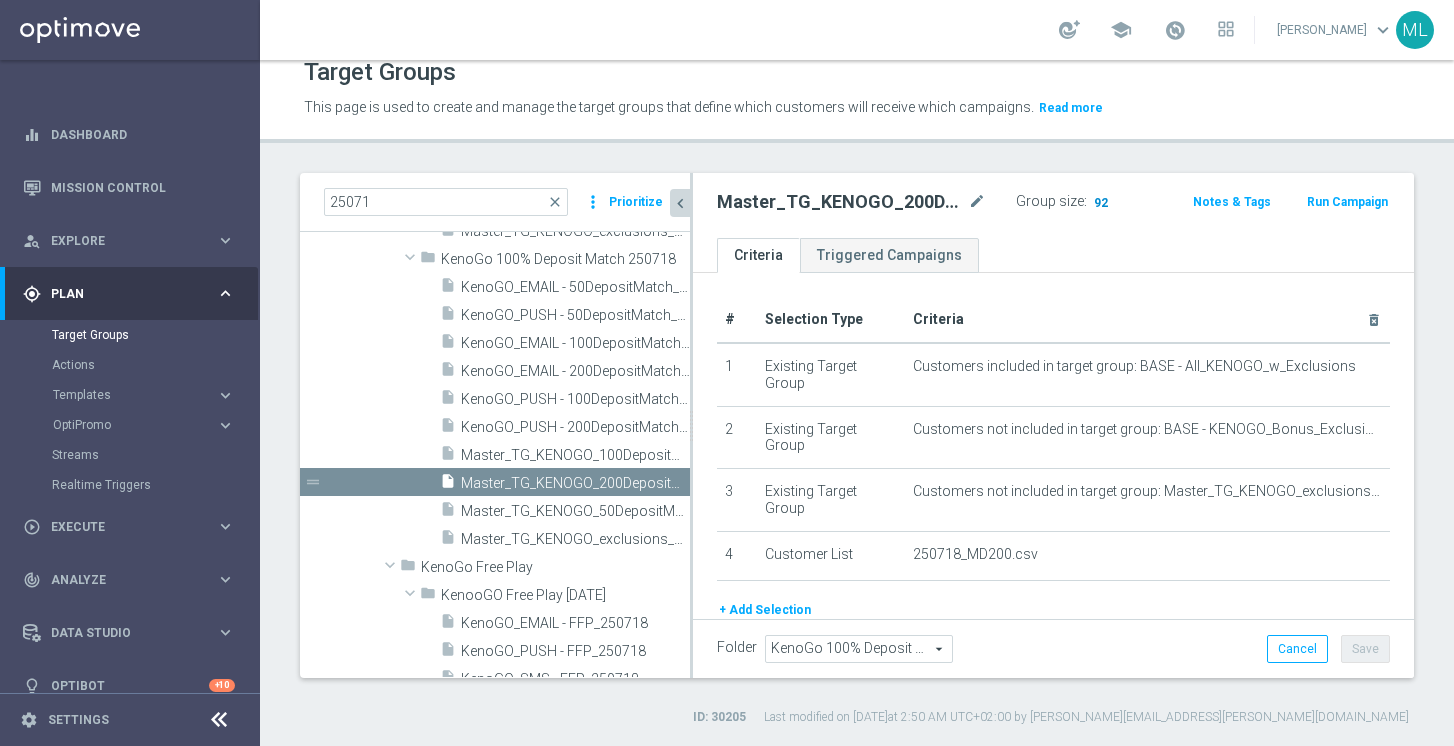 click on "92" 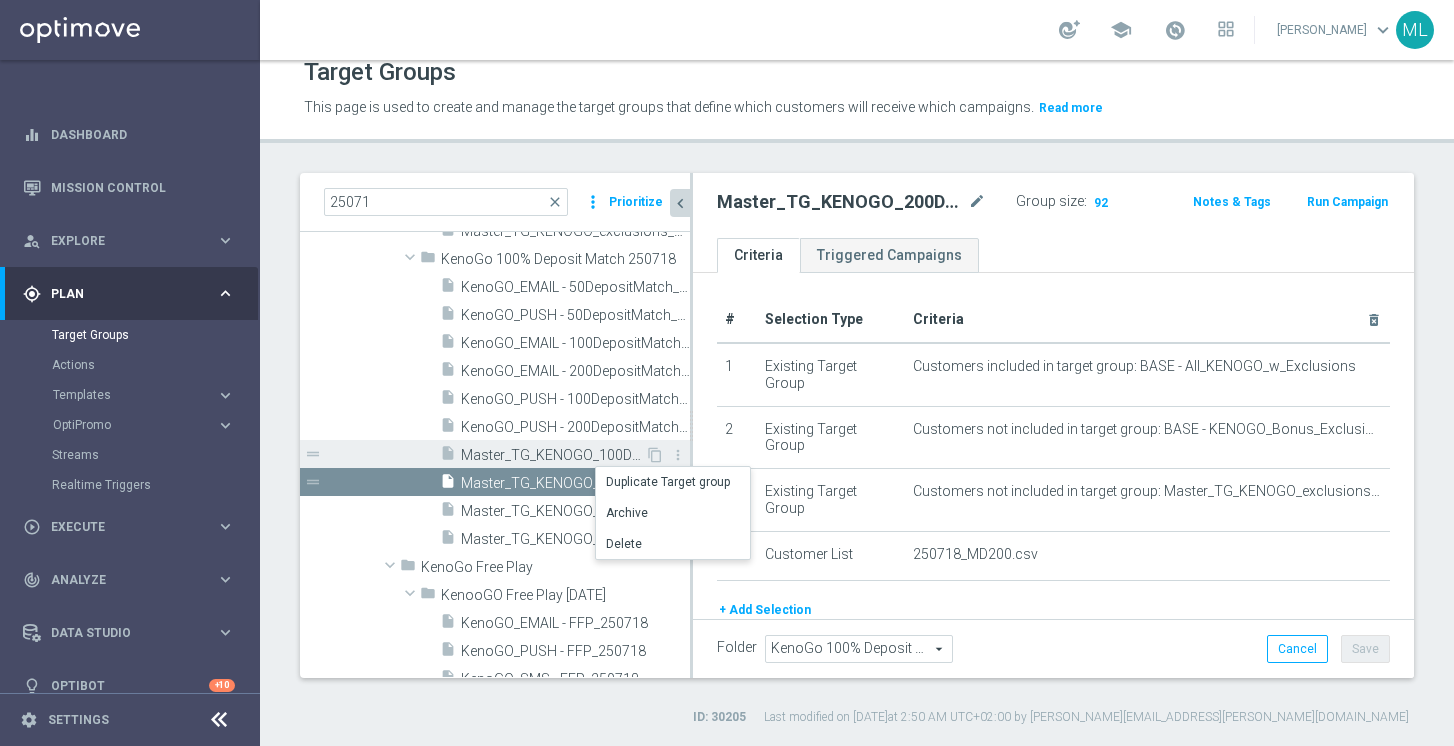 click on "Master_TG_KENOGO_100DepositMatch_250718" at bounding box center (553, 455) 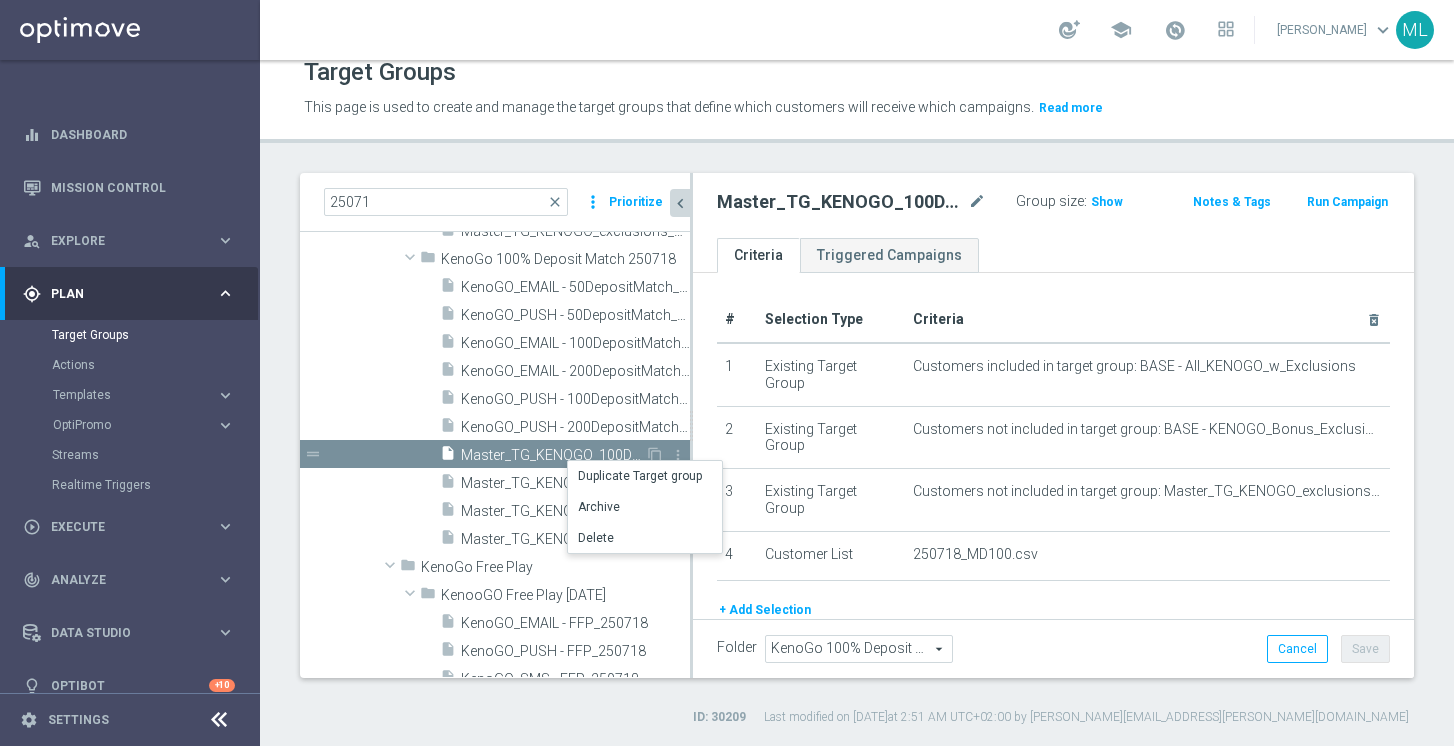 click on "Master_TG_KENOGO_100DepositMatch_250718" at bounding box center (553, 455) 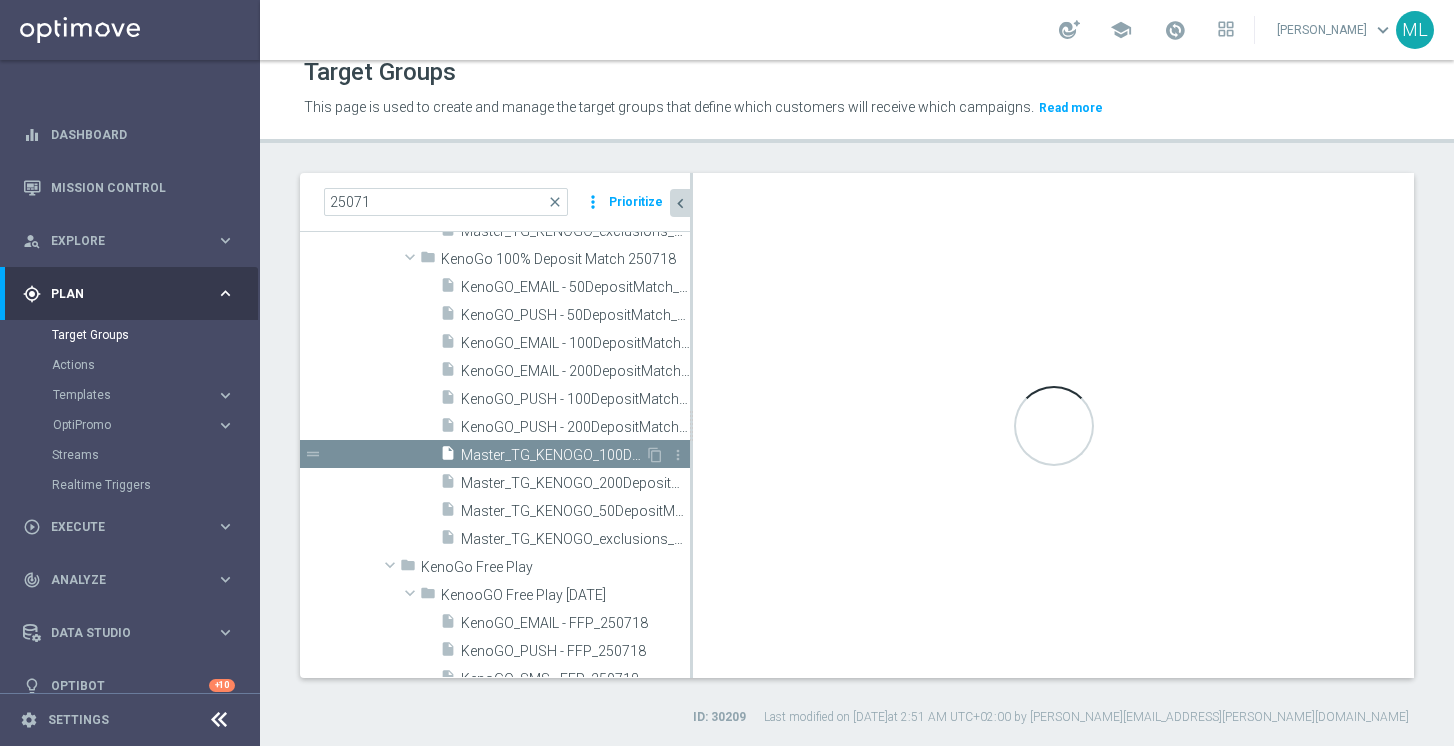 click on "Master_TG_KENOGO_100DepositMatch_250718" at bounding box center (553, 455) 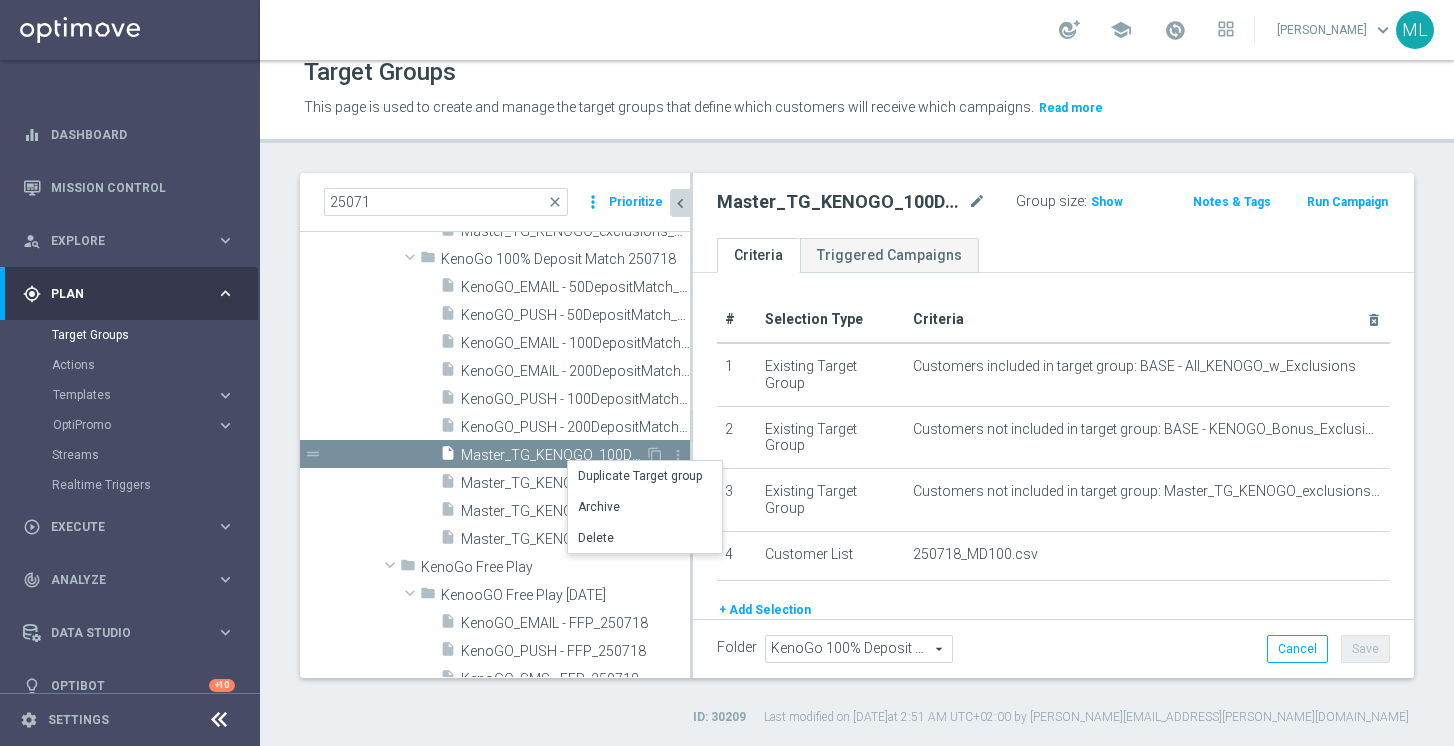 click on "Master_TG_KENOGO_100DepositMatch_250718" at bounding box center [553, 455] 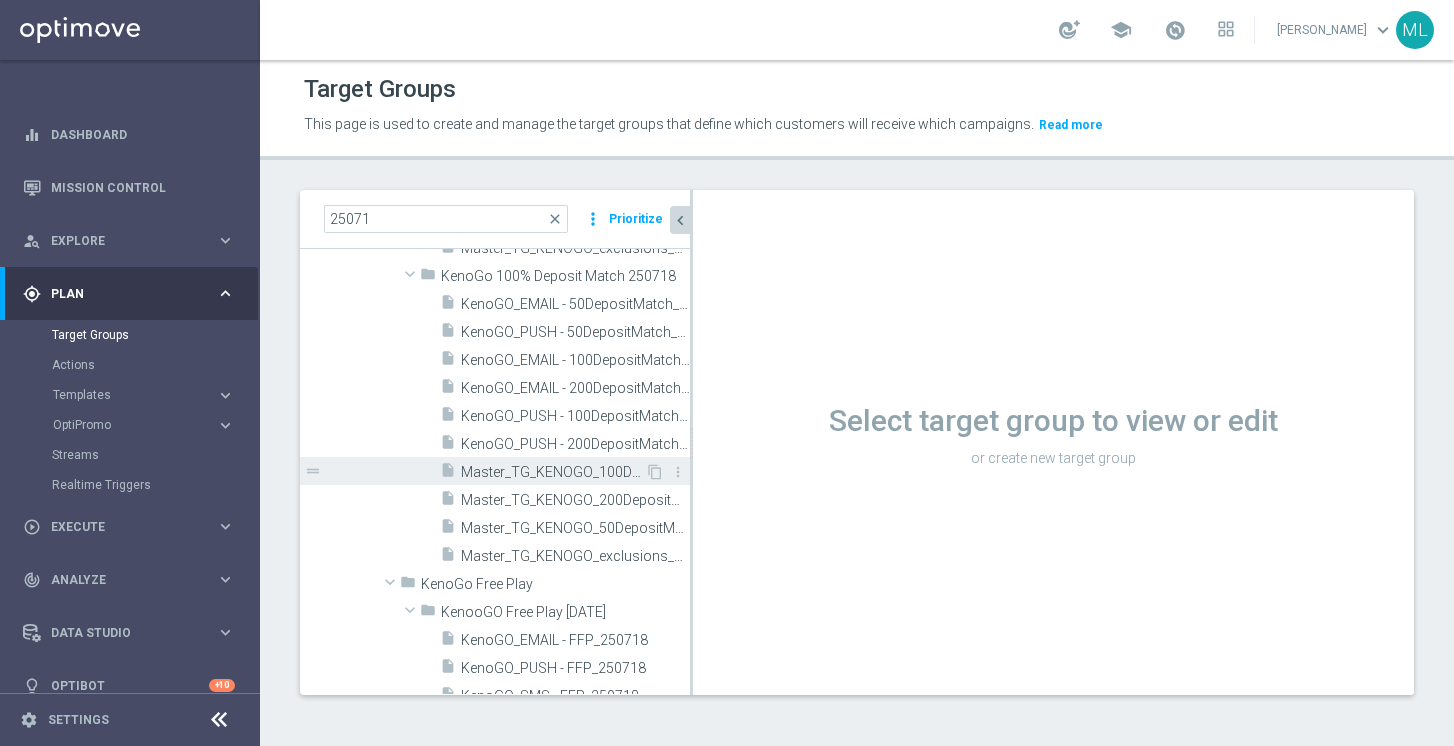 scroll, scrollTop: 0, scrollLeft: 0, axis: both 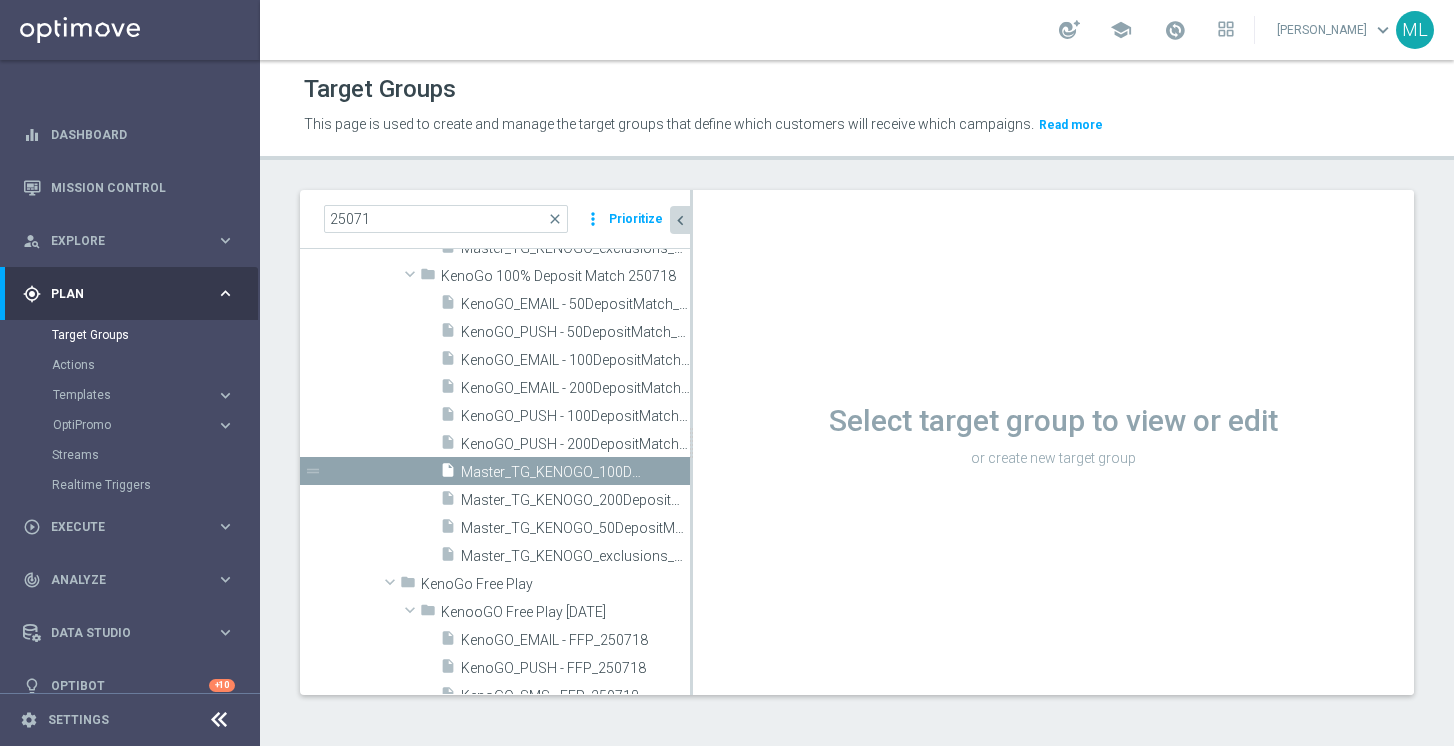 click on "Master_TG_KENOGO_100DepositMatch_250718" at bounding box center (553, 472) 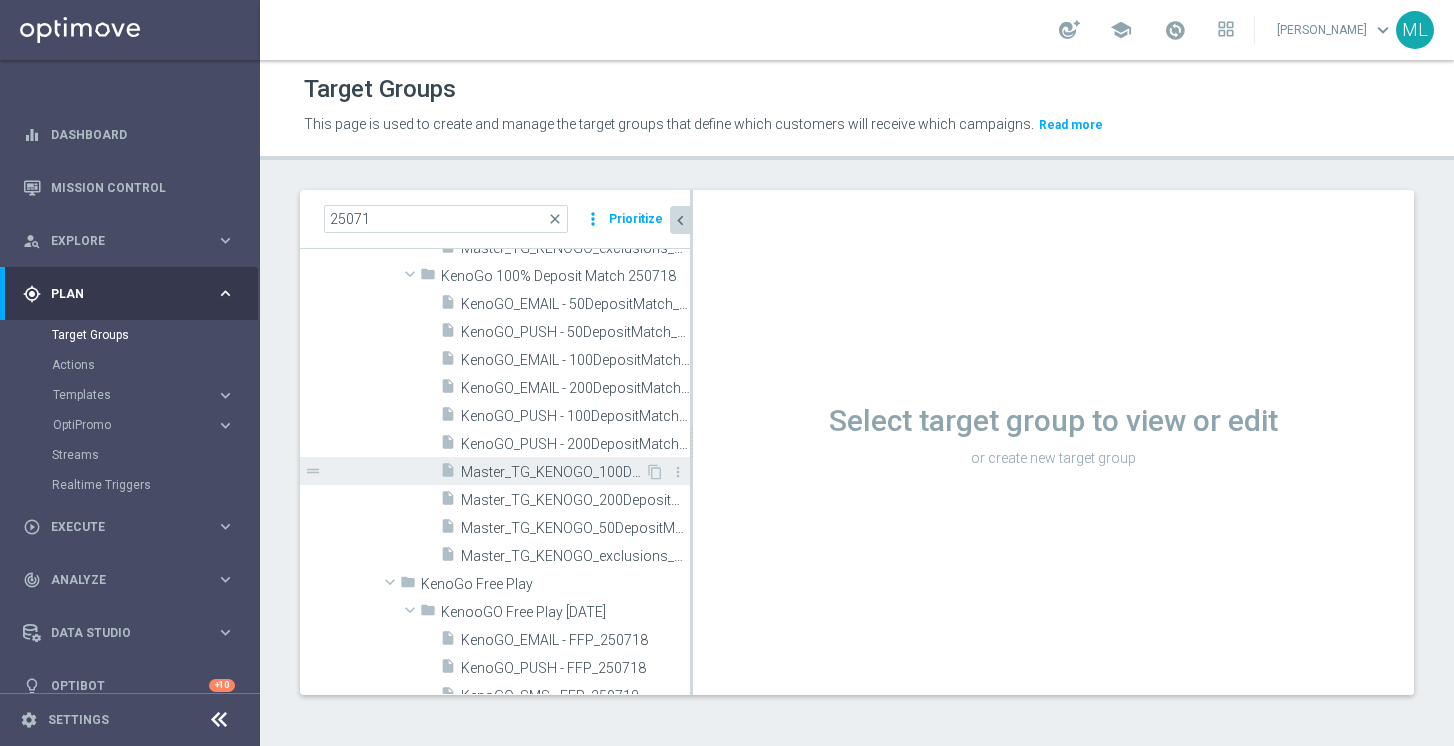 click on "Master_TG_KENOGO_100DepositMatch_250718" at bounding box center (553, 472) 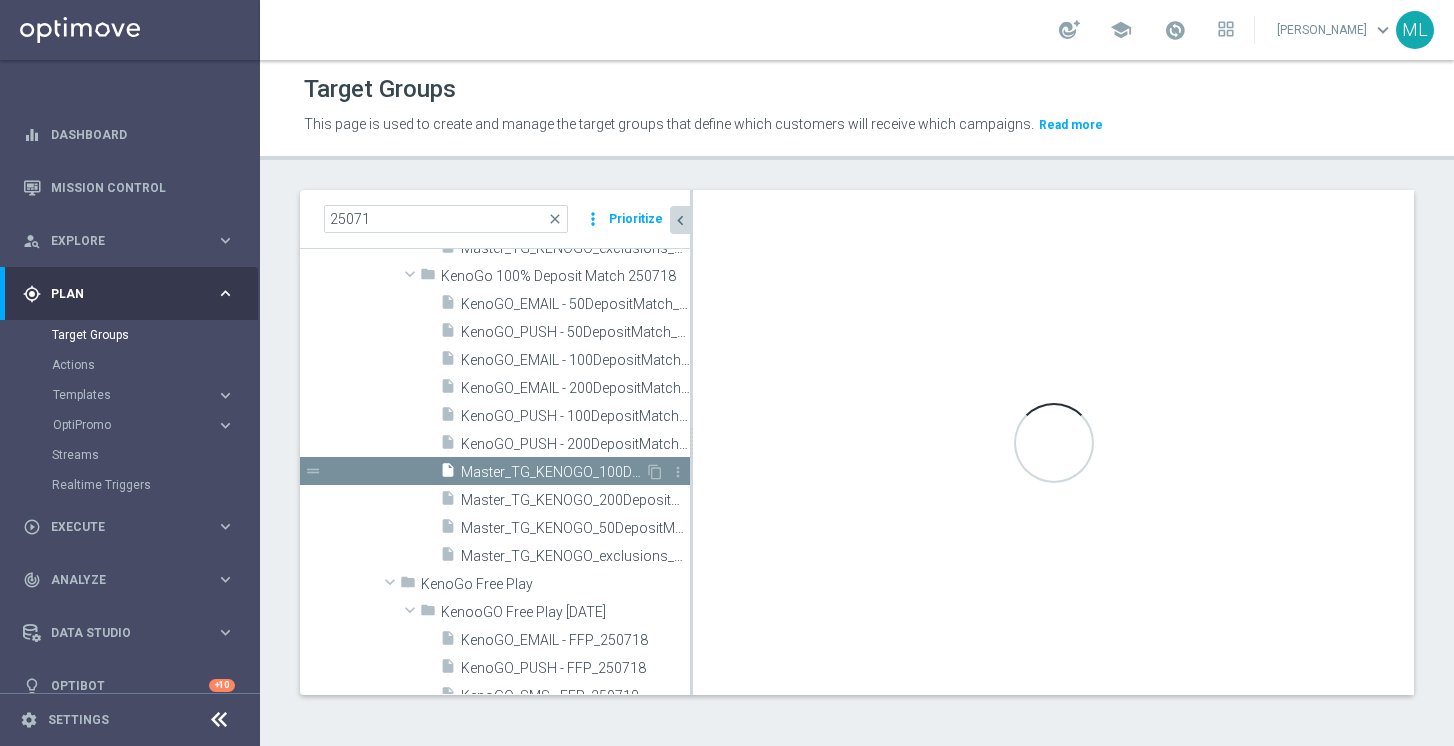click on "Master_TG_KENOGO_100DepositMatch_250718" at bounding box center [553, 472] 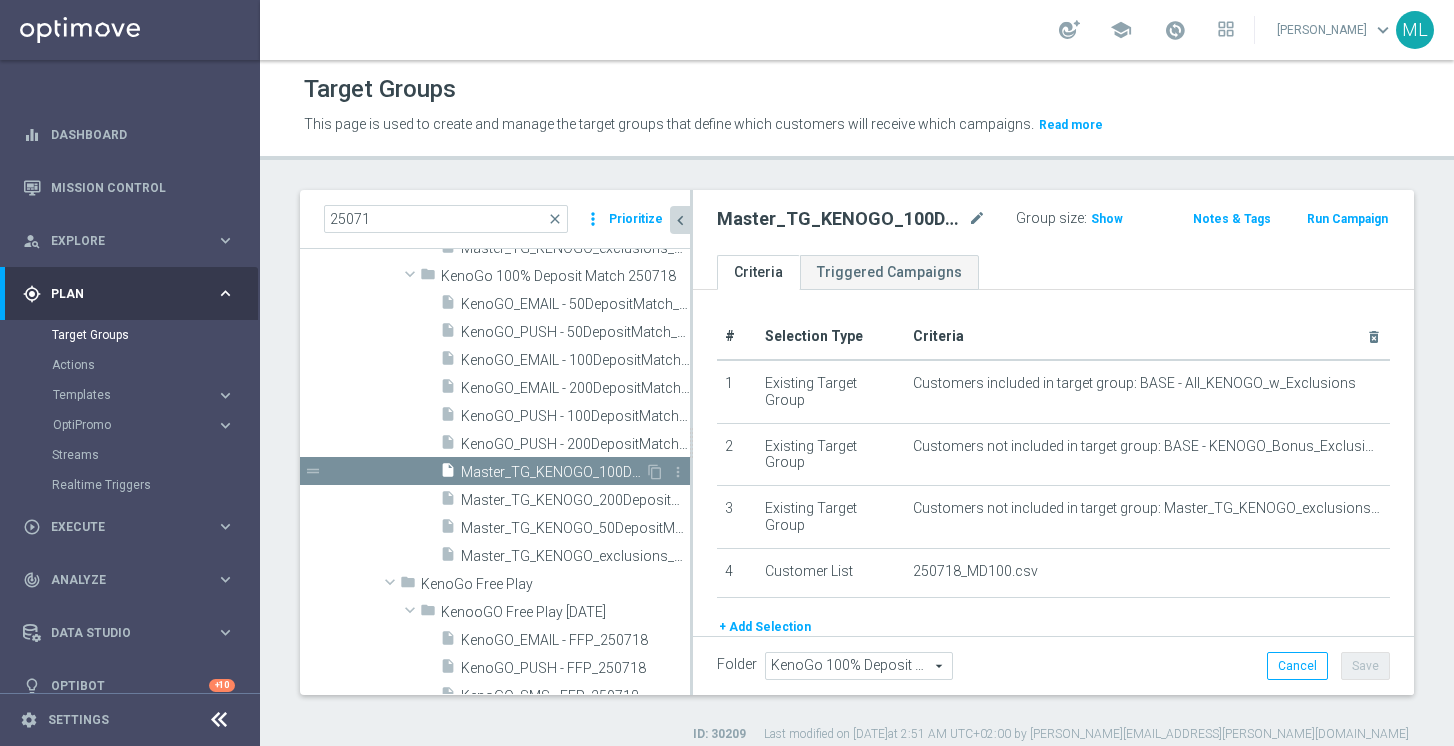 scroll, scrollTop: 19, scrollLeft: 0, axis: vertical 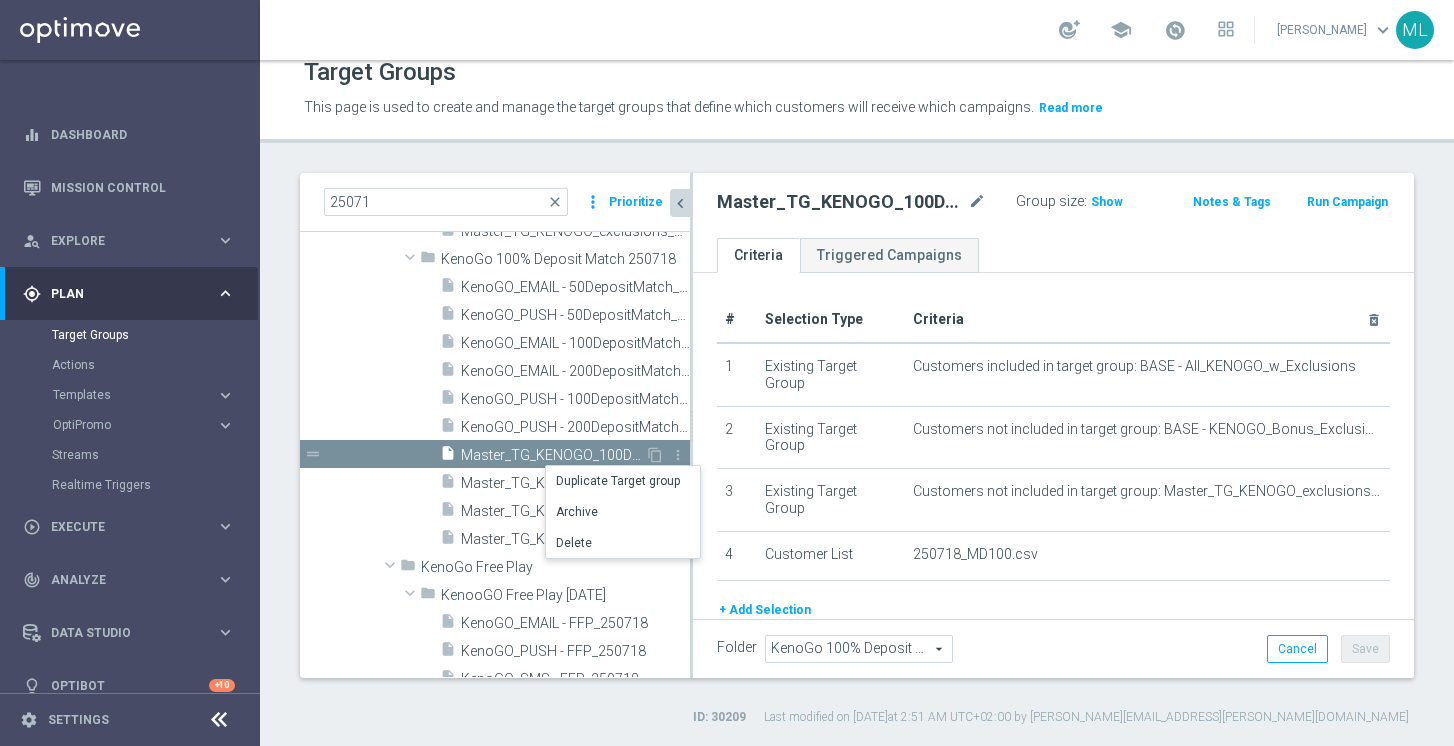 click on "Master_TG_KENOGO_100DepositMatch_250718" at bounding box center (553, 455) 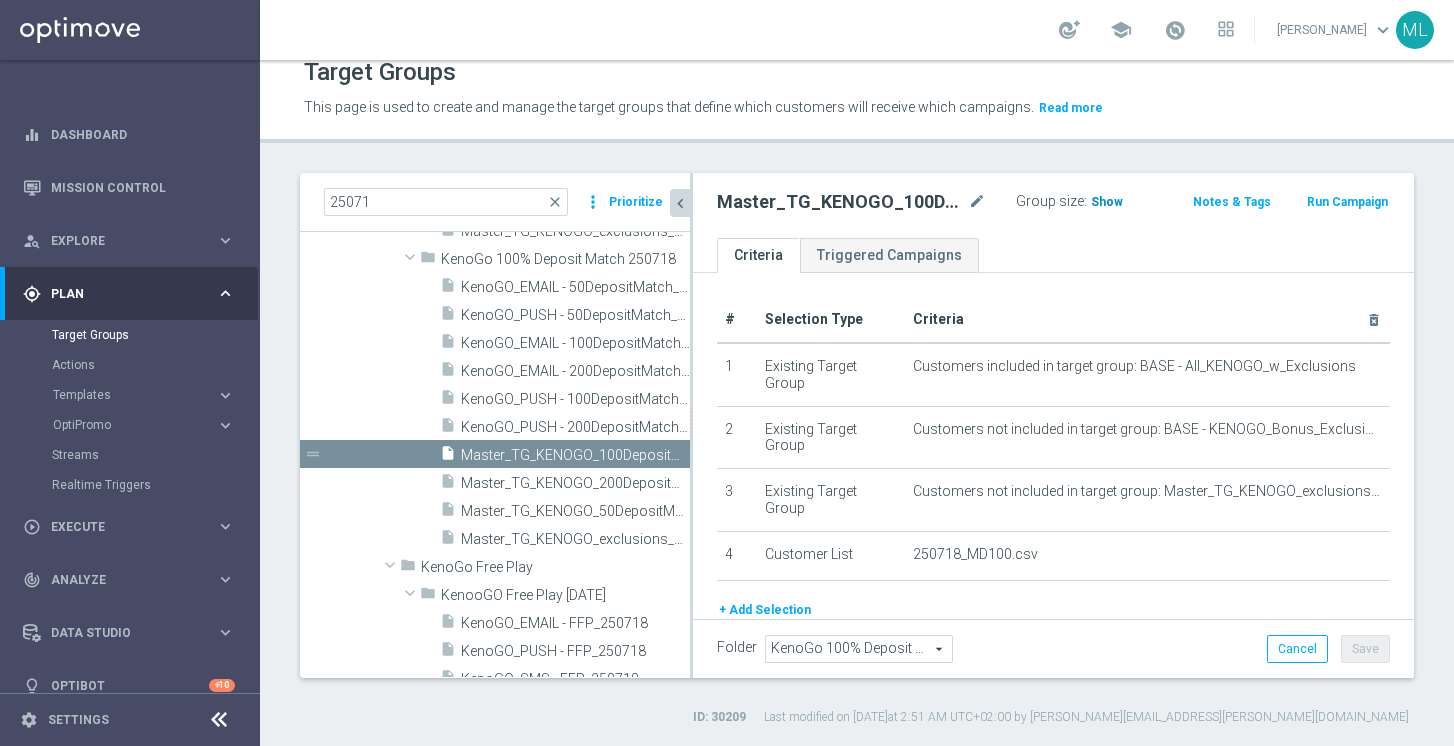 click on "Show" 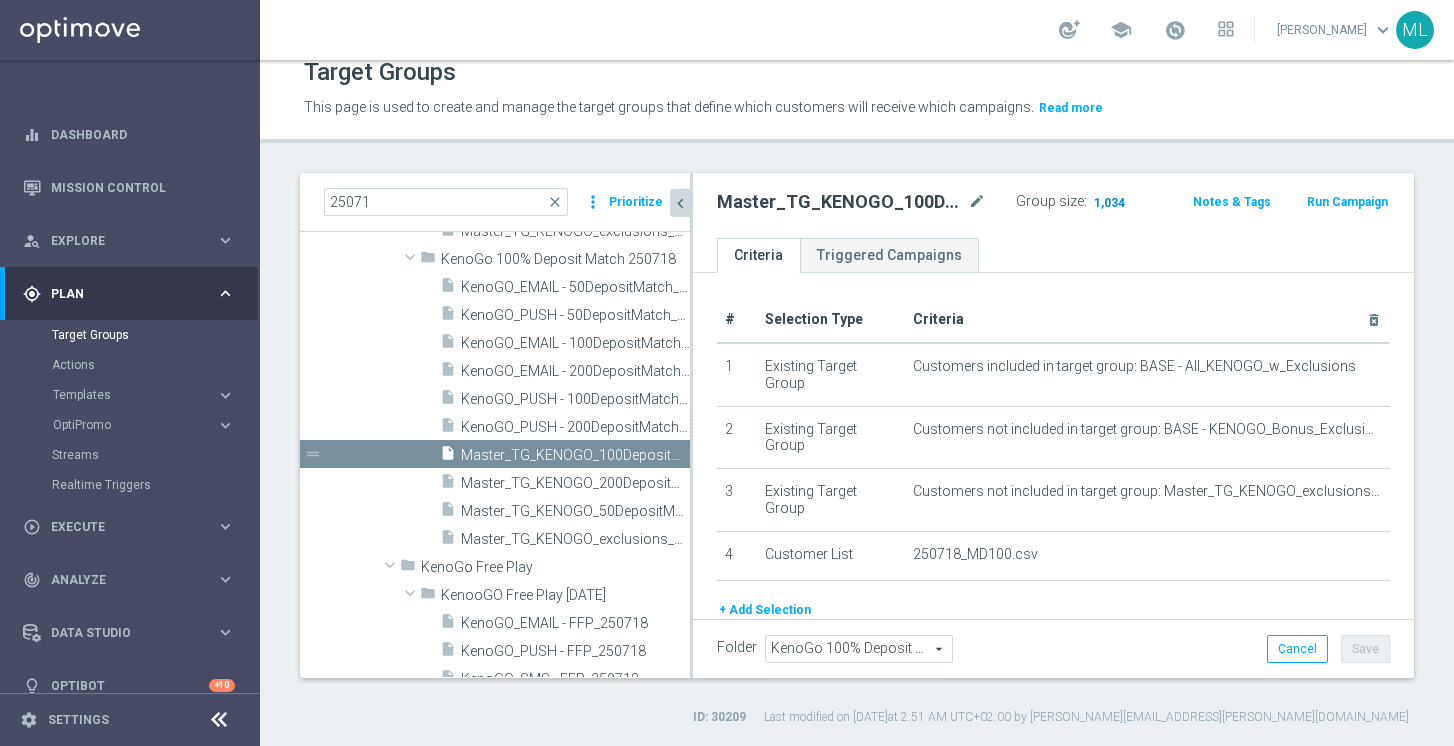 click on "1,034" 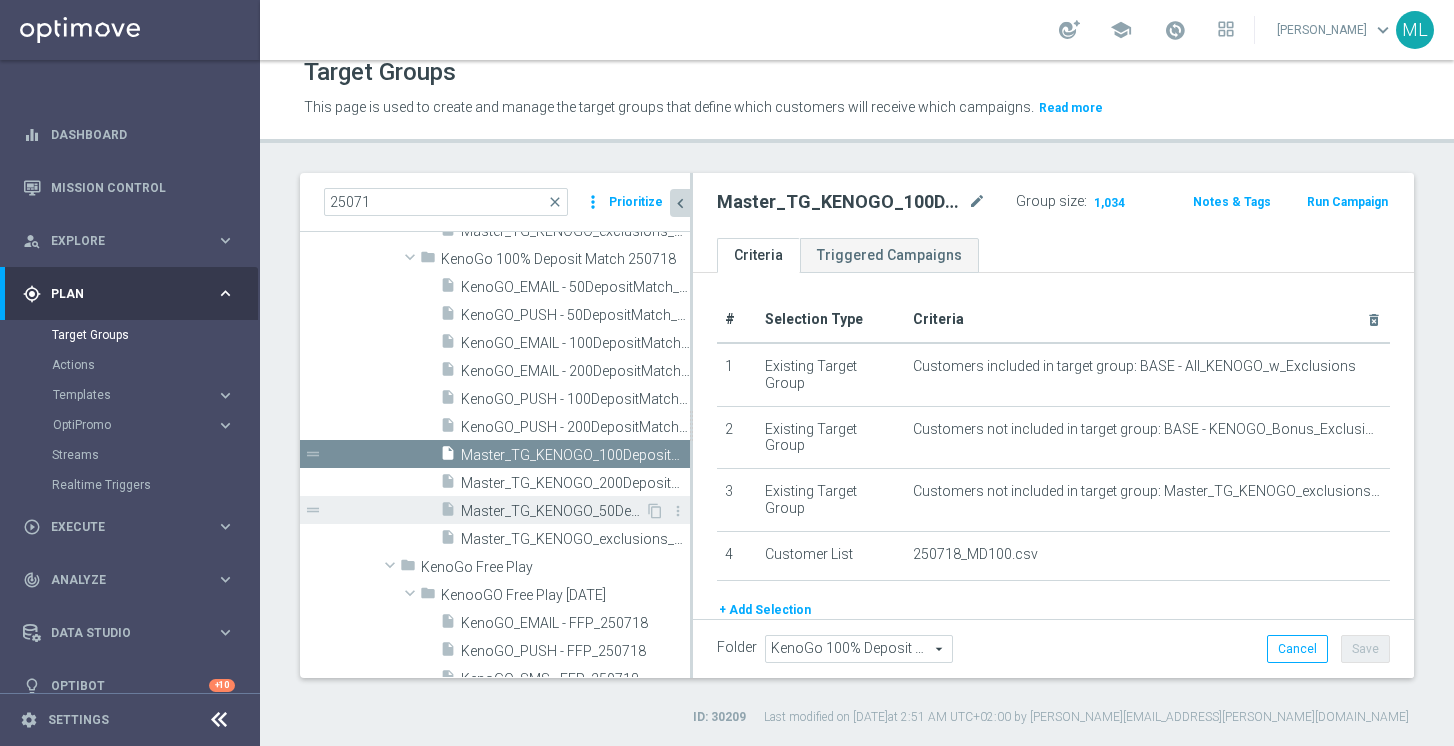 click on "Master_TG_KENOGO_50DepositMatch_250718" at bounding box center [553, 511] 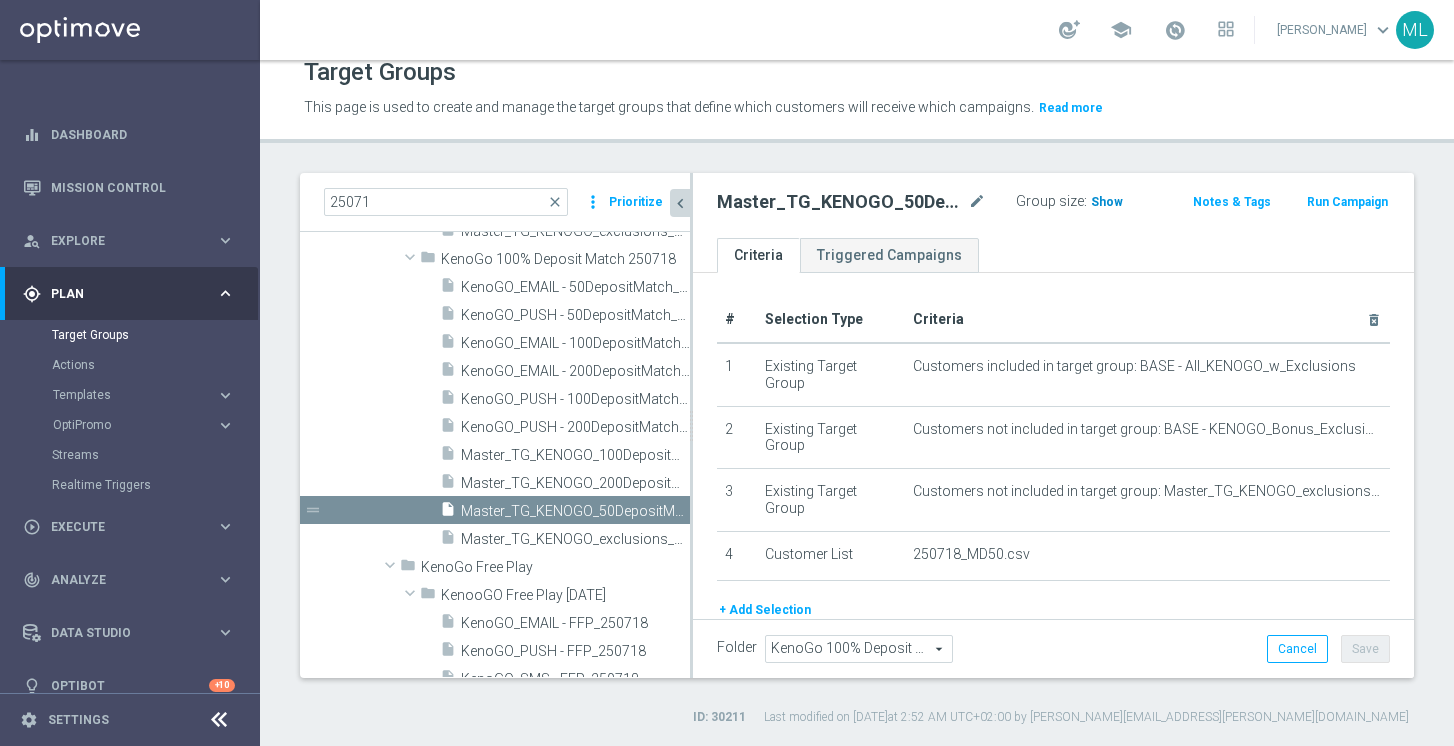 click on "Show" 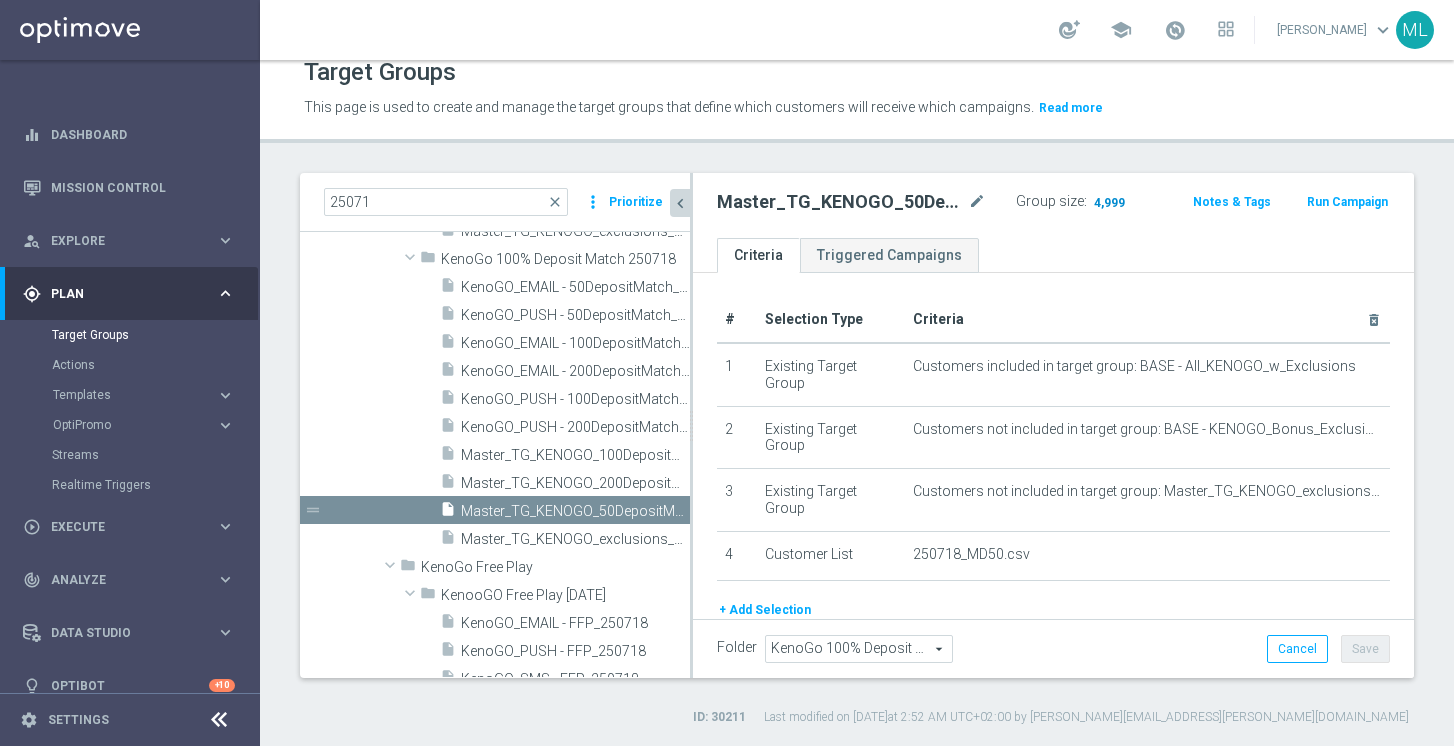 click on "4,999" 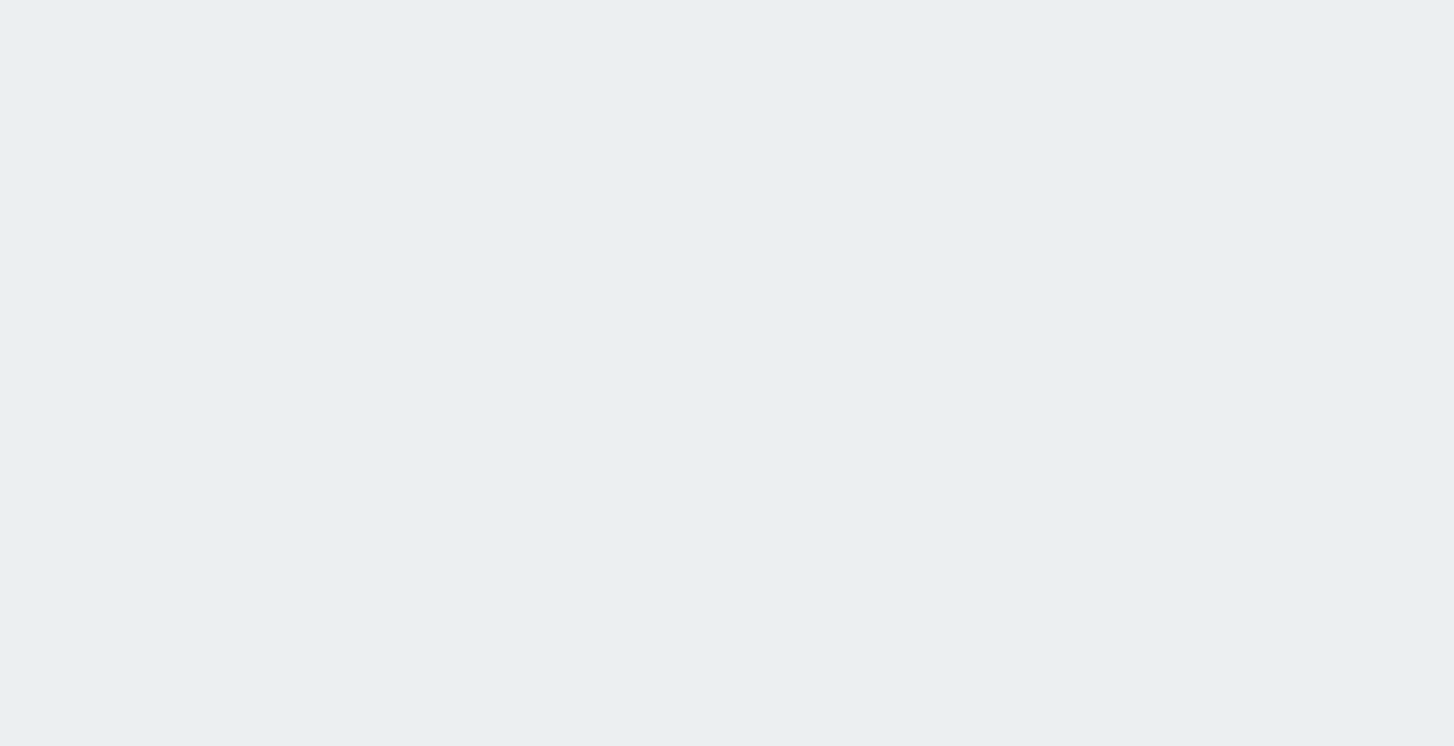 scroll, scrollTop: 0, scrollLeft: 0, axis: both 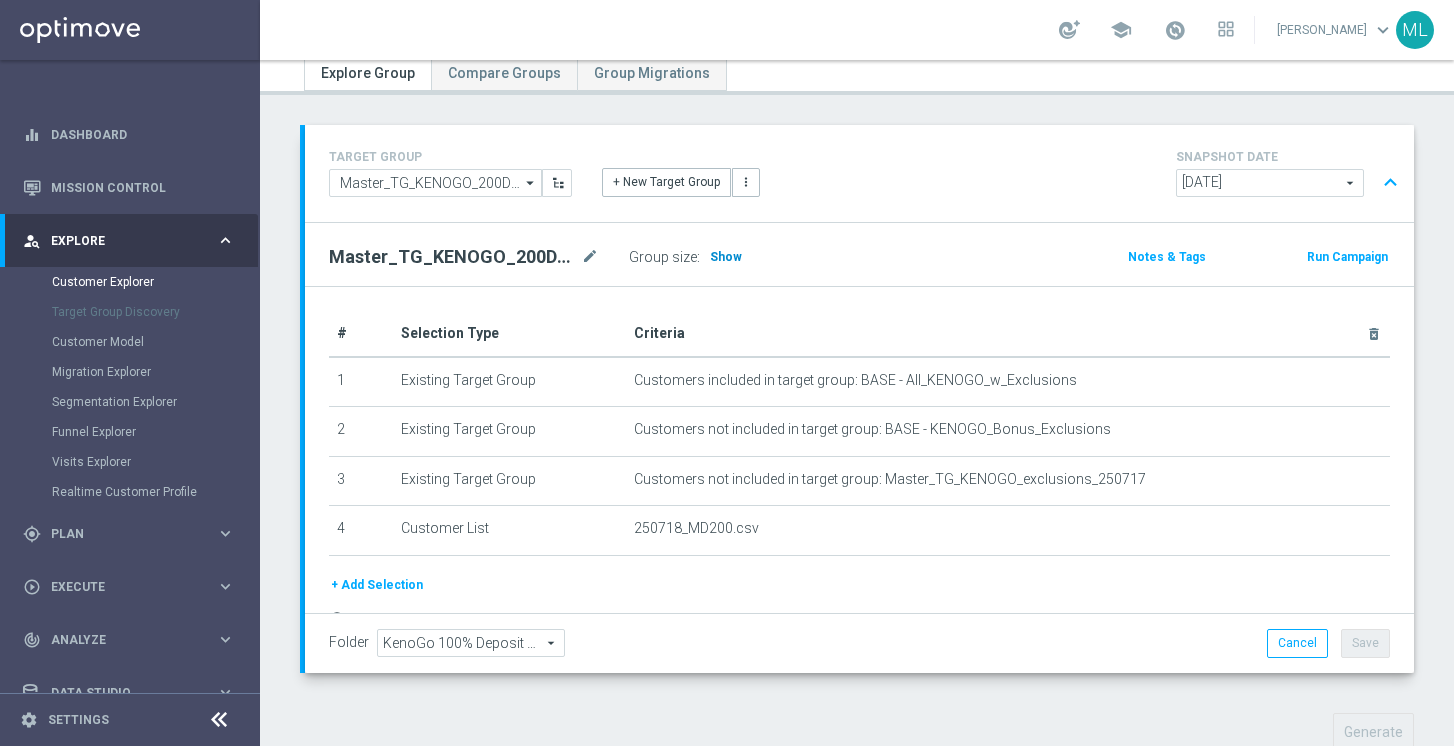 click on "Show" 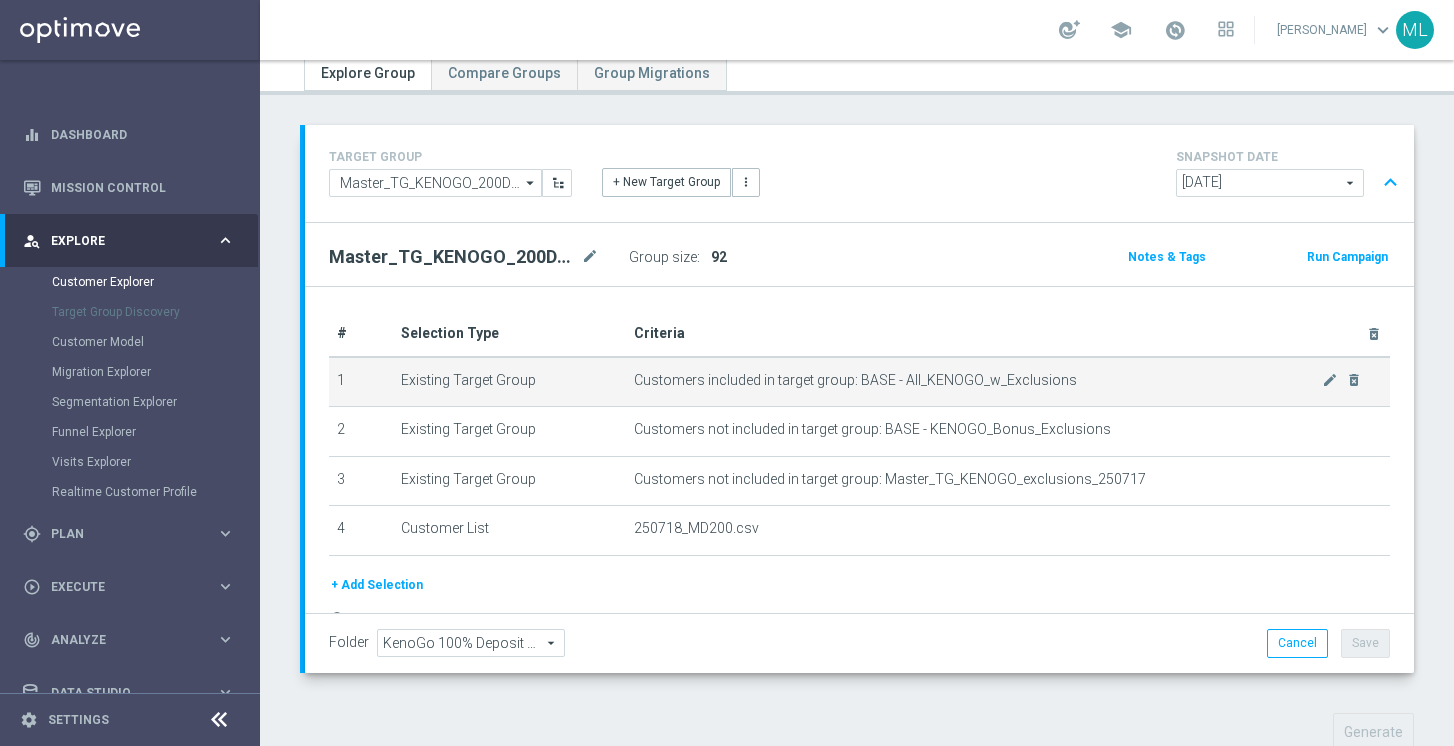 scroll, scrollTop: 82, scrollLeft: 0, axis: vertical 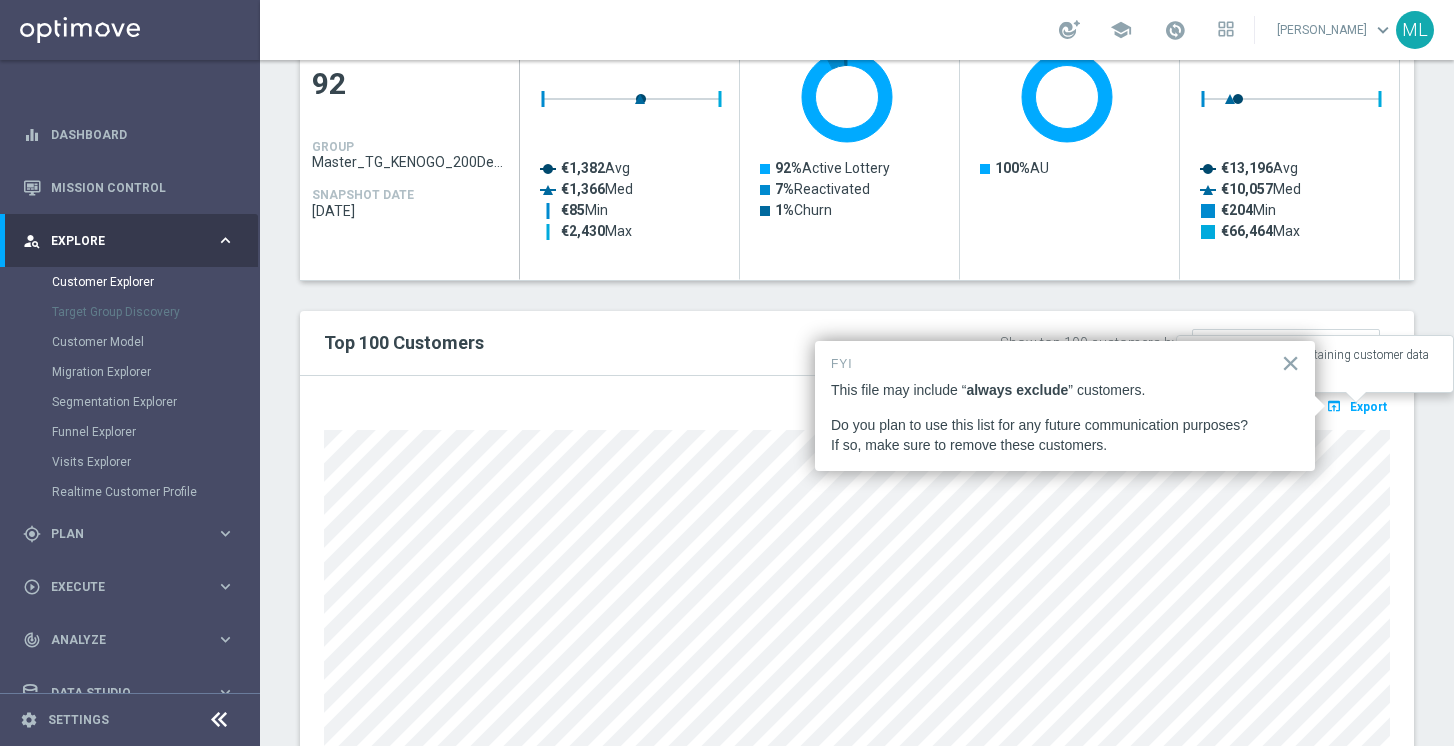 click on "Export" 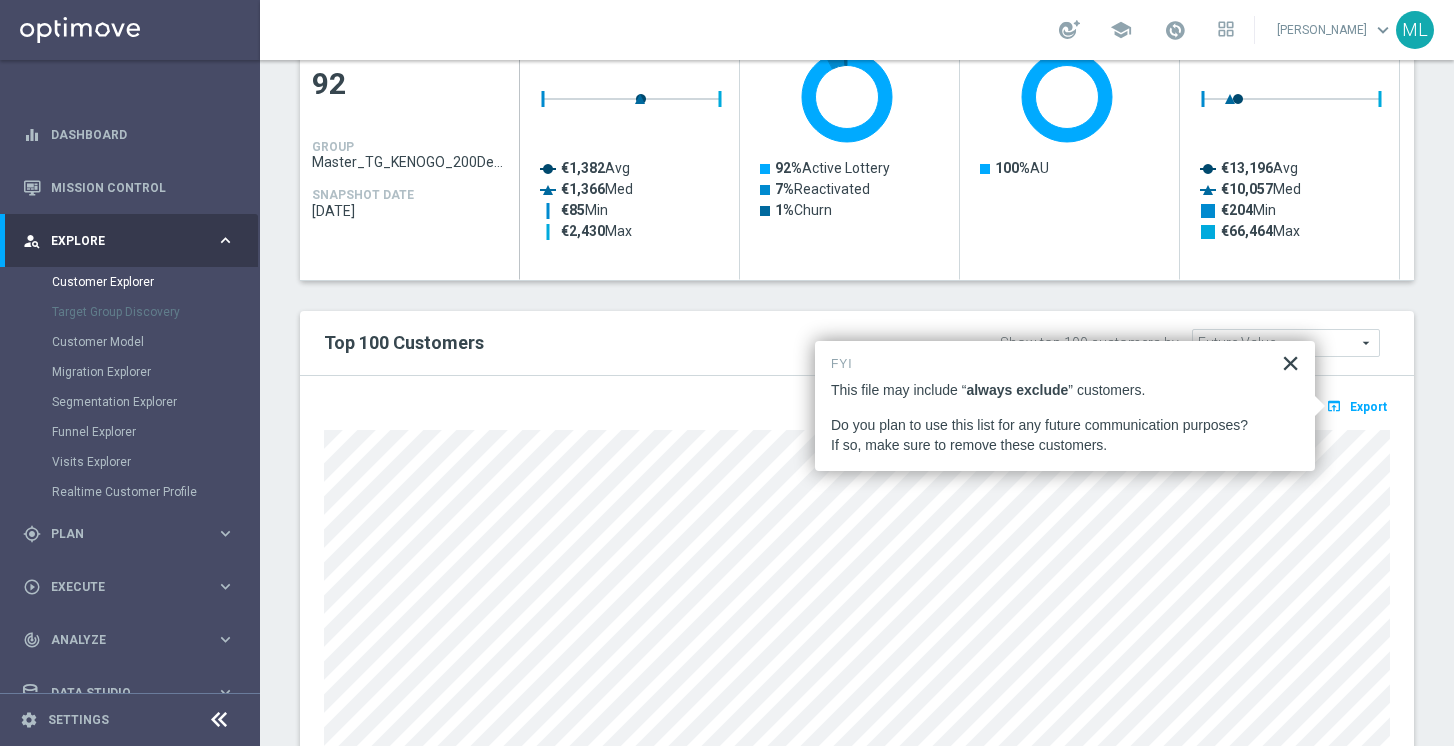 click on "×" at bounding box center (1290, 363) 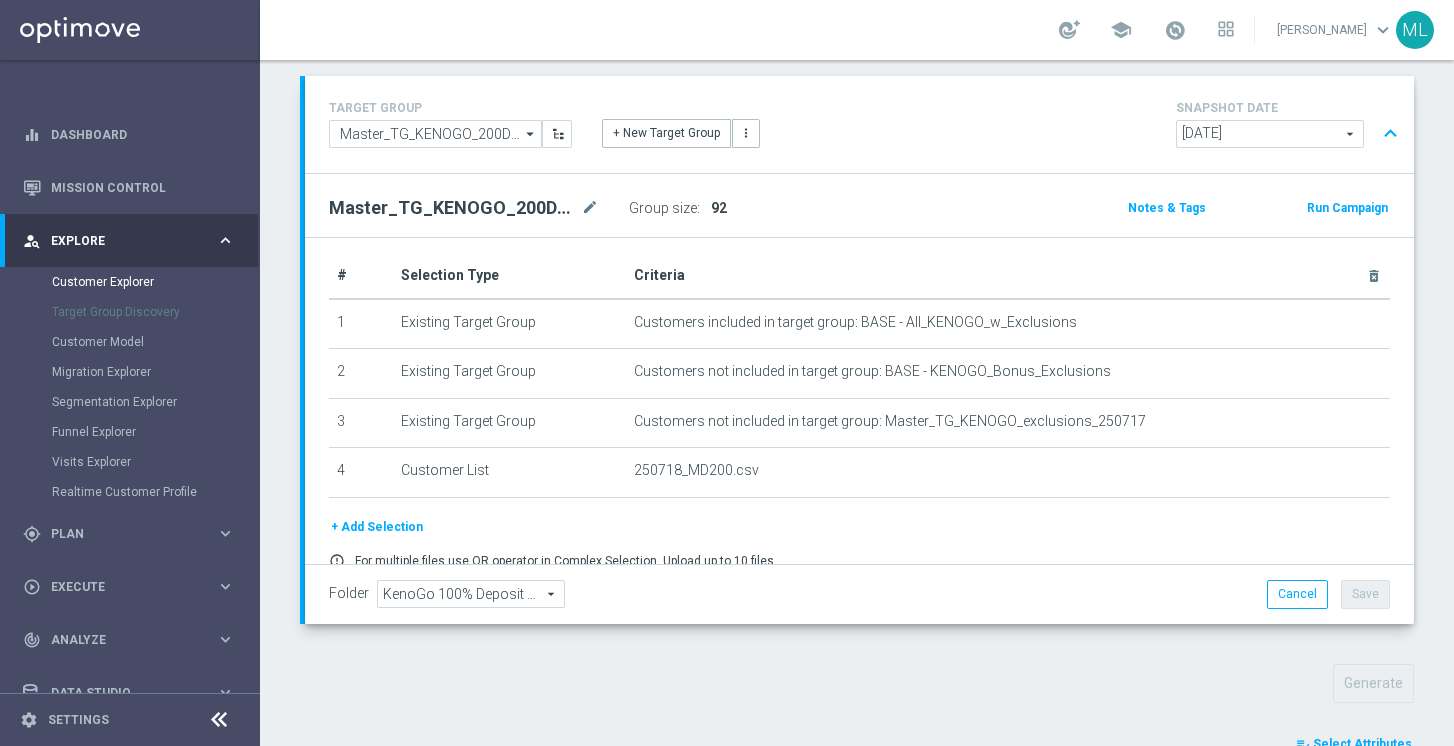 scroll, scrollTop: 107, scrollLeft: 0, axis: vertical 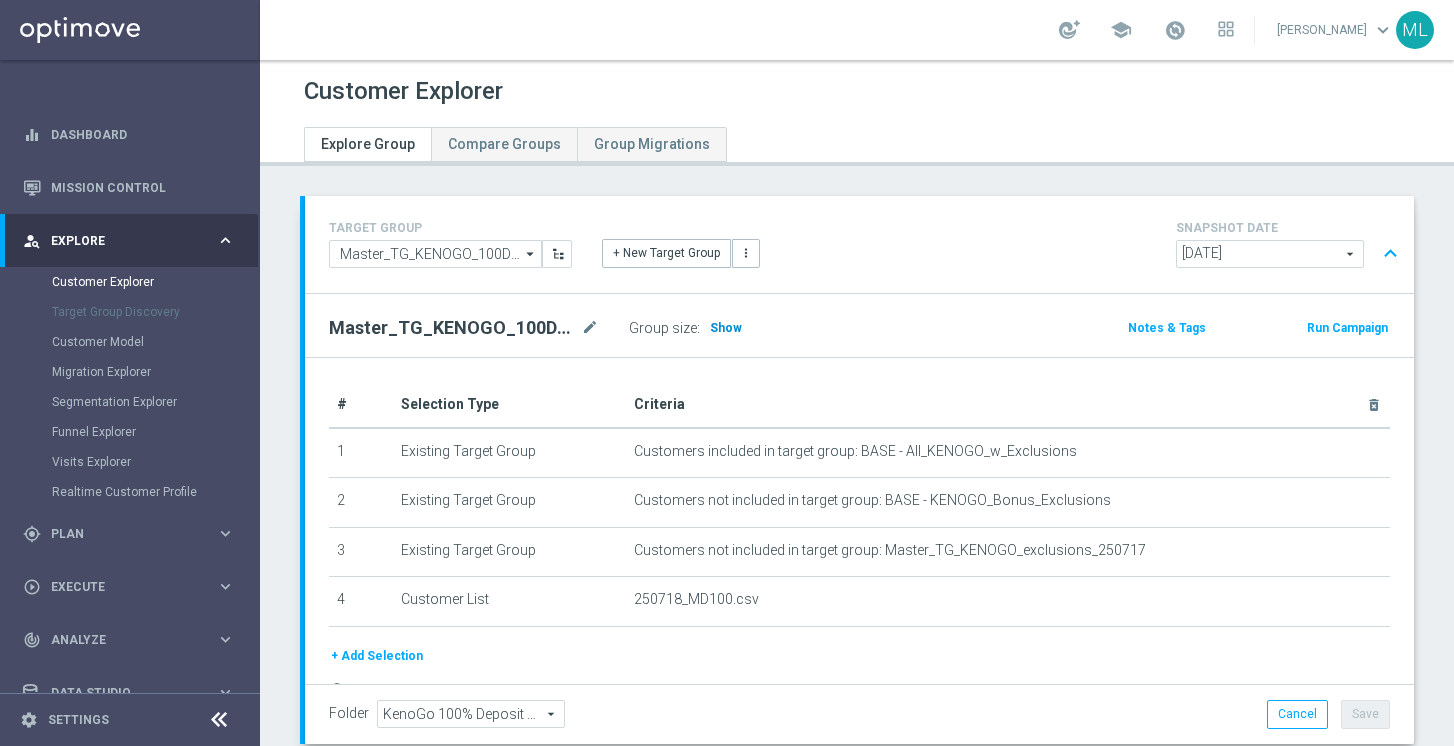 click on "Show" 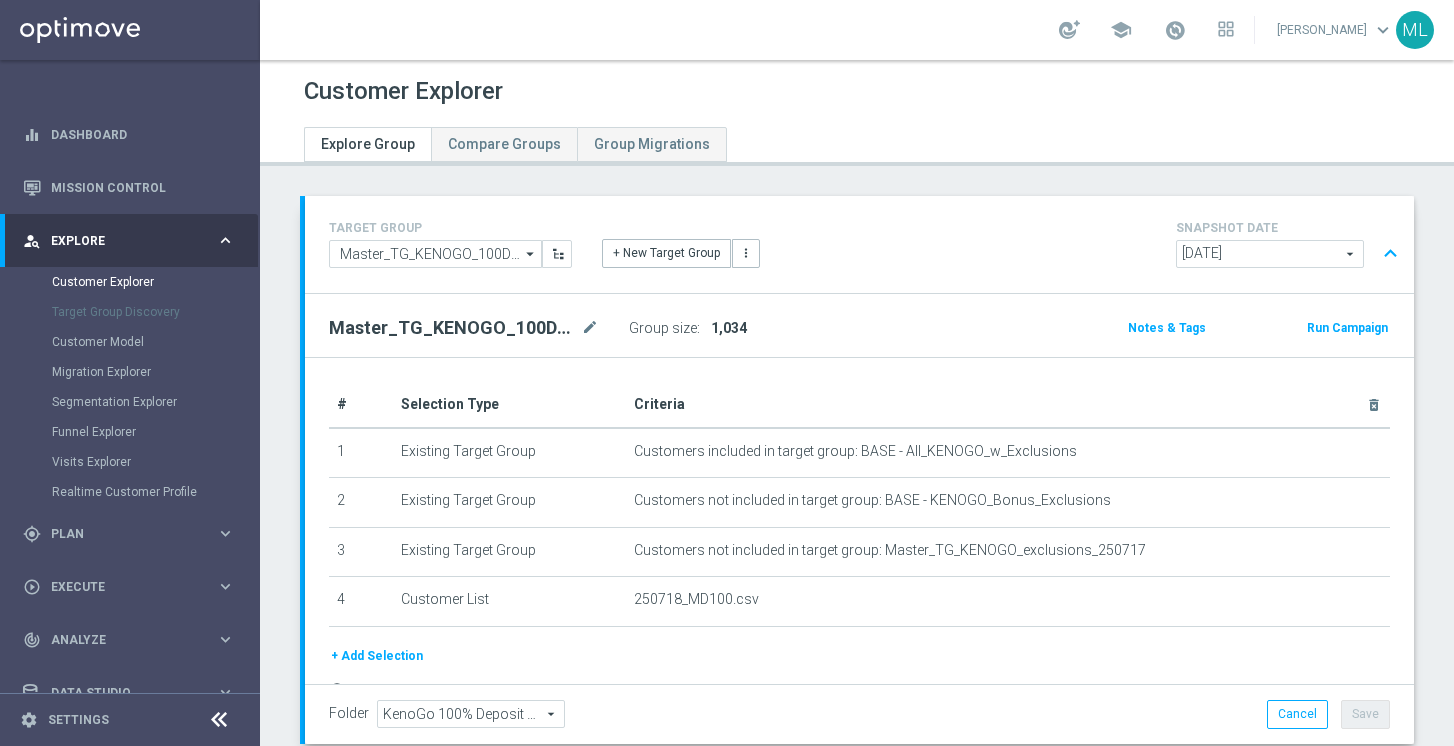 scroll, scrollTop: 82, scrollLeft: 0, axis: vertical 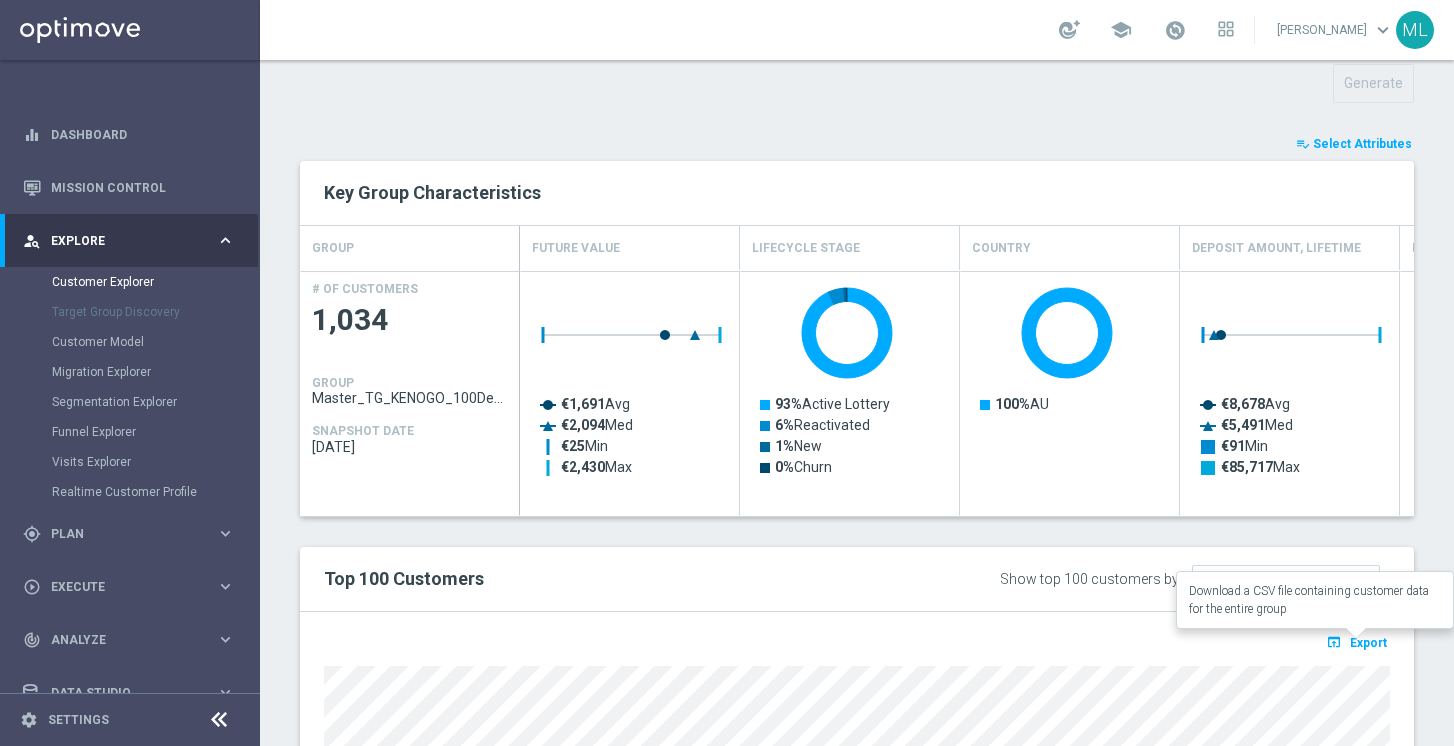click on "Export" 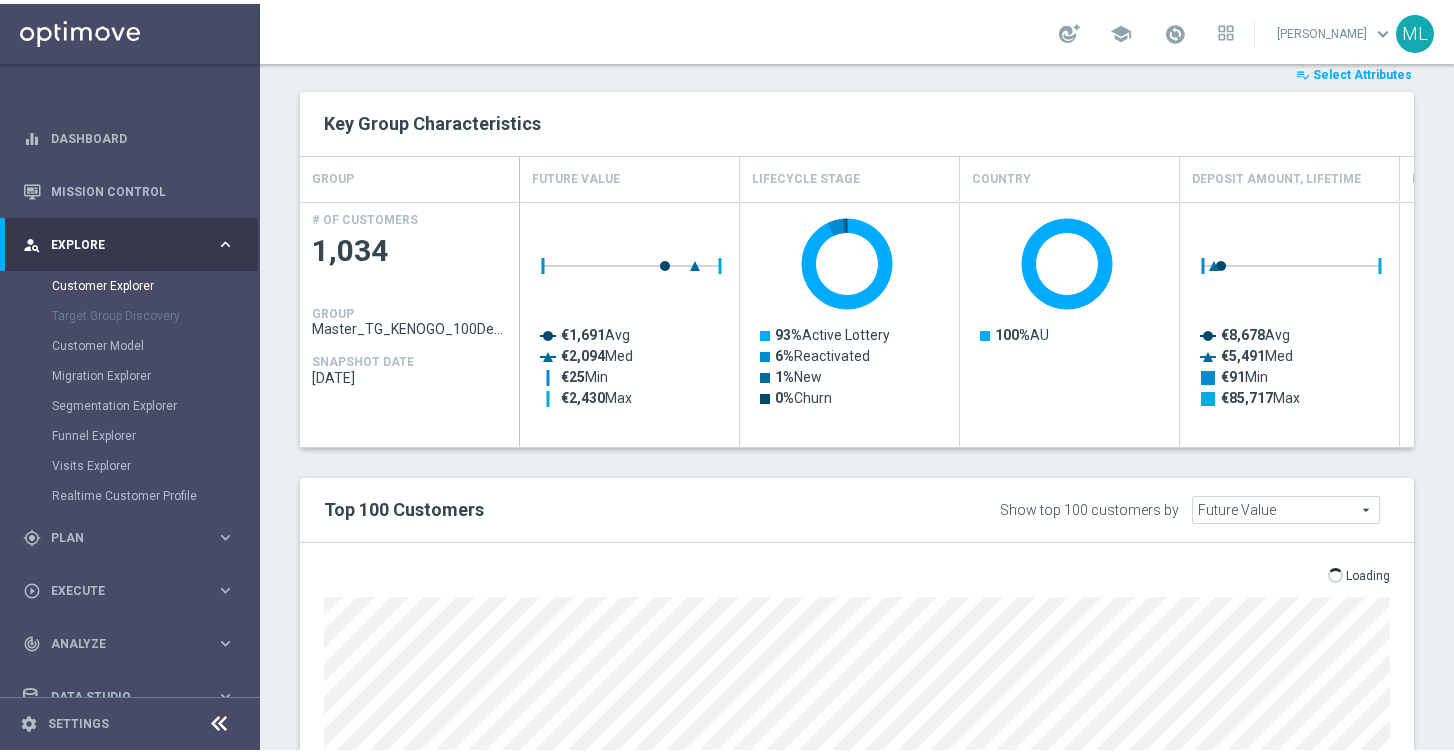 scroll, scrollTop: 801, scrollLeft: 0, axis: vertical 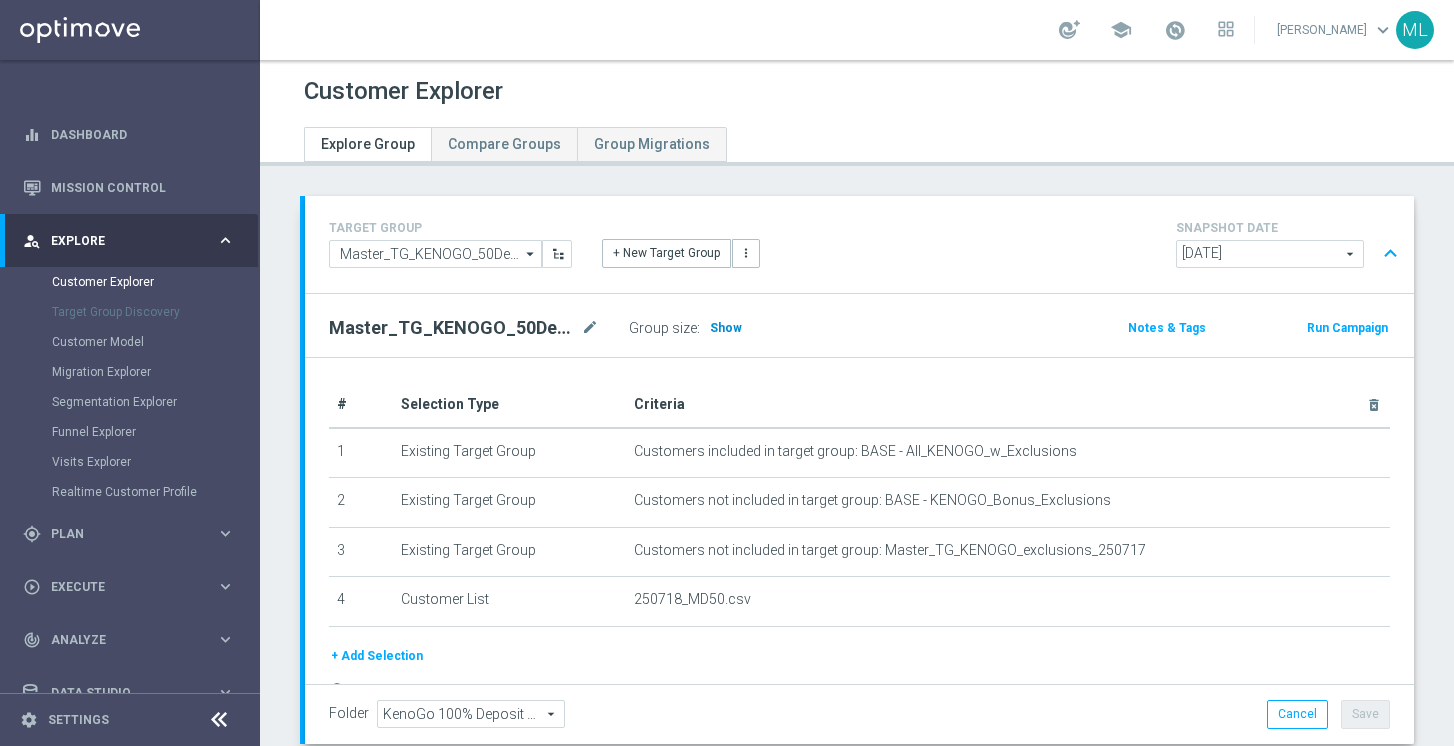 click on "Show" 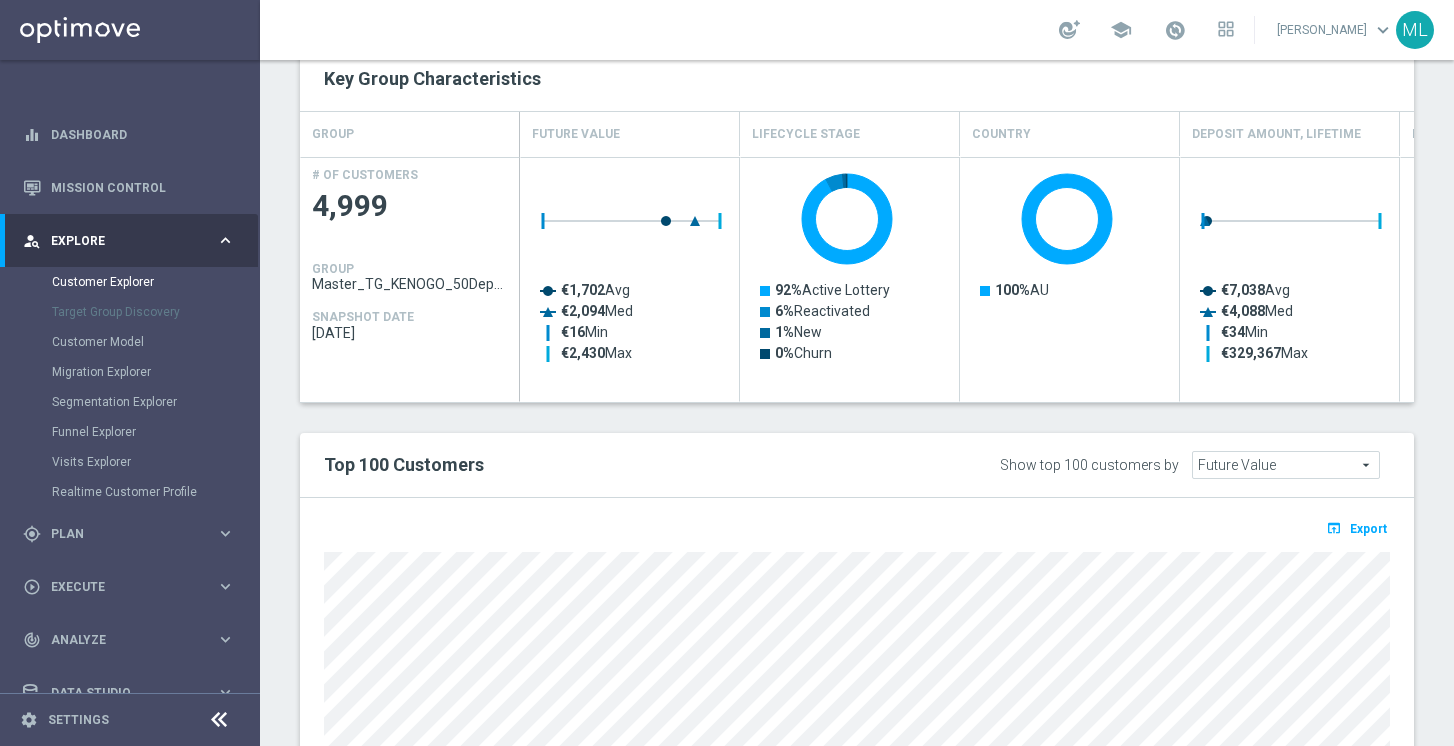 scroll, scrollTop: 833, scrollLeft: 0, axis: vertical 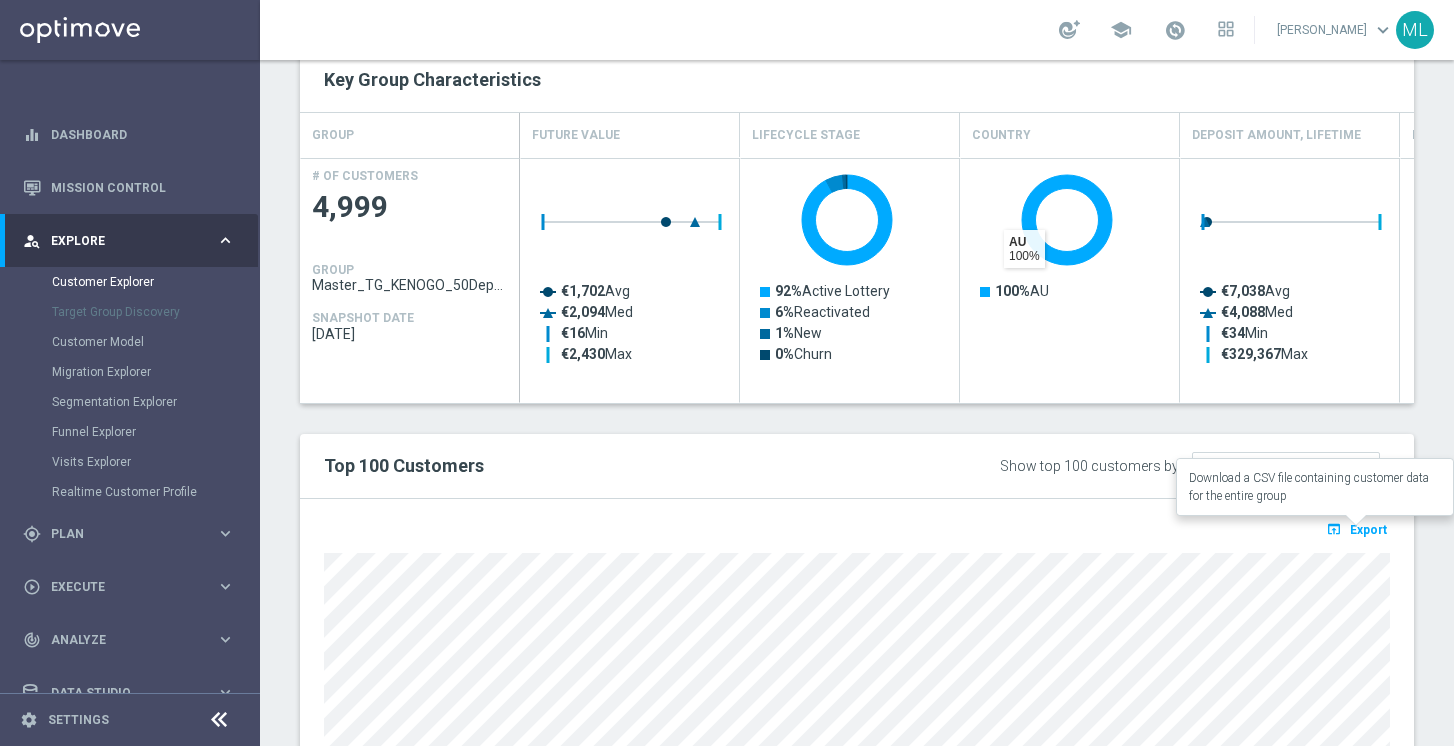 click on "Export" 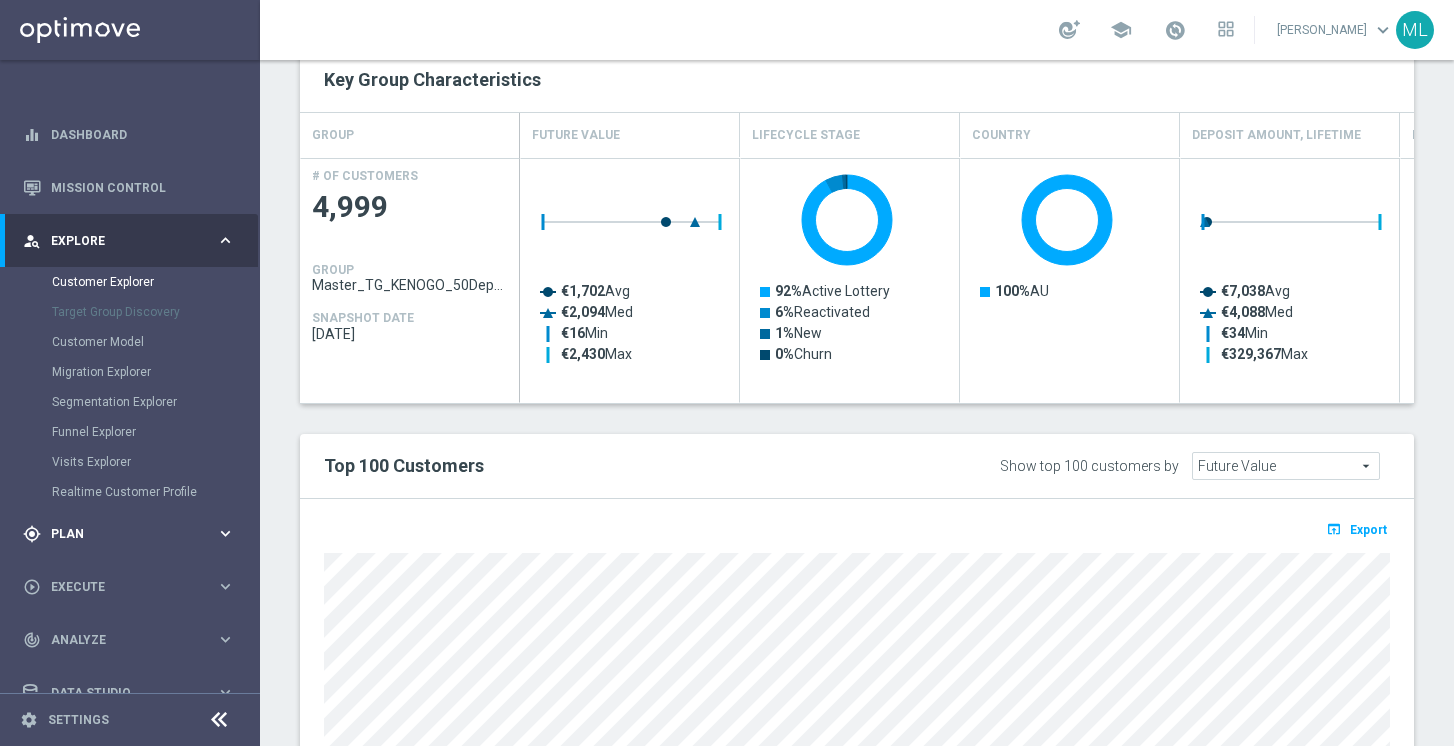 click on "keyboard_arrow_right" at bounding box center [225, 533] 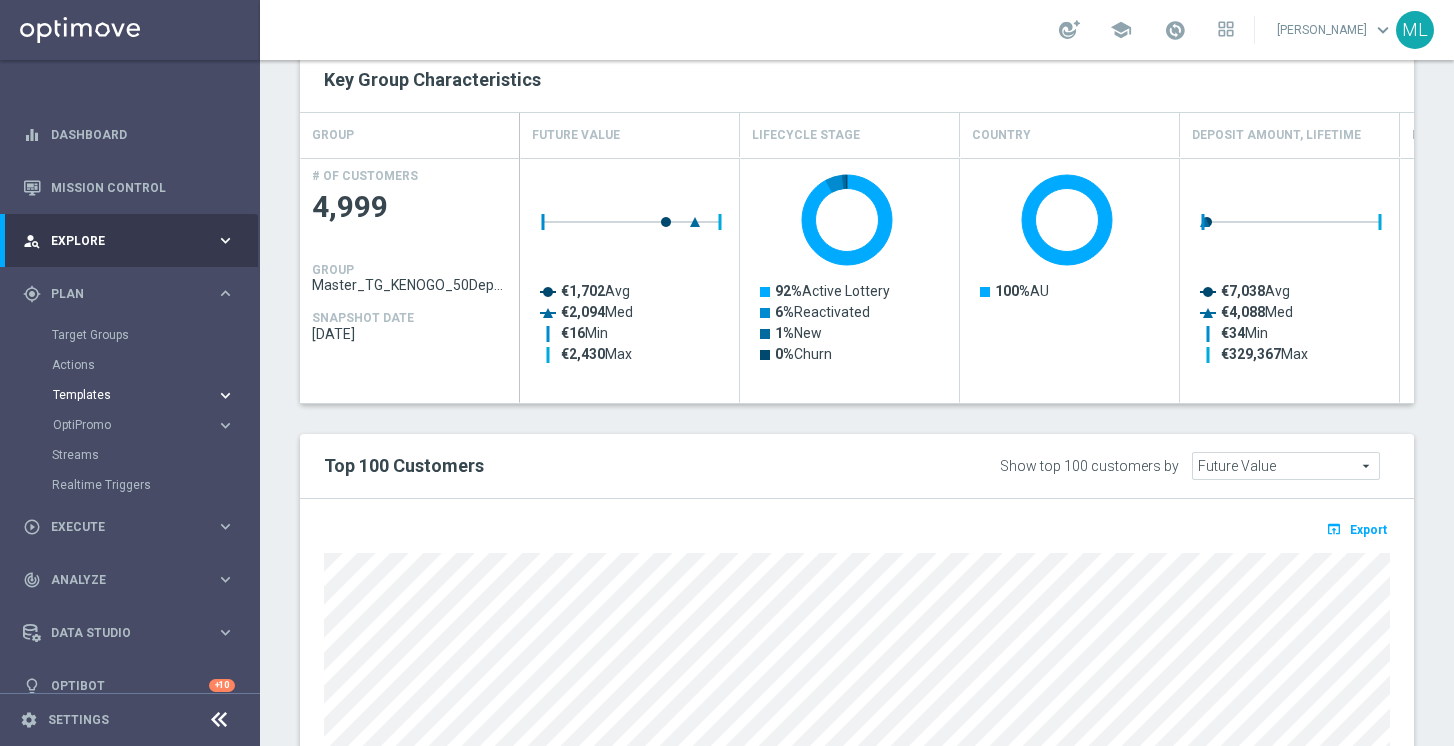 click on "keyboard_arrow_right" at bounding box center [225, 395] 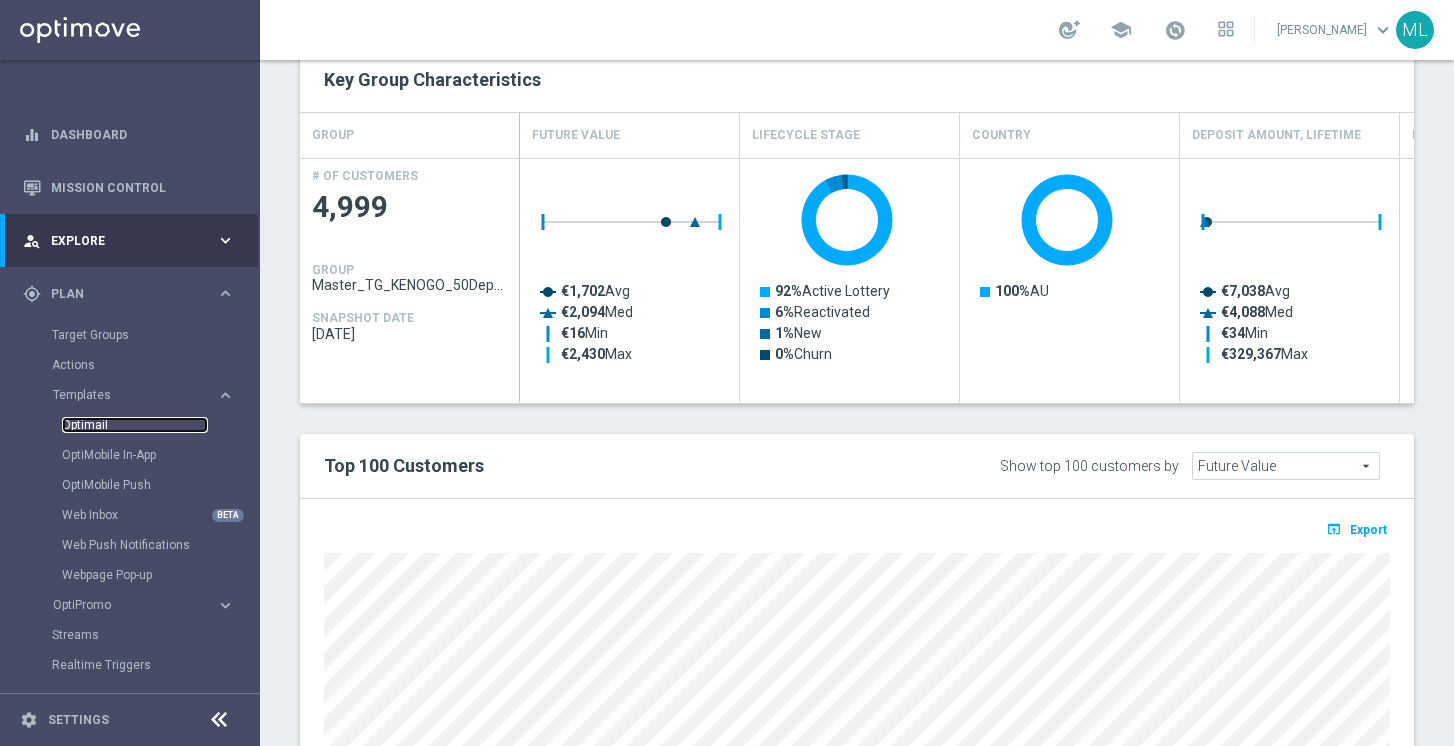 click on "Optimail" at bounding box center [135, 425] 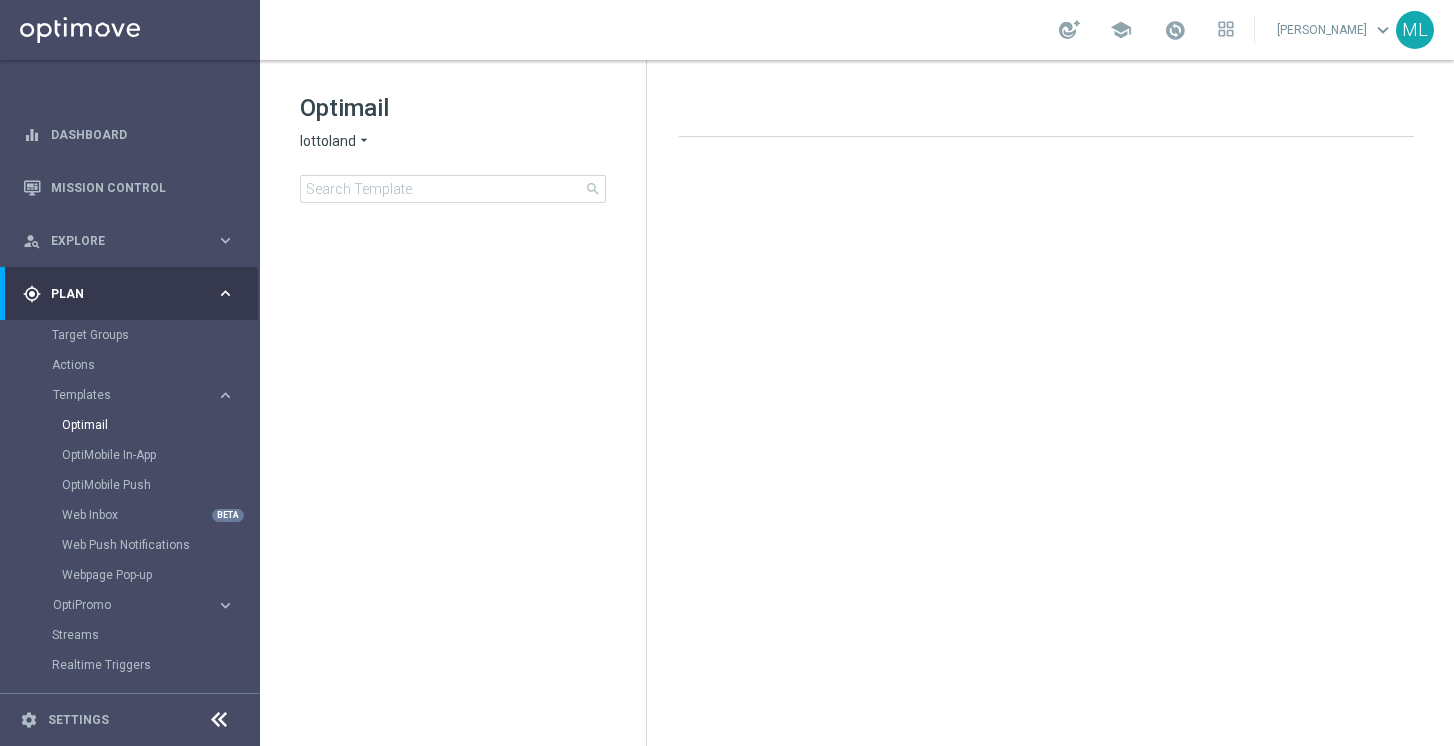 click on "arrow_drop_down" 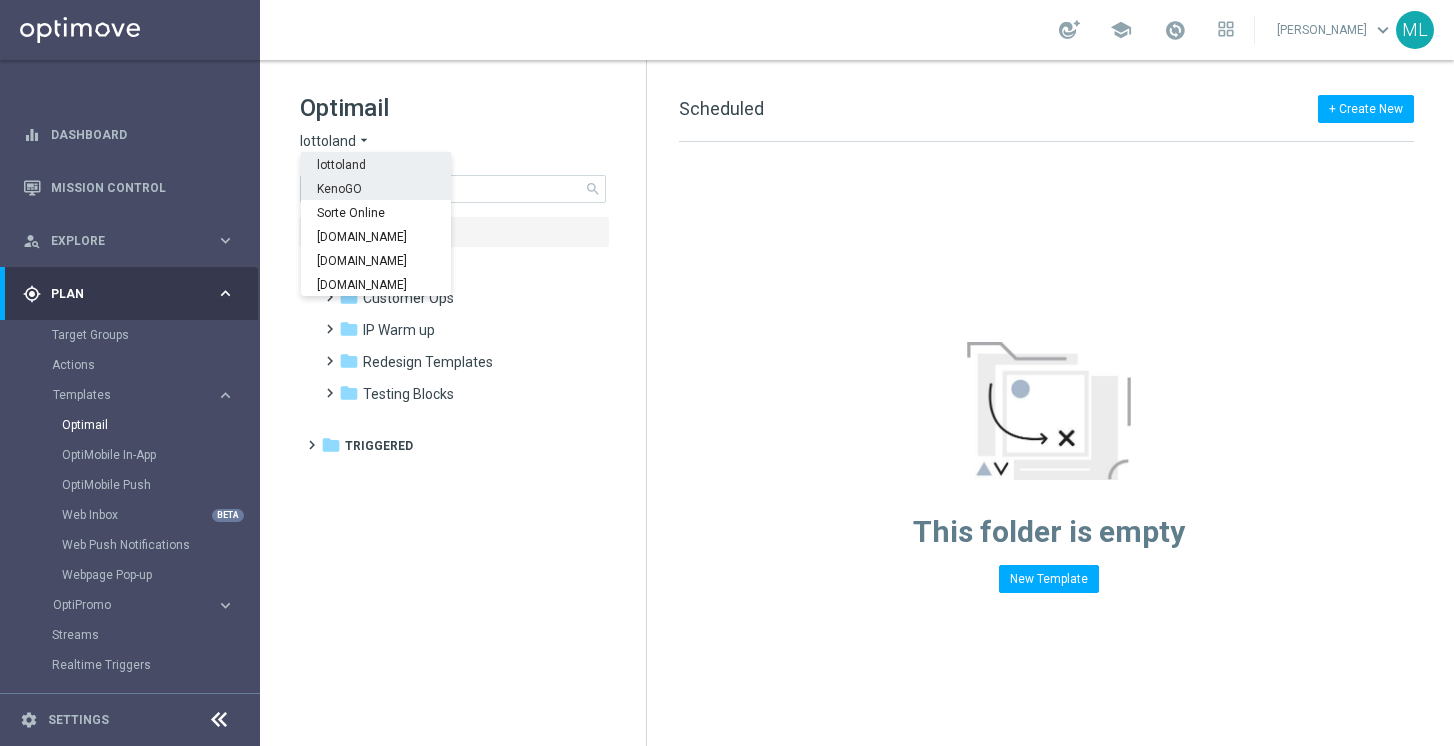 click on "KenoGO" at bounding box center [0, 0] 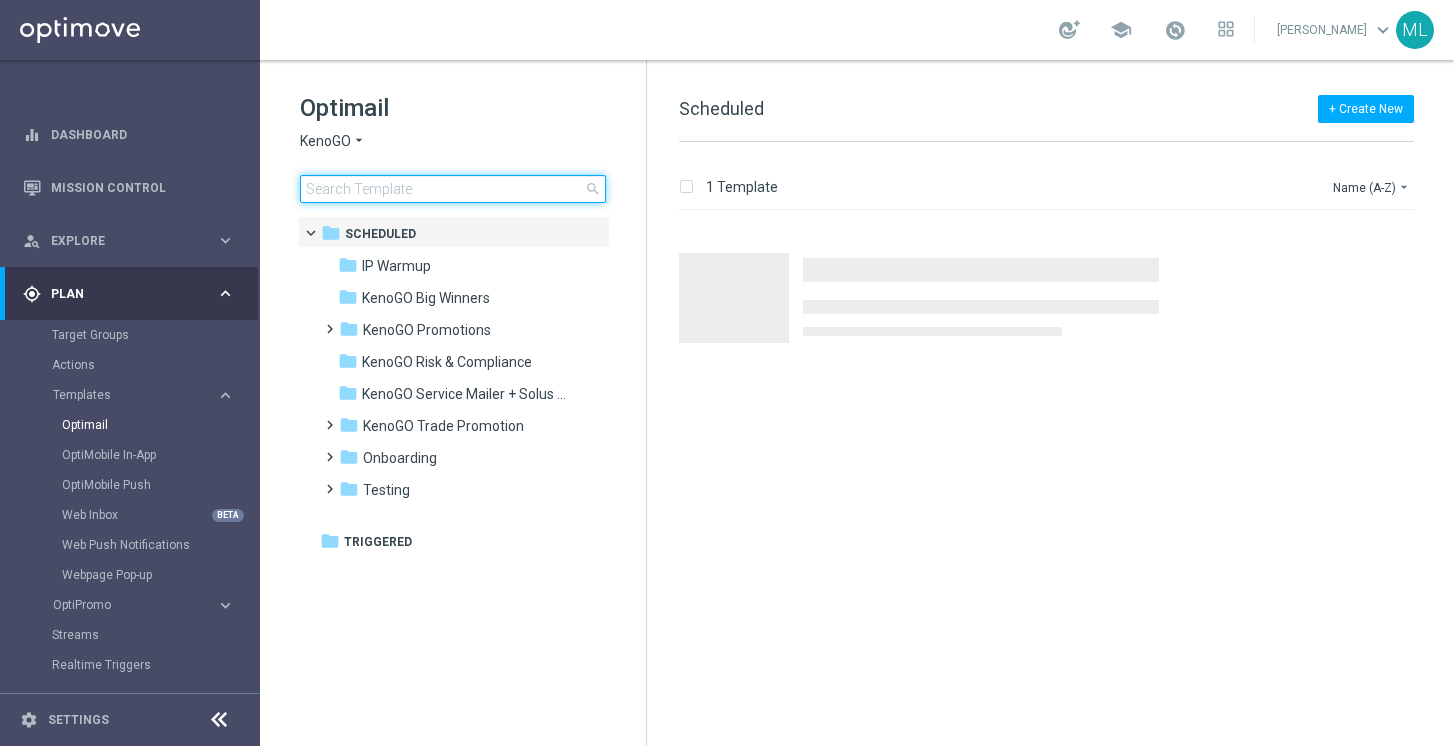 click 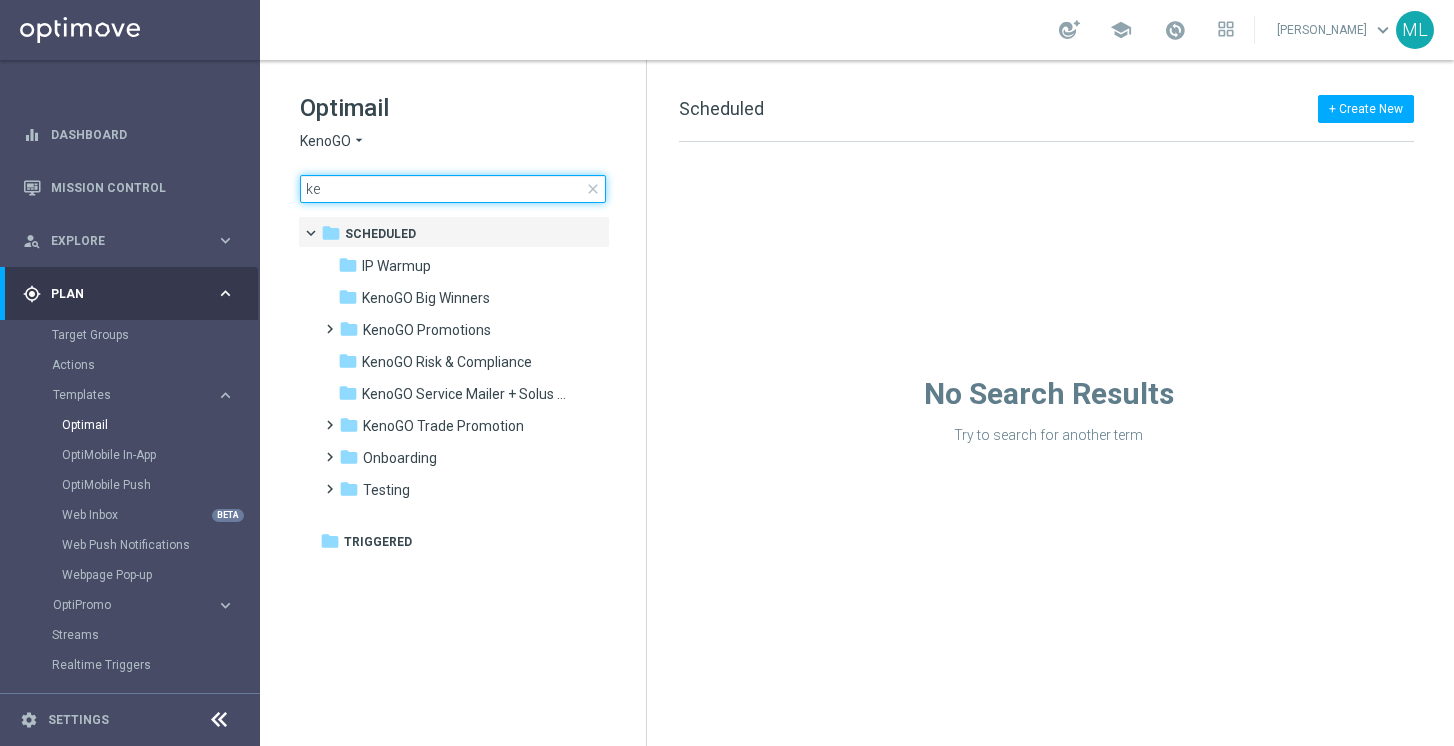 type on "k" 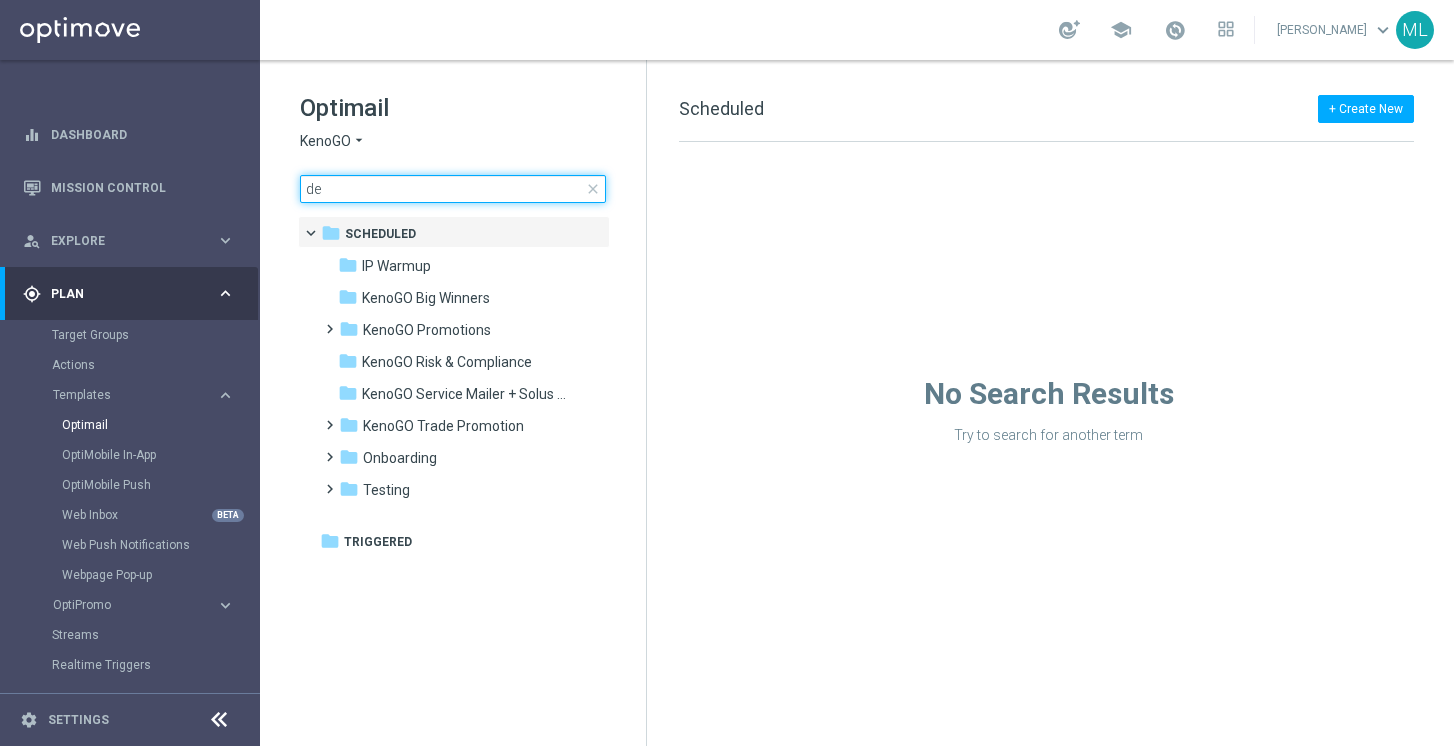 type on "d" 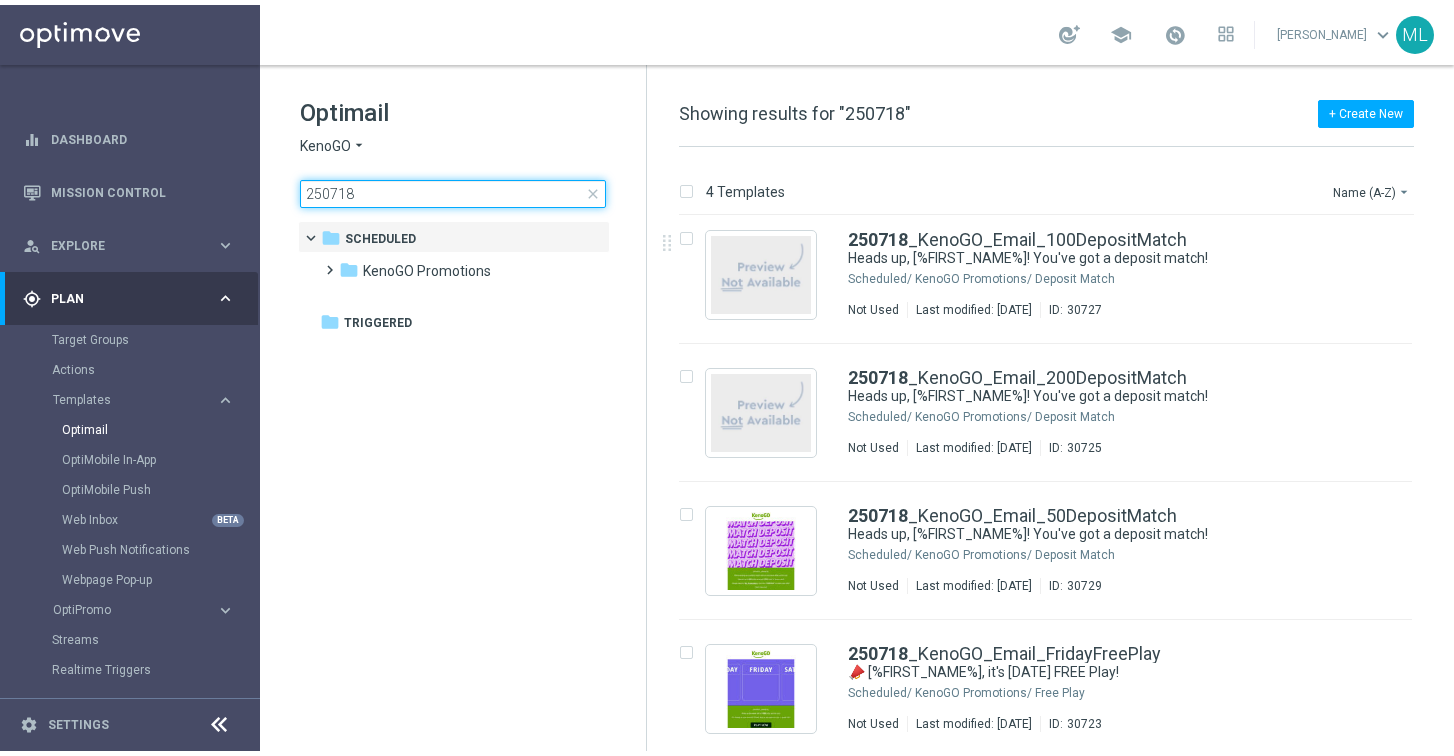 scroll, scrollTop: 7, scrollLeft: 0, axis: vertical 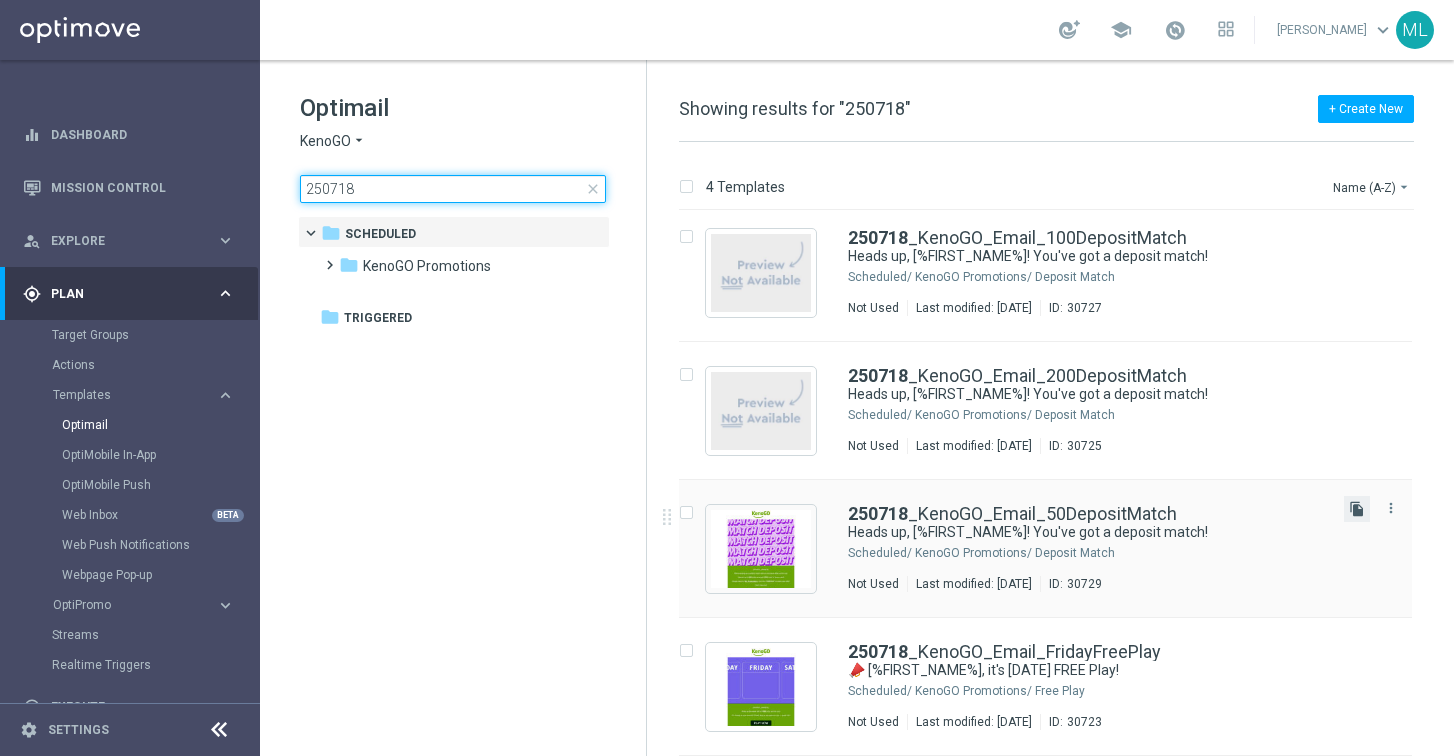 type on "250718" 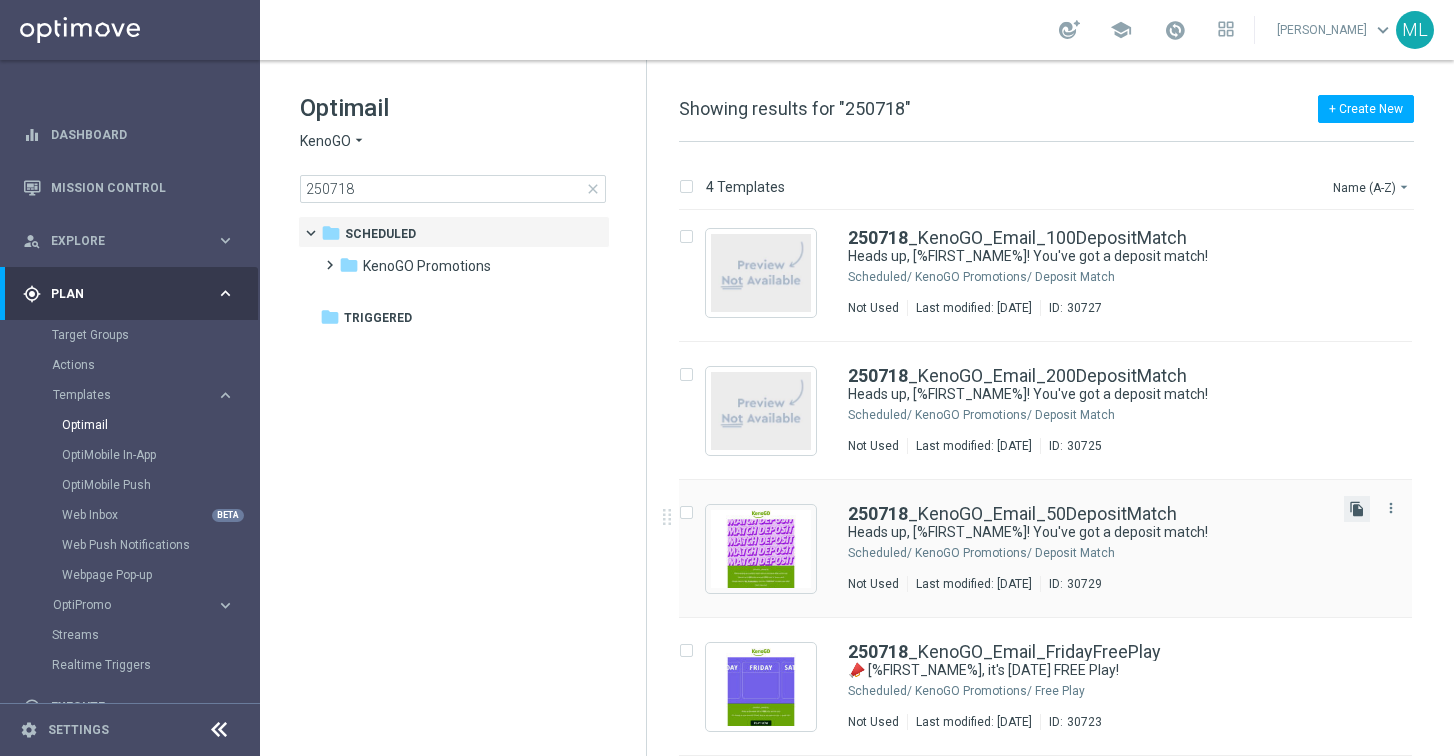 click on "file_copy" at bounding box center (1357, 509) 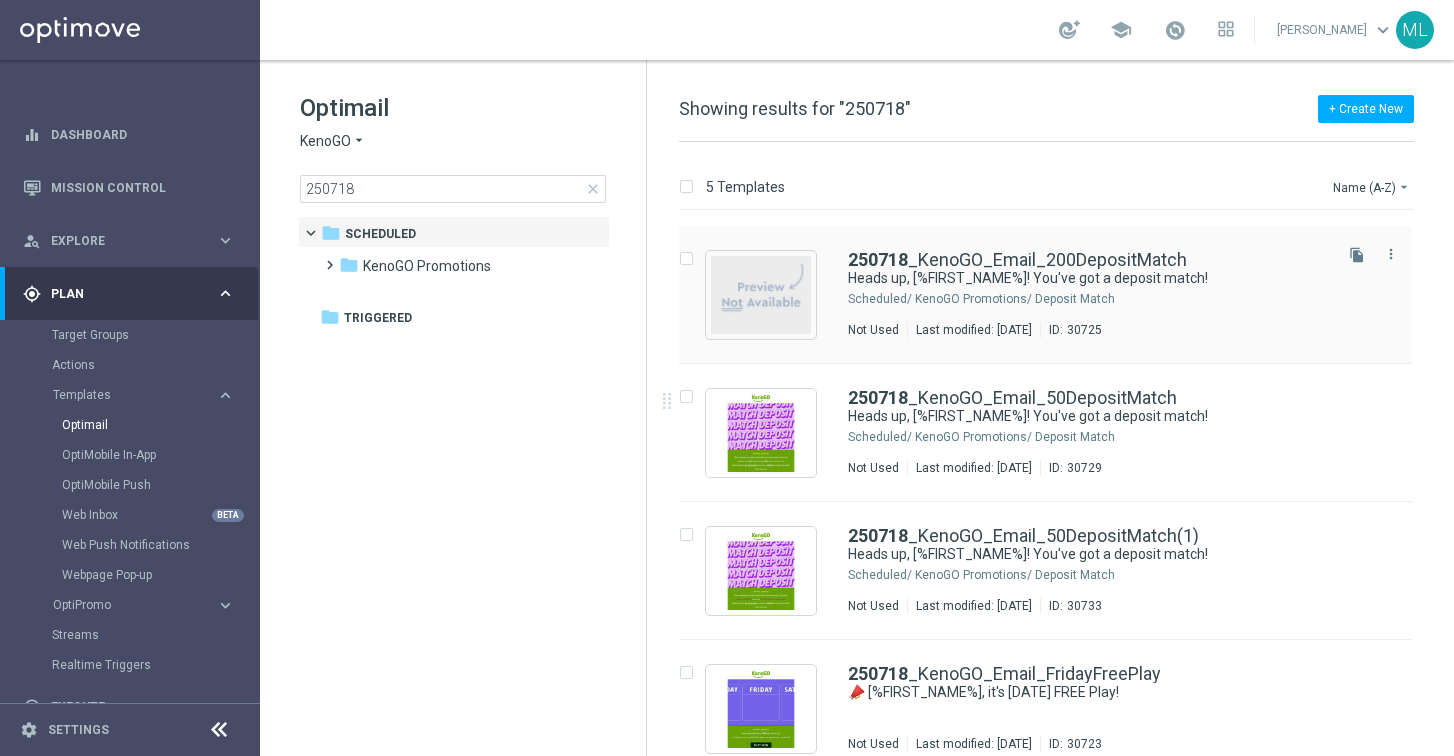 scroll, scrollTop: 145, scrollLeft: 0, axis: vertical 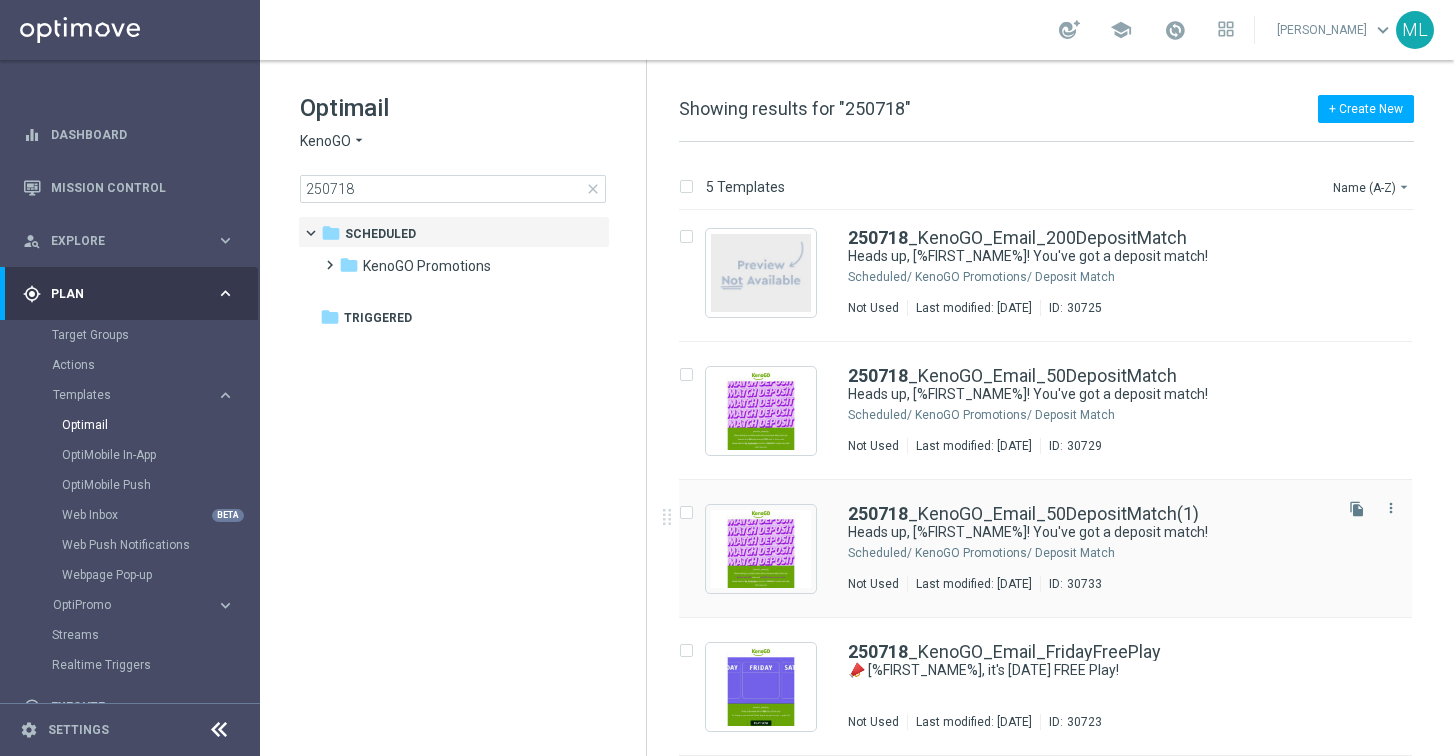 click on "250718 _KenoGO_Email_50DepositMatch(1)
Heads up, [%FIRST_NAME%]! You've got a deposit match!
Scheduled/
KenoGO Promotions/ Deposit Match
Not Used
Last modified: Friday, July 18, 2025
ID:
30733
file_copy
more_vert" at bounding box center (1045, 549) 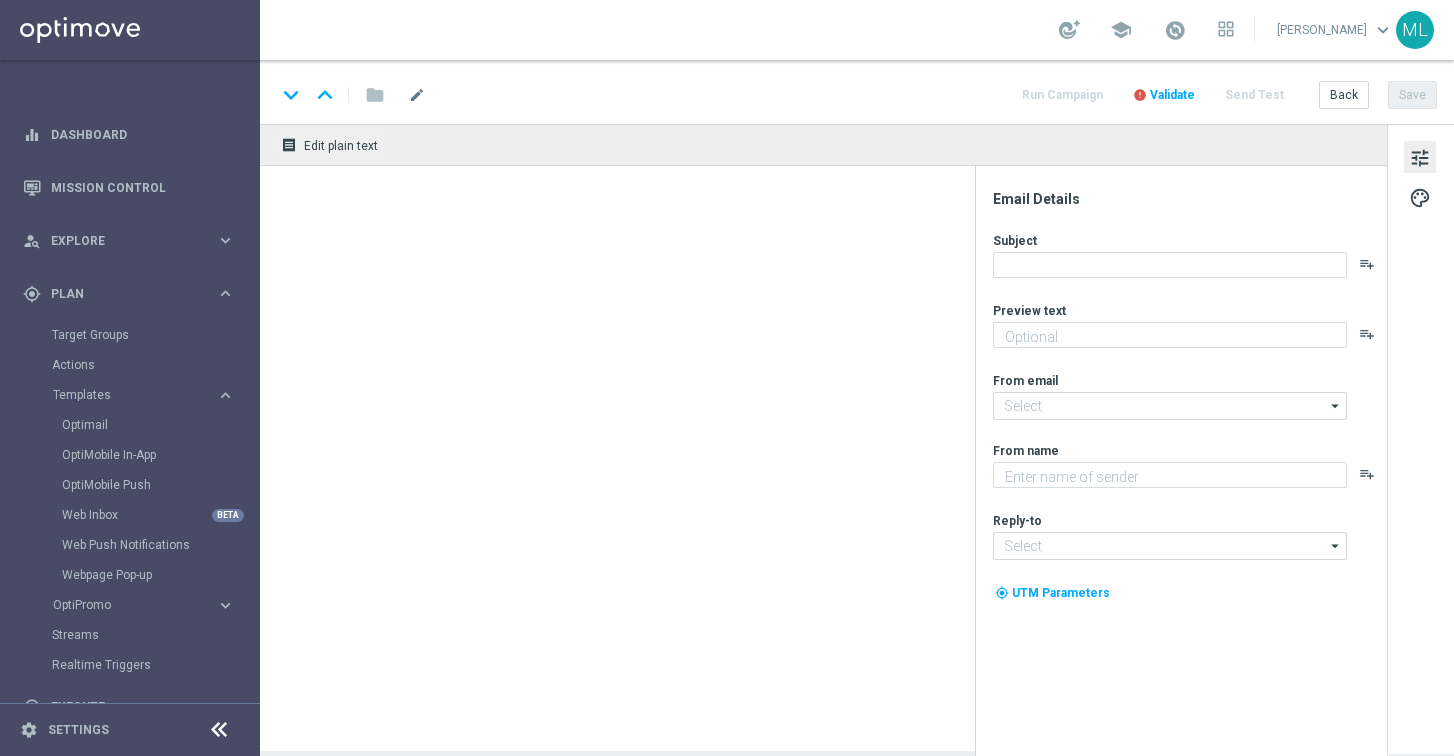 type on "250718_KenoGO_Email_50DepositMatch(1)" 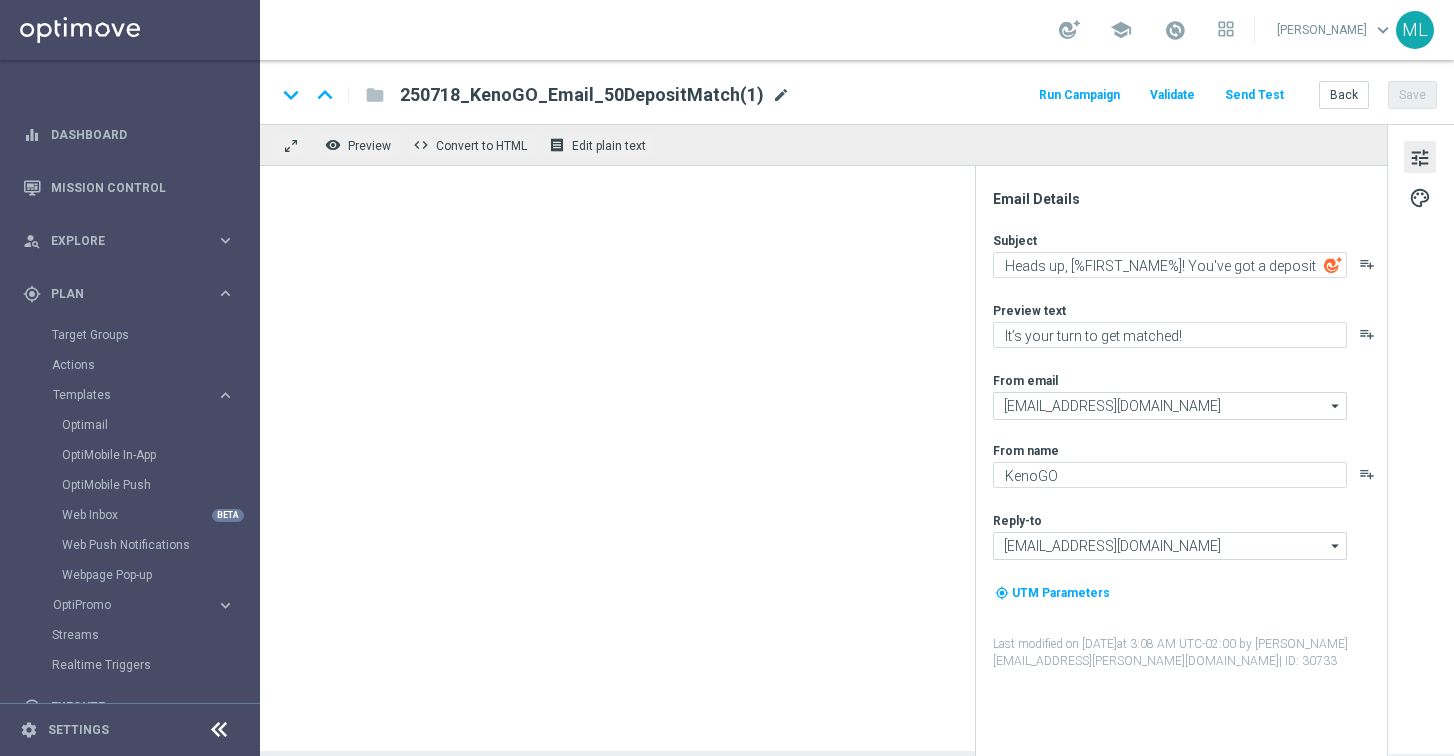 click on "mode_edit" 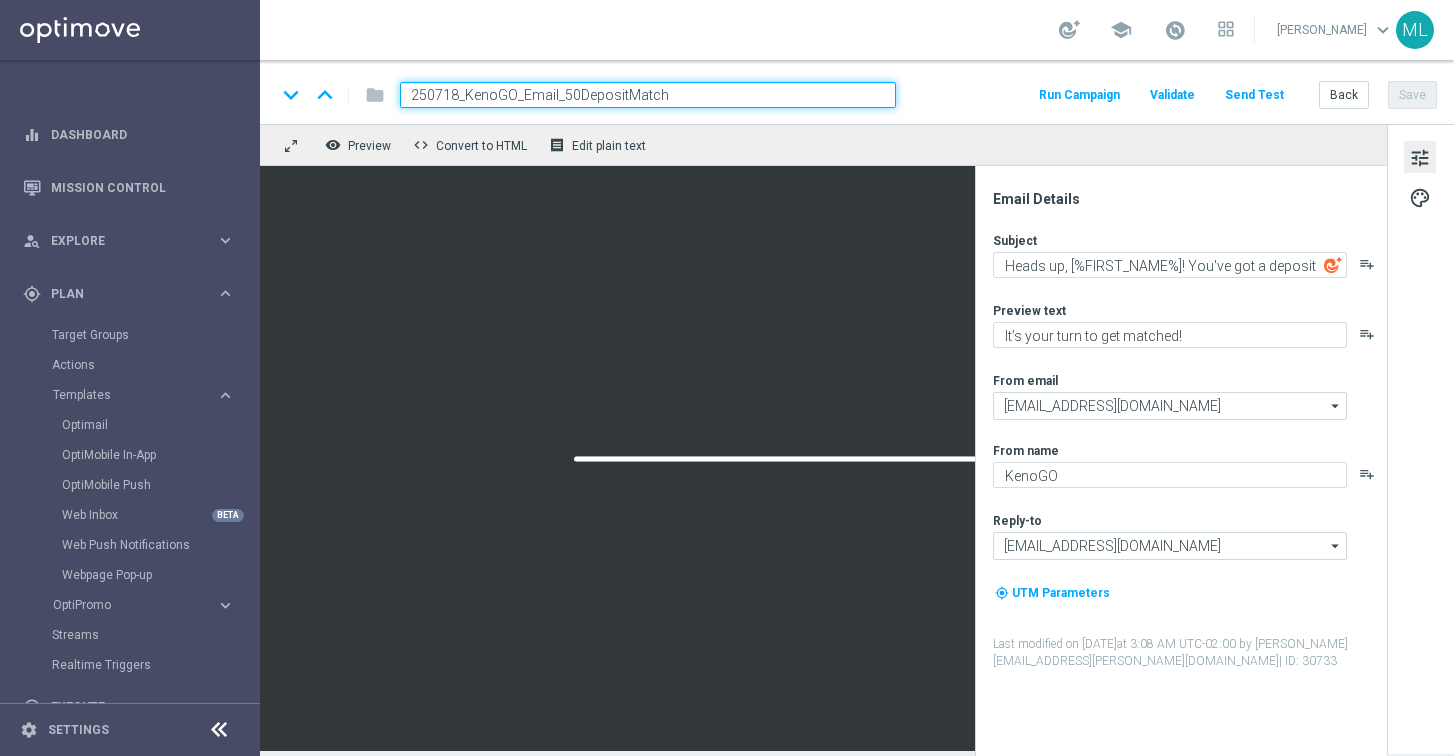 type on "250718_KenoGO_Email_50DepositMatchB" 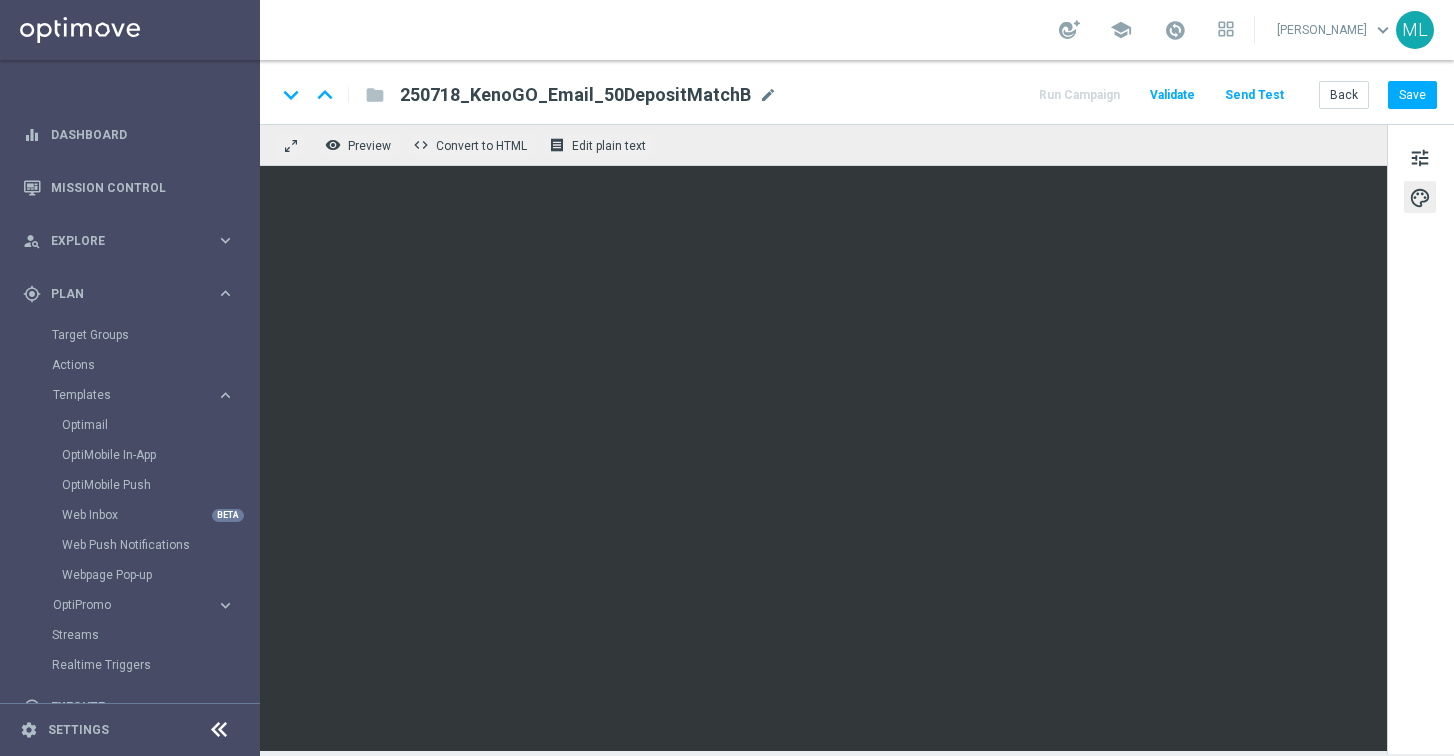 click on "keyboard_arrow_down
keyboard_arrow_up
folder
250718_KenoGO_Email_50DepositMatchB
250718_KenoGO_Email_50DepositMatchB
mode_edit
Run Campaign
Validate
Send Test
Back
Save" 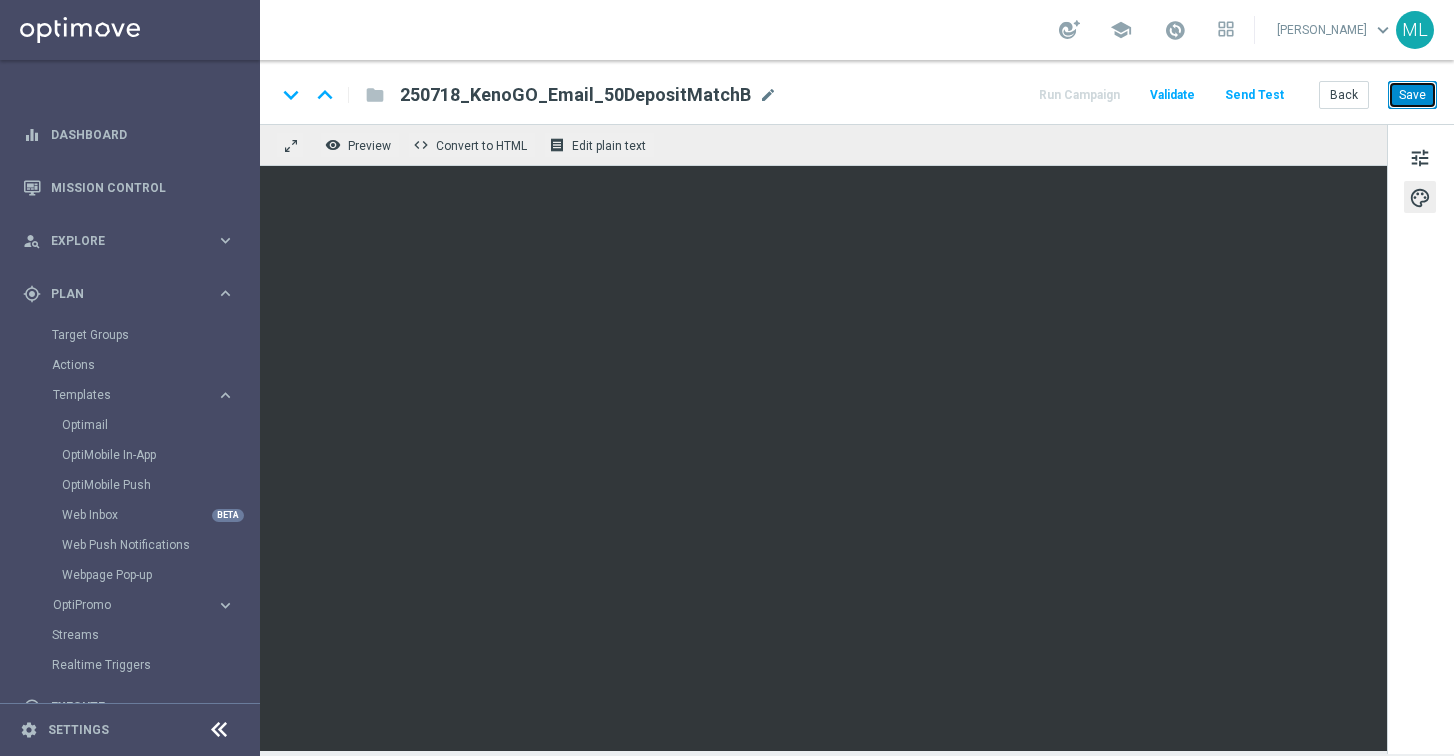click on "Save" at bounding box center (1412, 95) 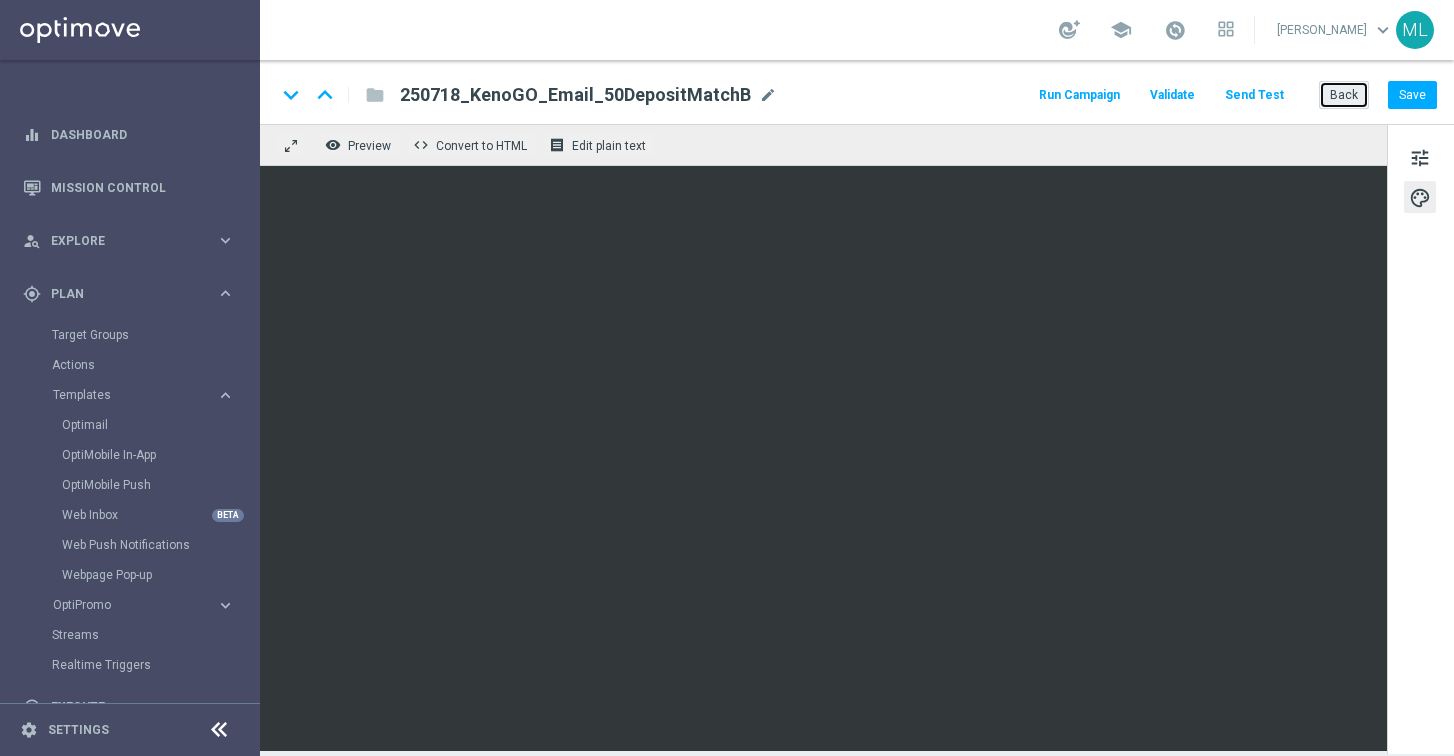click on "Back" 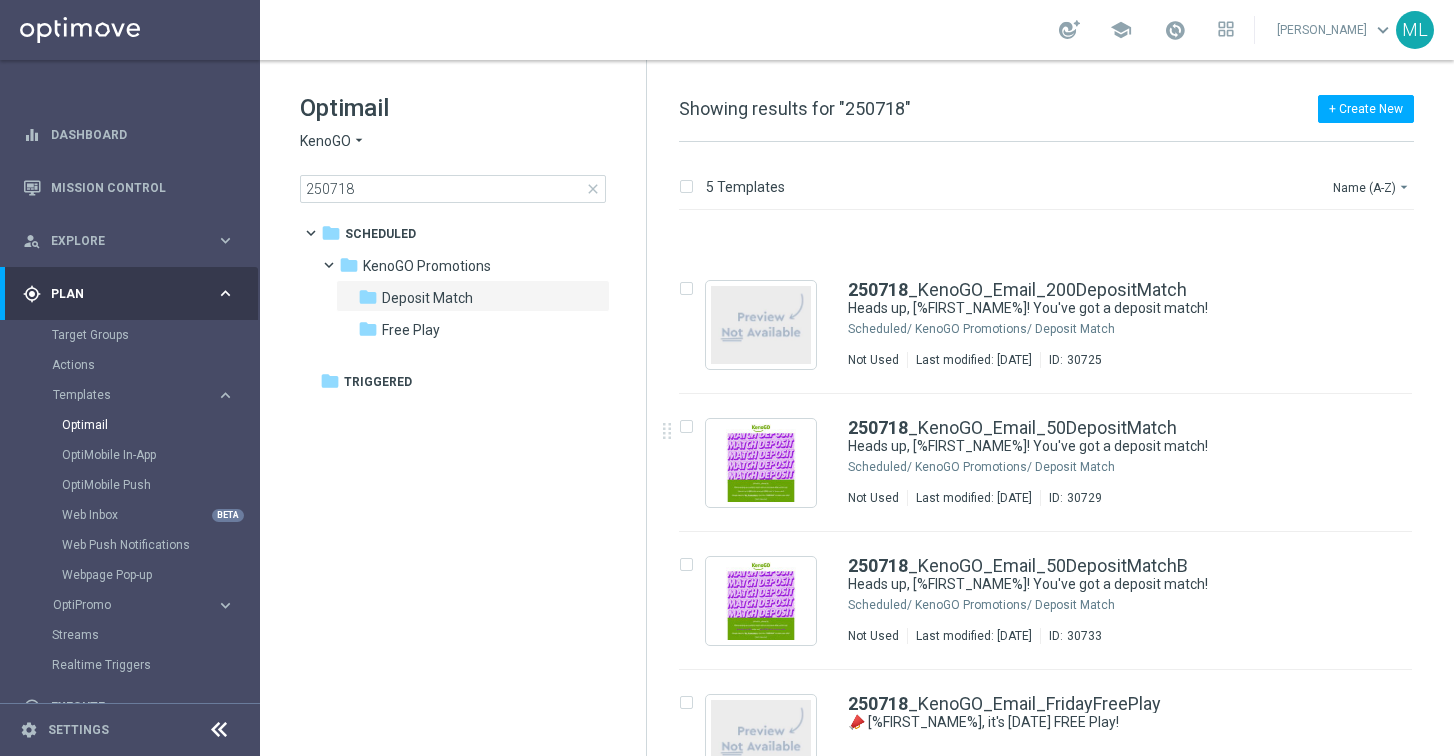scroll, scrollTop: 145, scrollLeft: 0, axis: vertical 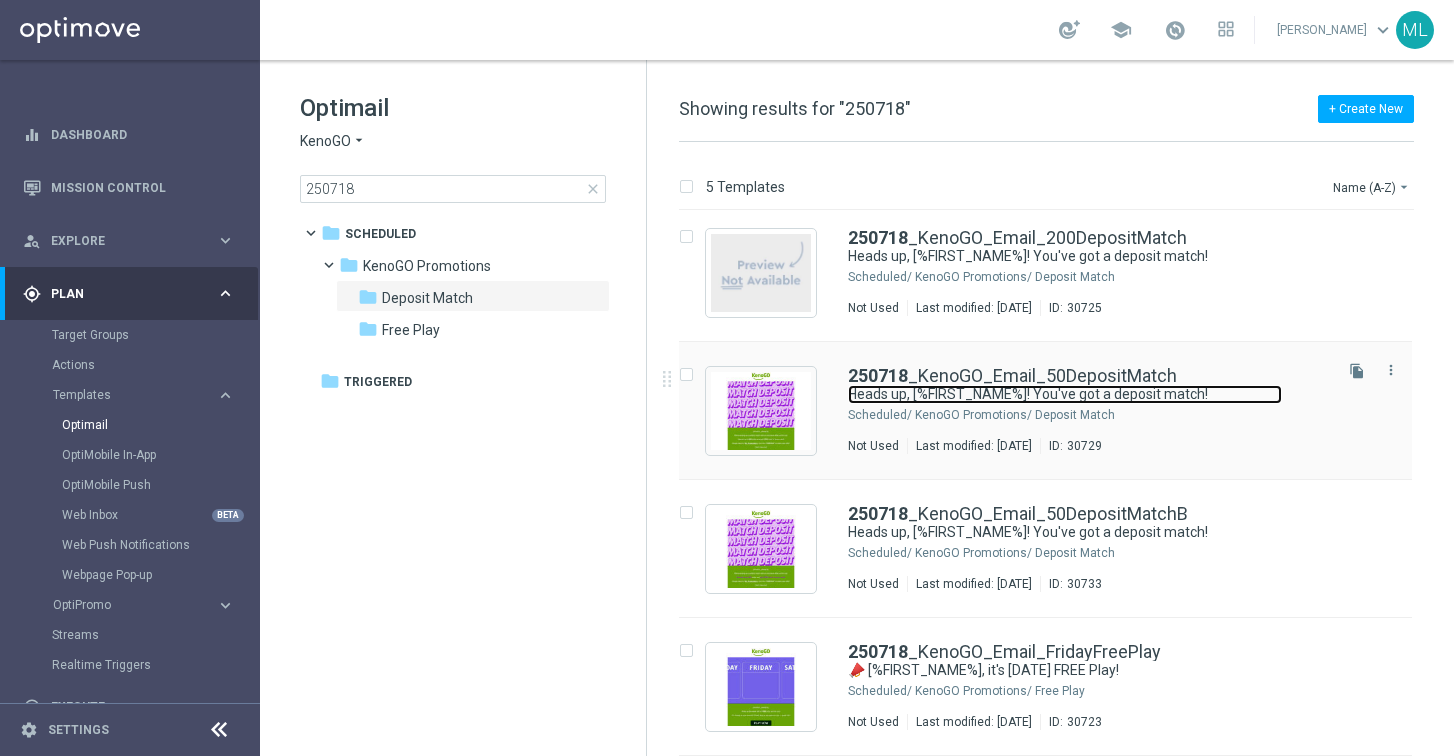 click on "Heads up, [%FIRST_NAME%]! You've got a deposit match!" at bounding box center (1065, 394) 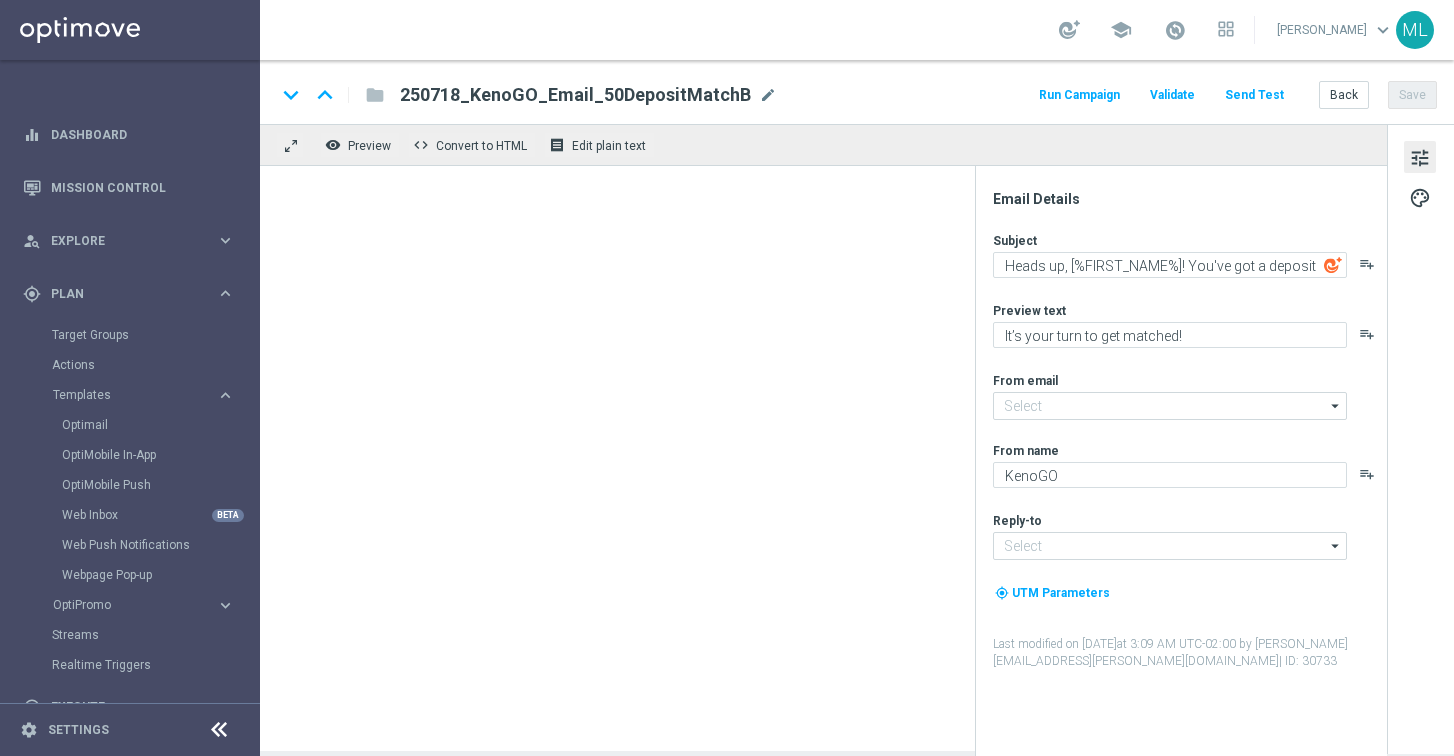 type on "[EMAIL_ADDRESS][DOMAIN_NAME]" 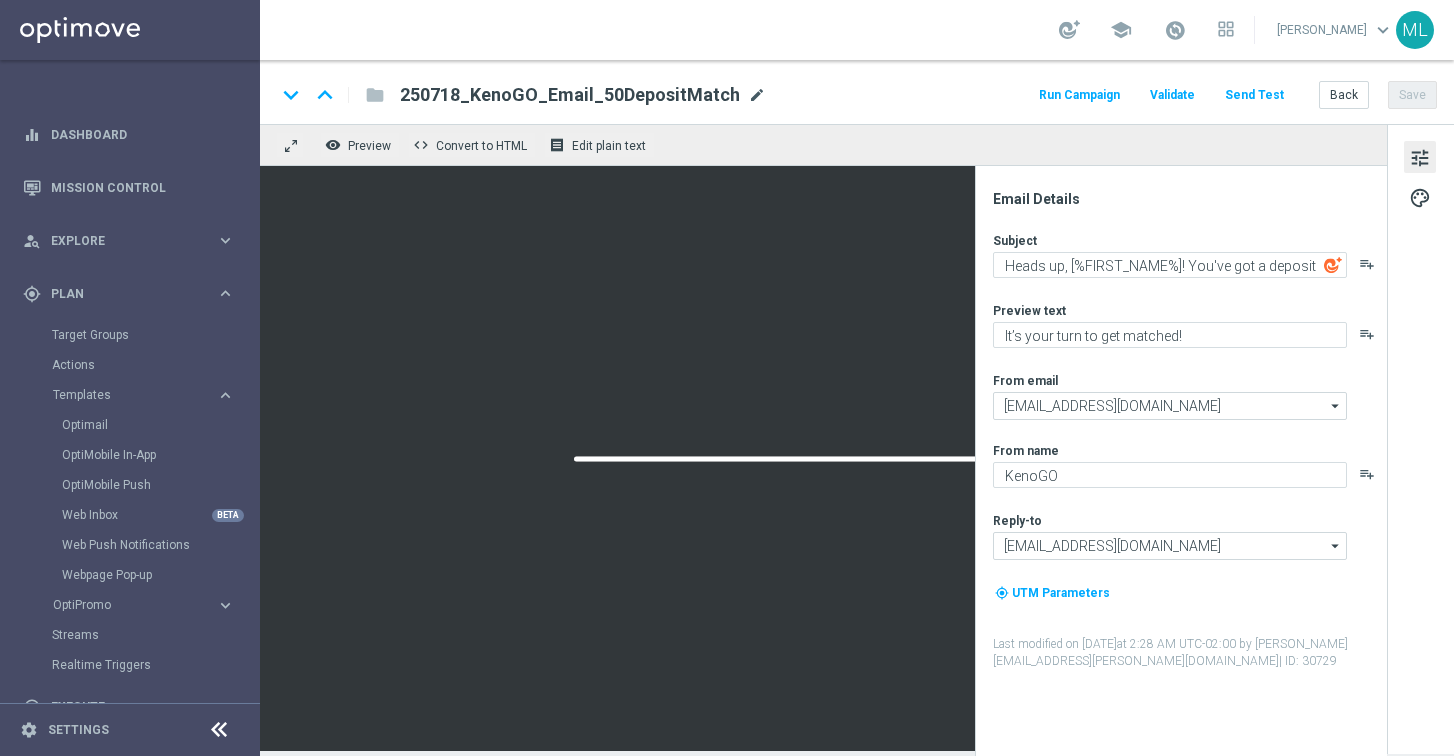 click on "mode_edit" 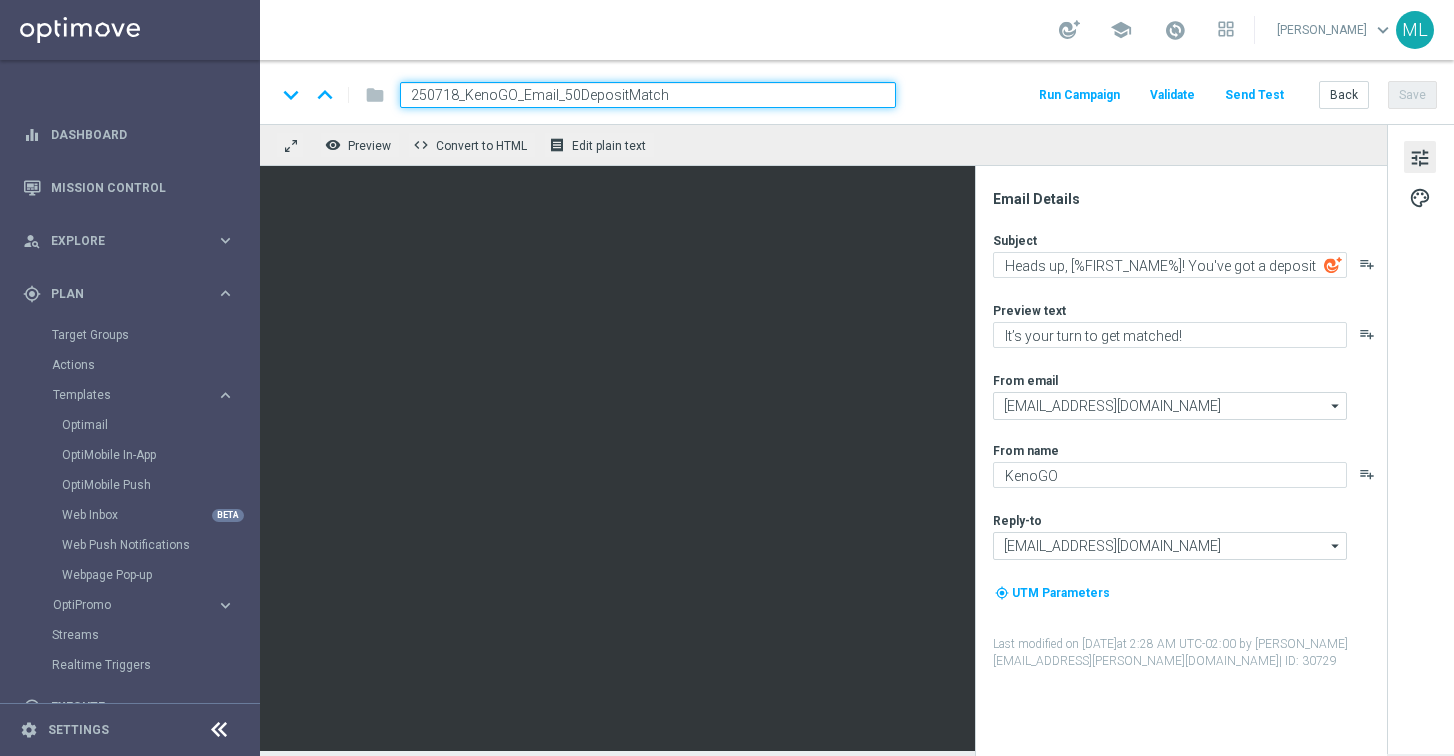 type on "250718_KenoGO_Email_50DepositMatchA" 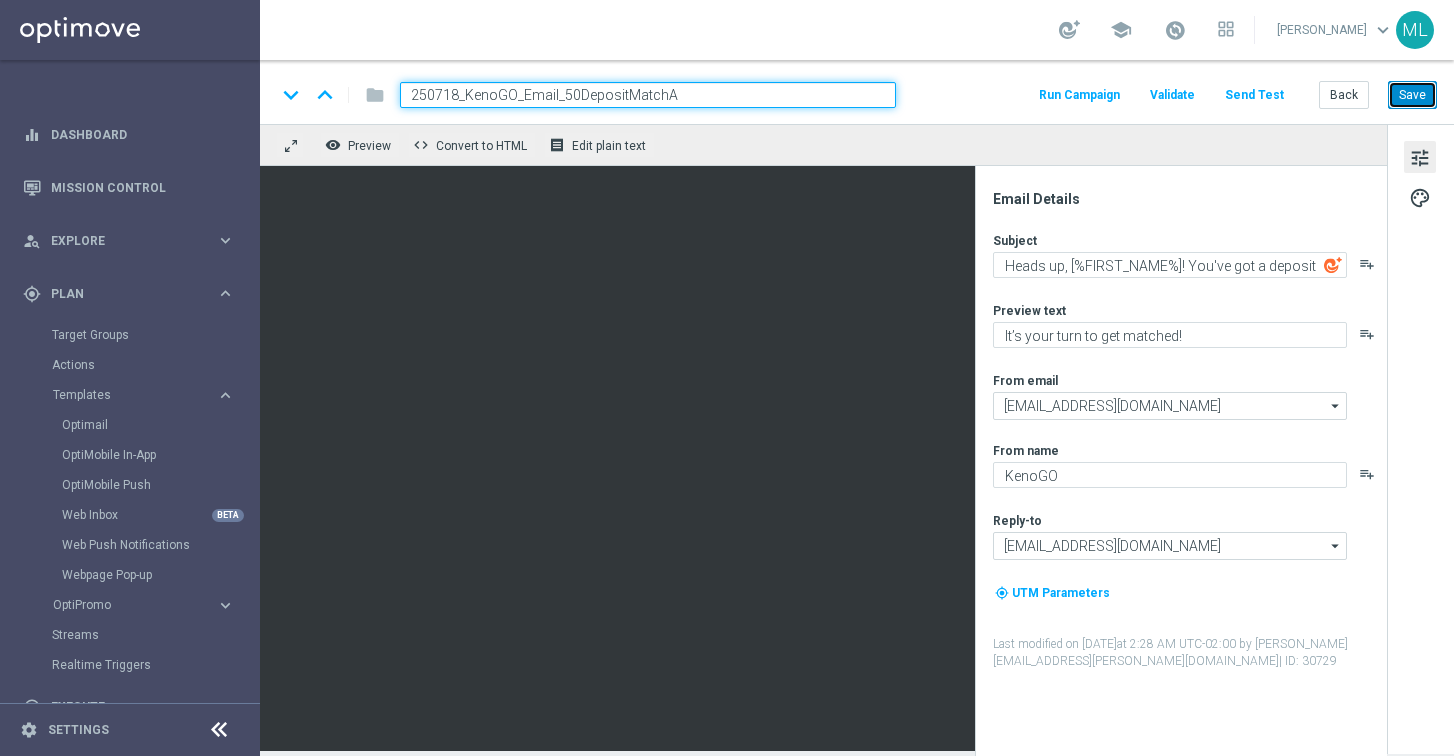 click on "Save" at bounding box center (1412, 95) 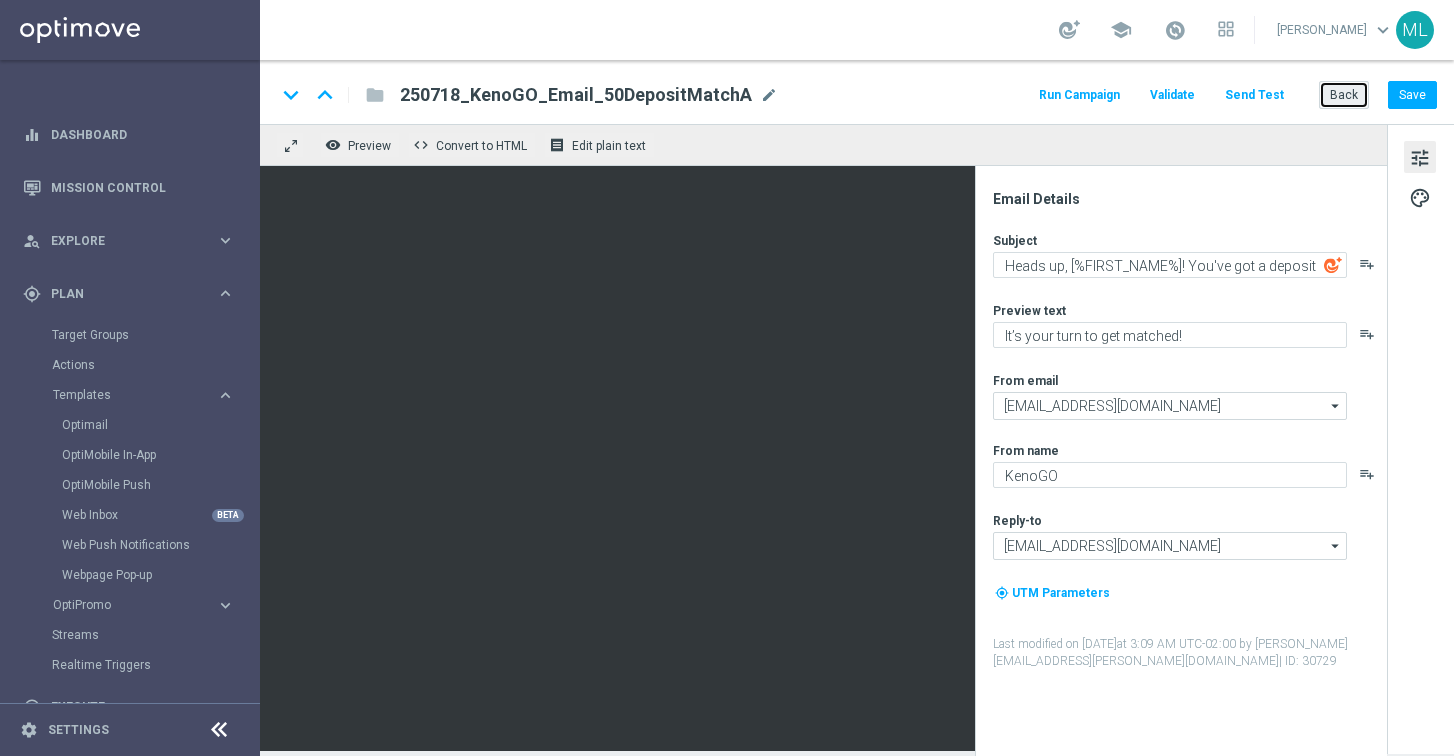 click on "Back" 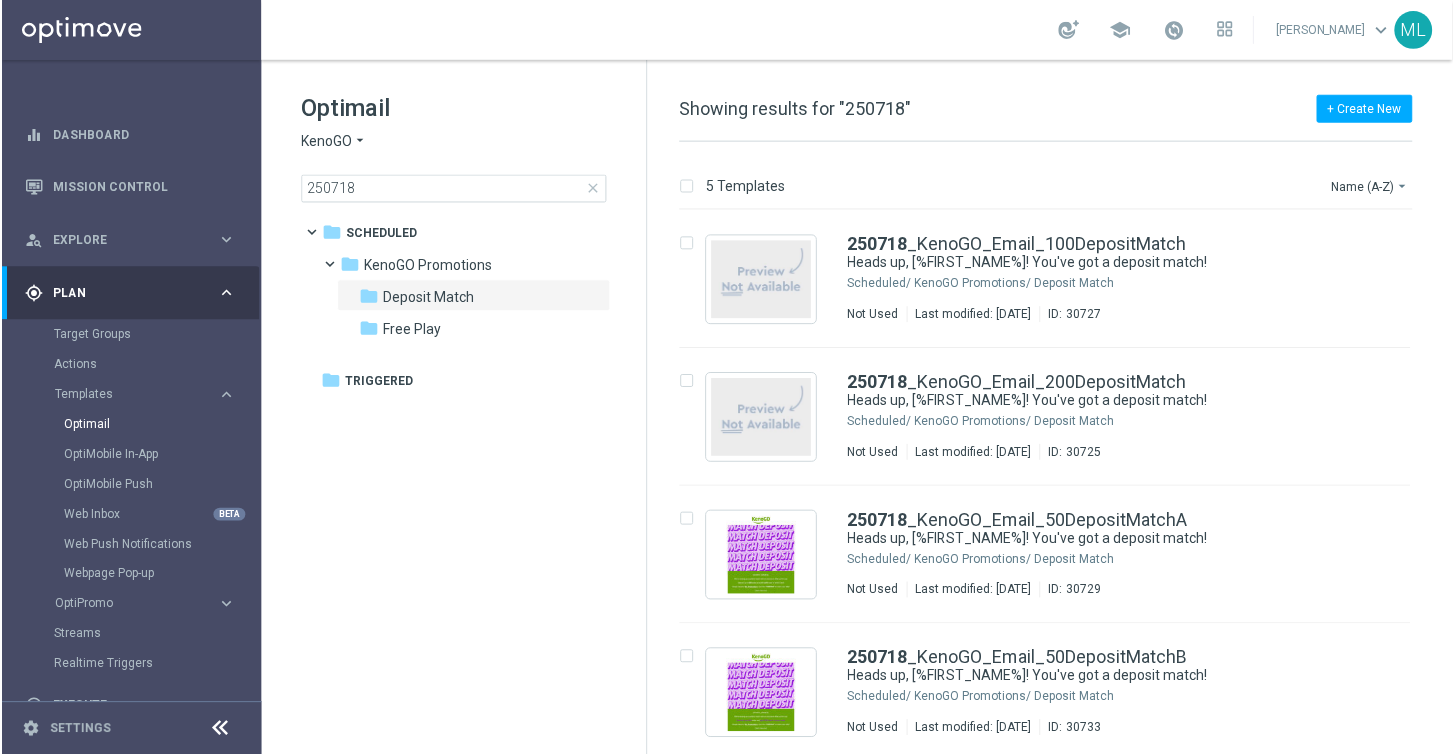 scroll, scrollTop: 145, scrollLeft: 0, axis: vertical 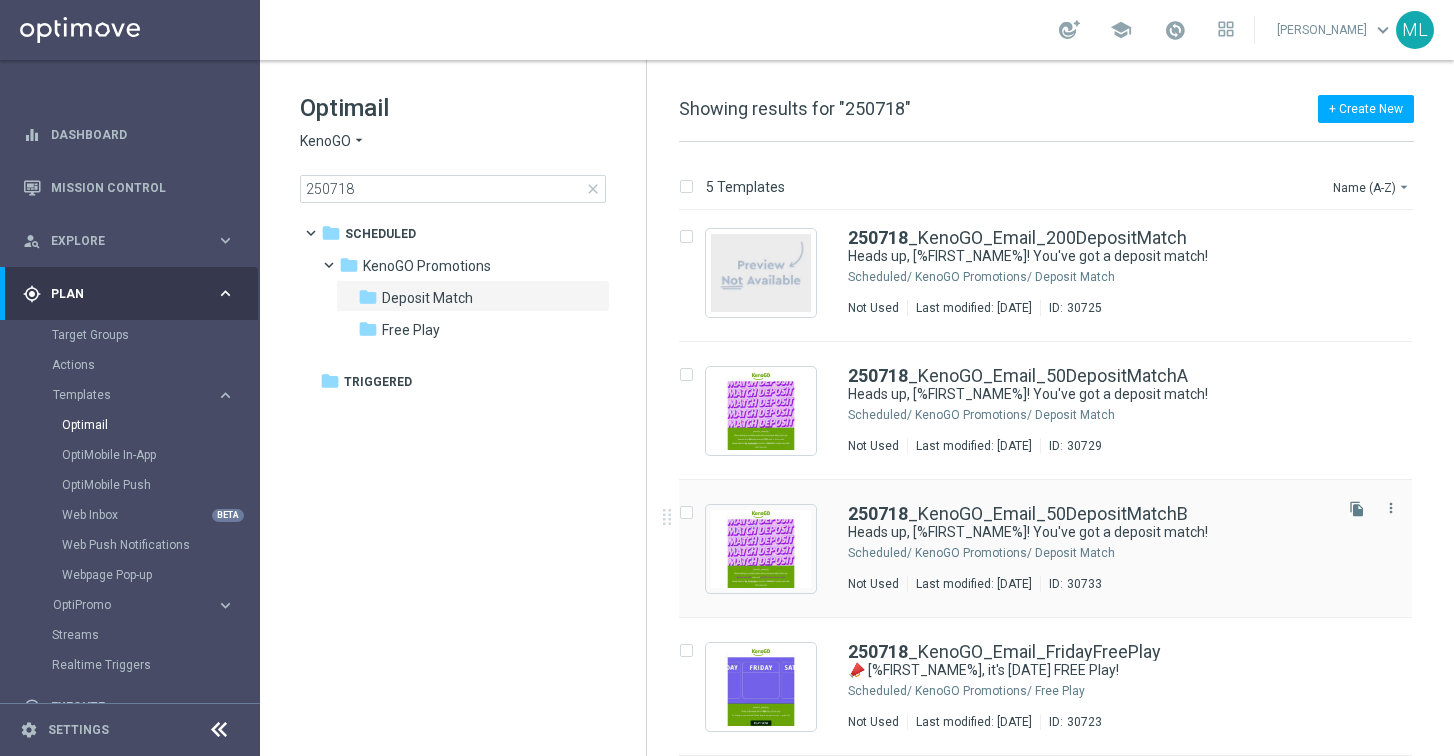 click on "250718 _KenoGO_Email_50DepositMatchB
Heads up, [%FIRST_NAME%]! You've got a deposit match!
Scheduled/
KenoGO Promotions/ Deposit Match
Not Used
Last modified: Friday, July 18, 2025
ID:
30733
file_copy
more_vert" at bounding box center (1045, 549) 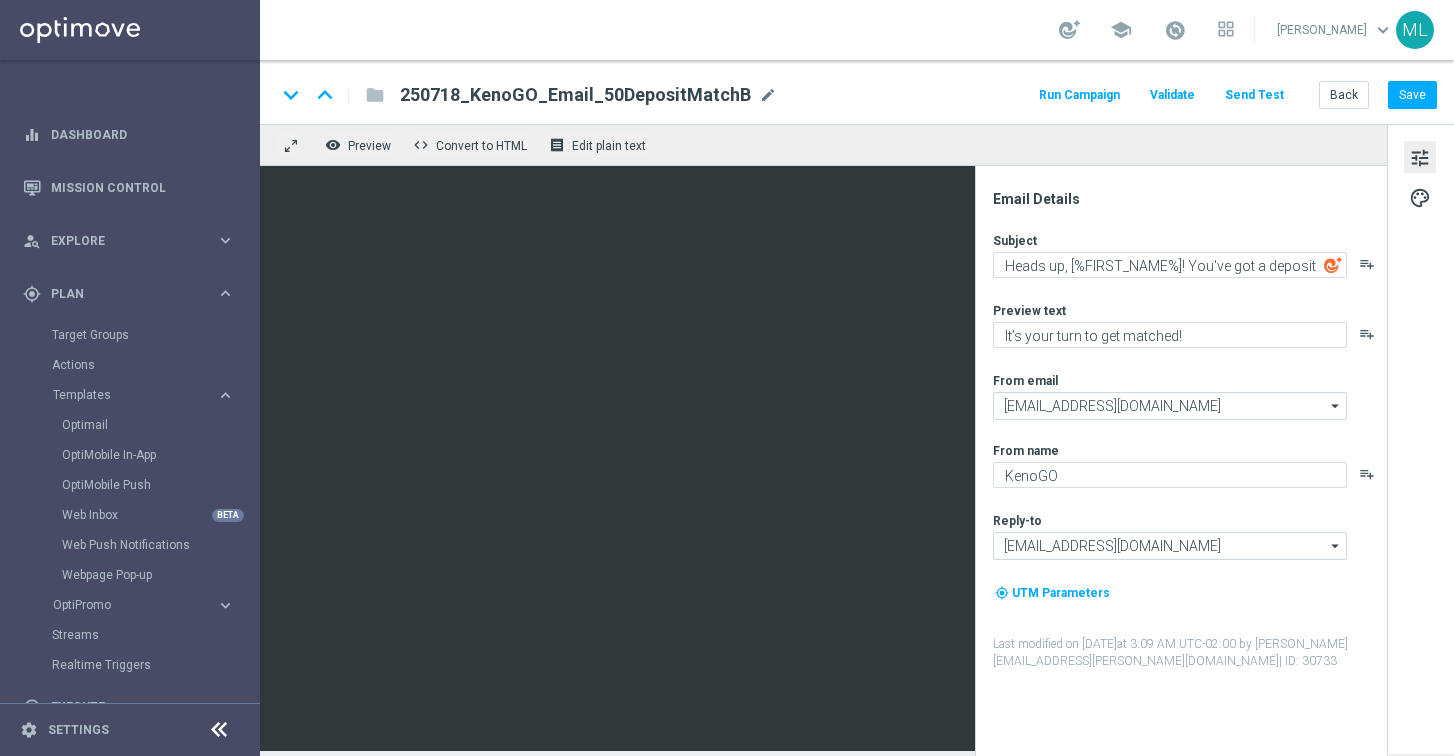 click on "Send Test" 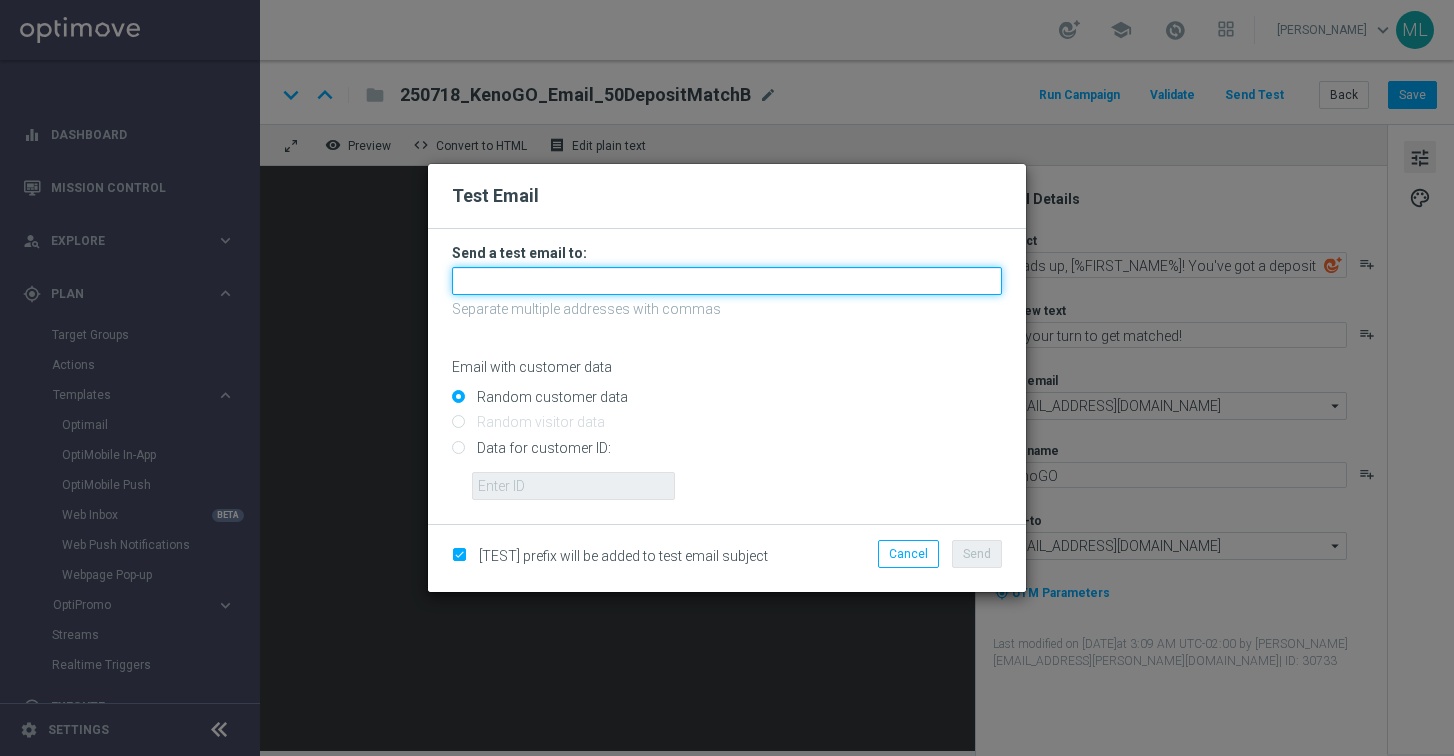 click at bounding box center [727, 281] 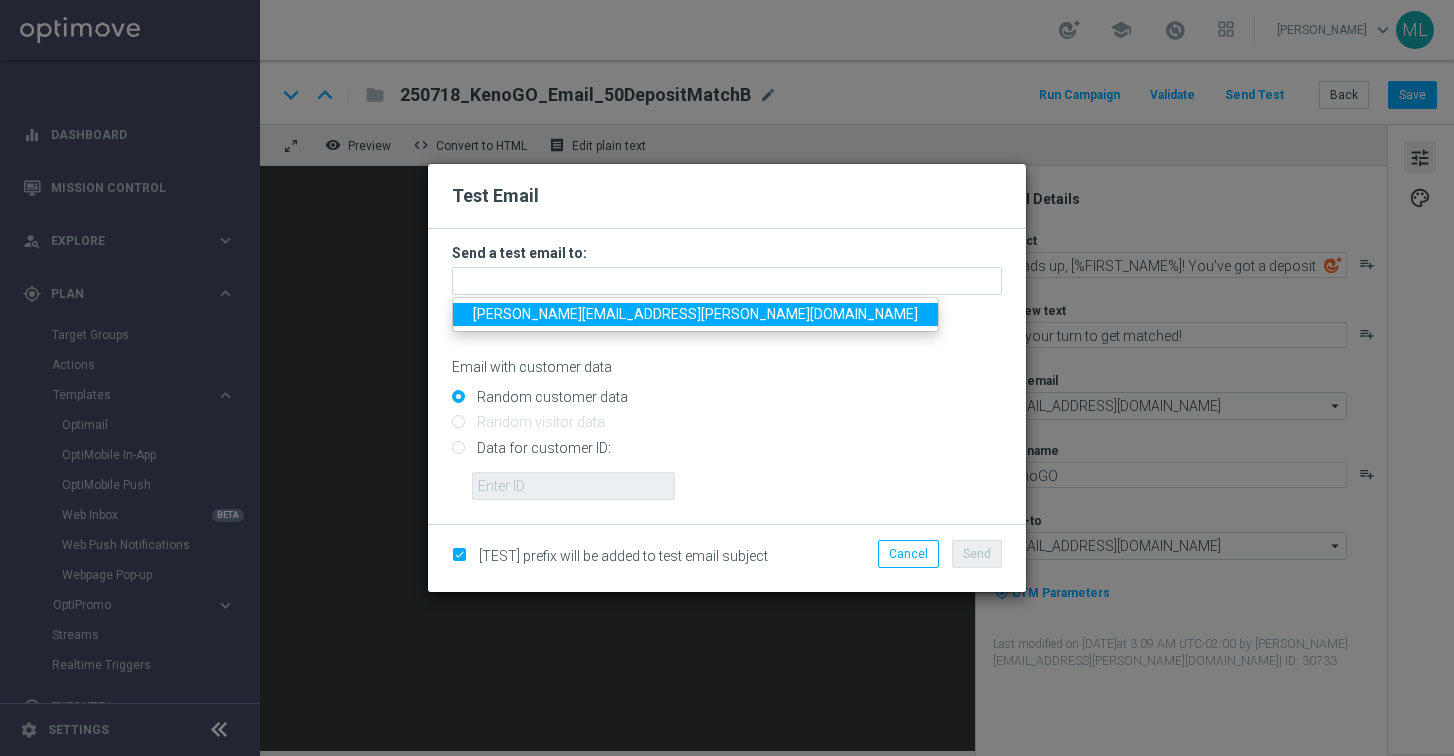 click on "maria.lopez@lottoland.com" at bounding box center (695, 314) 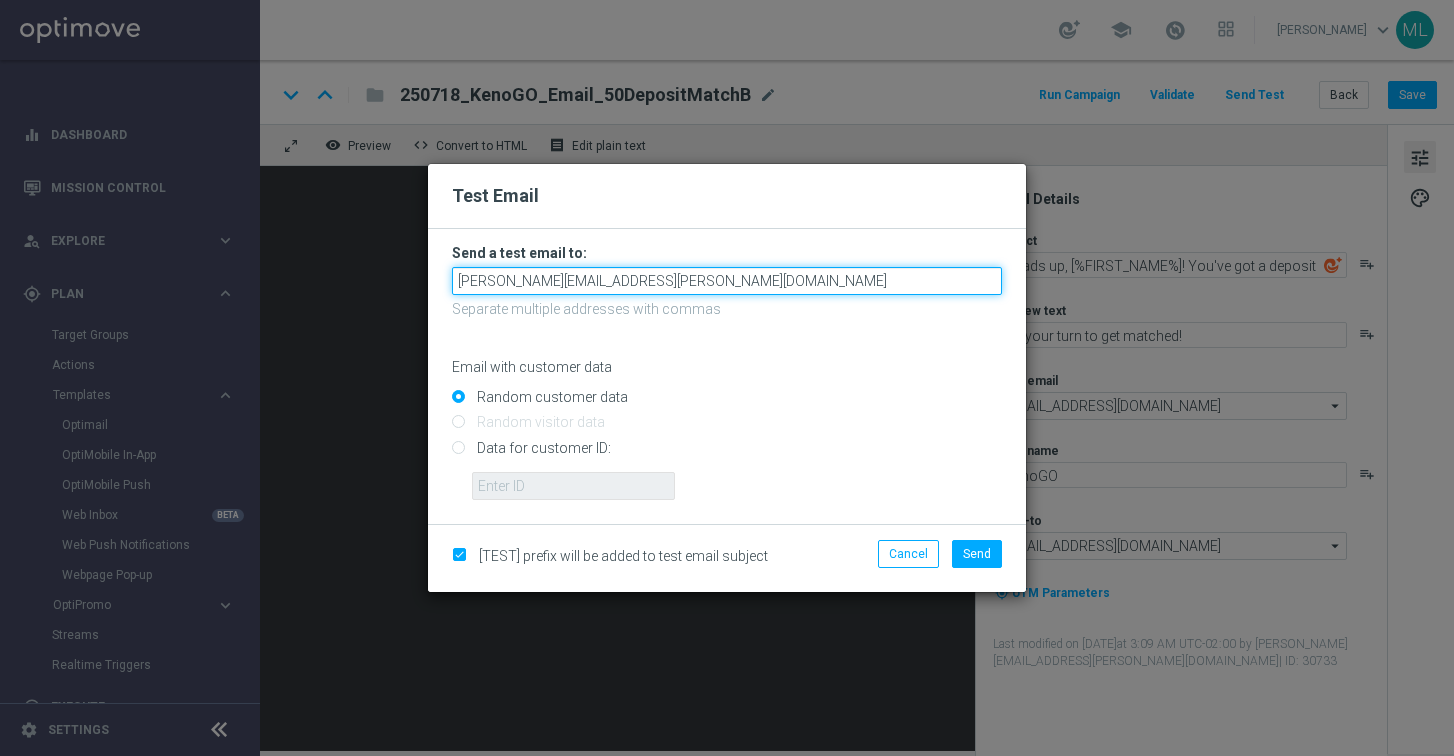 click on "maria.lopez@lottoland.com" at bounding box center [727, 281] 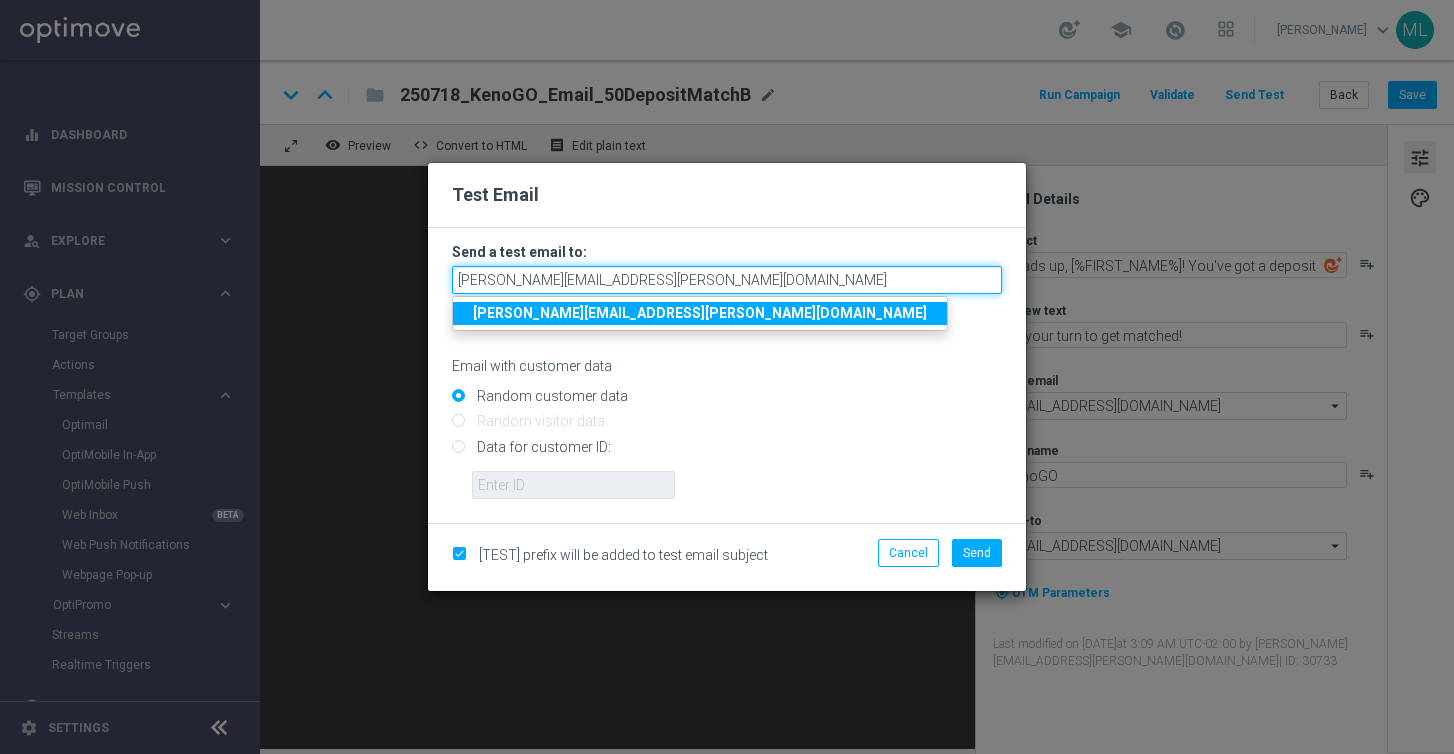 drag, startPoint x: 651, startPoint y: 281, endPoint x: 402, endPoint y: 268, distance: 249.33913 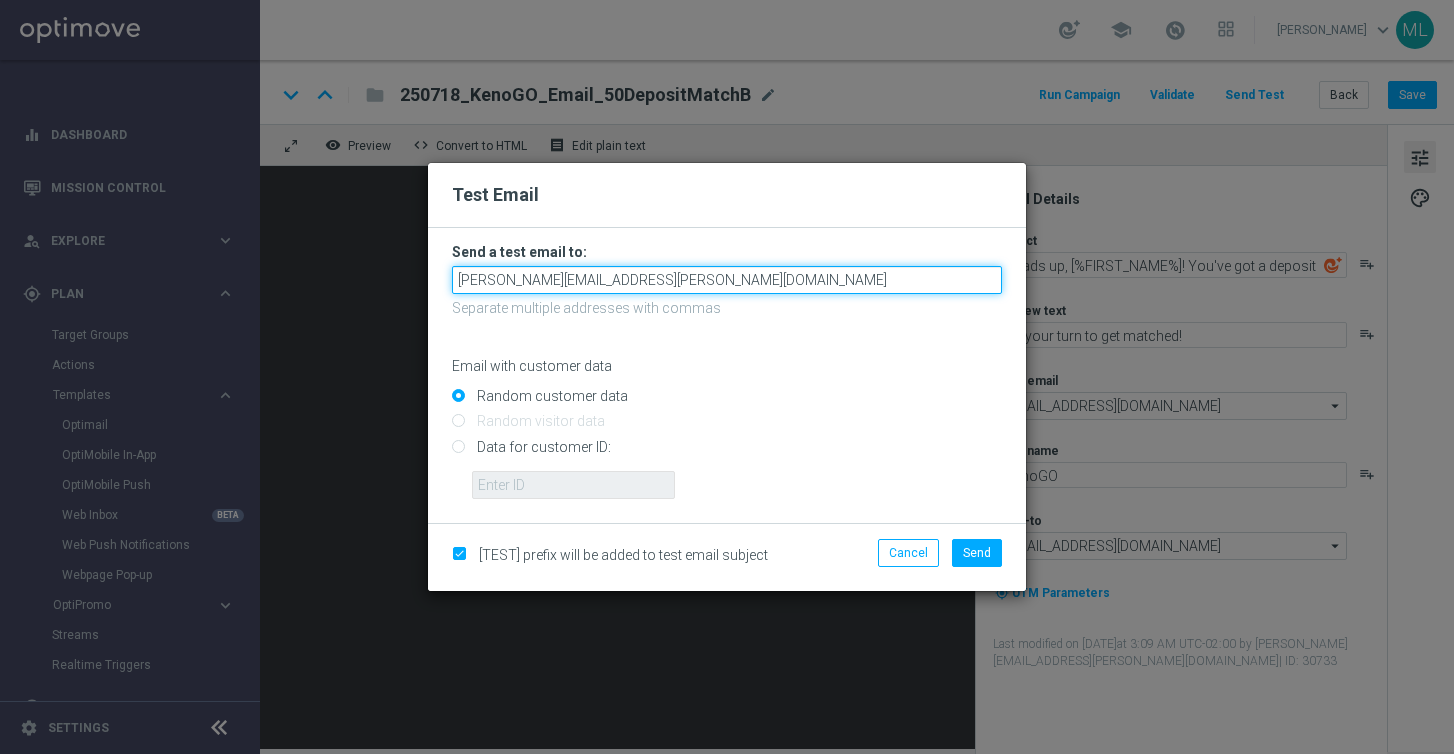paste on "tina.wang@lottoland.com,adam.pustetto@lottoland.com,emma.kasbarian@lottoland.com,claudia.nikolovski@lottoland.com,maria.lopez@lottoland.com" 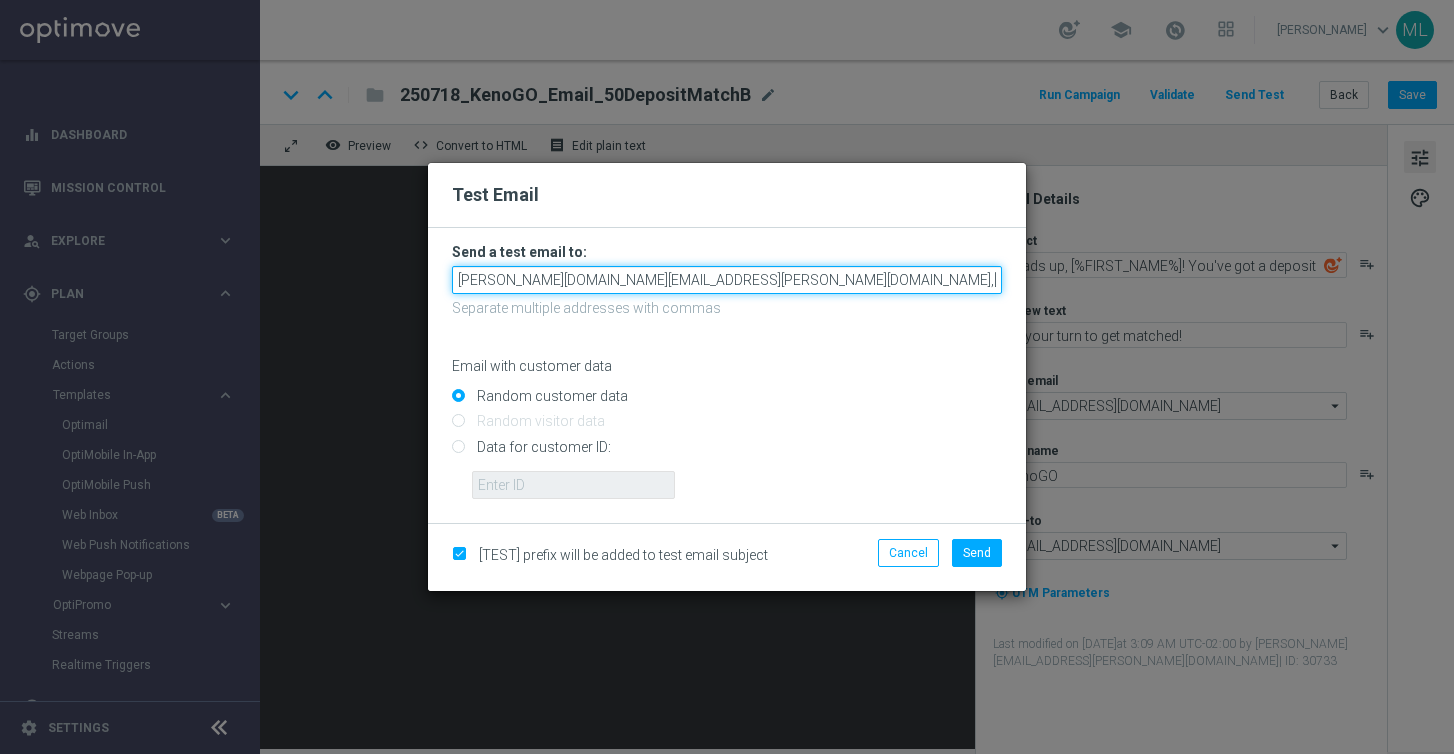 scroll, scrollTop: 0, scrollLeft: 390, axis: horizontal 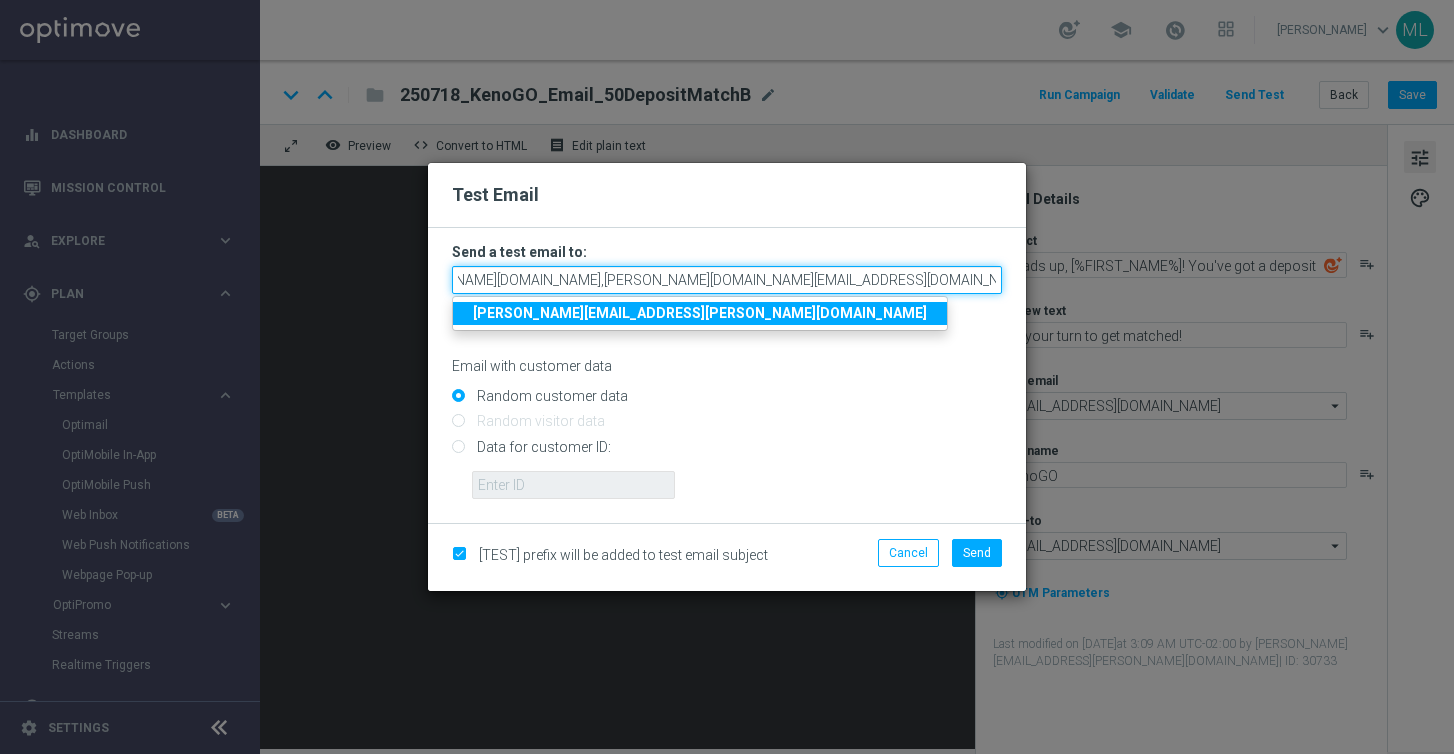 type on "tina.wang@lottoland.com,adam.pustetto@lottoland.com,emma.kasbarian@lottoland.com,claudia.nikolovski@lottoland.com,maria.lopez@lottoland.com" 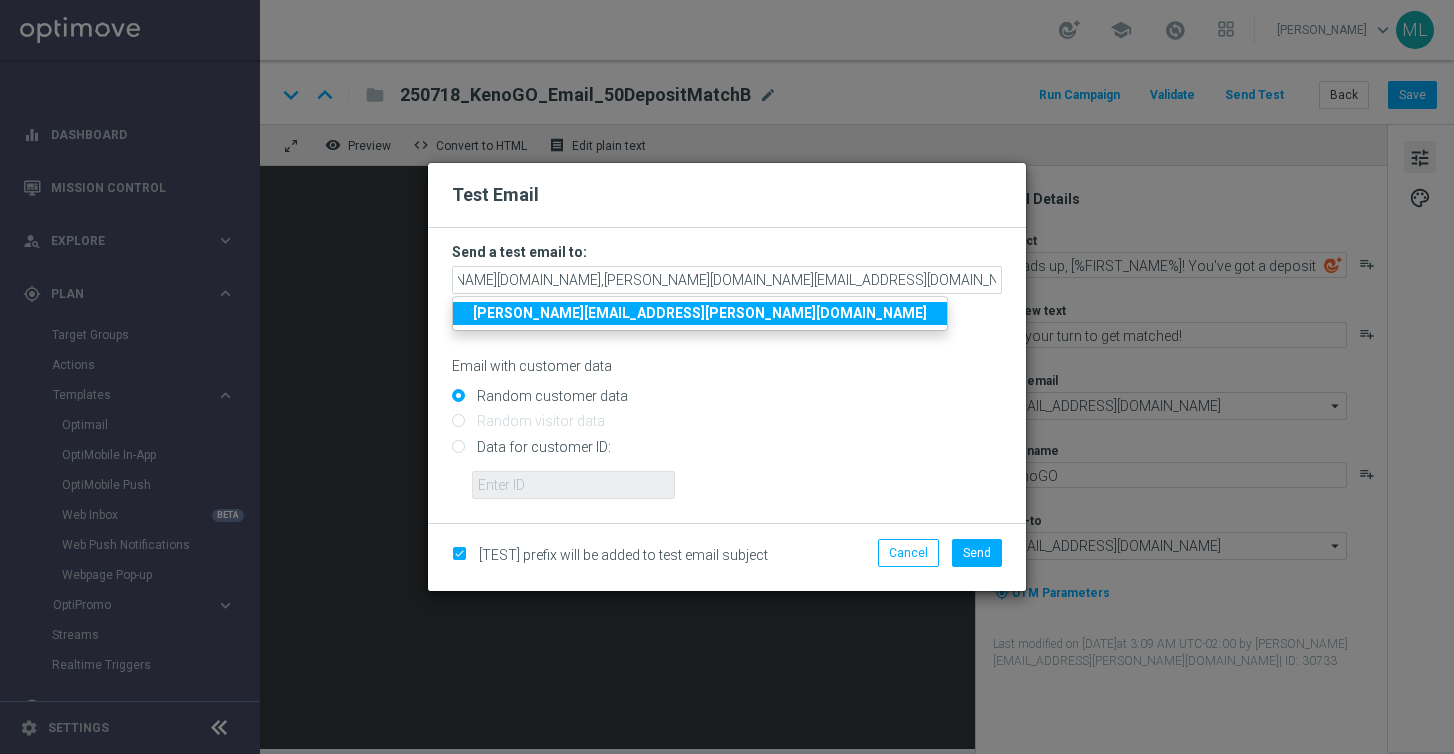 click on "maria.lopez@lottoland.com" at bounding box center [700, 313] 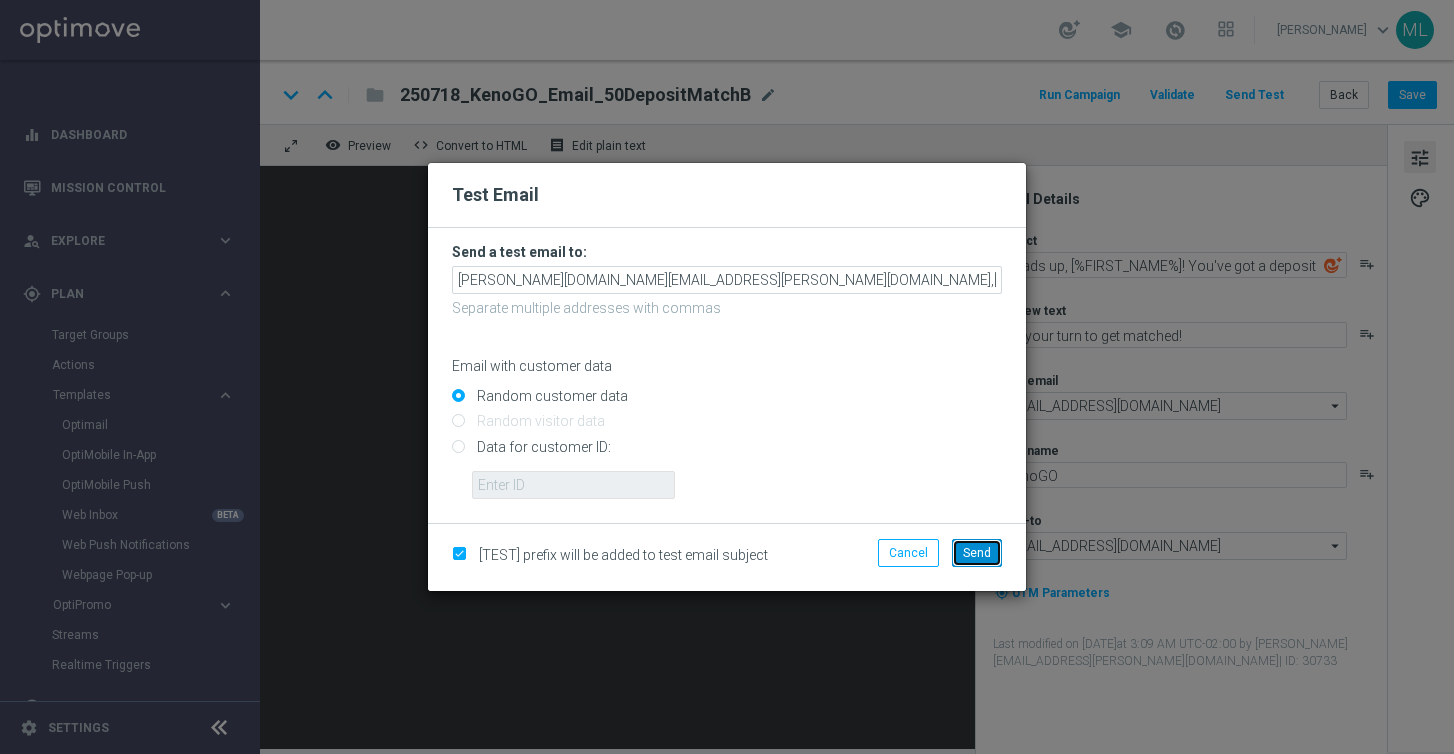 click on "Send" 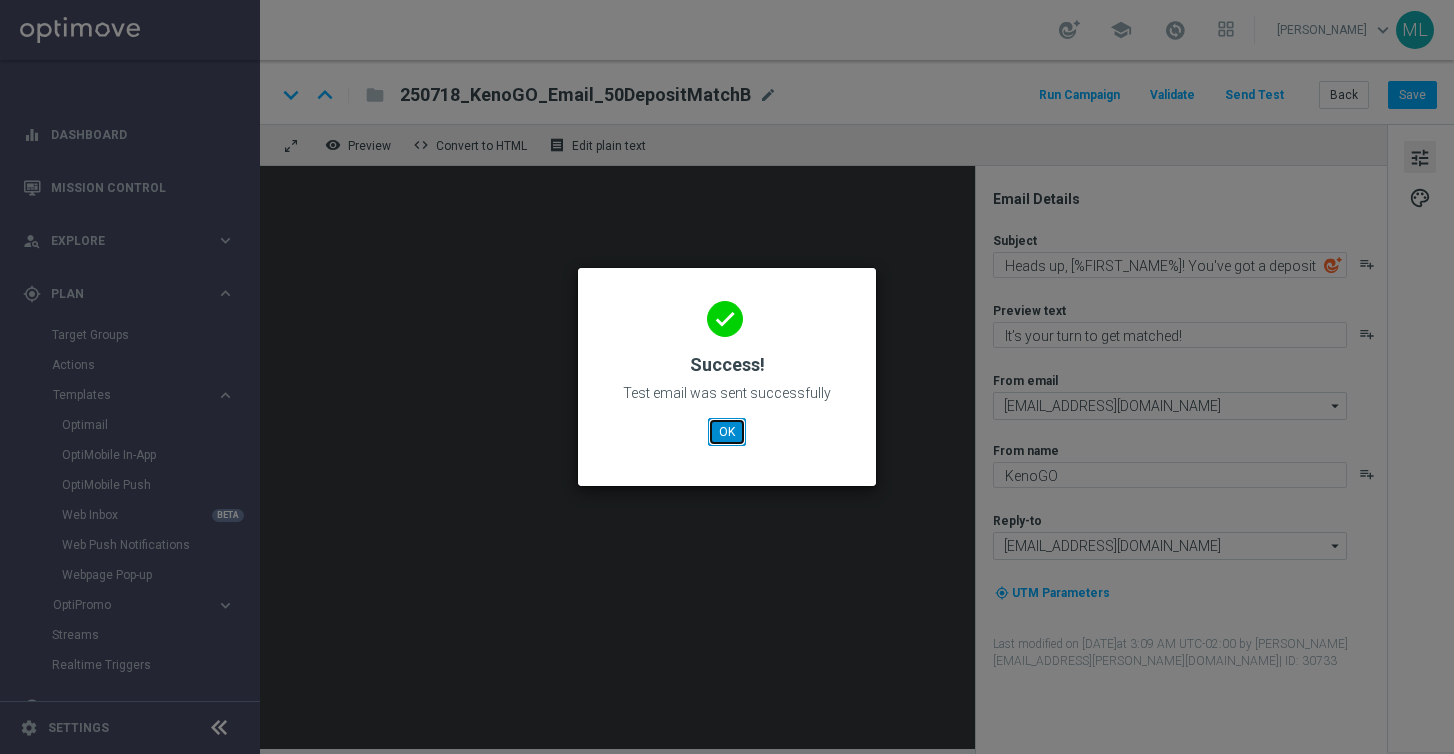 click on "OK" 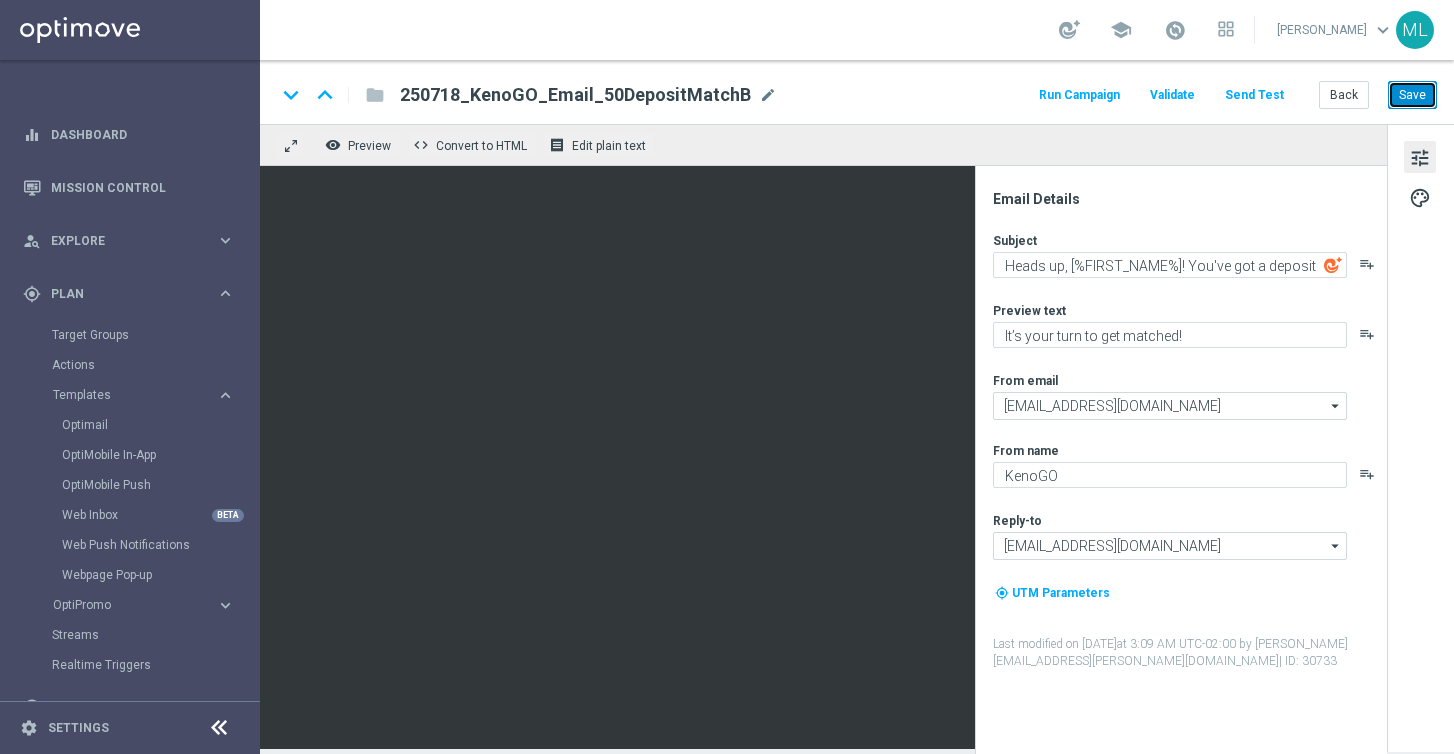 click on "Save" at bounding box center (1412, 95) 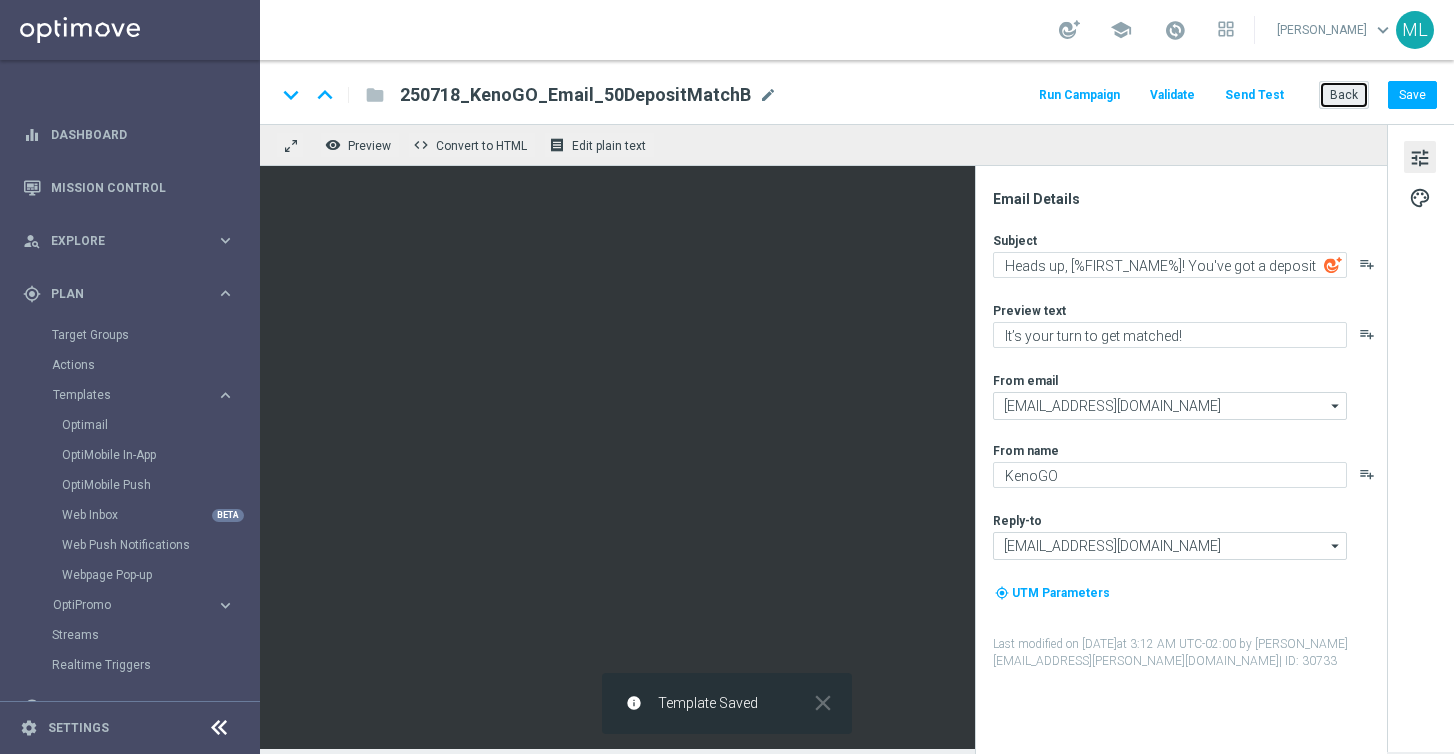 click on "Back" 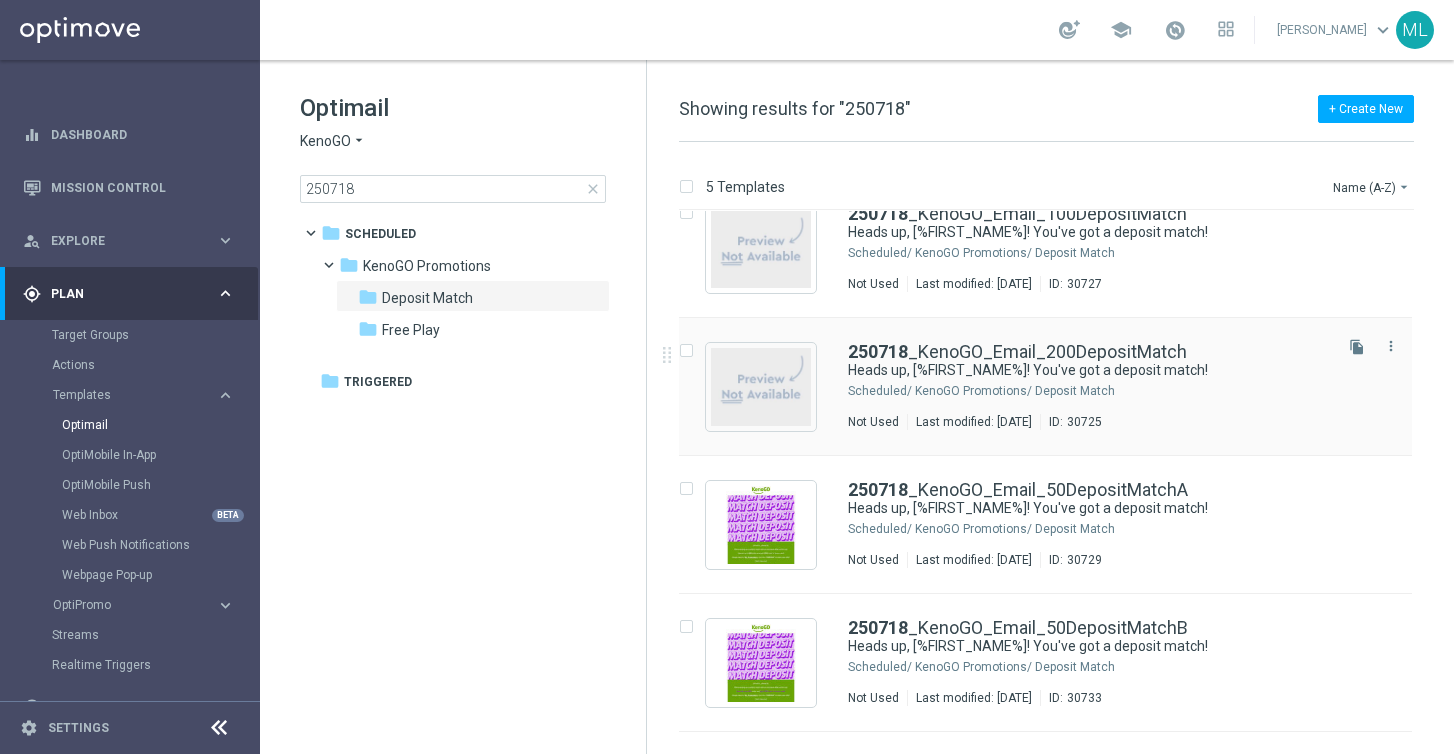 scroll, scrollTop: 23, scrollLeft: 0, axis: vertical 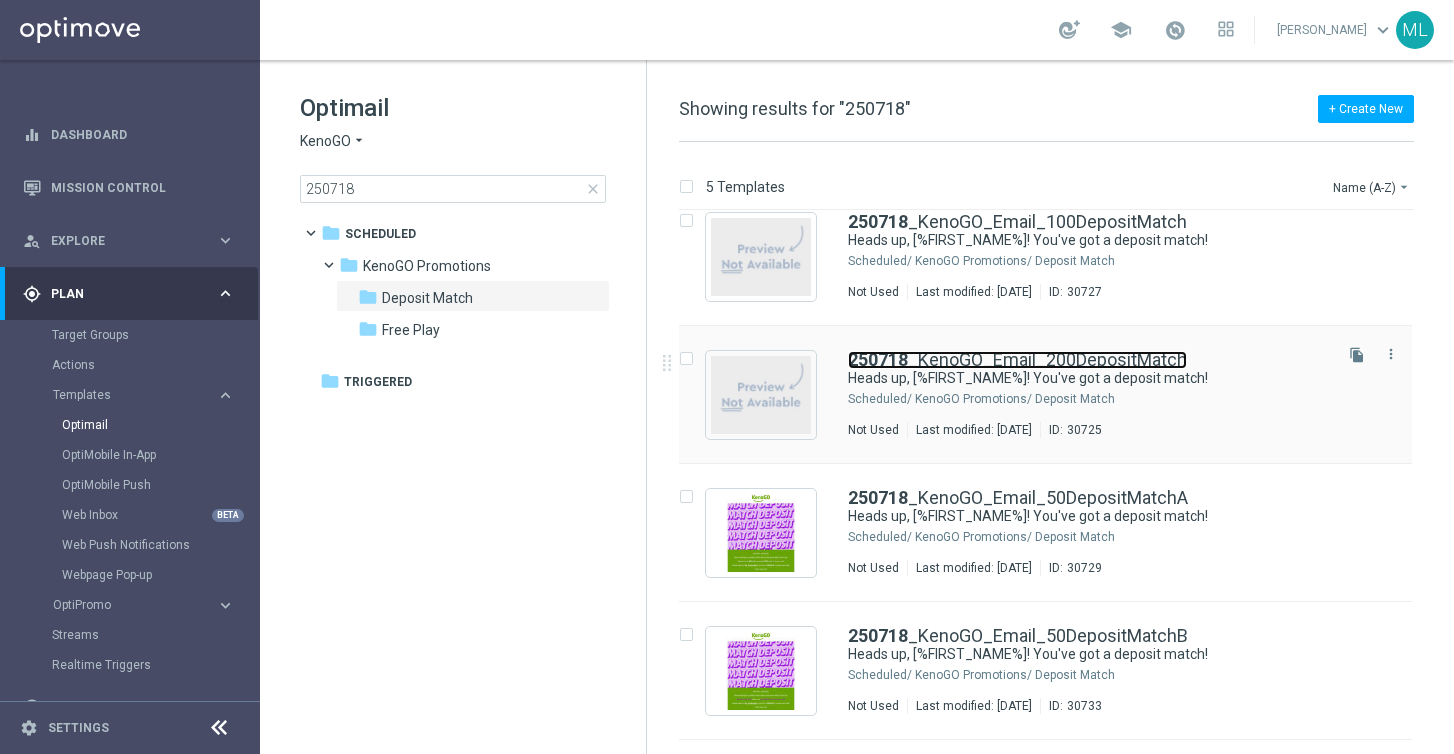 click on "250718 _KenoGO_Email_200DepositMatch" at bounding box center [1017, 360] 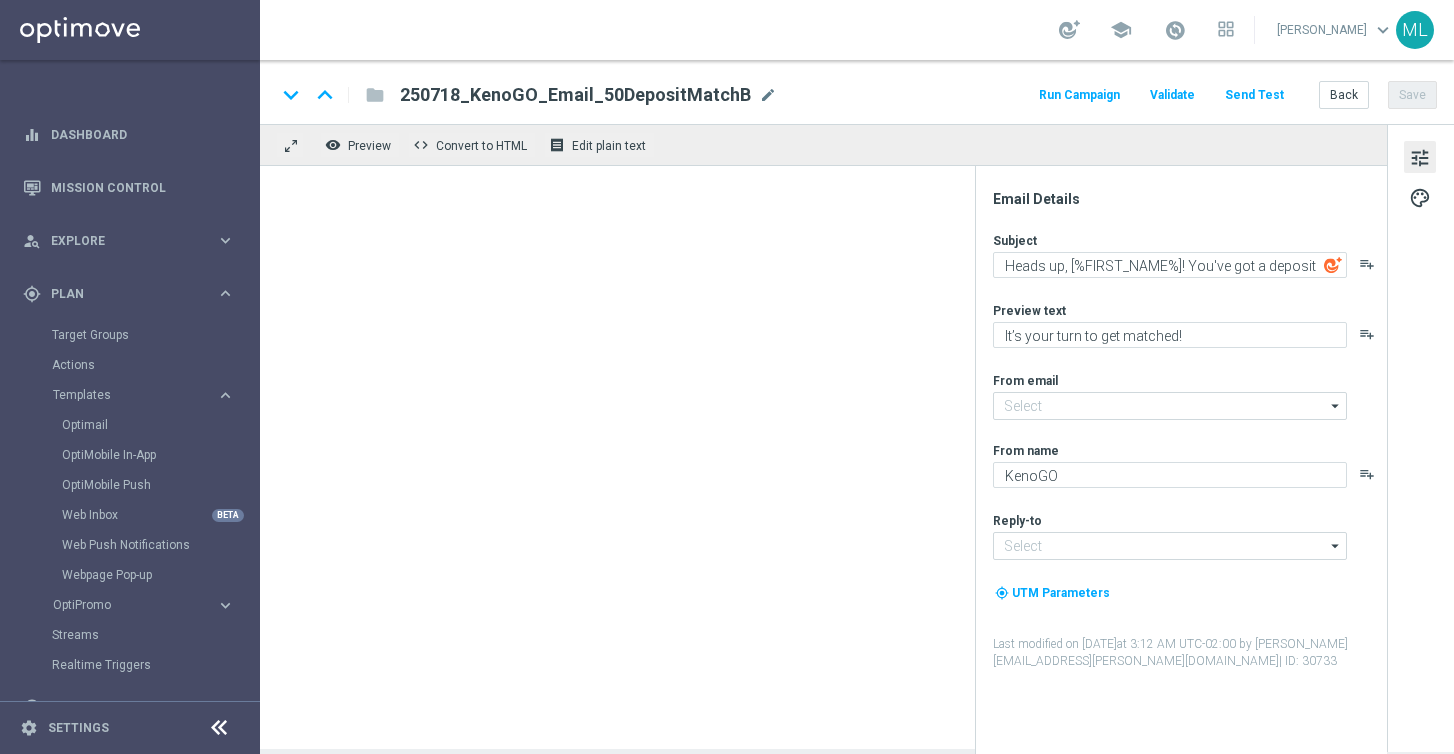 type on "[EMAIL_ADDRESS][DOMAIN_NAME]" 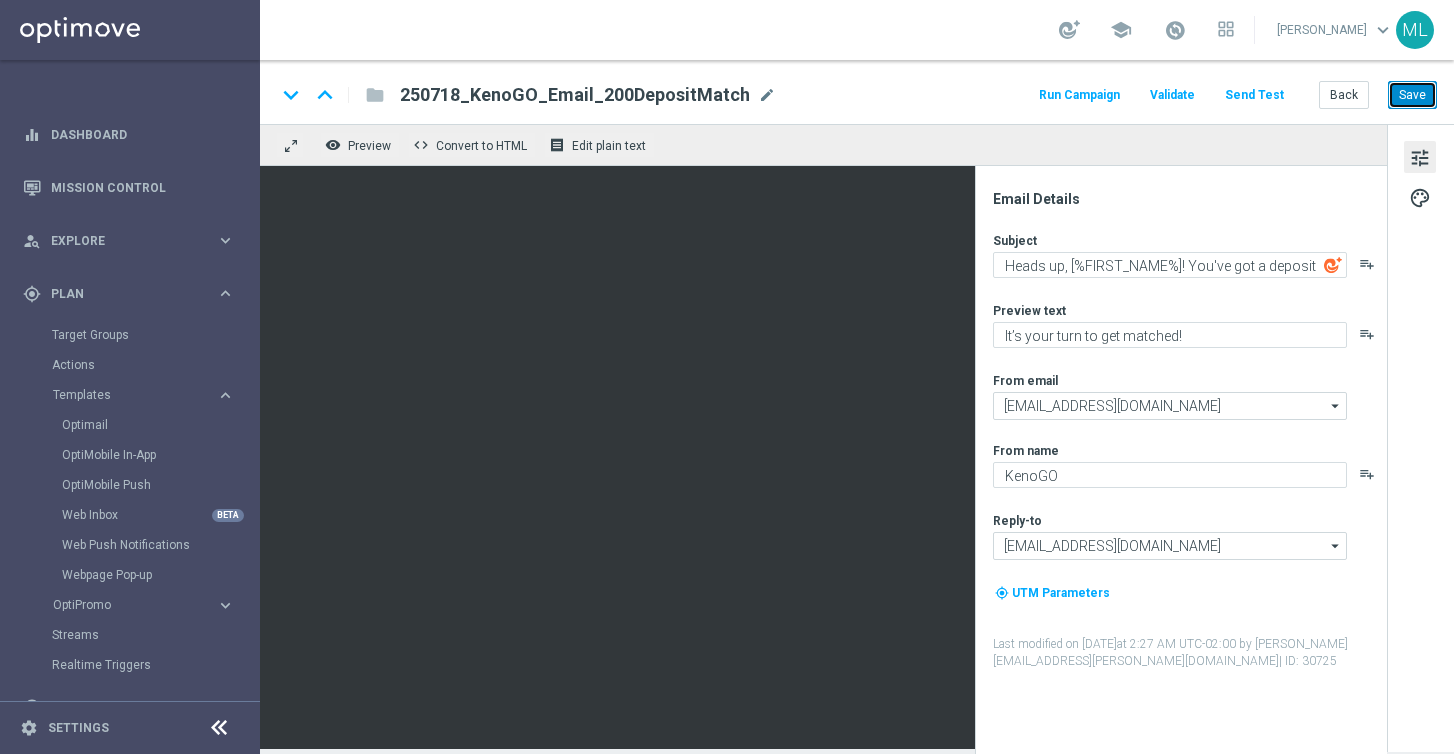 click on "Save" at bounding box center (1412, 95) 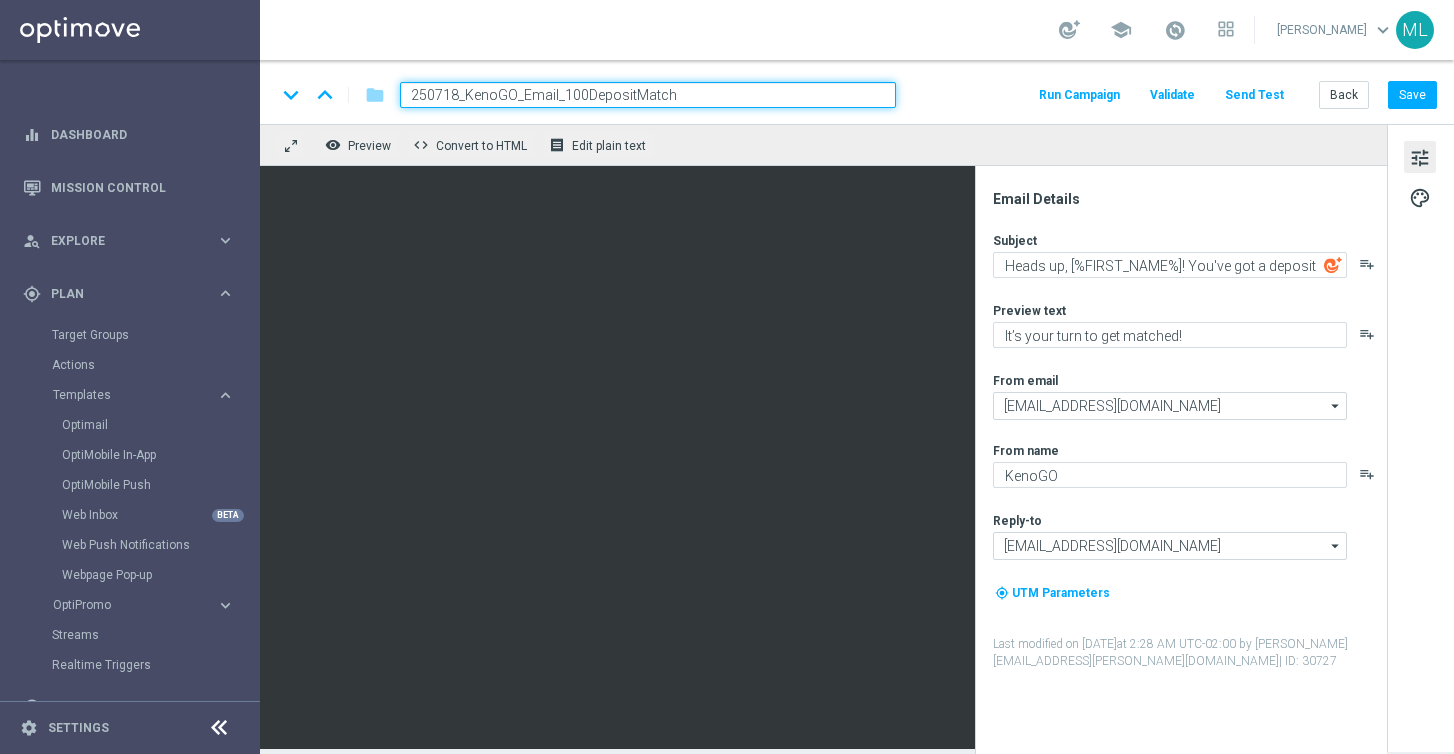scroll, scrollTop: 0, scrollLeft: 0, axis: both 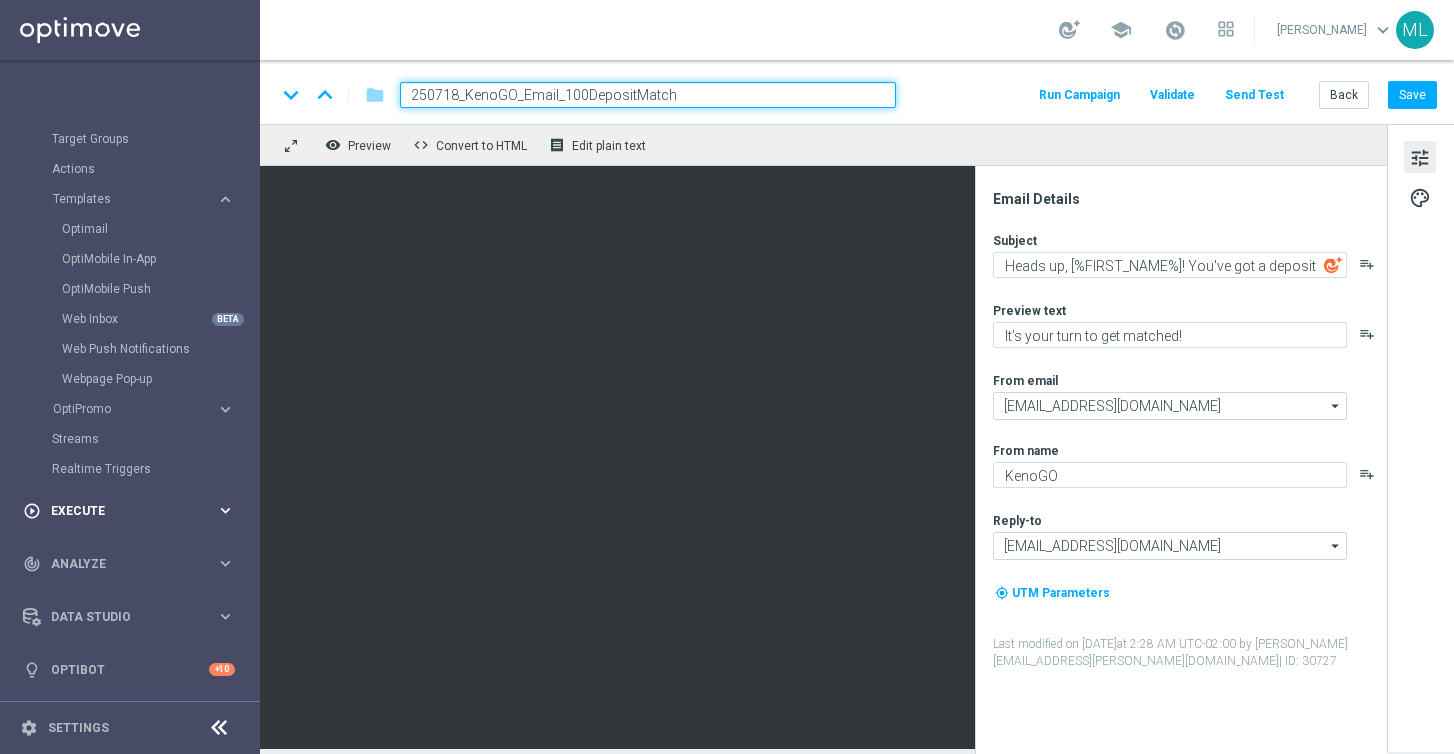 click on "play_circle_outline
Execute" at bounding box center (119, 511) 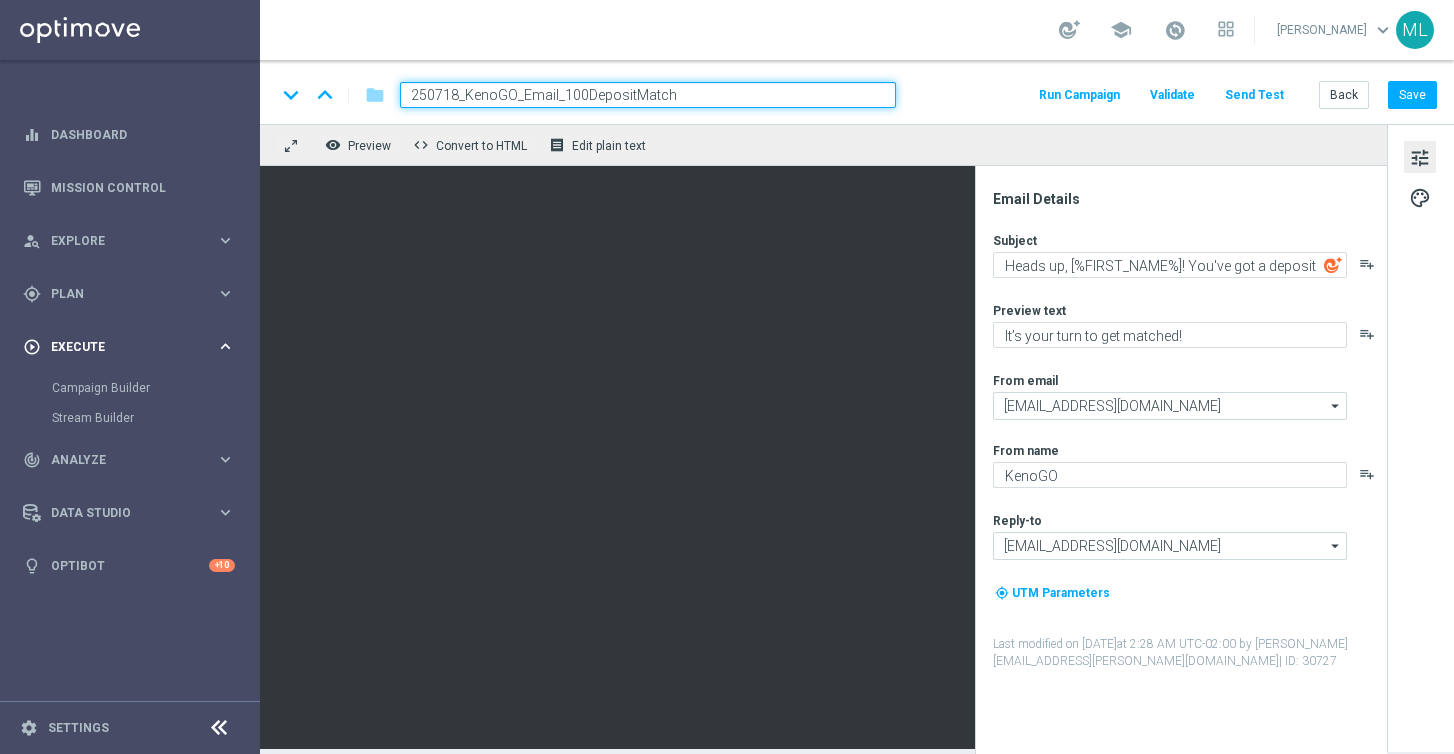 scroll, scrollTop: 0, scrollLeft: 0, axis: both 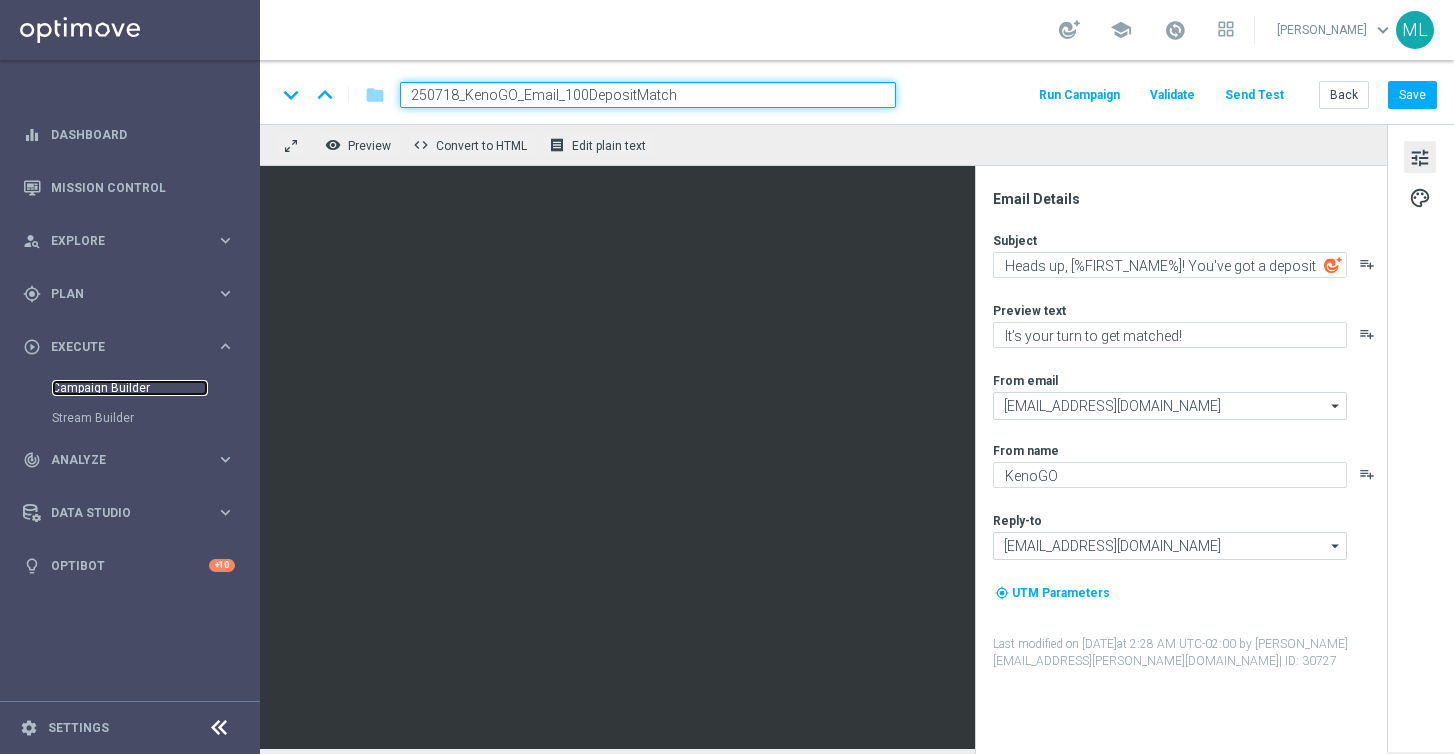 click on "Campaign Builder" at bounding box center [130, 388] 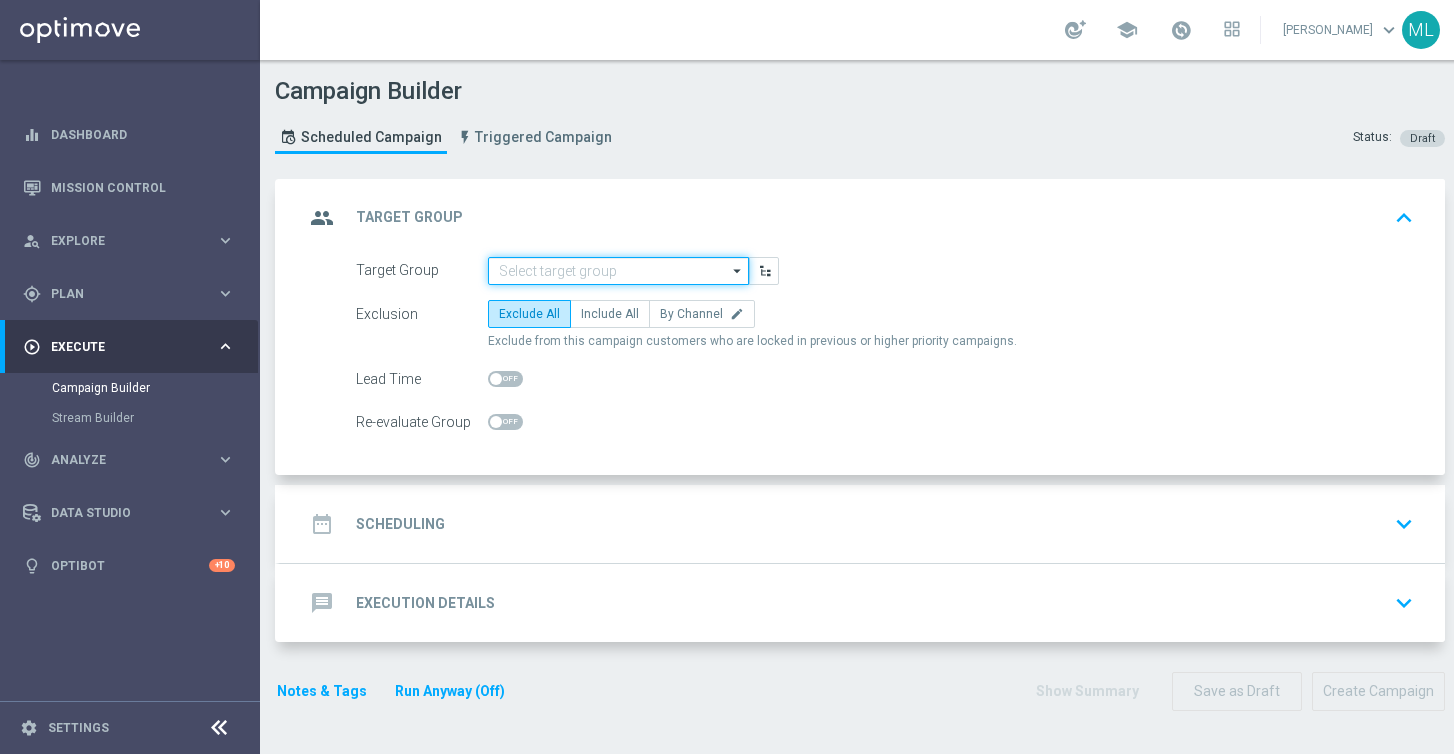 click 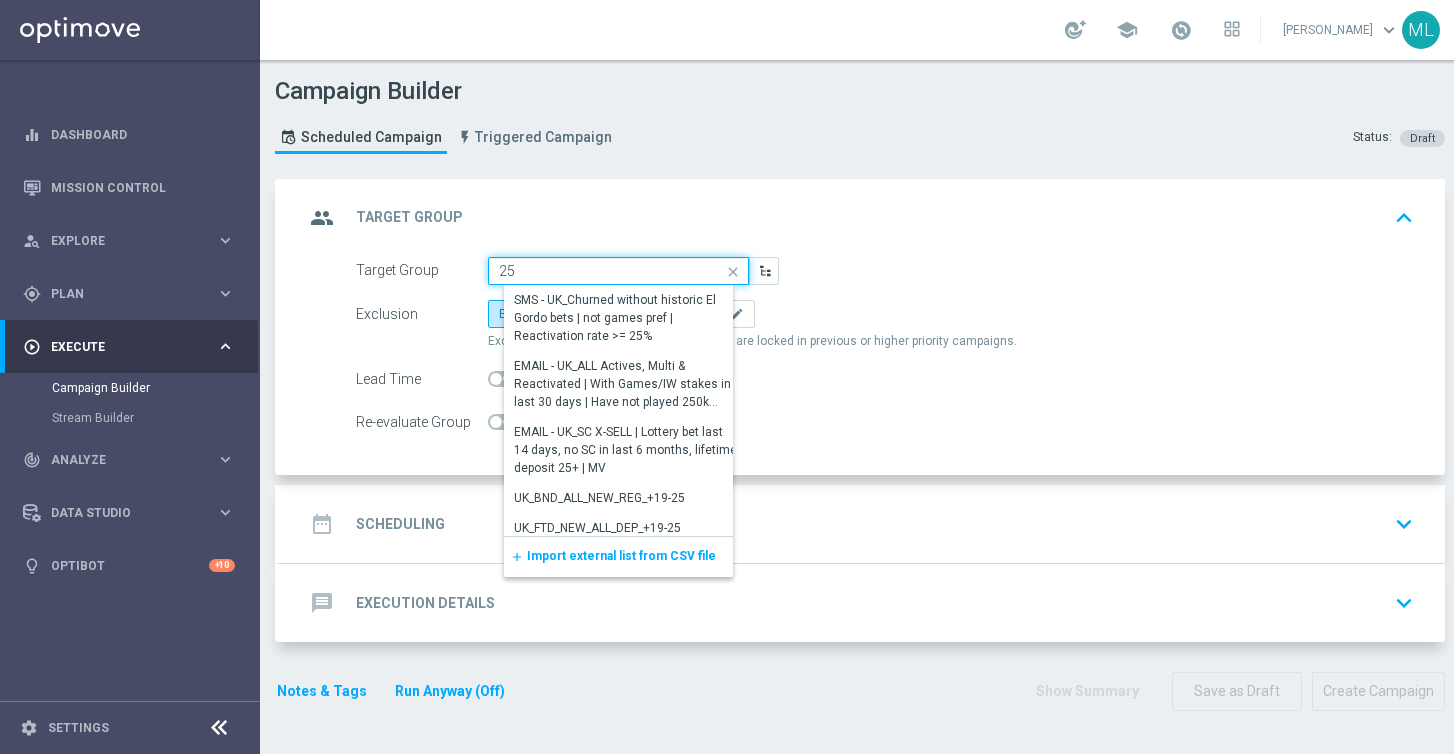 type on "2" 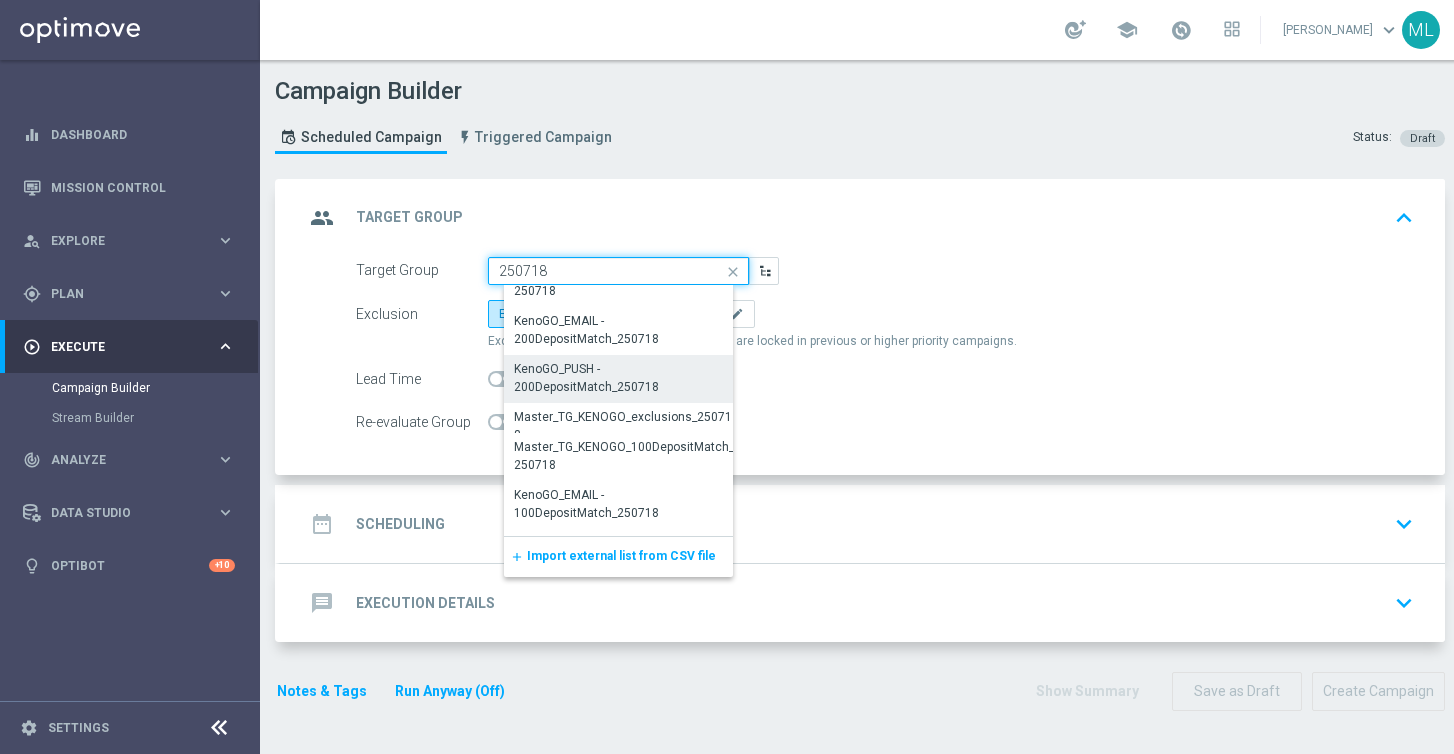 scroll, scrollTop: 152, scrollLeft: 0, axis: vertical 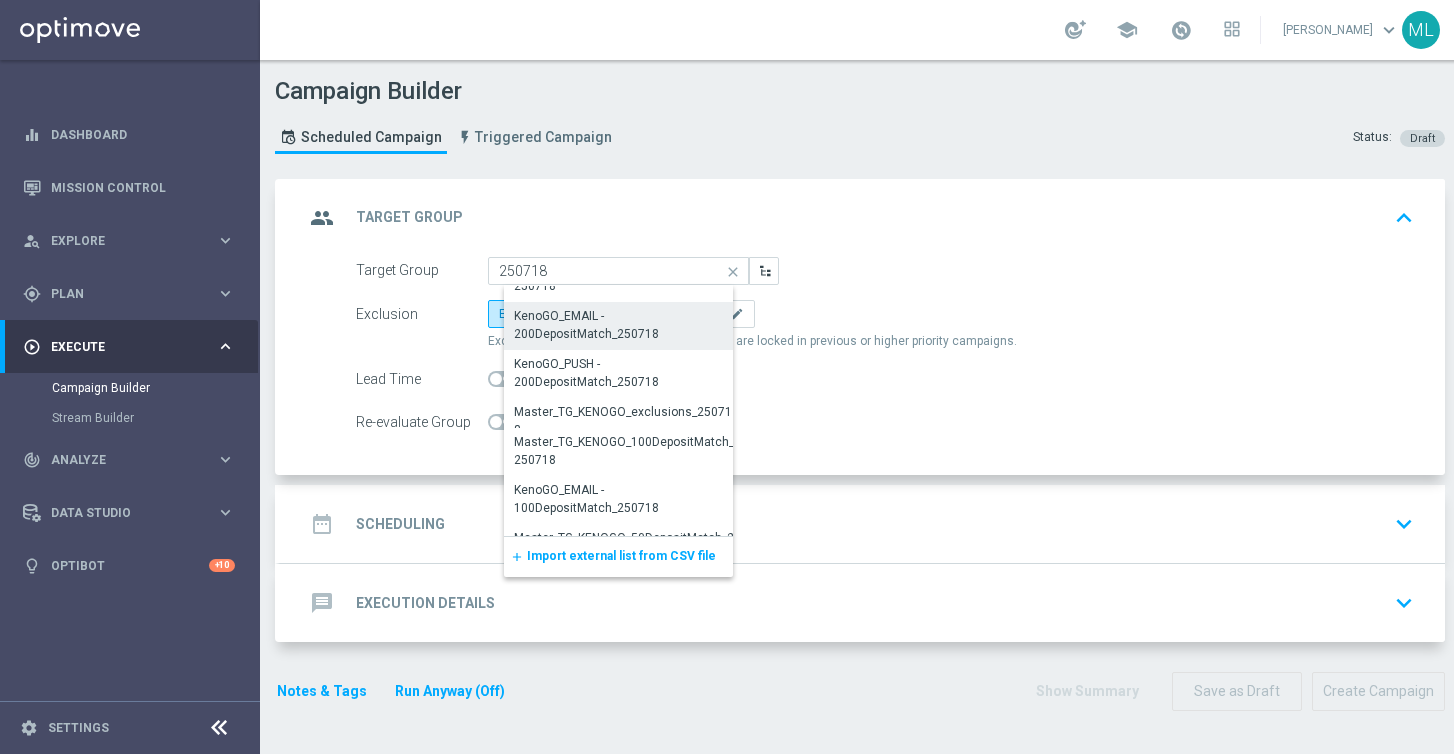 click on "KenoGO_EMAIL - 200DepositMatch_250718" 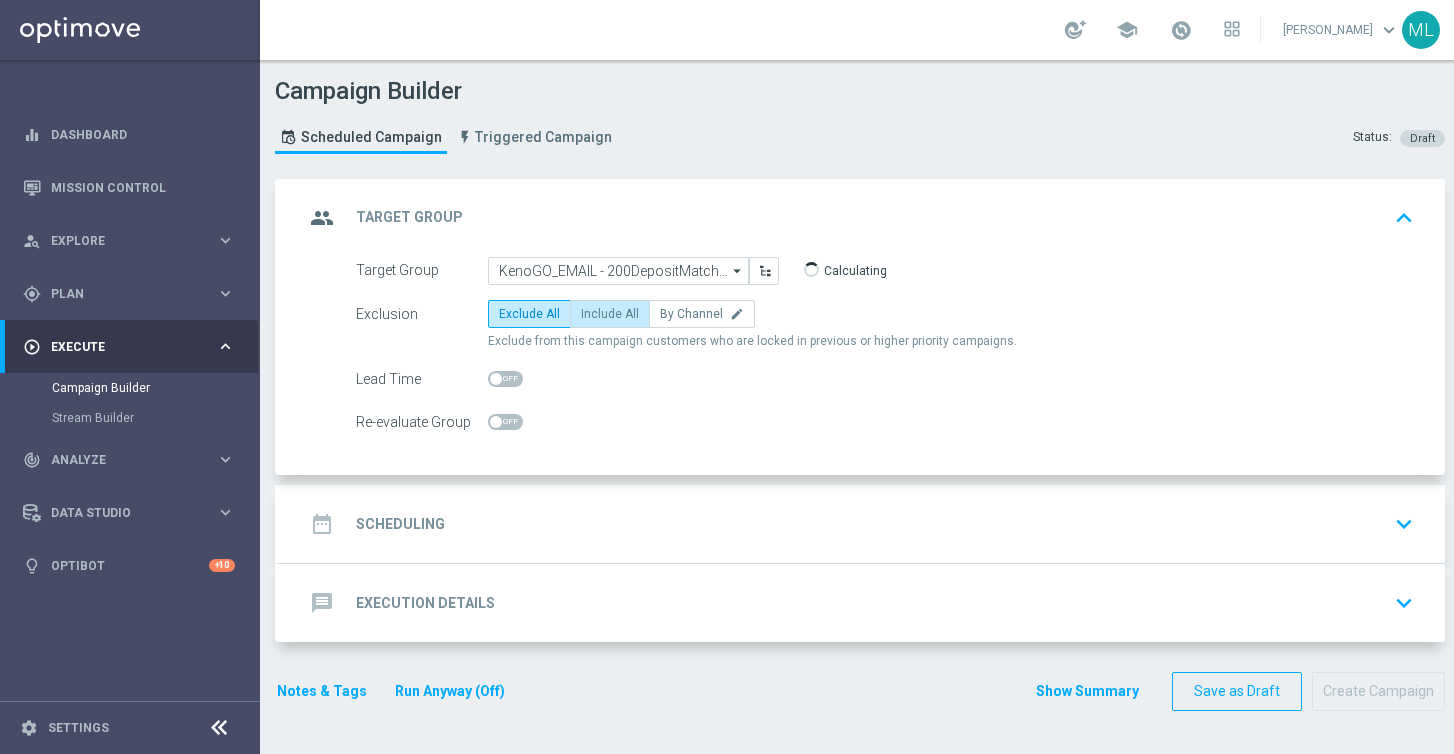 click on "Include All" 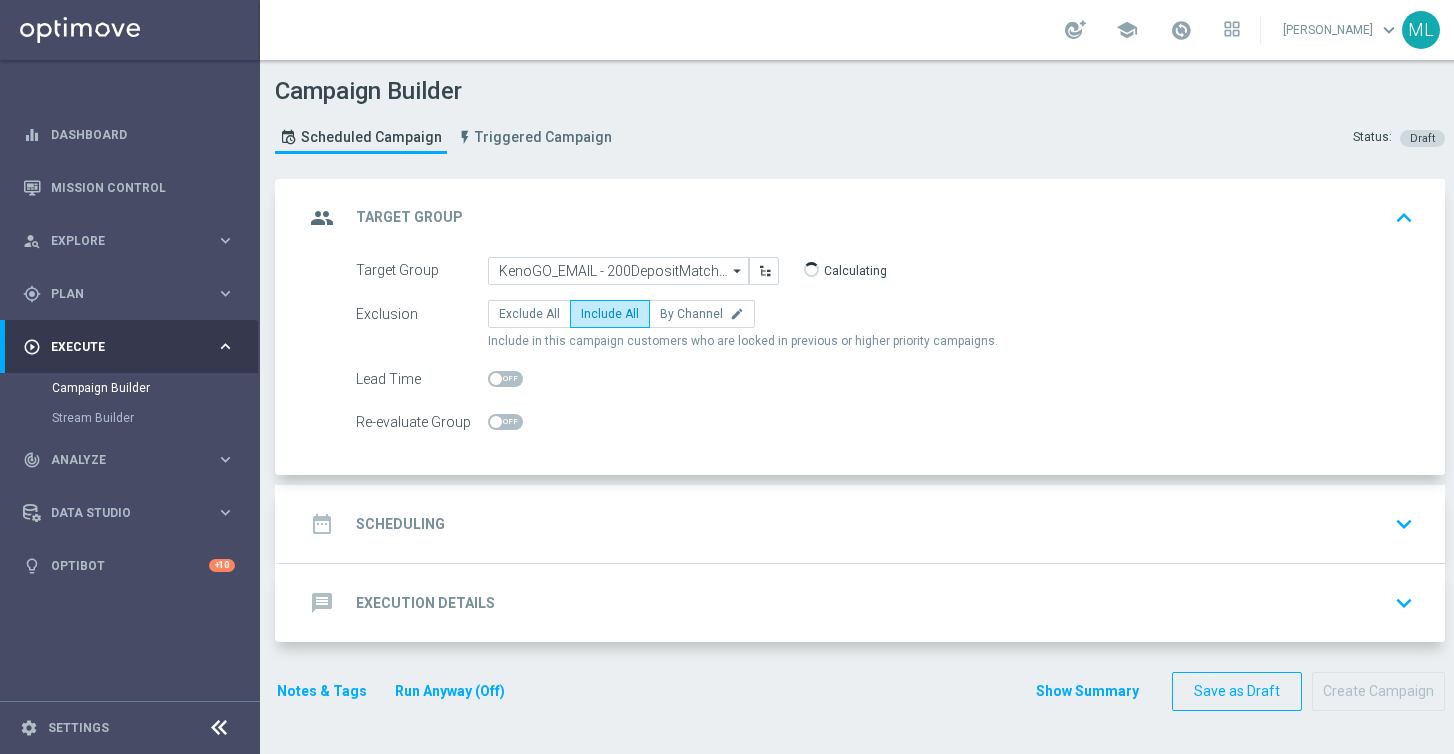click on "date_range
Scheduling
keyboard_arrow_down" 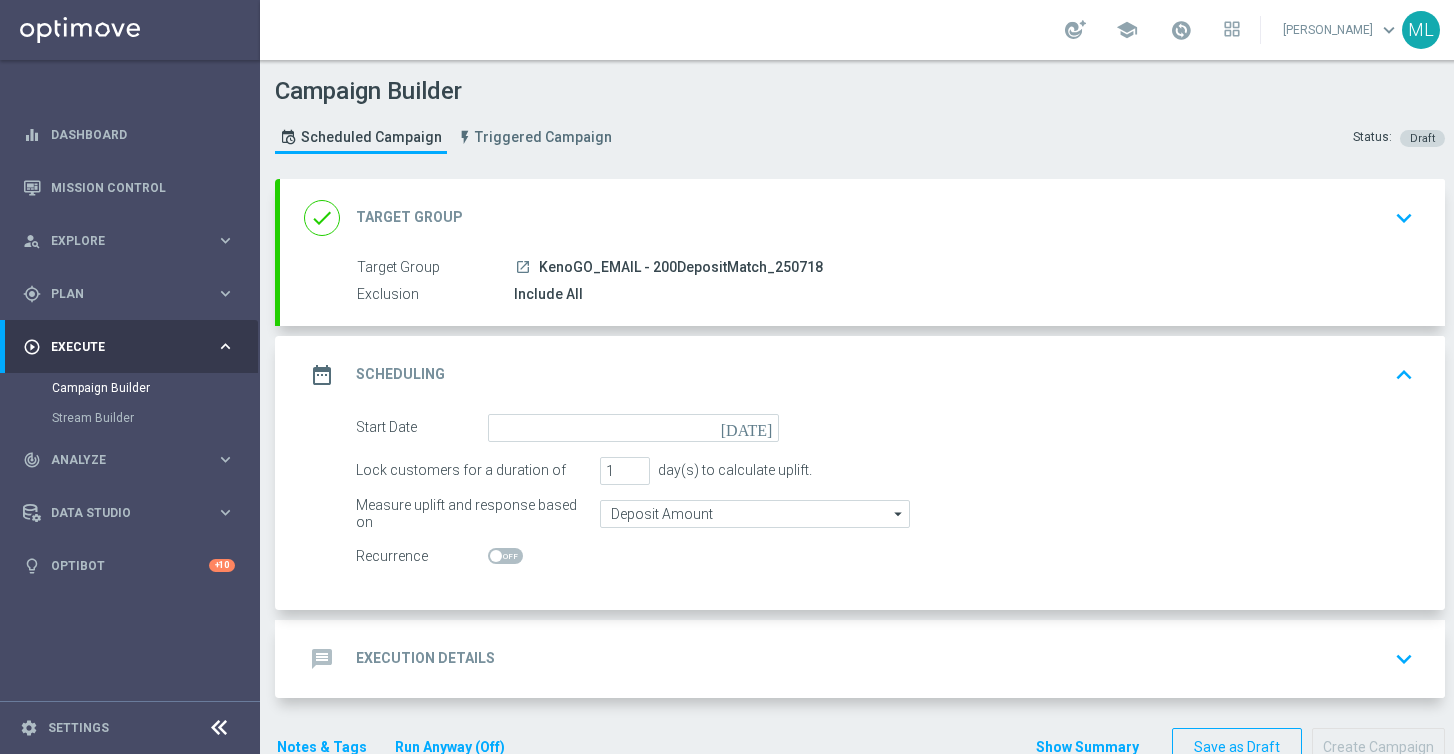 click on "done
Target Group
keyboard_arrow_down" 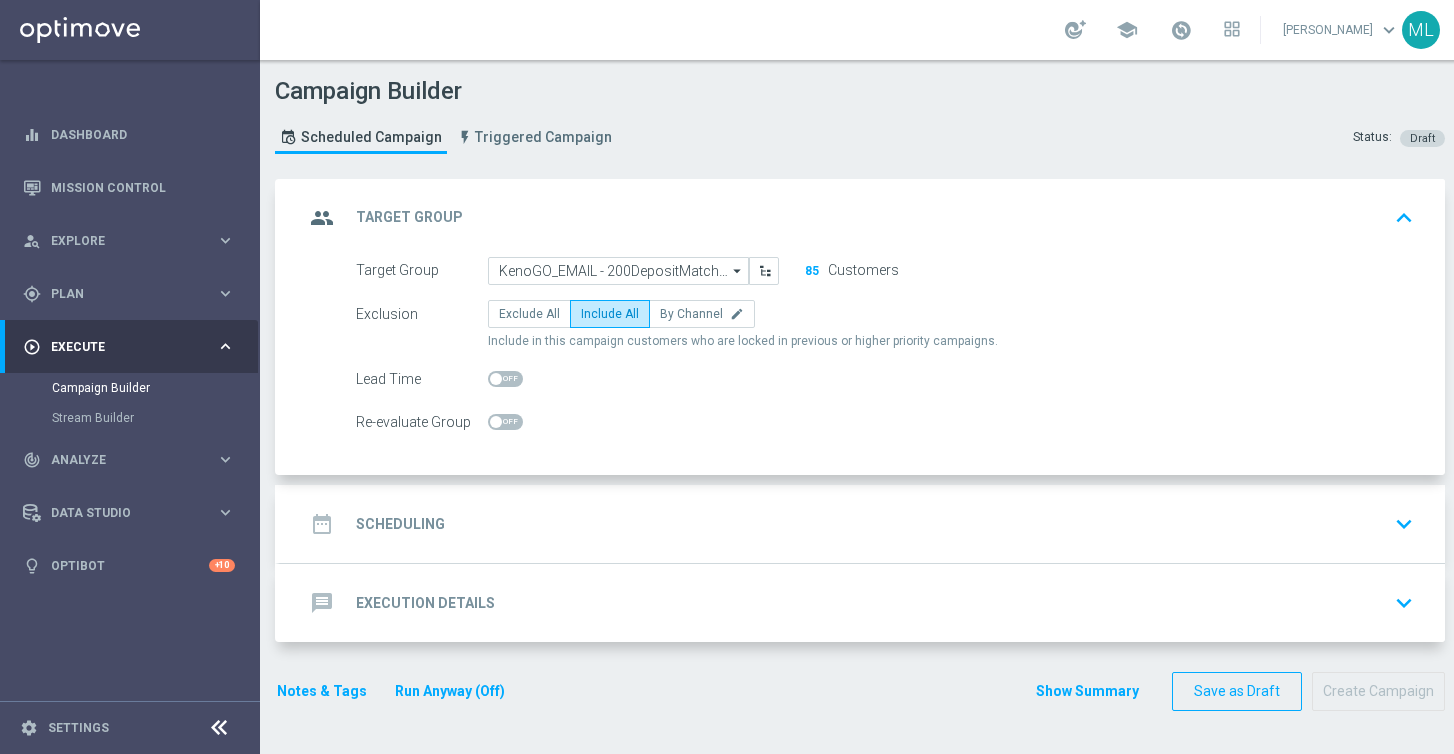 click on "date_range
Scheduling
keyboard_arrow_down" 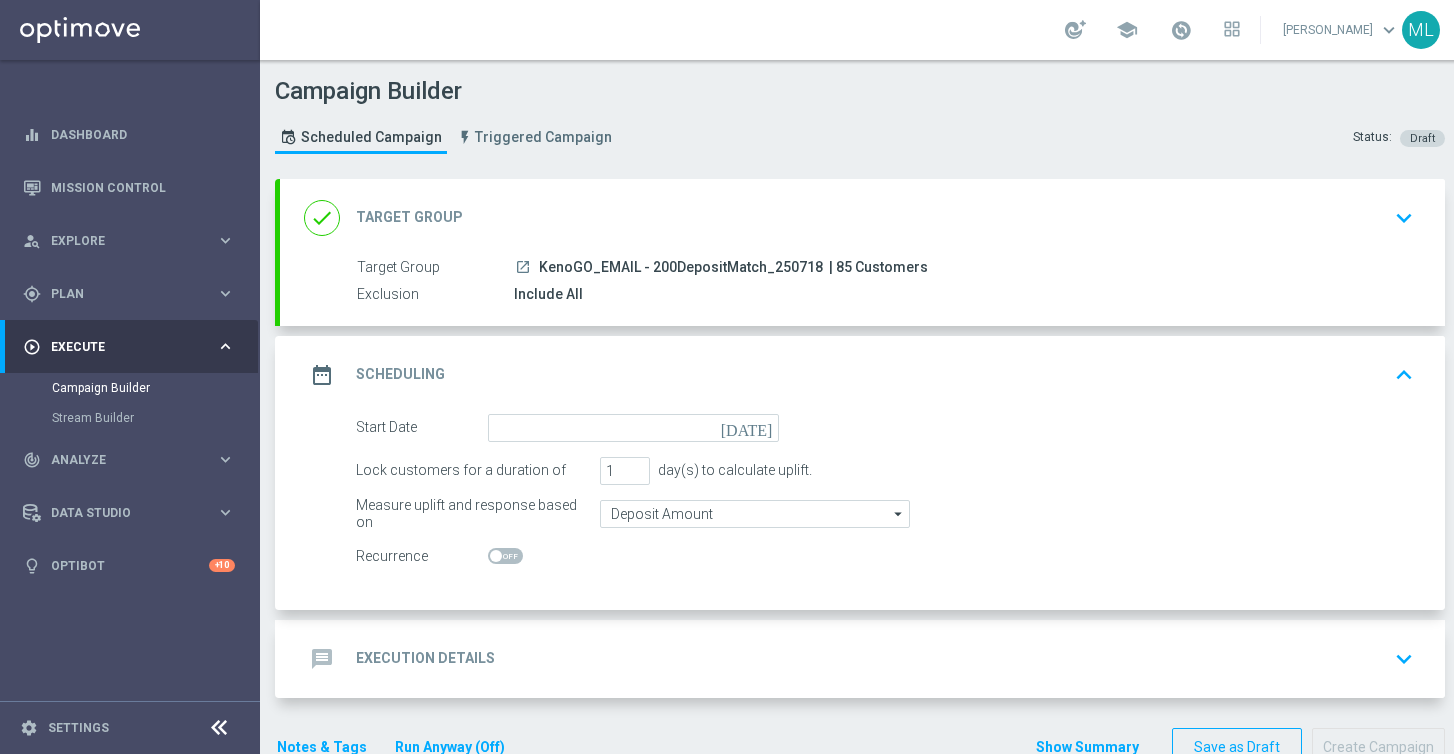 click on "[DATE]" 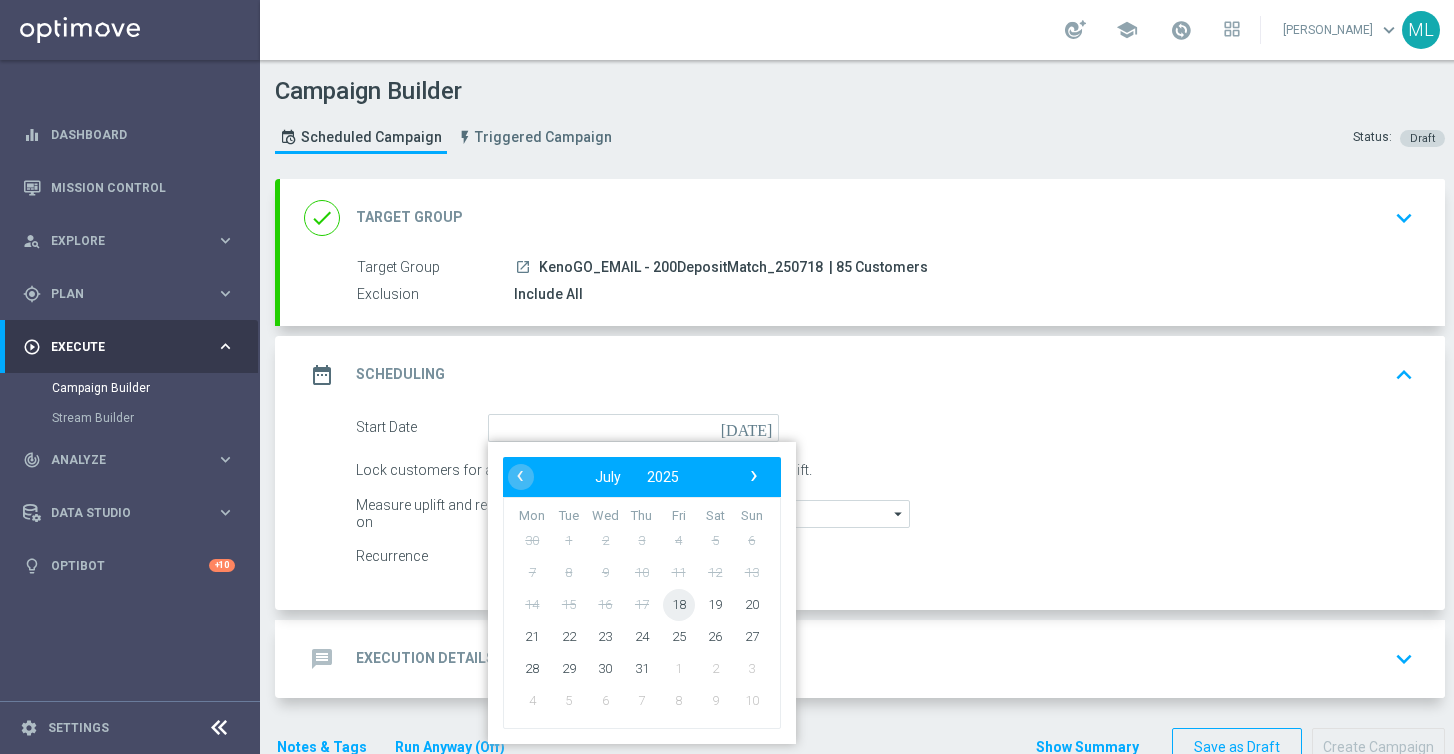 click on "18" 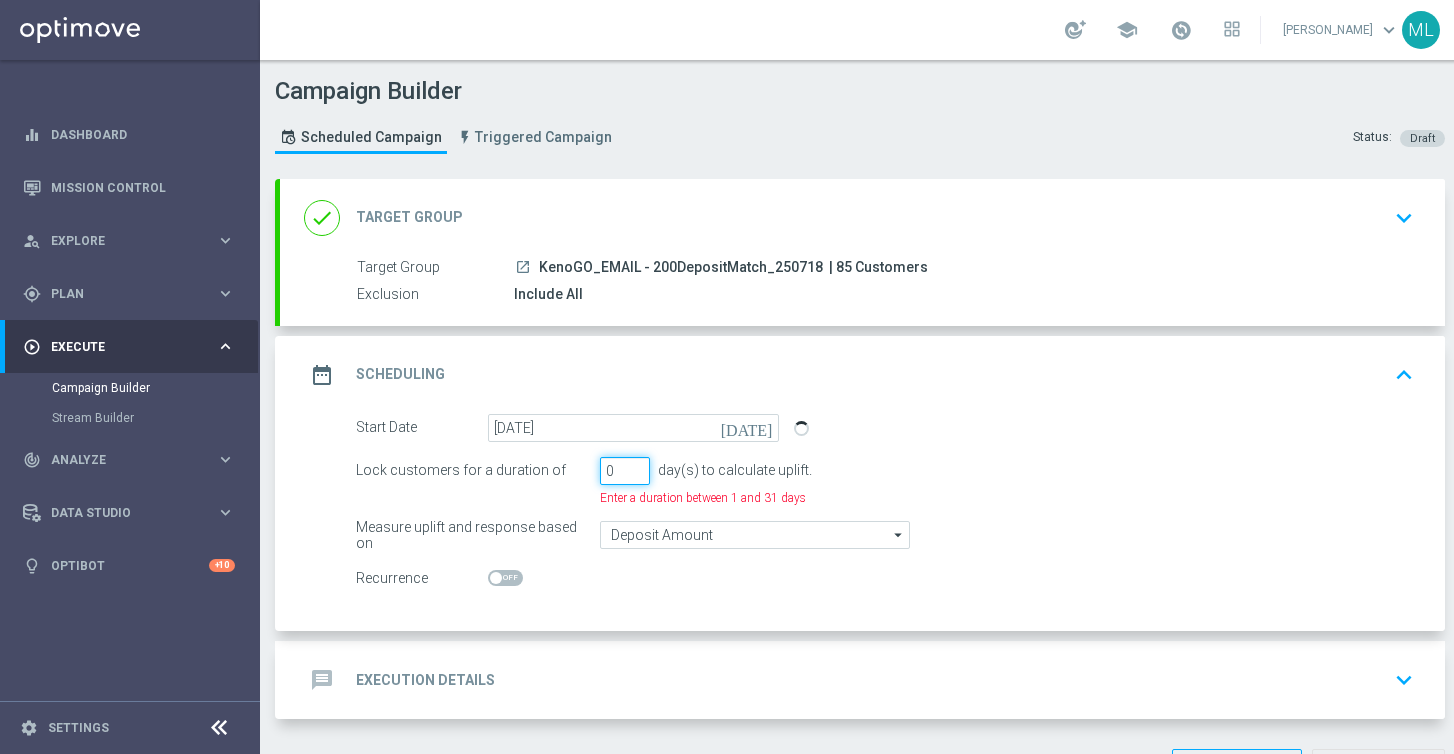 click on "0" 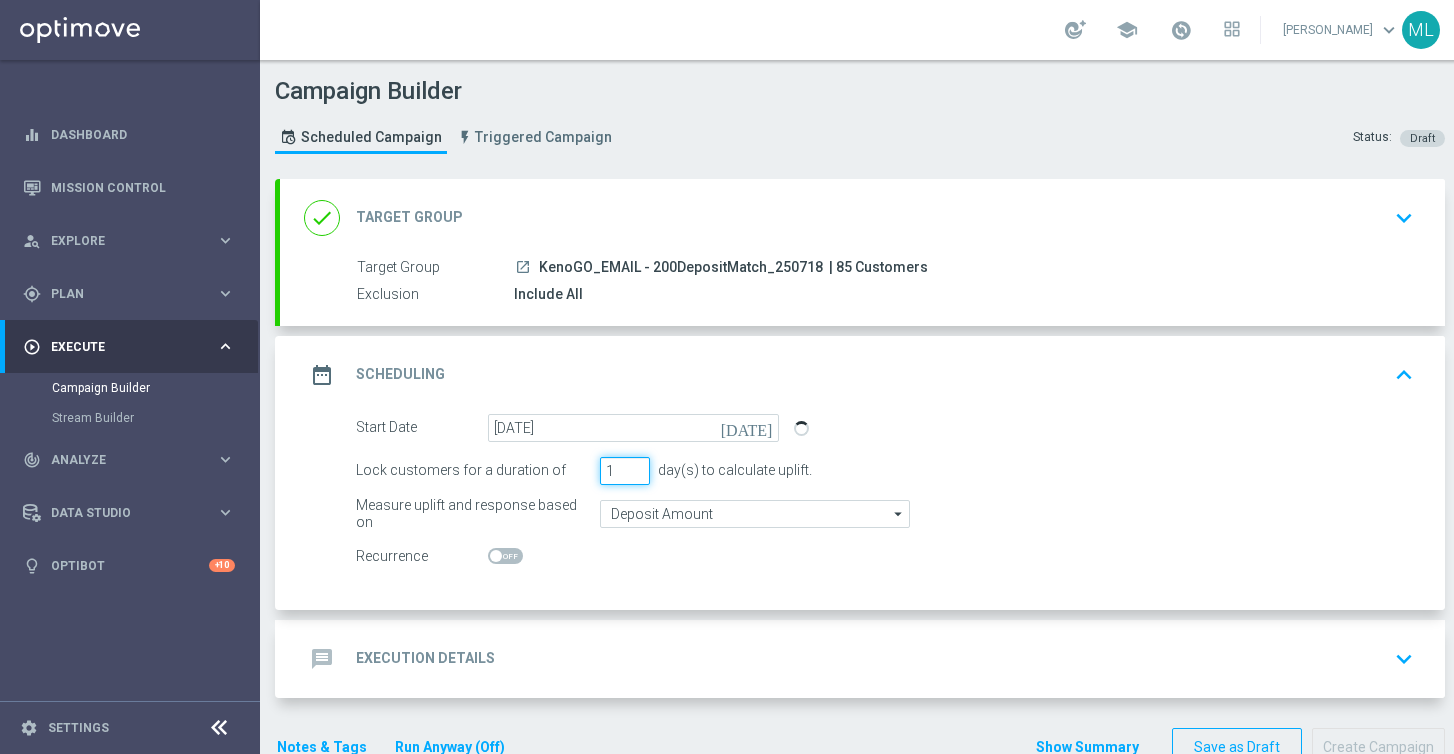 click on "1" 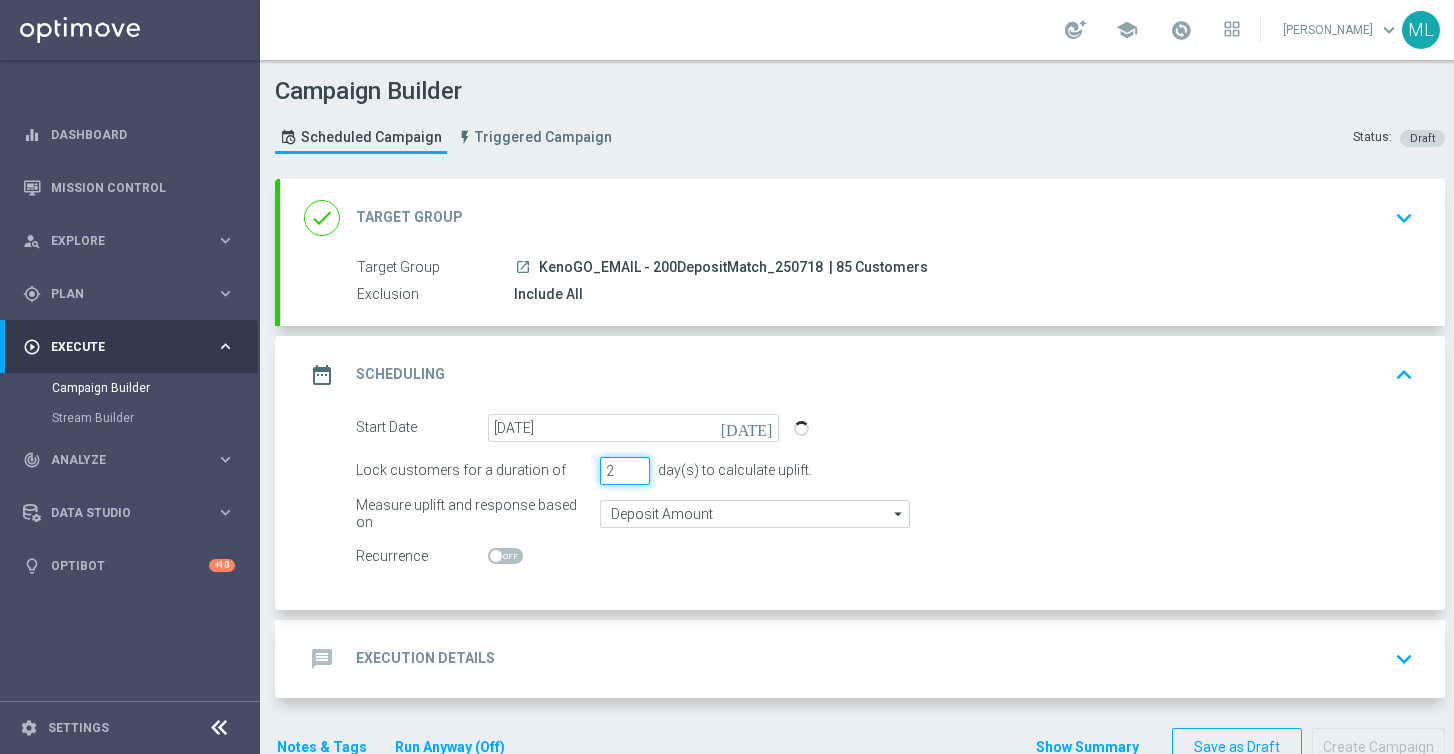type on "2" 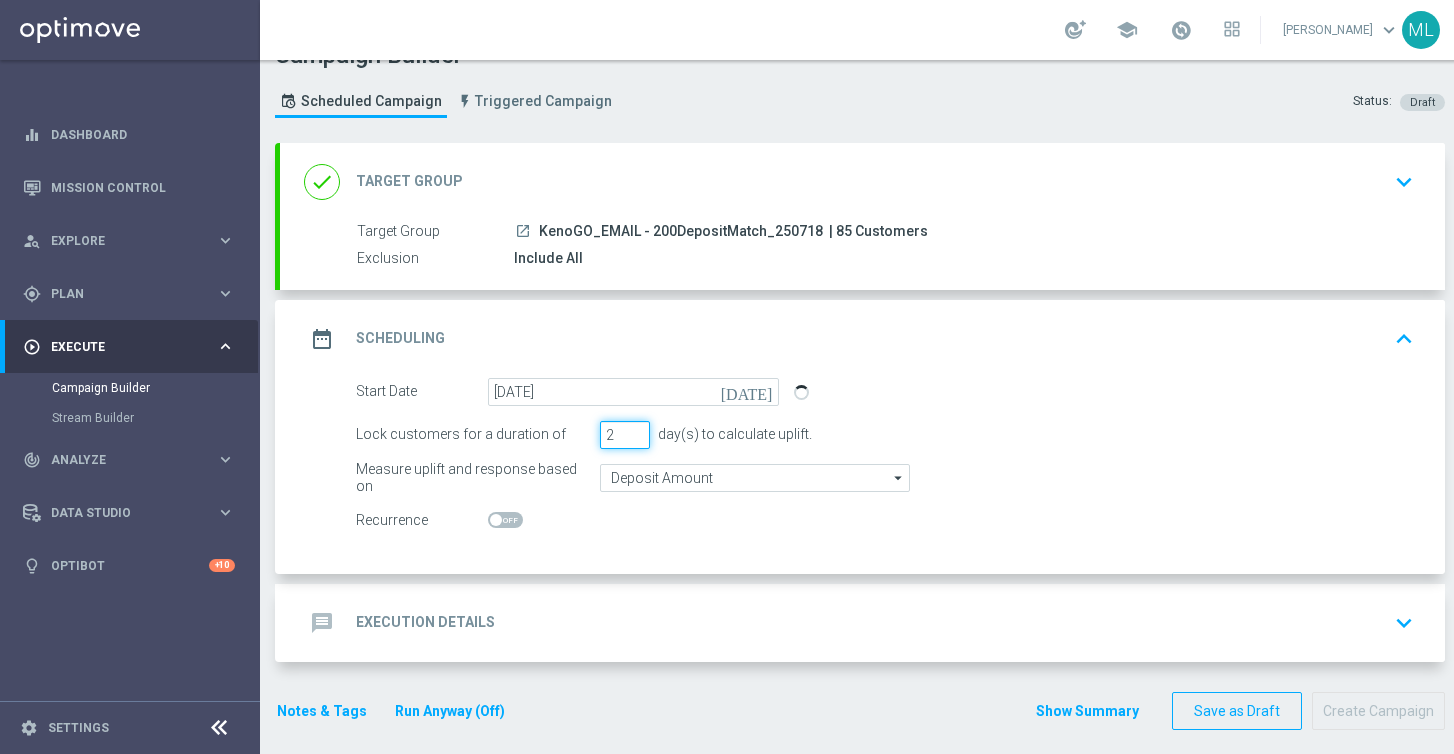 scroll, scrollTop: 52, scrollLeft: 0, axis: vertical 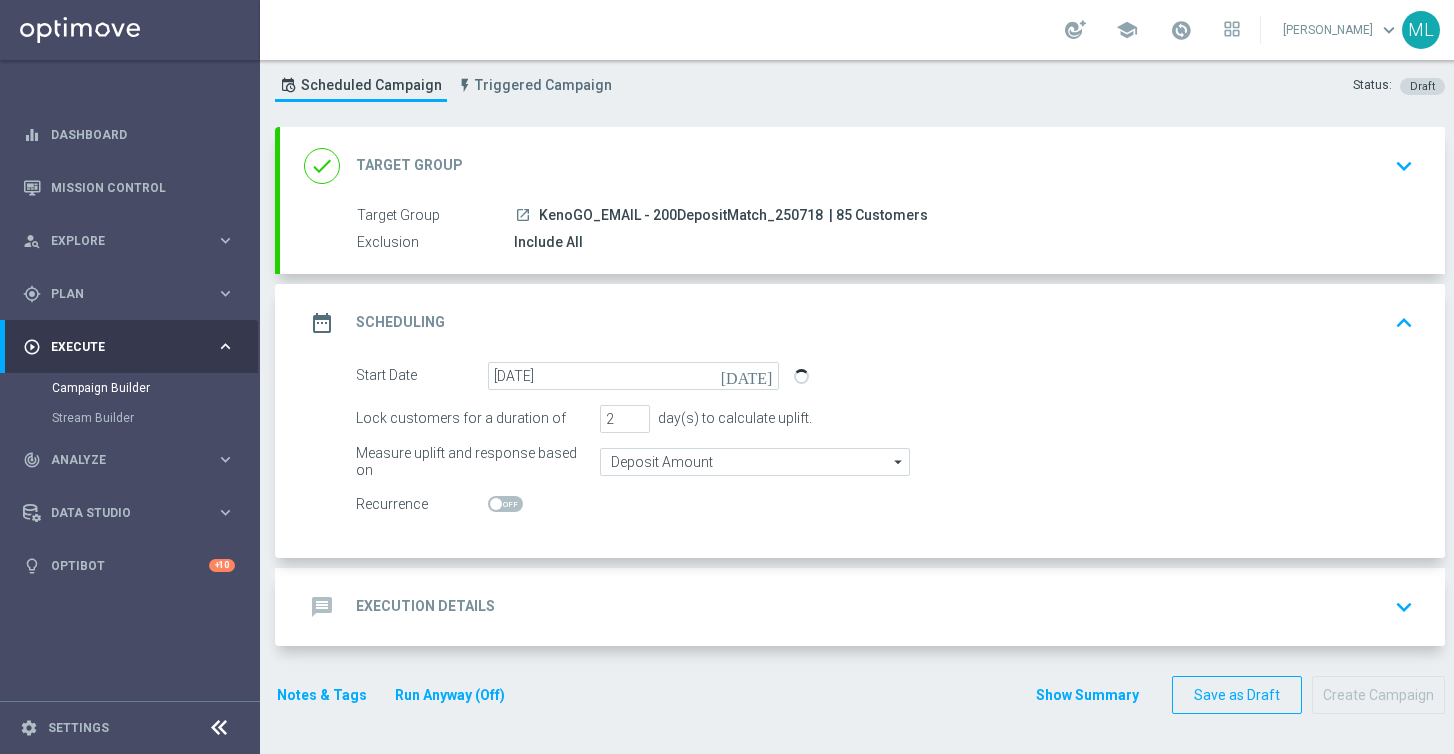 click on "message
Execution Details
keyboard_arrow_down" 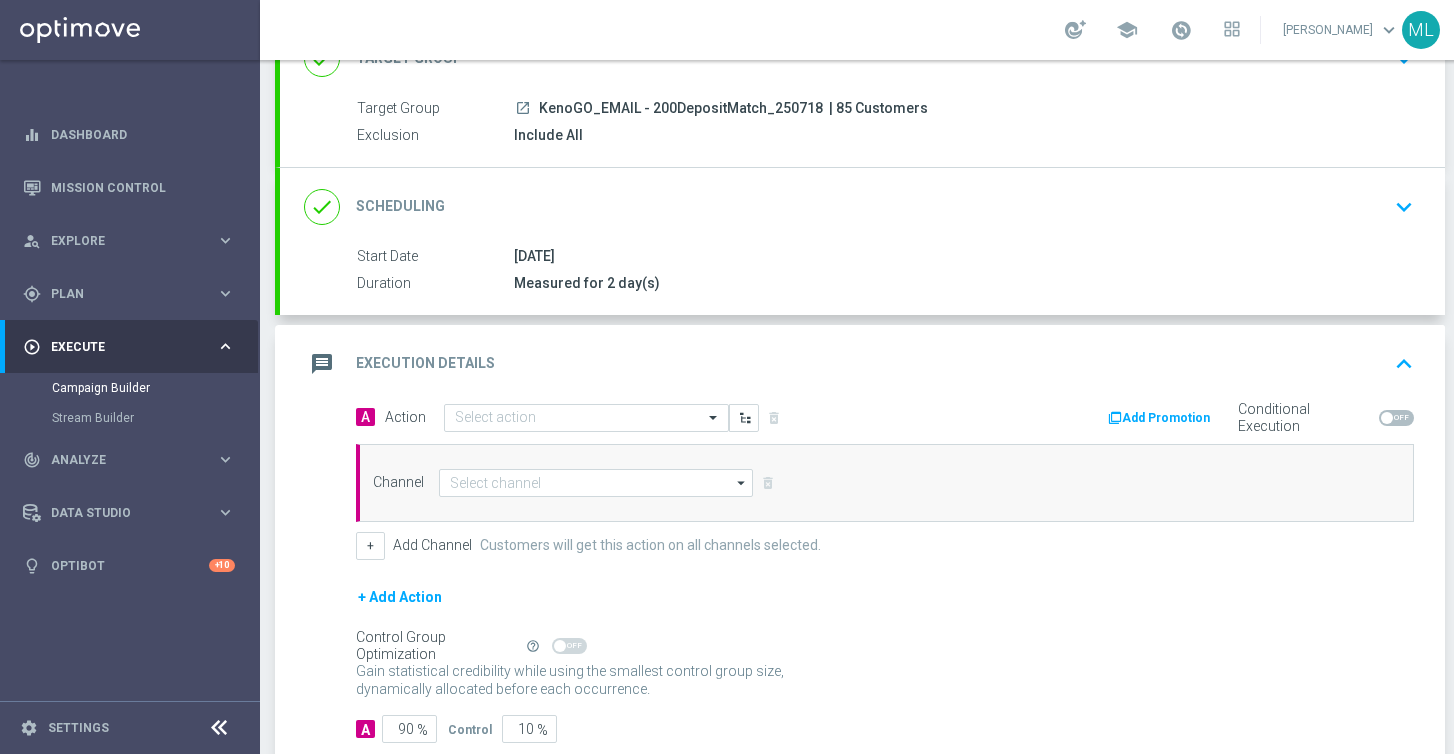 scroll, scrollTop: 281, scrollLeft: 0, axis: vertical 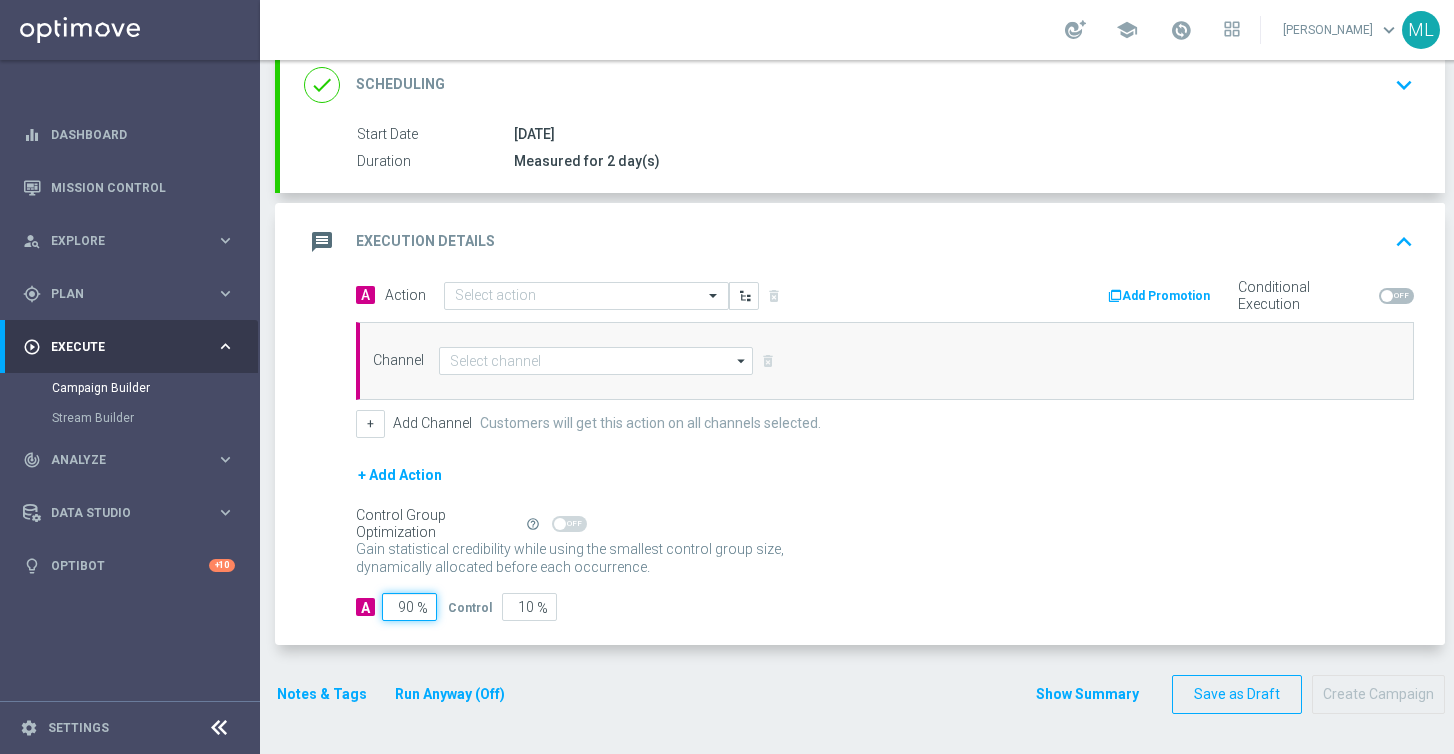 click on "90" 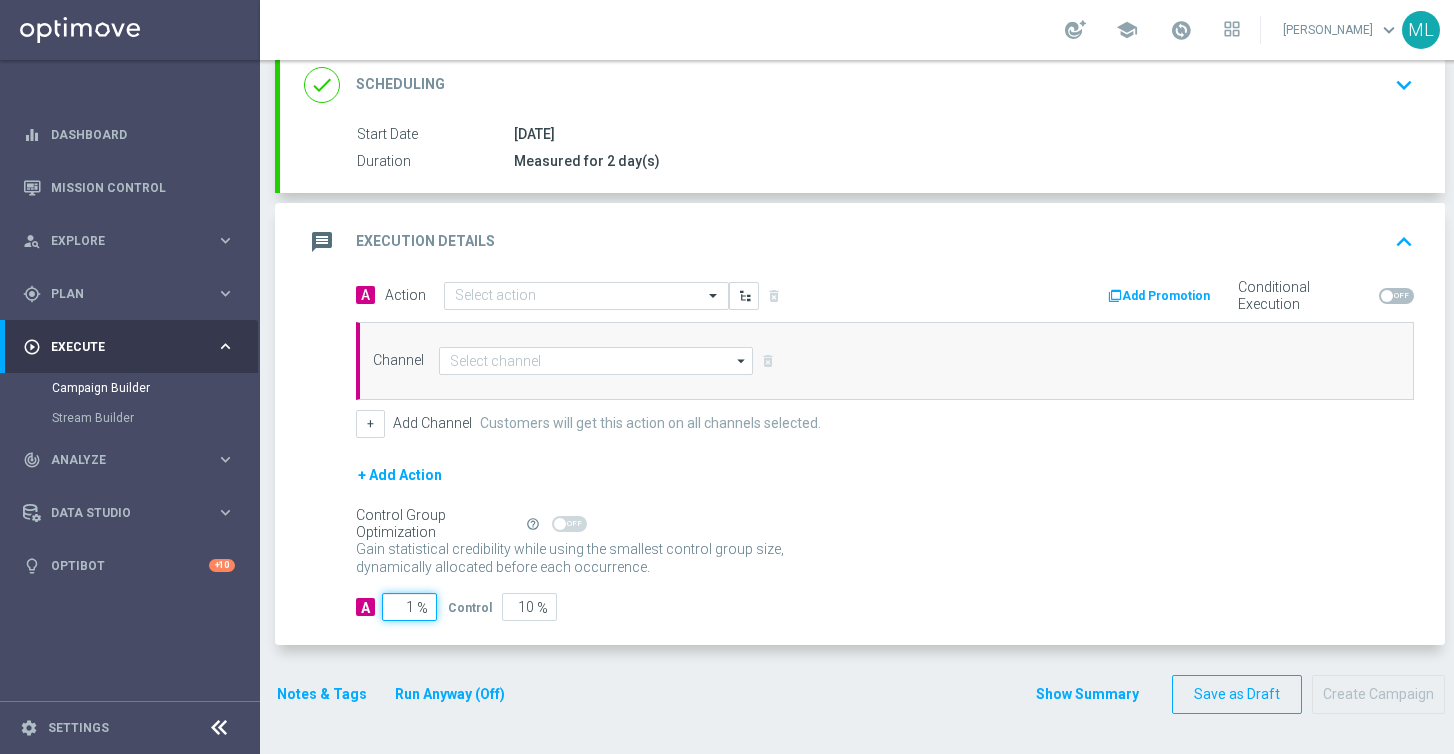 type on "99" 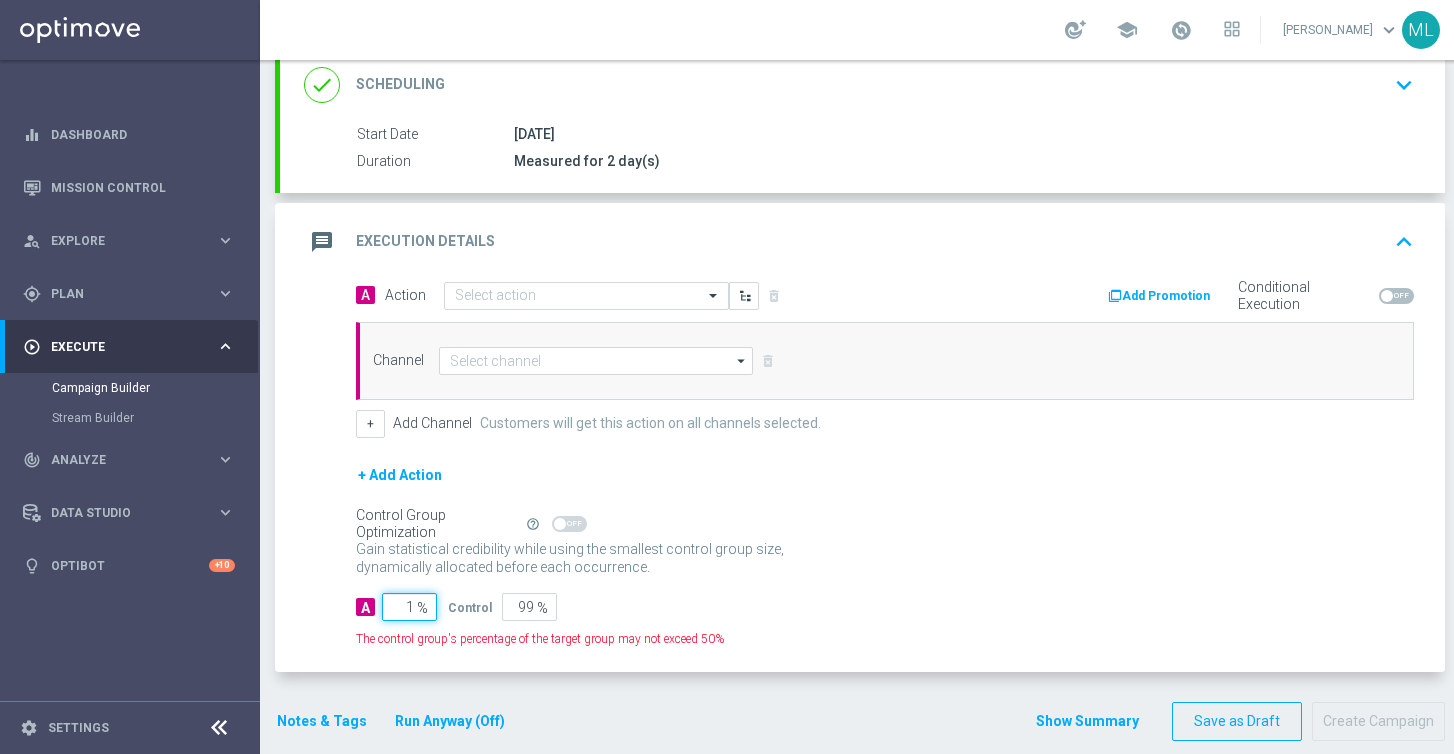 type on "10" 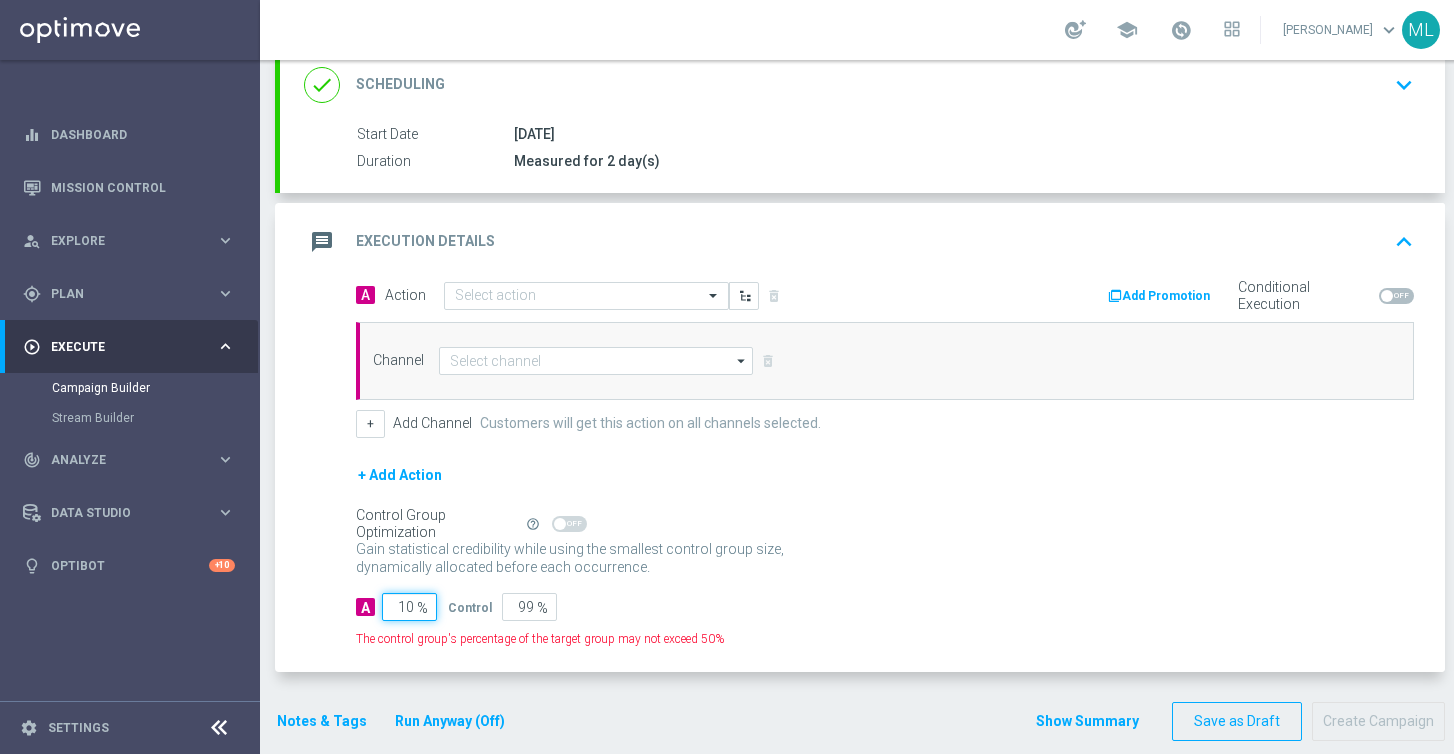 type on "90" 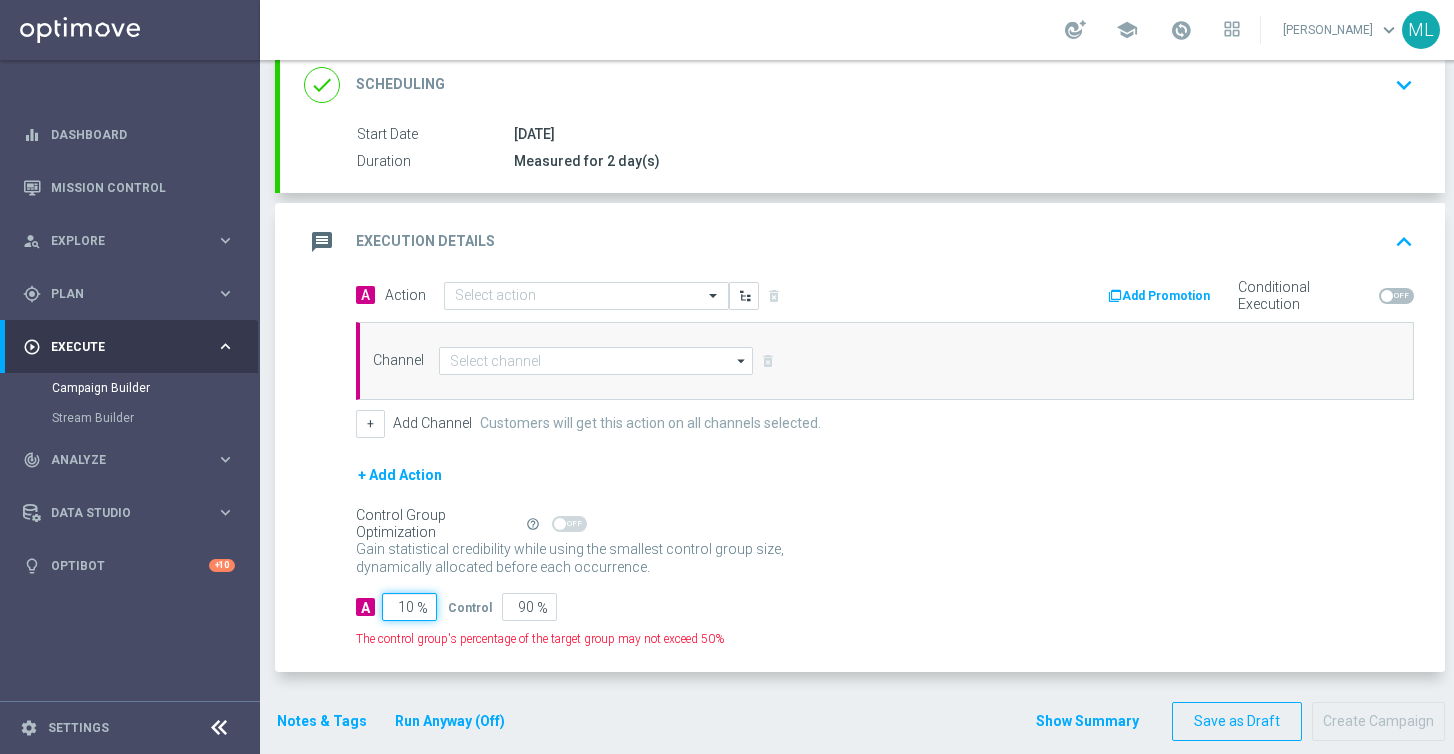 type on "100" 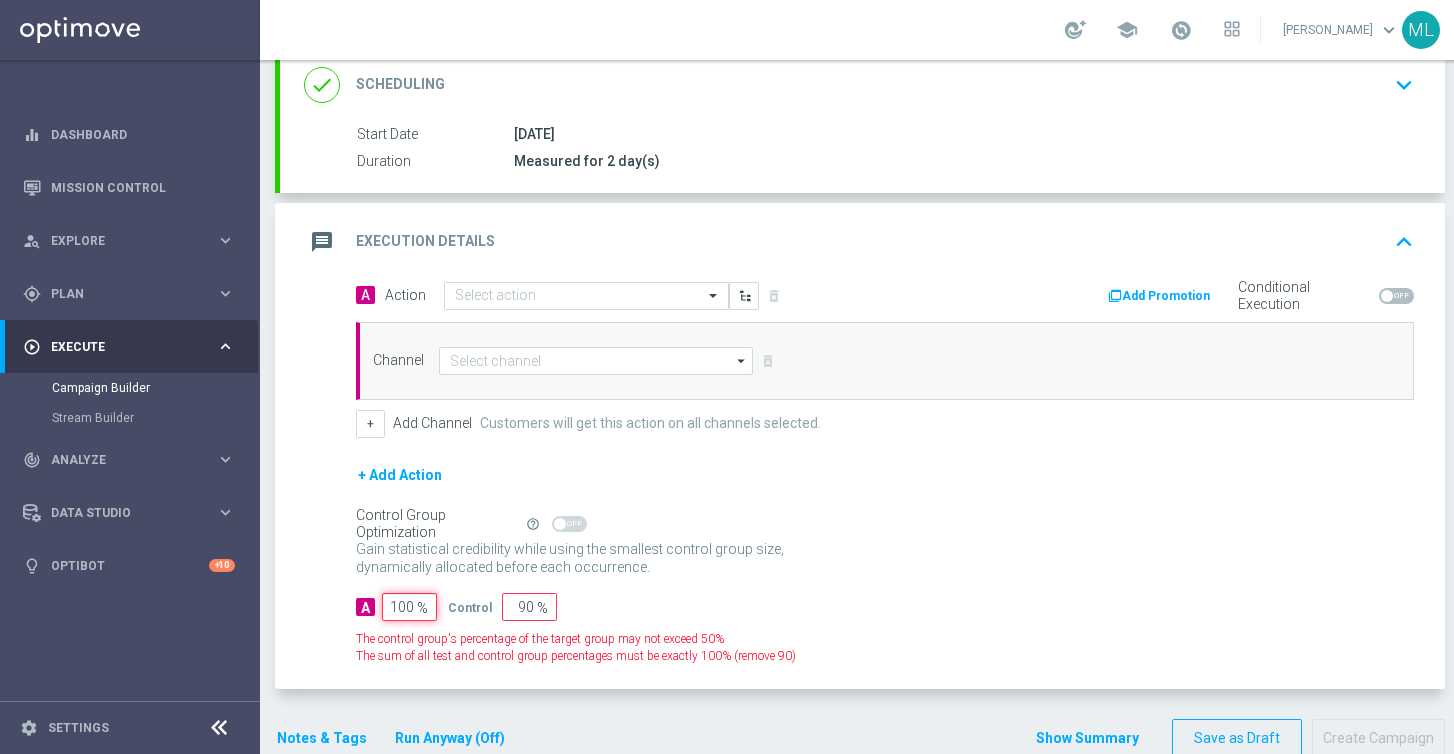 type on "0" 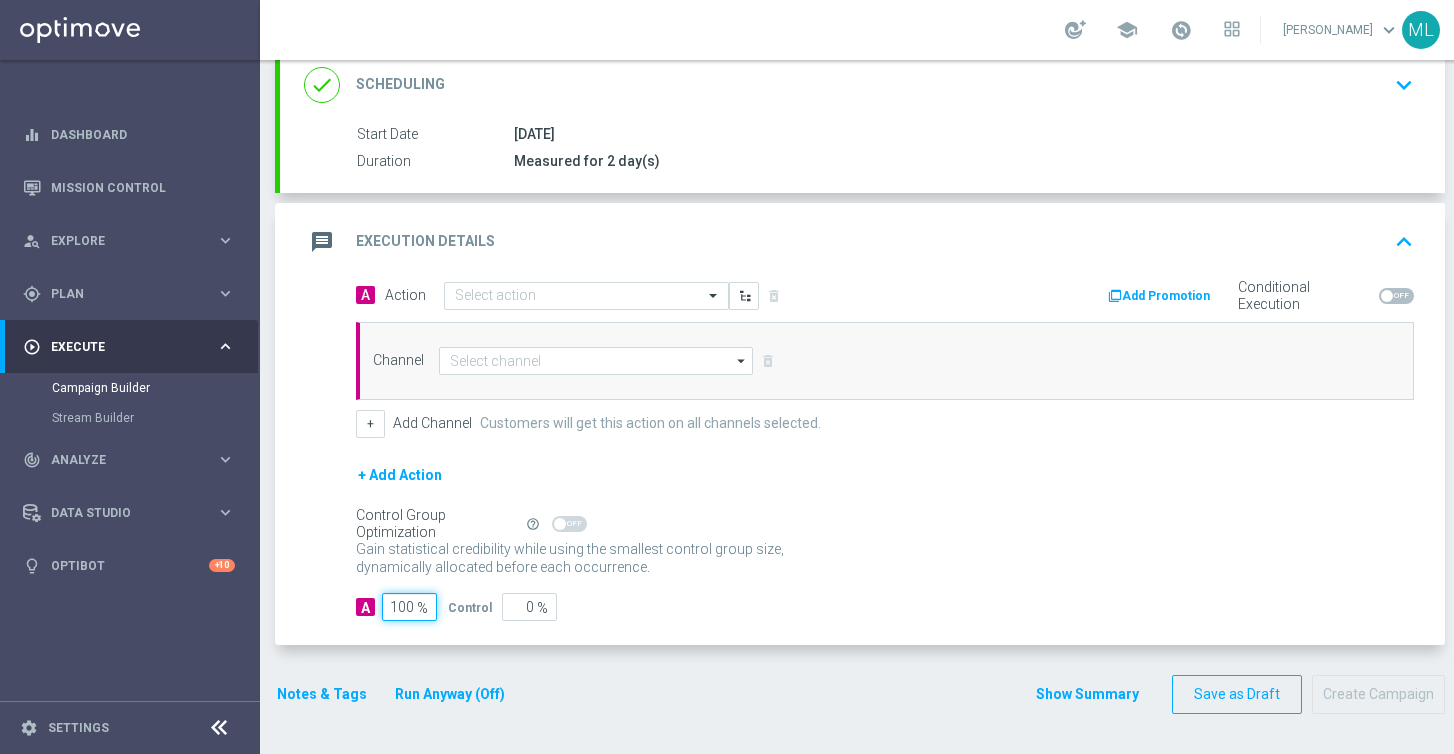 type on "100" 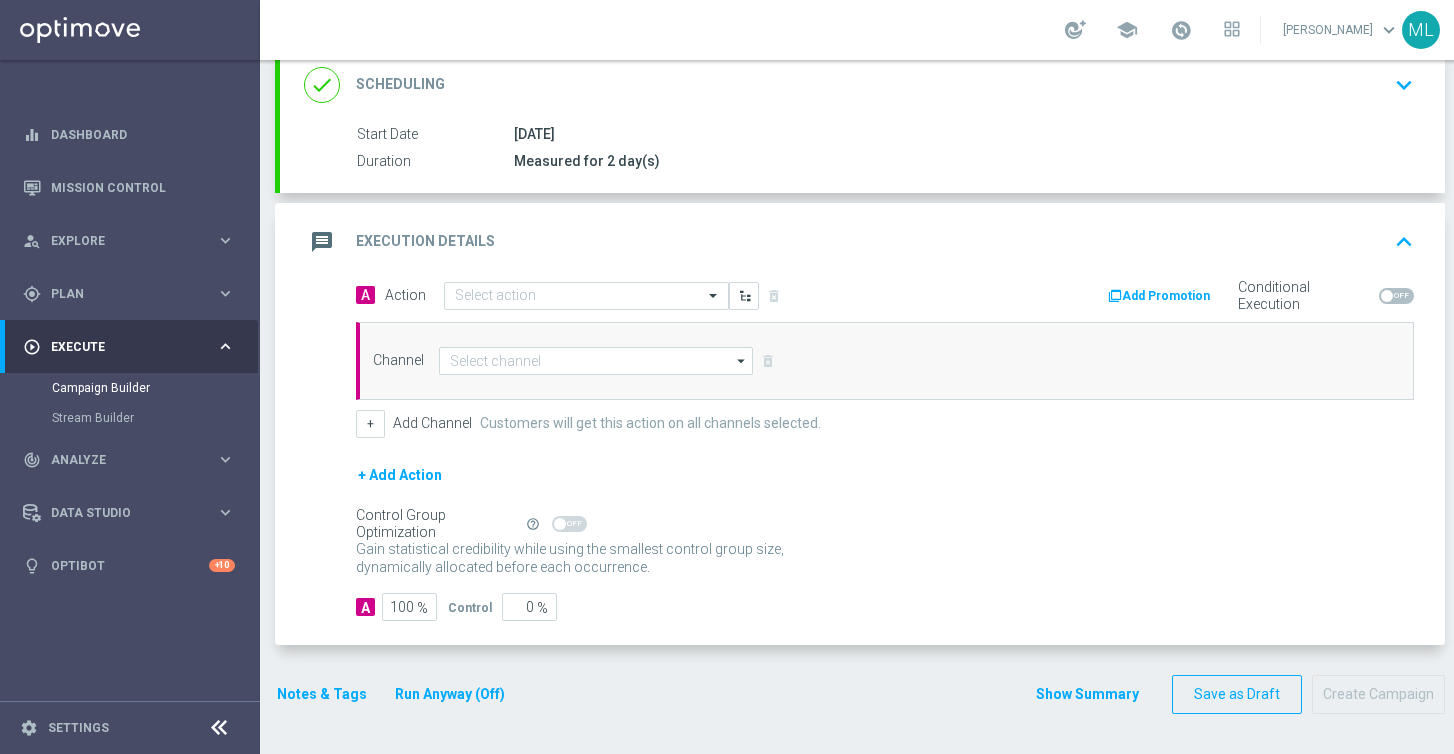 click on "+ Add Action" 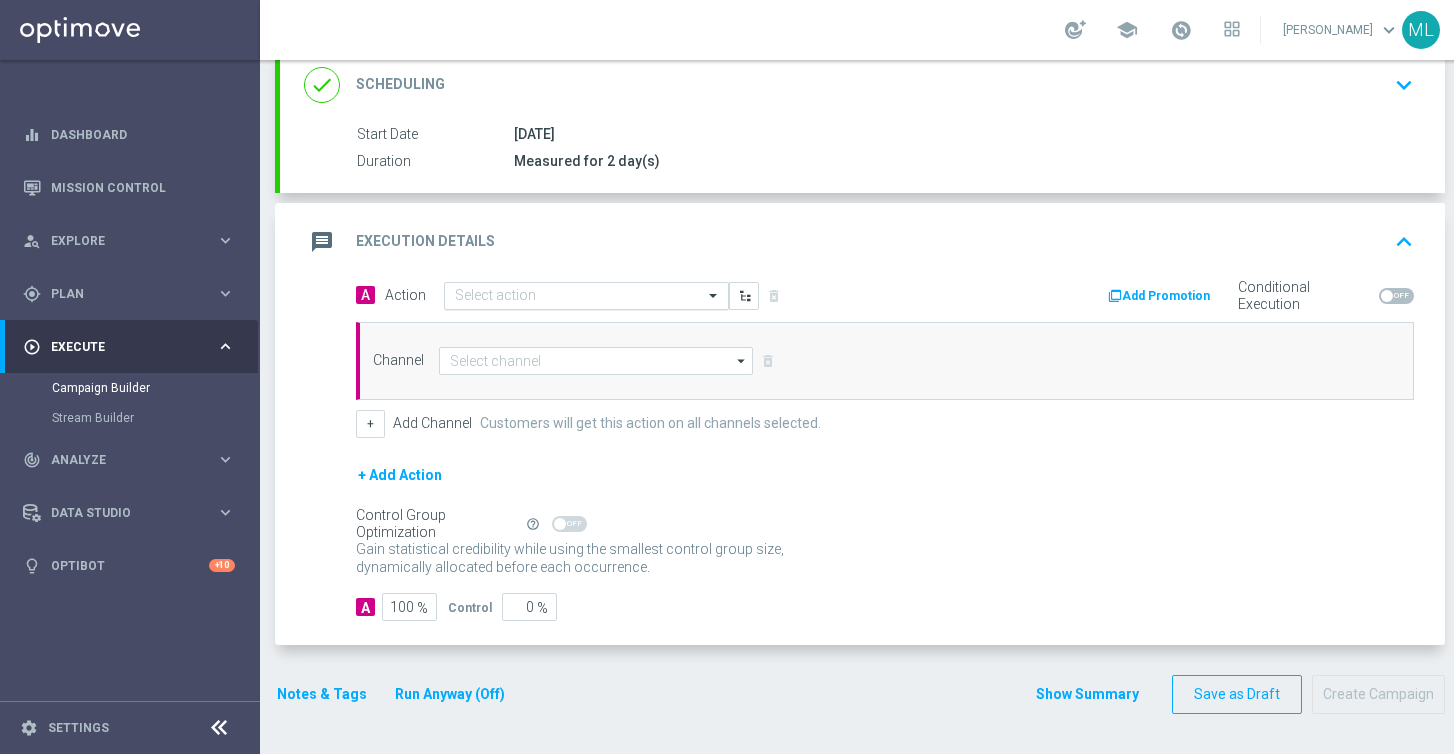 click 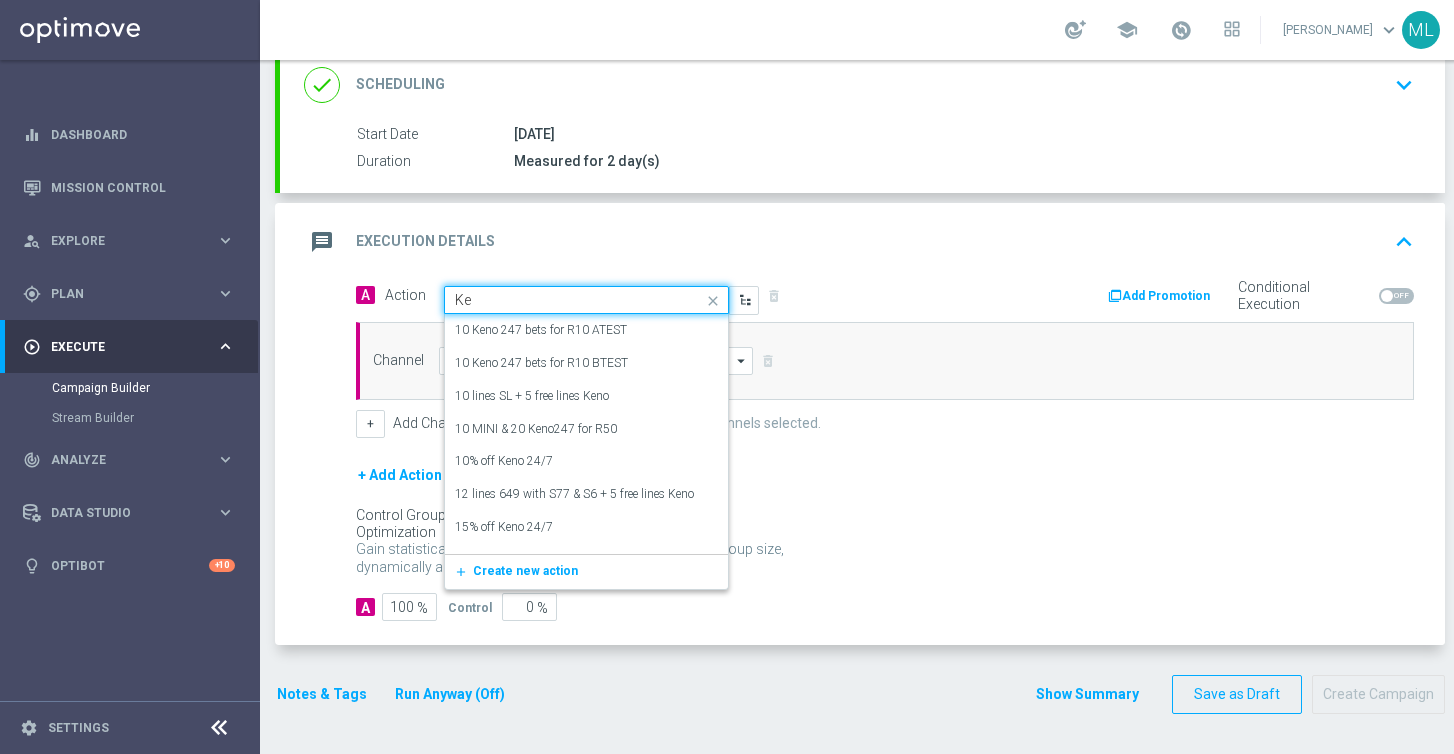 type on "K" 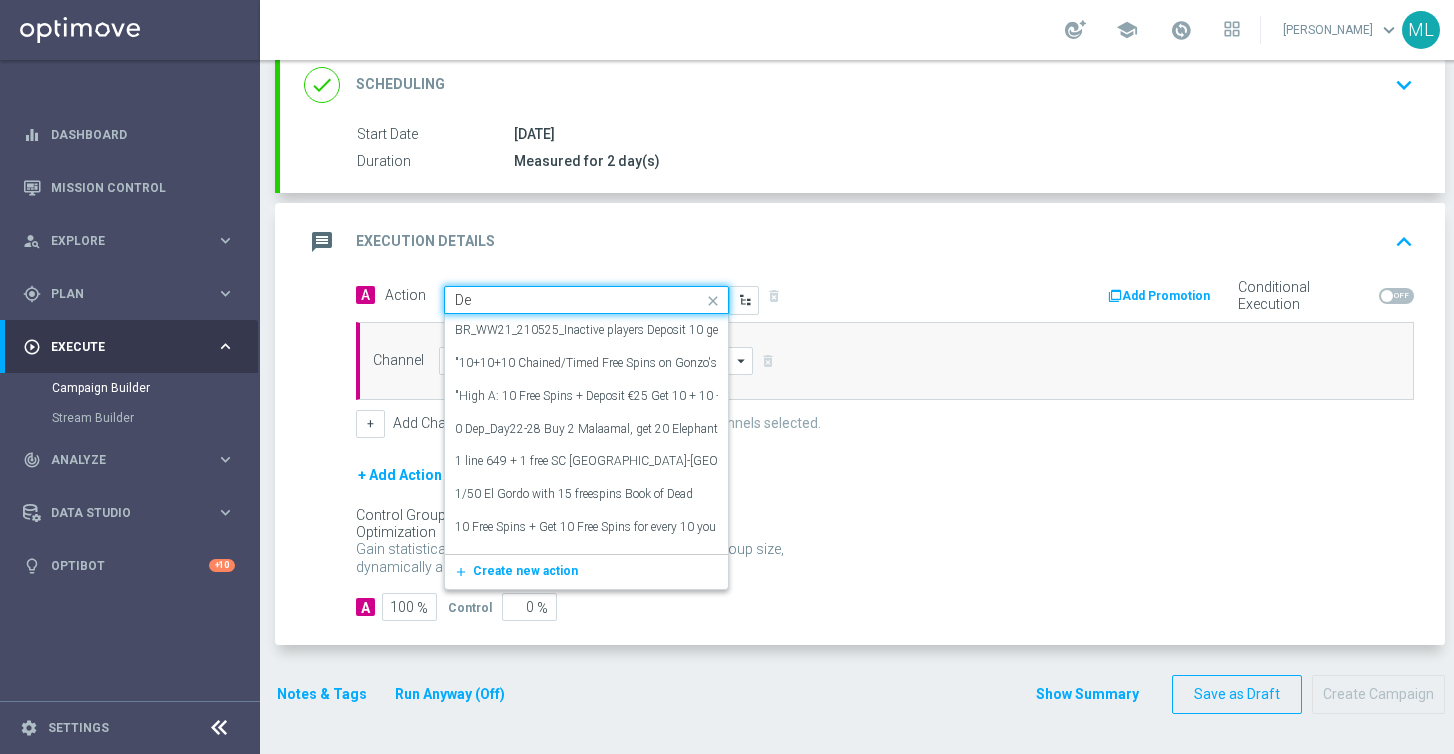 type on "D" 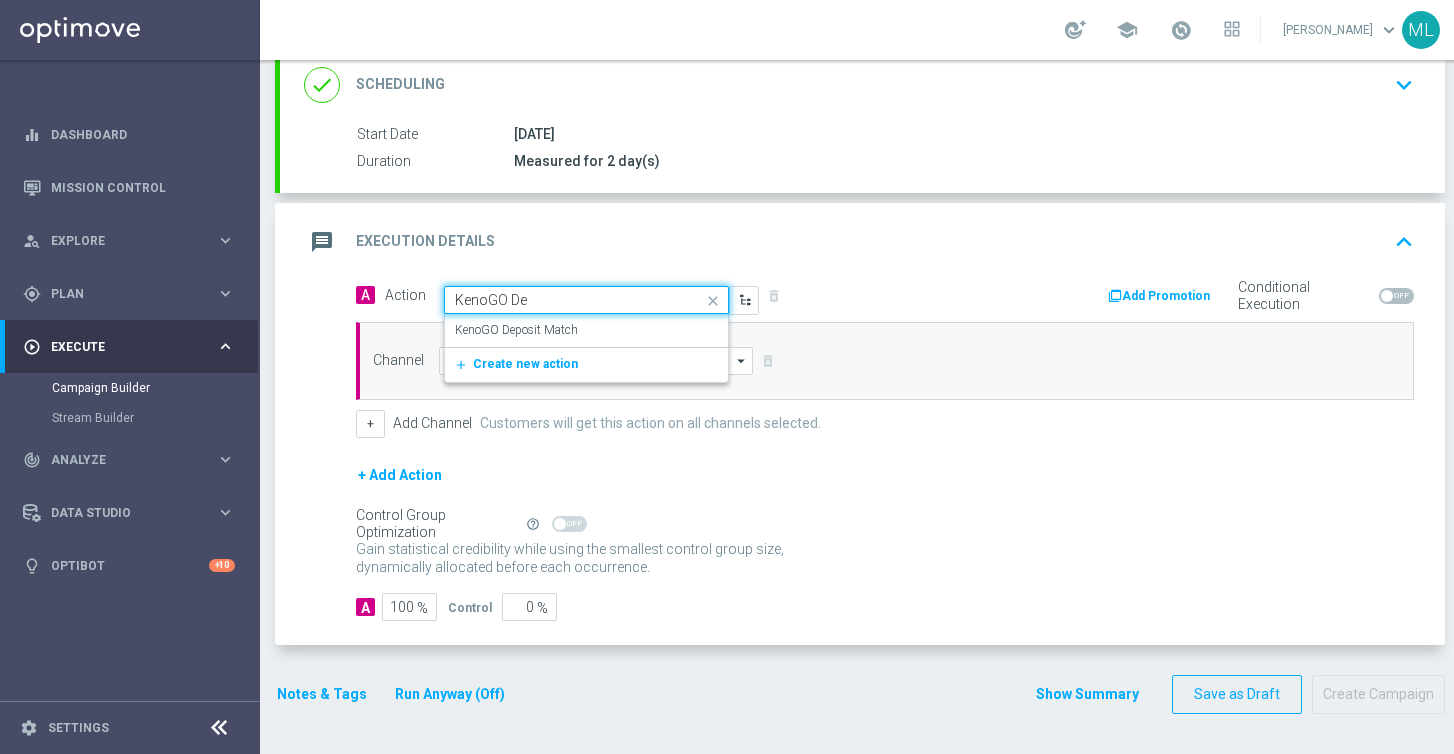 type on "KenoGO Dep" 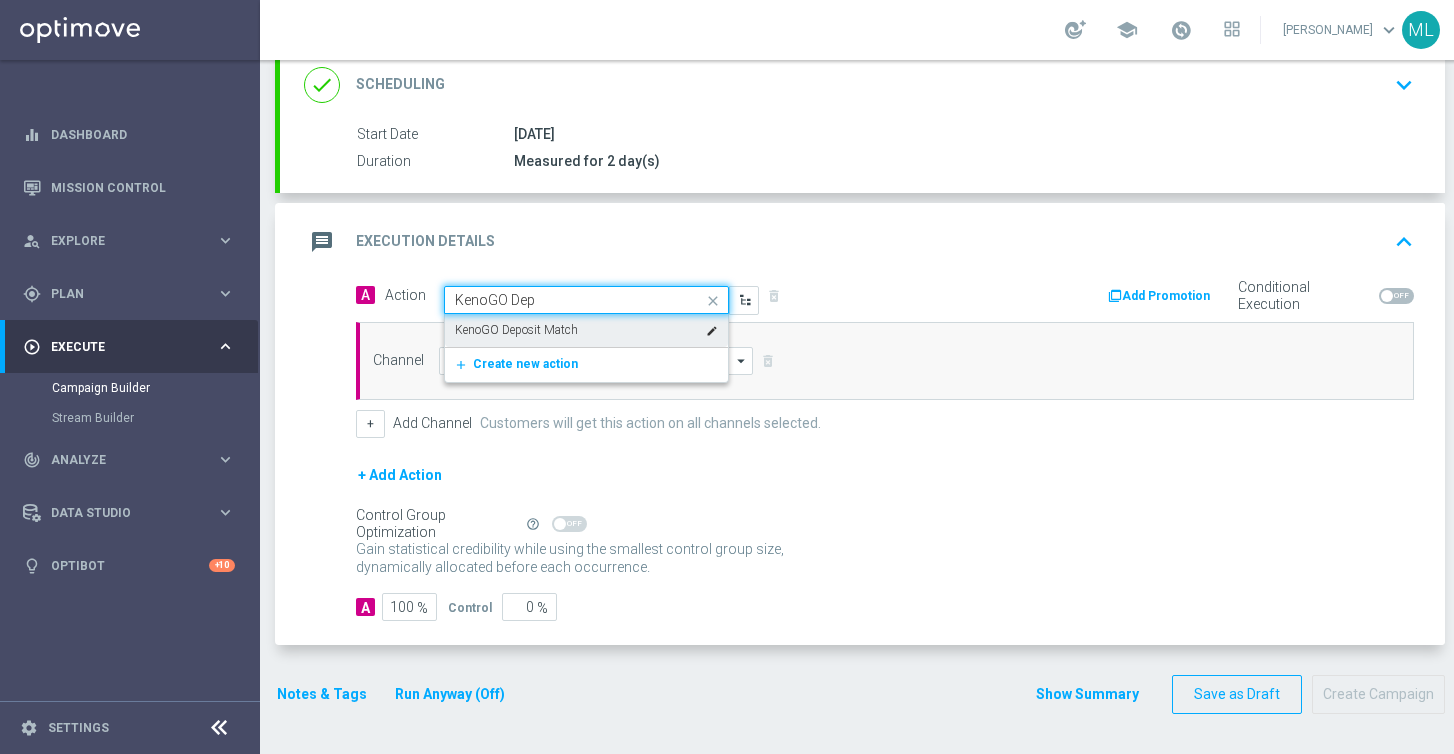 click on "KenoGO Deposit Match edit" at bounding box center (586, 330) 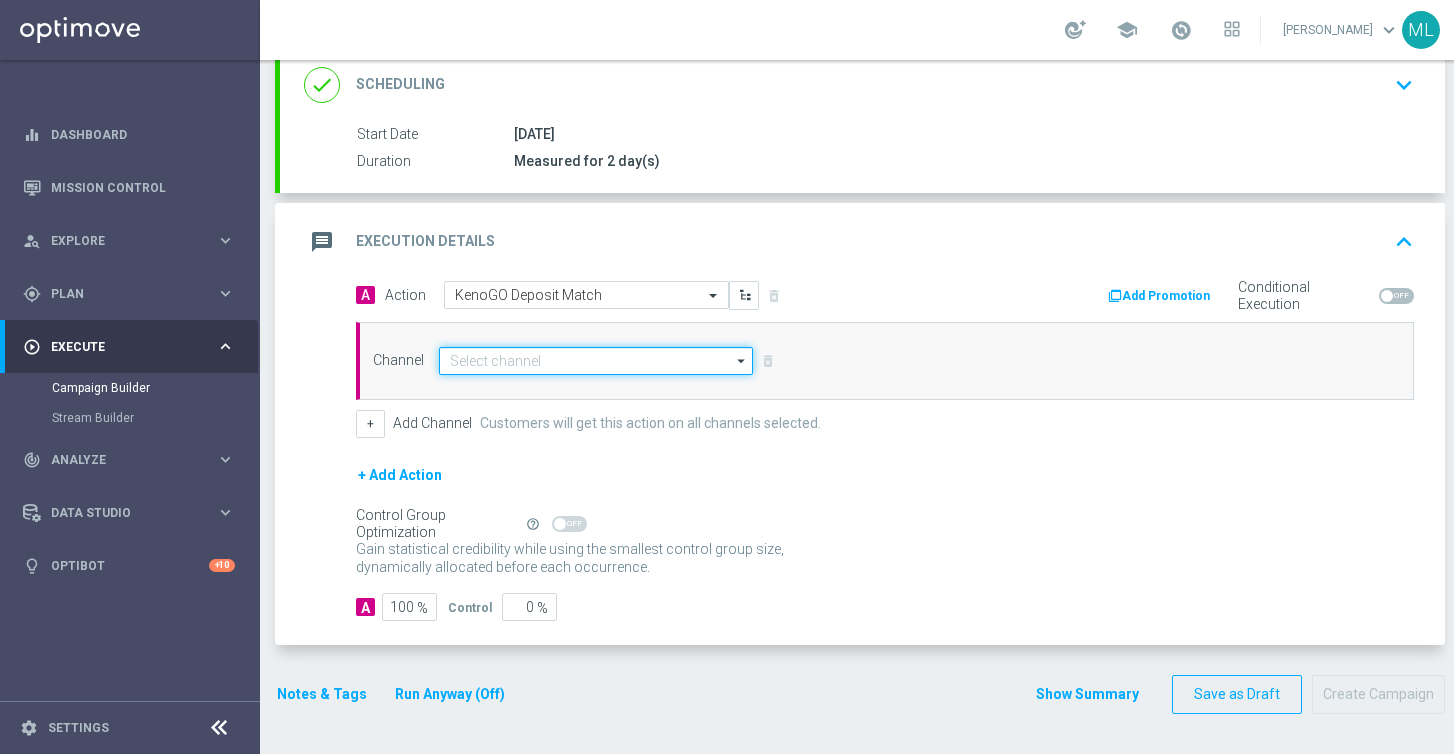 click 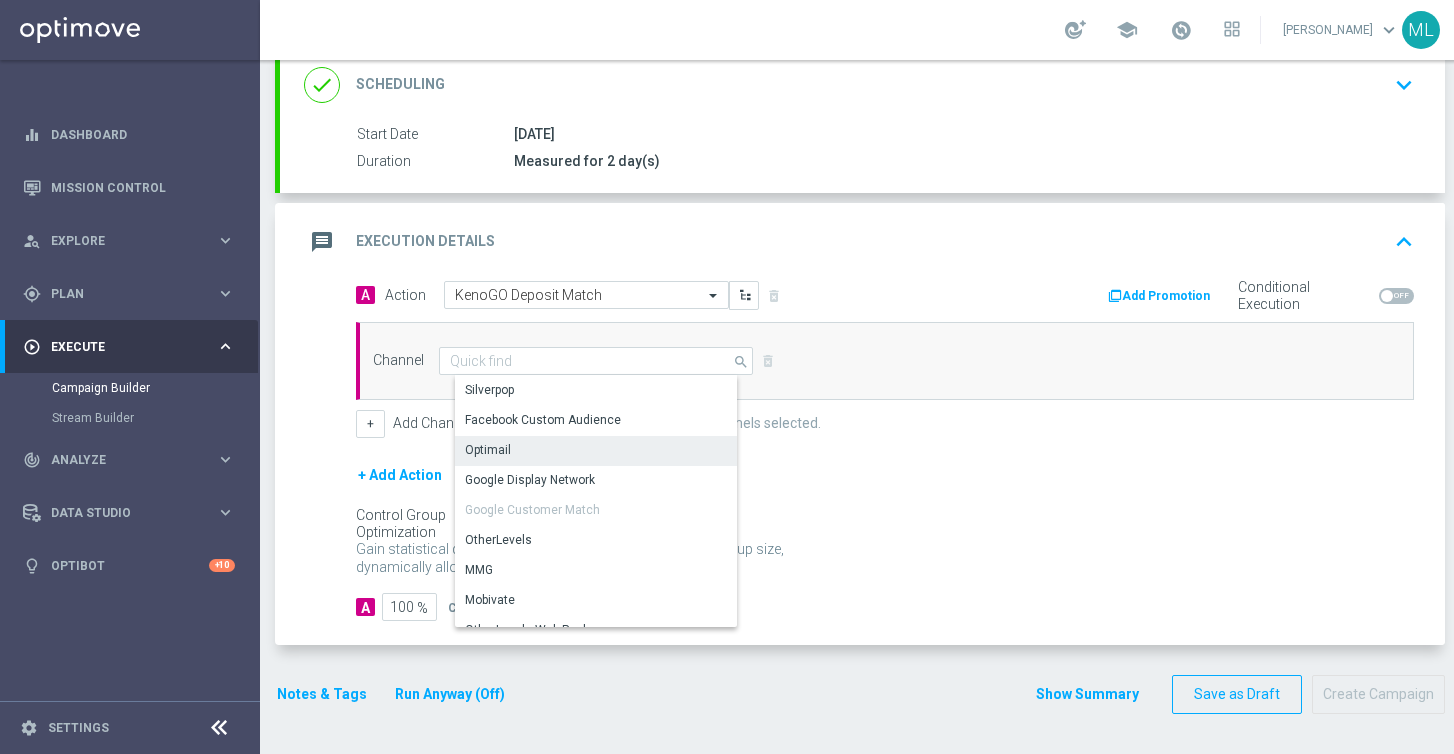 click on "Optimail" 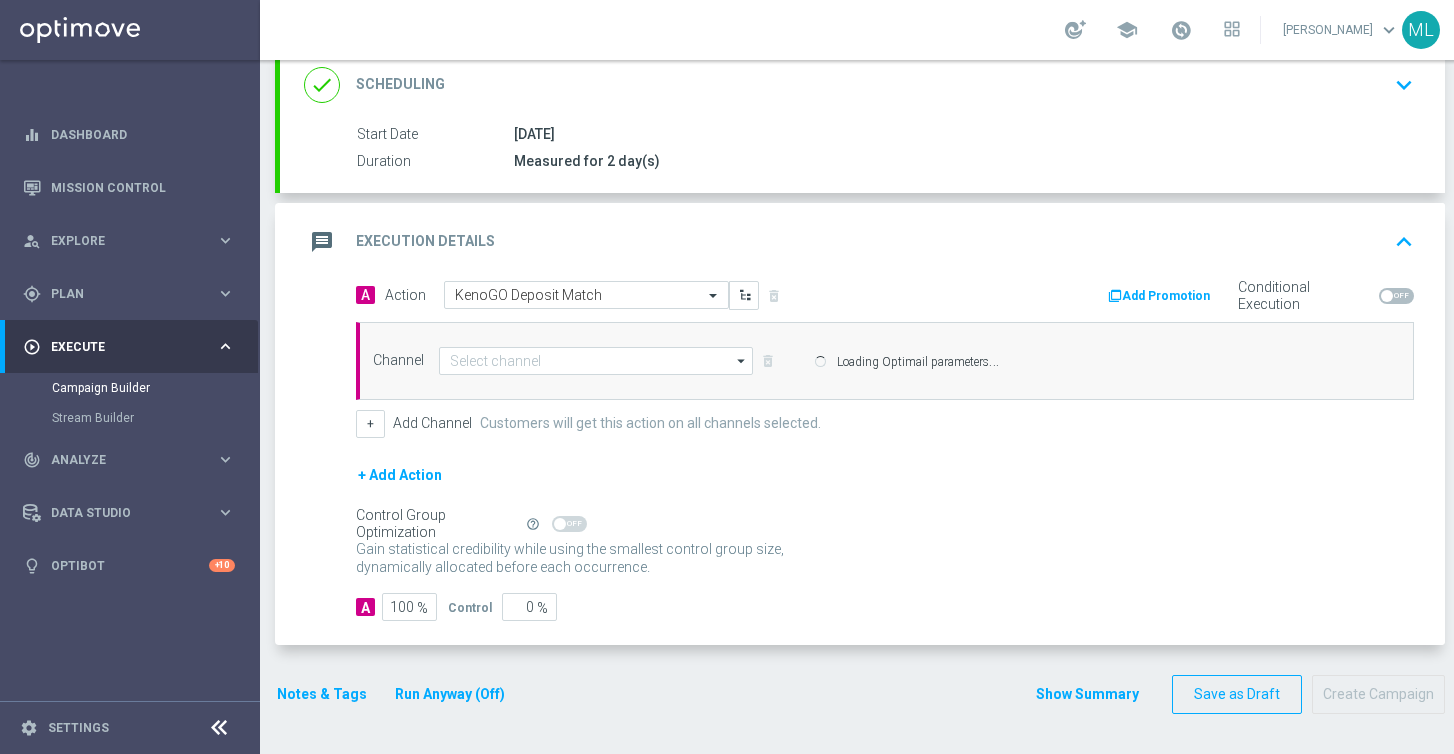 type on "Optimail" 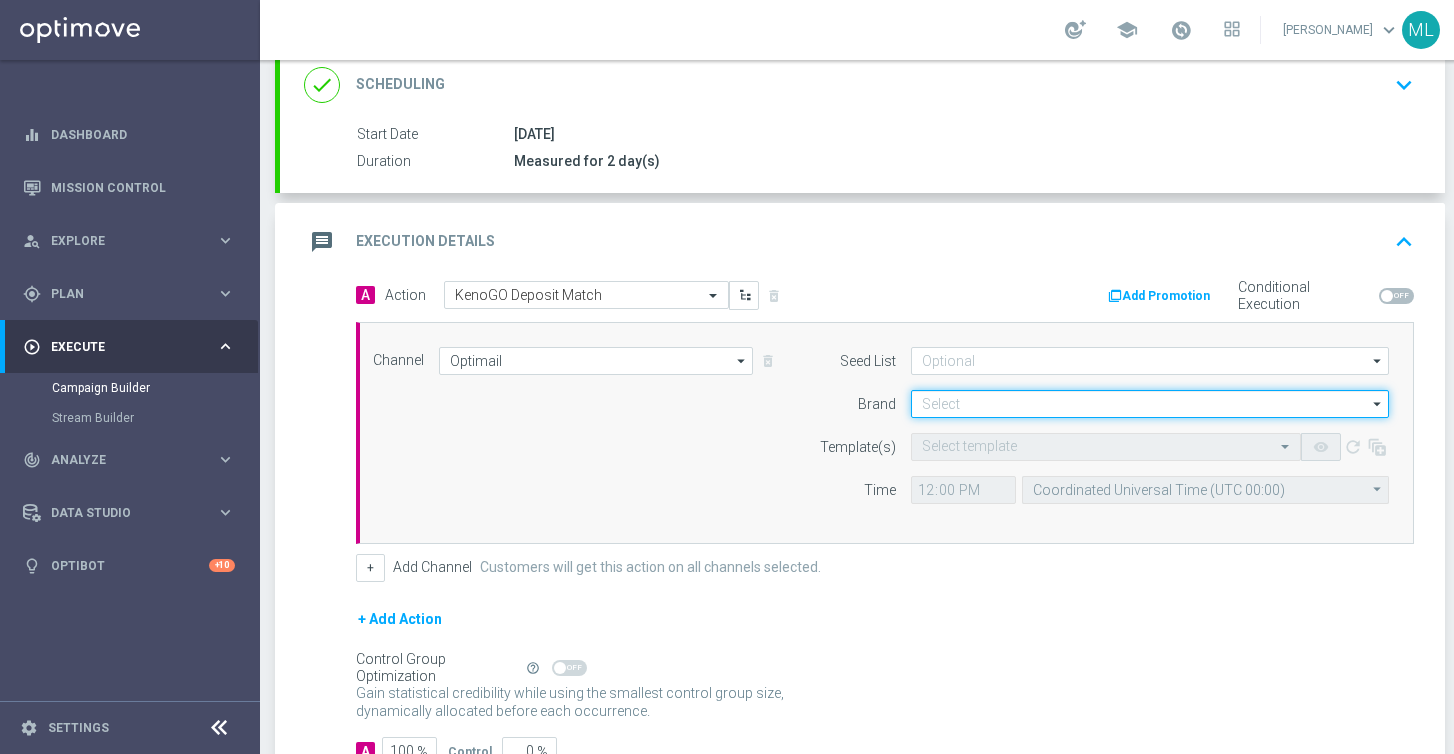 click 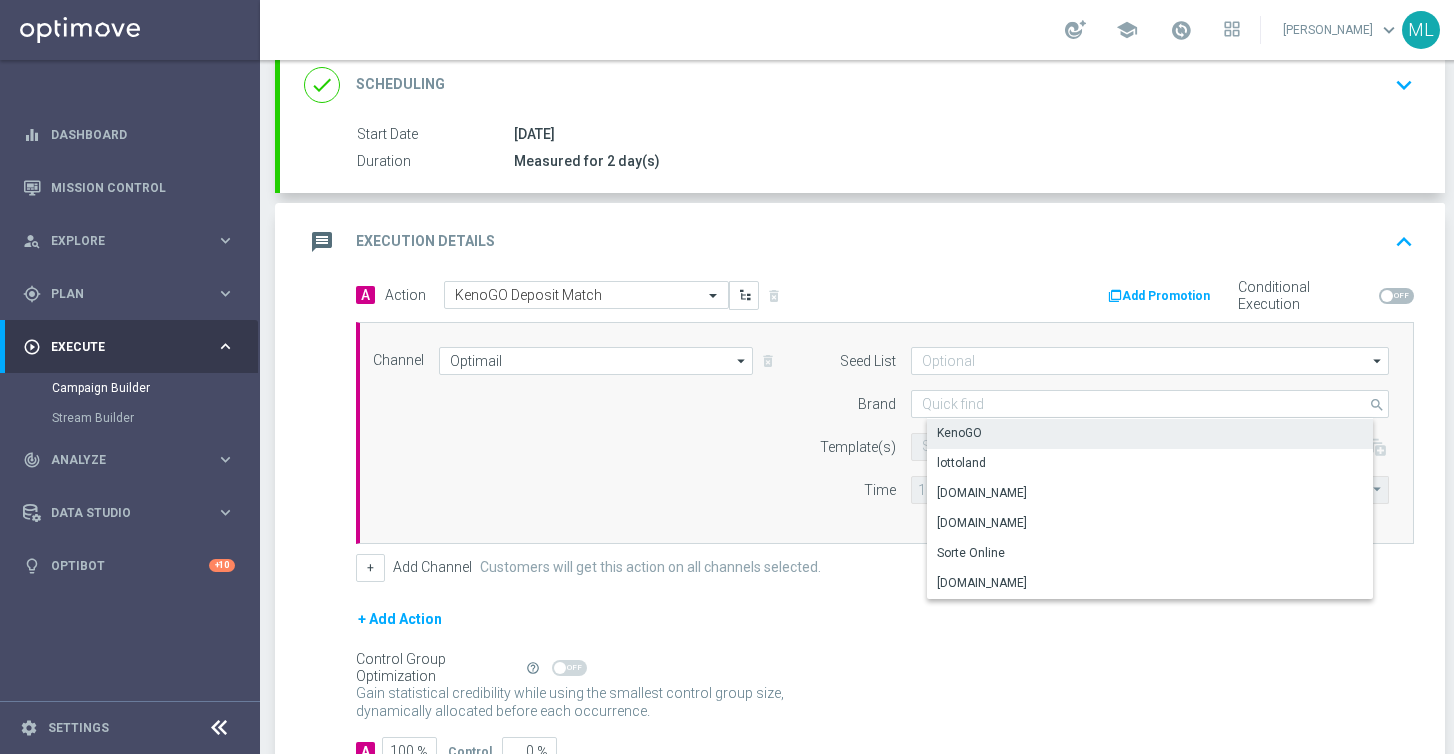 click on "KenoGO" 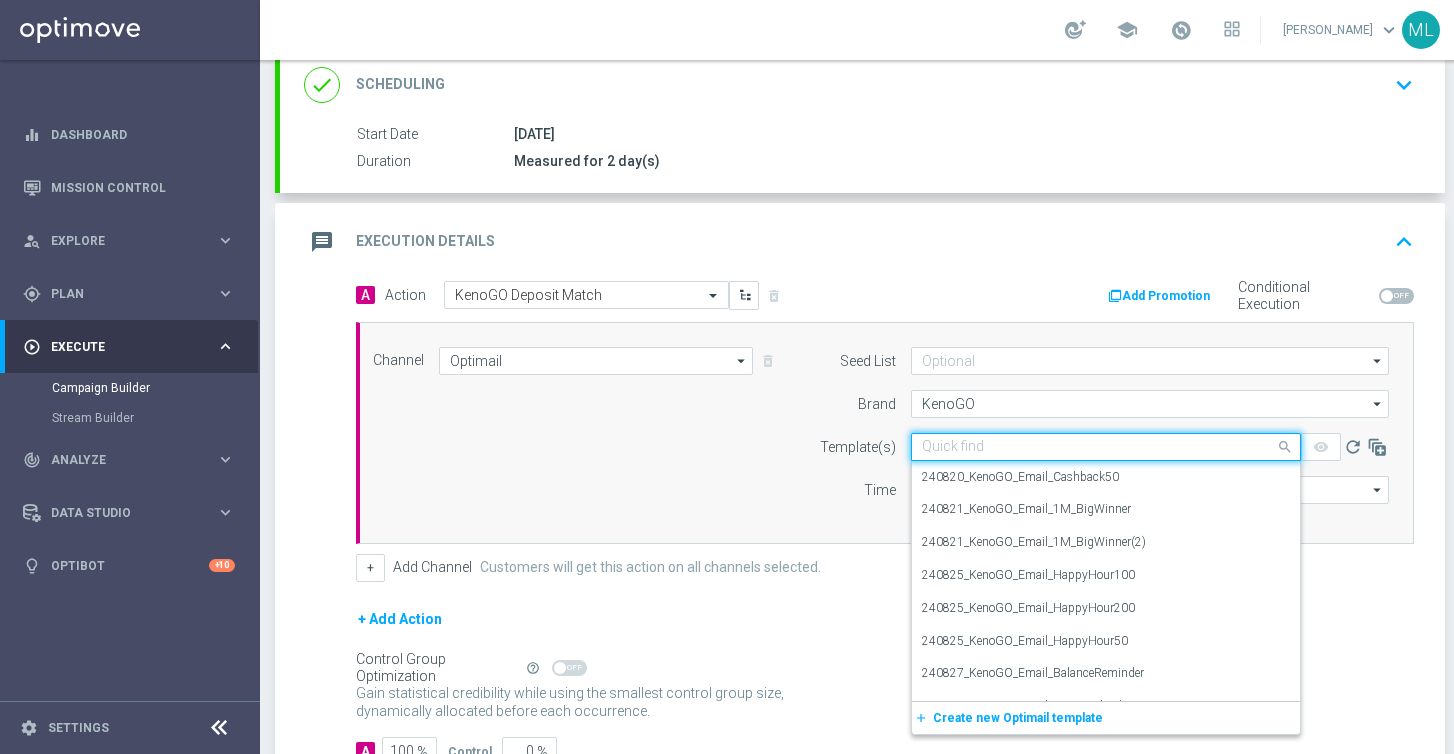 click on "Quick find" 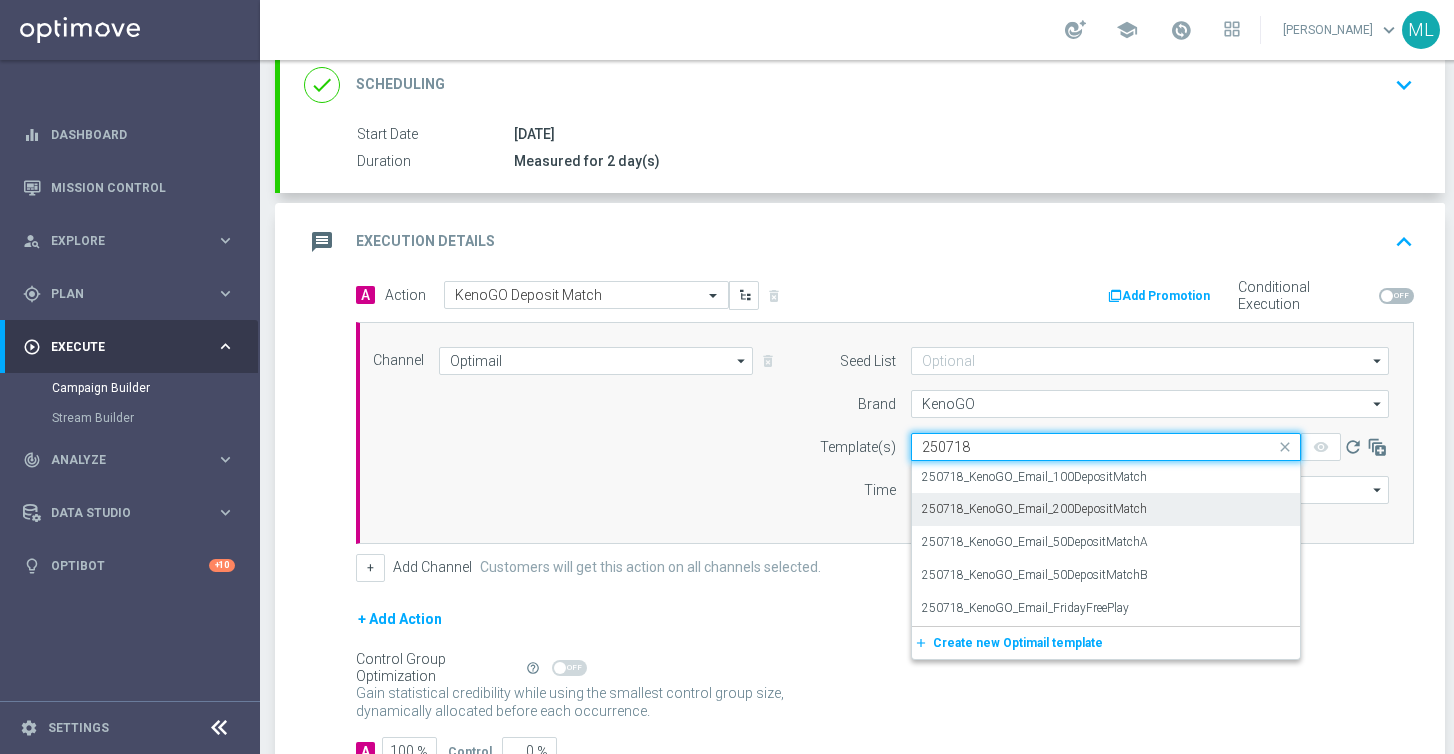 click on "250718_KenoGO_Email_200DepositMatch" at bounding box center [1034, 509] 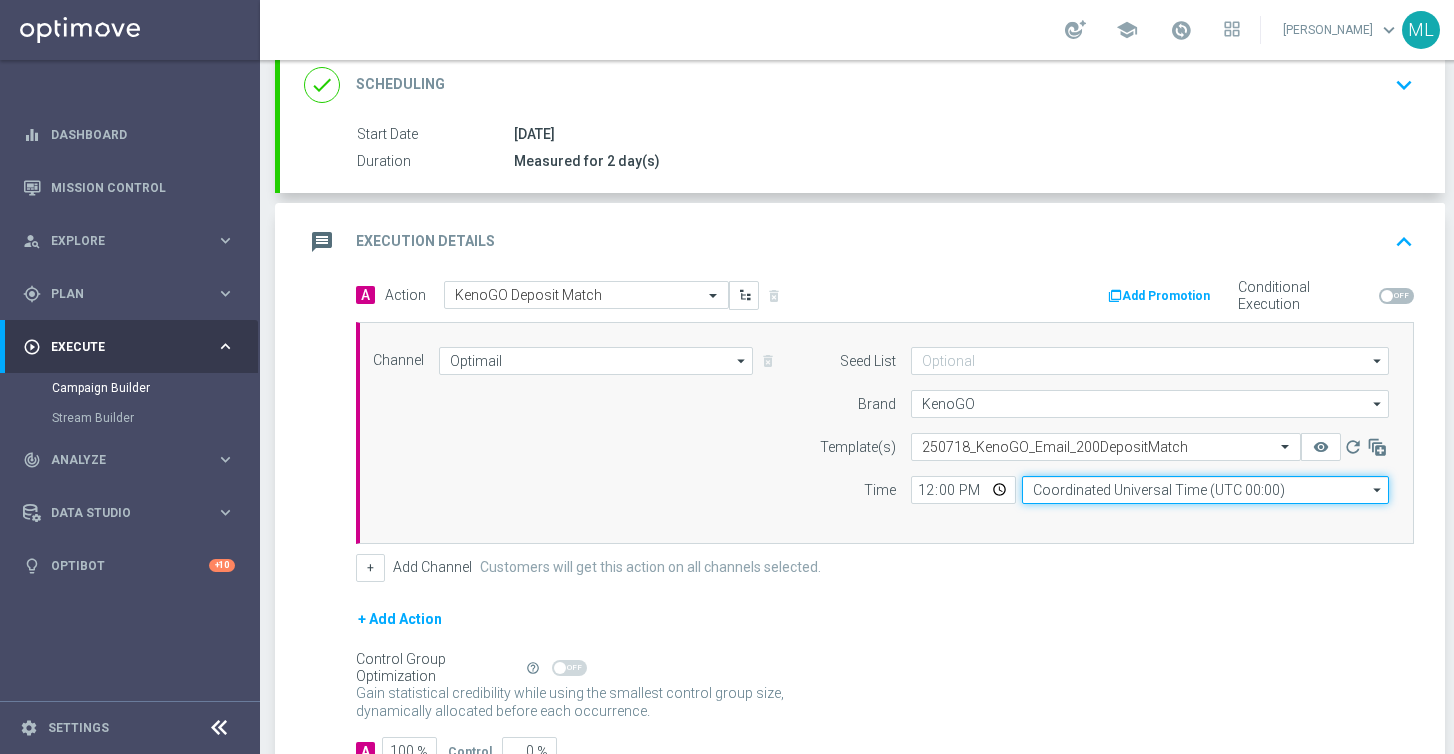 click on "Coordinated Universal Time (UTC 00:00)" 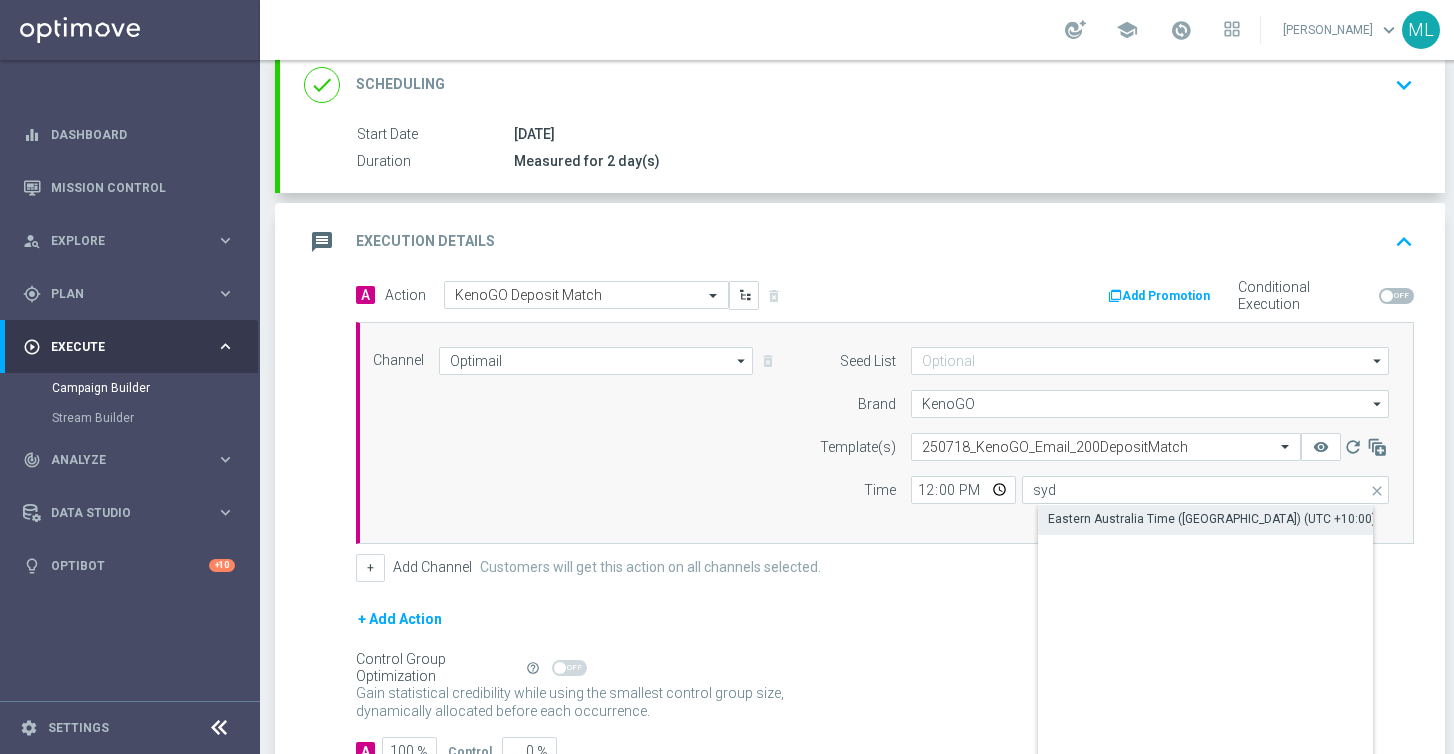 click on "Eastern Australia Time ([GEOGRAPHIC_DATA]) (UTC +10:00)" 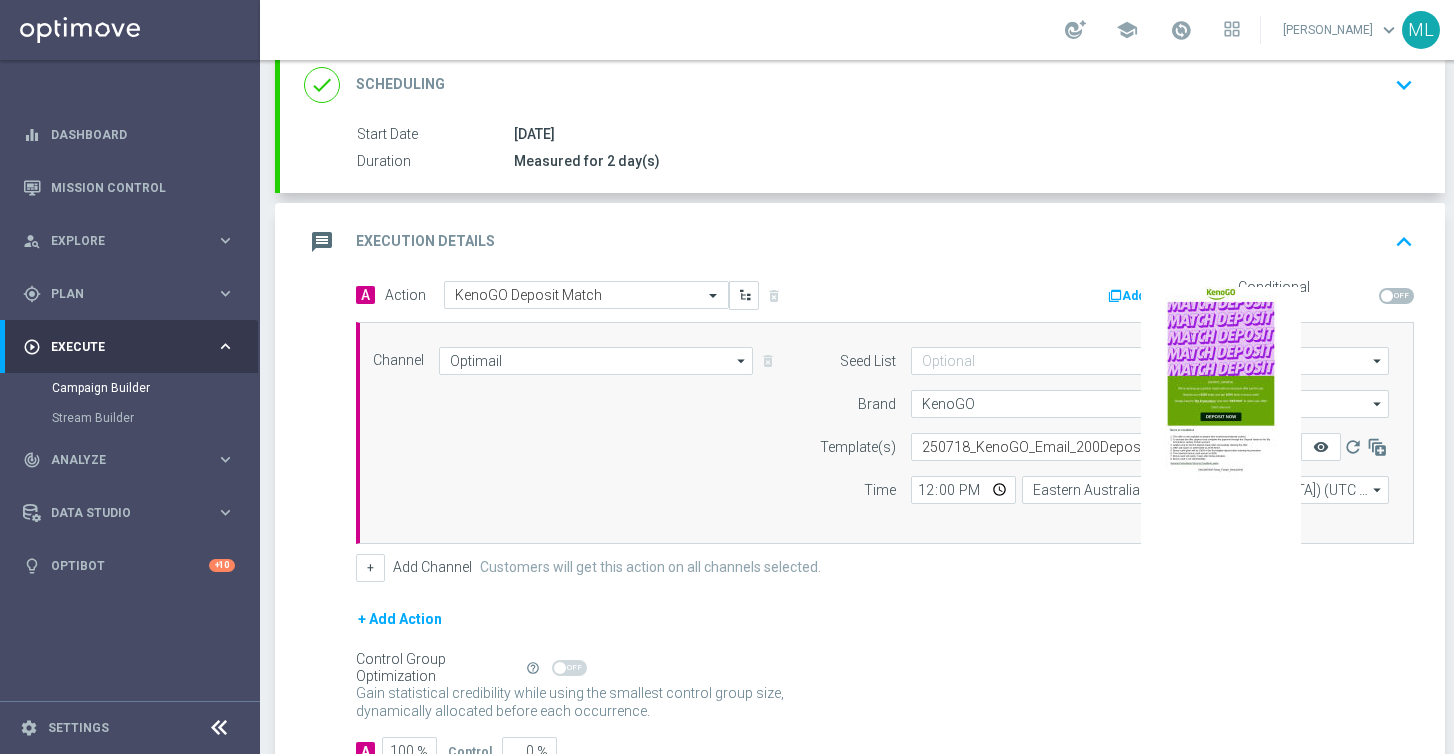 click on "remove_red_eye" 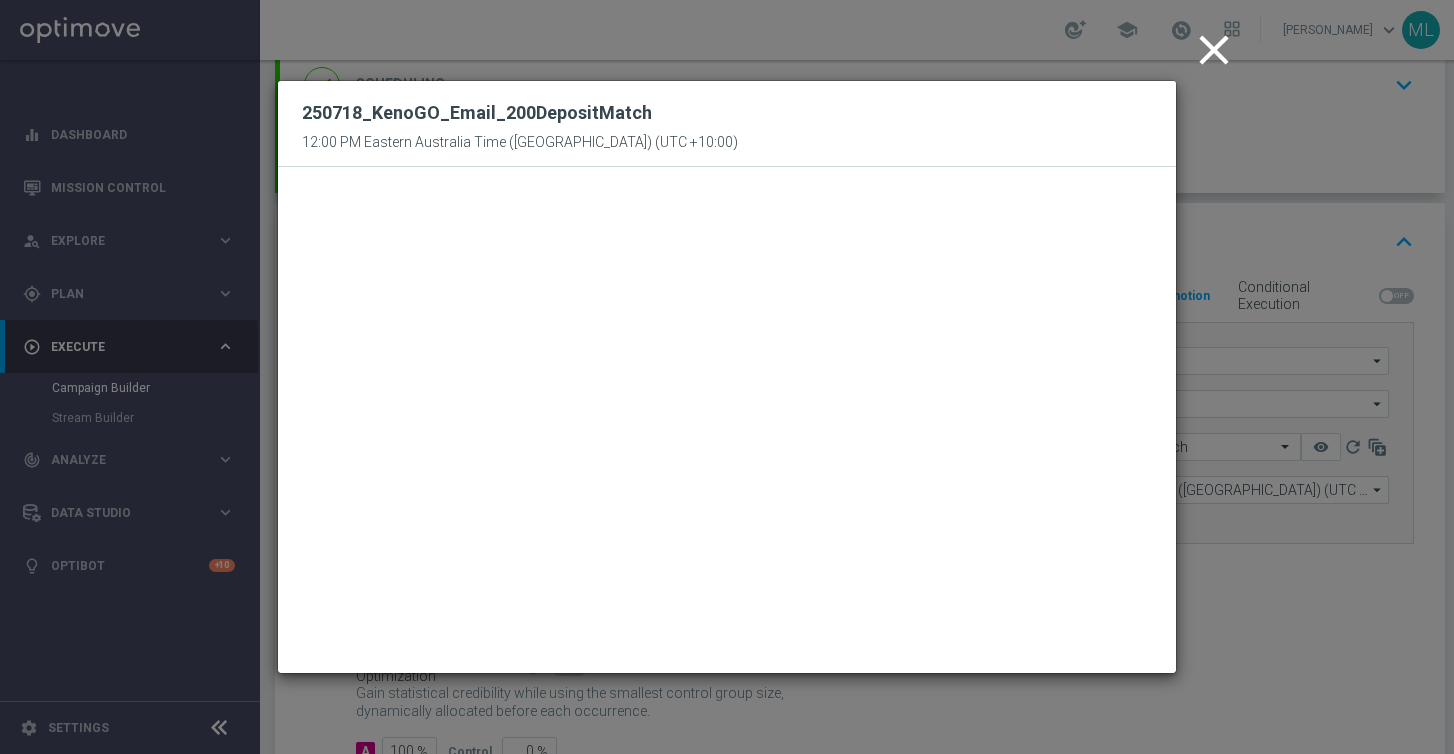 click on "close" 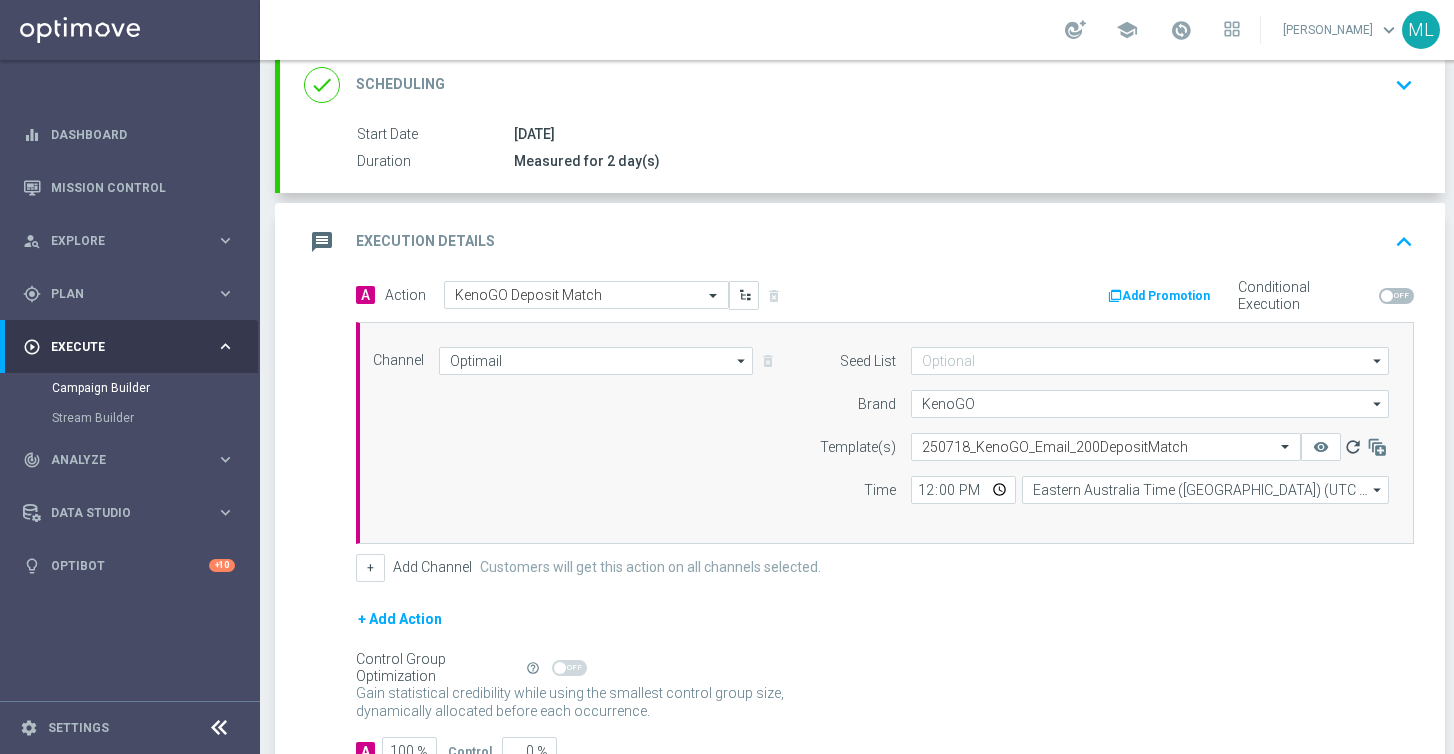 click on "refresh" 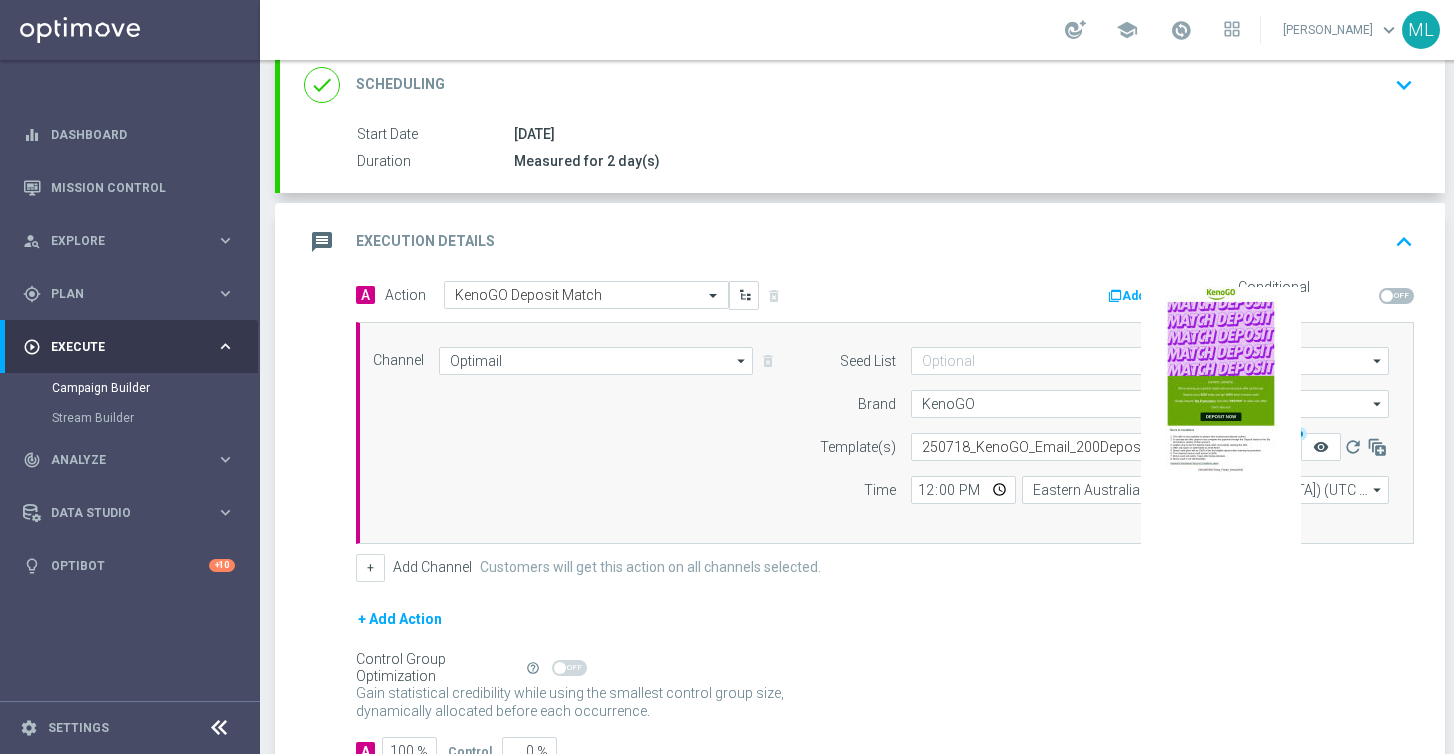 click on "remove_red_eye" 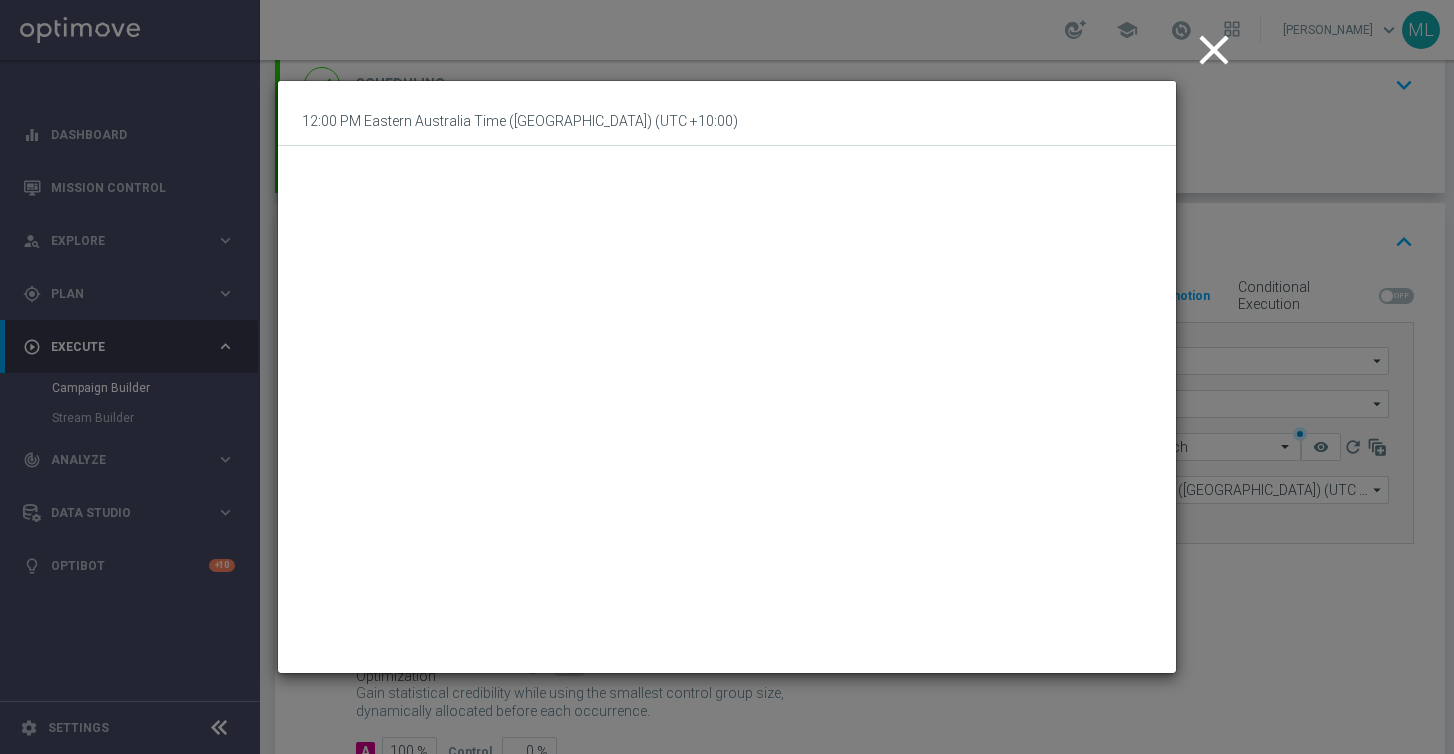click on "close" 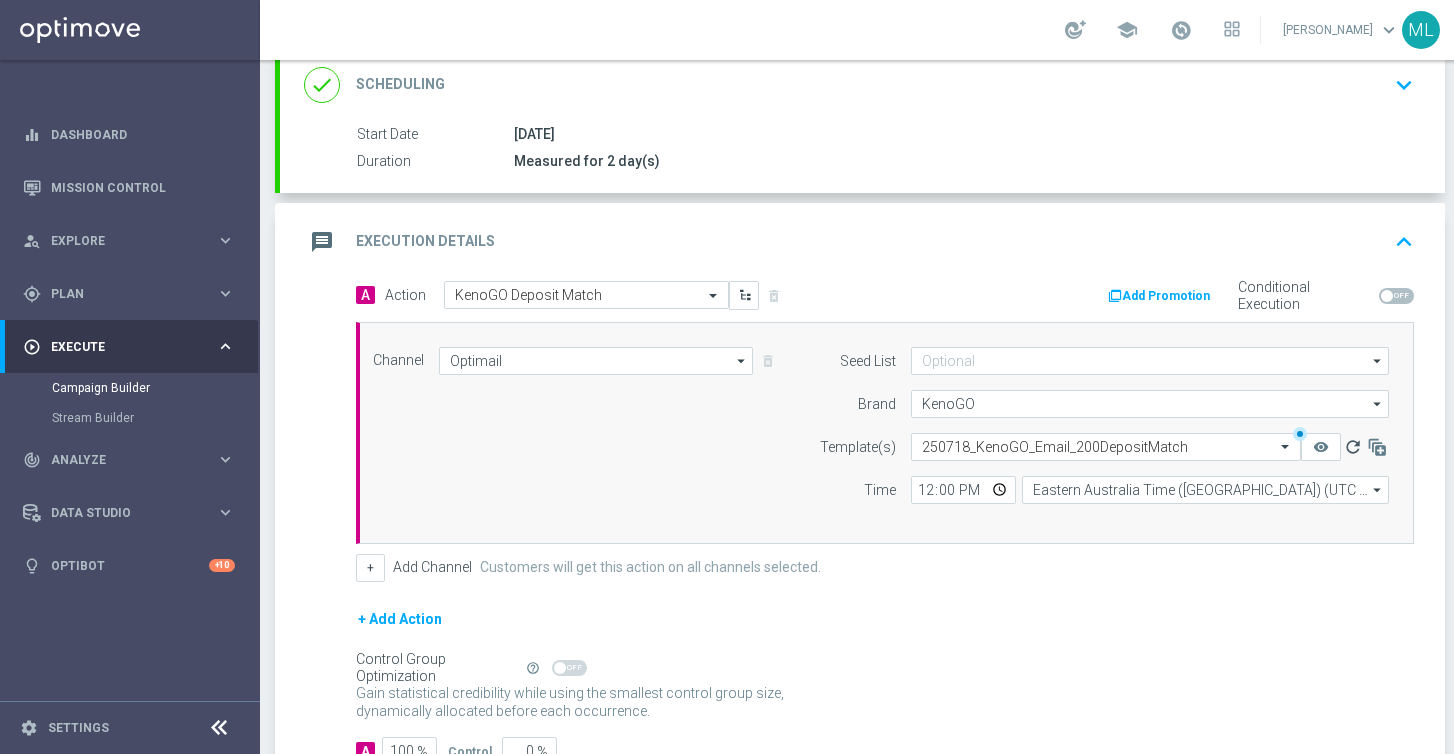 click on "refresh" 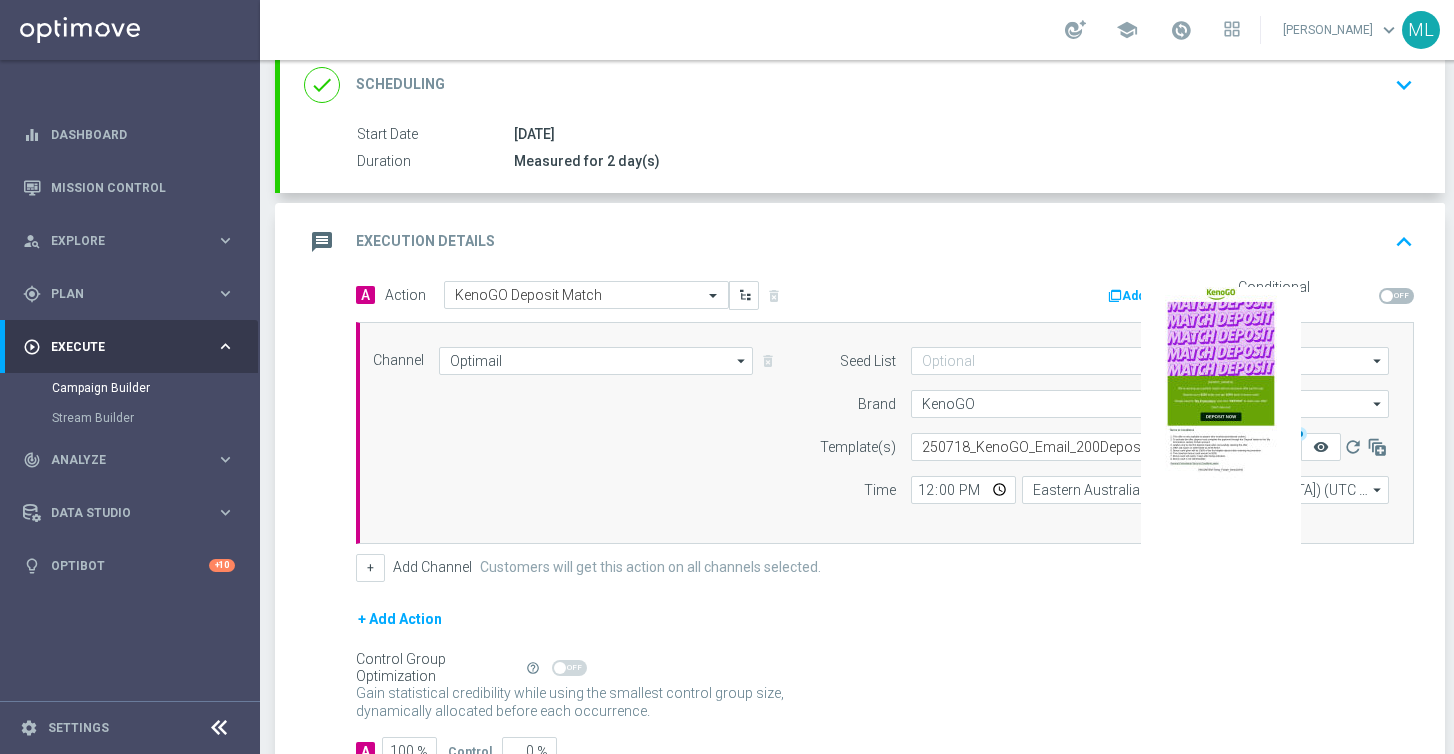 click on "remove_red_eye" 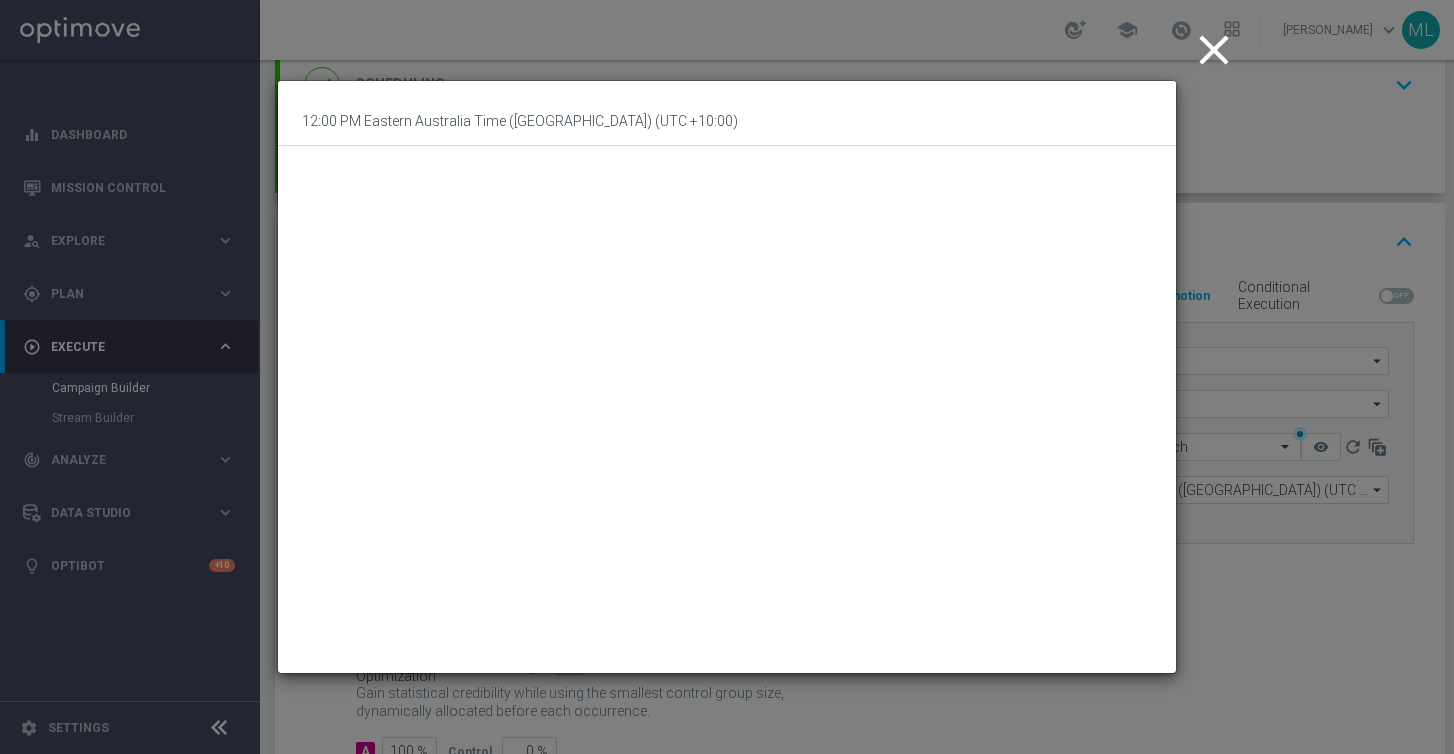 click on "close
12:00 PM Eastern Australia Time (Sydney) (UTC +10:00)" 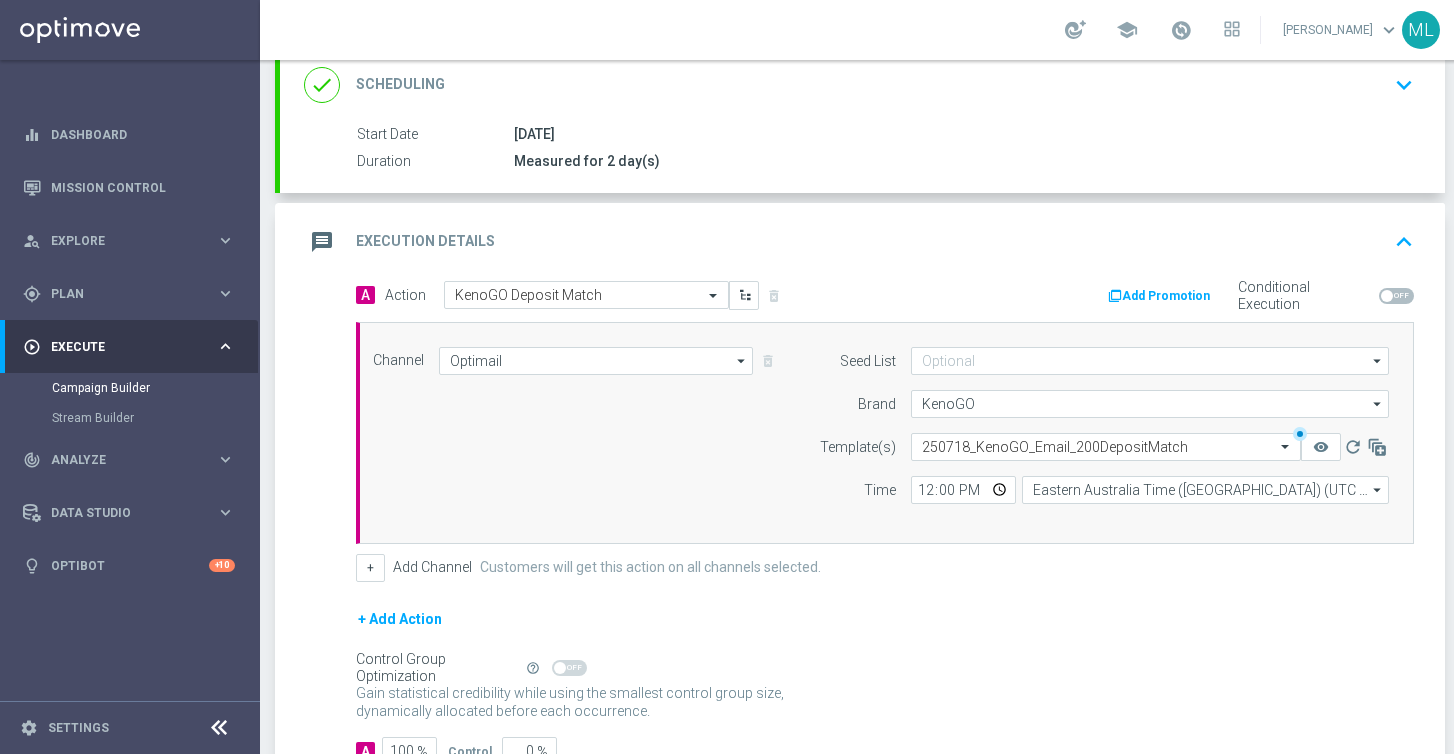 scroll, scrollTop: 425, scrollLeft: 0, axis: vertical 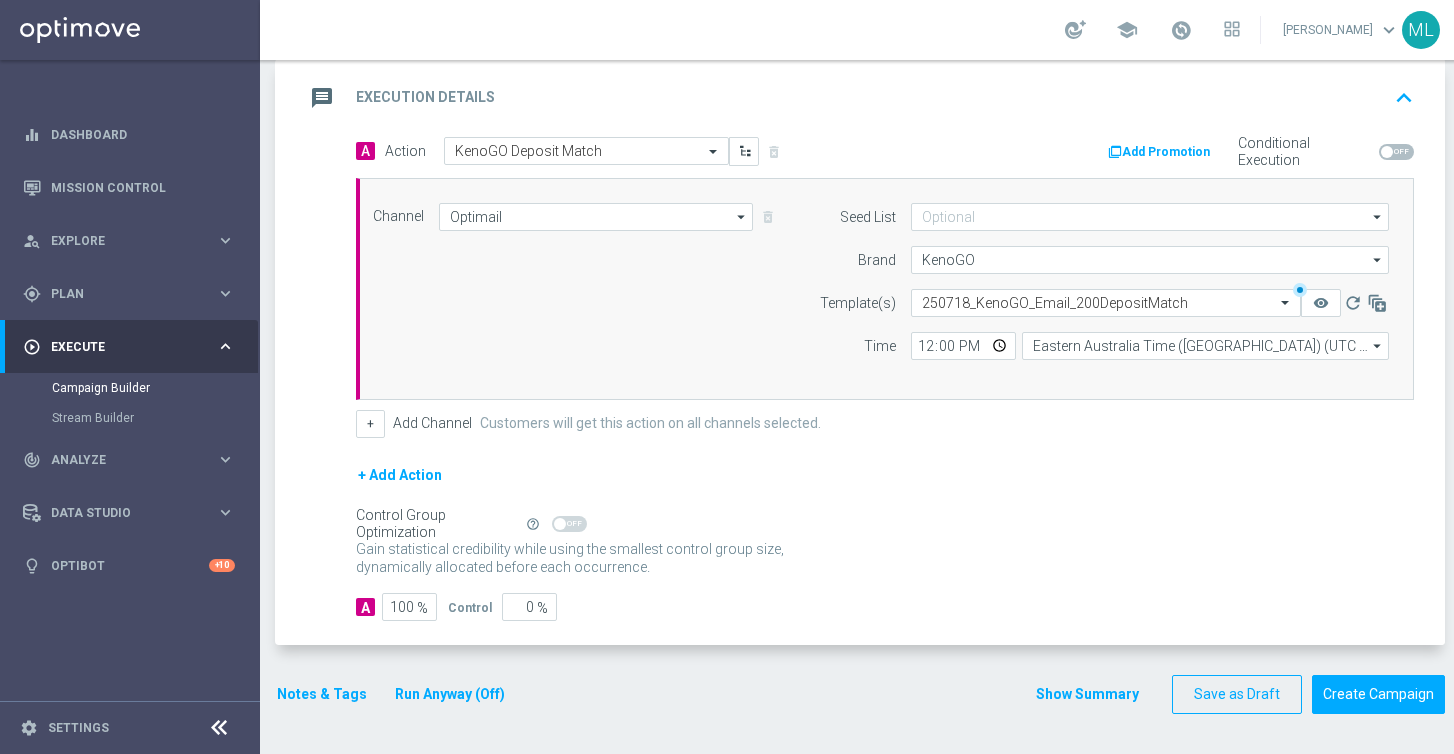 click on "Run Anyway (Off)" 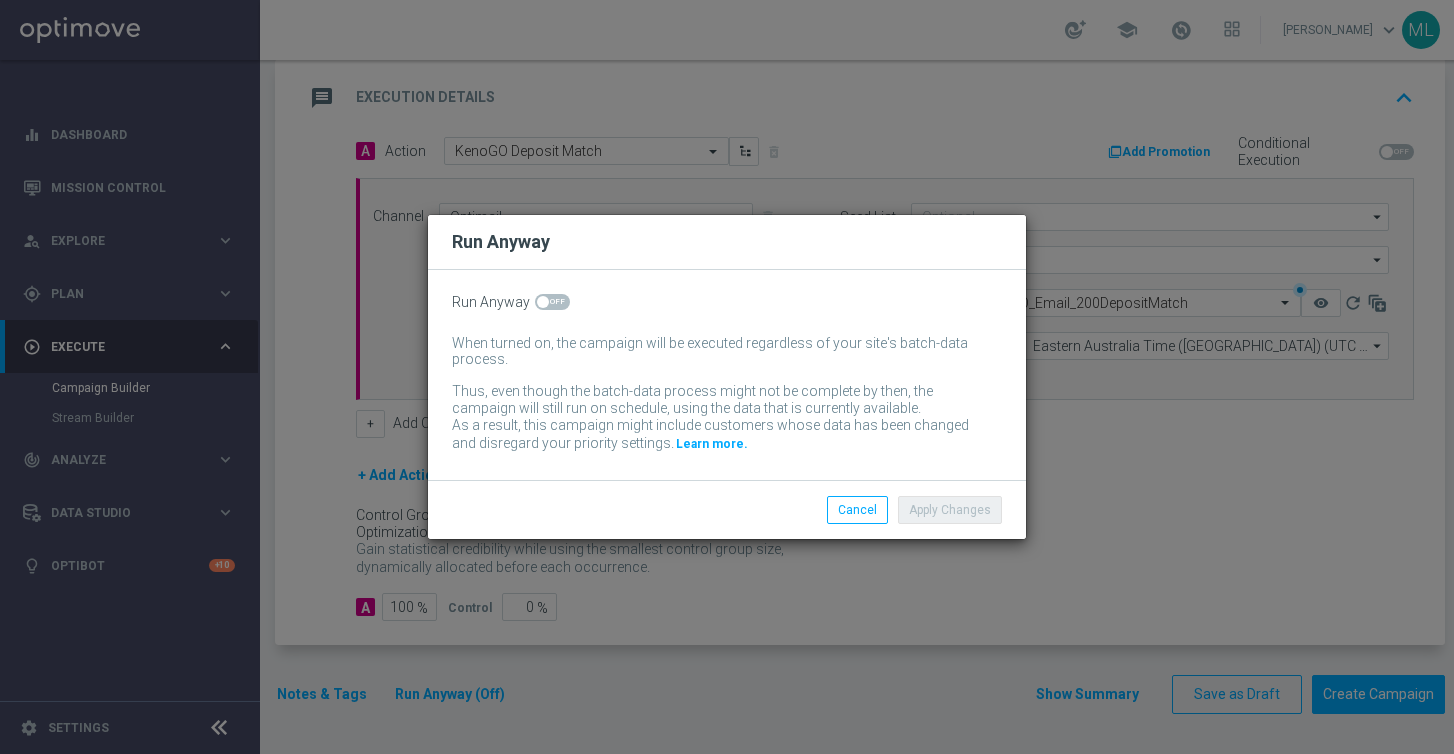 click 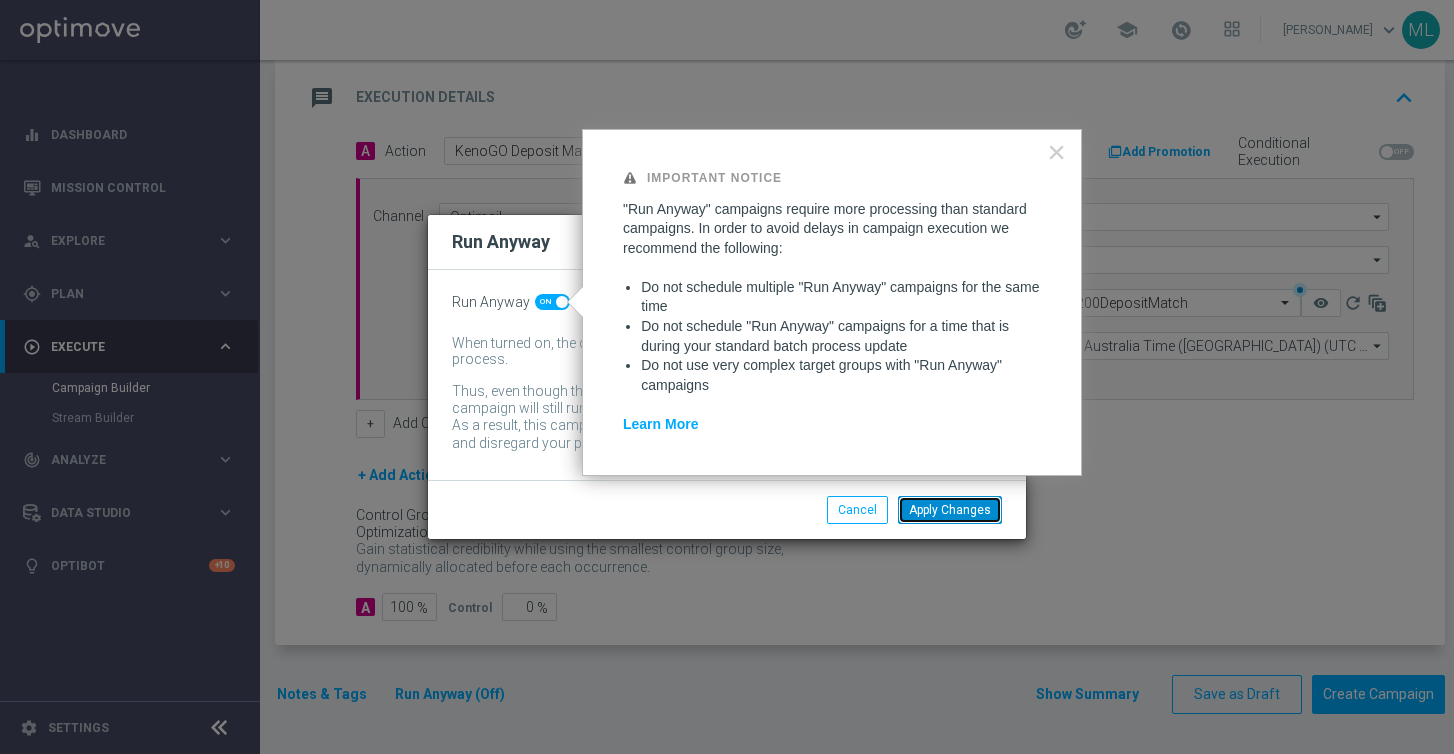 click on "Apply Changes" 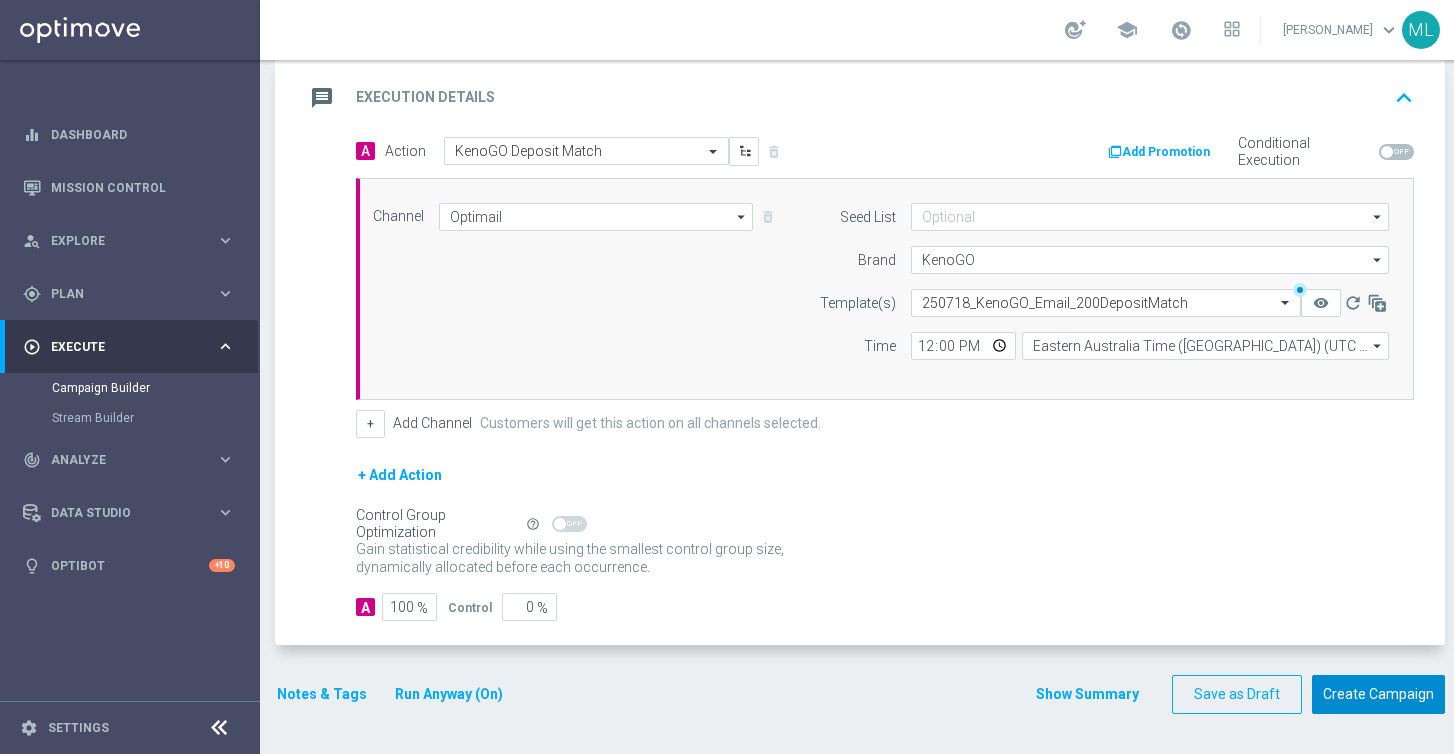 click on "Create Campaign" 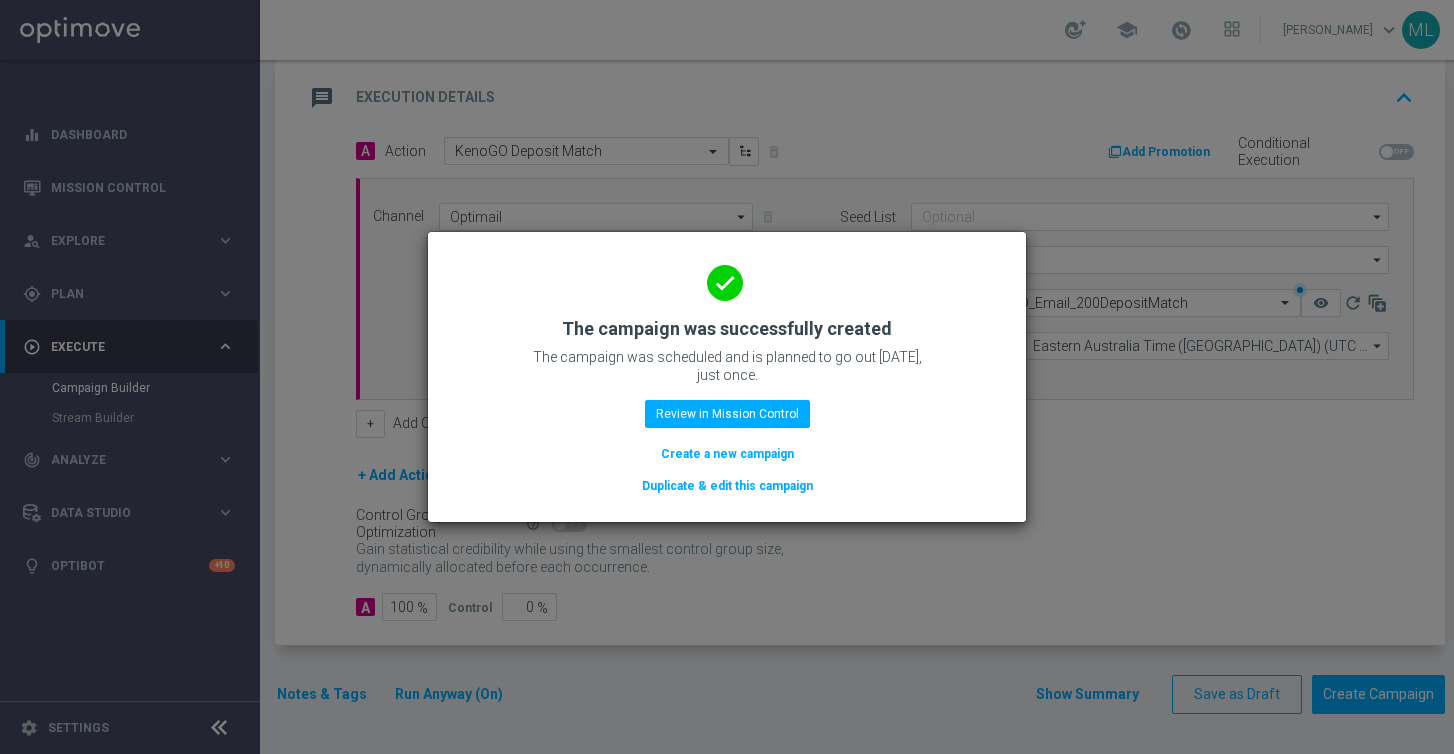 click on "Duplicate & edit this campaign" 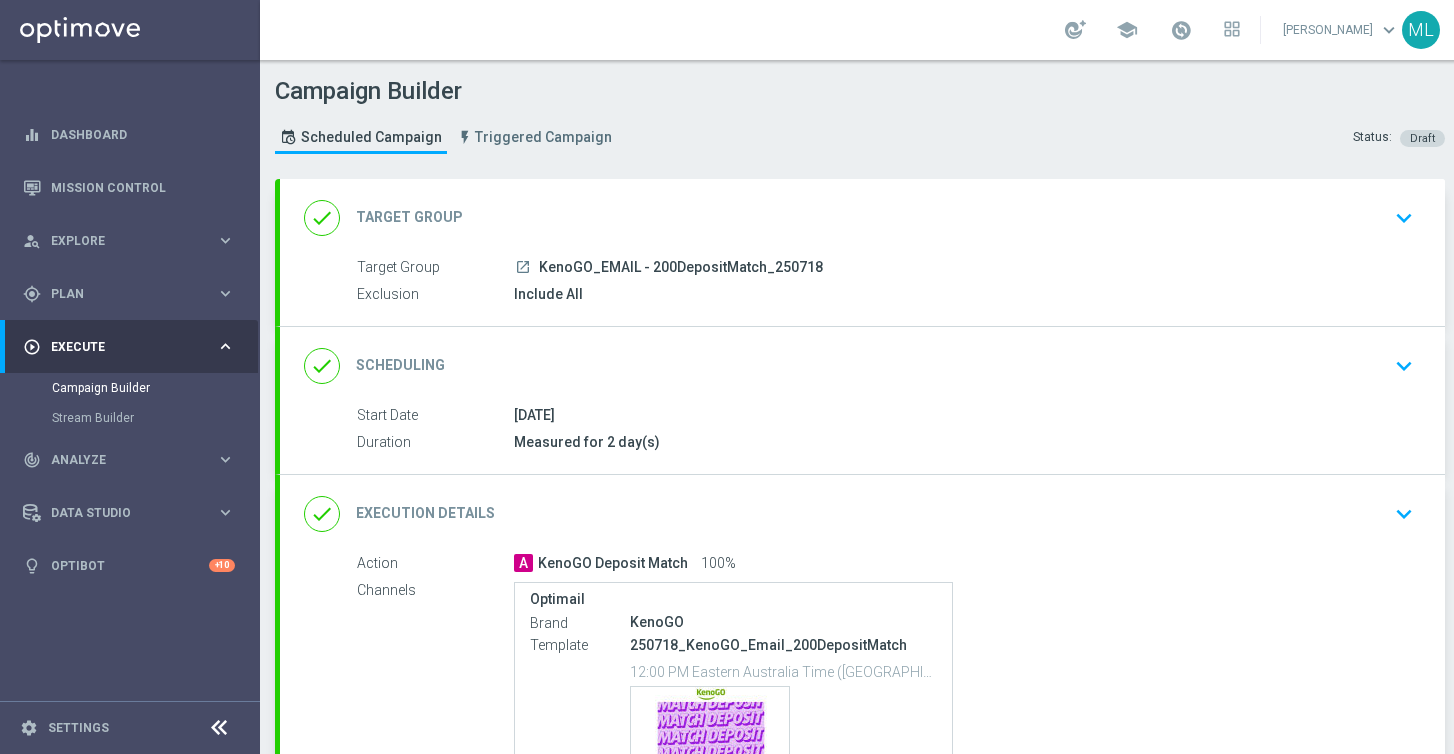 click on "KenoGO_EMAIL - 200DepositMatch_250718" 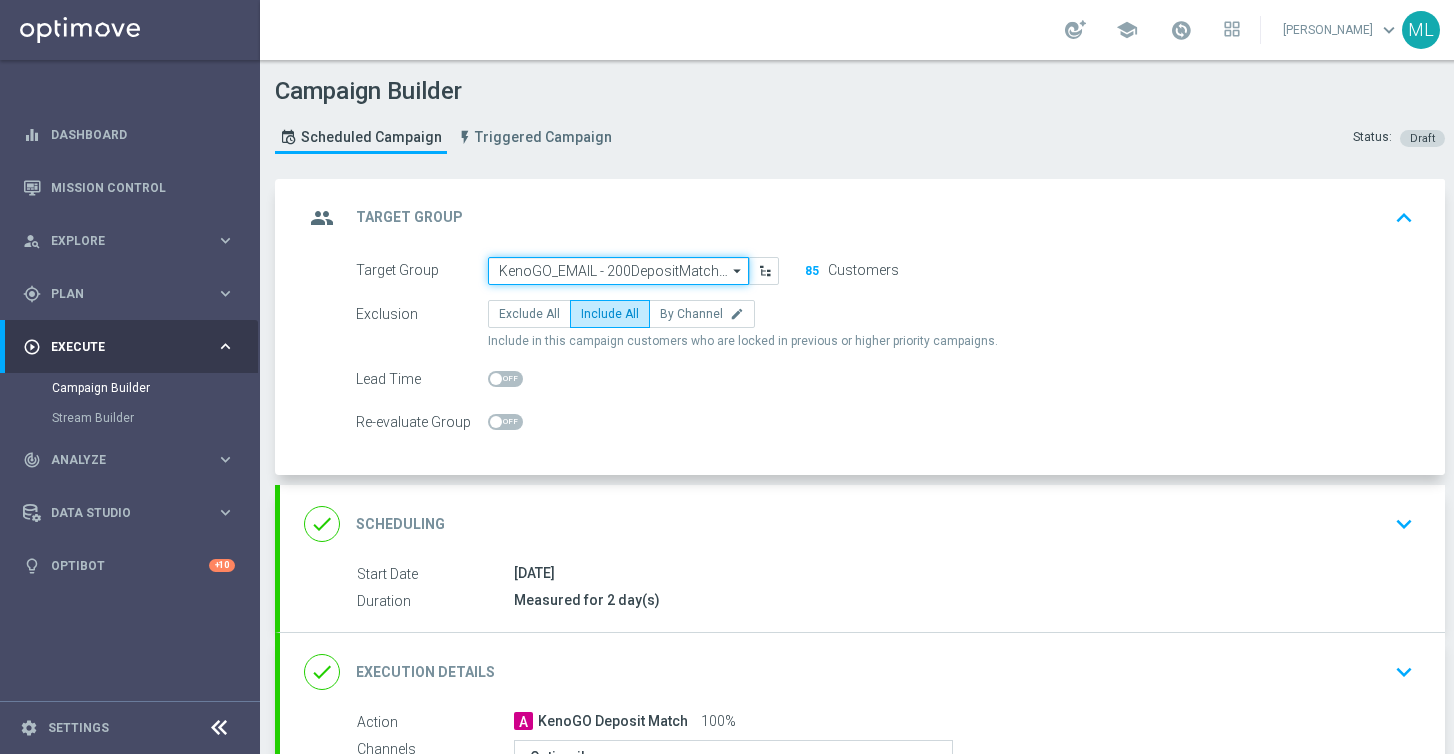 click on "KenoGO_EMAIL - 200DepositMatch_250718" 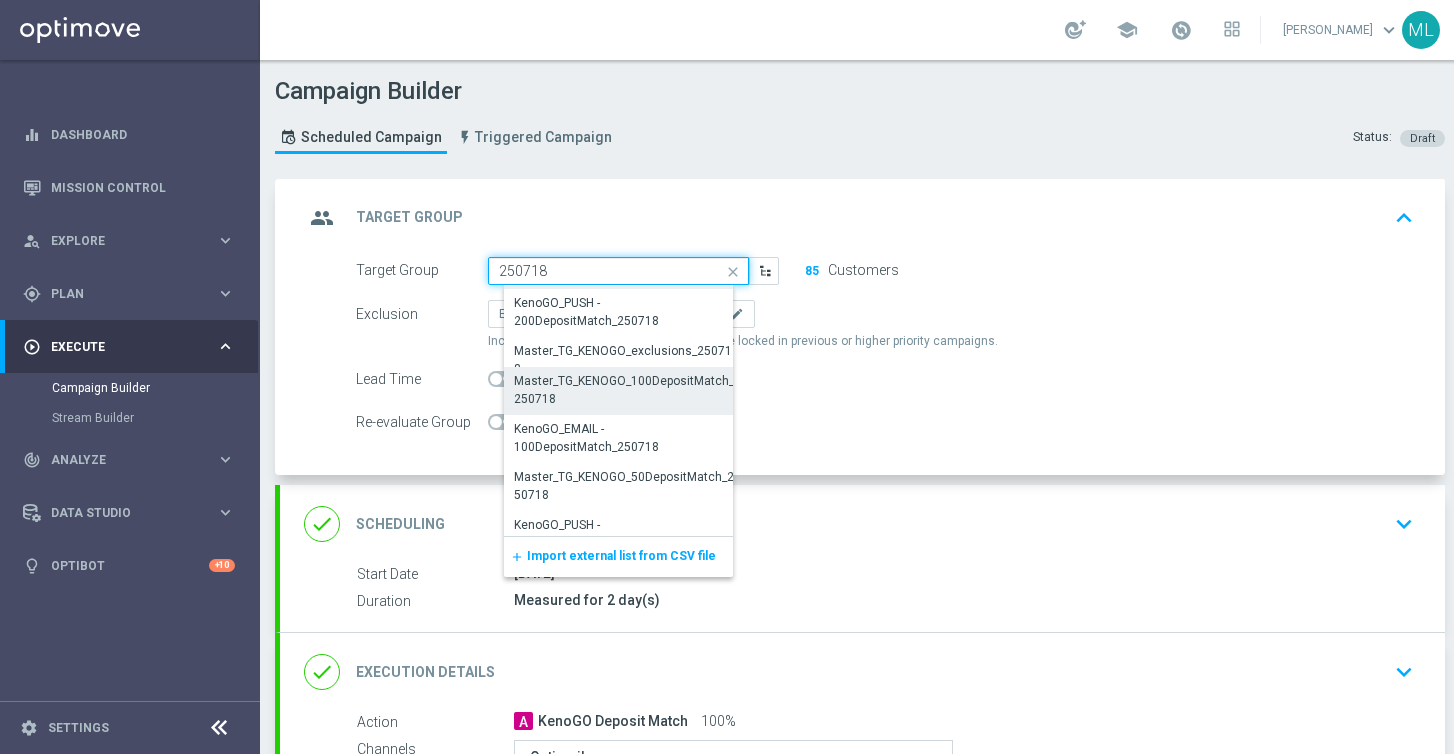 scroll, scrollTop: 214, scrollLeft: 0, axis: vertical 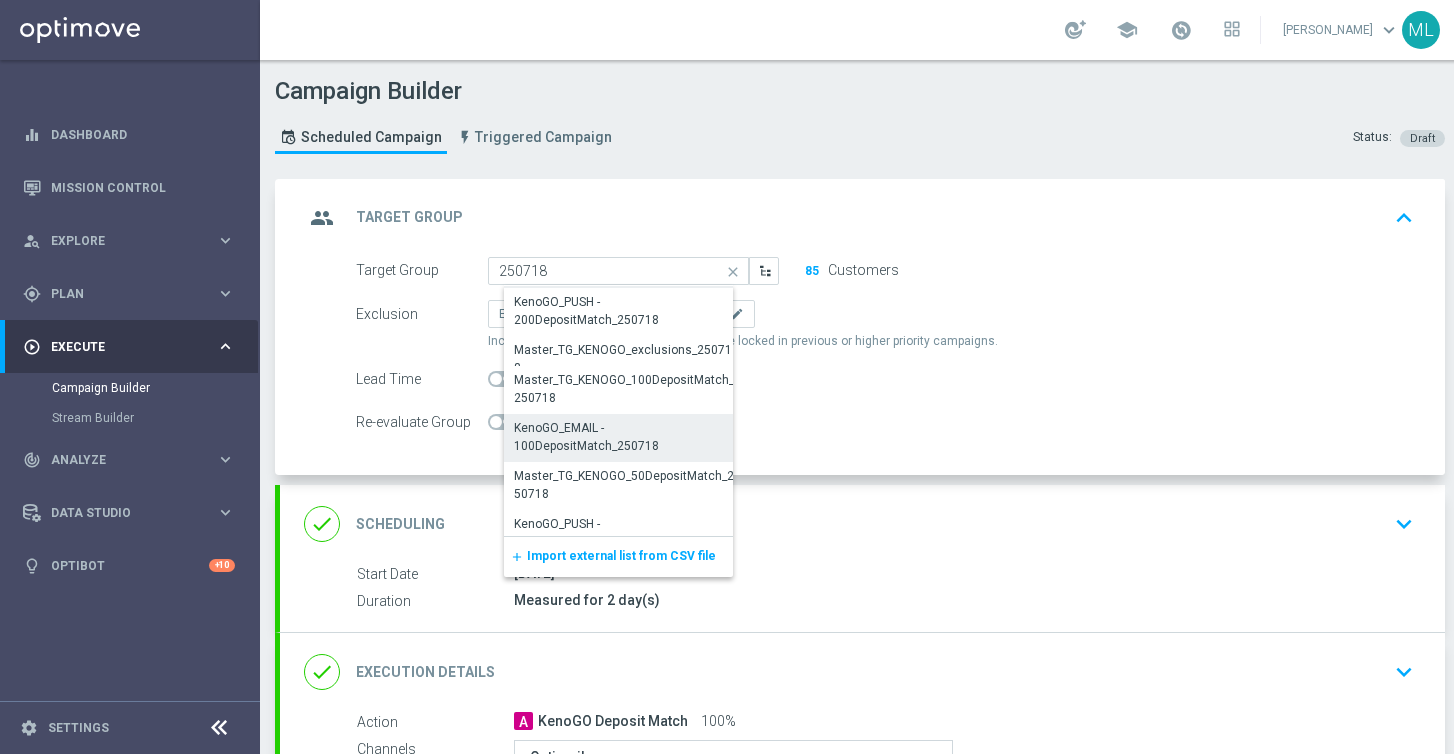 click on "KenoGO_EMAIL - 100DepositMatch_250718" 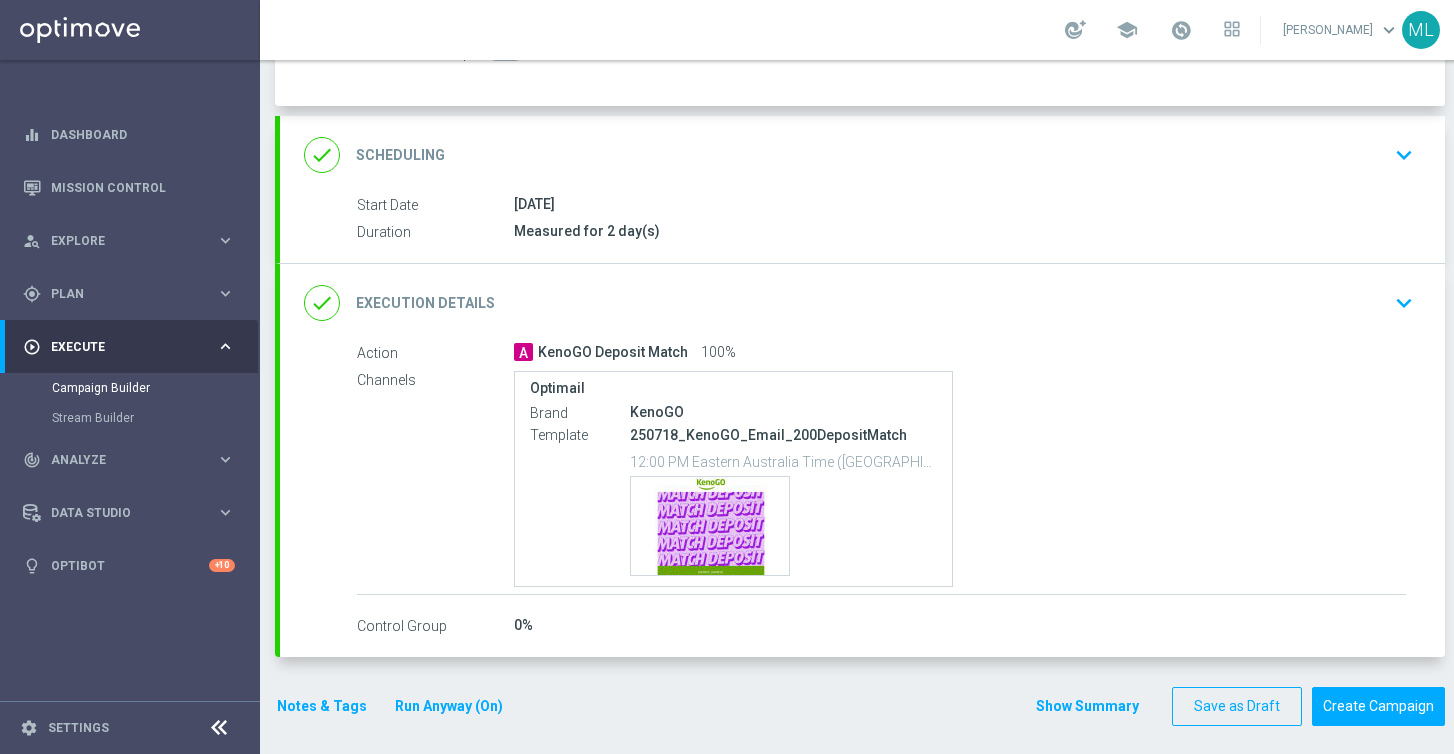 scroll, scrollTop: 377, scrollLeft: 0, axis: vertical 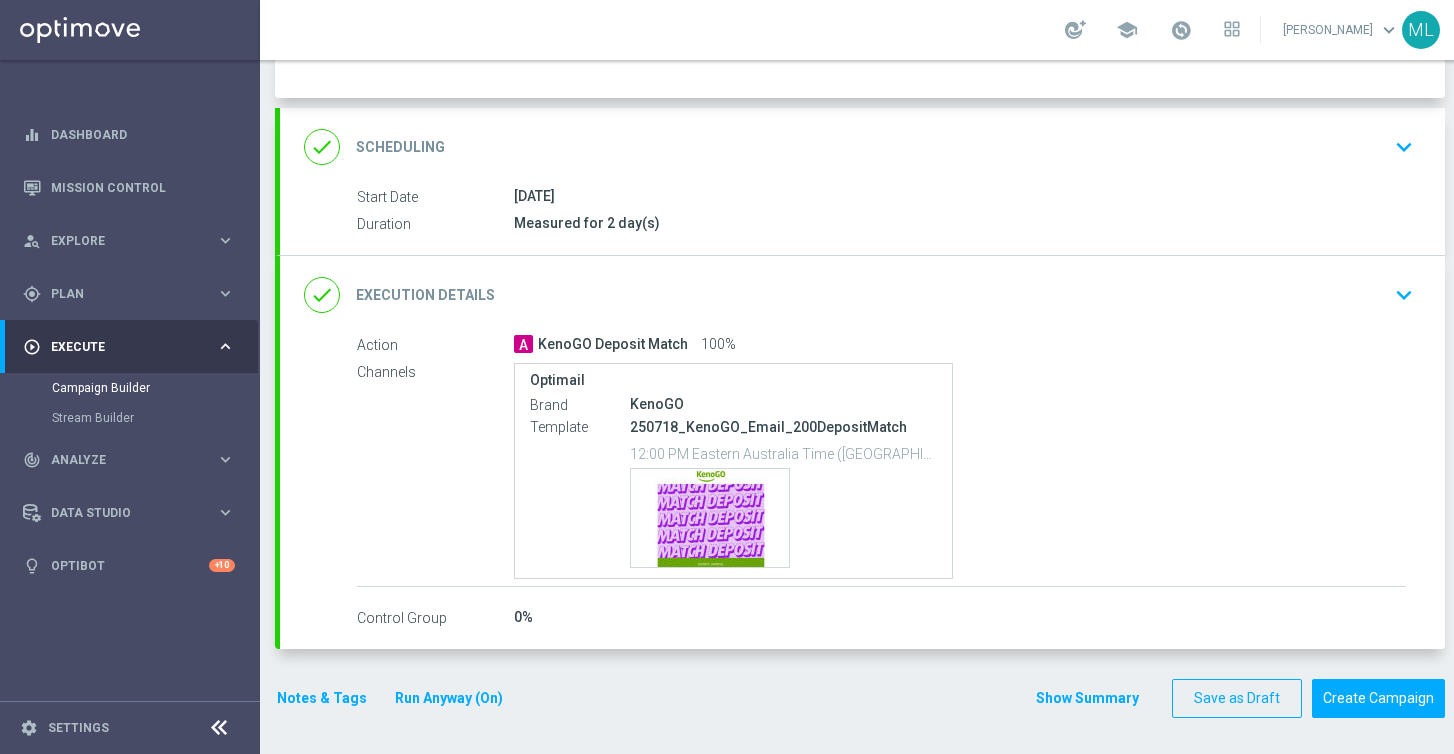 click on "Execution Details" 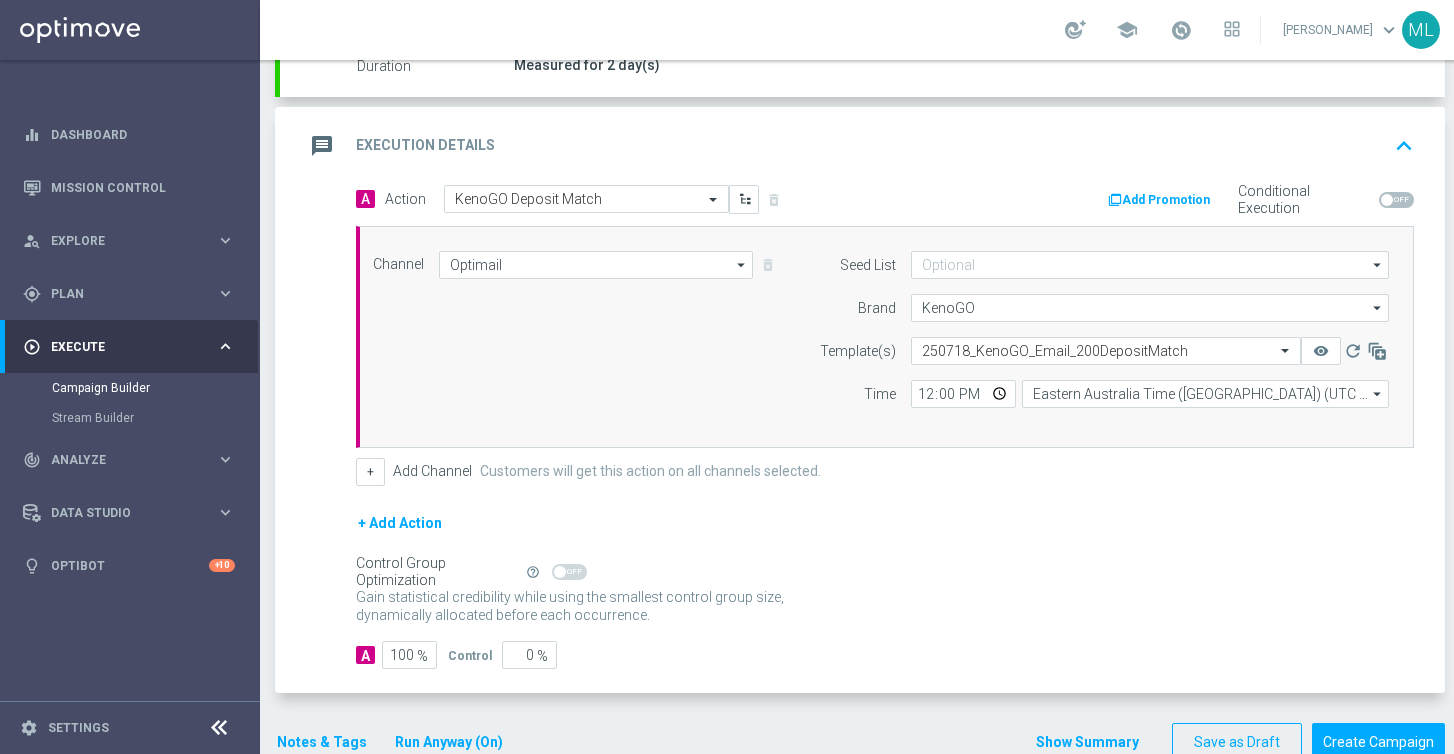 scroll, scrollTop: 361, scrollLeft: 0, axis: vertical 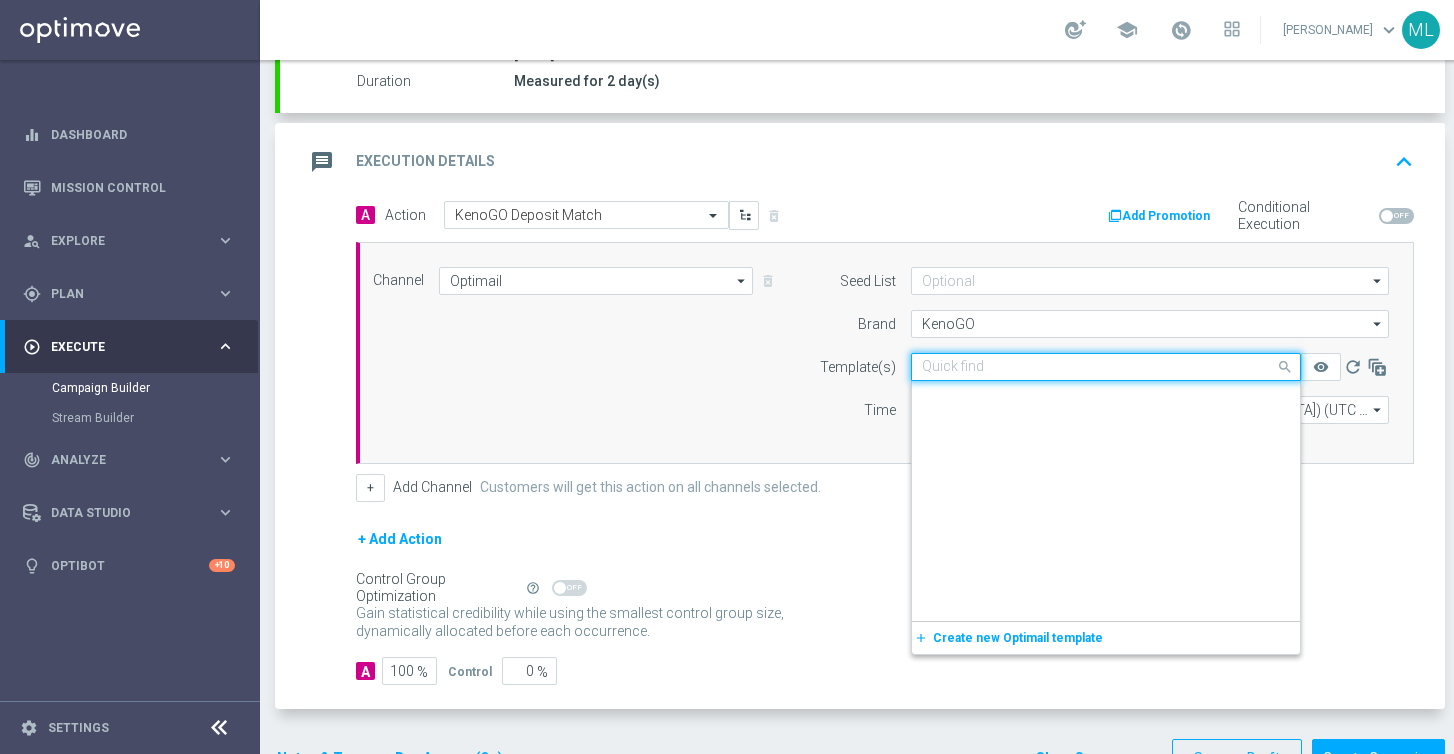 click 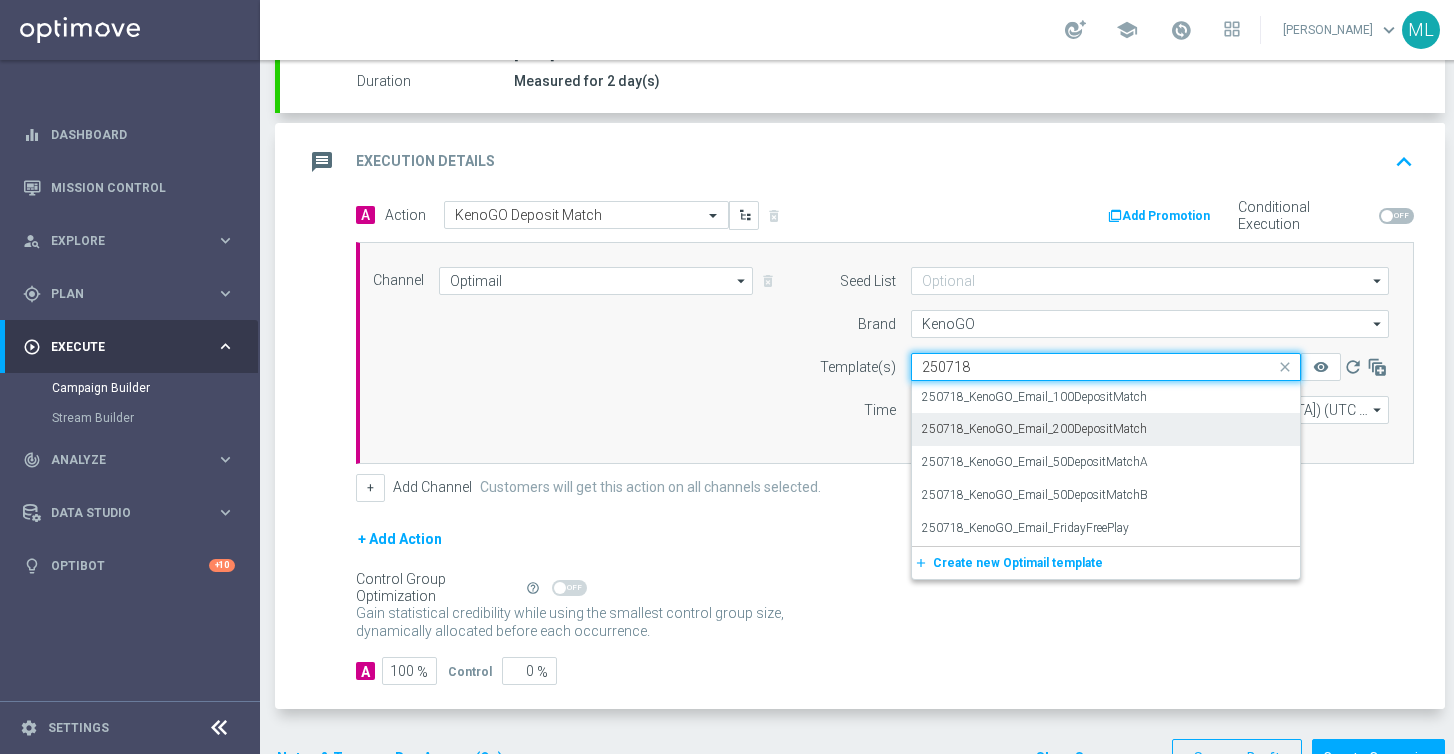 scroll, scrollTop: 0, scrollLeft: 0, axis: both 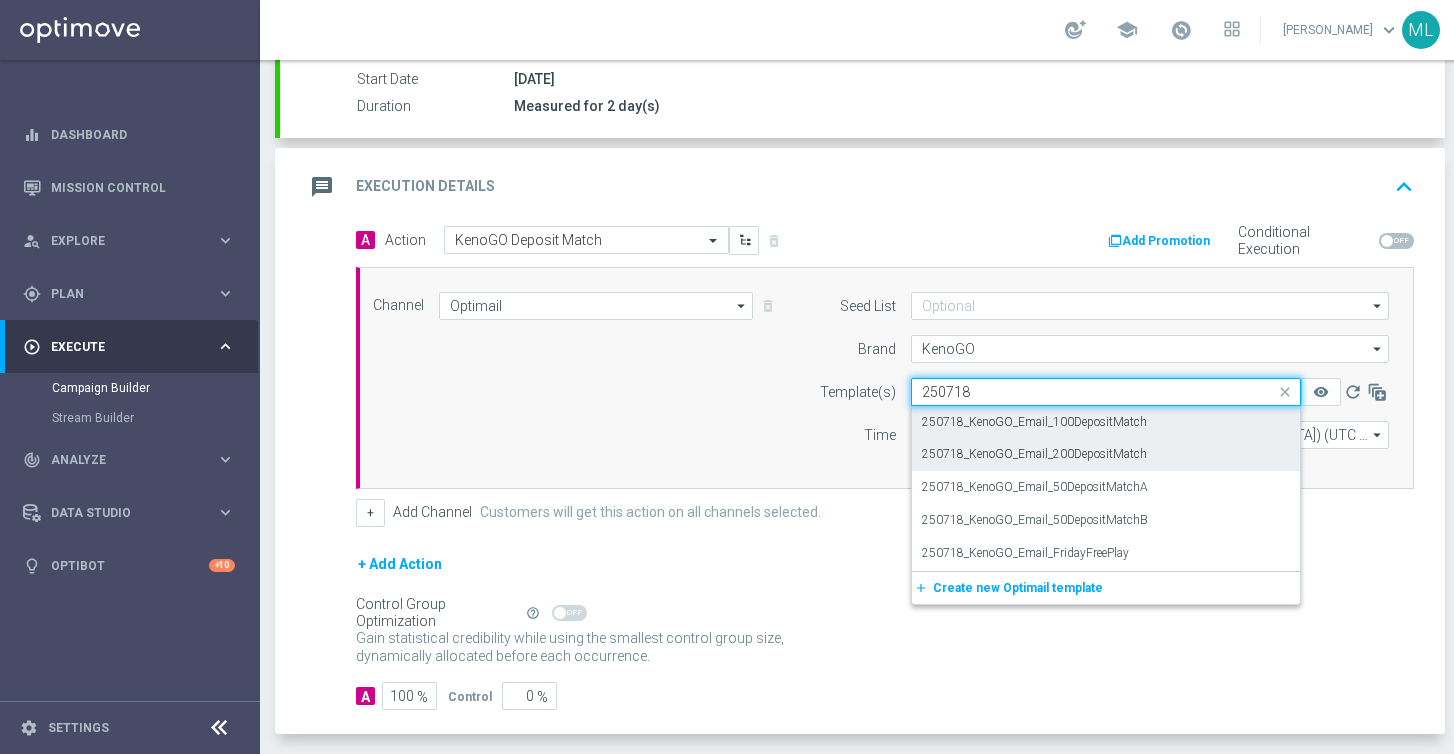 click on "250718_KenoGO_Email_100DepositMatch" at bounding box center [1034, 422] 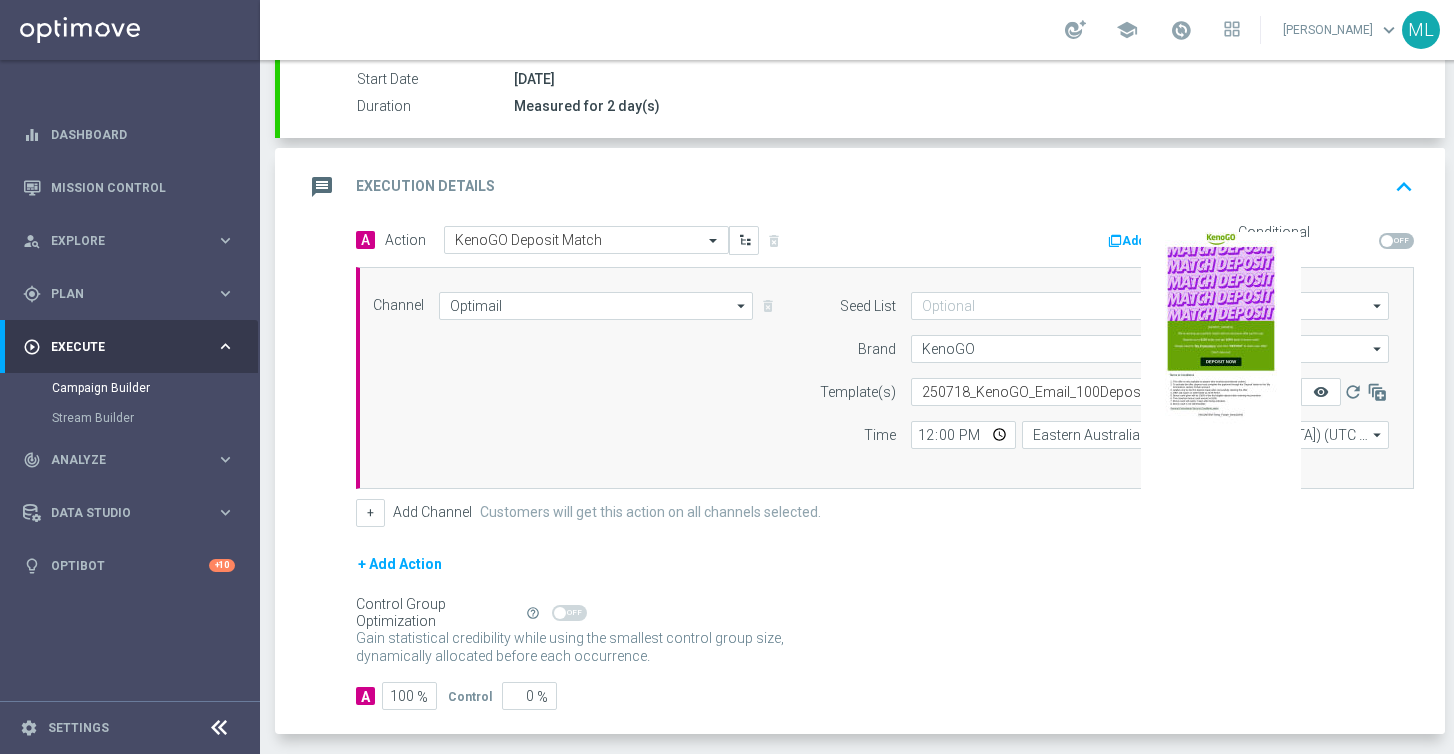 click on "remove_red_eye" 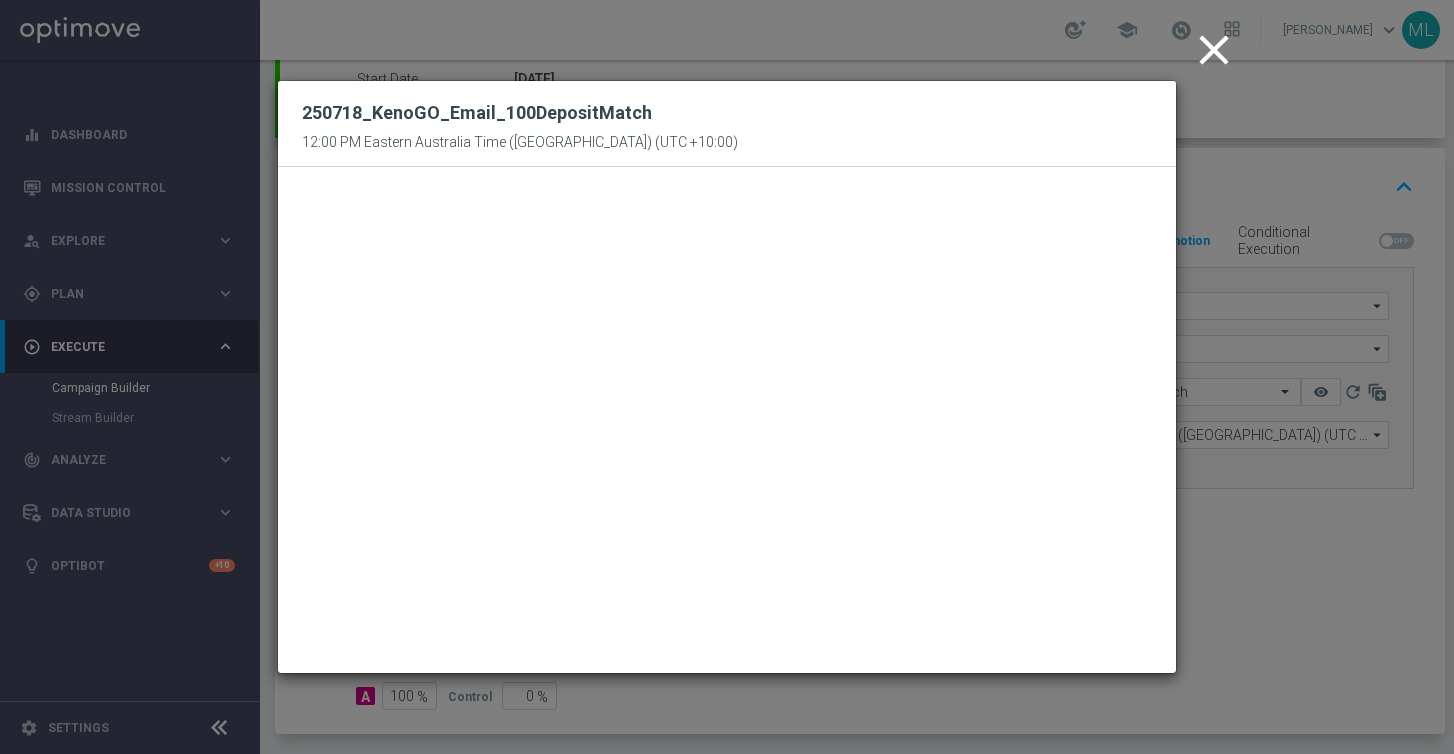 click on "close
250718_KenoGO_Email_100DepositMatch
12:00 PM Eastern Australia Time (Sydney) (UTC +10:00)" 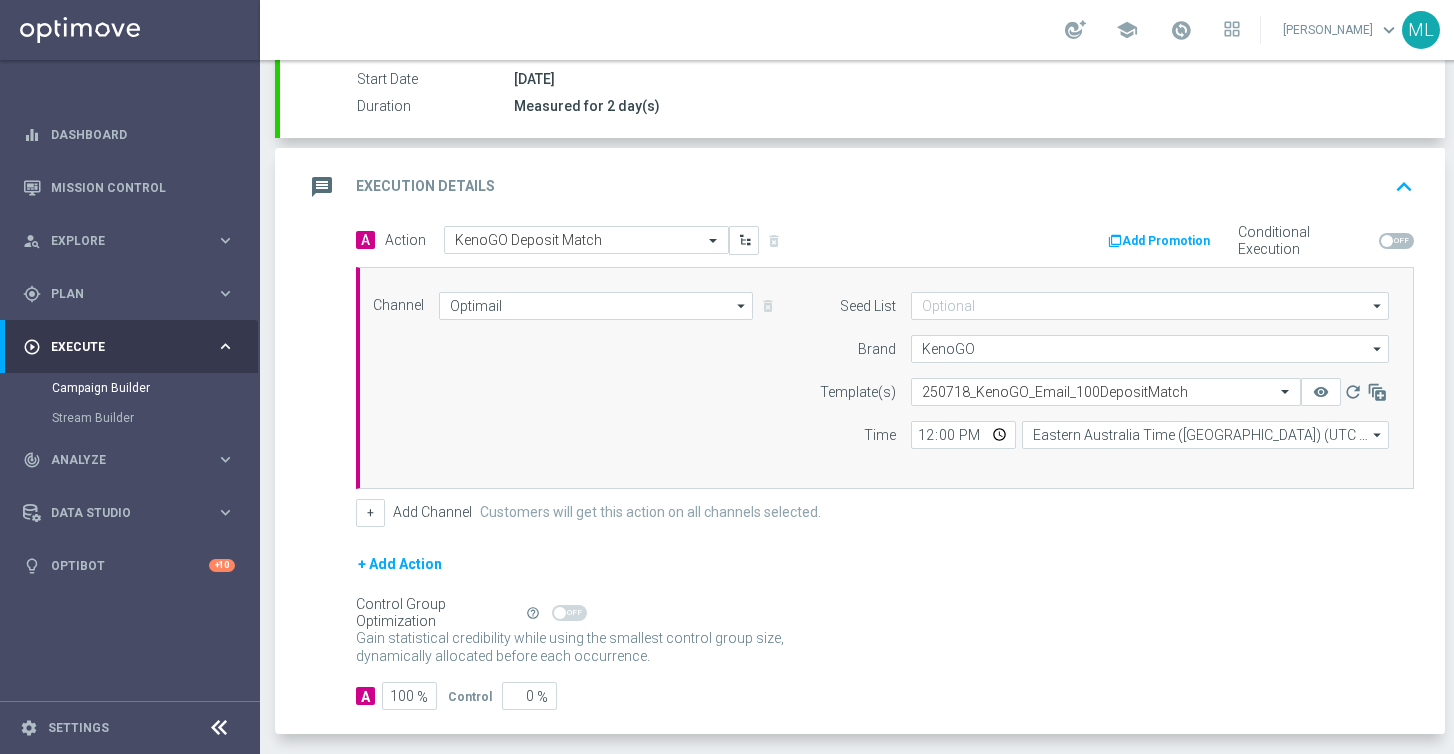 scroll, scrollTop: 425, scrollLeft: 0, axis: vertical 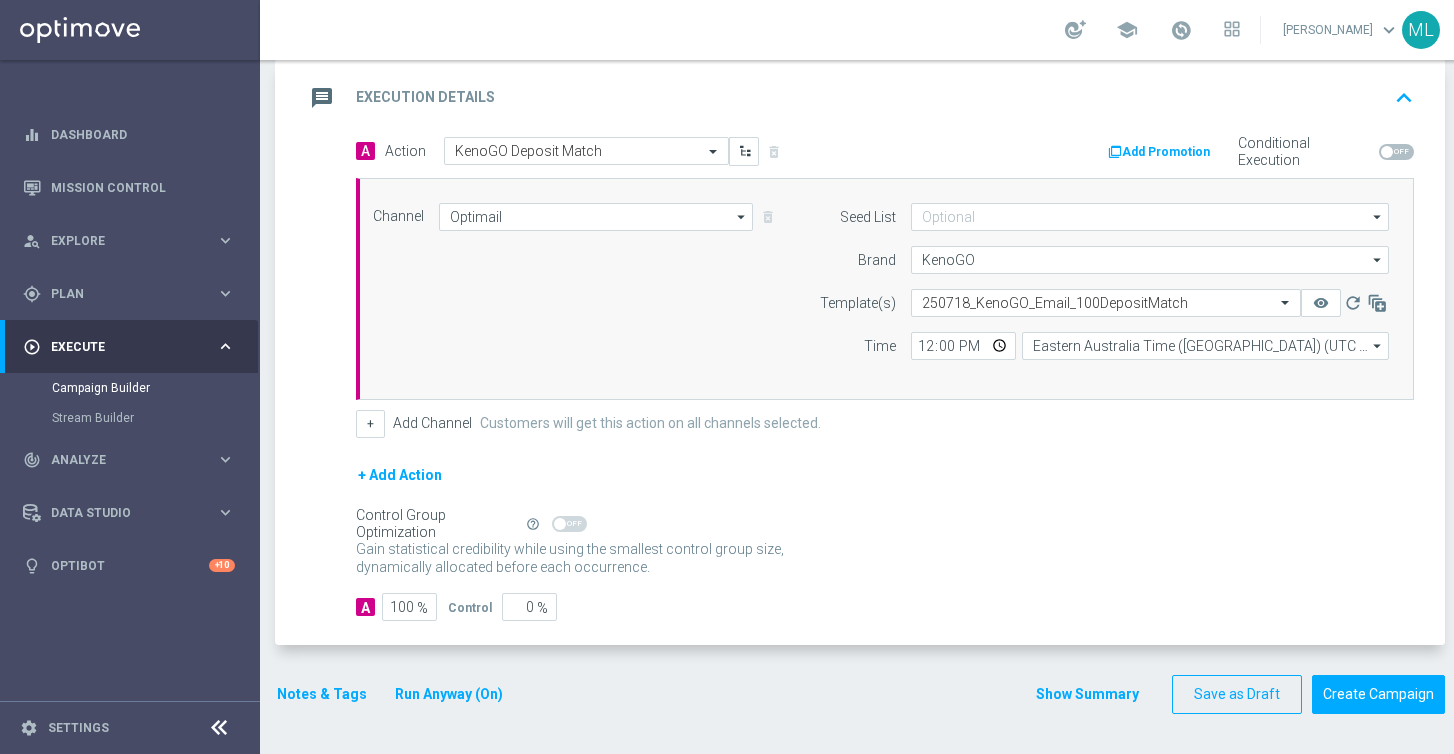 click on "Run Anyway (On)" 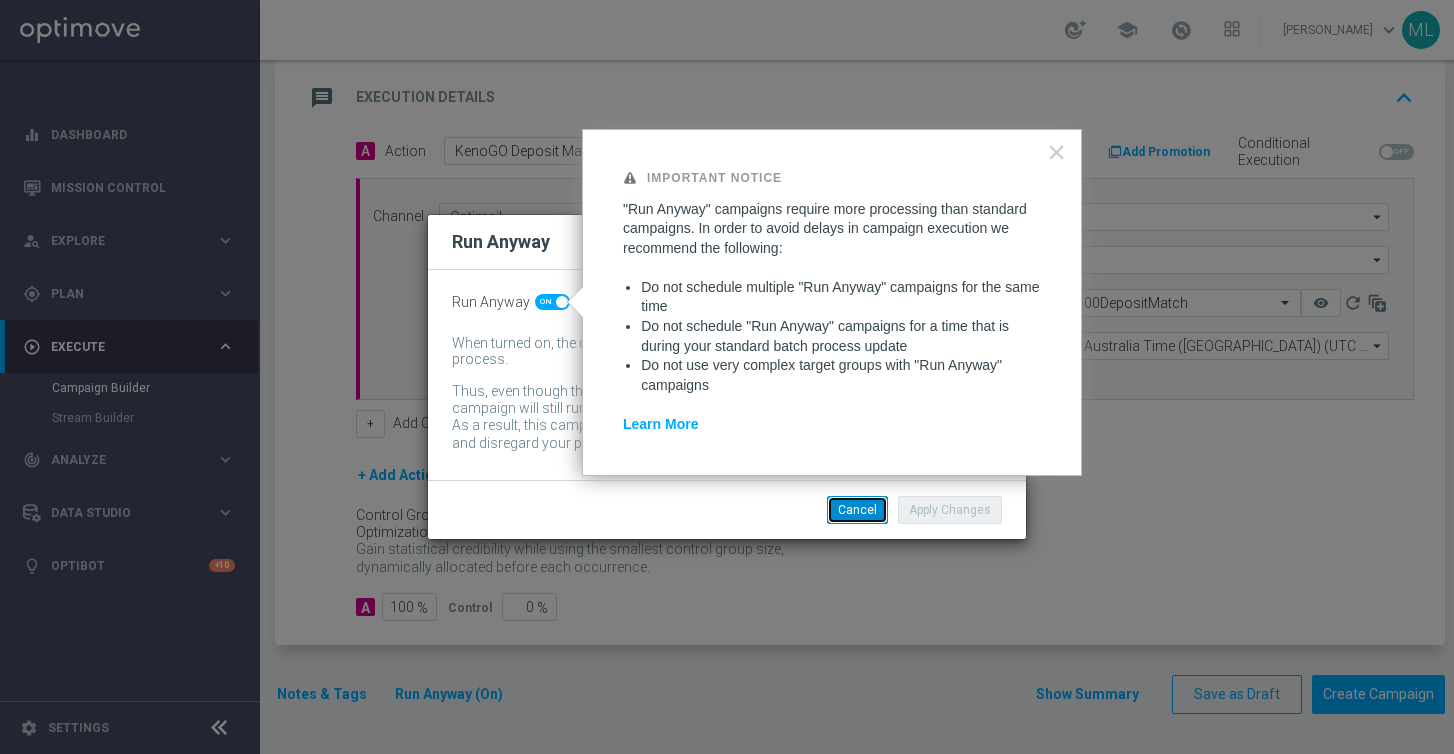 click on "Cancel" 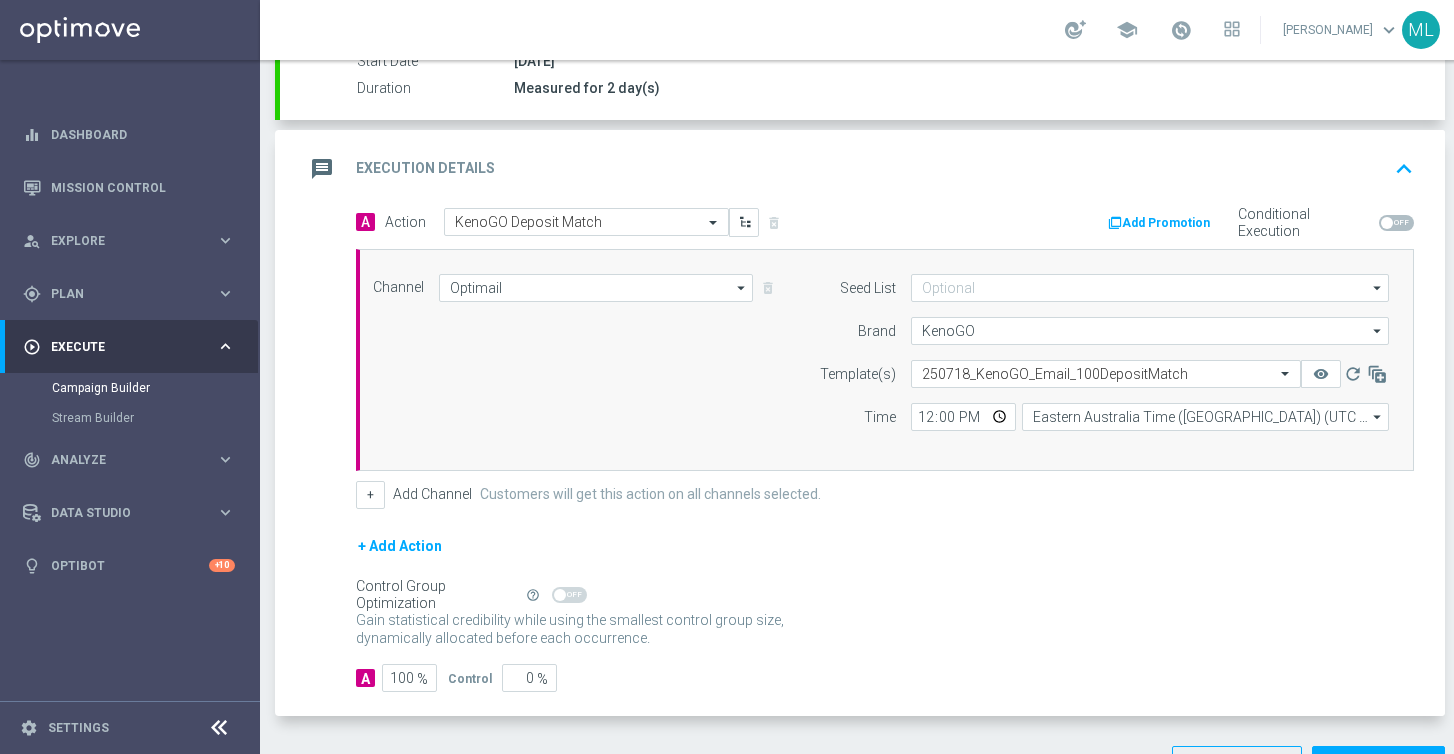 scroll, scrollTop: 425, scrollLeft: 0, axis: vertical 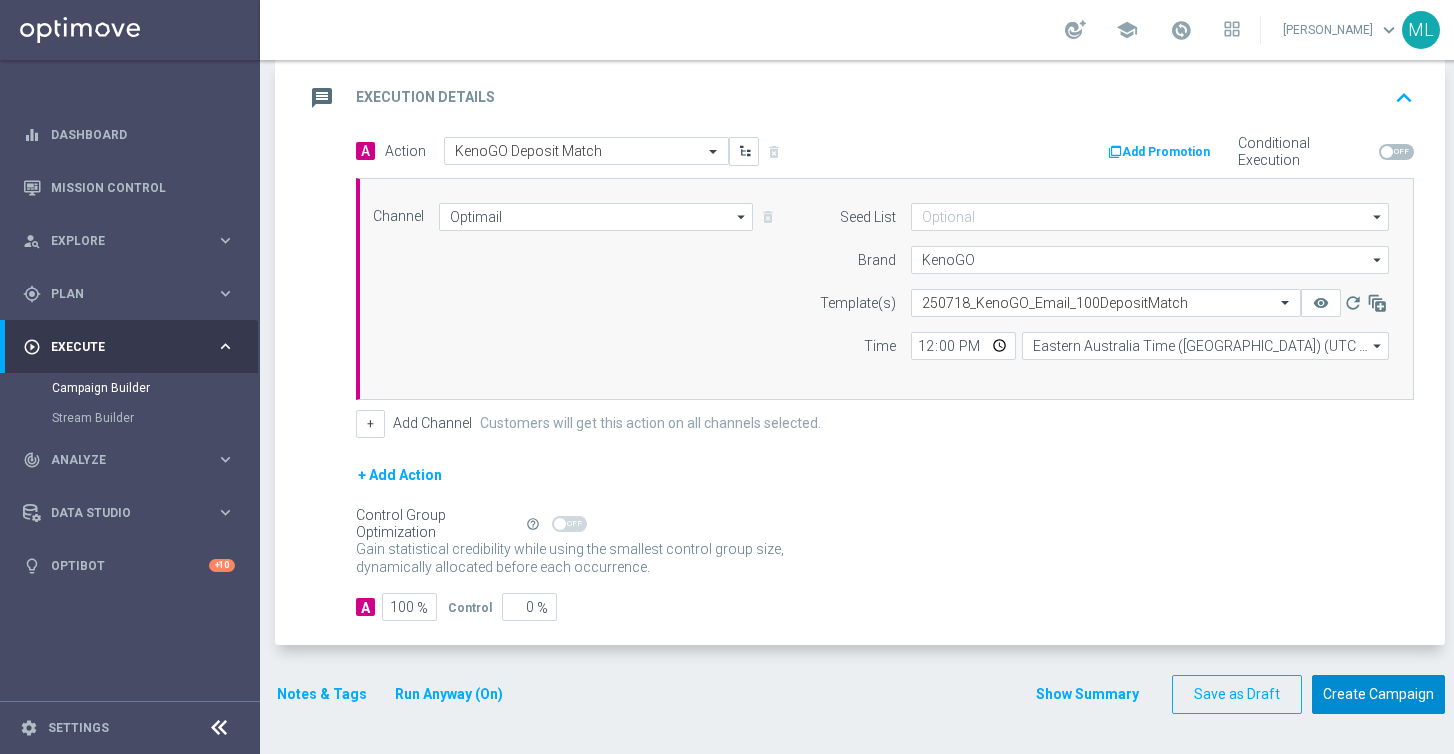 click on "Create Campaign" 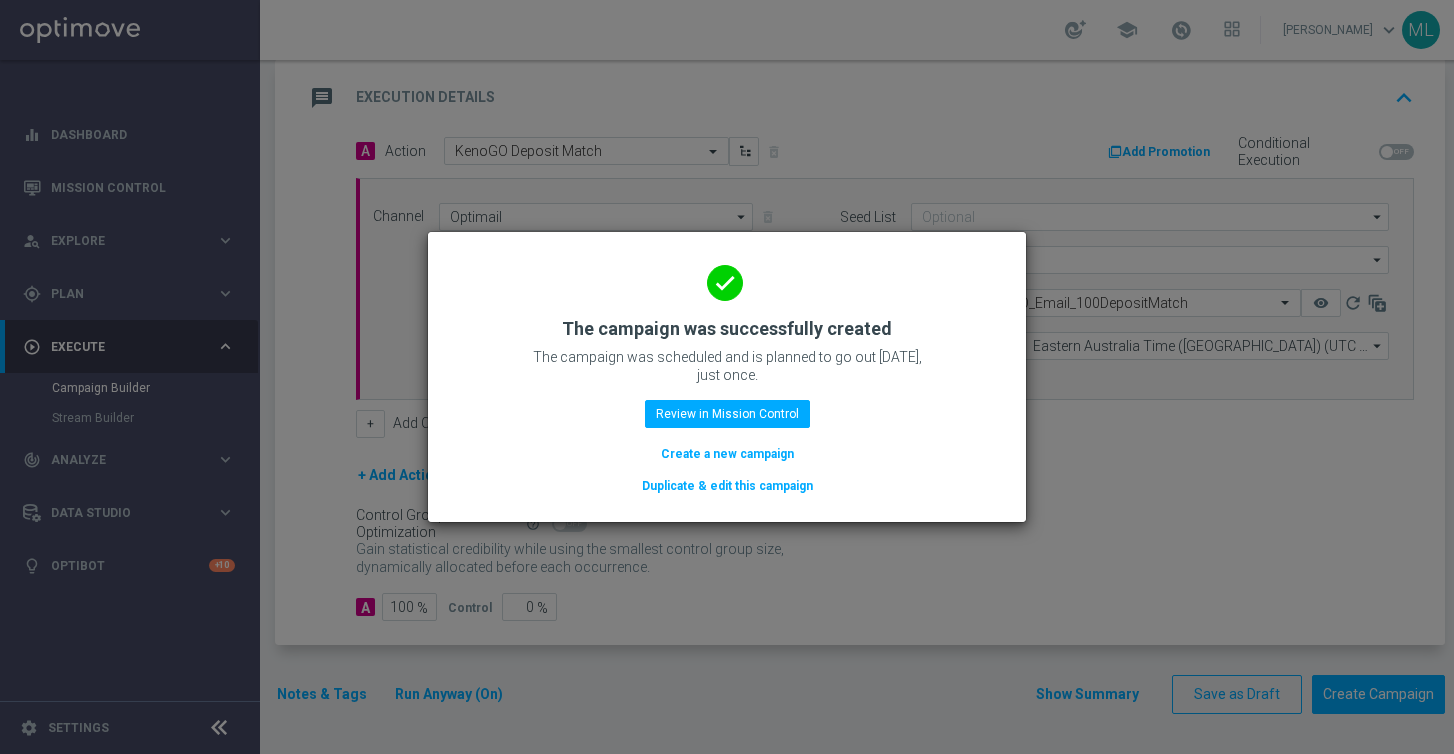 click on "Duplicate & edit this campaign" 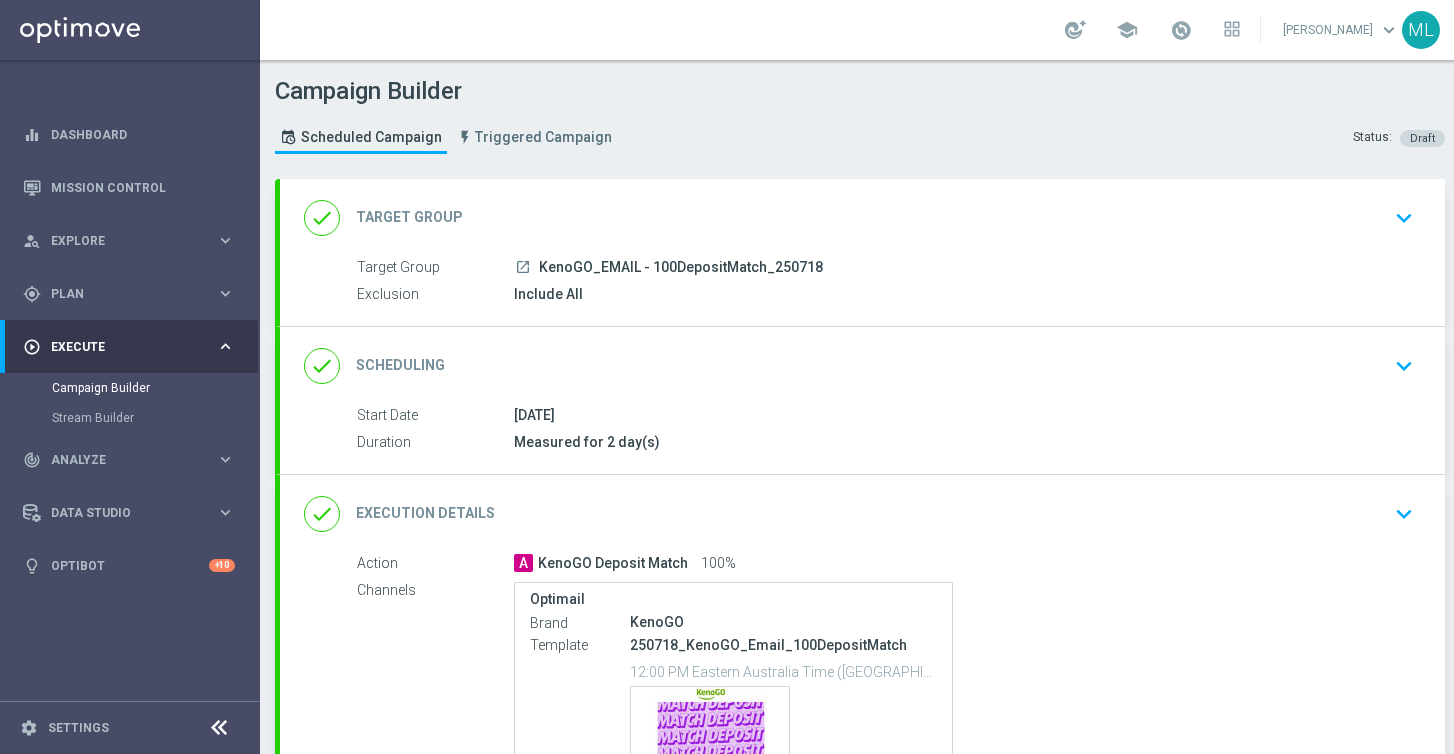 click on "Target Group" 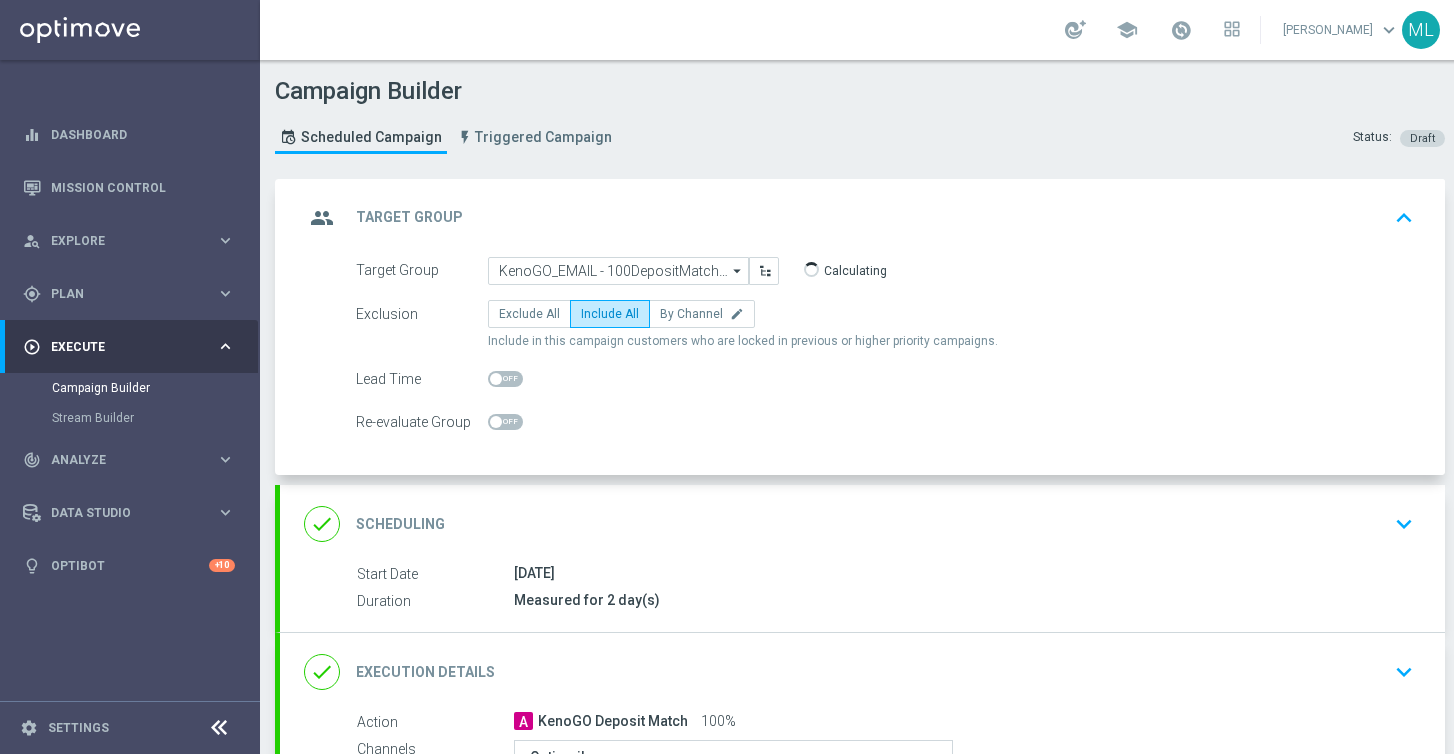 click on "arrow_drop_down" 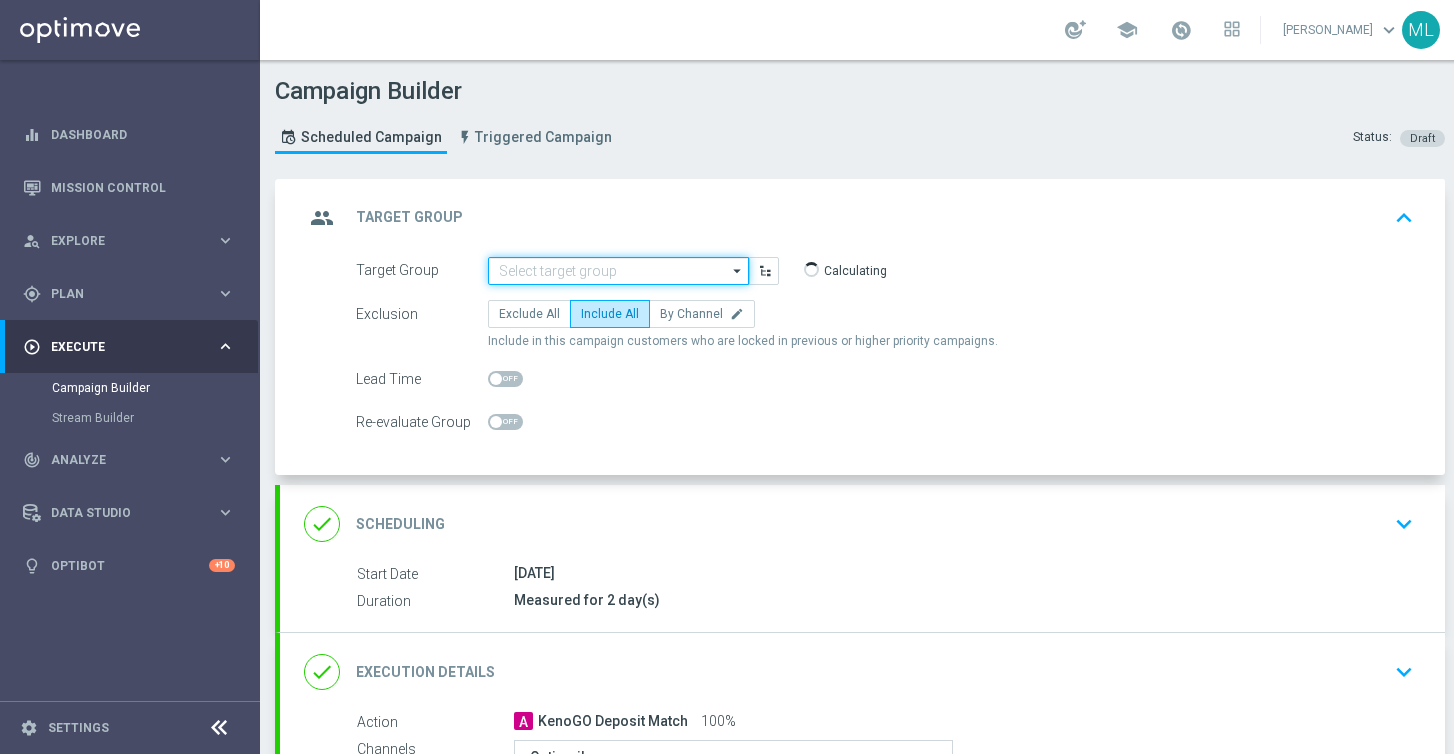 scroll, scrollTop: 0, scrollLeft: 0, axis: both 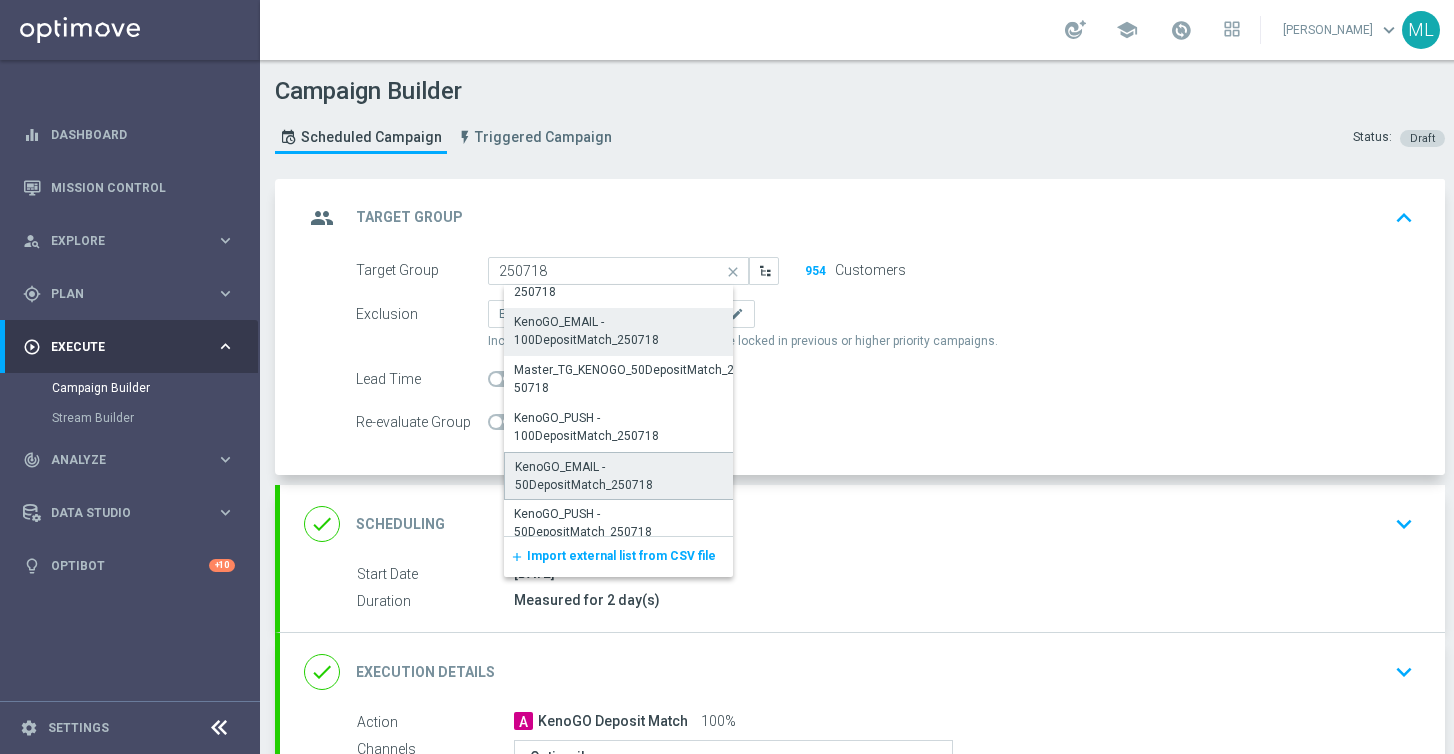 click on "KenoGO_EMAIL - 50DepositMatch_250718" 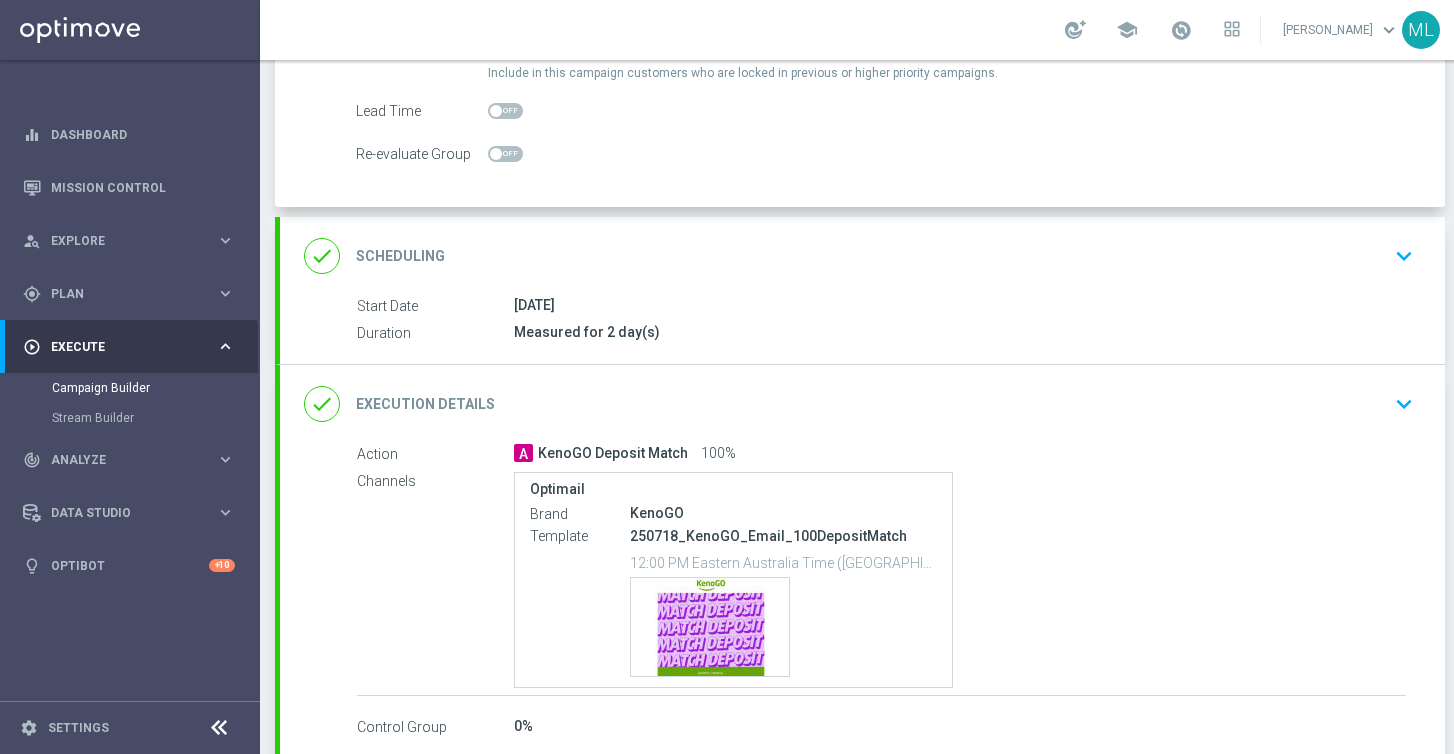 scroll, scrollTop: 328, scrollLeft: 0, axis: vertical 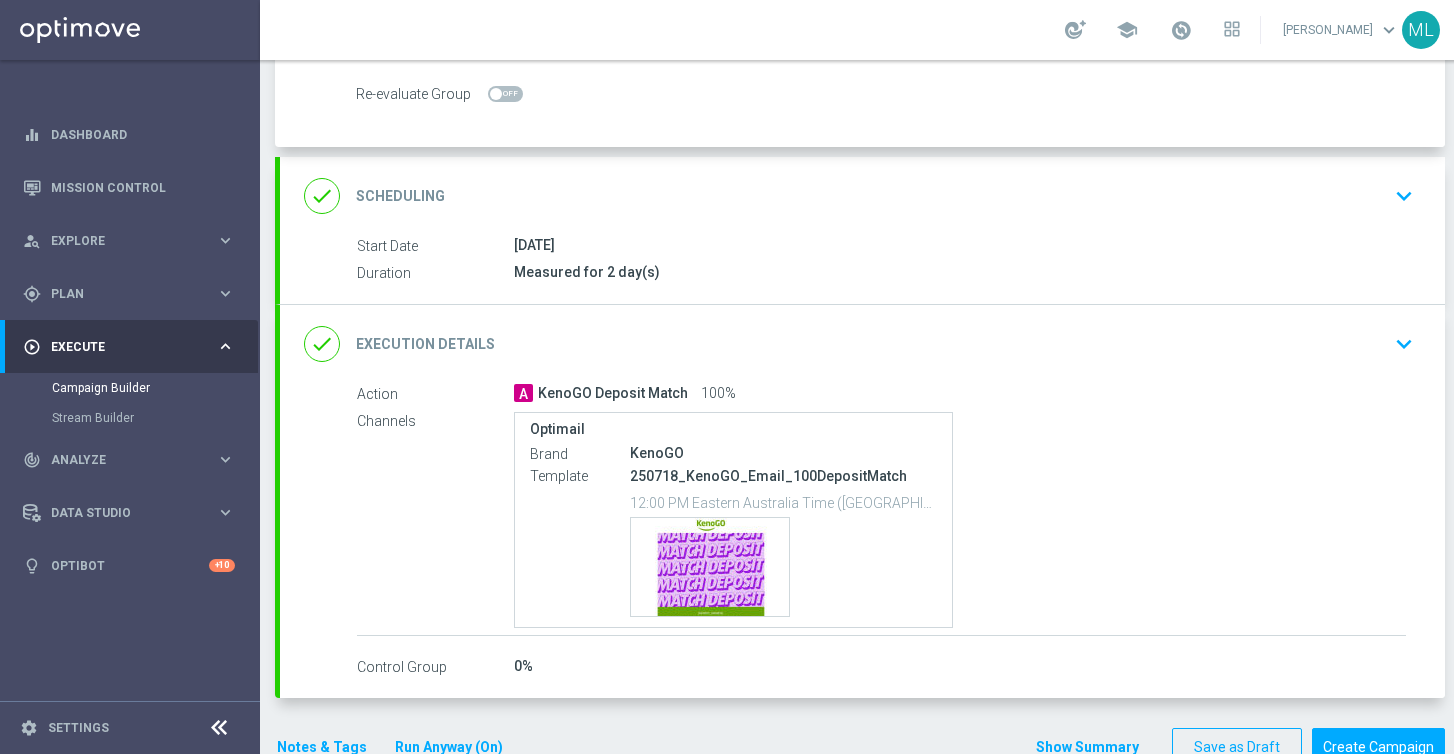 click on "Execution Details" 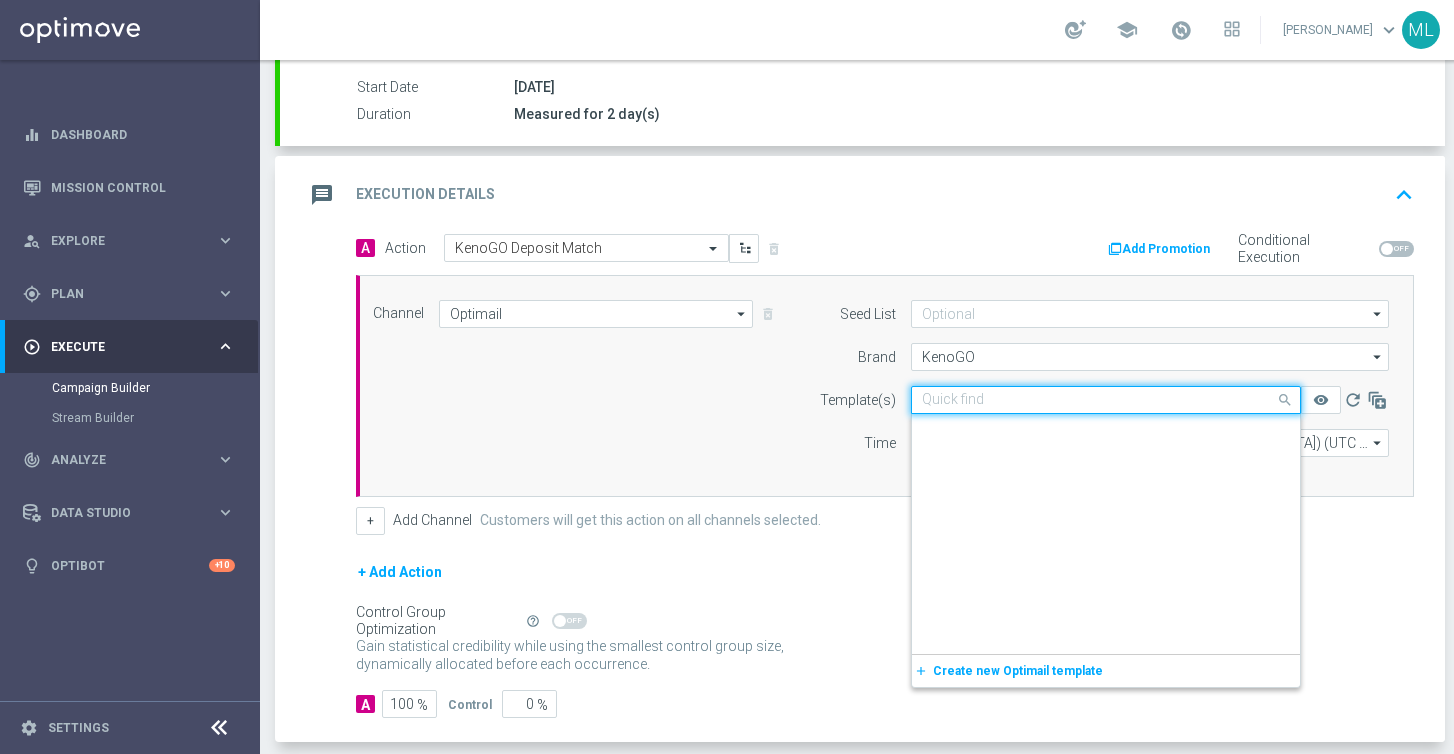 click 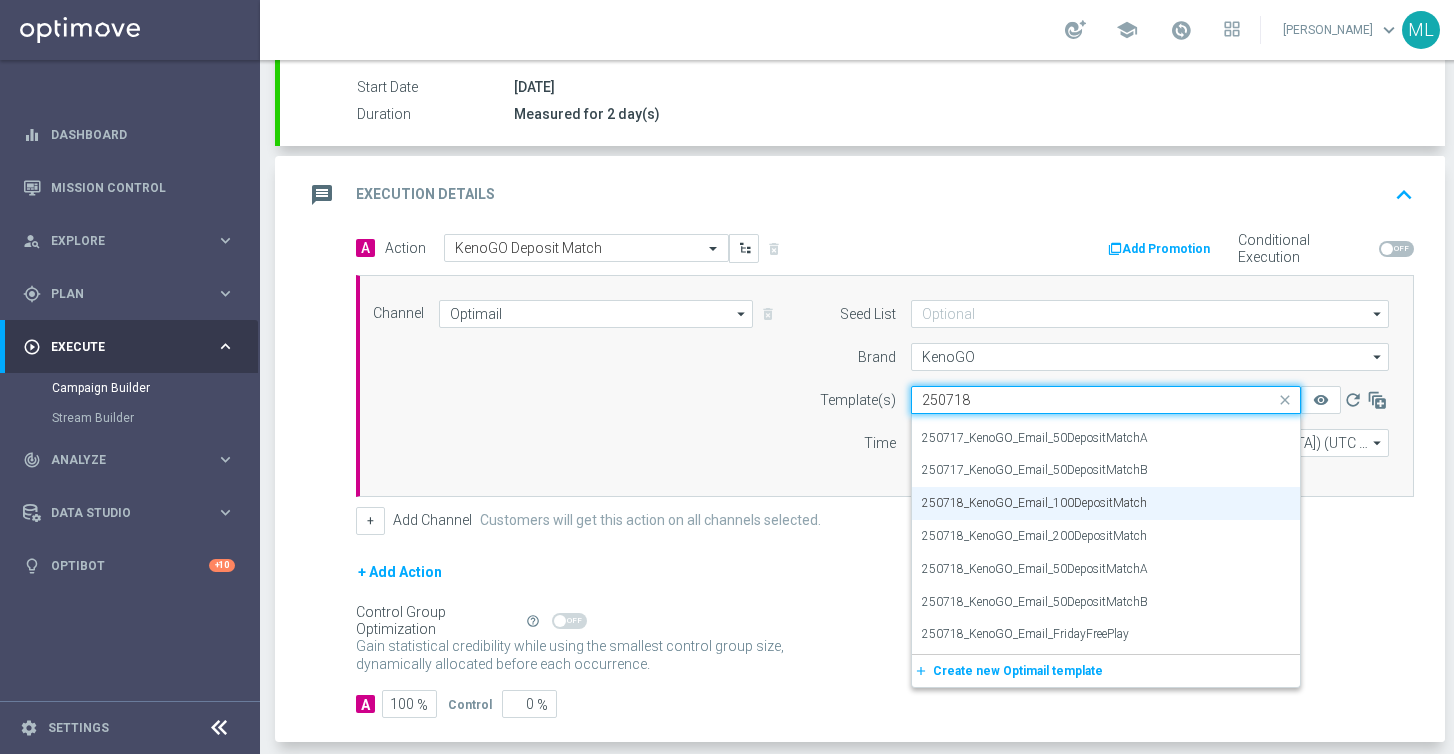 scroll, scrollTop: 0, scrollLeft: 0, axis: both 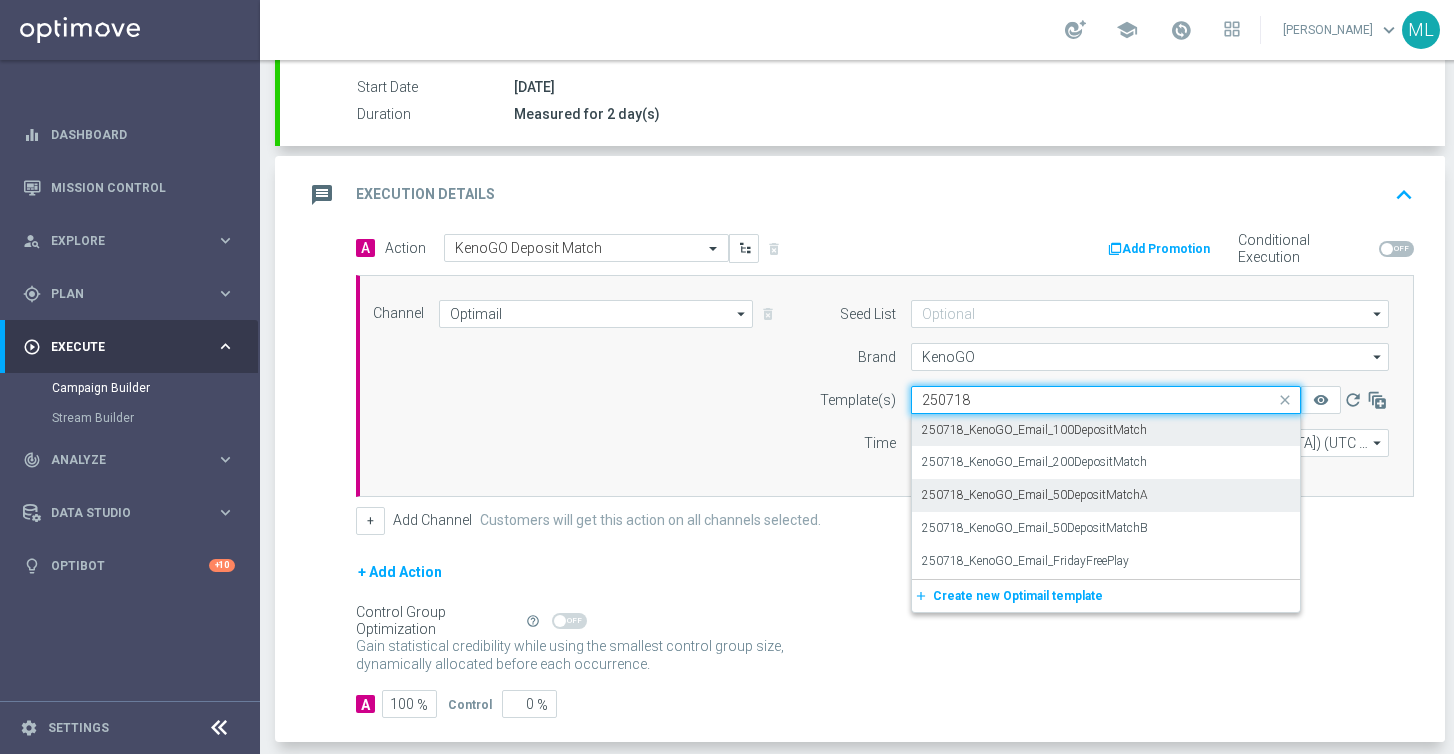 click on "250718_KenoGO_Email_50DepositMatchA" at bounding box center [1035, 495] 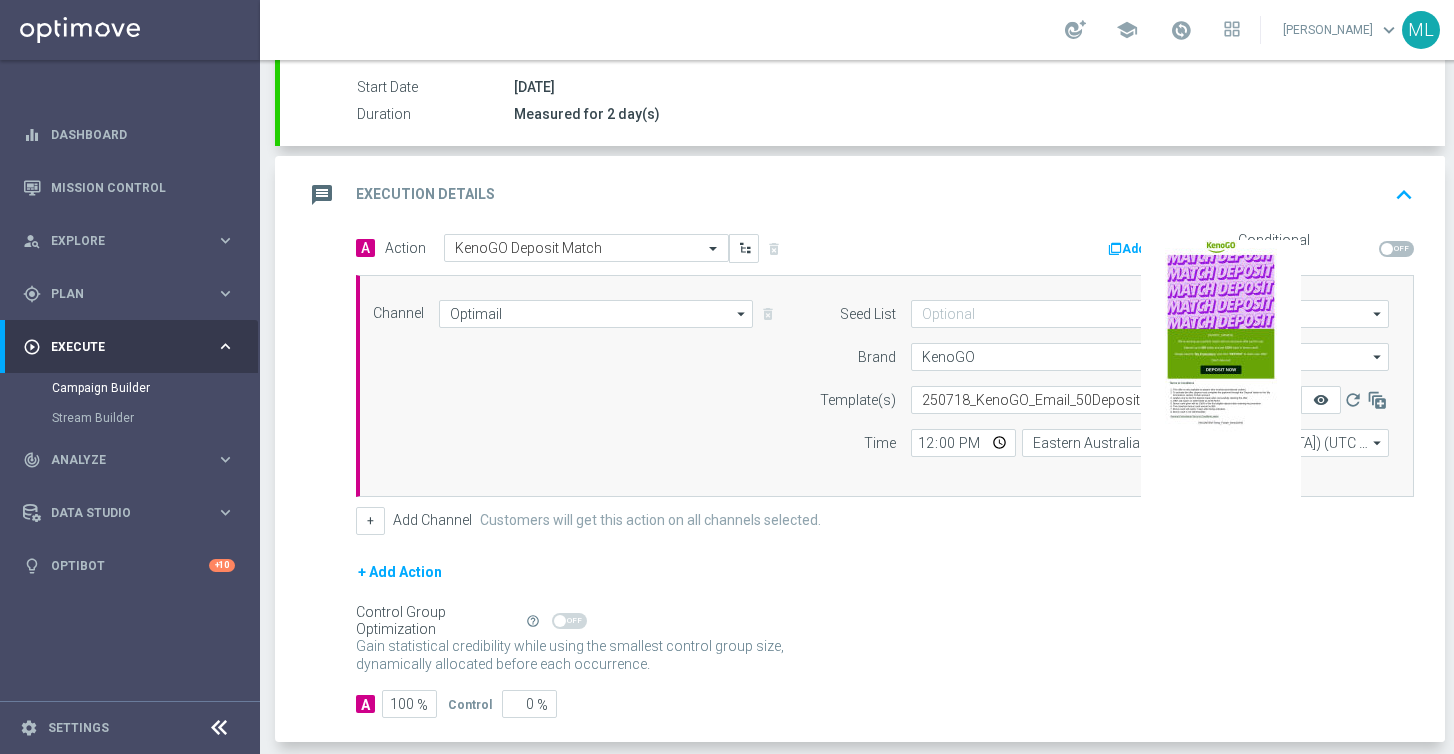 click on "remove_red_eye" 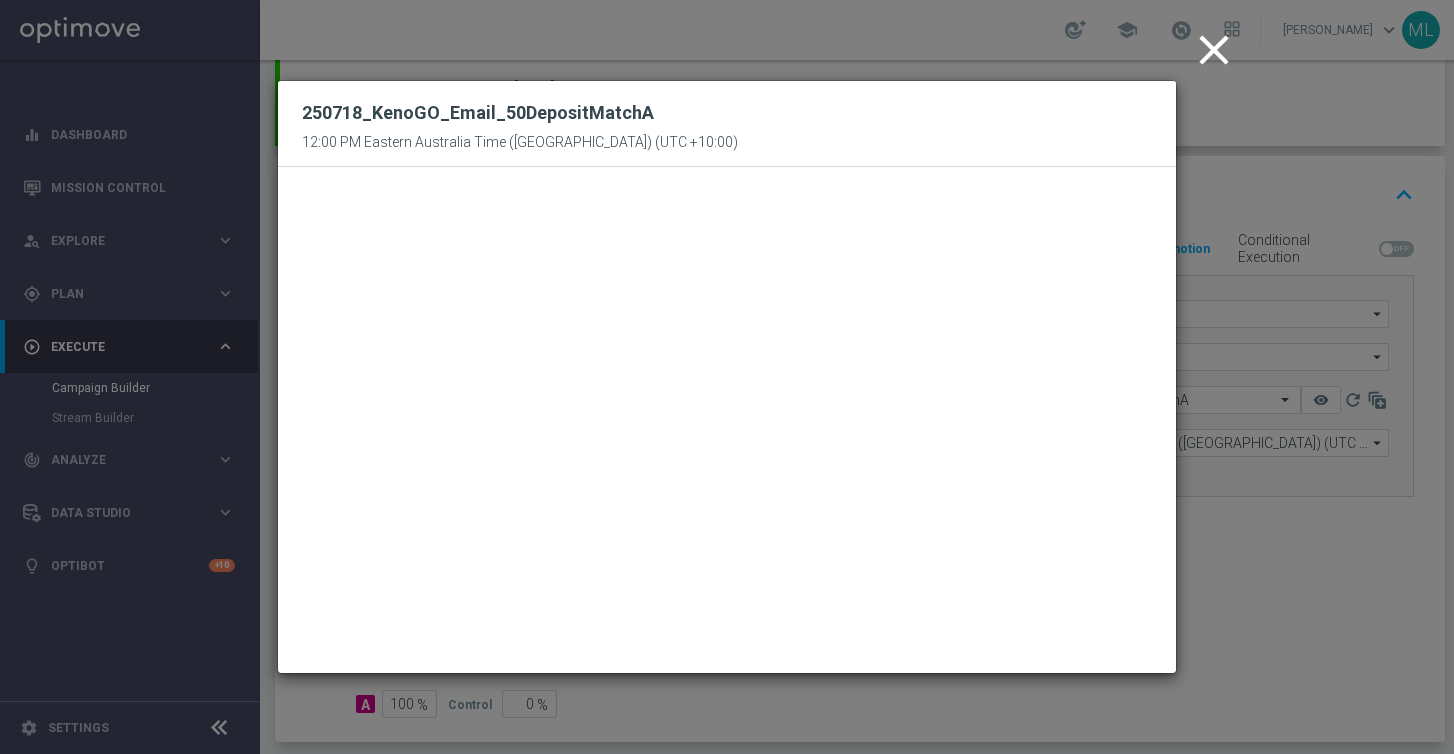 click on "close
250718_KenoGO_Email_50DepositMatchA
12:00 PM Eastern Australia Time (Sydney) (UTC +10:00)" 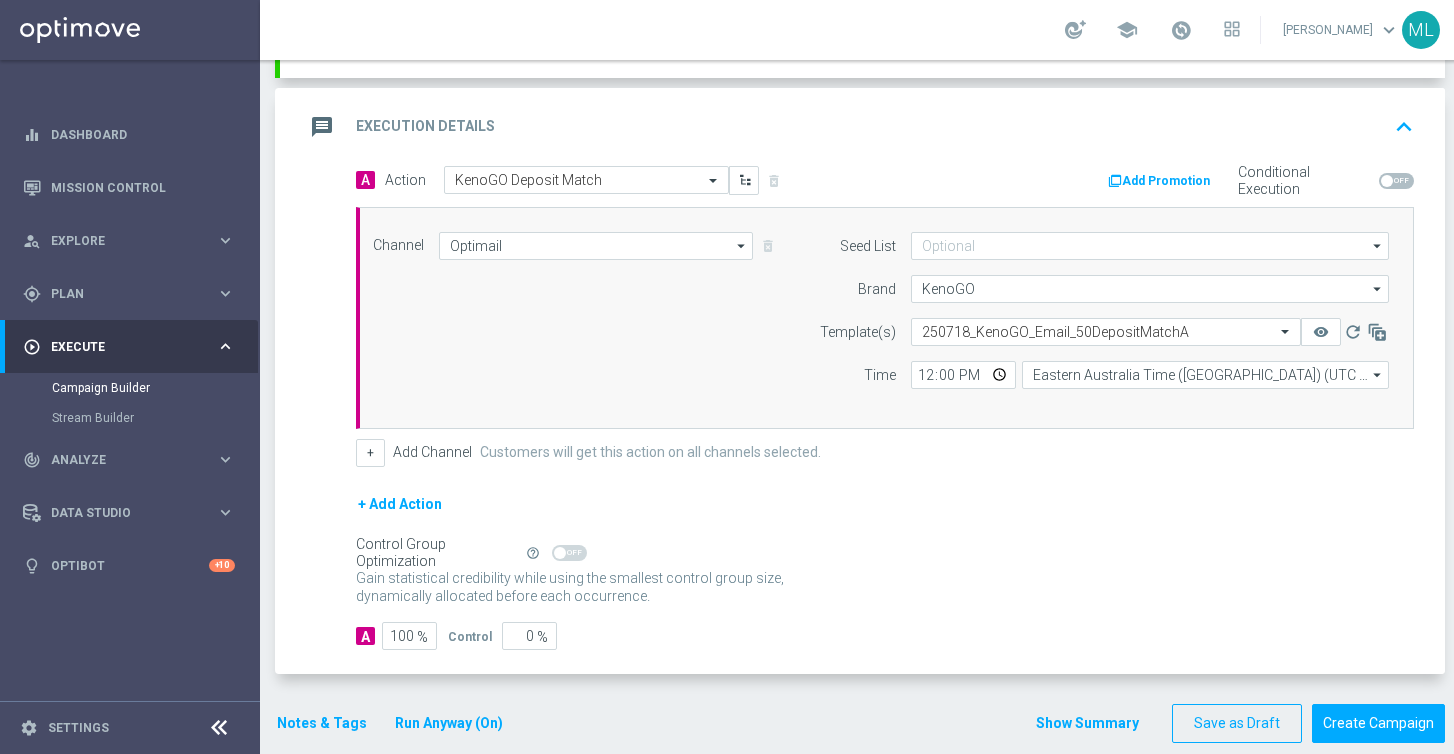 scroll, scrollTop: 399, scrollLeft: 0, axis: vertical 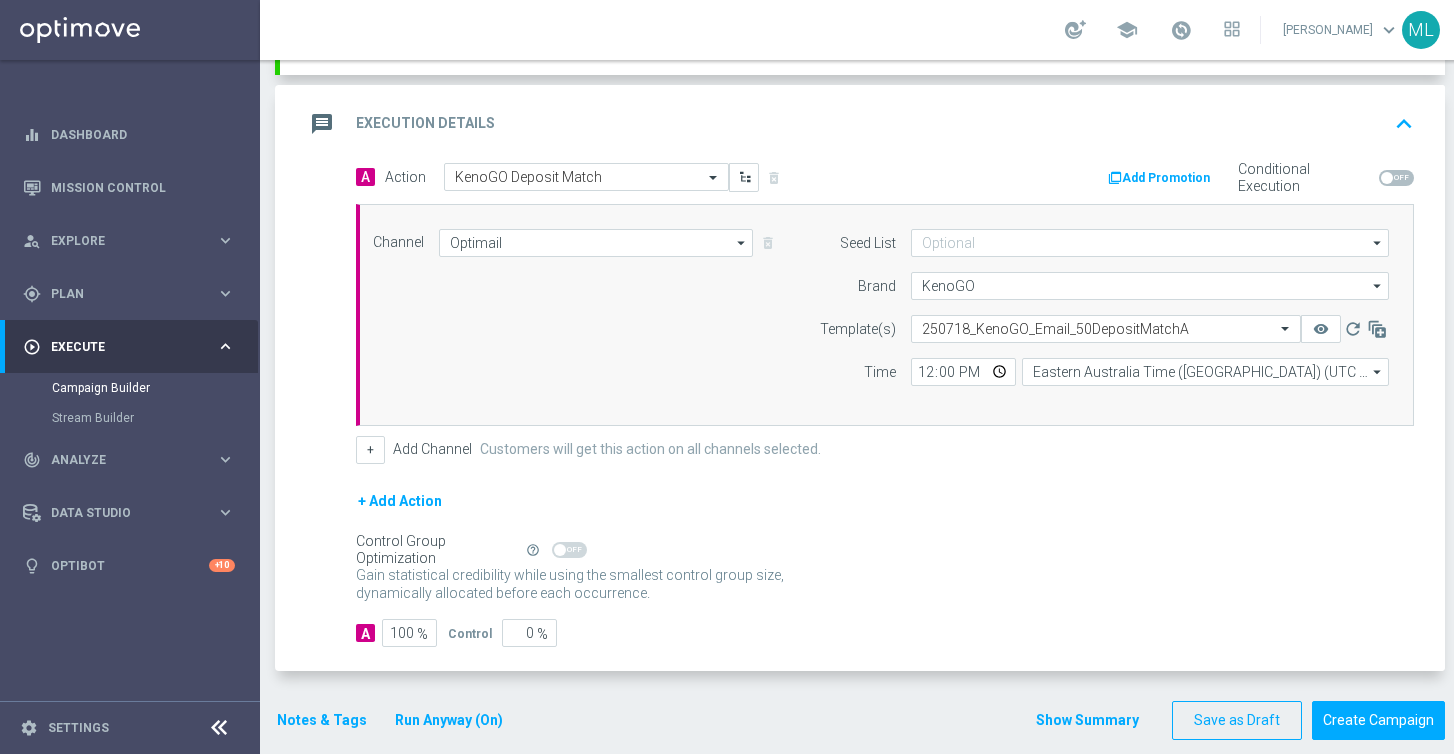 click on "+ Add Action" 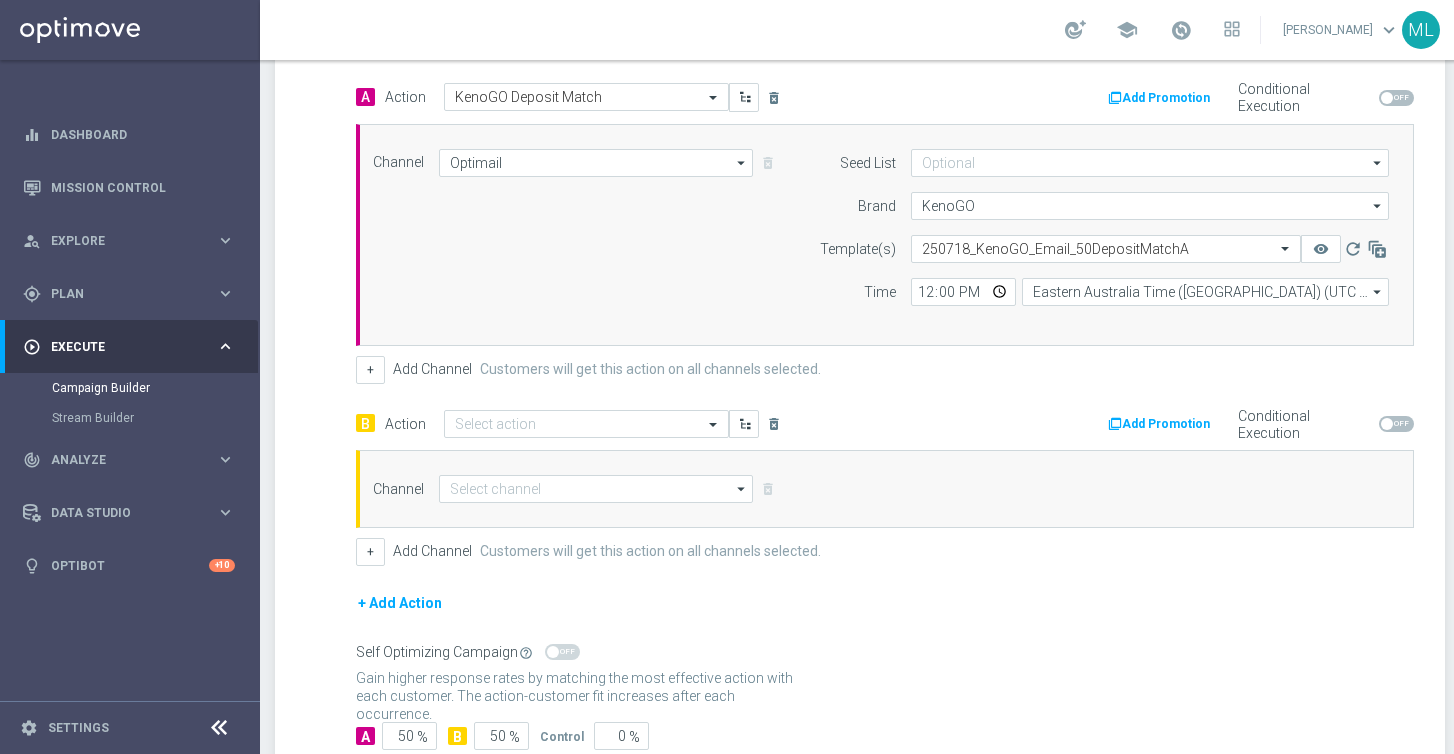 scroll, scrollTop: 480, scrollLeft: 0, axis: vertical 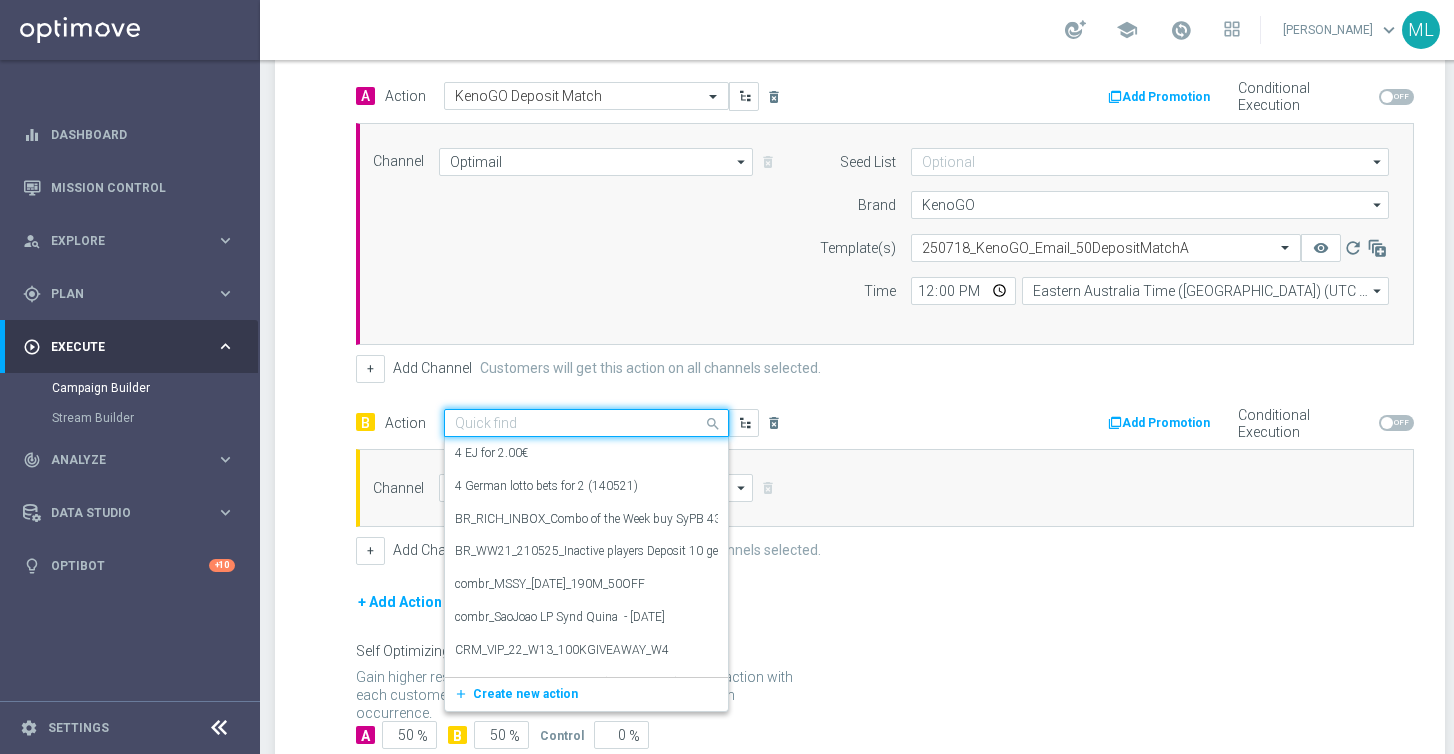 click 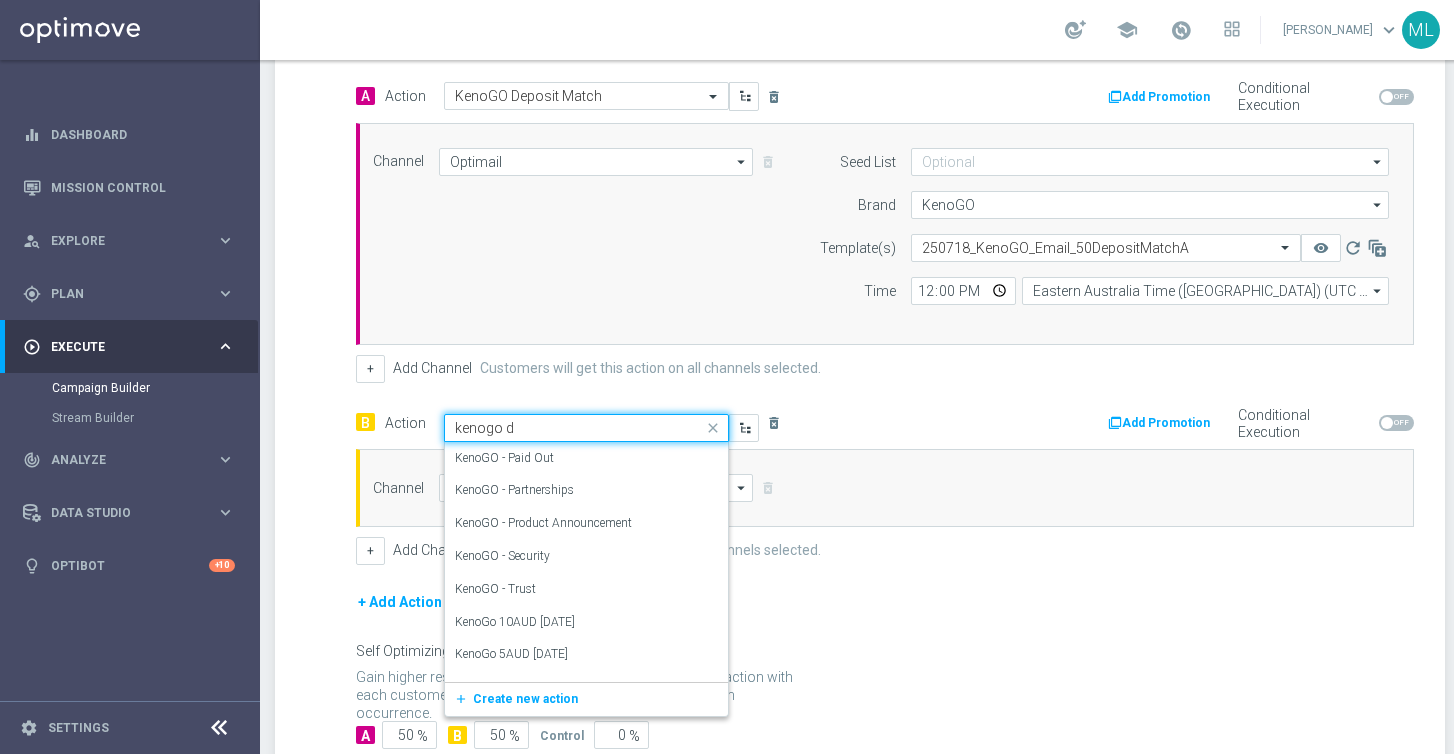 type on "kenogo de" 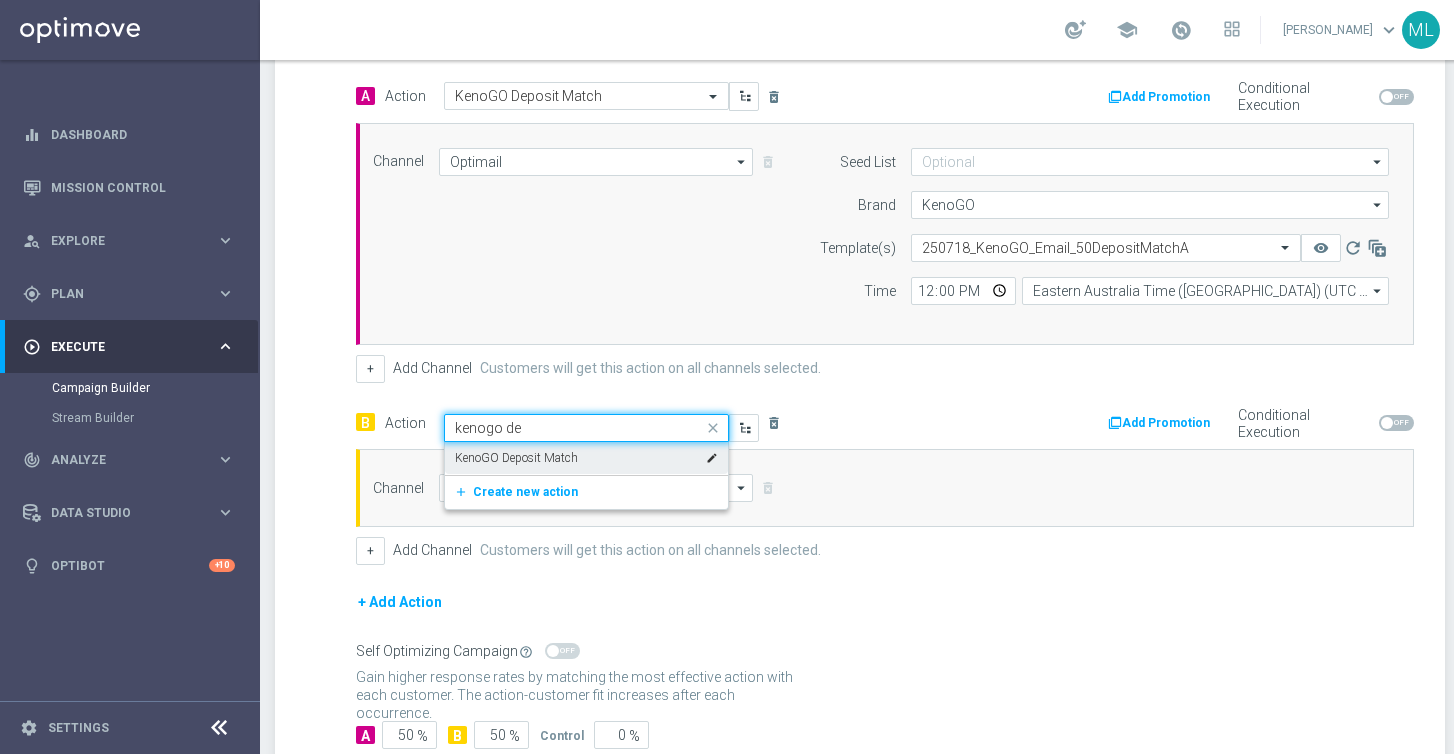 click on "KenoGO Deposit Match" at bounding box center [516, 458] 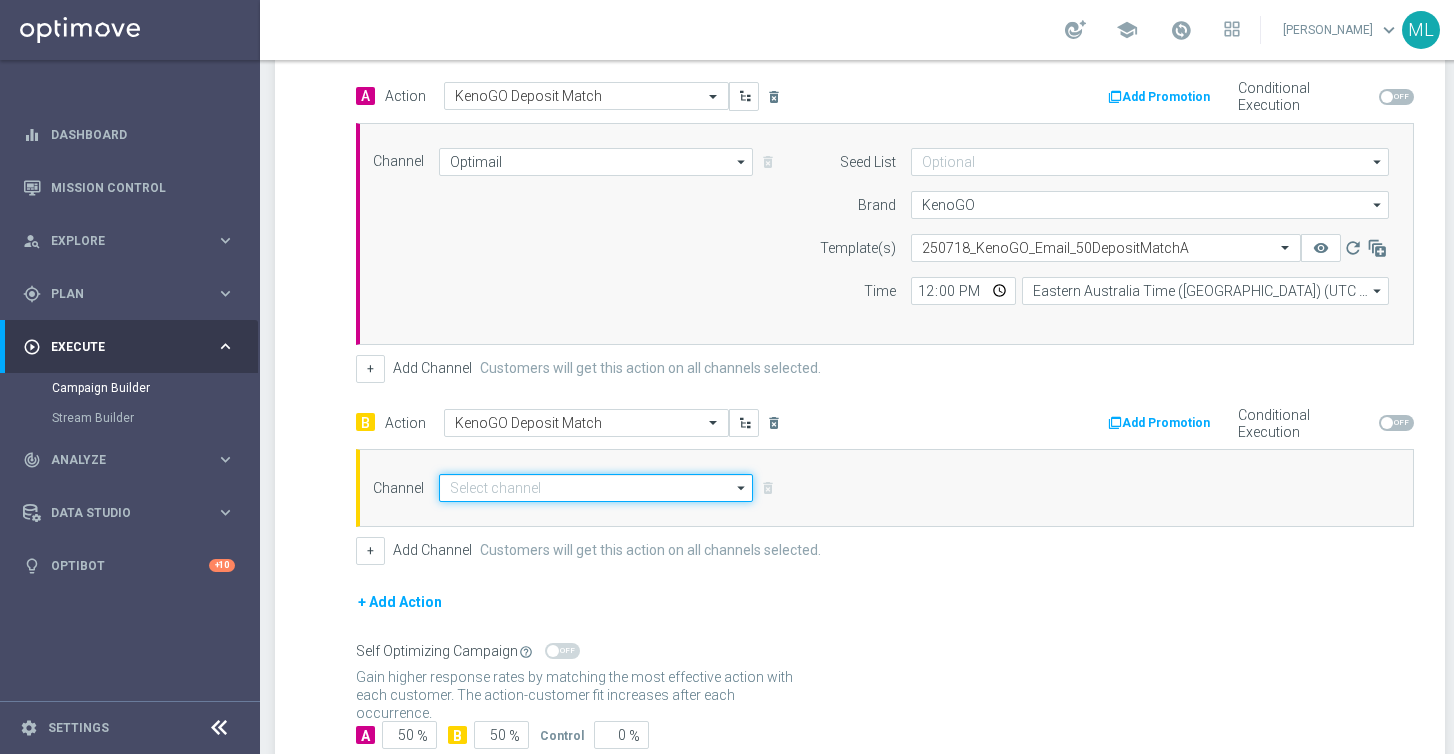click 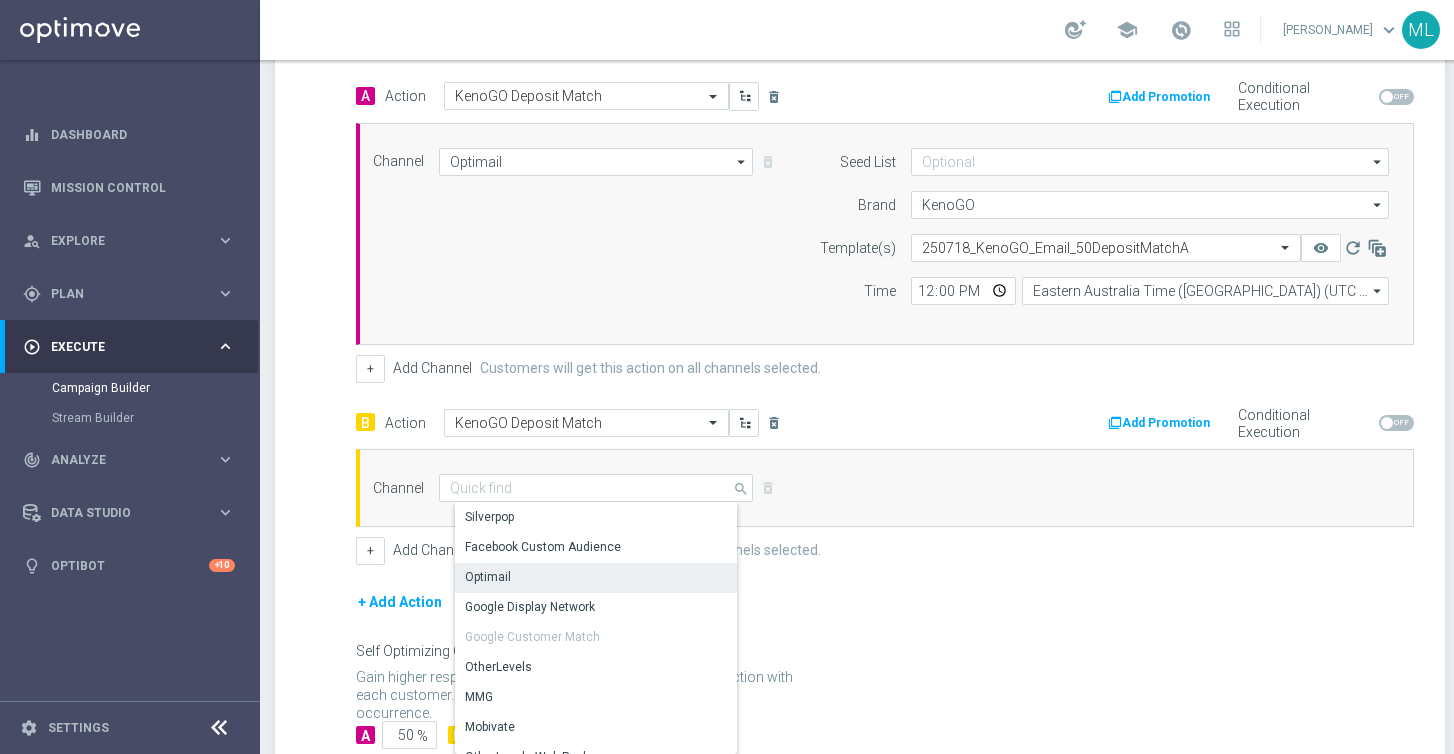 click on "Optimail" 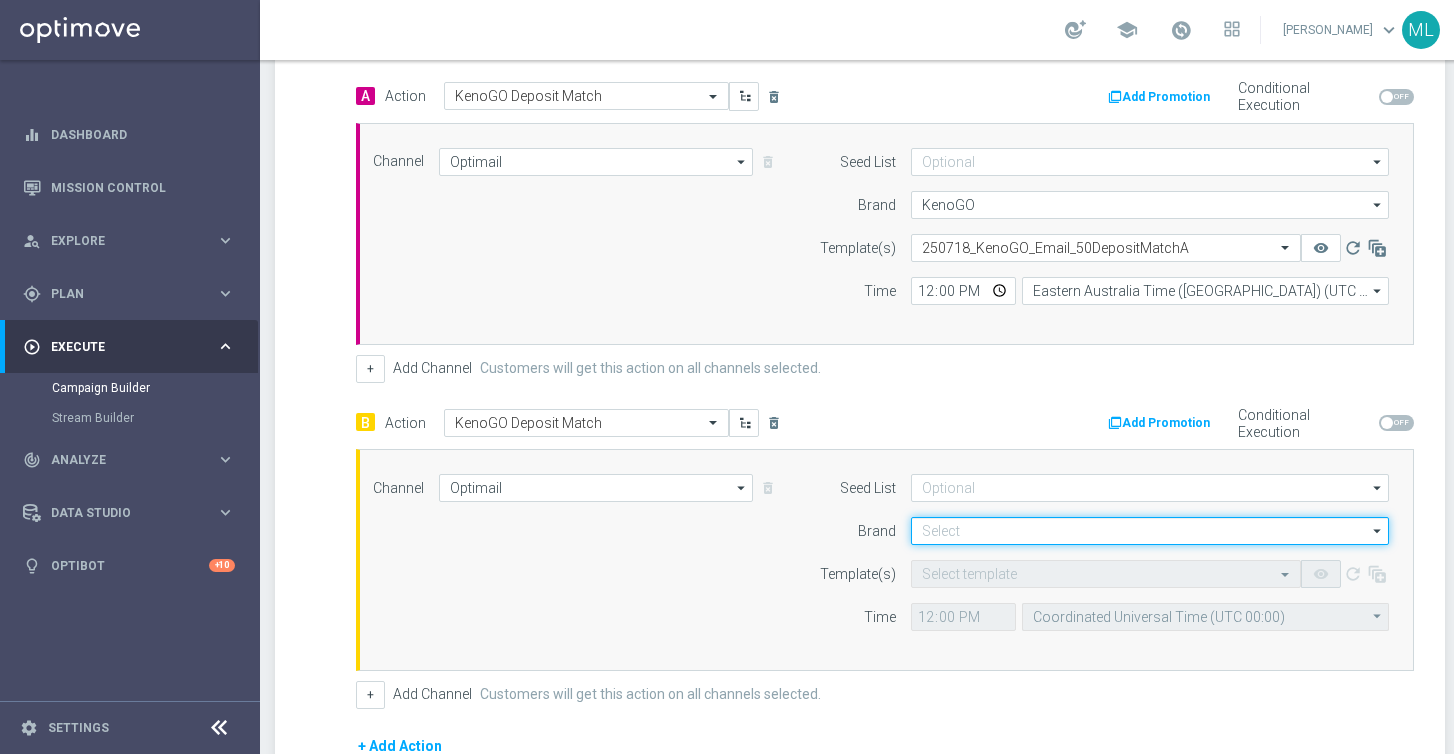 click 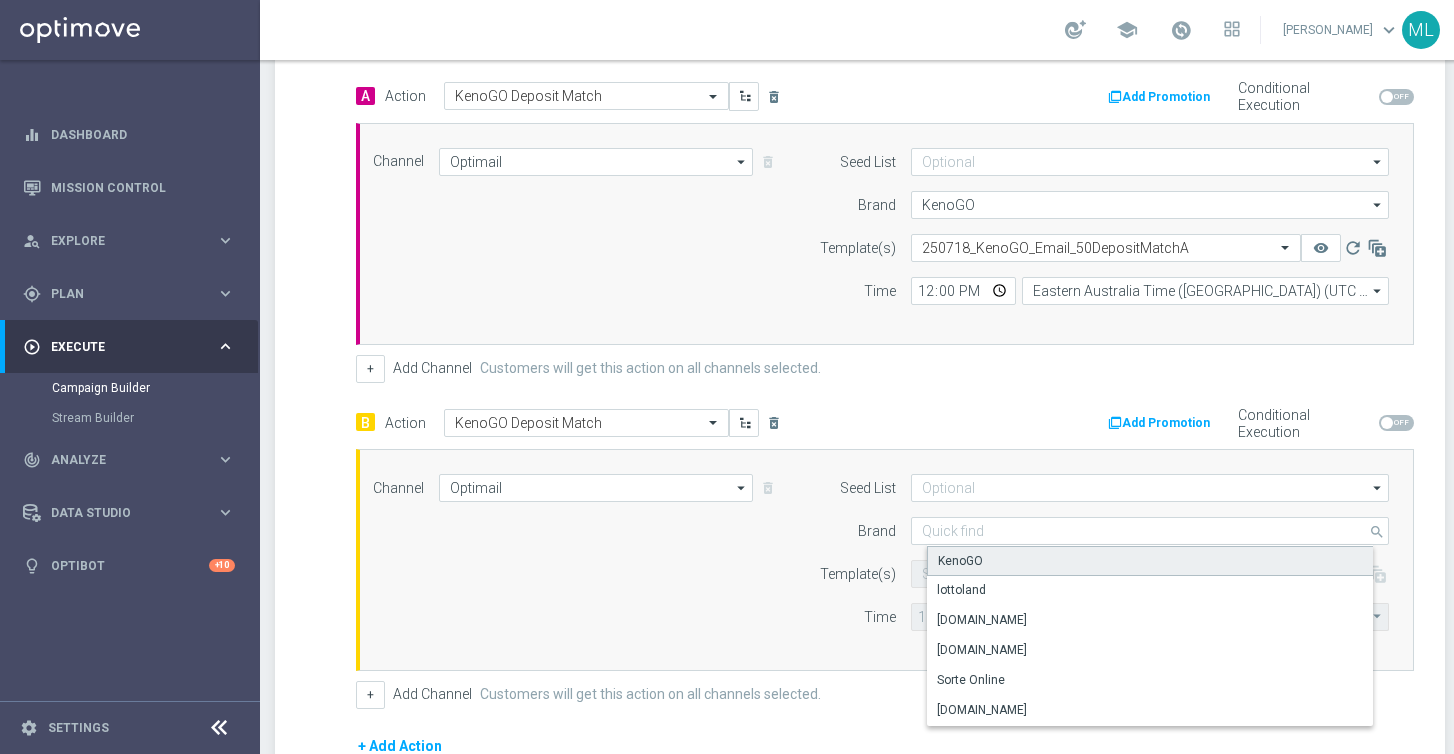 click on "KenoGO" 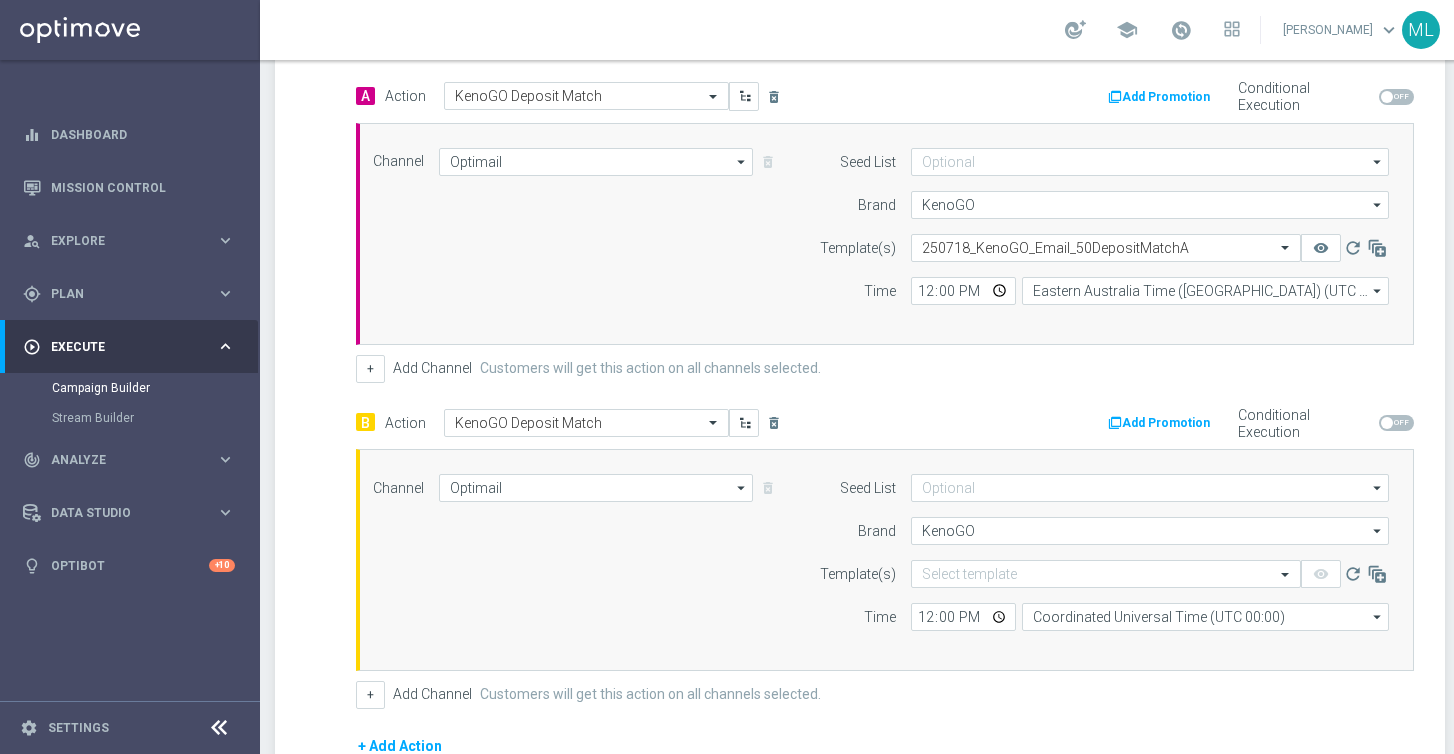scroll, scrollTop: 537, scrollLeft: 0, axis: vertical 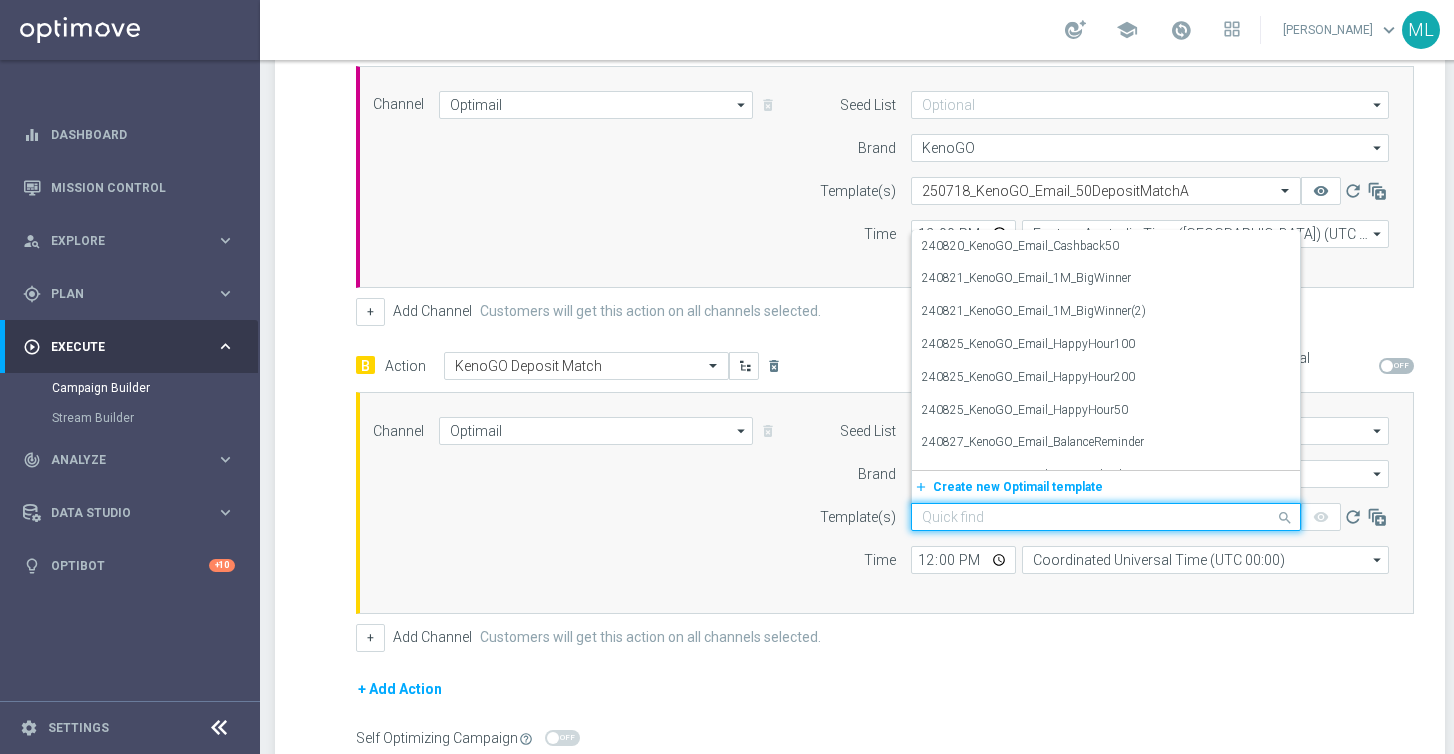 click 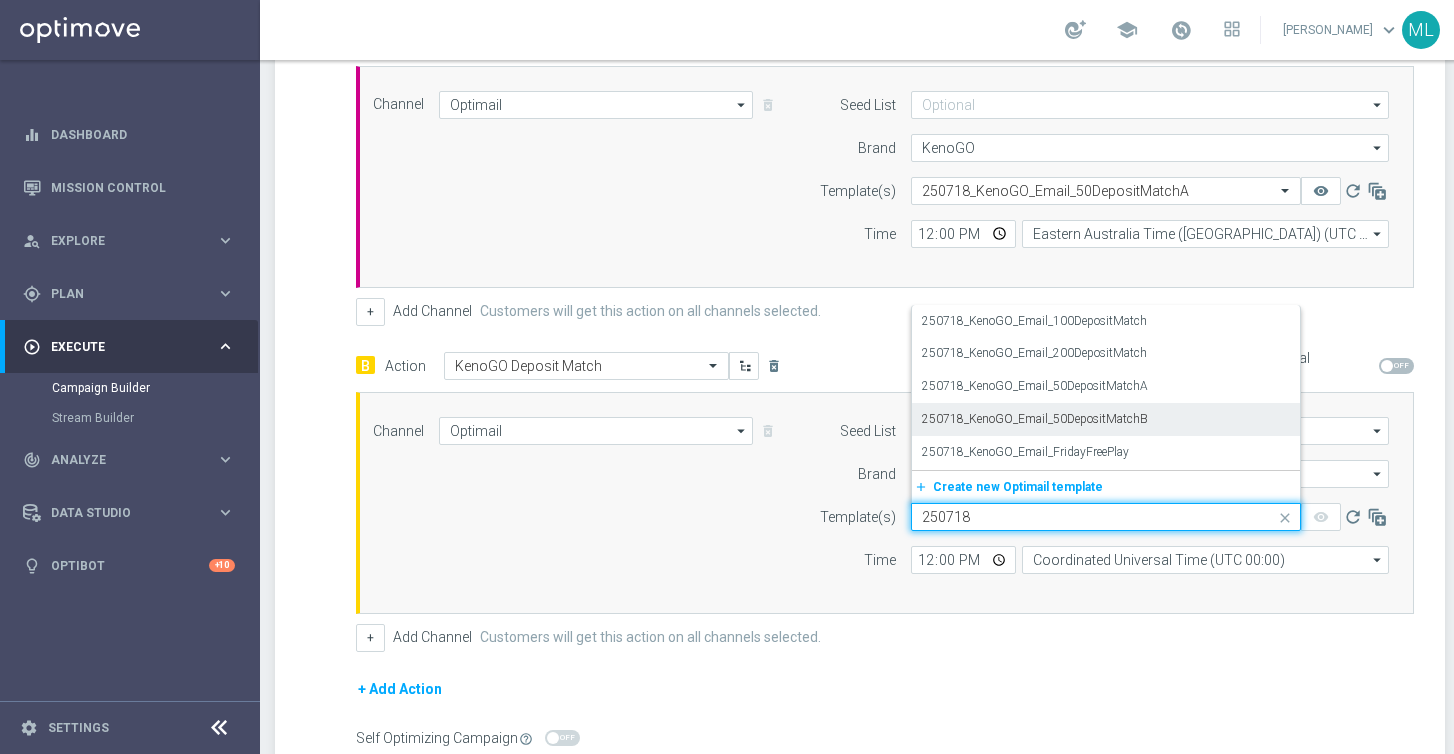 click on "250718_KenoGO_Email_50DepositMatchB" at bounding box center (1035, 419) 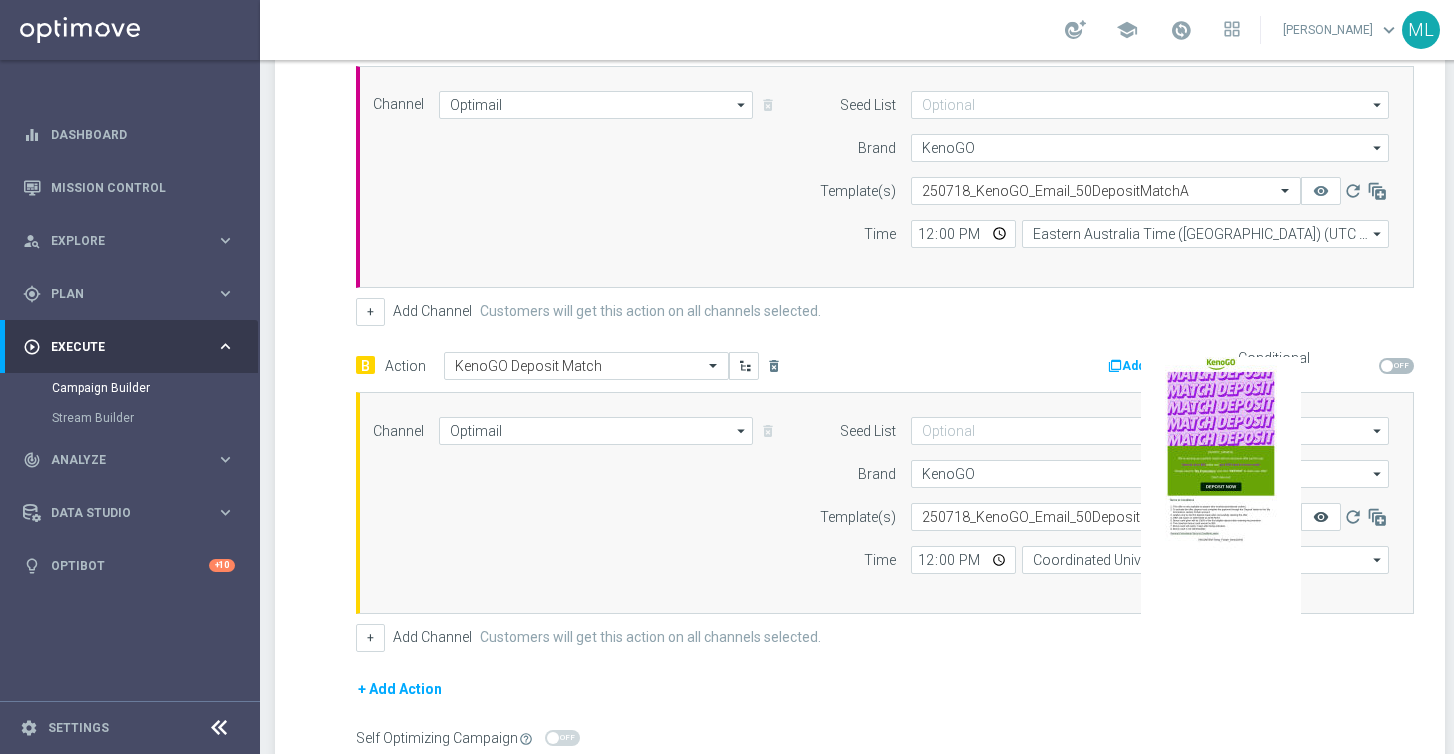 click on "remove_red_eye" 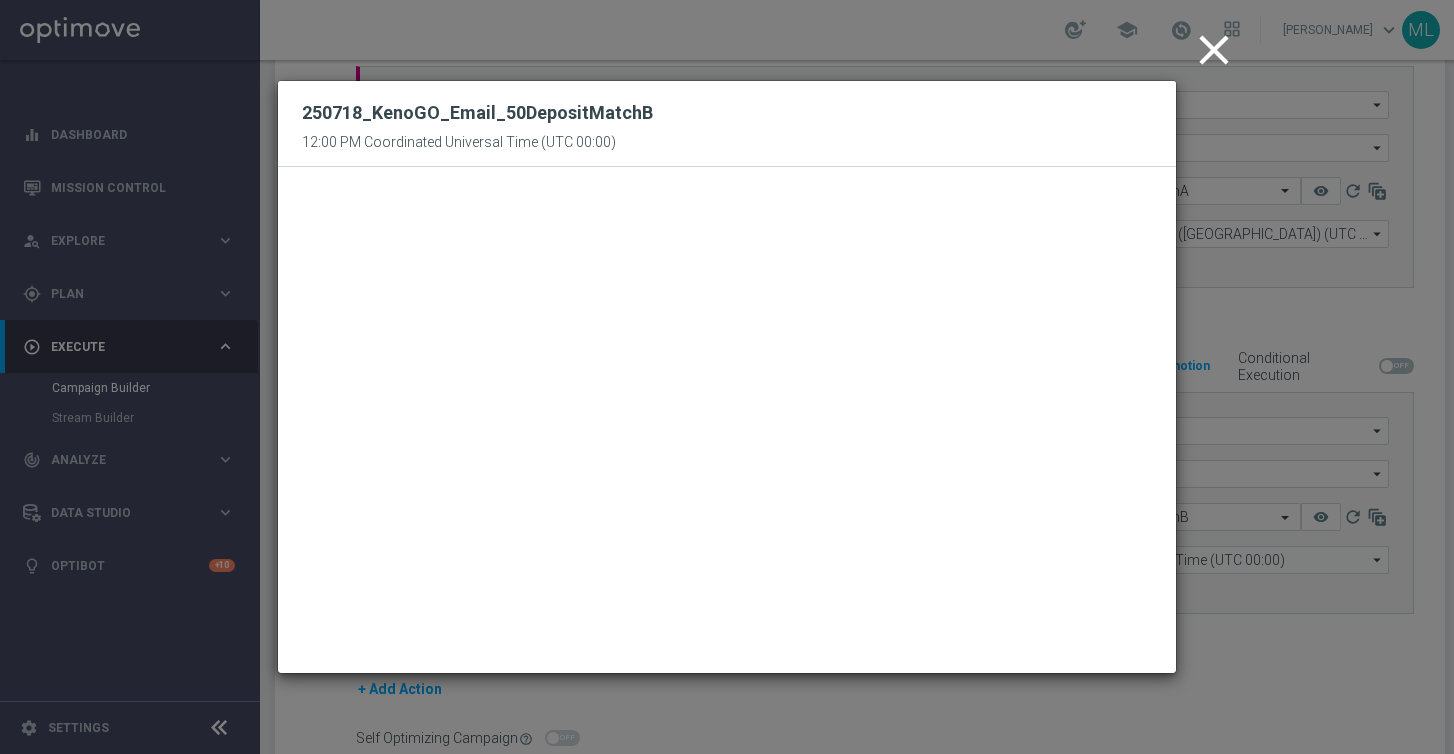 click on "close
250718_KenoGO_Email_50DepositMatchB
12:00 PM Coordinated Universal Time (UTC 00:00)" 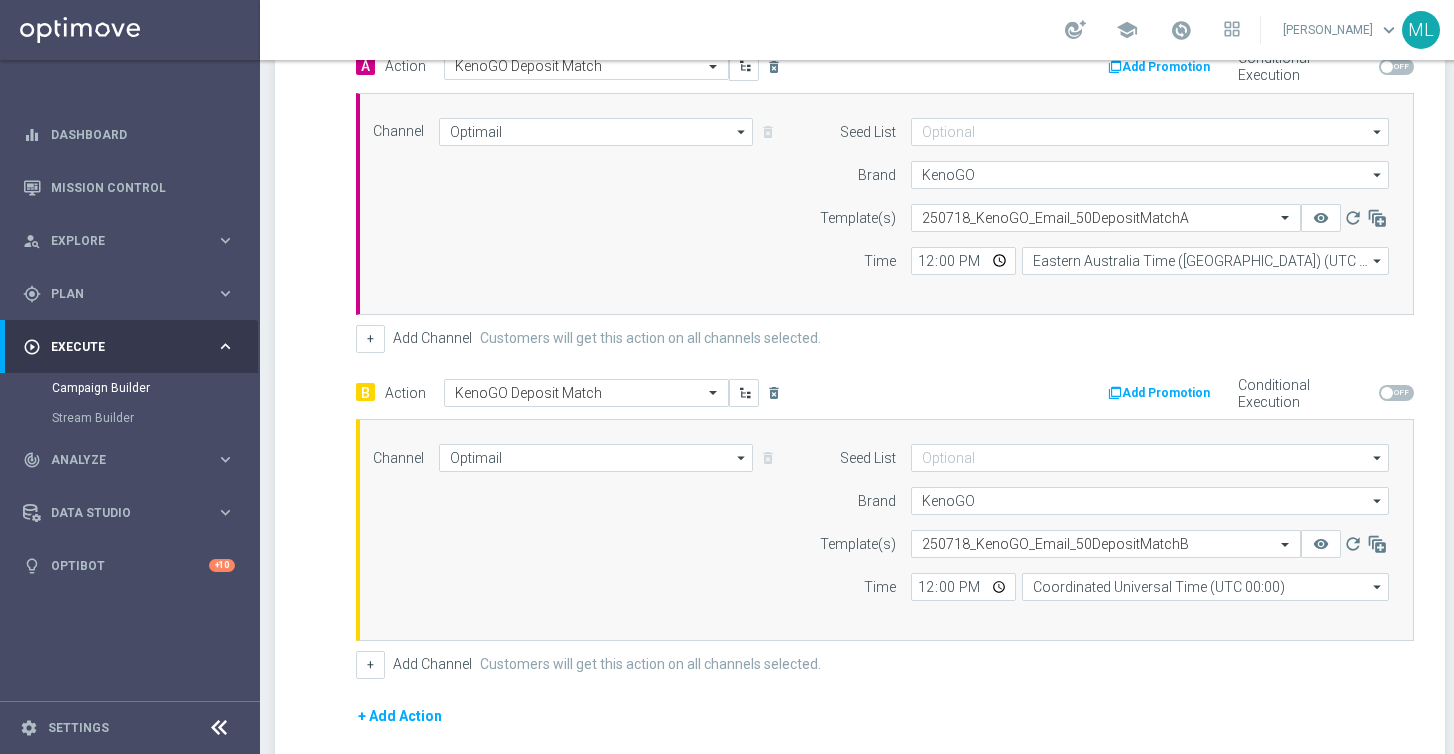 scroll, scrollTop: 516, scrollLeft: 0, axis: vertical 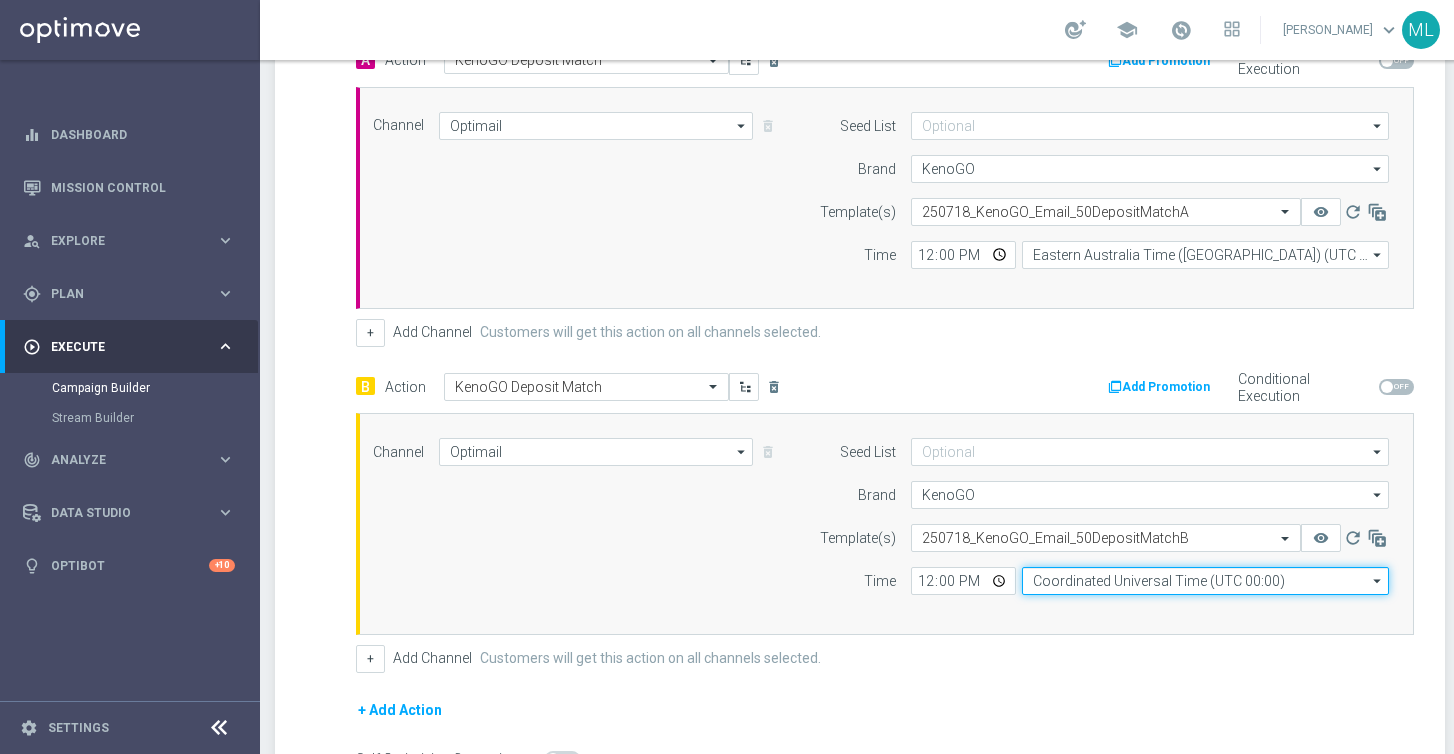 click on "Coordinated Universal Time (UTC 00:00)" 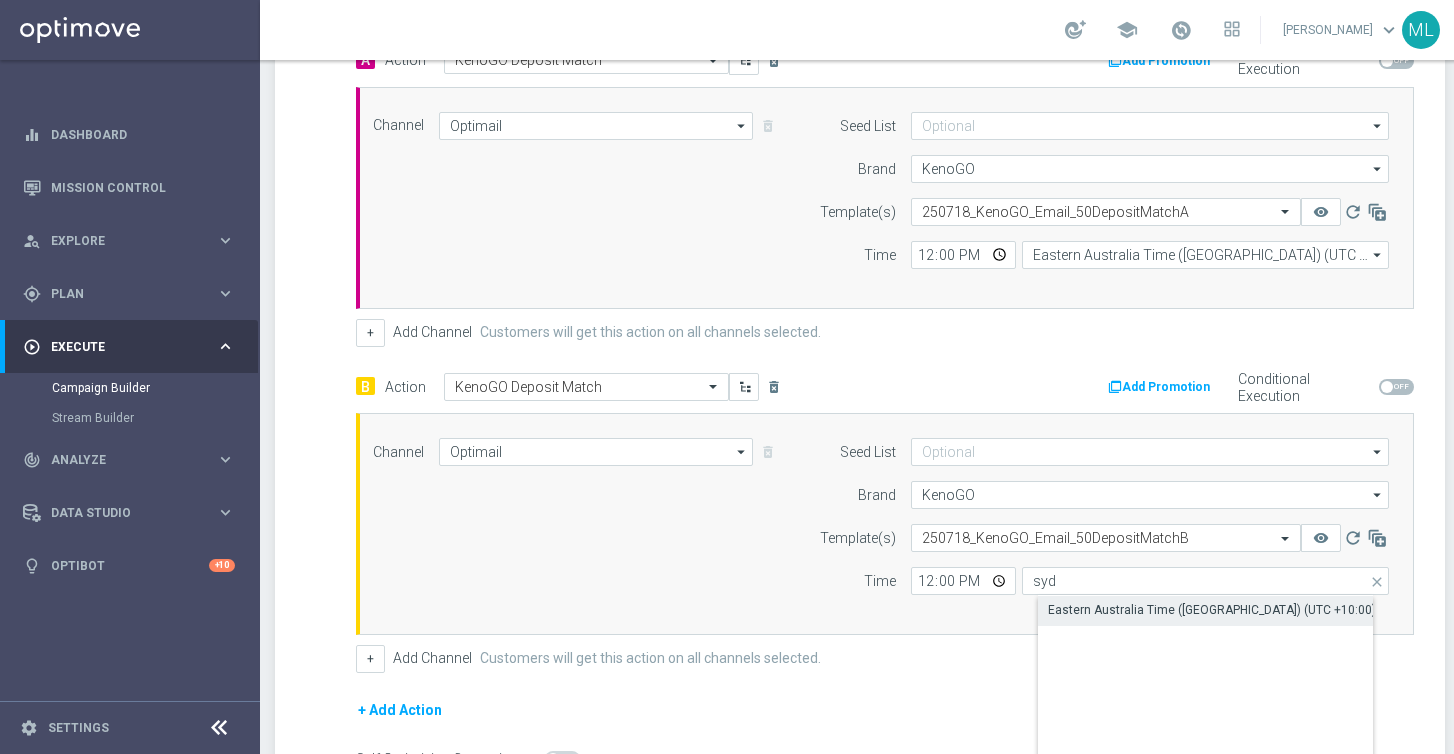 click on "Eastern Australia Time (Sydney) (UTC +10:00)" 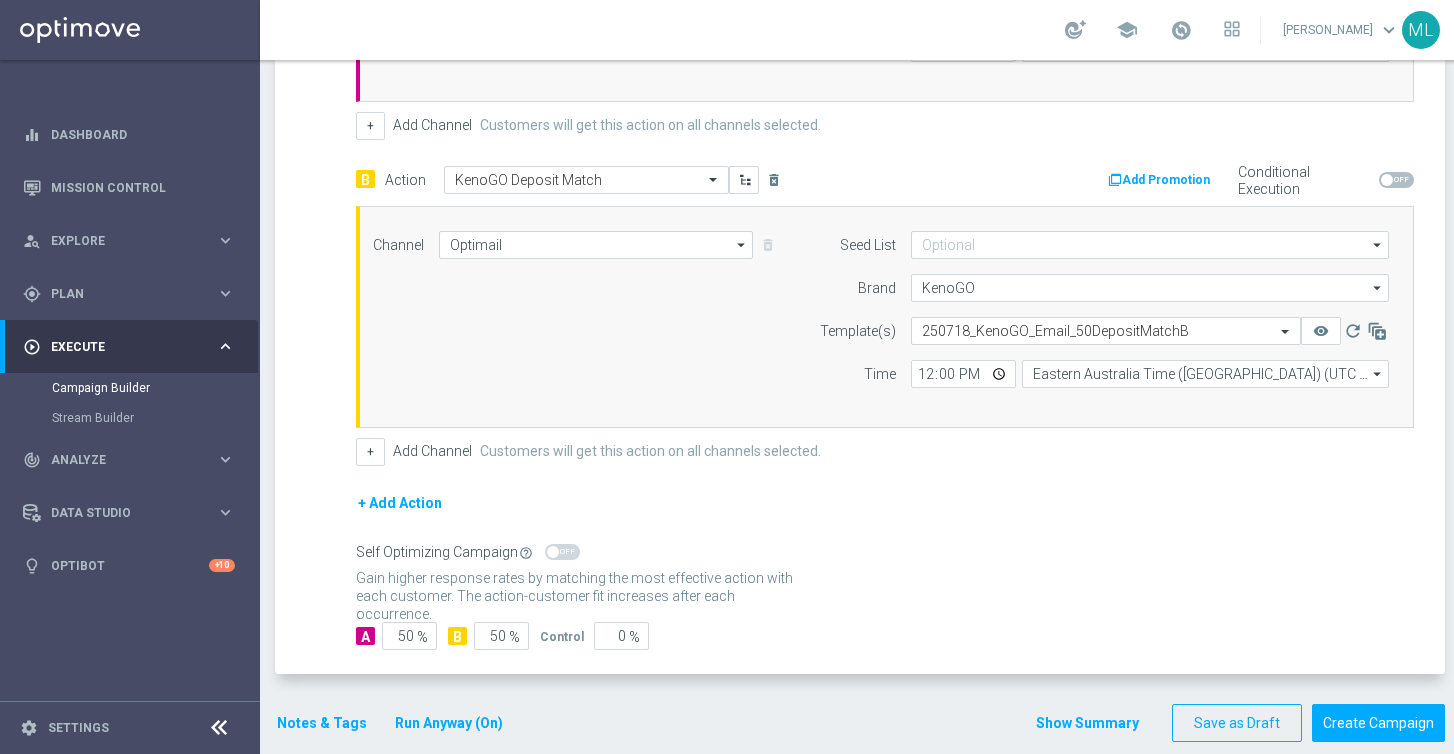 scroll, scrollTop: 751, scrollLeft: 0, axis: vertical 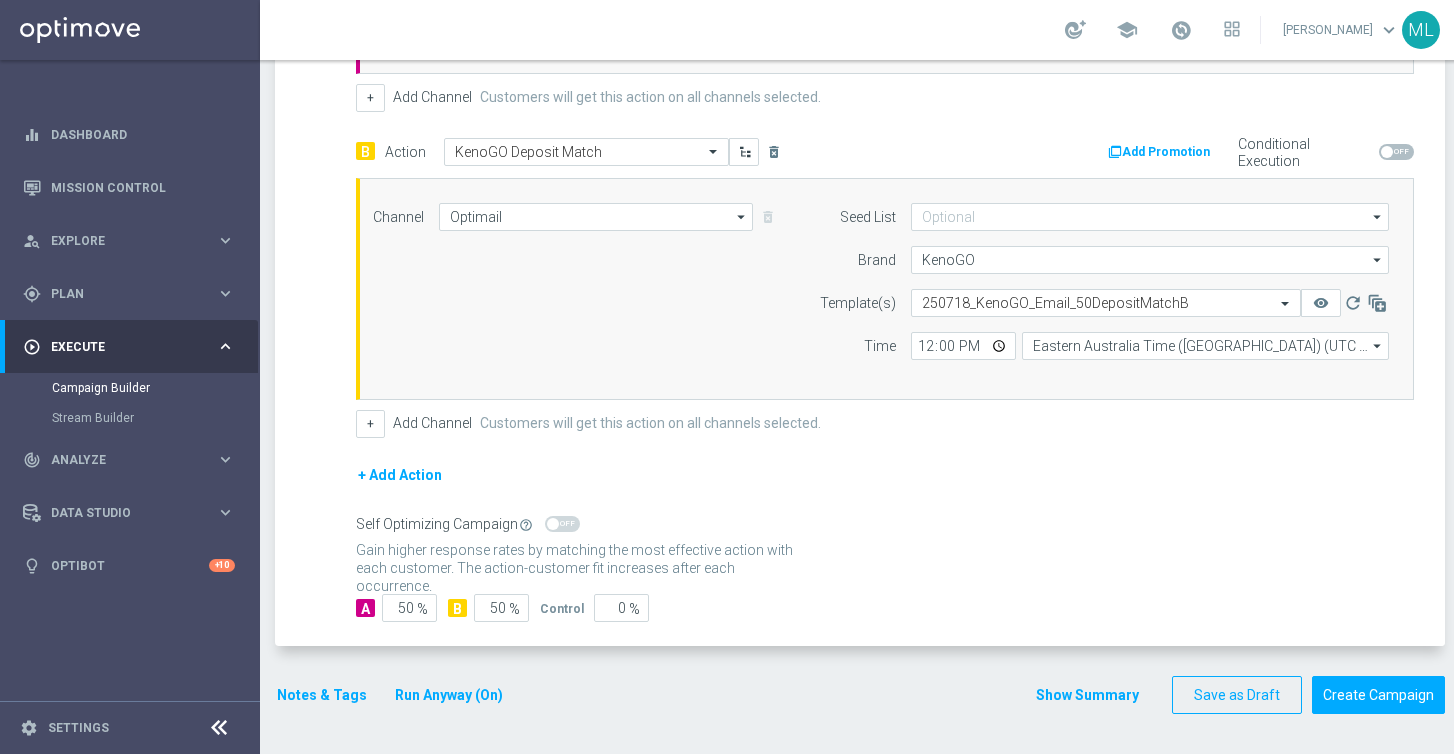 click on "Run Anyway (On)" 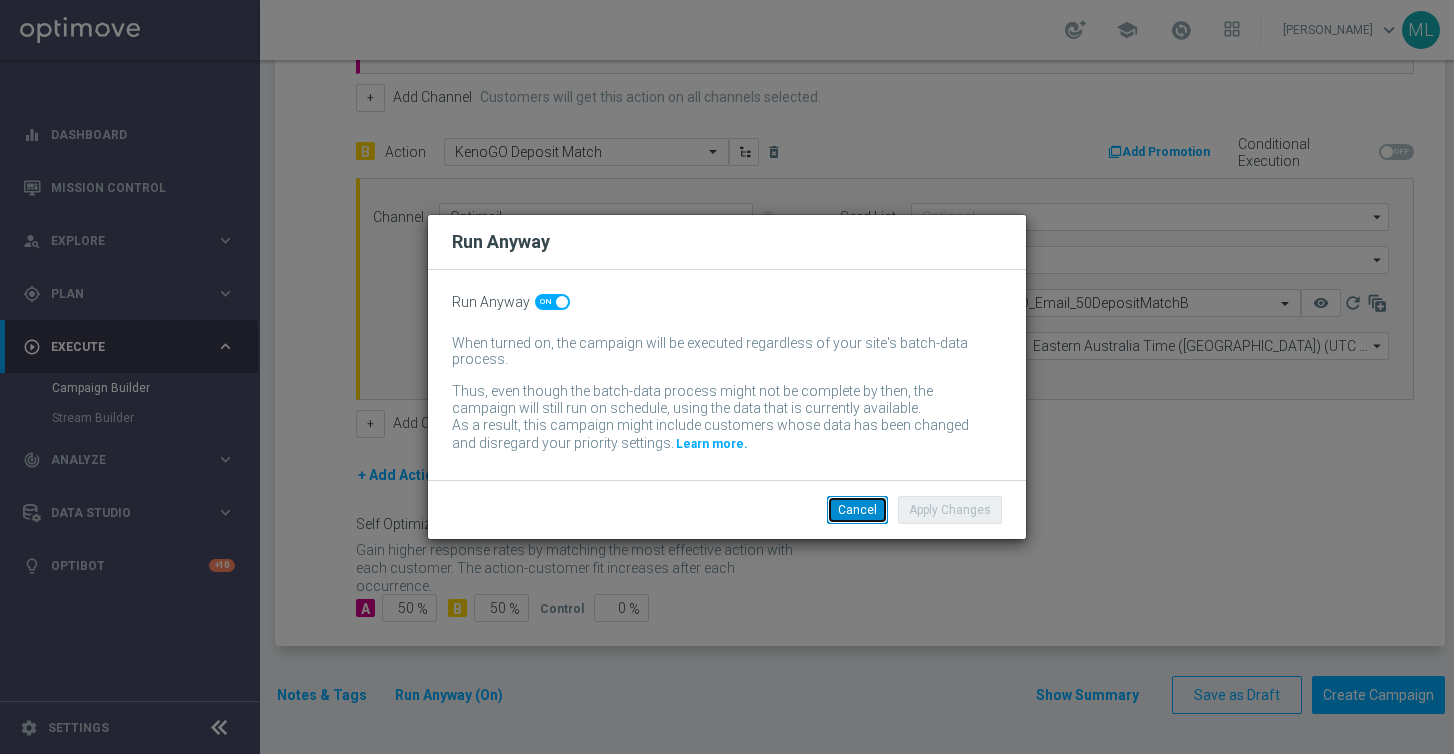 click on "Cancel" 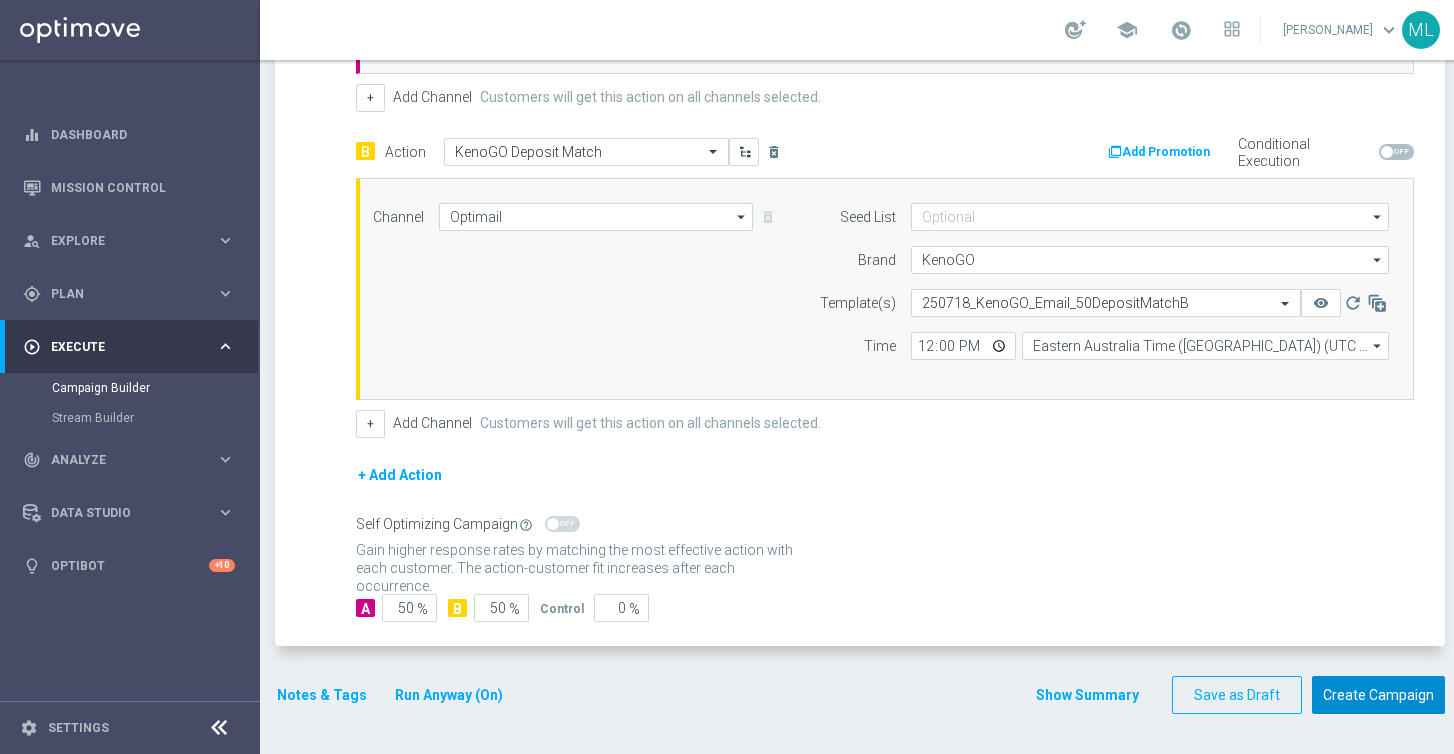 click on "Create Campaign" 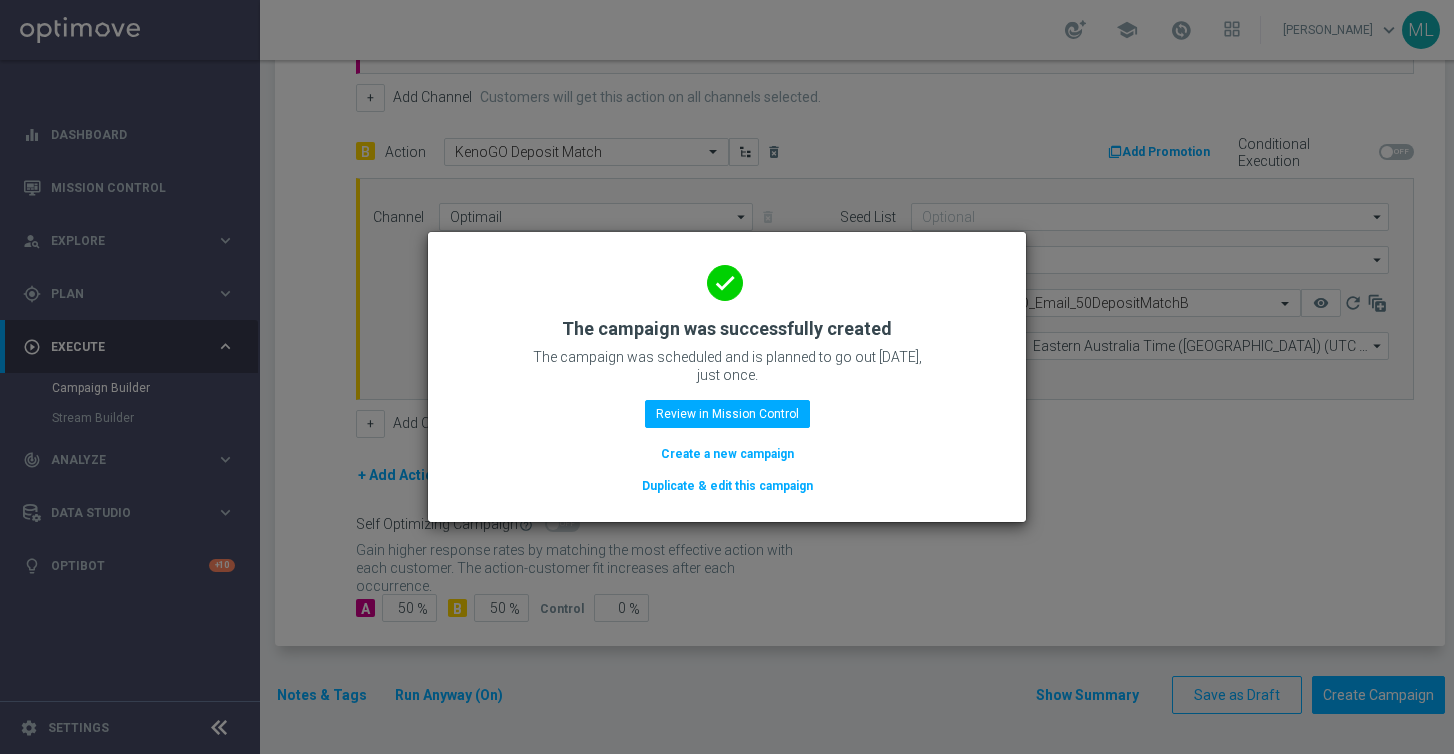 click on "Duplicate & edit this campaign" 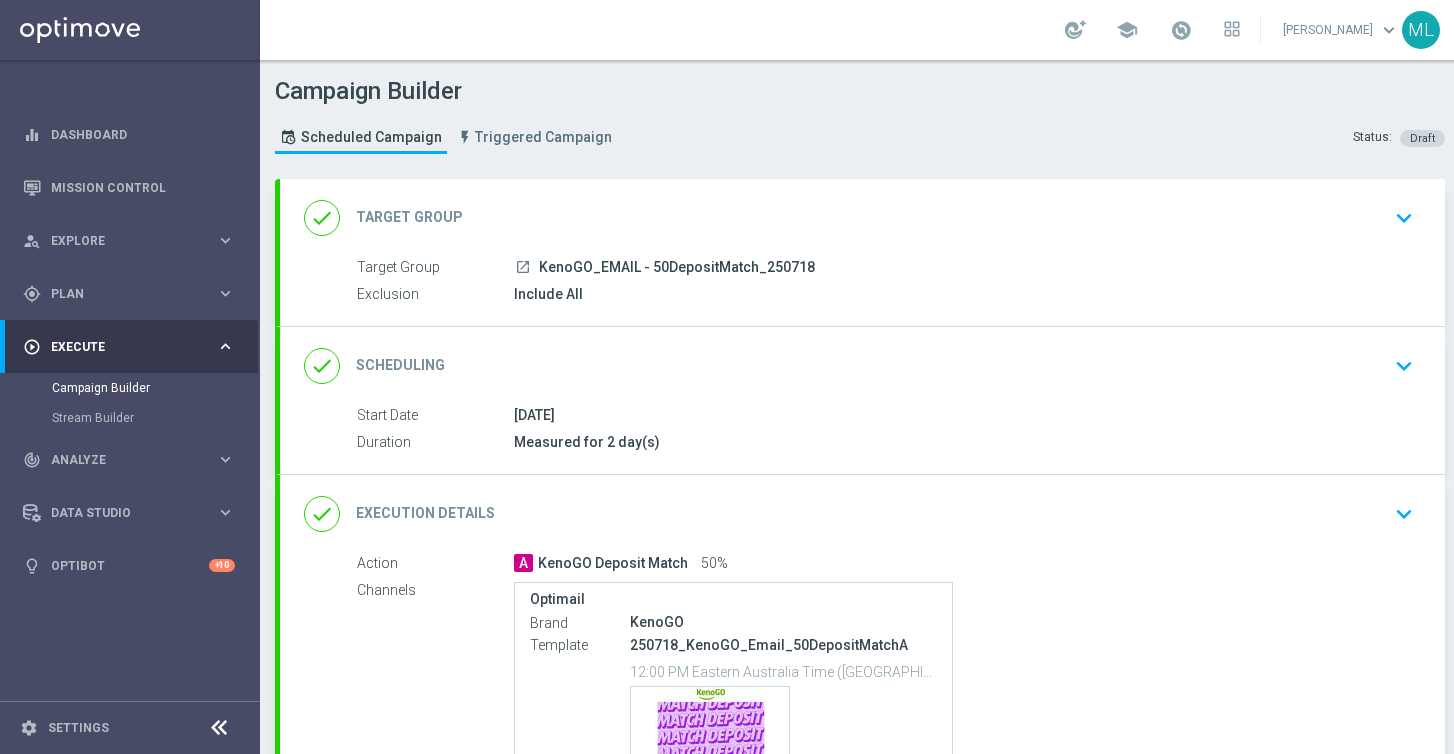 click on "KenoGO_EMAIL - 50DepositMatch_250718" 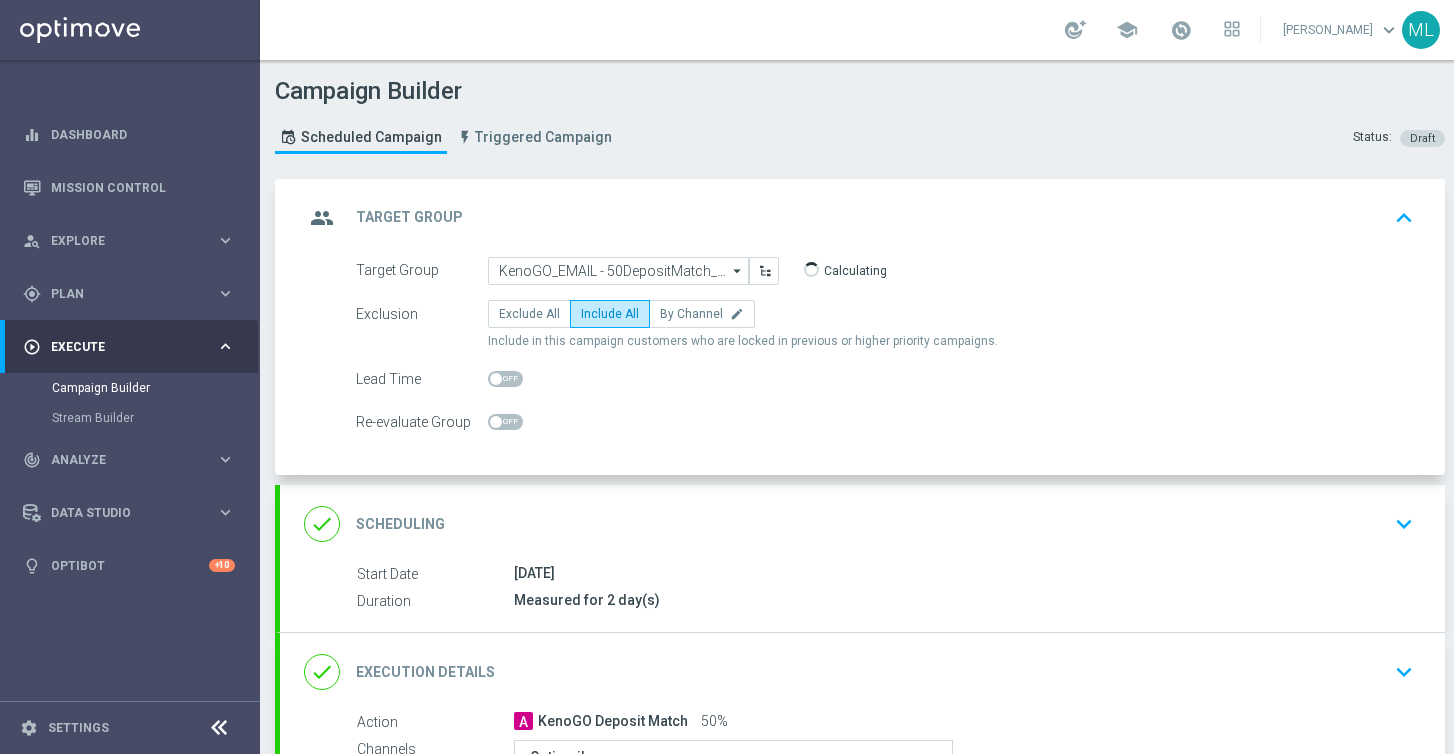 click on "arrow_drop_down" 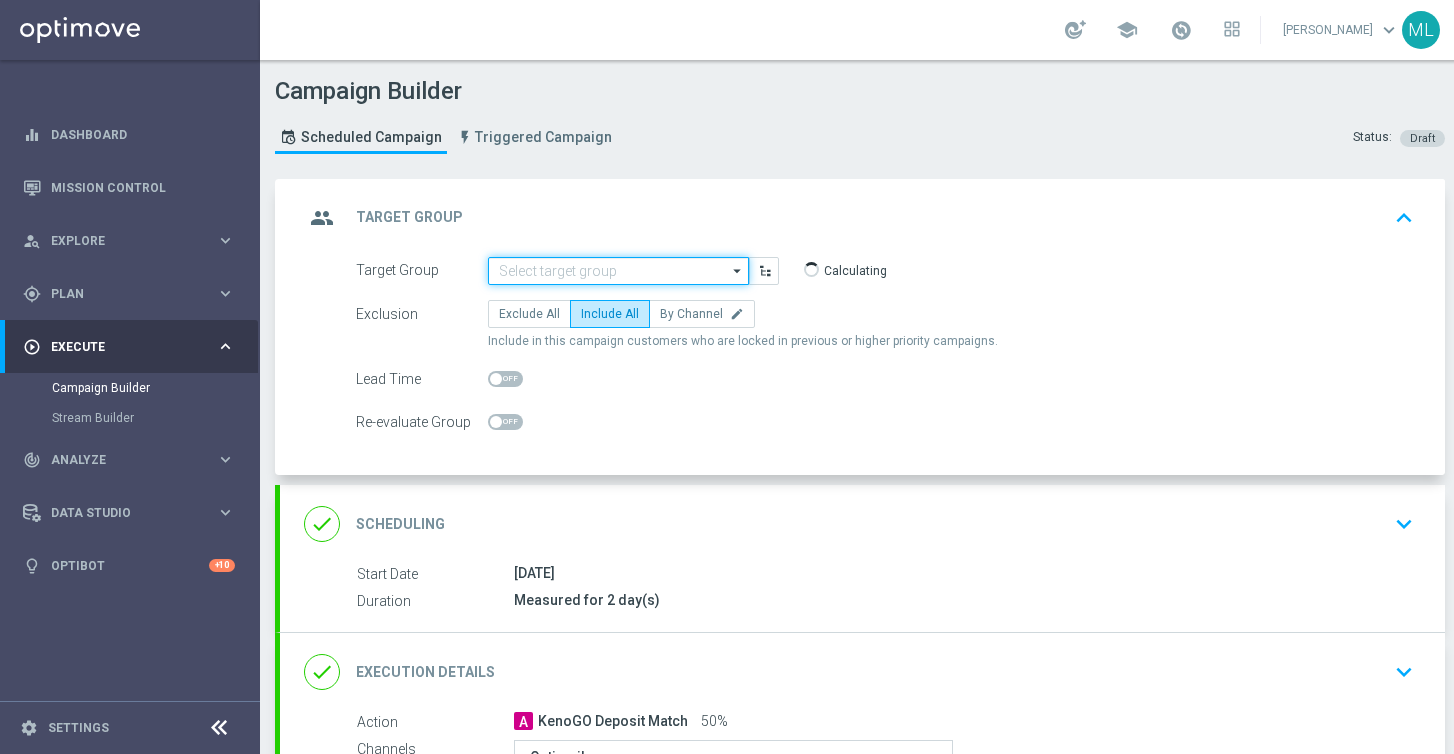 scroll, scrollTop: 0, scrollLeft: 0, axis: both 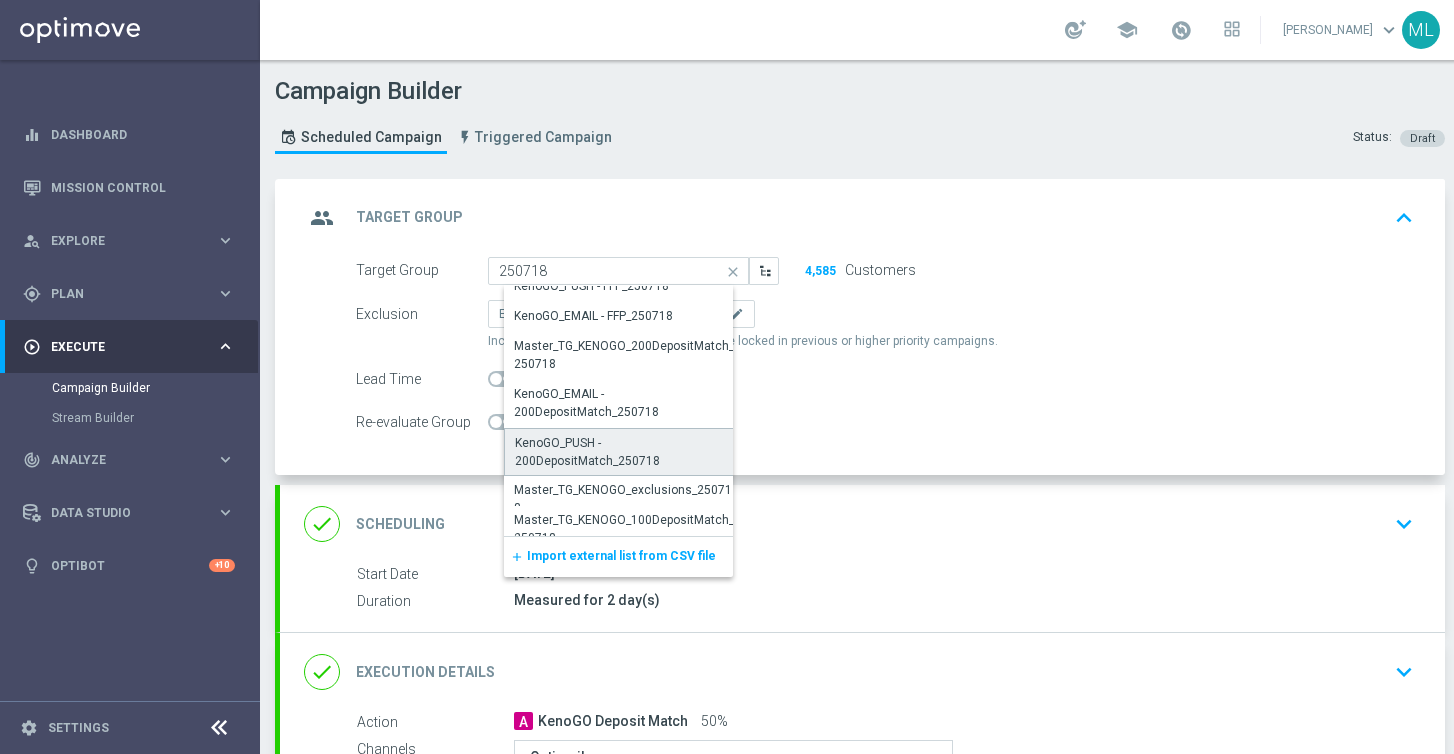 click on "KenoGO_PUSH - 200DepositMatch_250718" 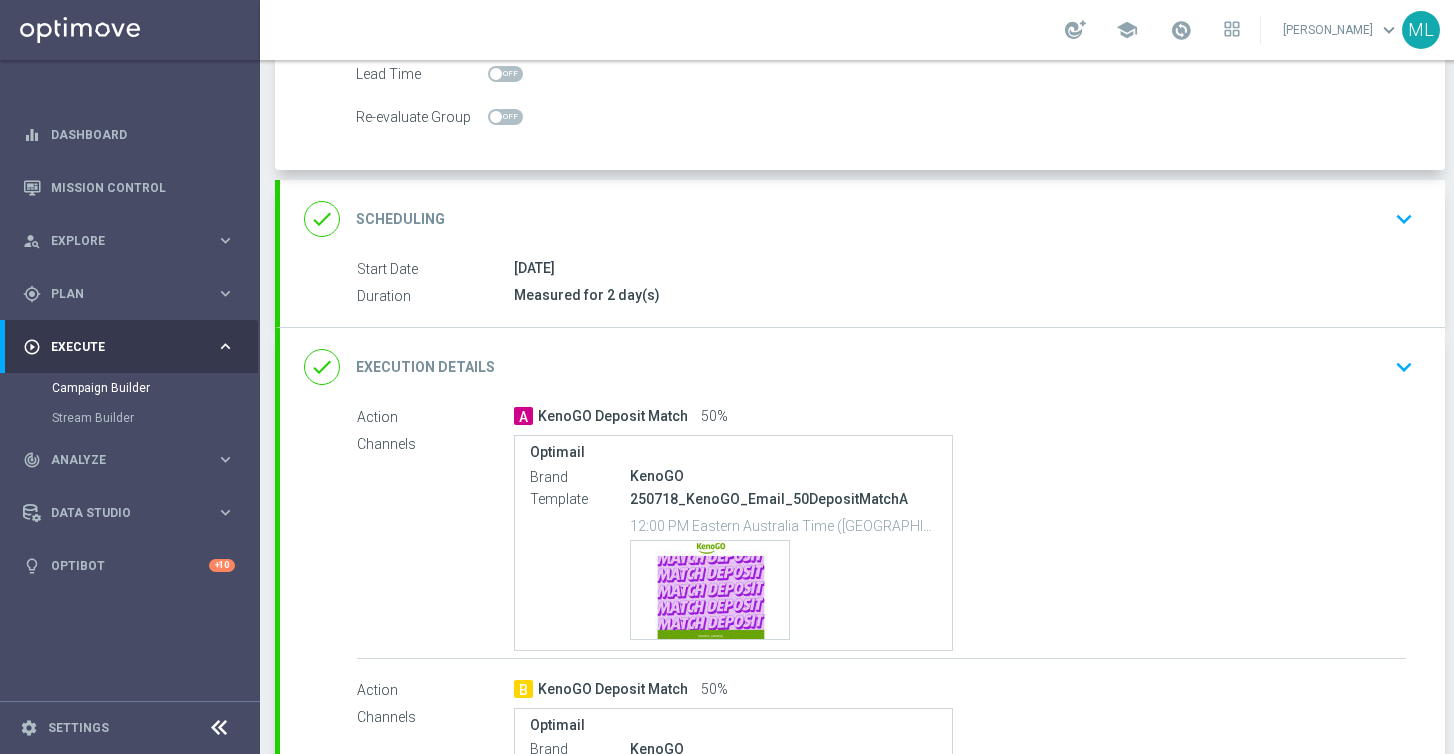 scroll, scrollTop: 308, scrollLeft: 0, axis: vertical 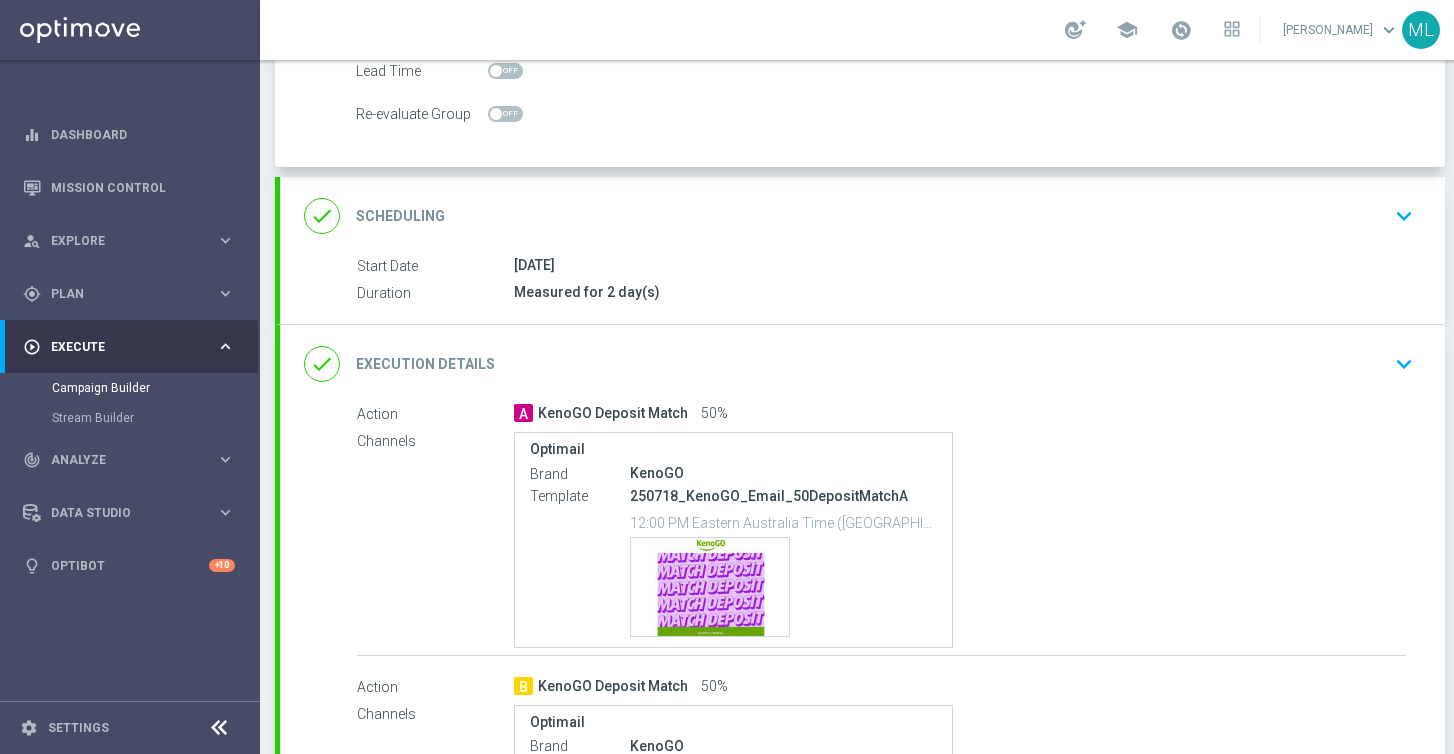 click on "Execution Details" 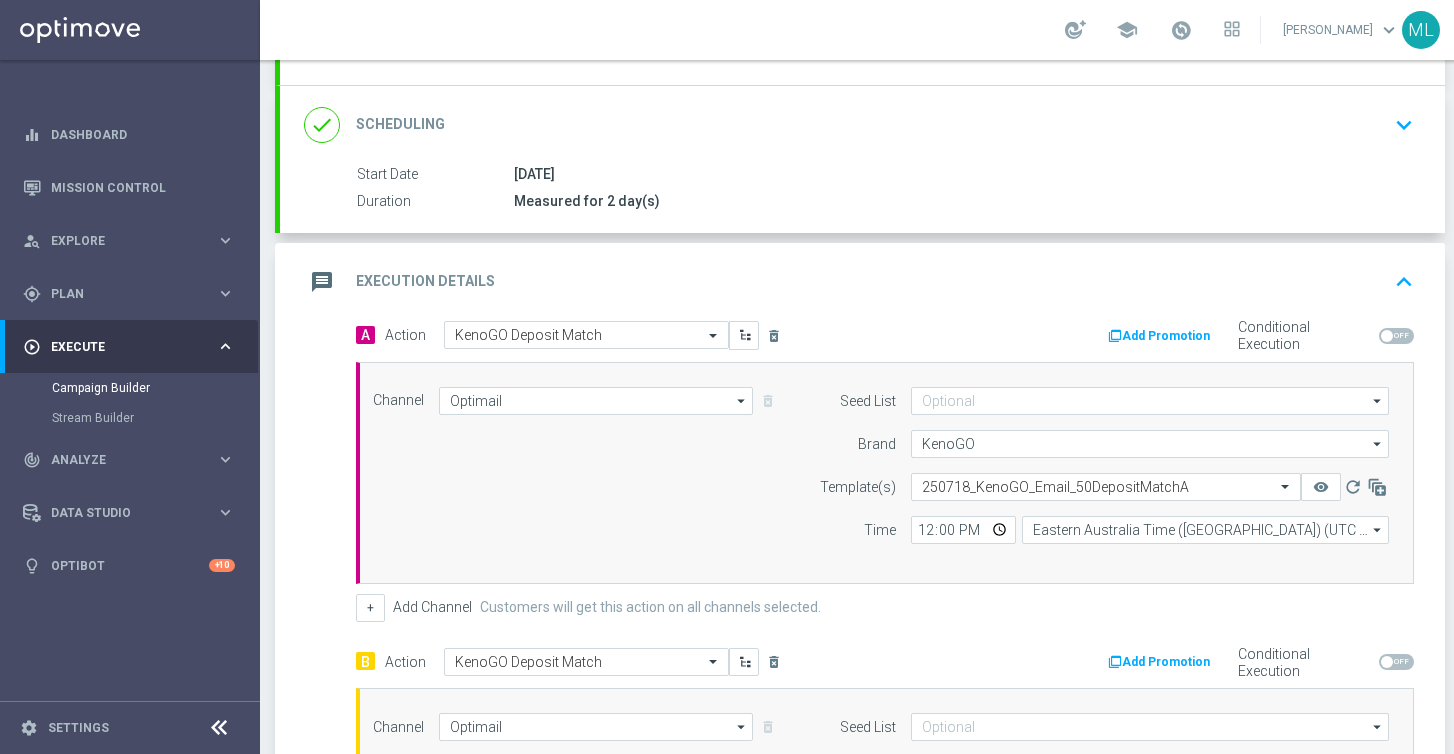 scroll, scrollTop: 237, scrollLeft: 0, axis: vertical 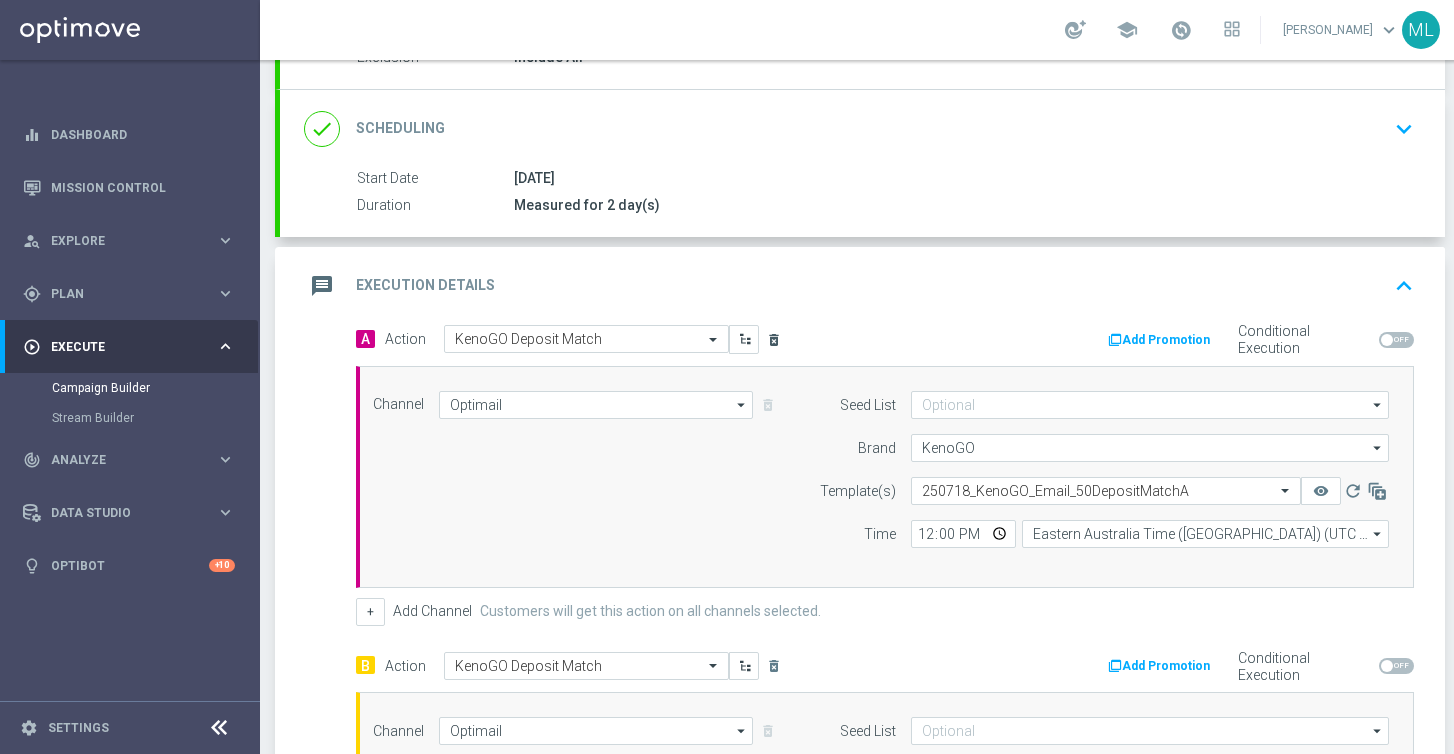 click on "delete_forever" 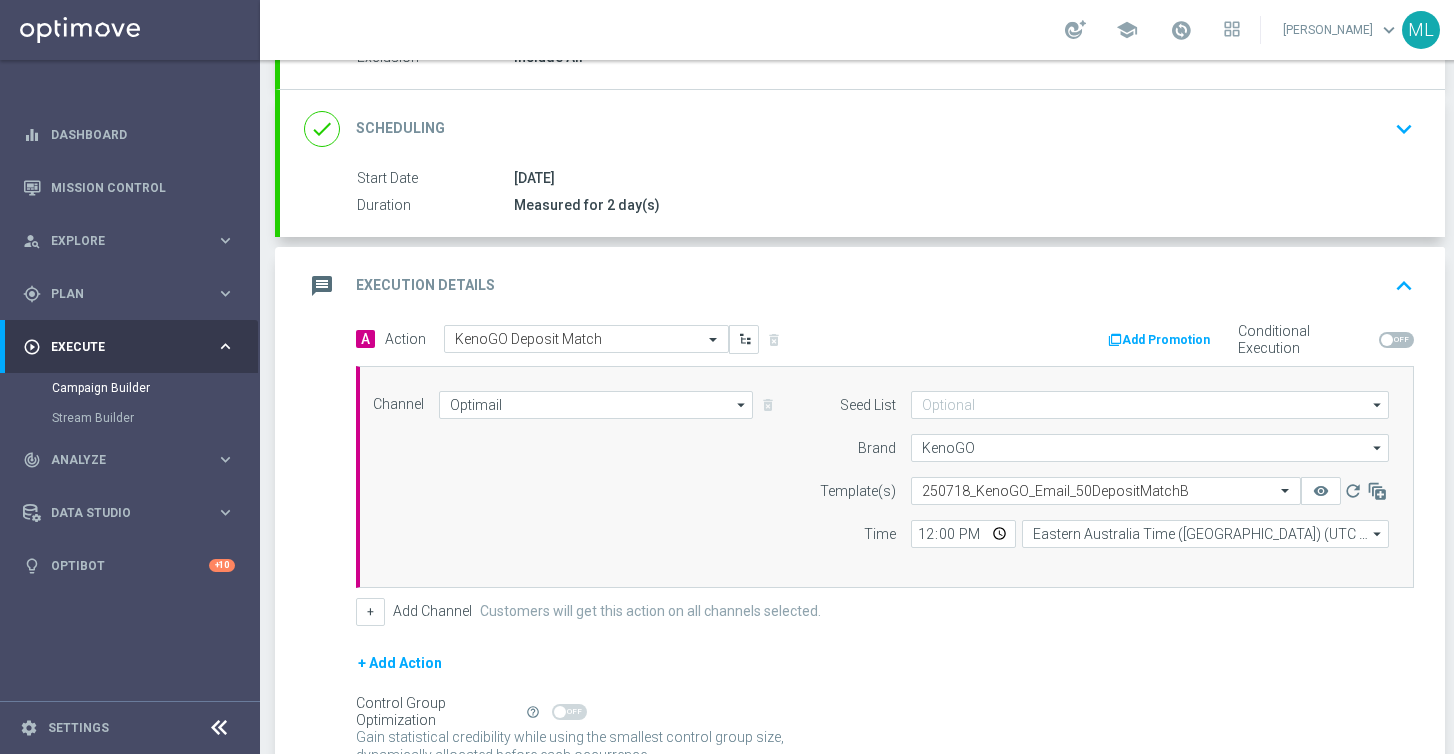 click on "arrow_drop_down" 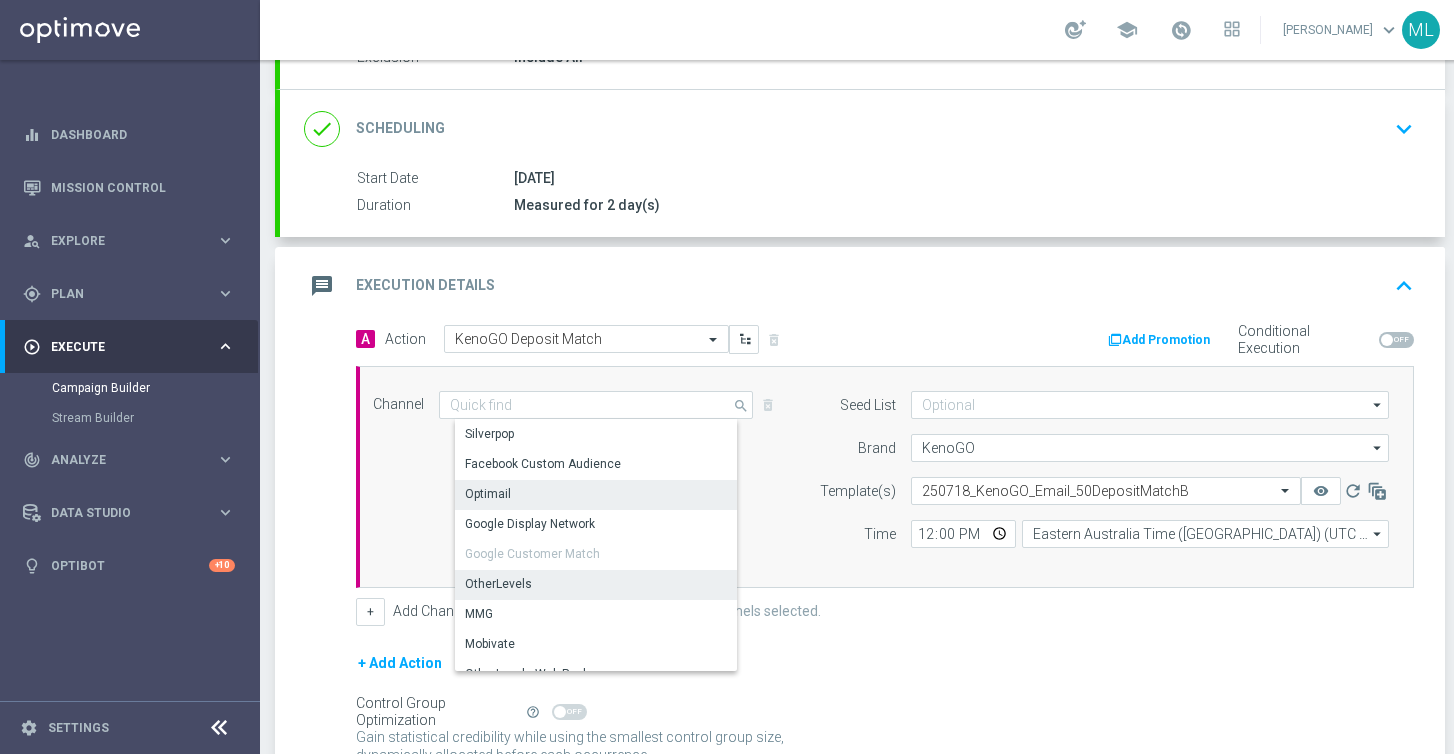 click on "OtherLevels" 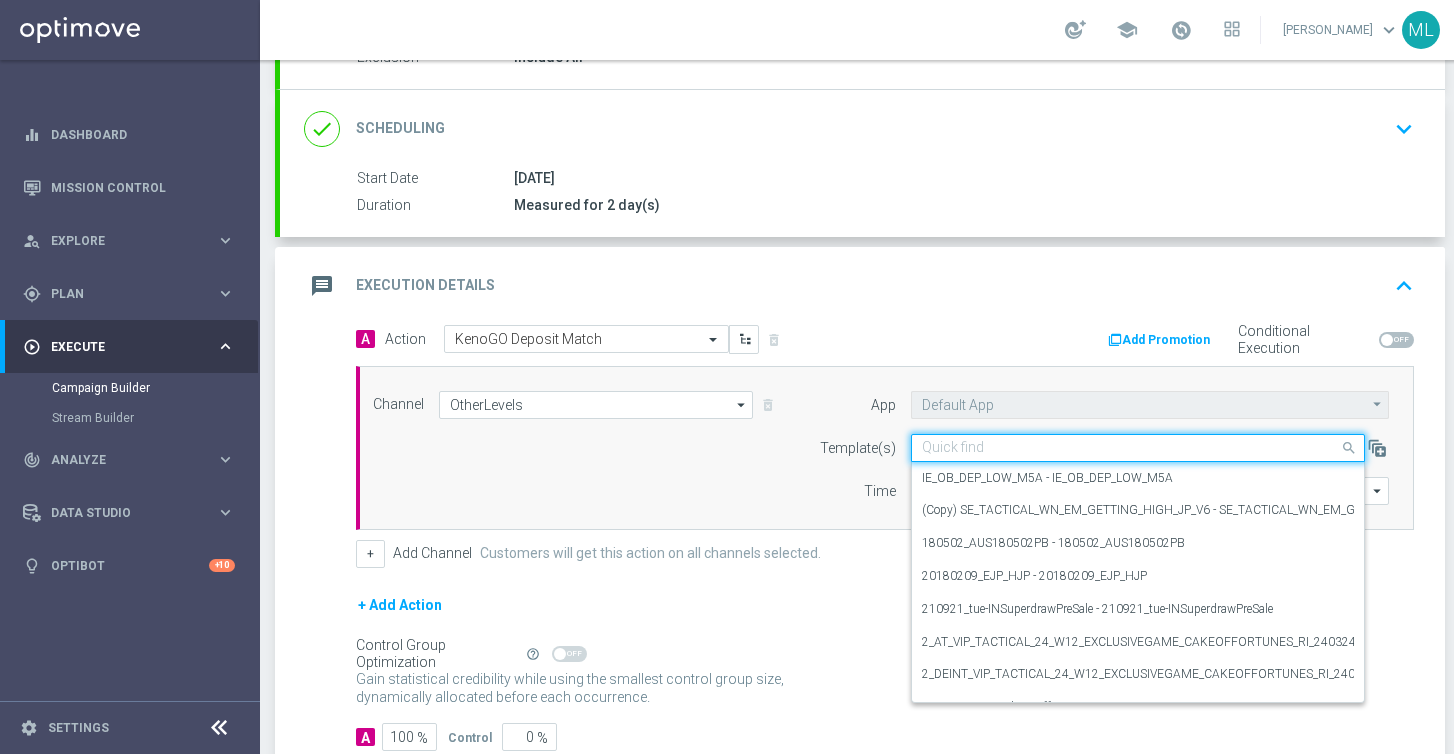 click 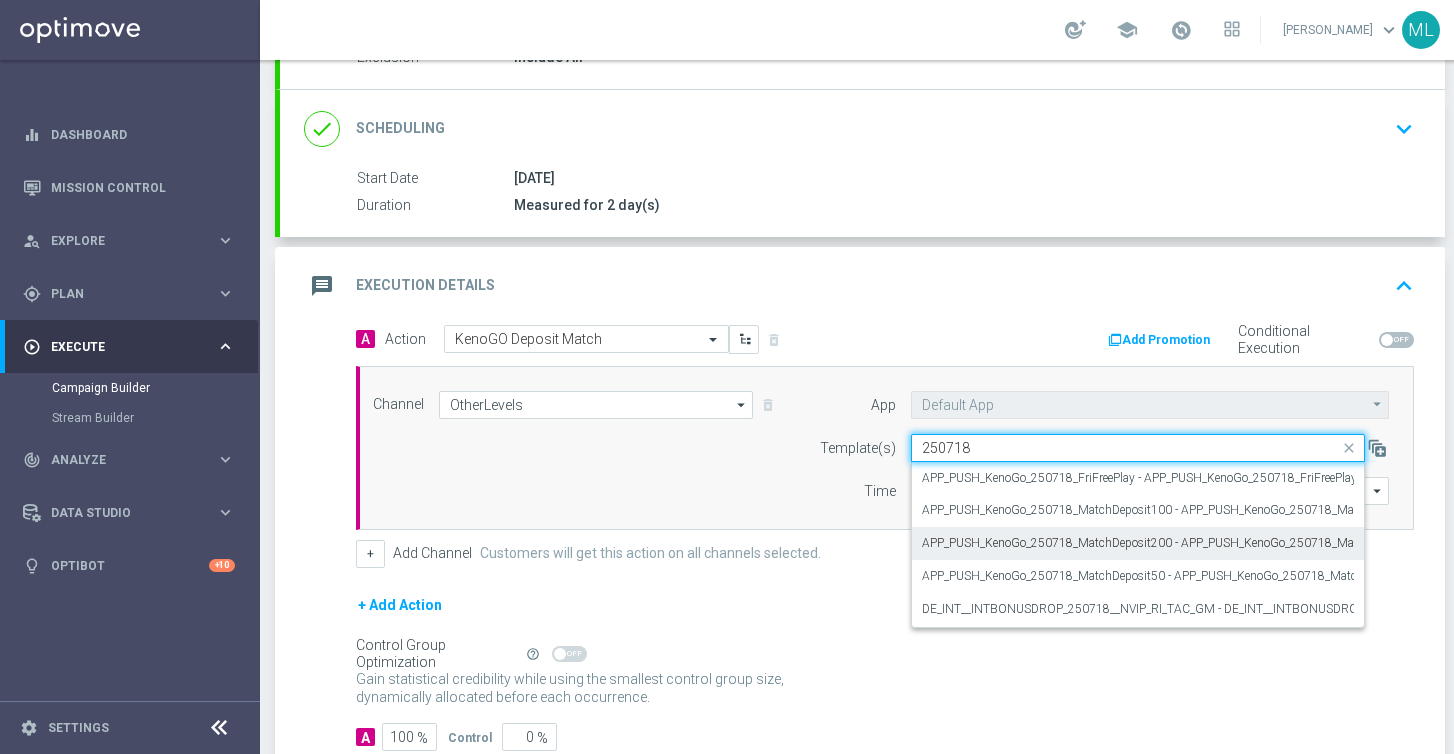 click on "APP_PUSH_KenoGo_250718_MatchDeposit200 - APP_PUSH_KenoGo_250718_MatchDeposit200" at bounding box center (1138, 543) 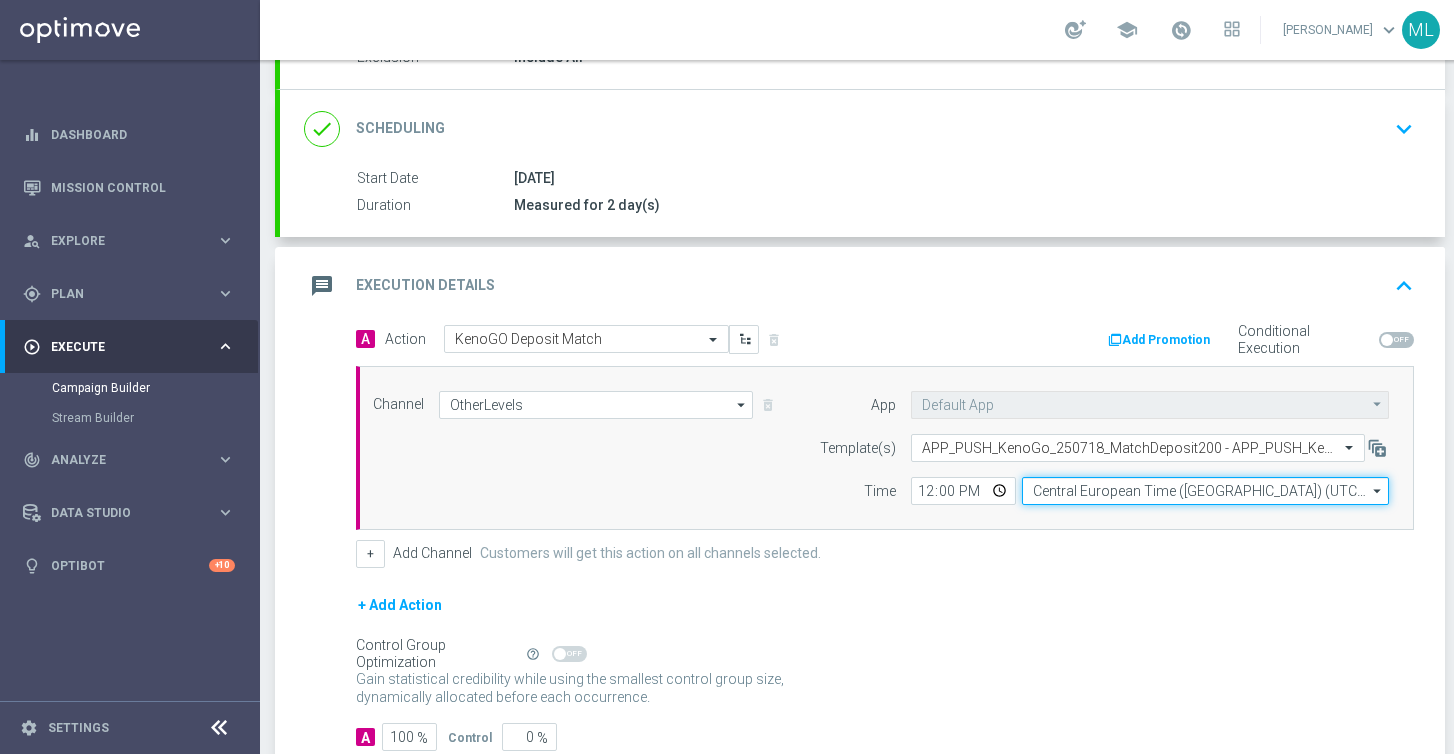 click on "Central European Time (Budapest) (UTC +02:00)" 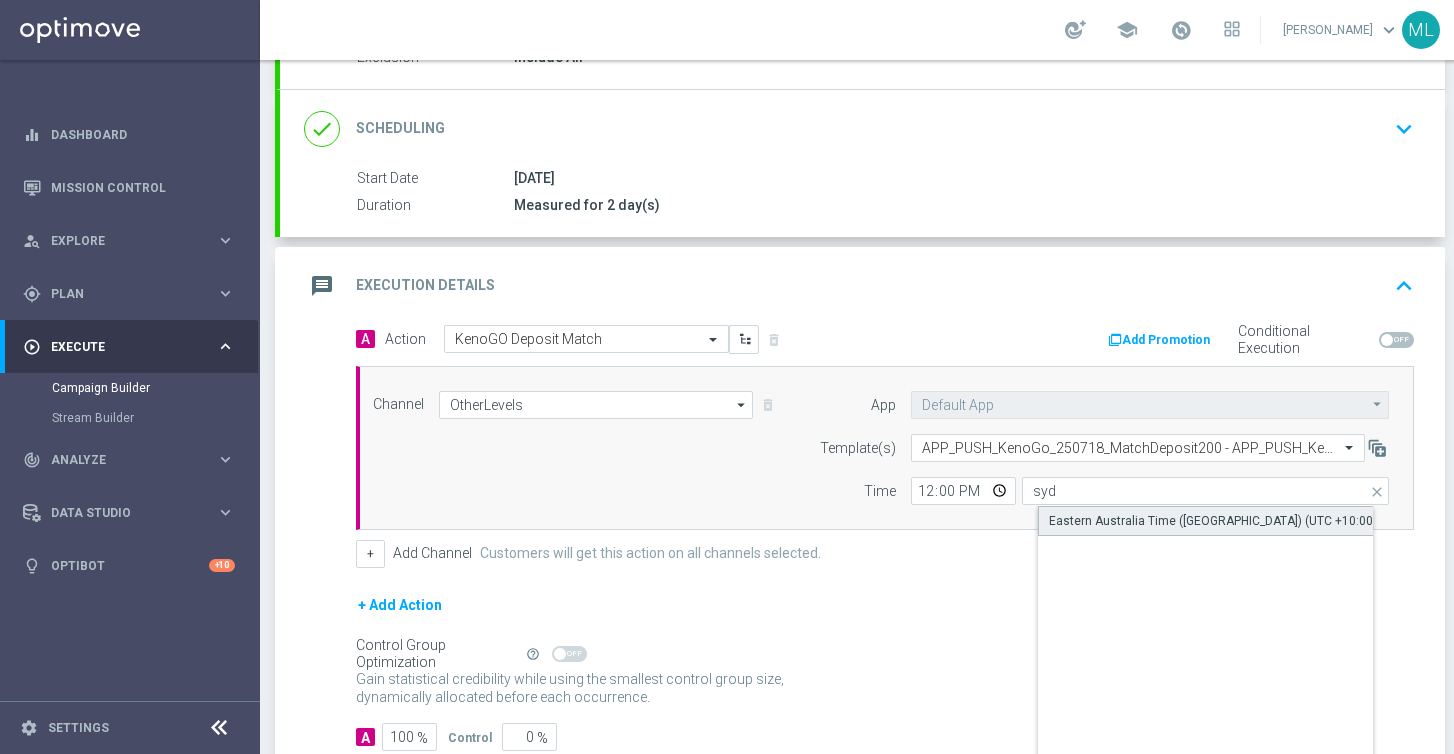 click on "Eastern Australia Time (Sydney) (UTC +10:00)" 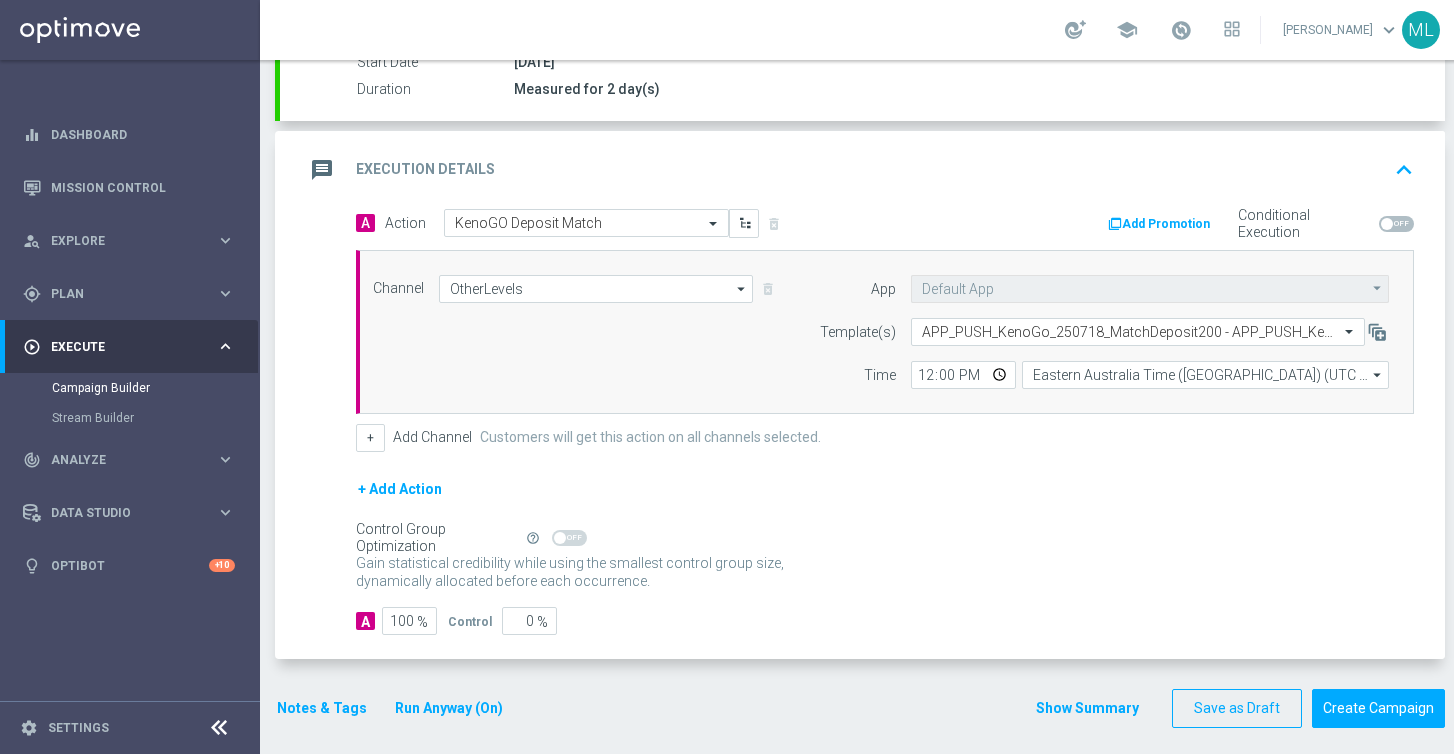 scroll, scrollTop: 367, scrollLeft: 0, axis: vertical 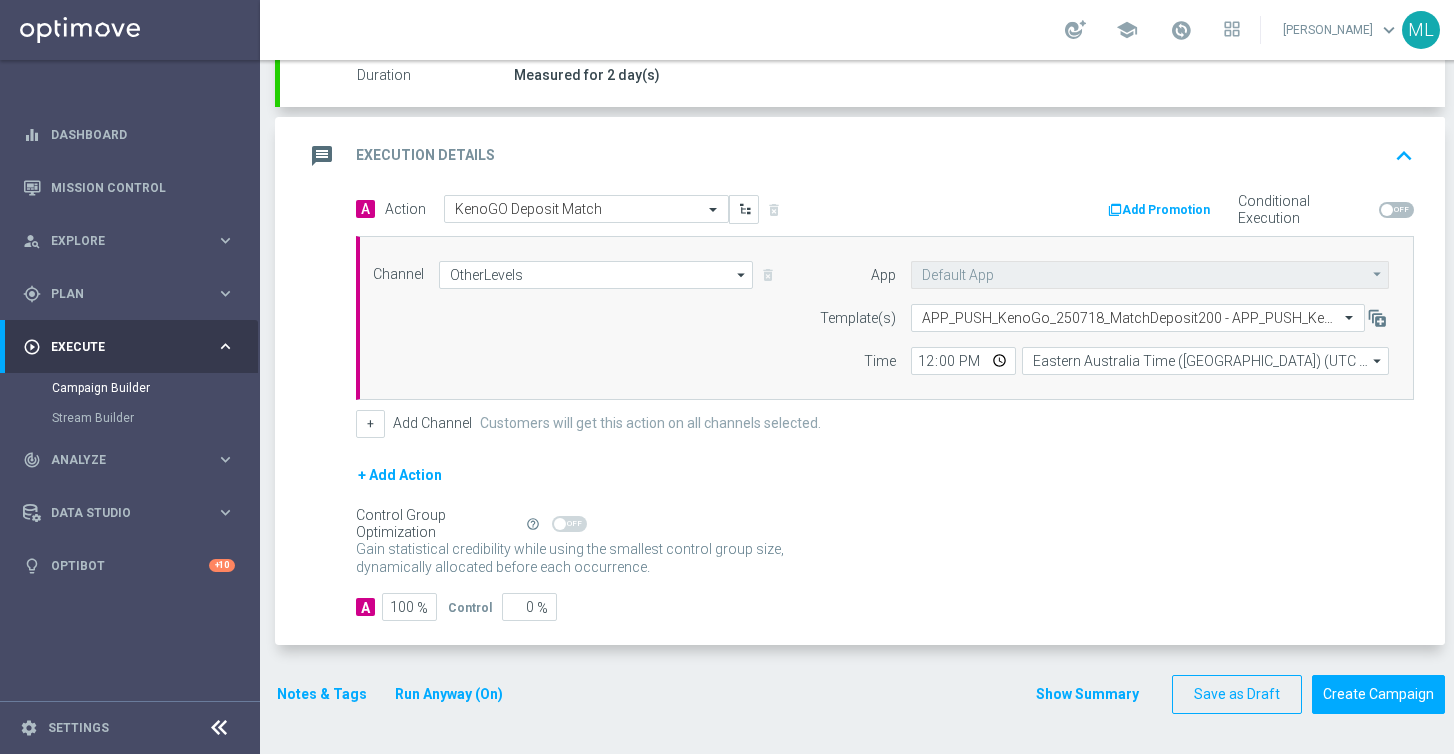 click on "Run Anyway (On)" 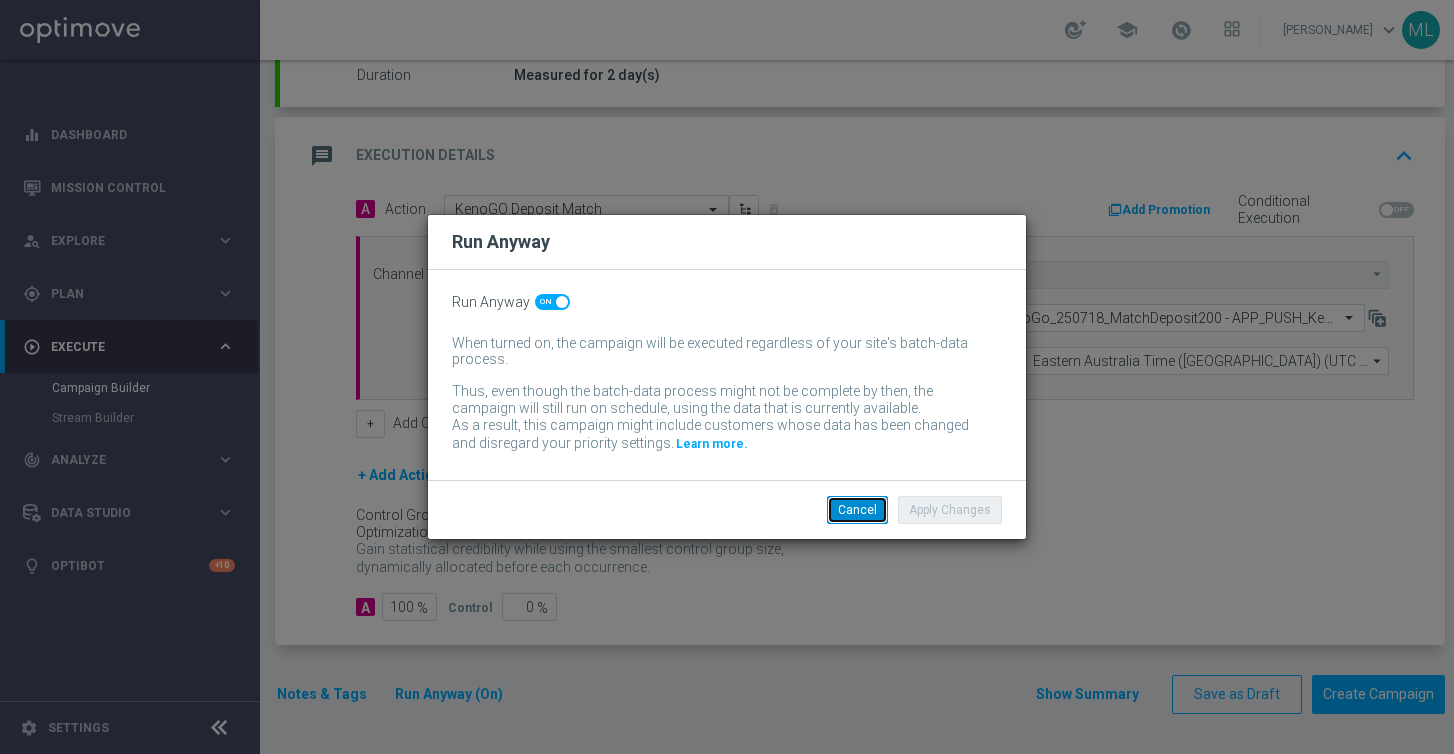 click on "Cancel" 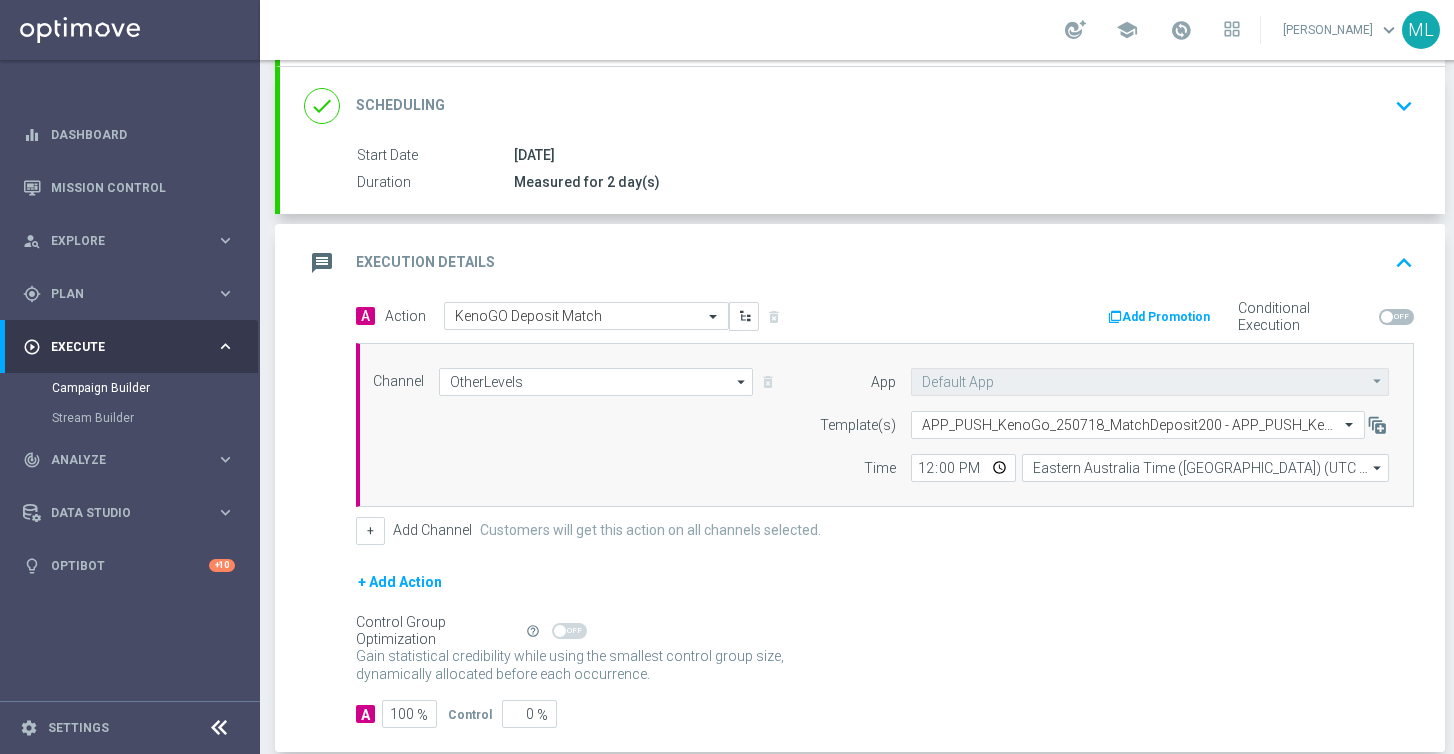 scroll, scrollTop: 367, scrollLeft: 0, axis: vertical 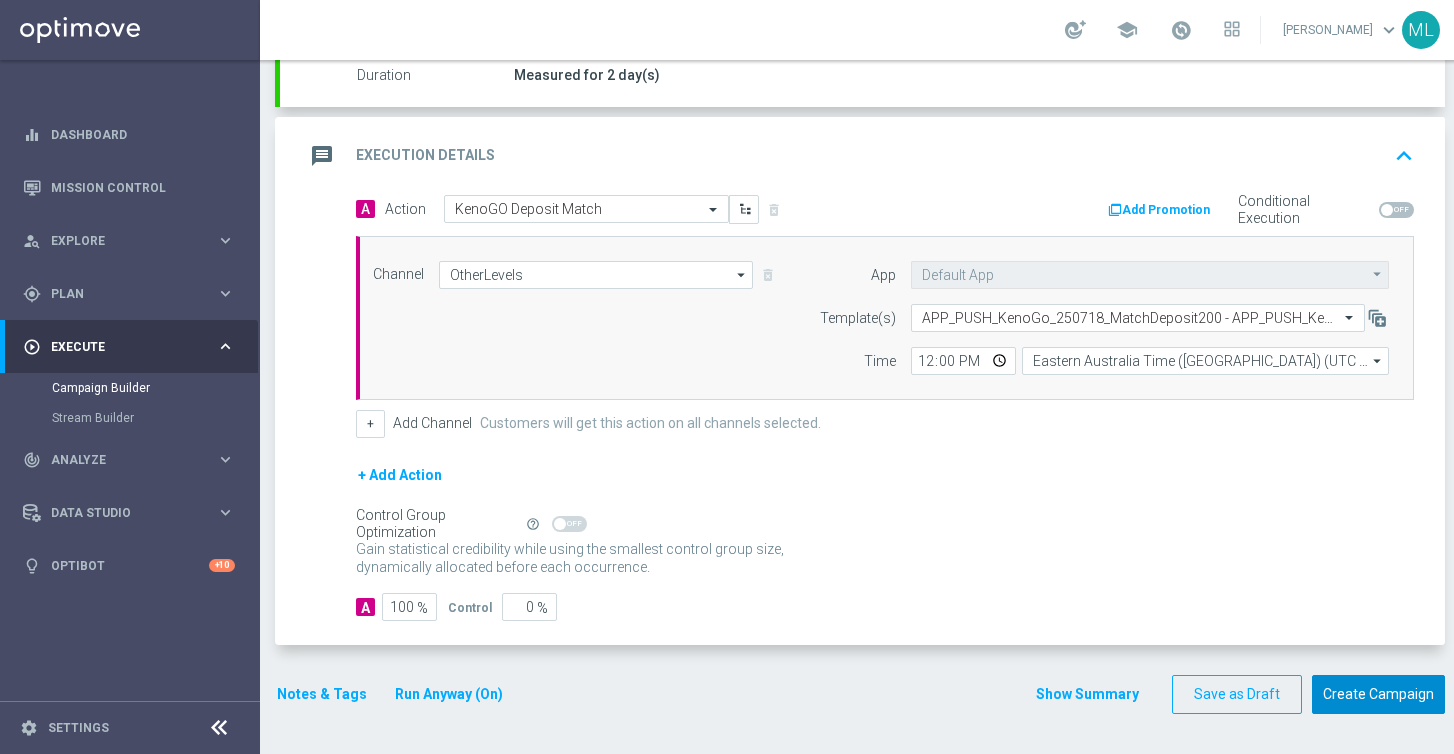 click on "Create Campaign" 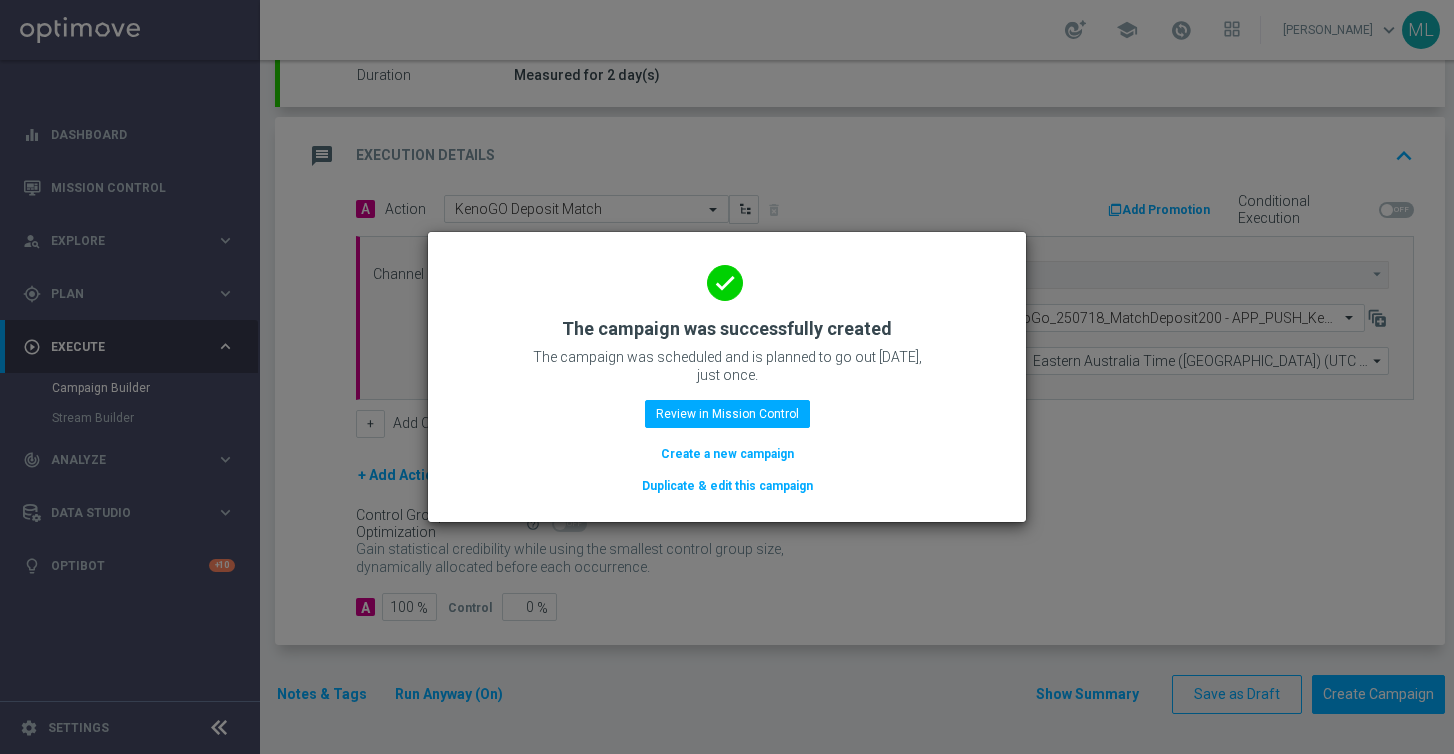 click on "Duplicate & edit this campaign" 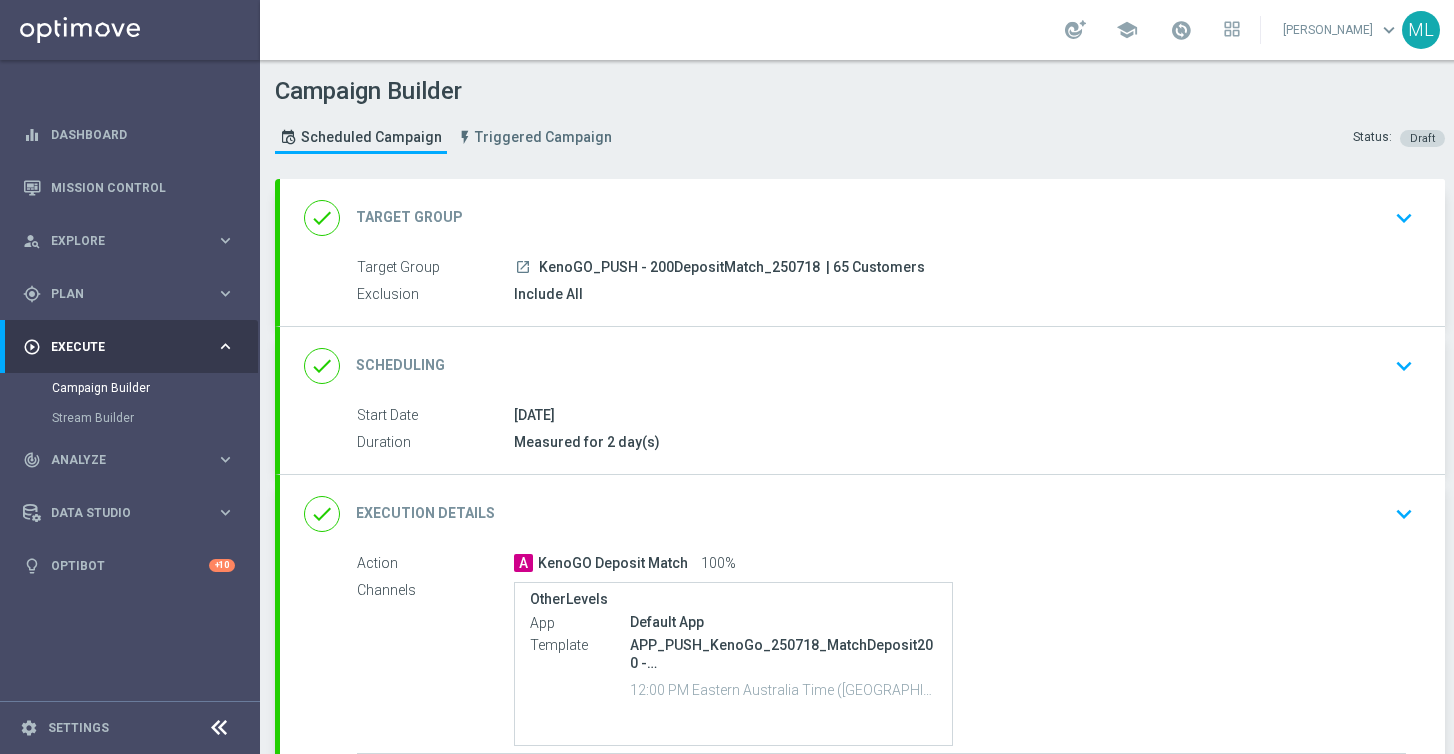 click on "keyboard_arrow_down" 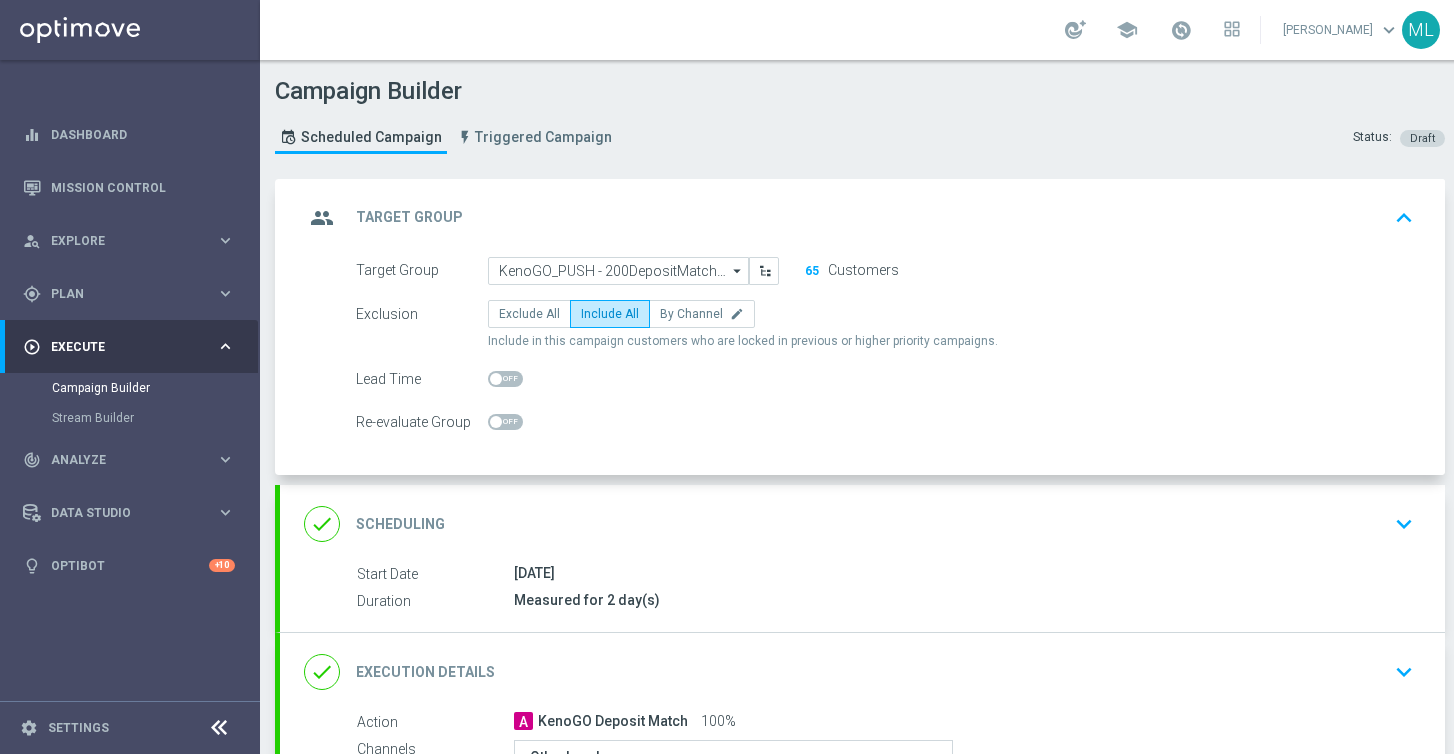 click on "arrow_drop_down" 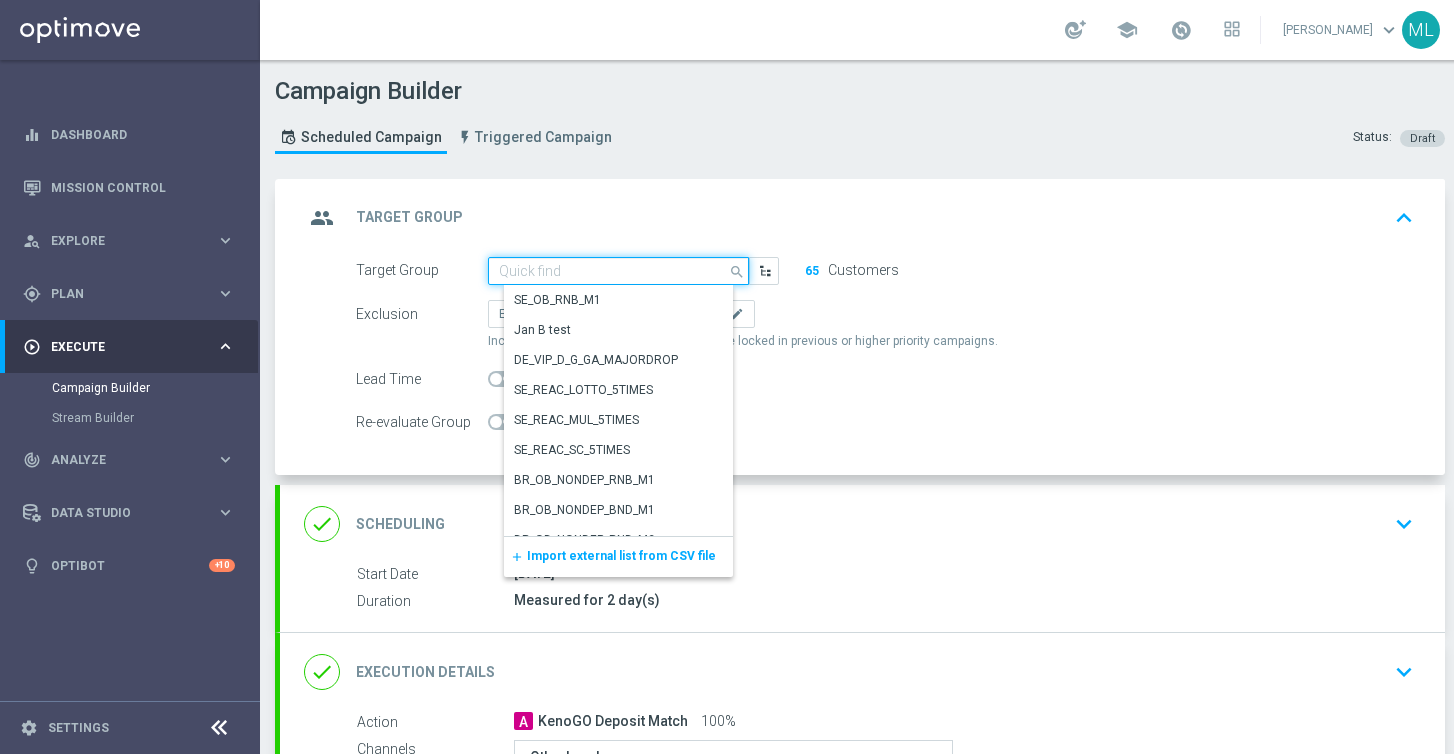 scroll, scrollTop: 0, scrollLeft: 0, axis: both 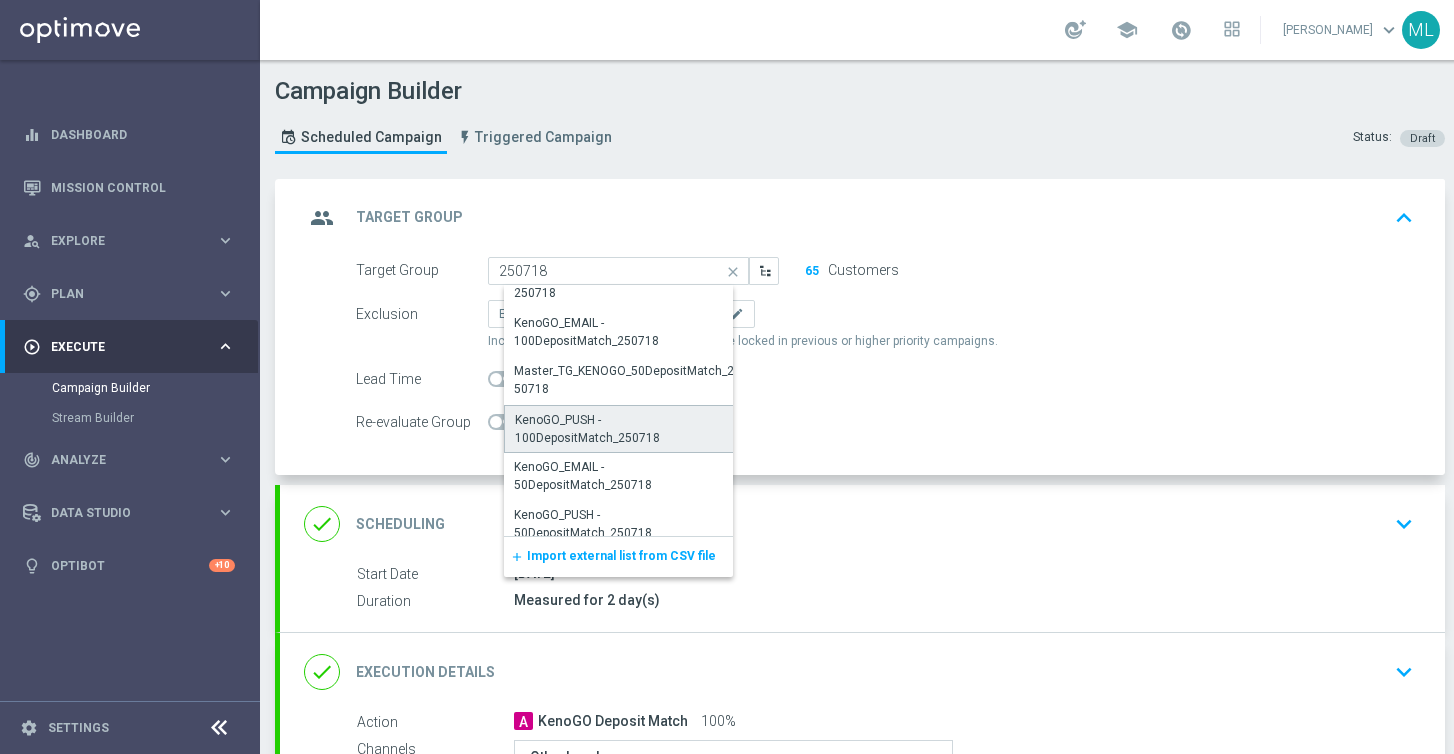 click on "KenoGO_PUSH - 100DepositMatch_250718" 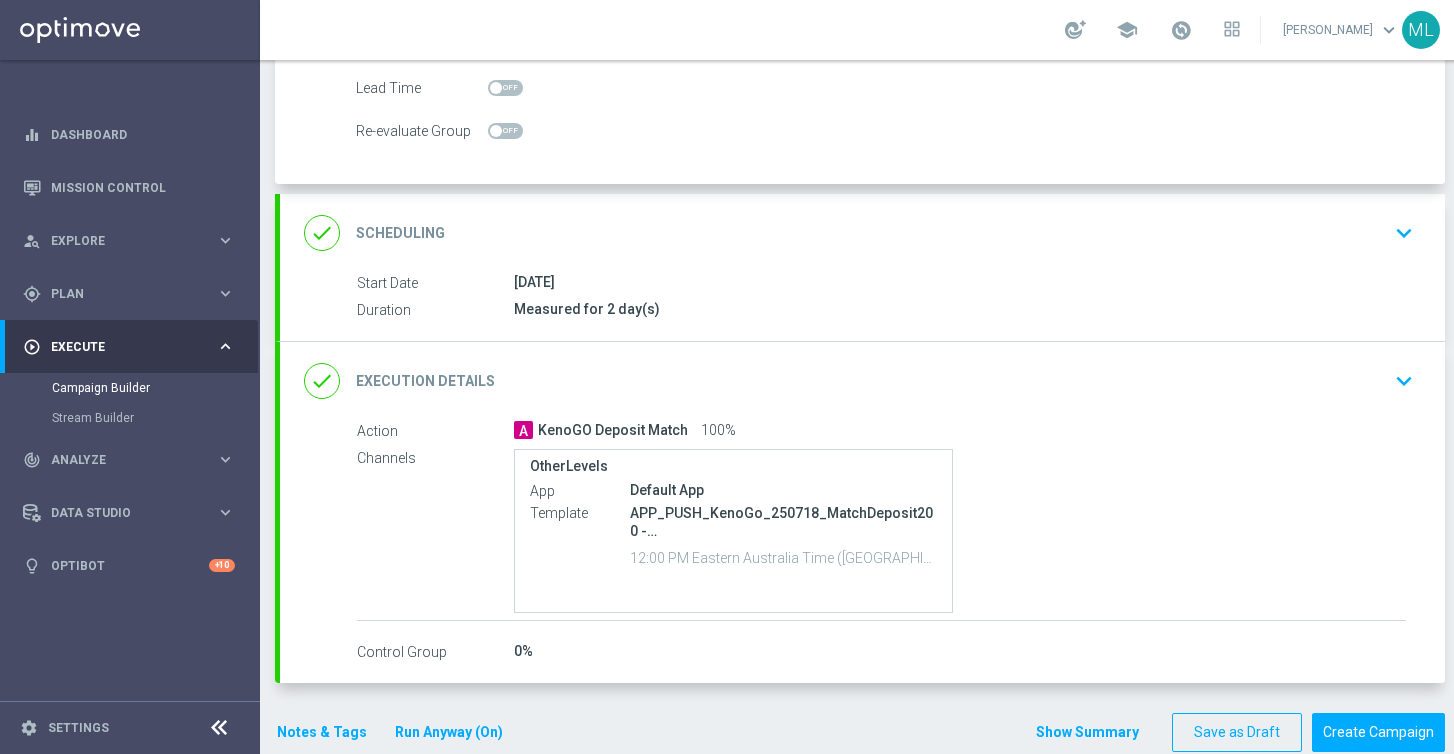 scroll, scrollTop: 302, scrollLeft: 0, axis: vertical 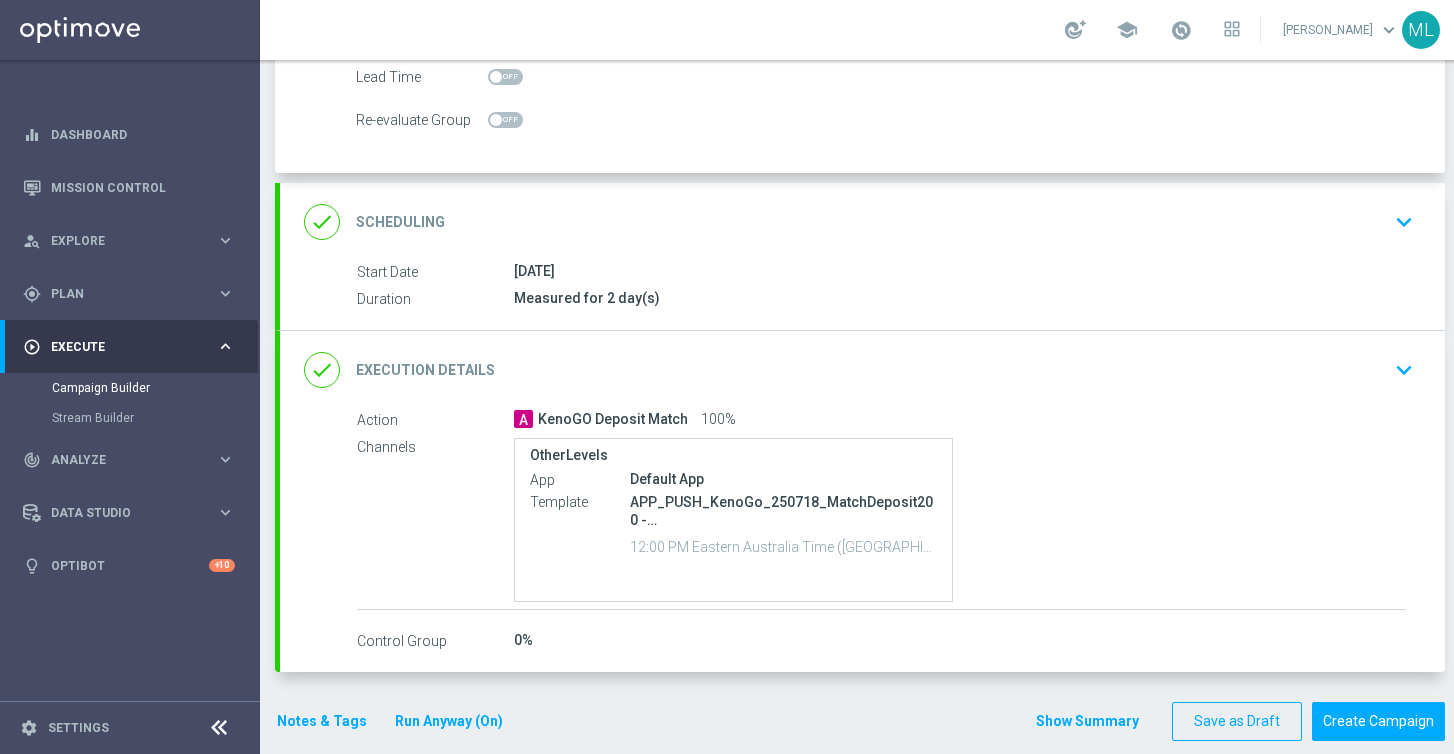 click on "Execution Details" 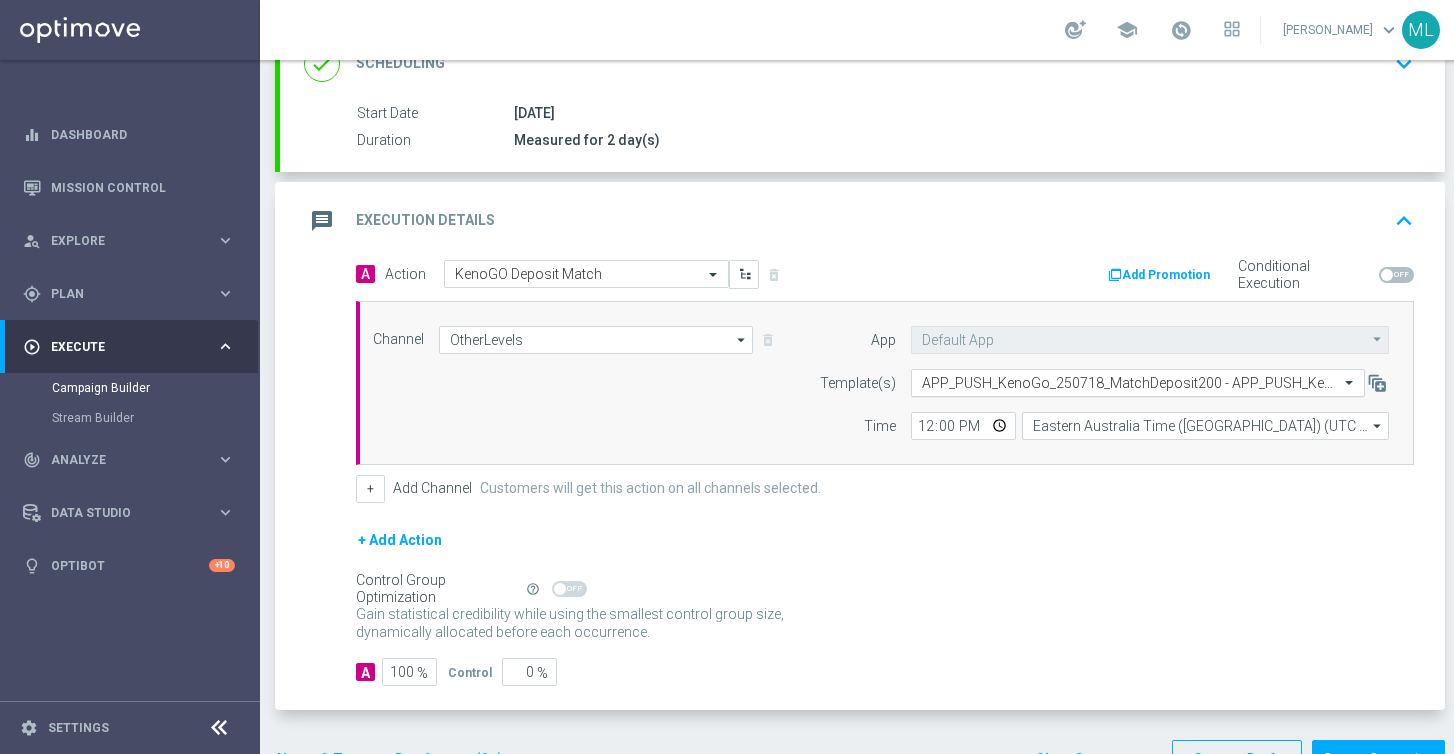 click 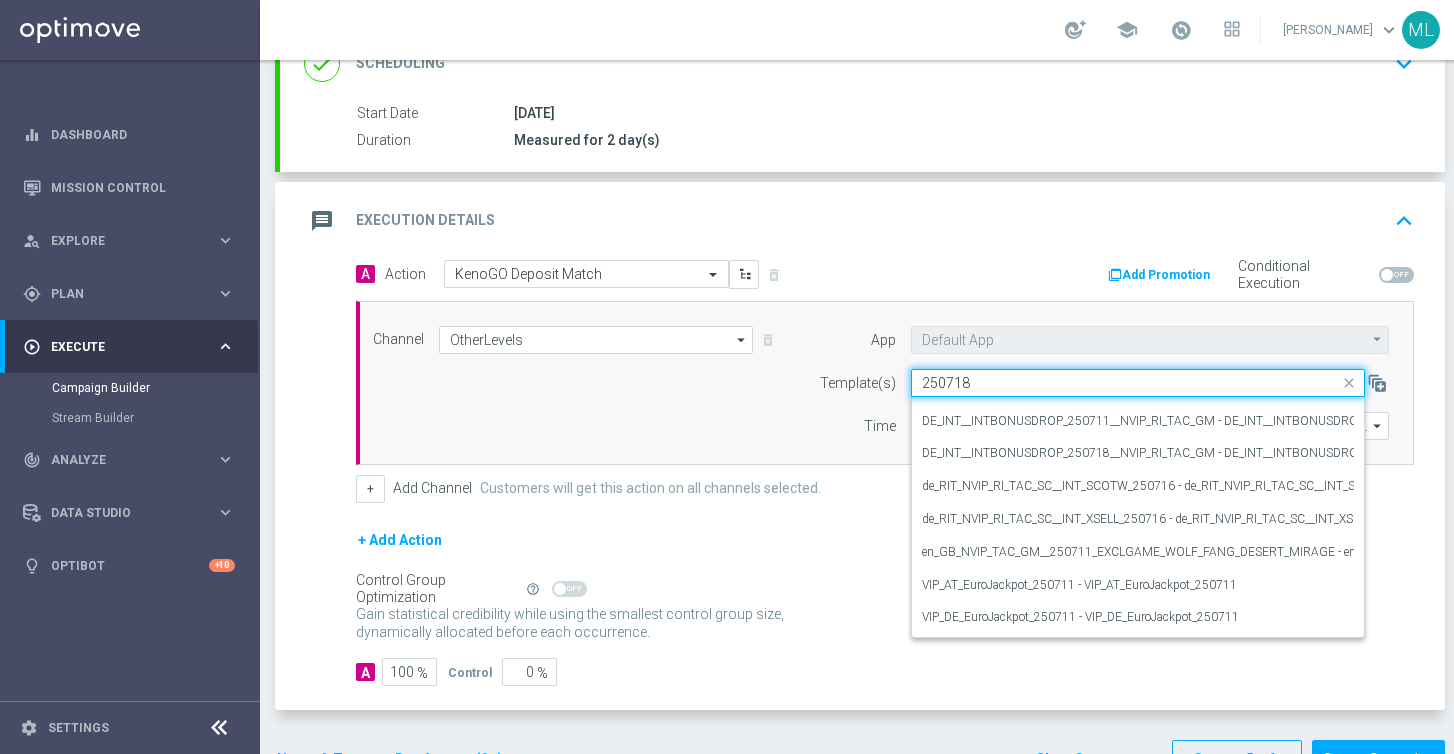 scroll, scrollTop: 0, scrollLeft: 0, axis: both 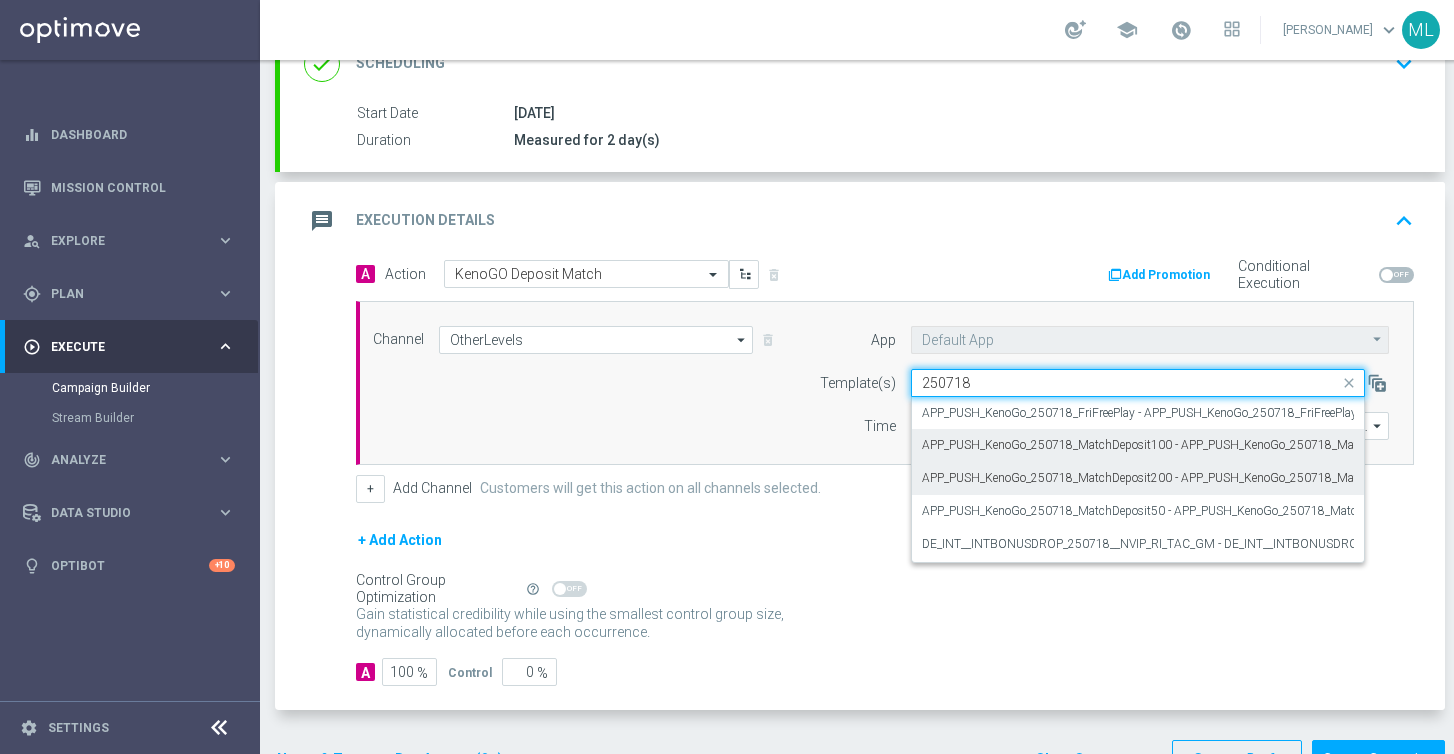 click on "APP_PUSH_KenoGo_250718_MatchDeposit100 - APP_PUSH_KenoGo_250718_MatchDeposit100" at bounding box center [1138, 445] 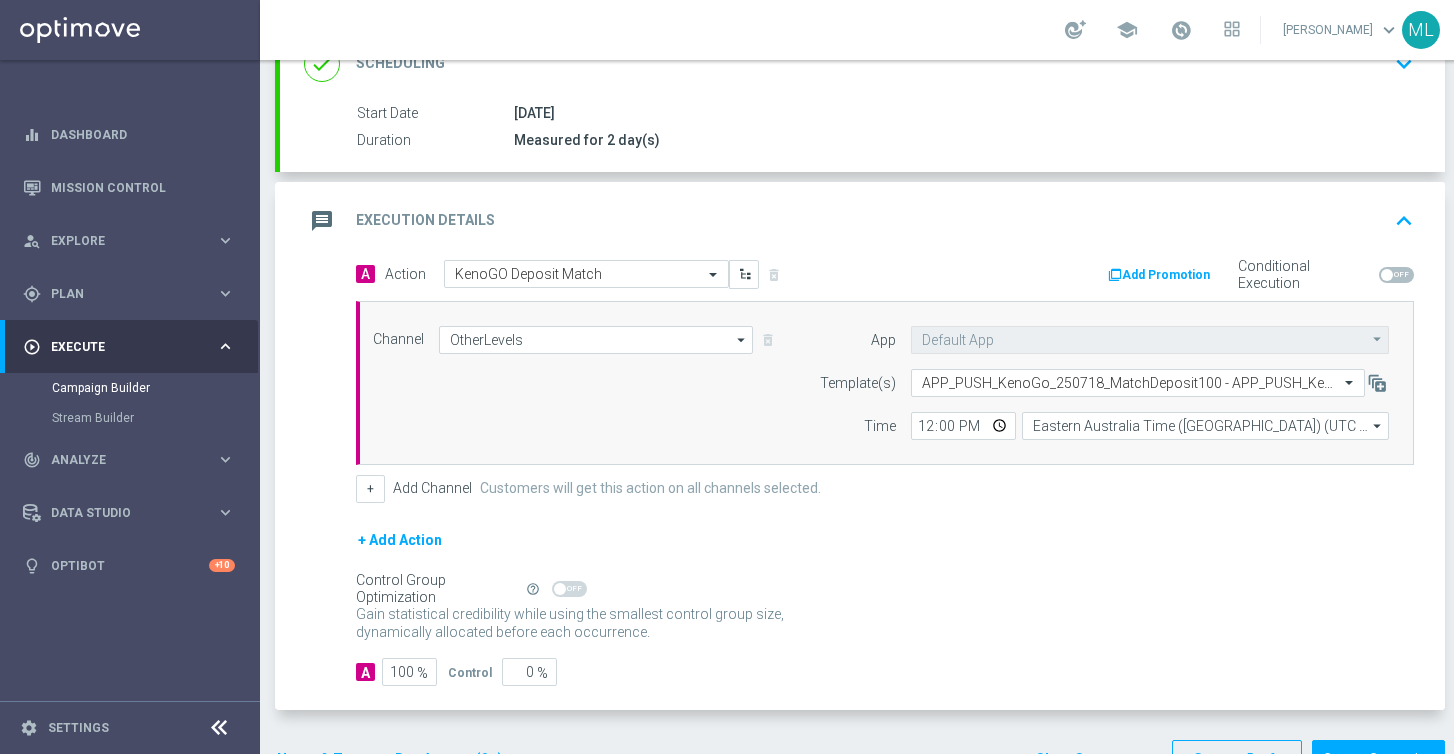 scroll, scrollTop: 367, scrollLeft: 0, axis: vertical 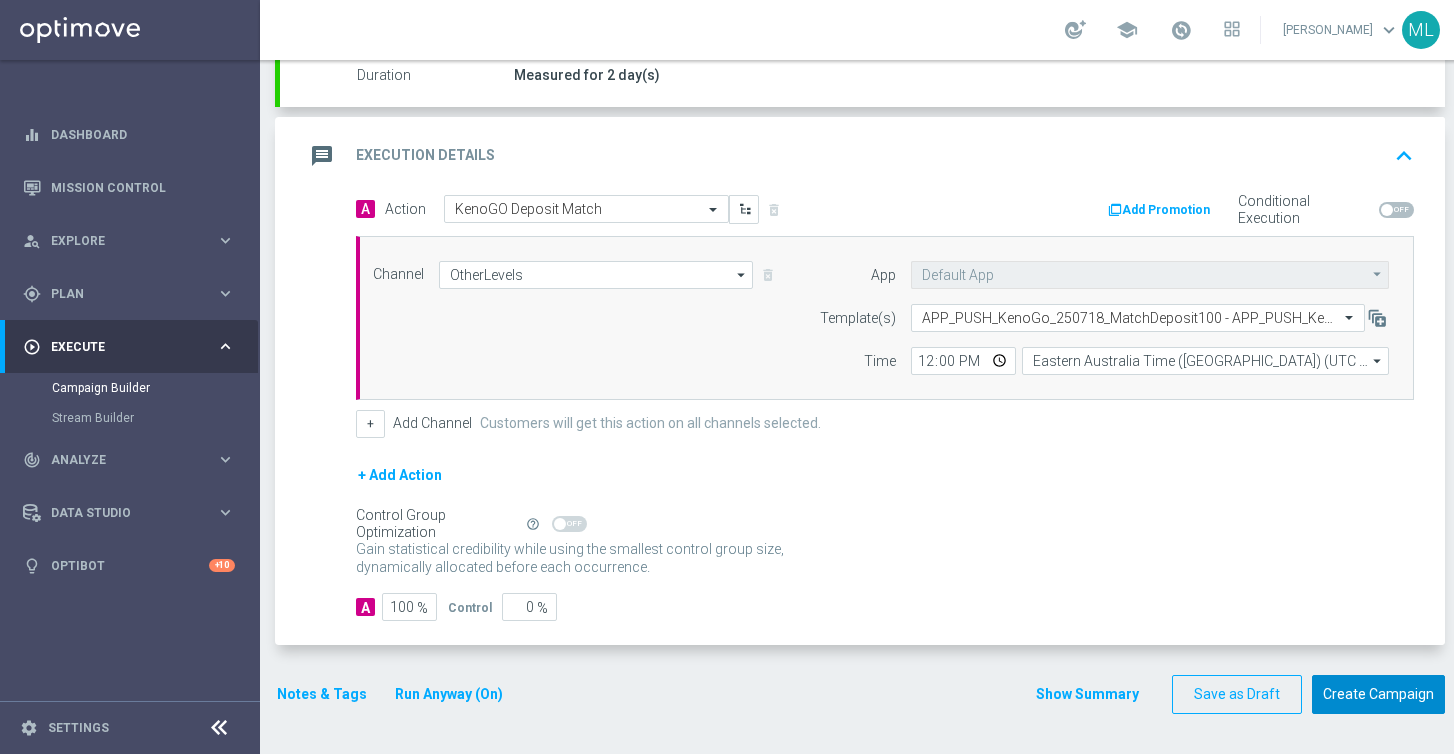 click on "Create Campaign" 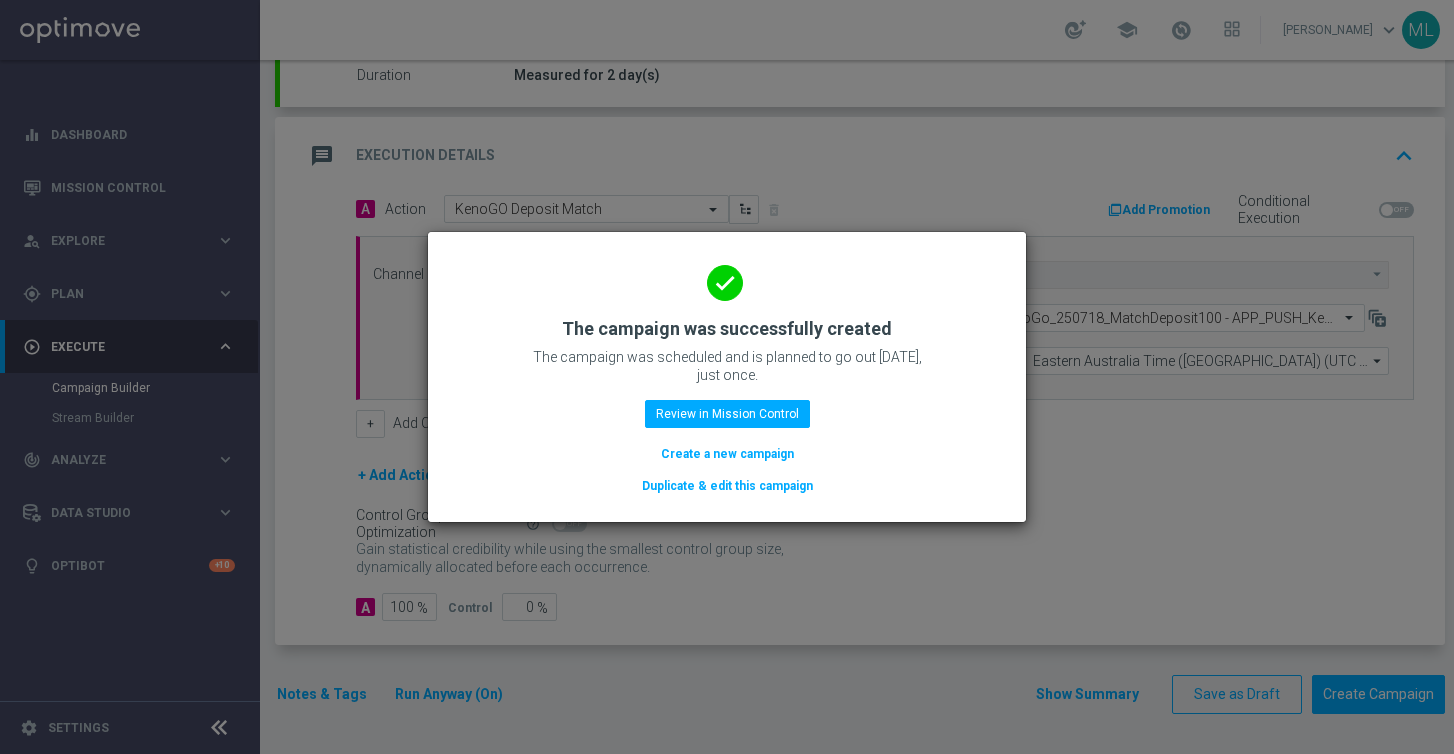 click on "Duplicate & edit this campaign" 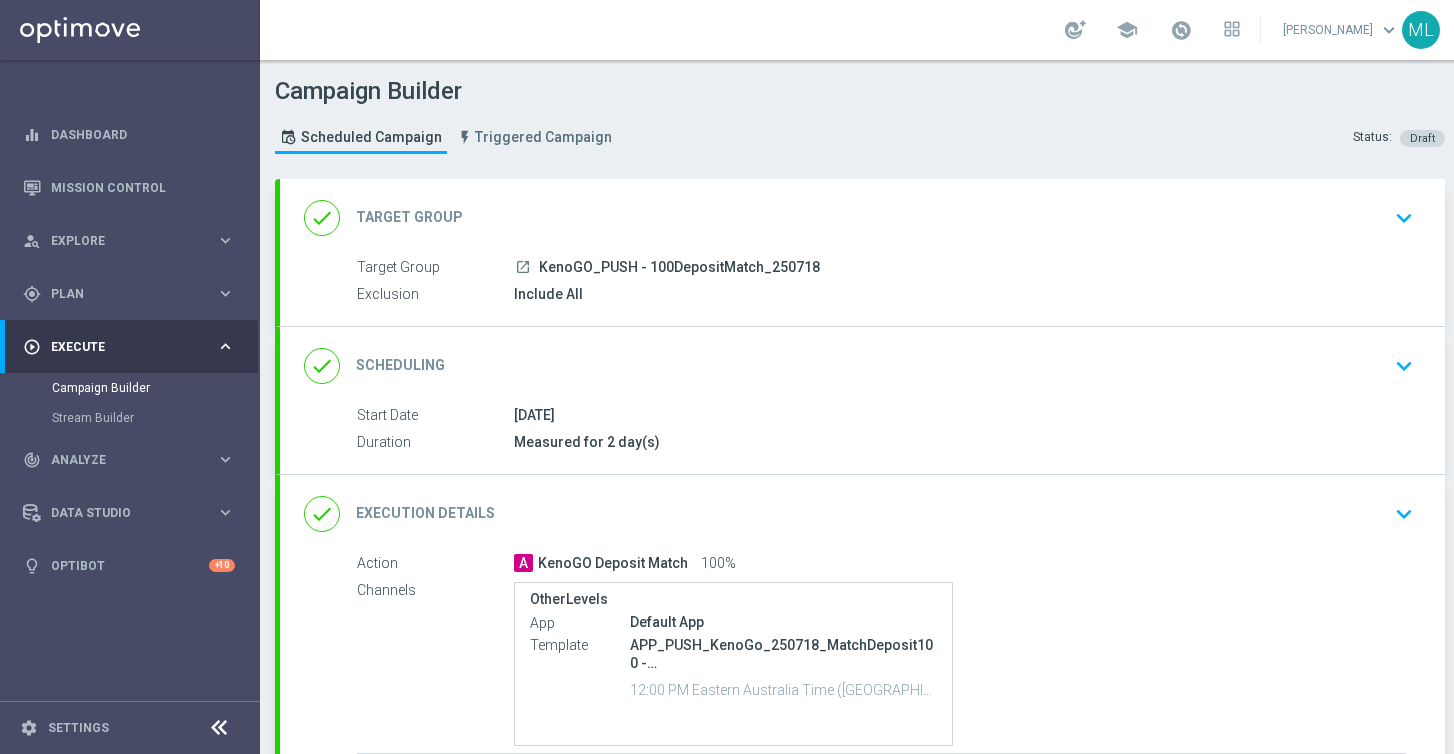 click on "done
Target Group" 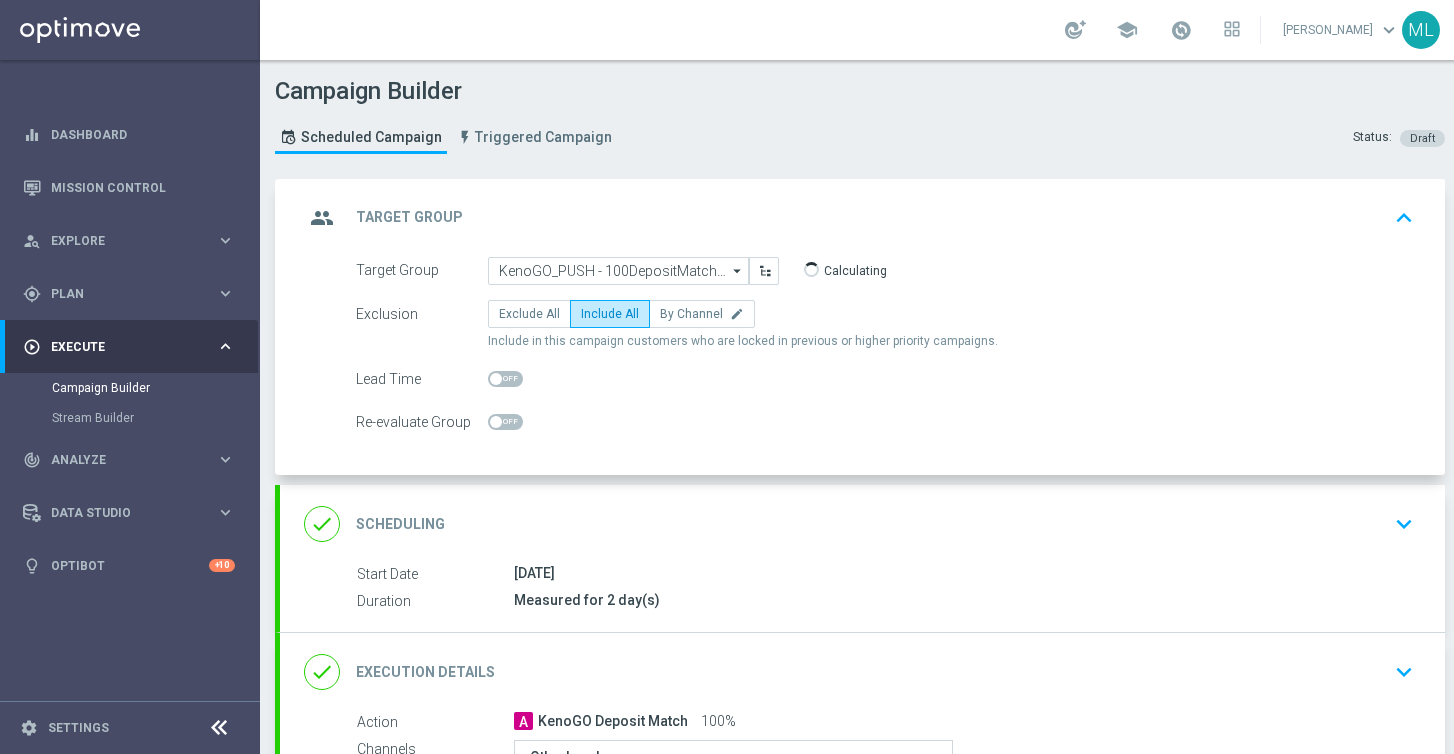 click on "arrow_drop_down" 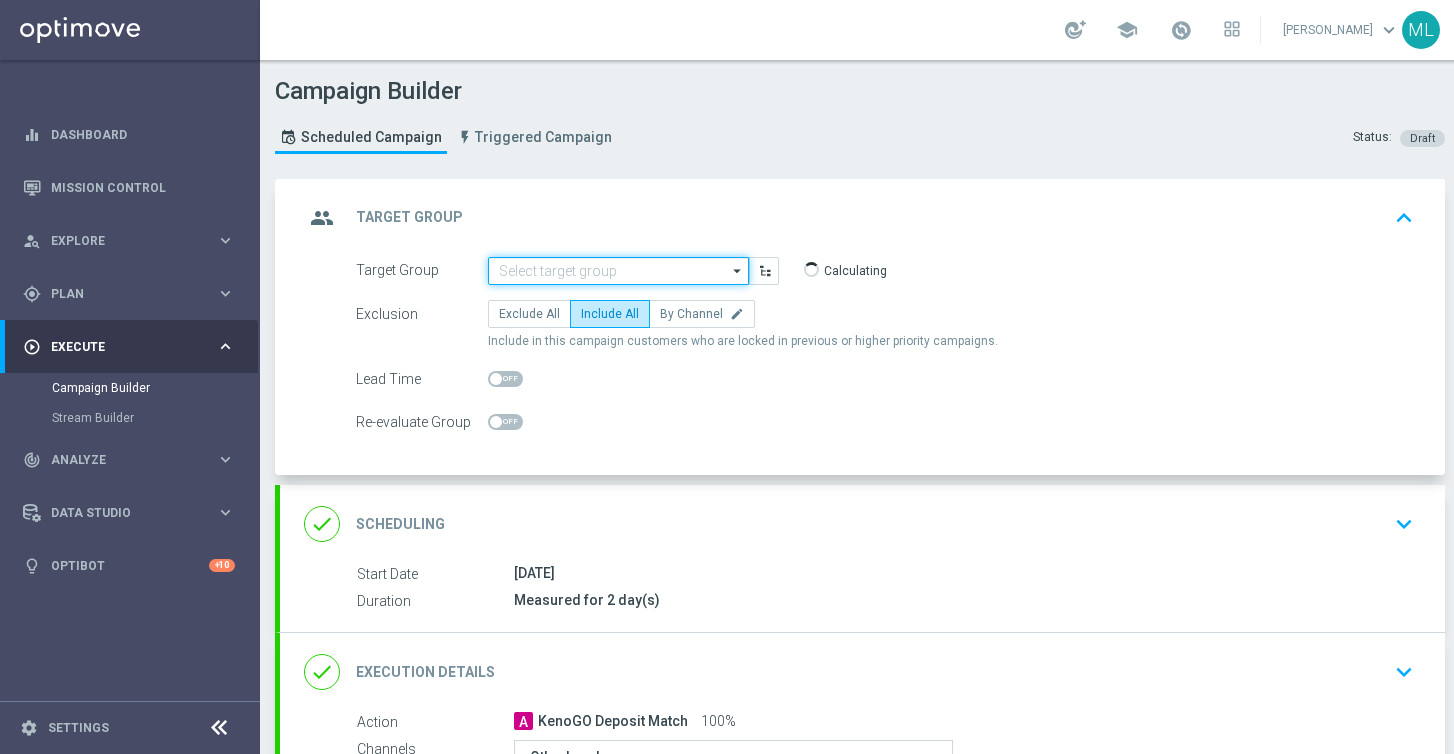 scroll, scrollTop: 0, scrollLeft: 0, axis: both 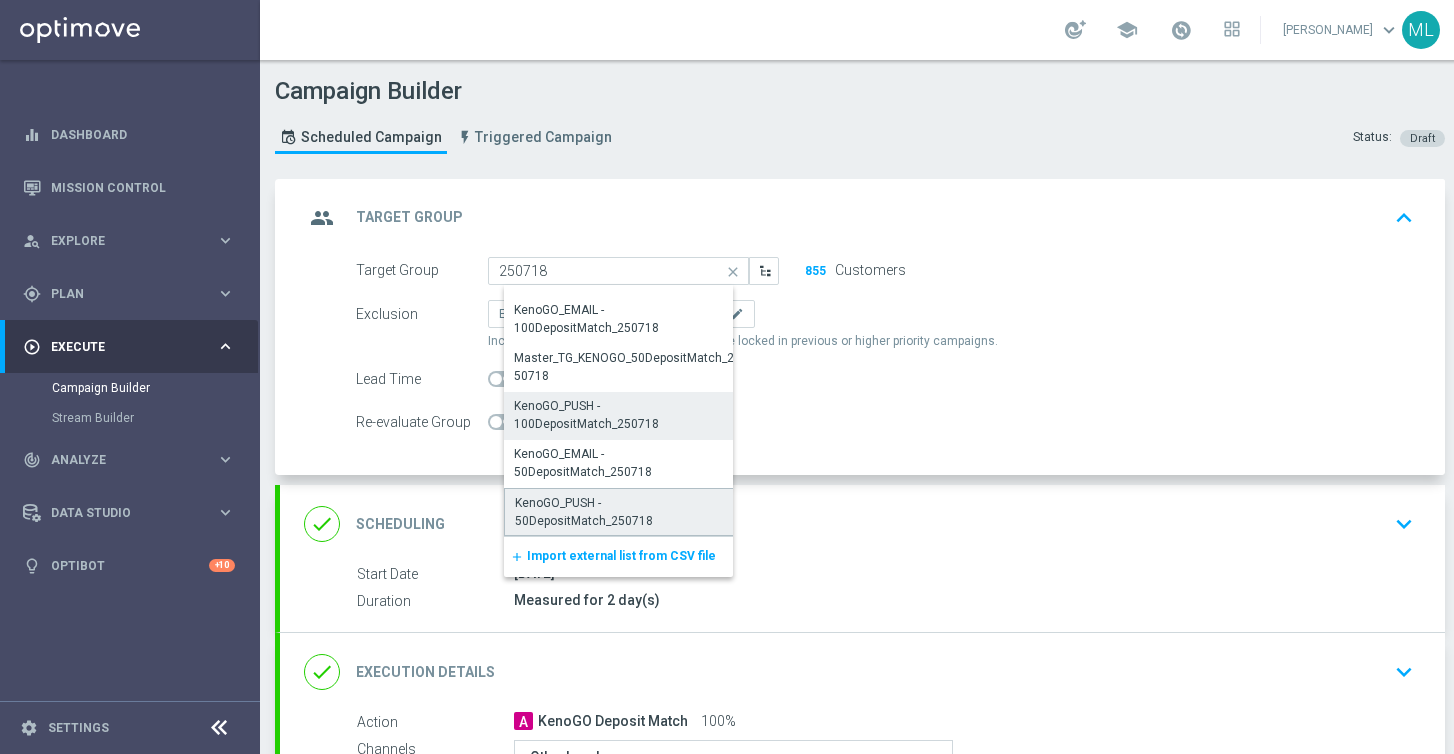 click on "KenoGO_PUSH - 50DepositMatch_250718" 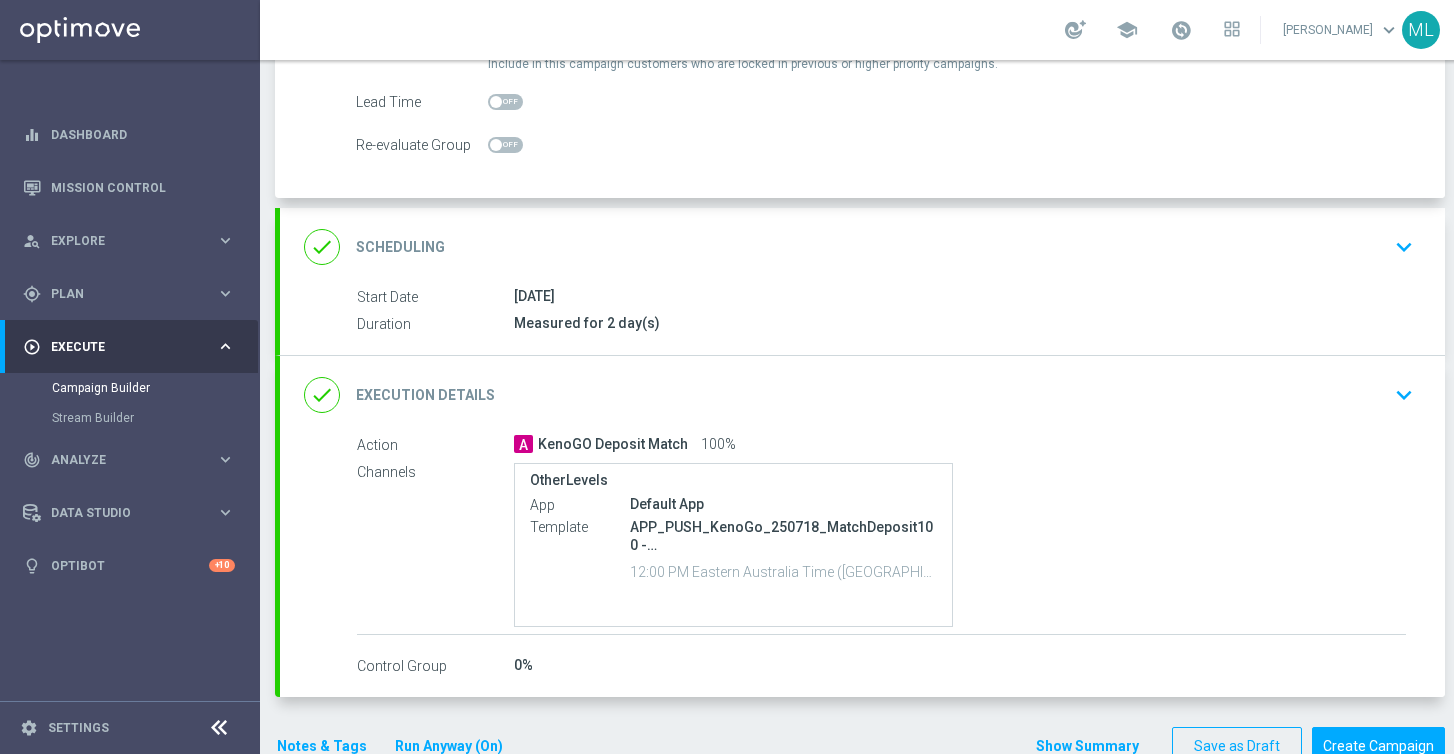 scroll, scrollTop: 280, scrollLeft: 0, axis: vertical 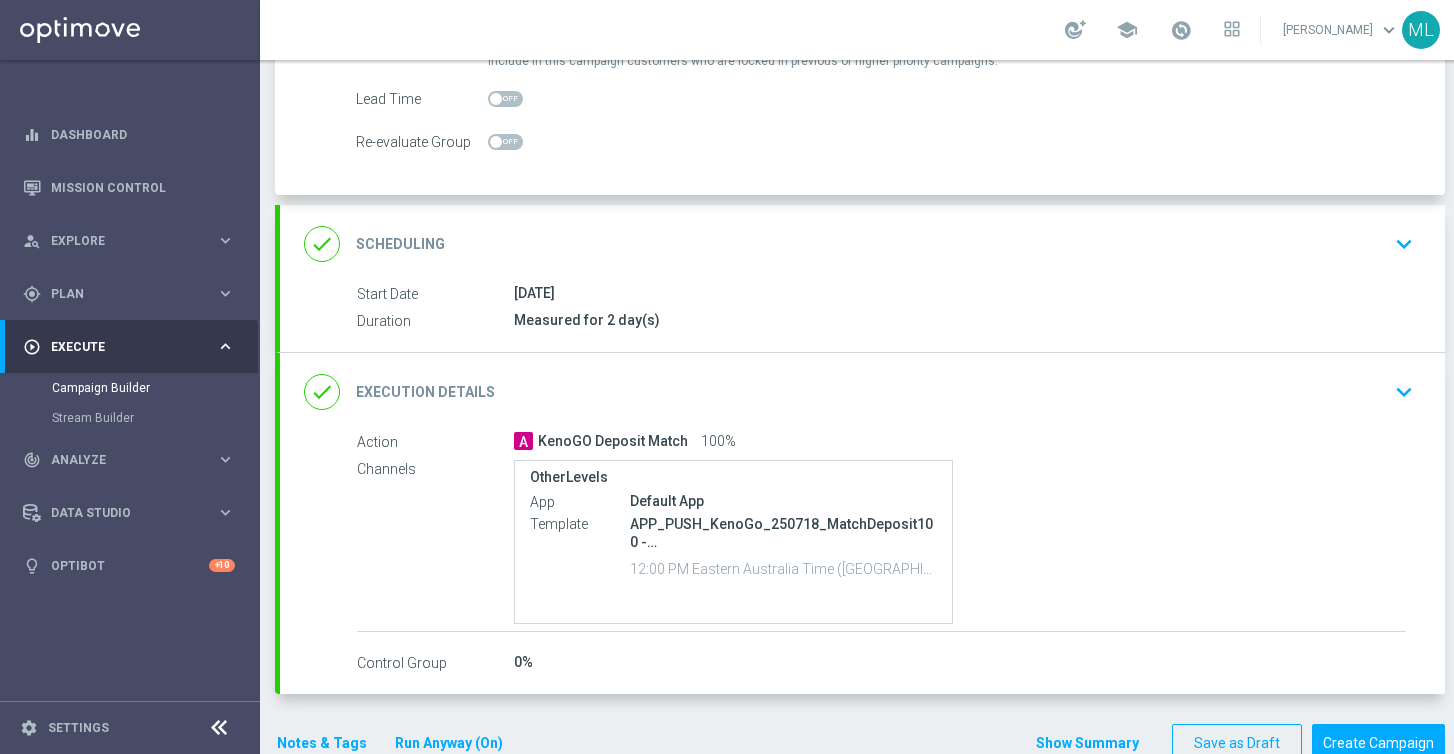 click on "Execution Details" 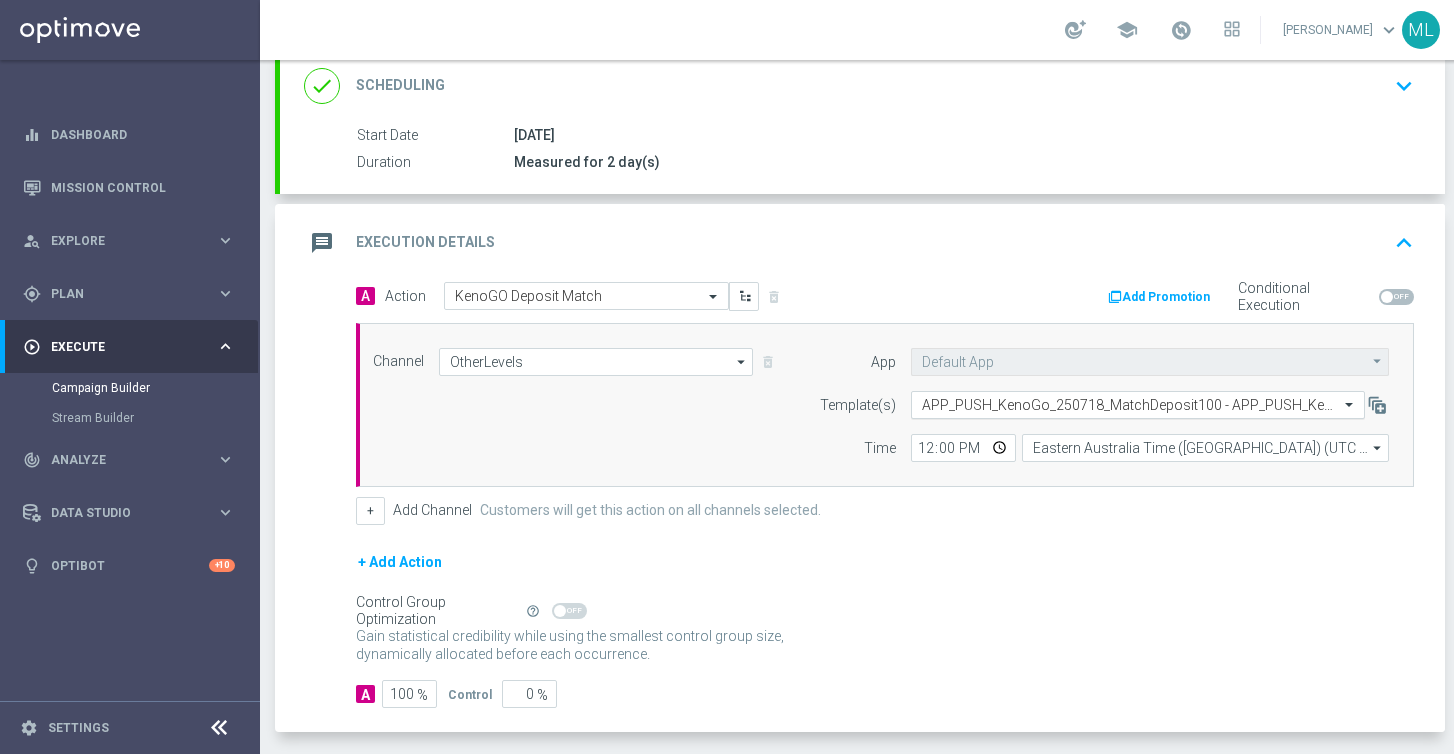 click 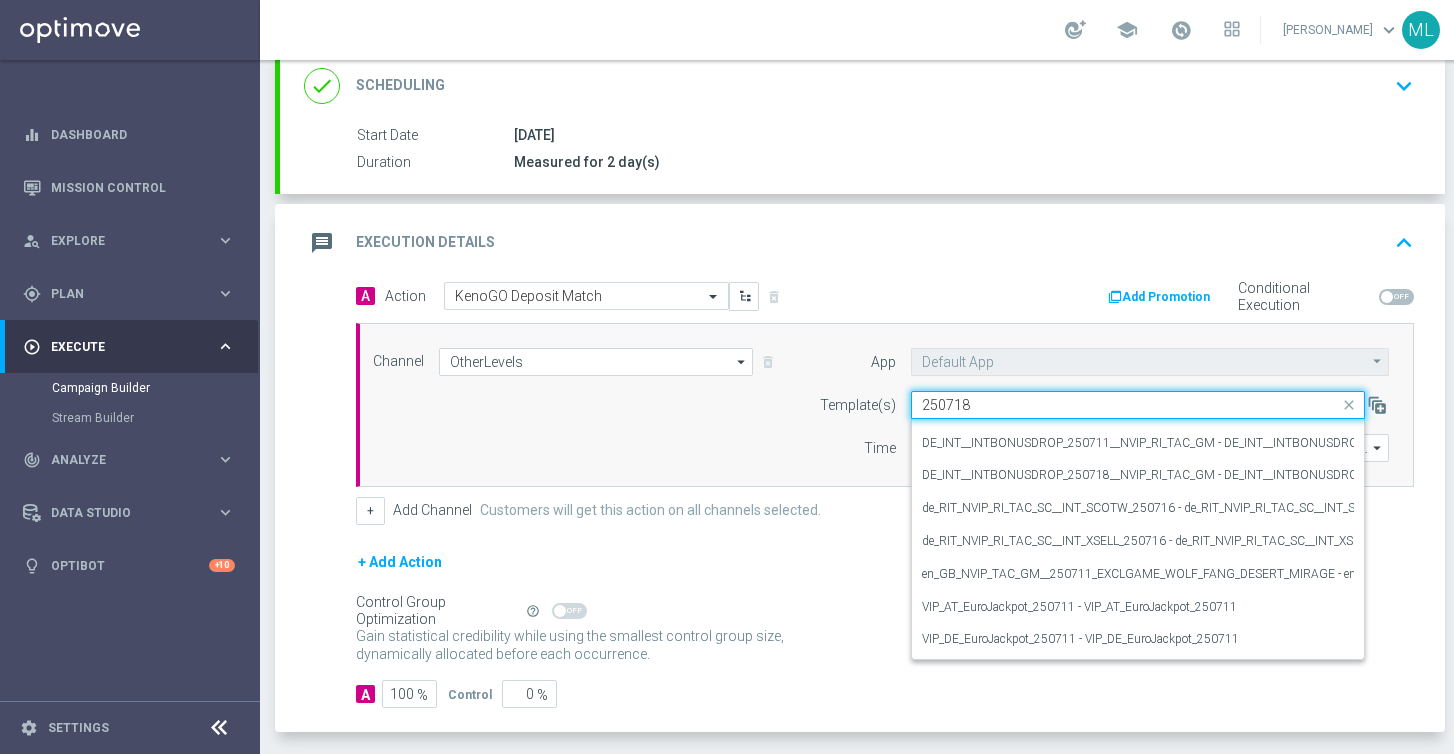 scroll, scrollTop: 0, scrollLeft: 0, axis: both 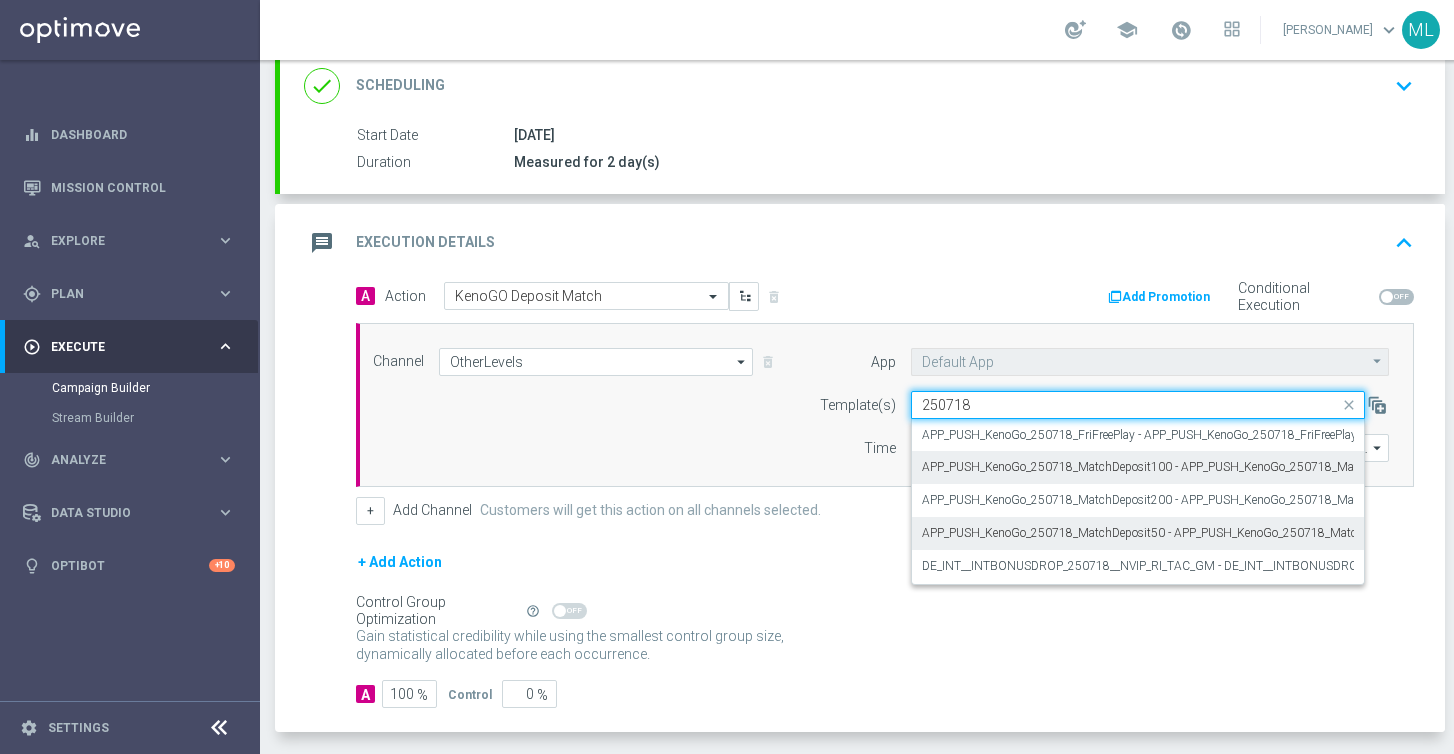 click on "APP_PUSH_KenoGo_250718_MatchDeposit50 - APP_PUSH_KenoGo_250718_MatchDeposit50" at bounding box center [1138, 533] 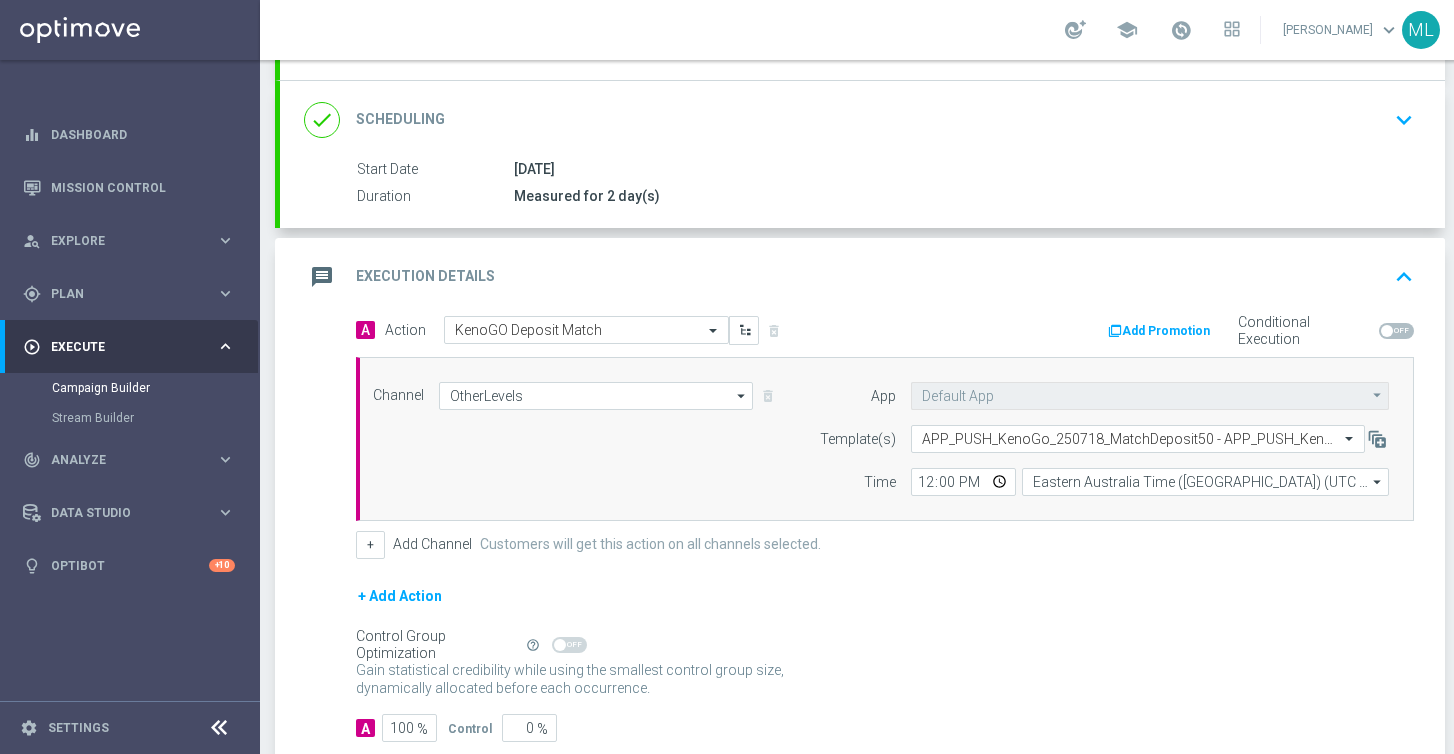 scroll, scrollTop: 367, scrollLeft: 0, axis: vertical 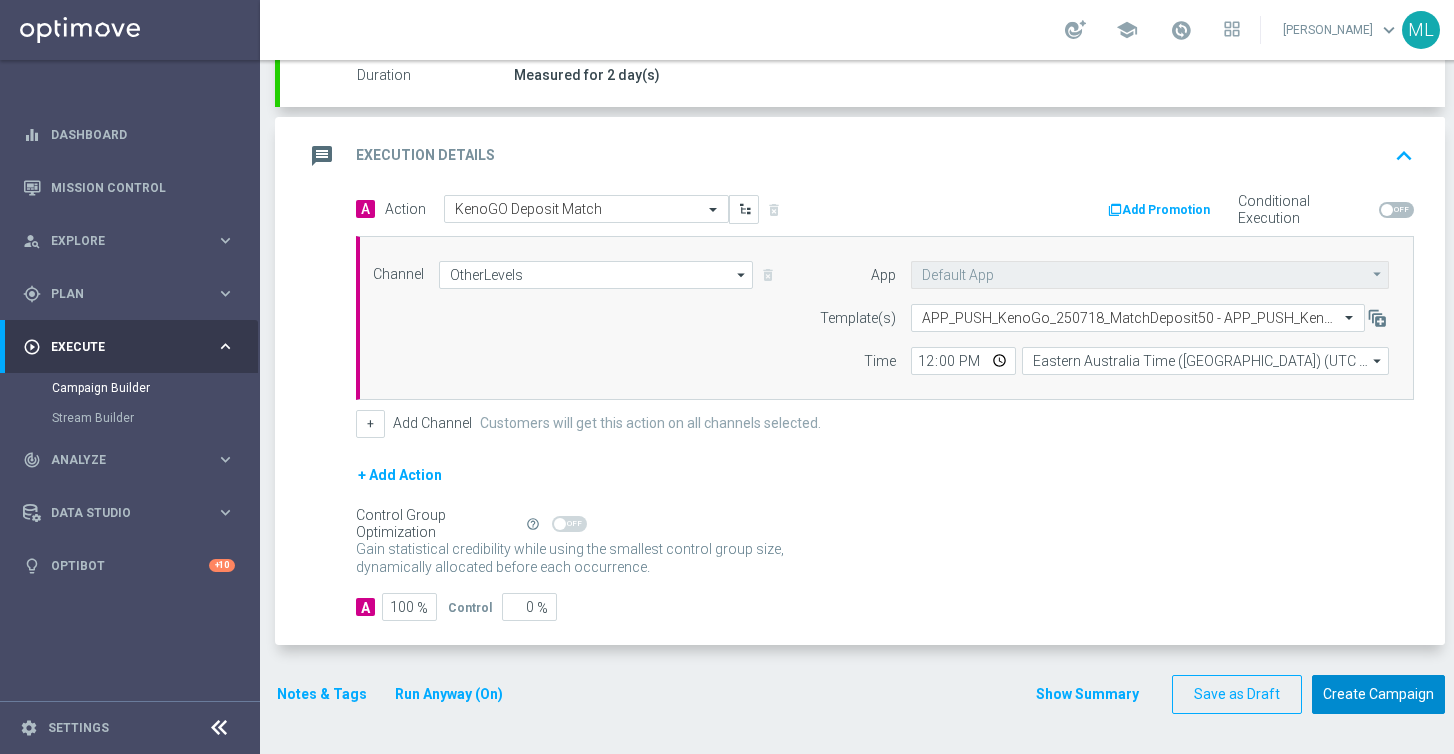 click on "Create Campaign" 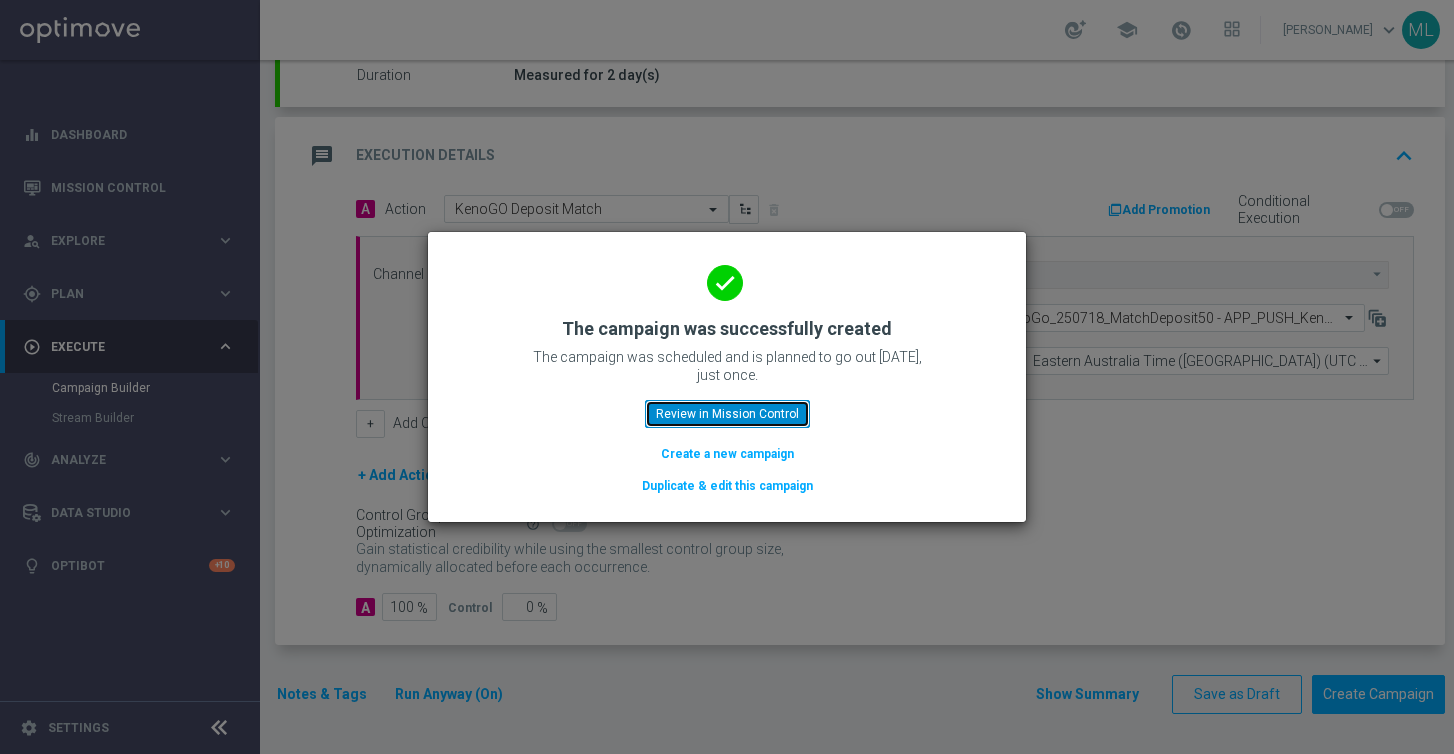 click on "Review in Mission Control" 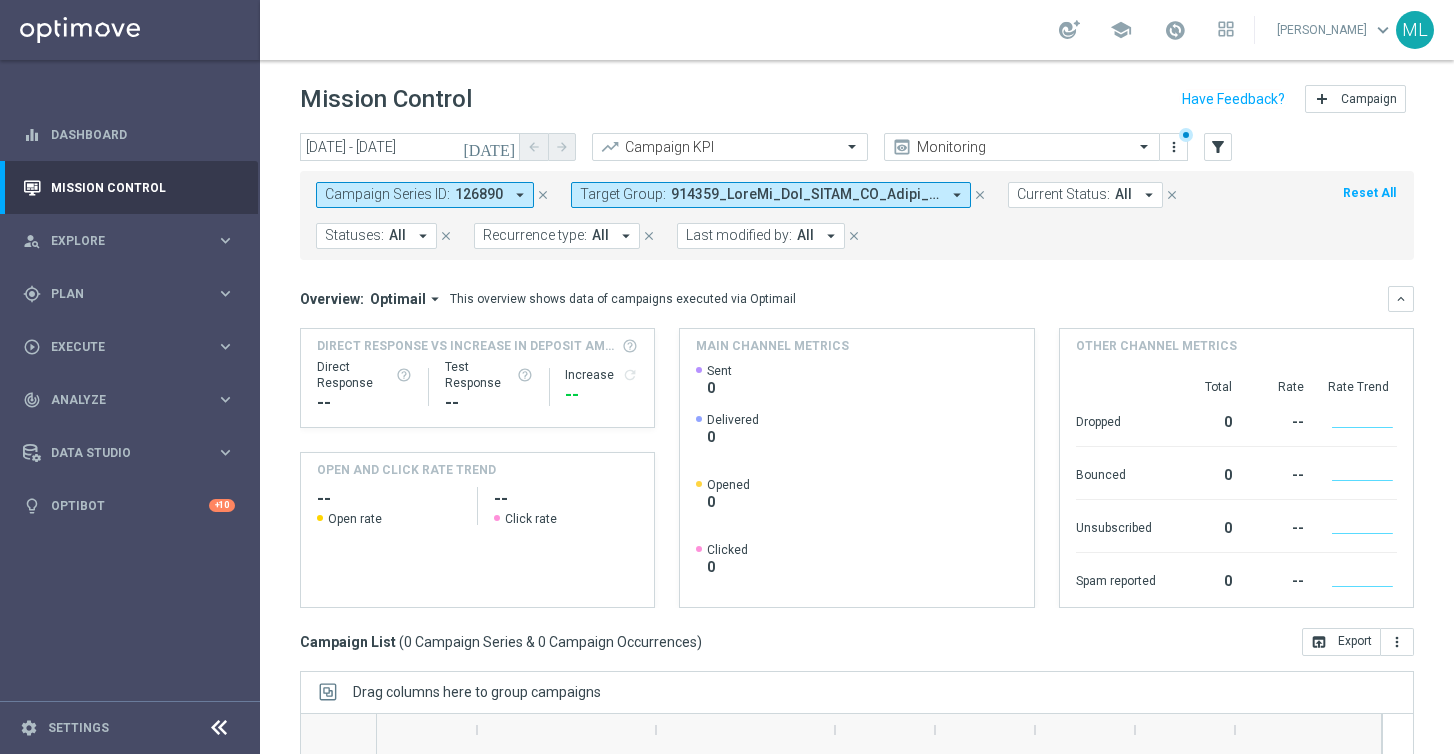 click on "close" 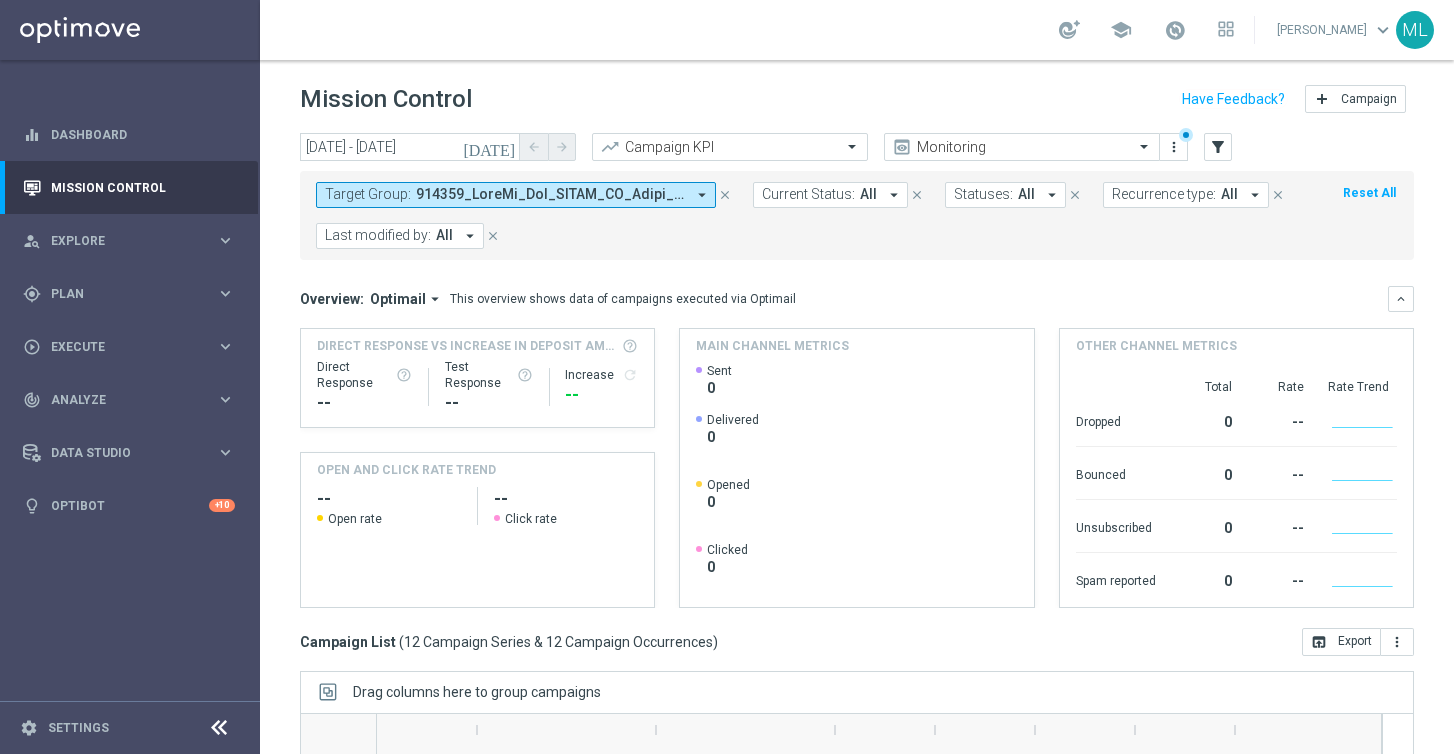 click at bounding box center (550, 194) 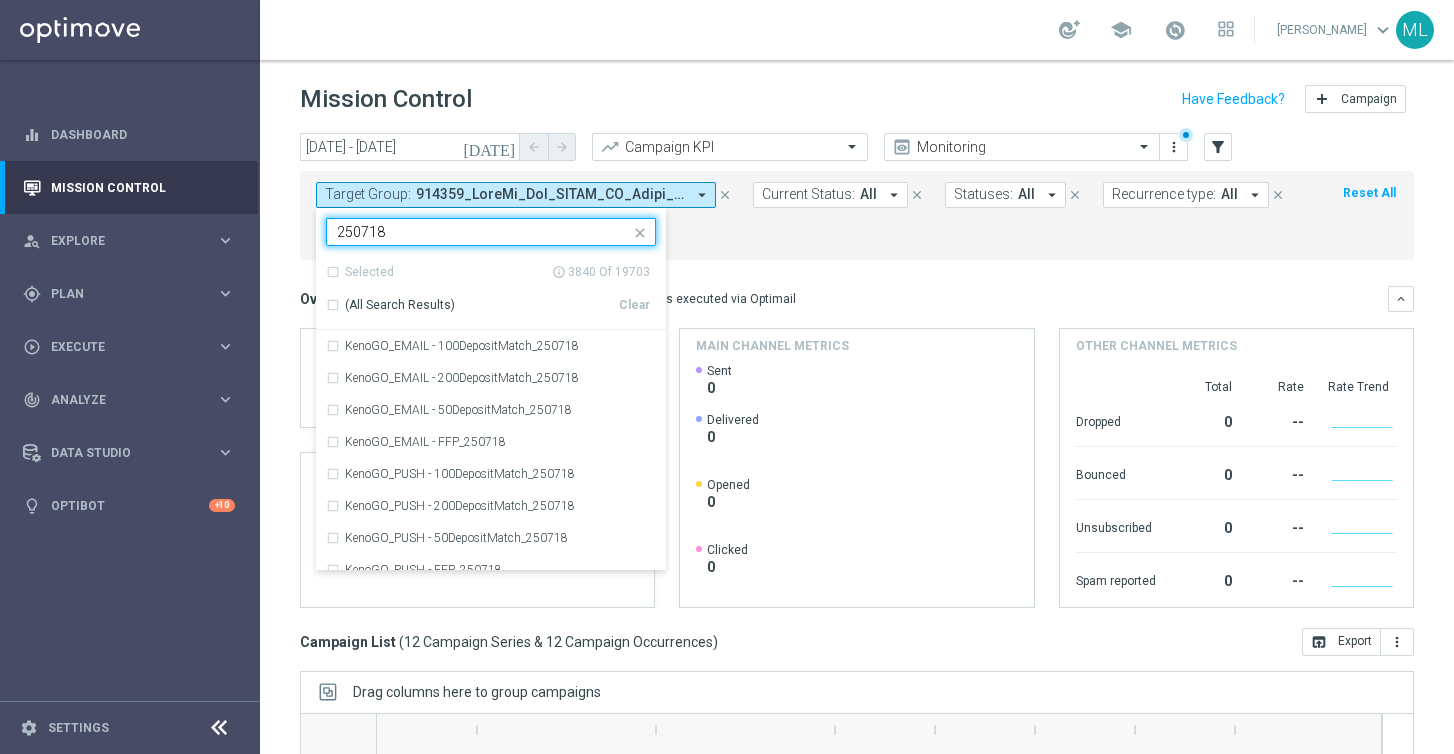 click on "(All Search Results)" at bounding box center (472, 305) 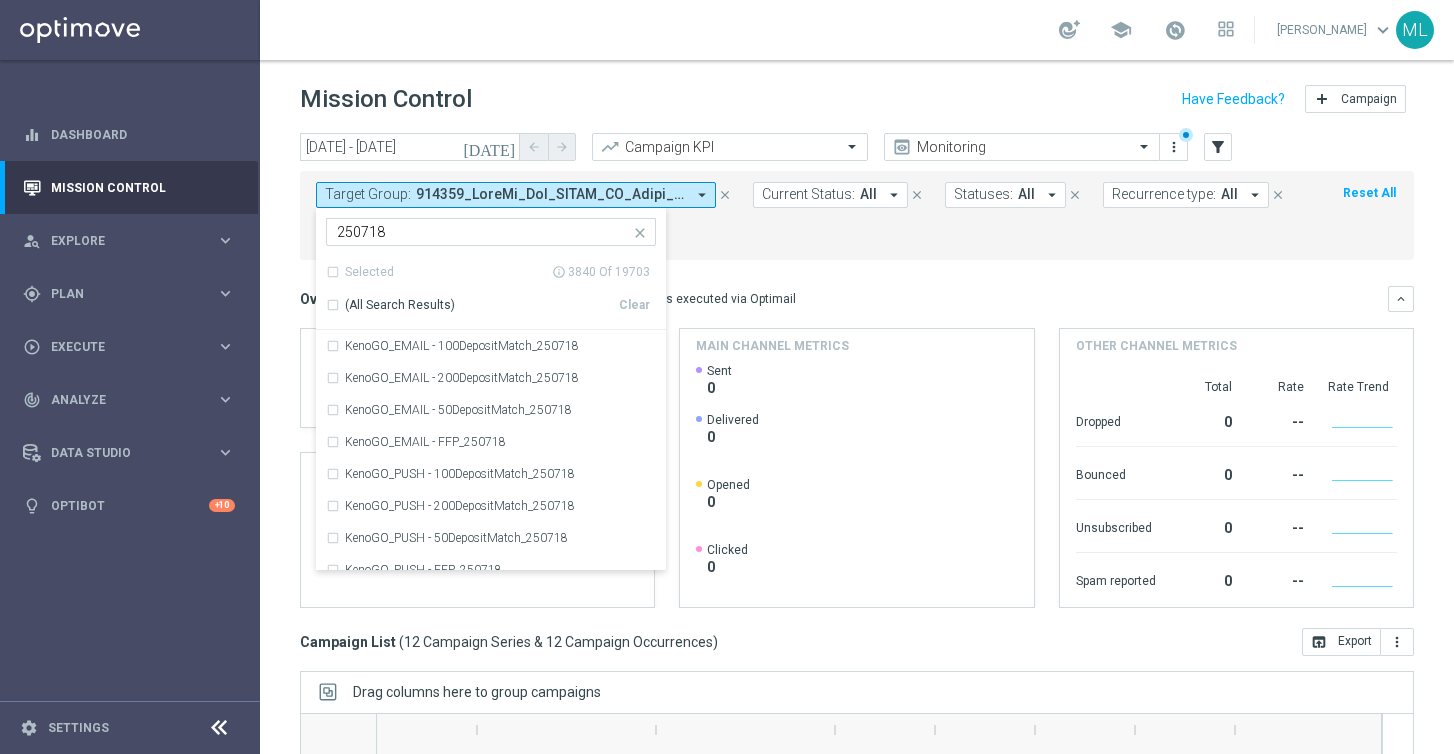 click on "(All Search Results)" at bounding box center (472, 305) 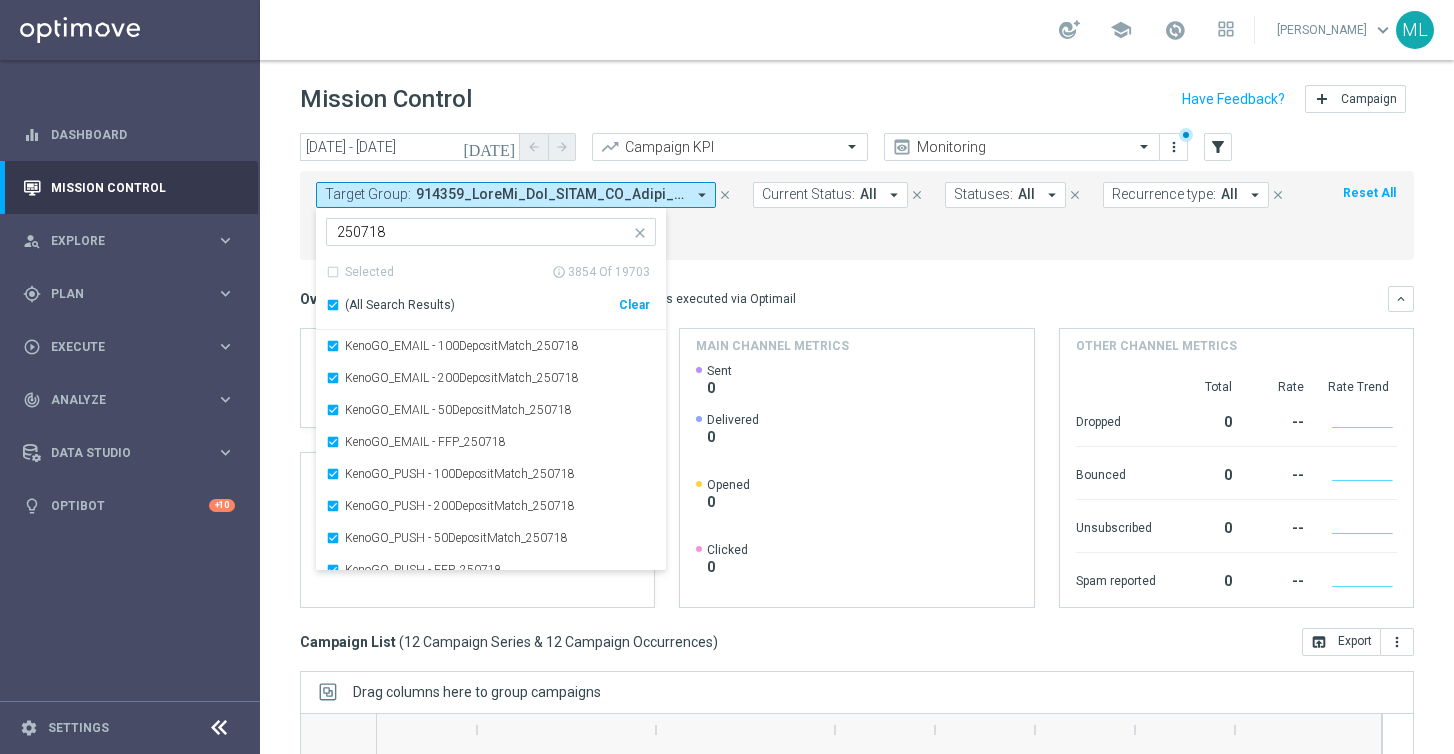 click on "Overview:
Optimail
arrow_drop_down
This overview shows data of campaigns executed via Optimail
keyboard_arrow_down
Direct Response VS Increase In Deposit Amount
Direct Response
--
Test Response" 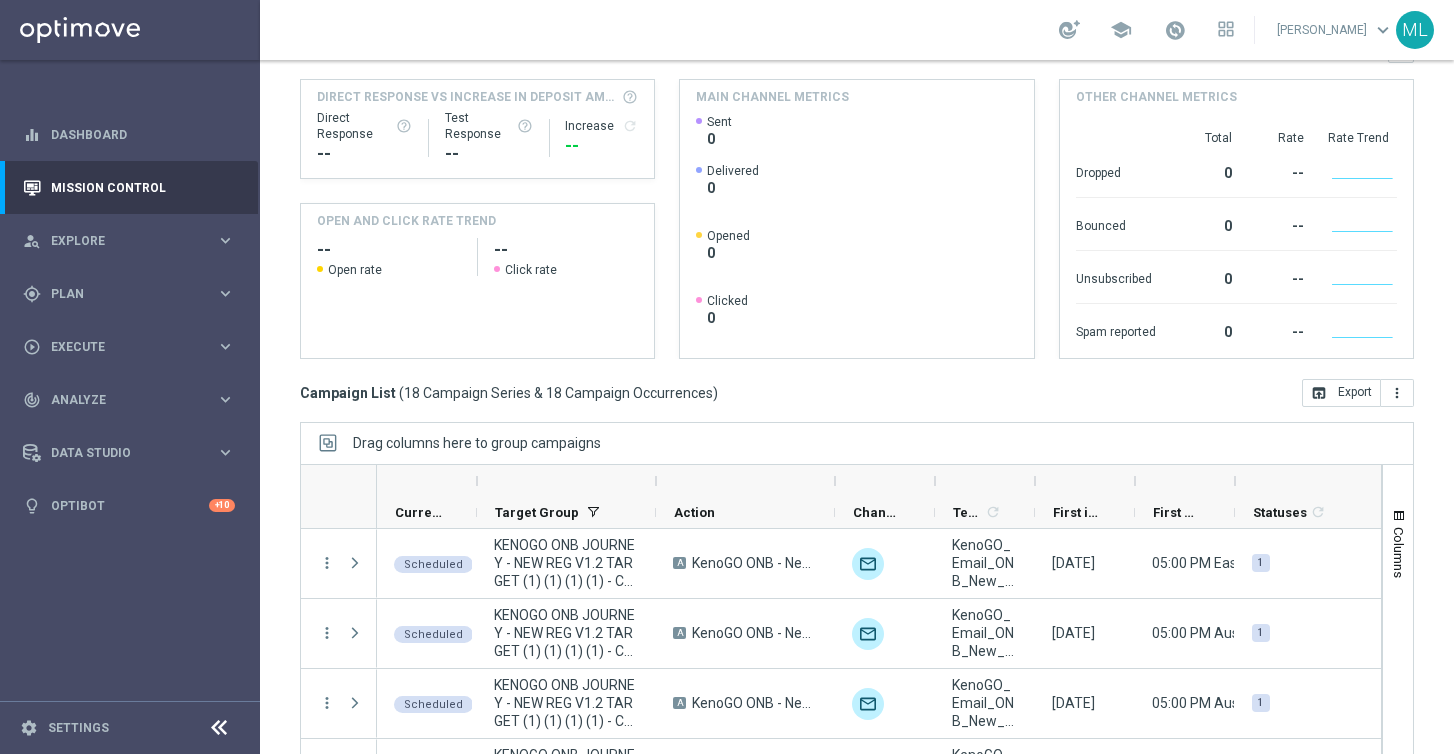scroll, scrollTop: 287, scrollLeft: 0, axis: vertical 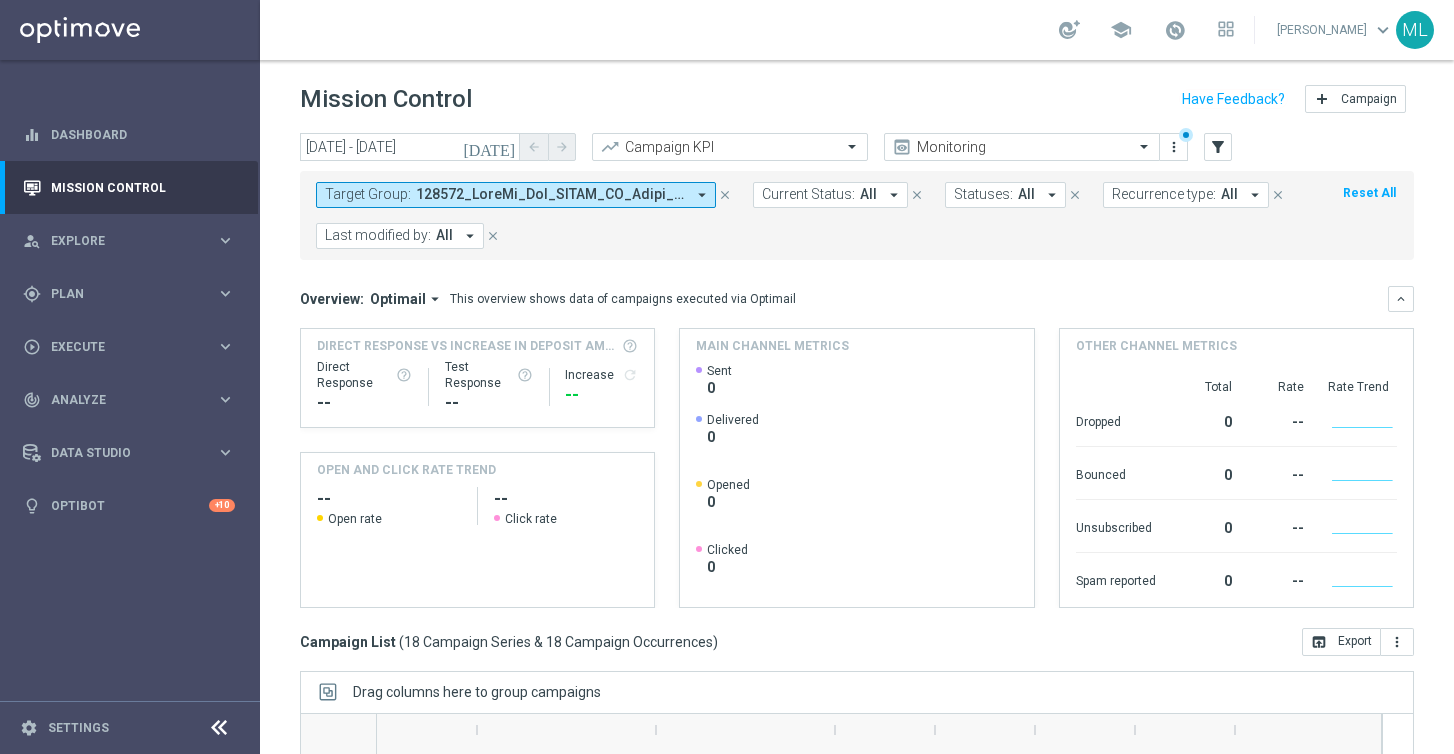 click at bounding box center [550, 194] 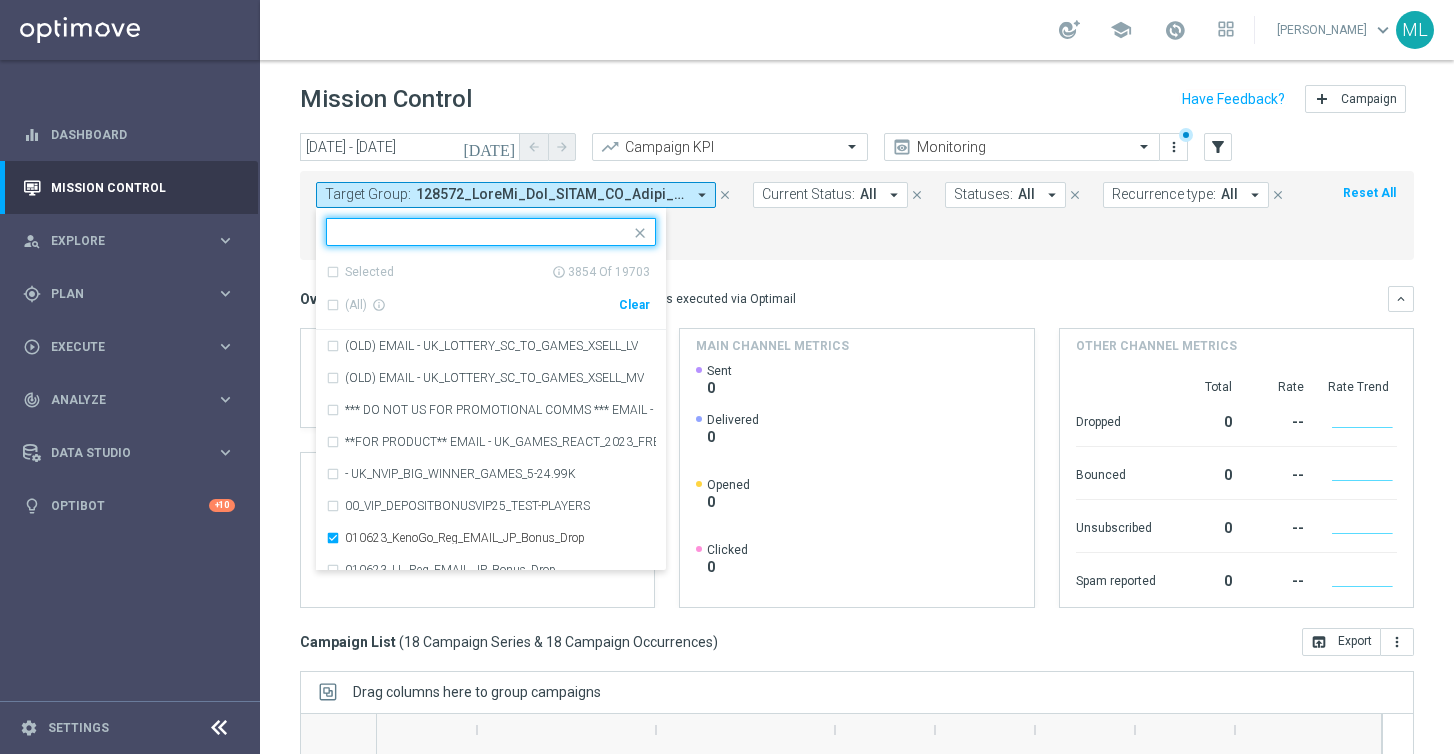 click on "Clear" at bounding box center (0, 0) 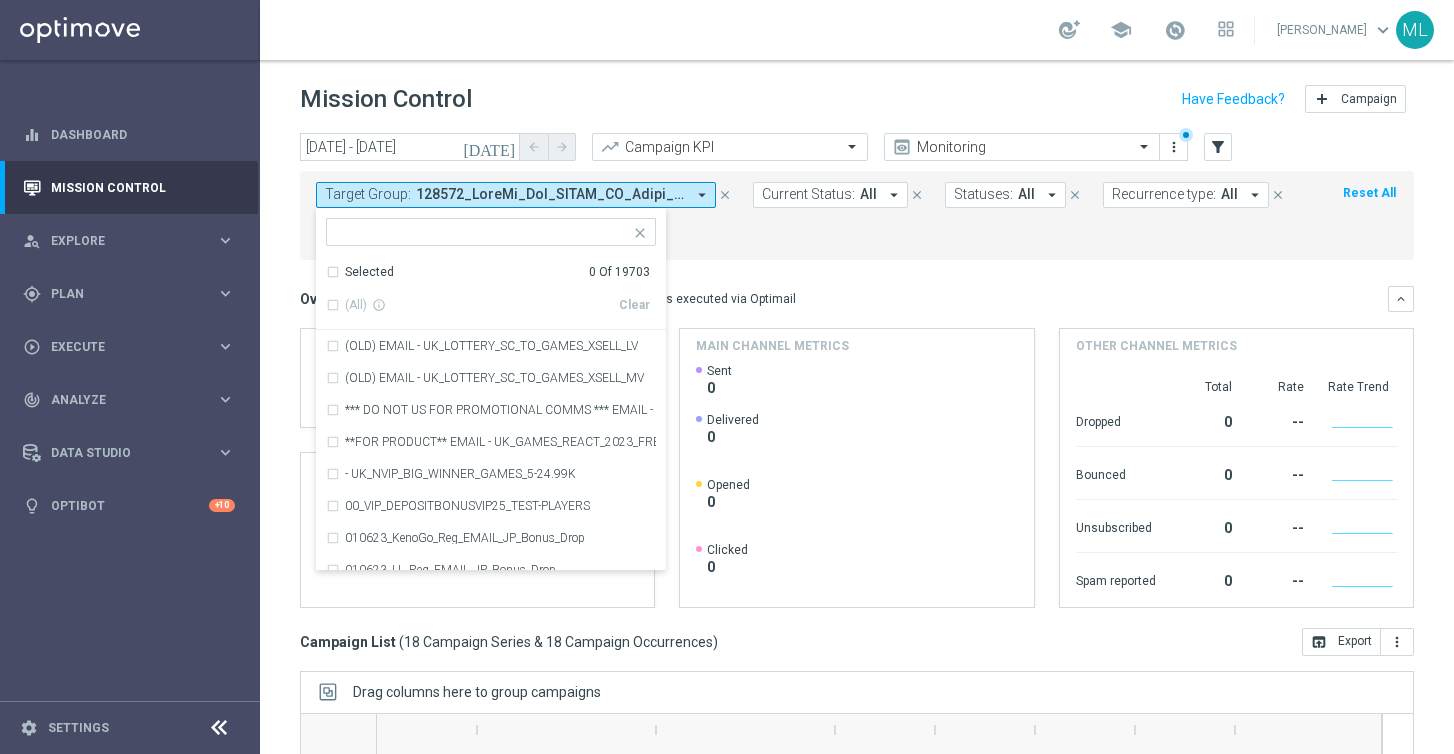 click at bounding box center (483, 232) 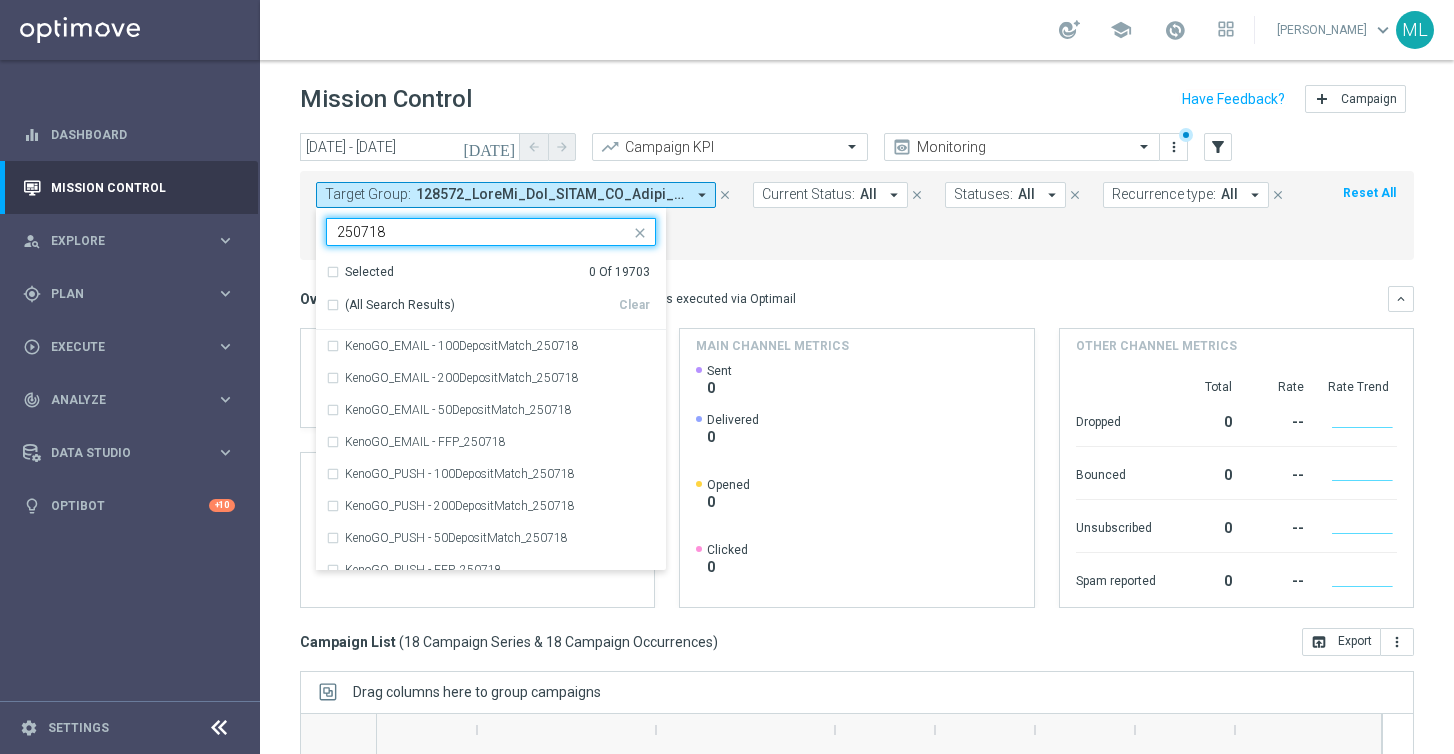 click on "(All Search Results)" at bounding box center (472, 305) 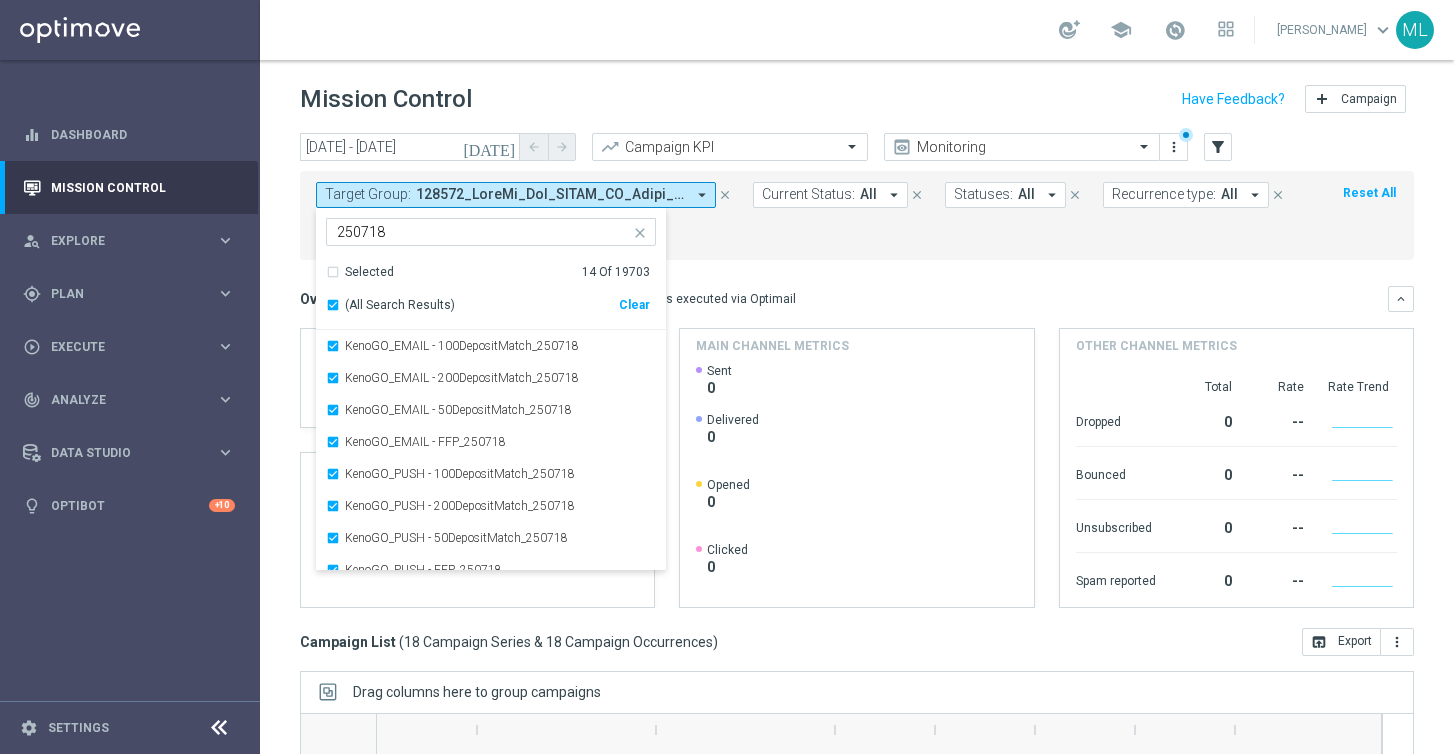 click on "Overview:
Optimail
arrow_drop_down
This overview shows data of campaigns executed via Optimail
keyboard_arrow_down
Direct Response VS Increase In Deposit Amount
Direct Response
--
Test Response" 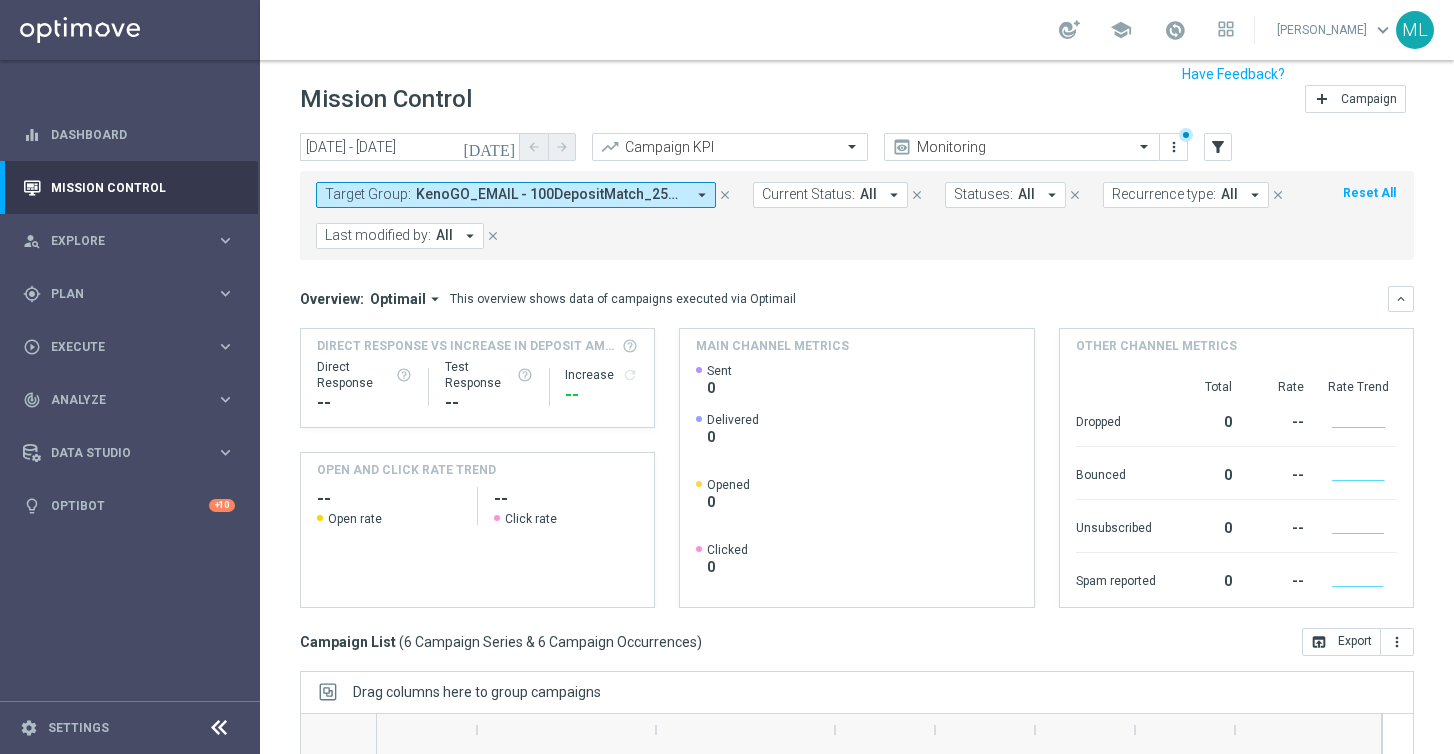 scroll, scrollTop: 287, scrollLeft: 0, axis: vertical 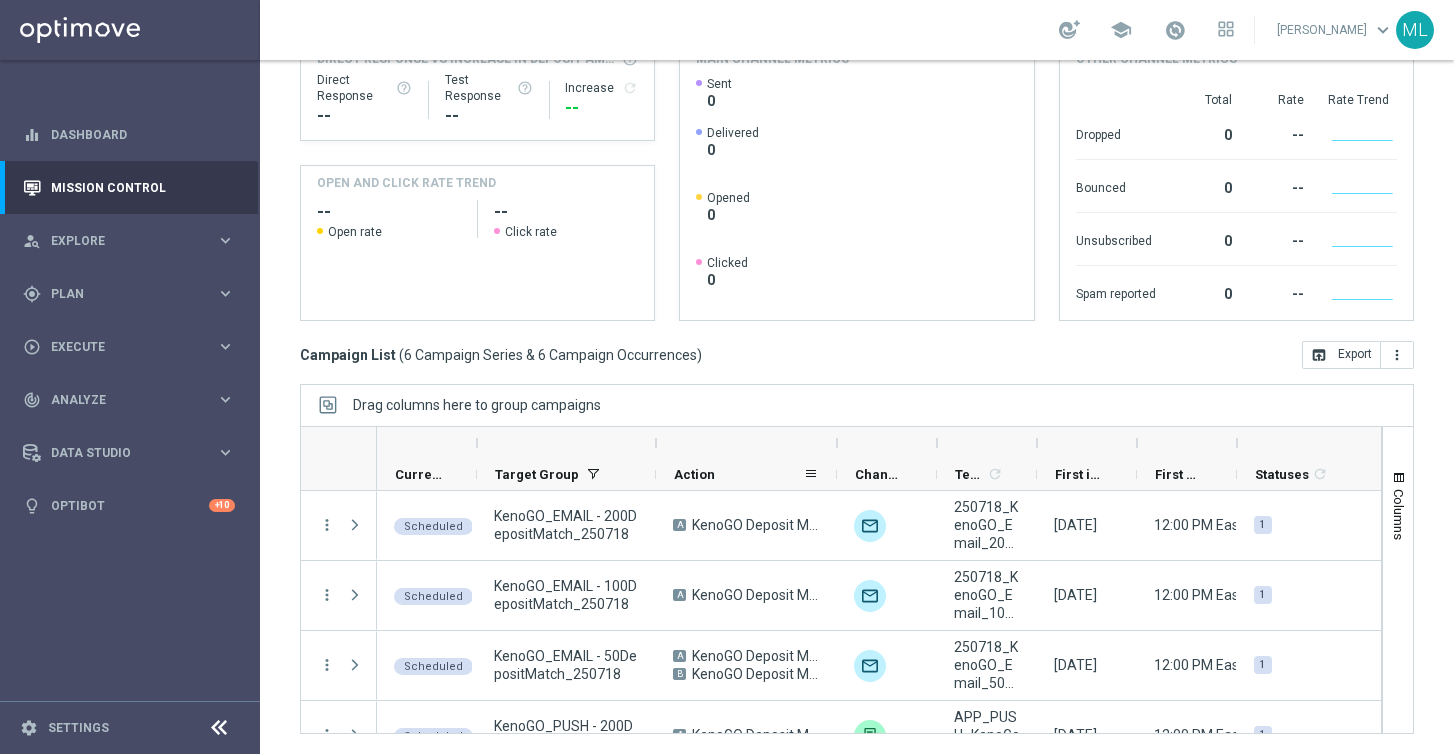 drag, startPoint x: 833, startPoint y: 464, endPoint x: 786, endPoint y: 464, distance: 47 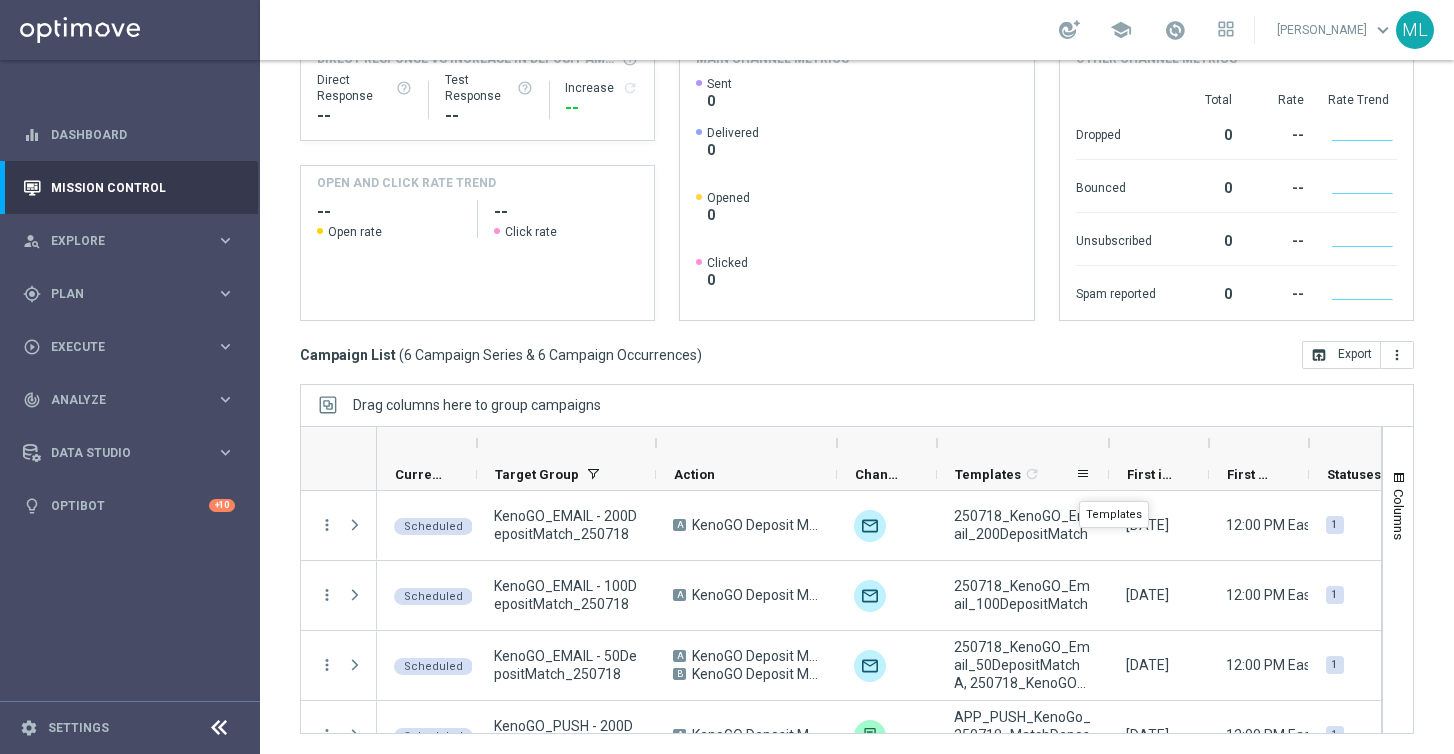 drag, startPoint x: 1034, startPoint y: 473, endPoint x: 1106, endPoint y: 485, distance: 72.99315 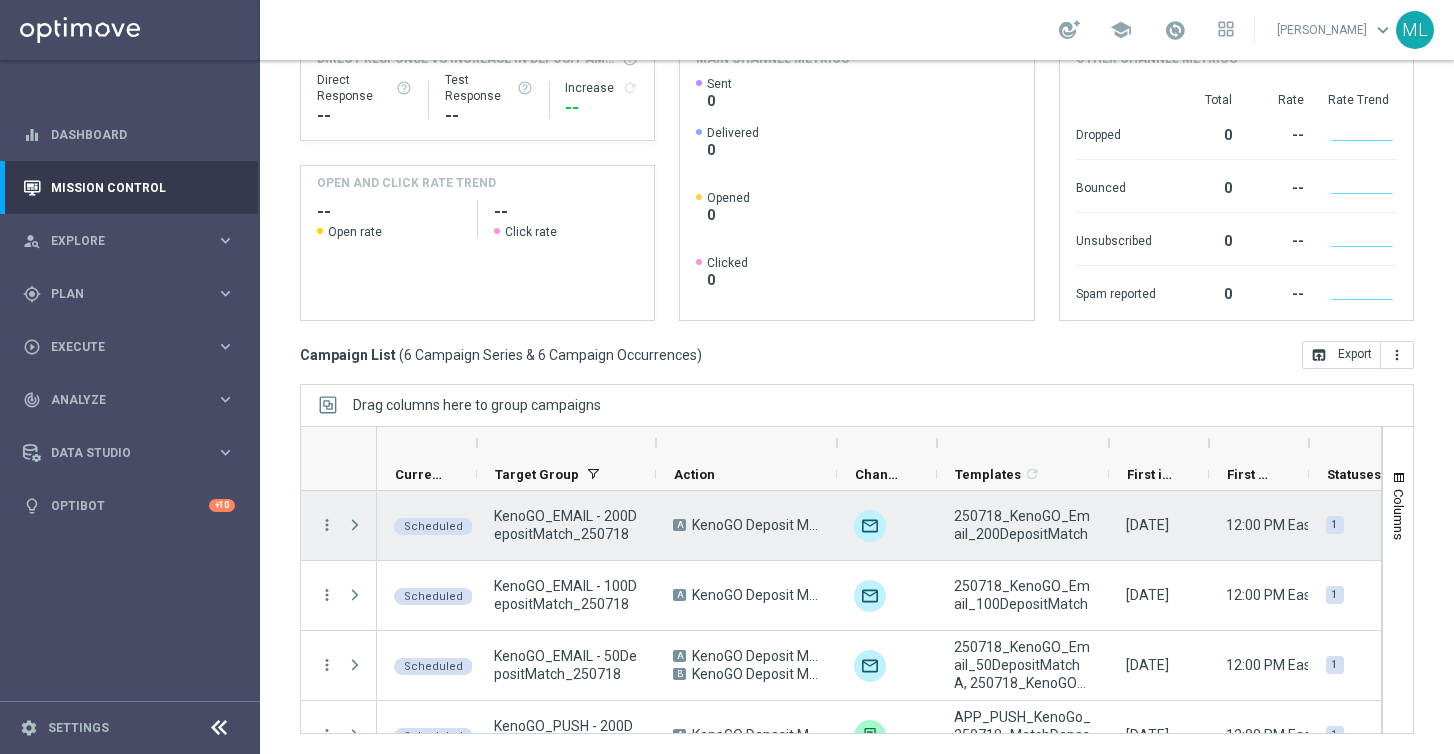 scroll, scrollTop: 0, scrollLeft: 38, axis: horizontal 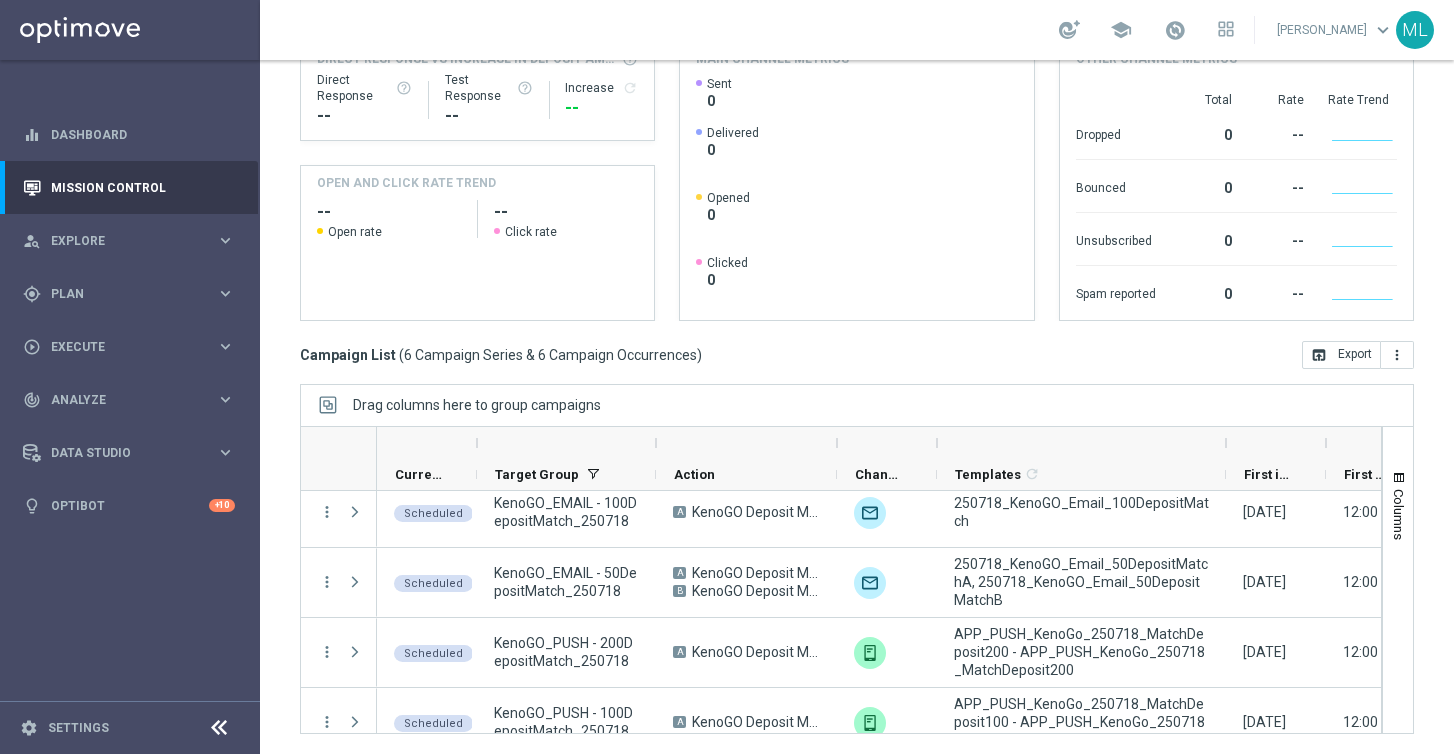 drag, startPoint x: 1105, startPoint y: 443, endPoint x: 1222, endPoint y: 427, distance: 118.08895 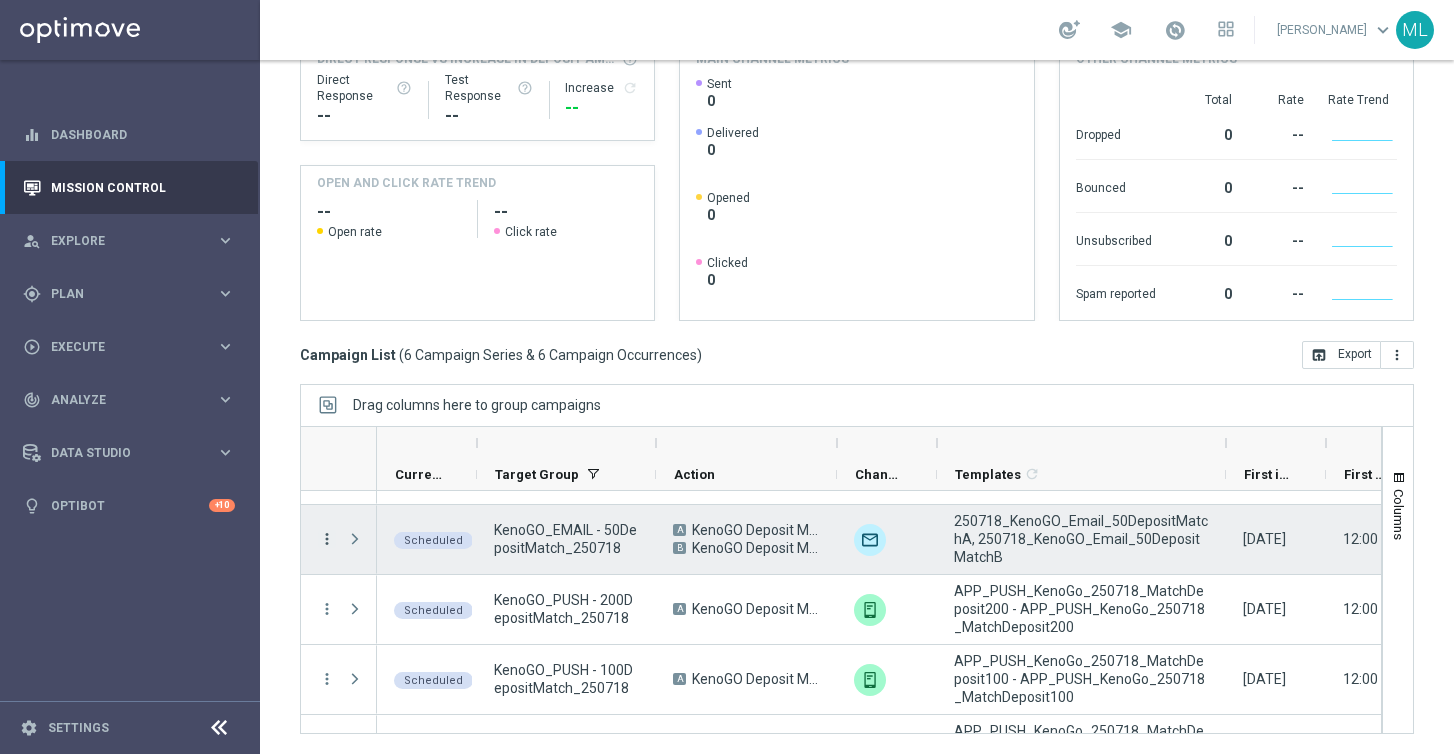 click on "more_vert" at bounding box center (327, 539) 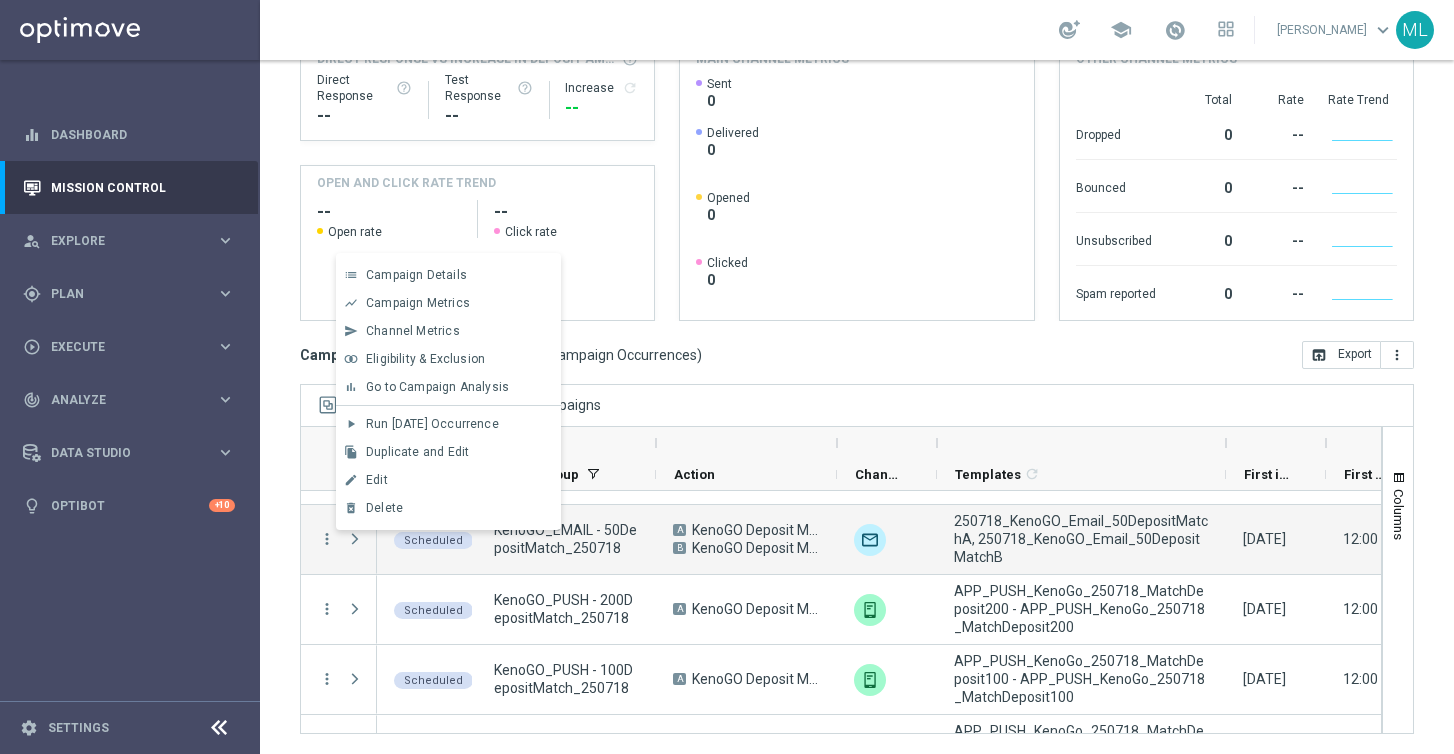 click on "Direct Response VS Increase In Deposit Amount
Direct Response
--
Test Response
--
Increase
refresh" 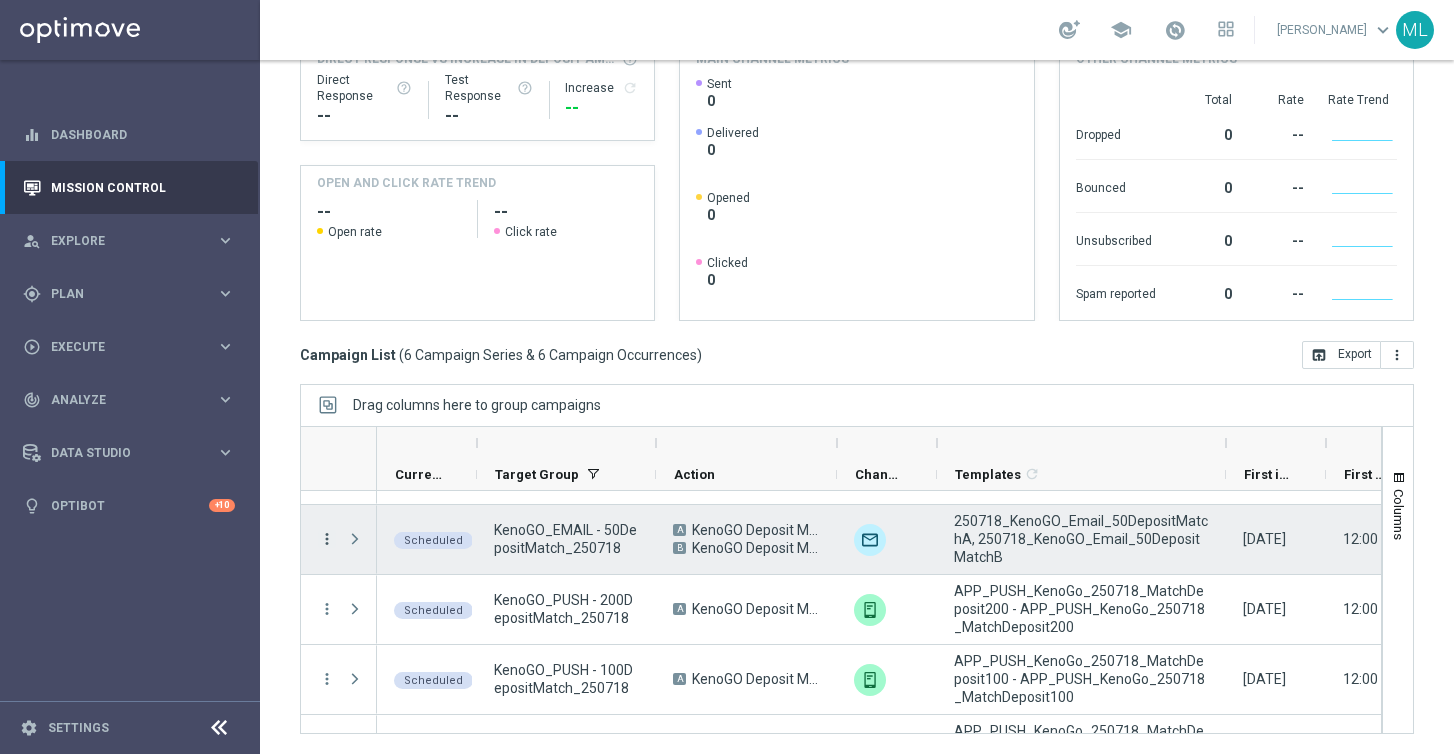 click on "more_vert" at bounding box center (327, 539) 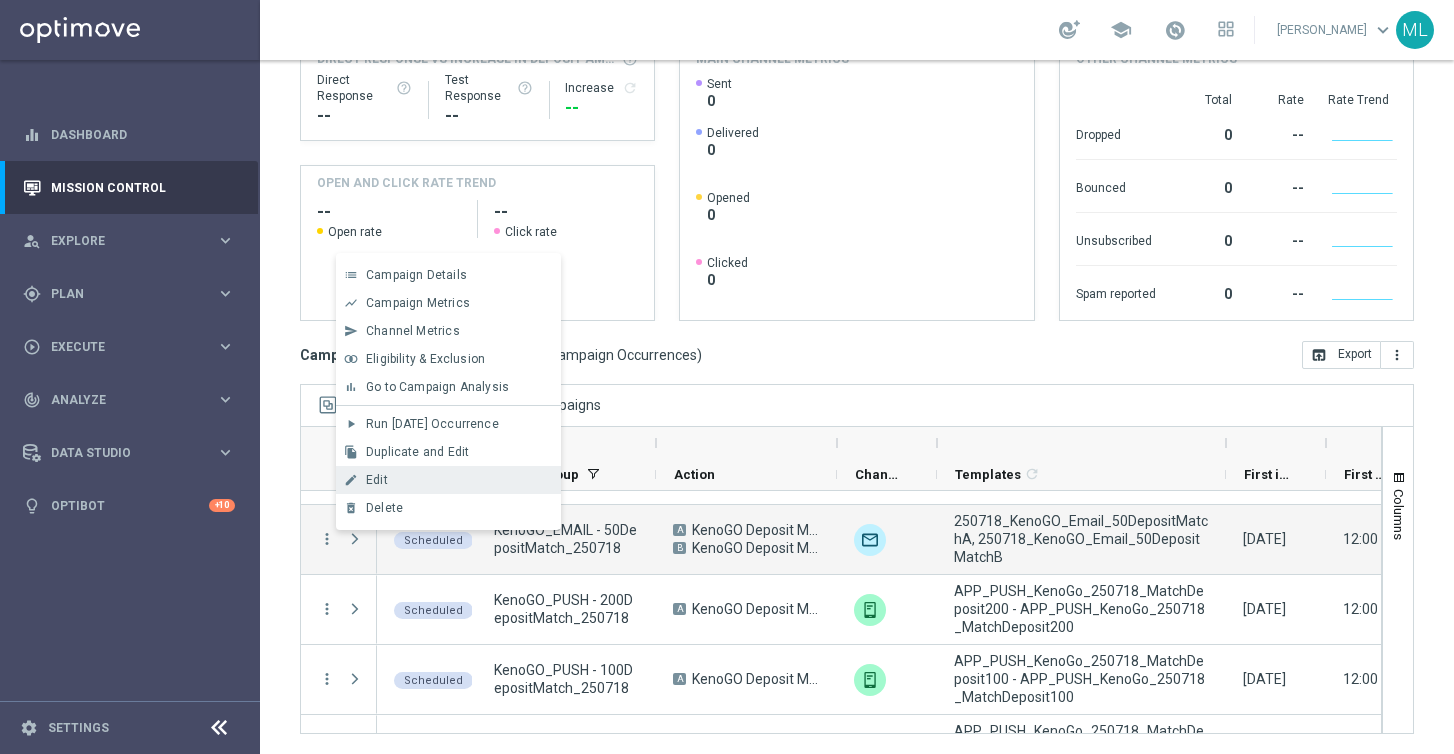 click on "Edit" at bounding box center (377, 480) 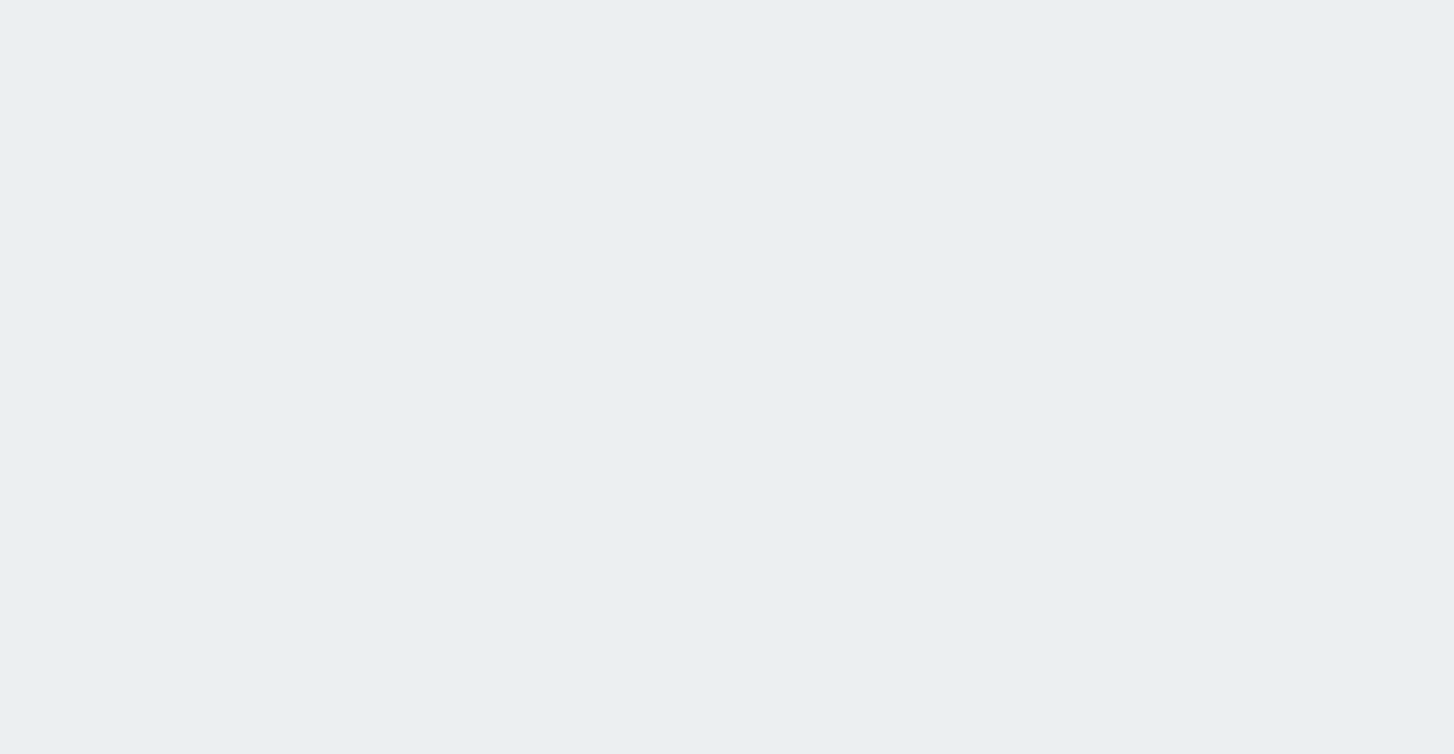 scroll, scrollTop: 0, scrollLeft: 0, axis: both 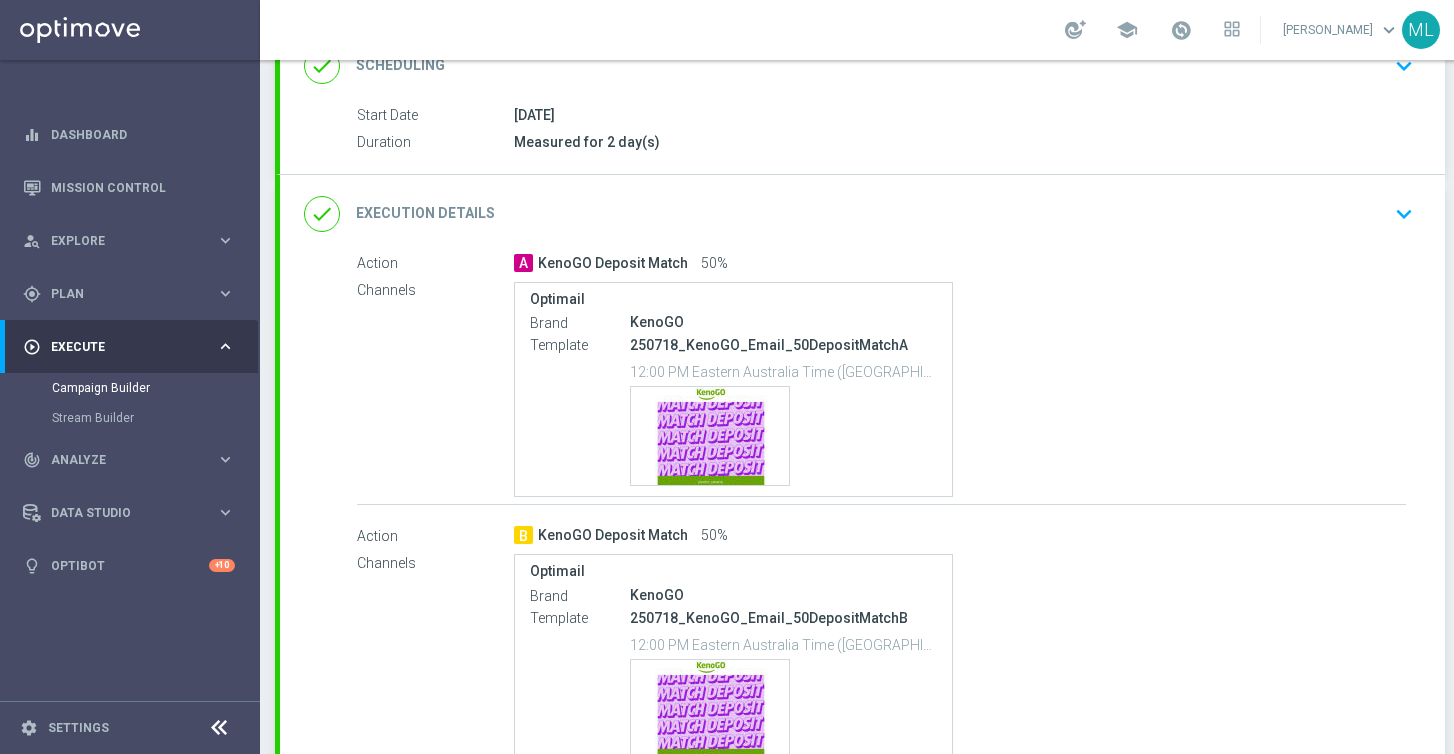 click on "Execution Details" 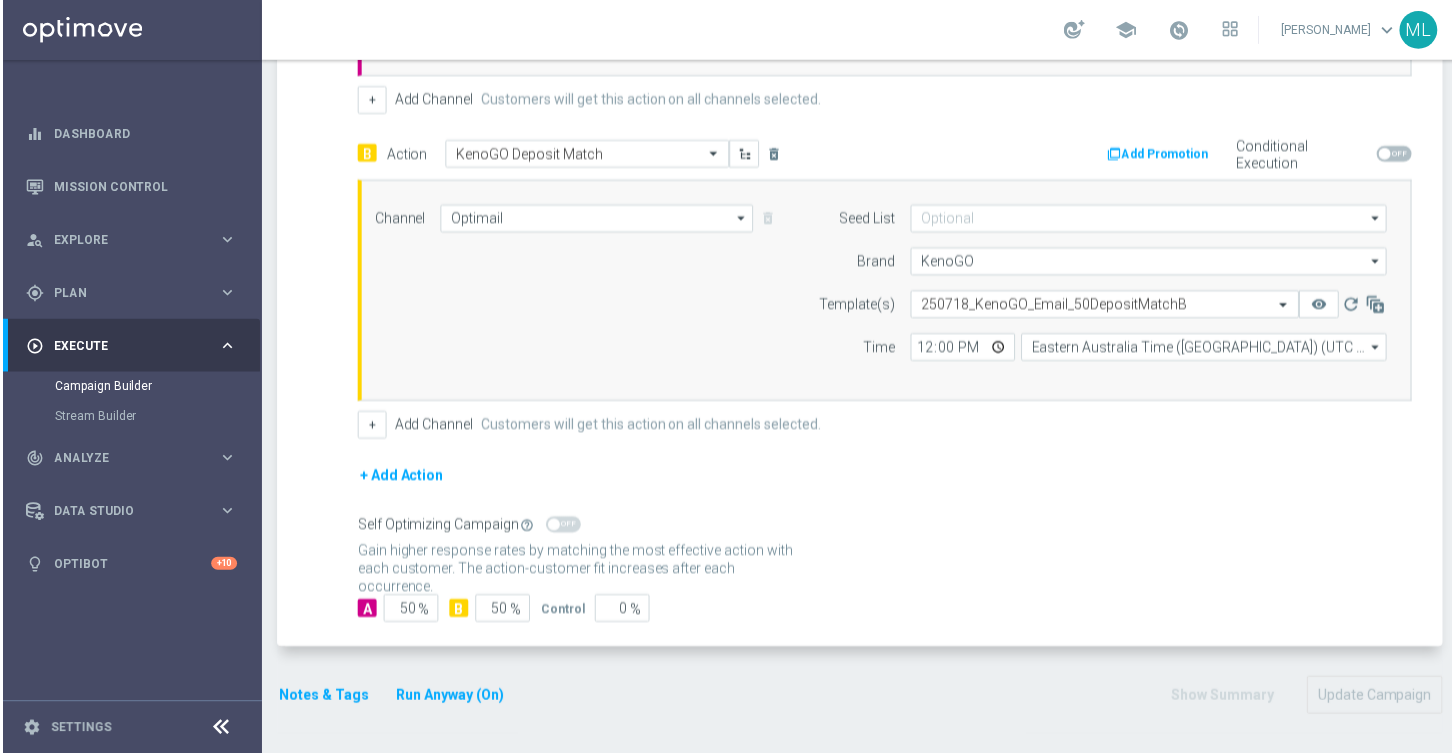 scroll, scrollTop: 751, scrollLeft: 0, axis: vertical 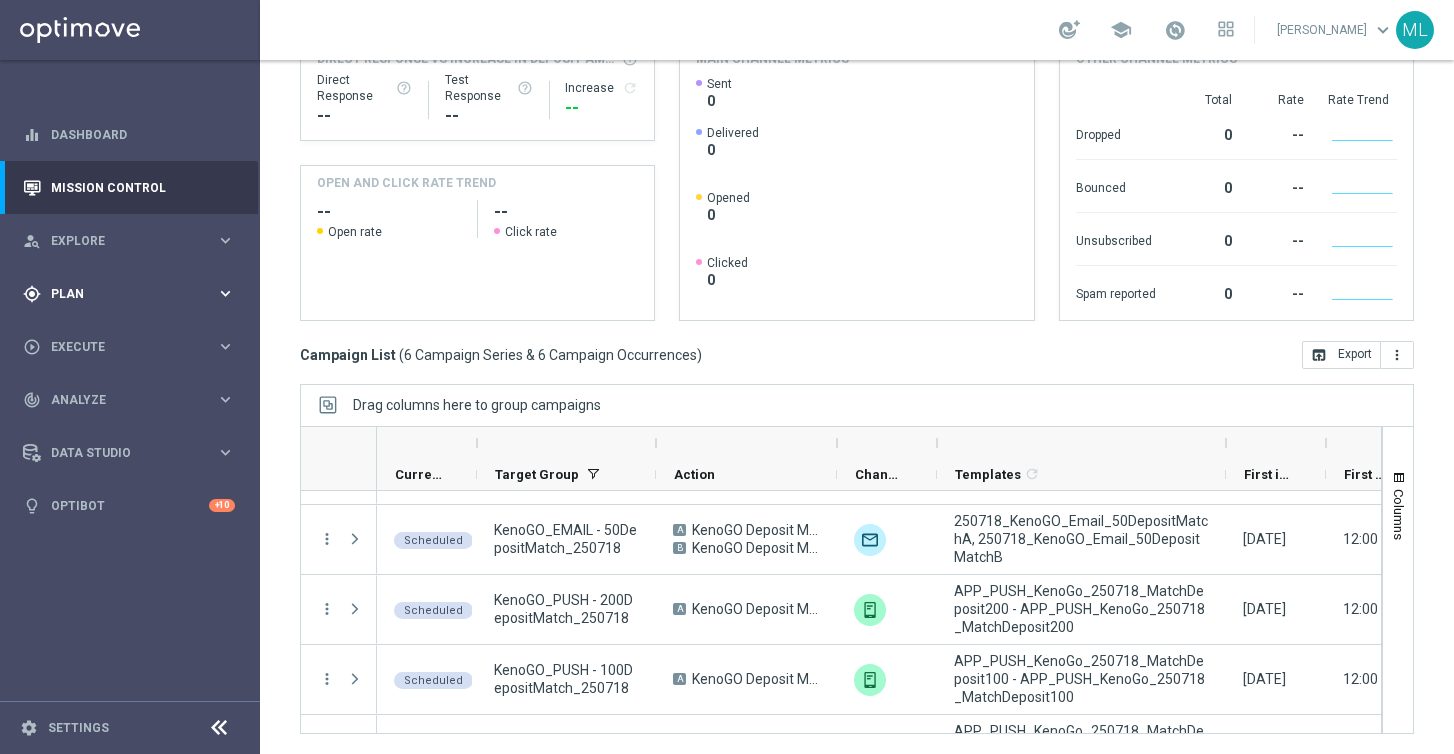 click on "gps_fixed
Plan
keyboard_arrow_right" at bounding box center (129, 293) 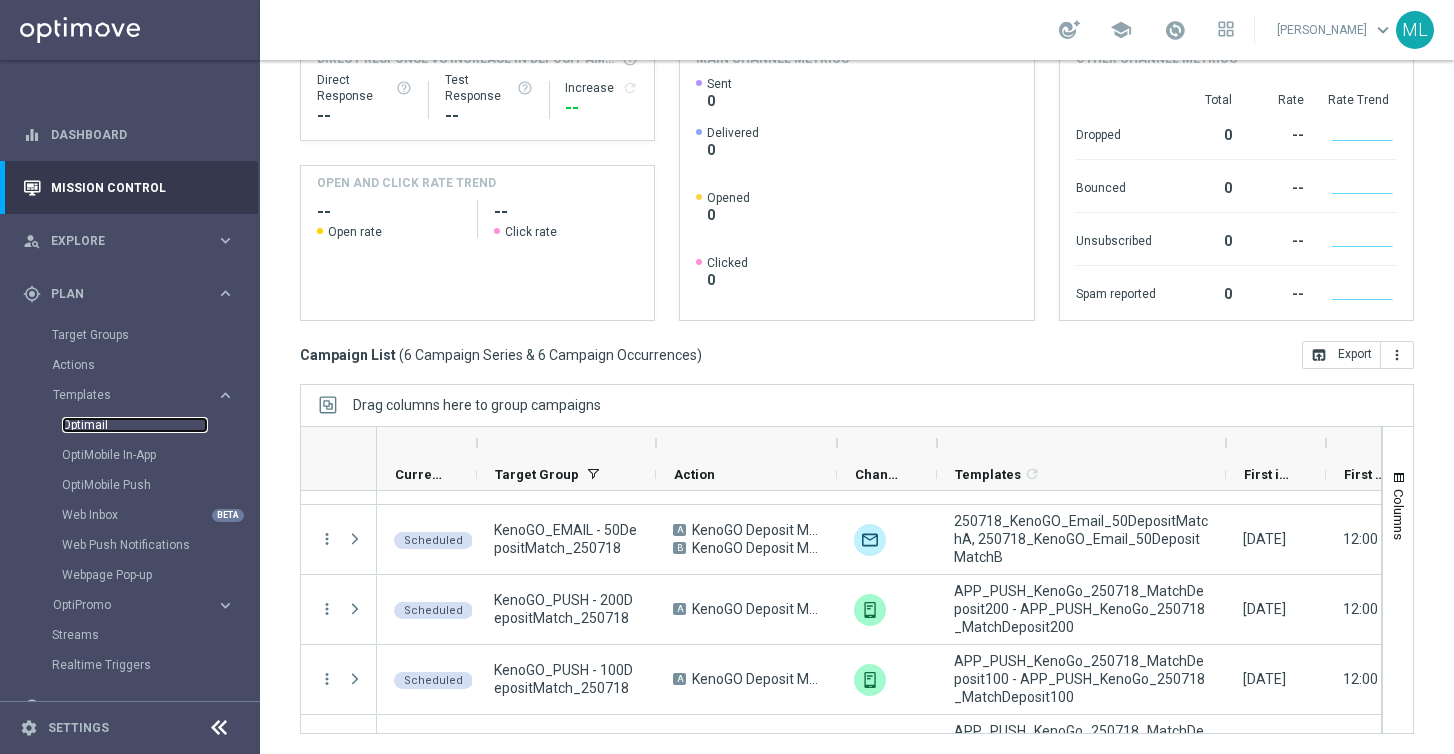 click on "Optimail" at bounding box center (135, 425) 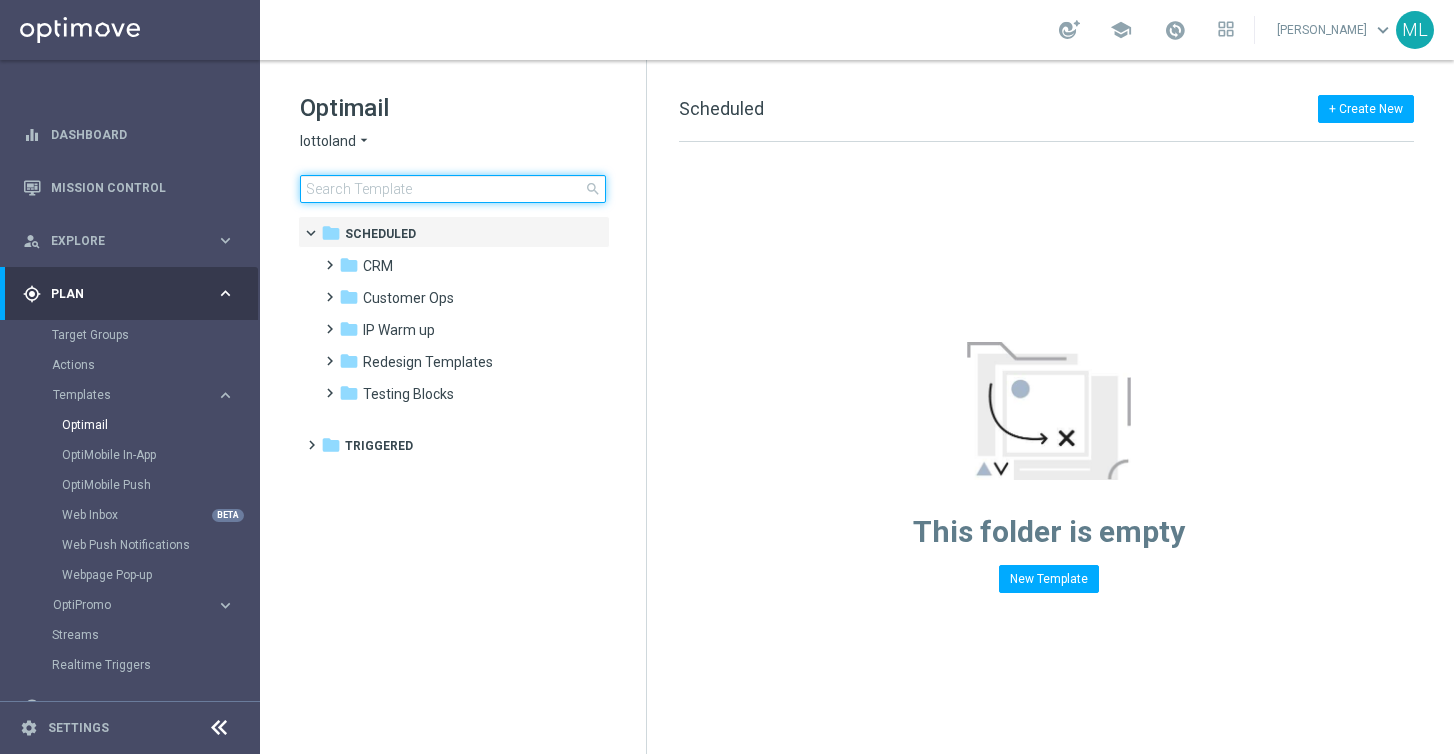 click 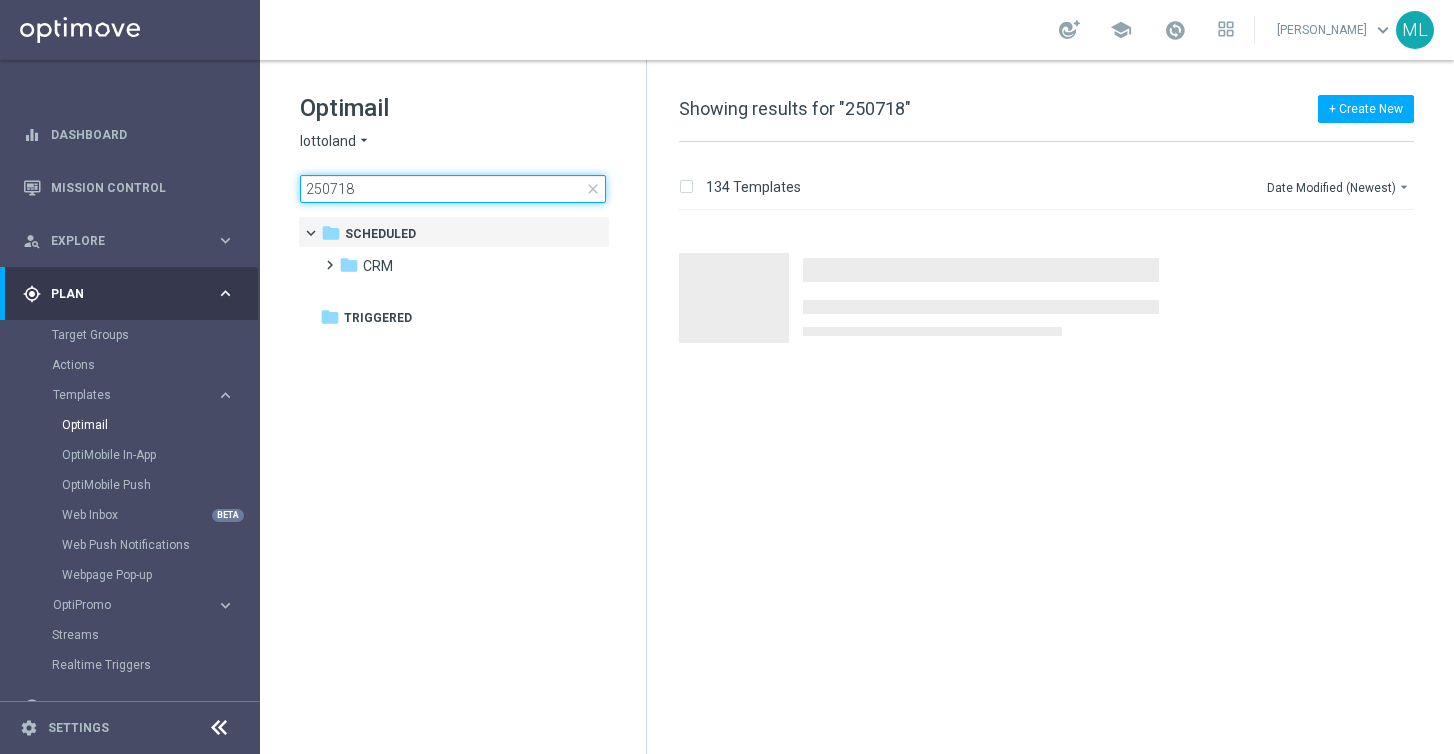 type on "250718" 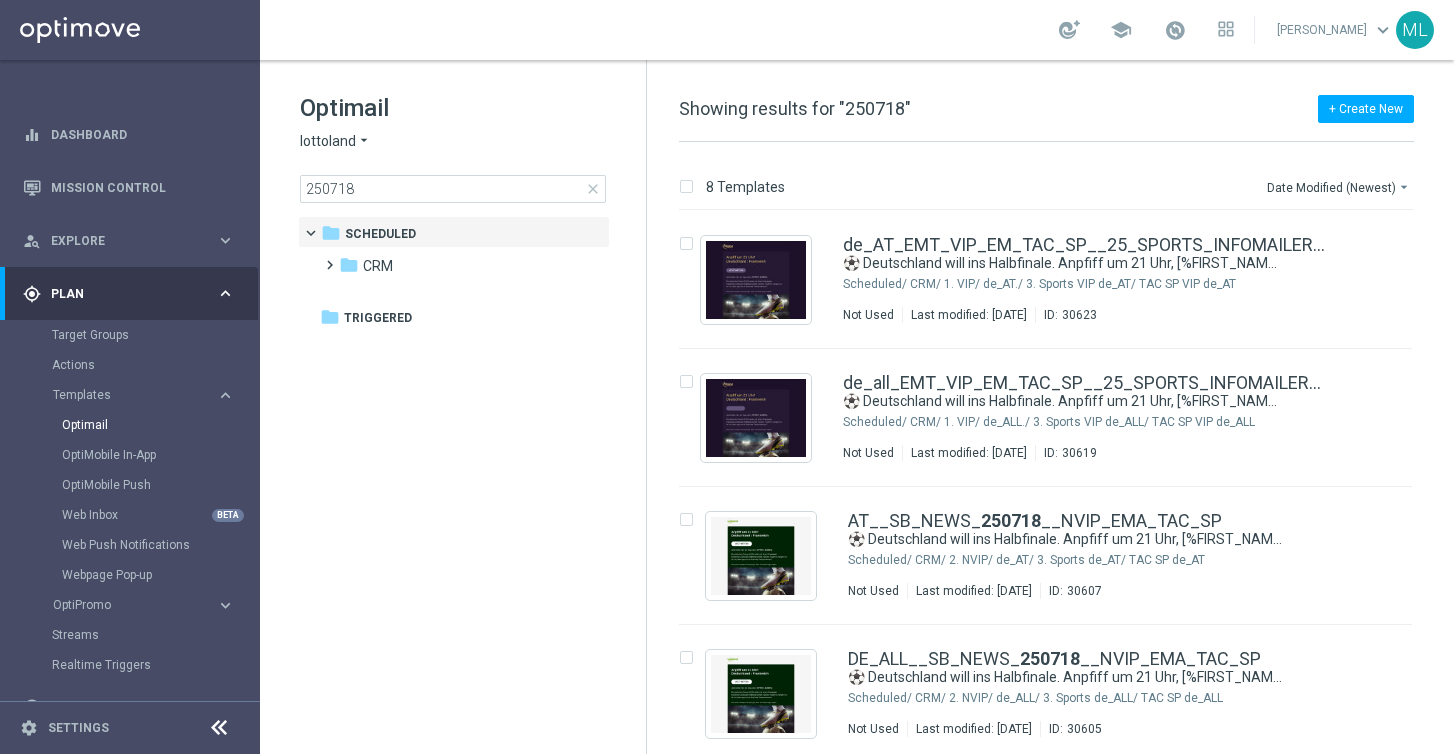 click on "arrow_drop_down" 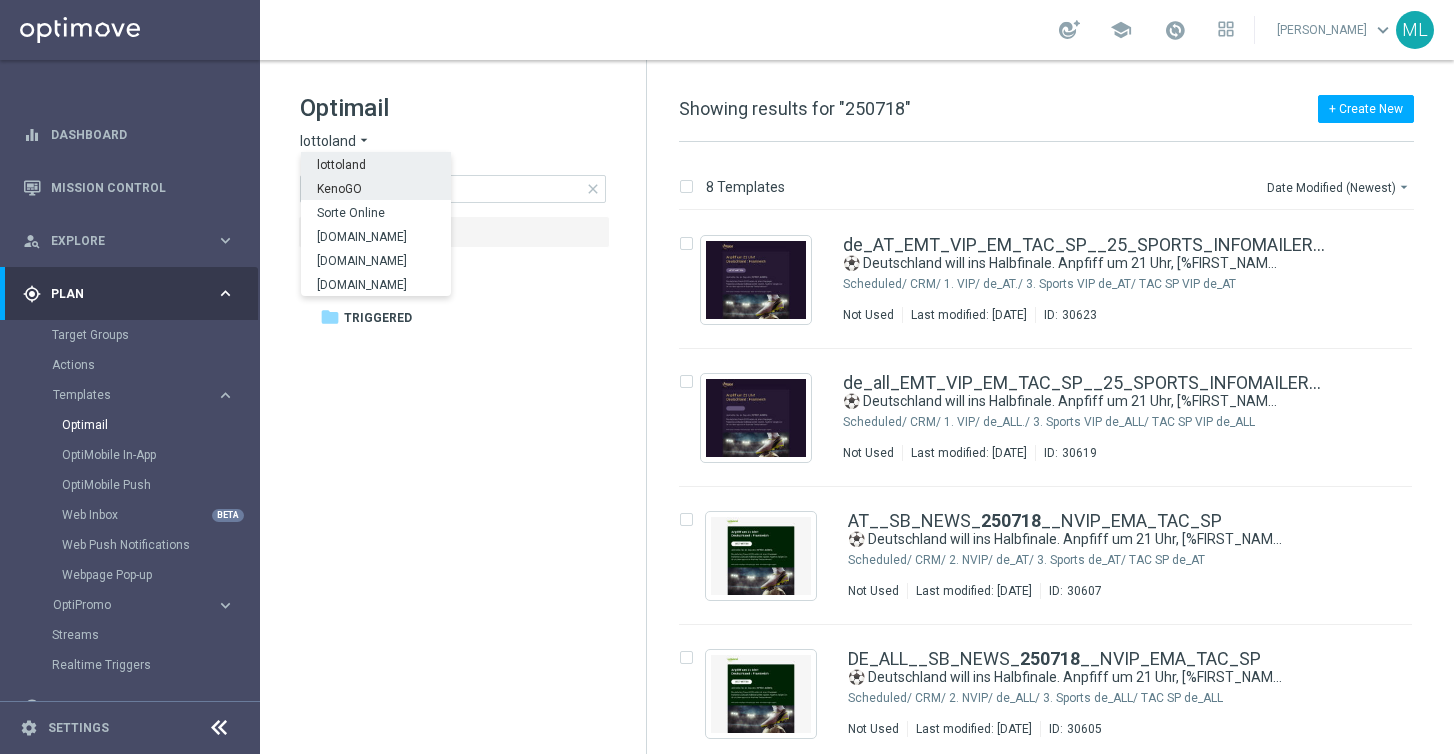 click on "KenoGO" at bounding box center (0, 0) 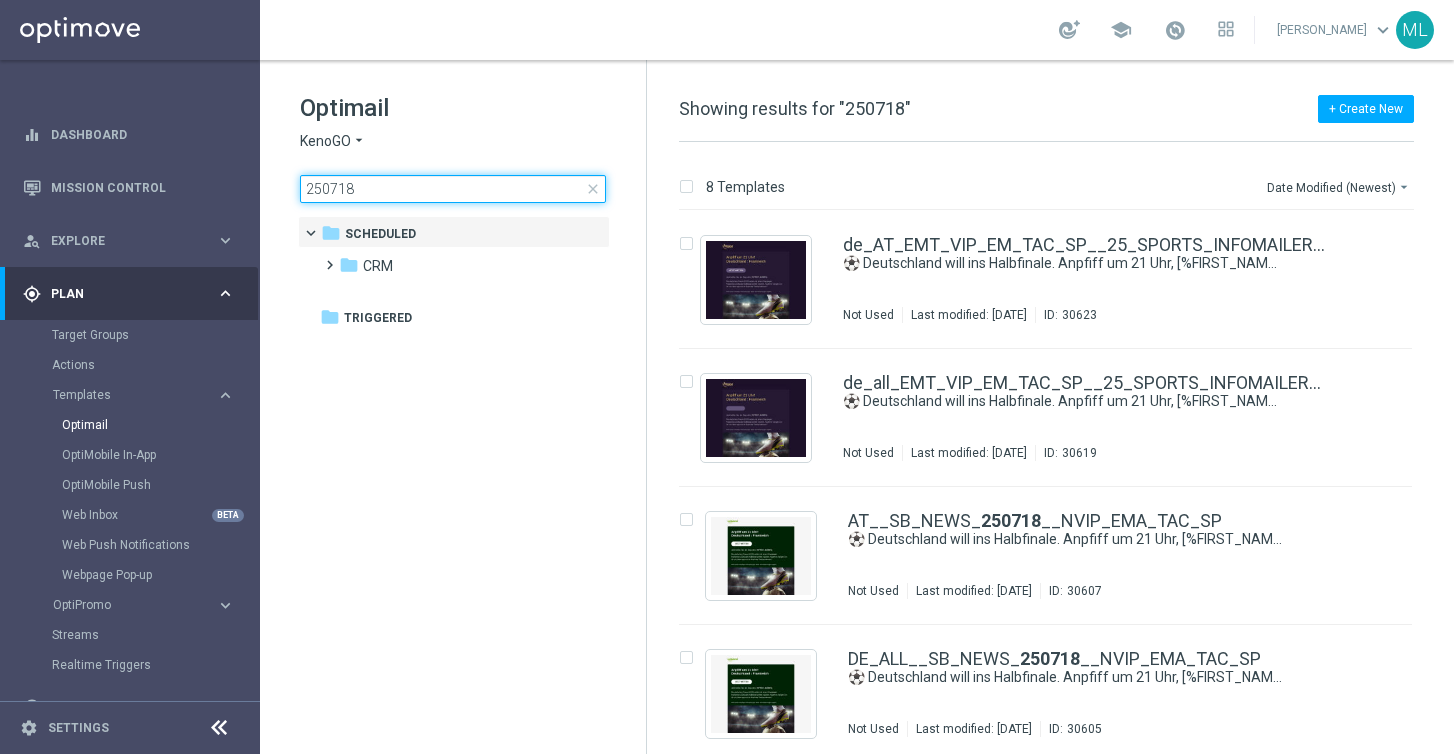 click on "250718" 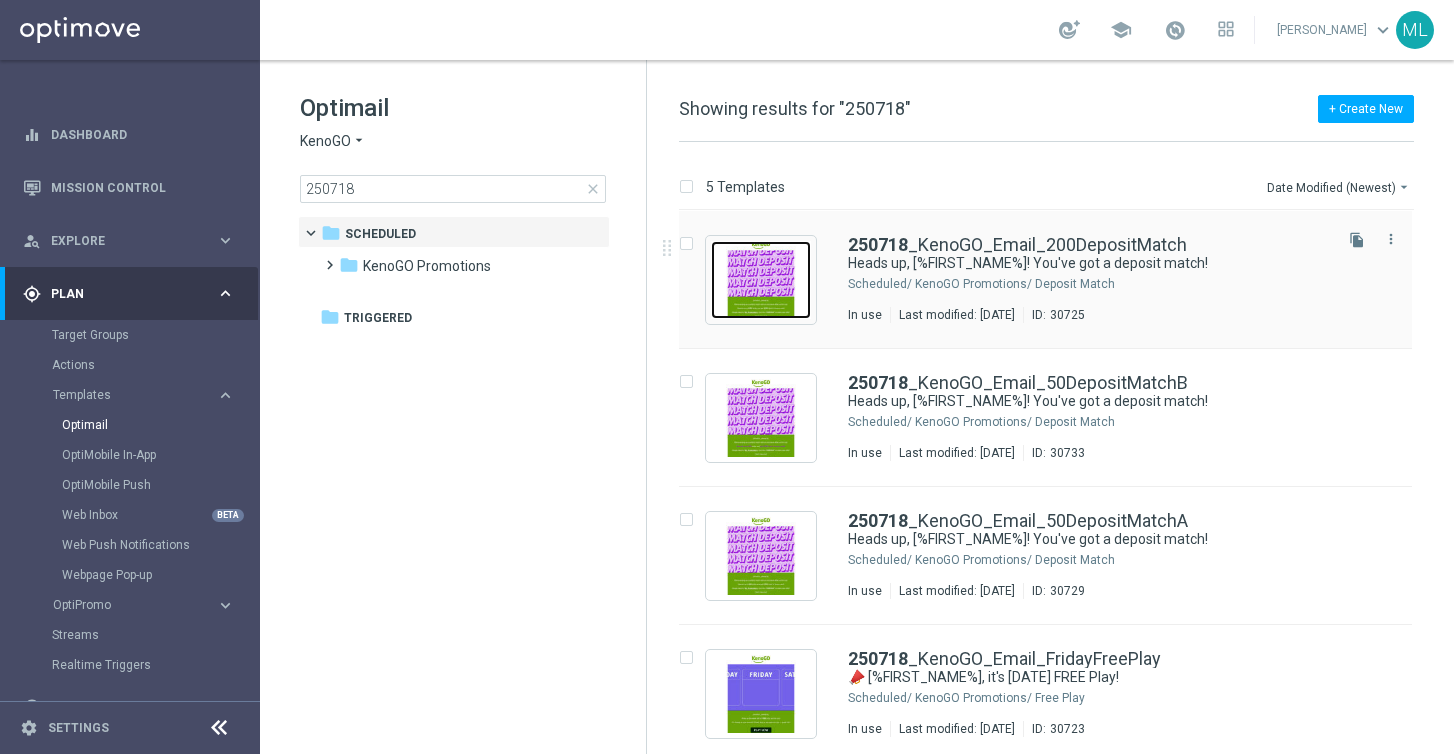 click at bounding box center [761, 280] 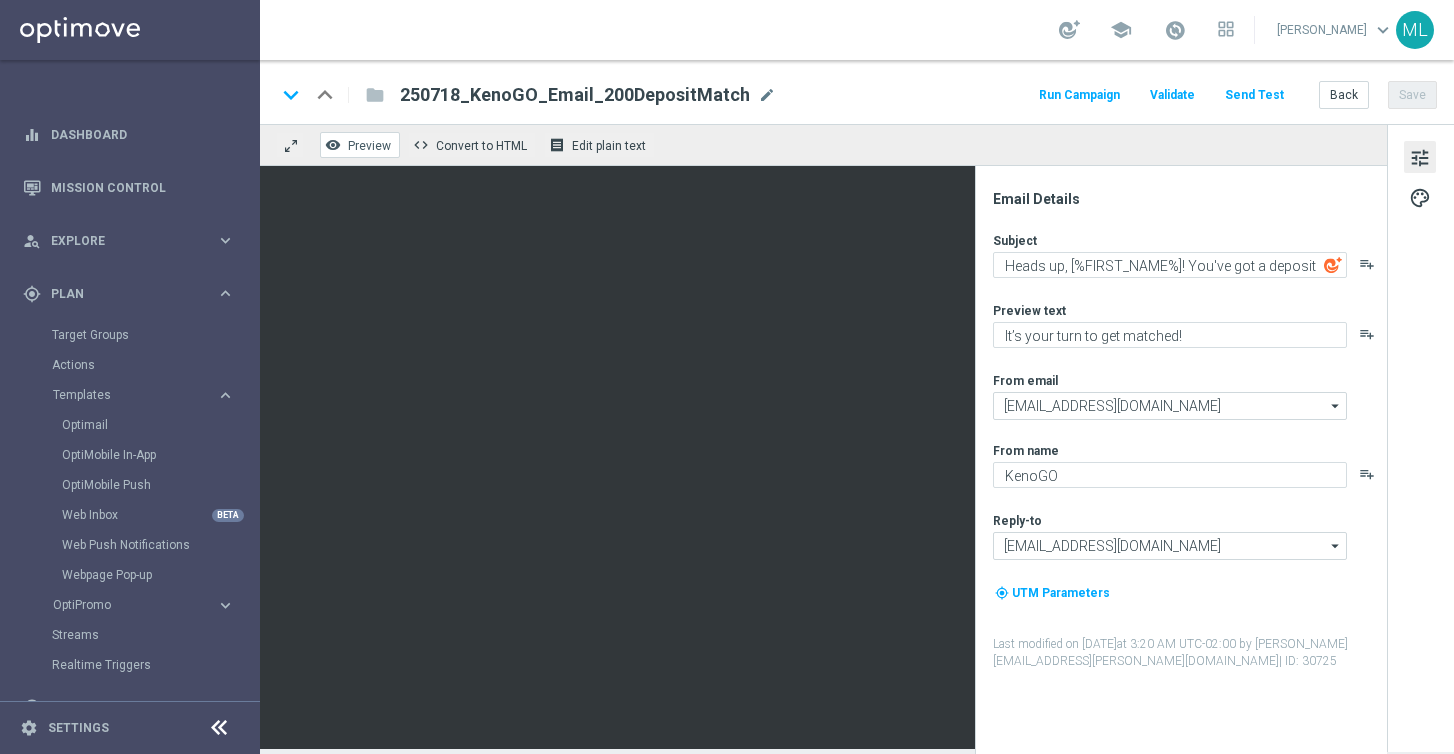 click on "Preview" 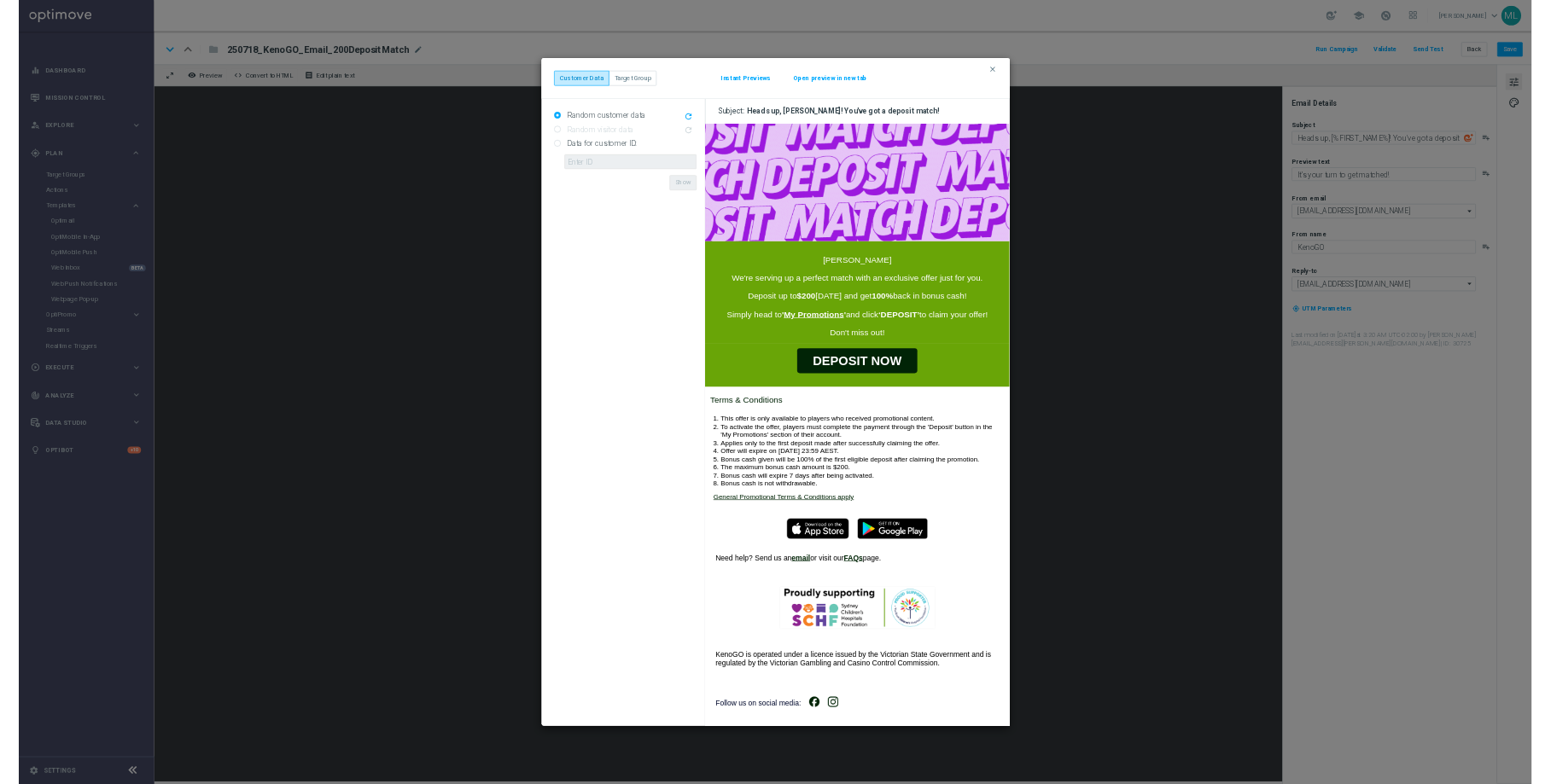 scroll, scrollTop: 0, scrollLeft: 0, axis: both 